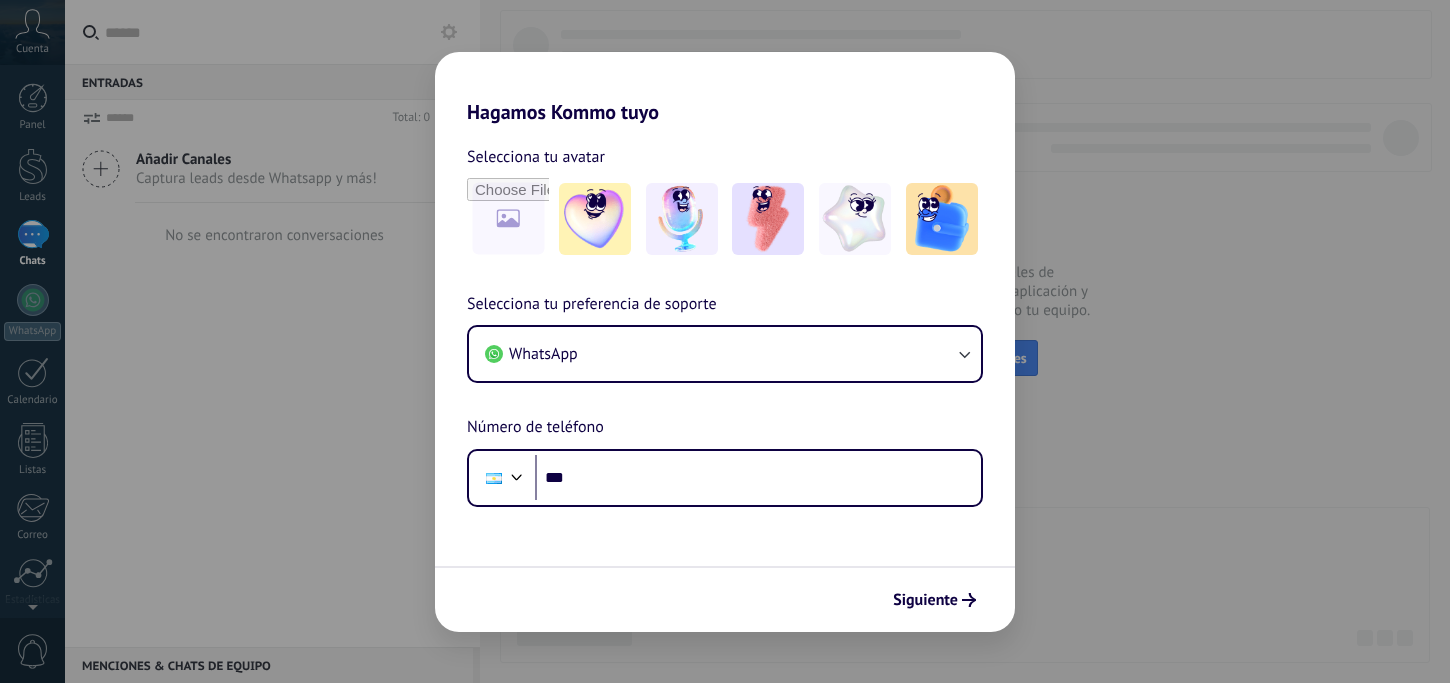 scroll, scrollTop: 0, scrollLeft: 0, axis: both 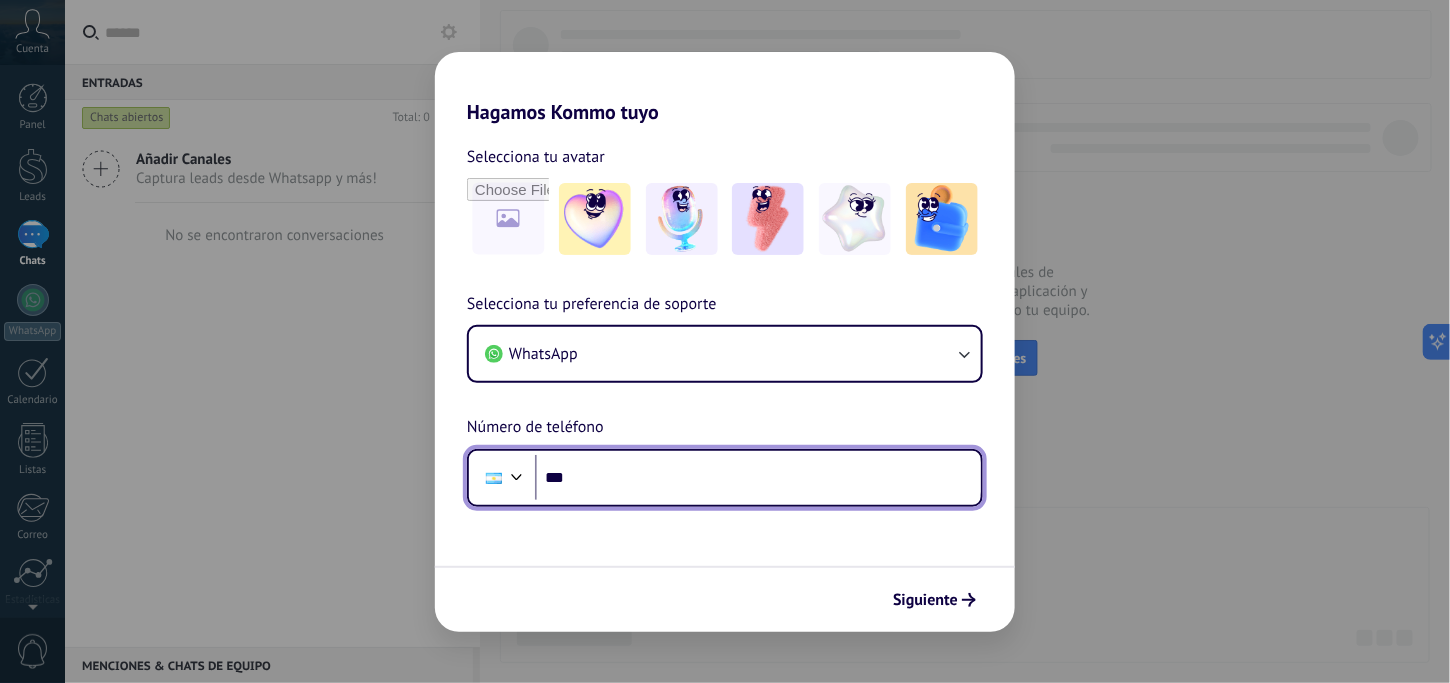 click on "***" at bounding box center [758, 478] 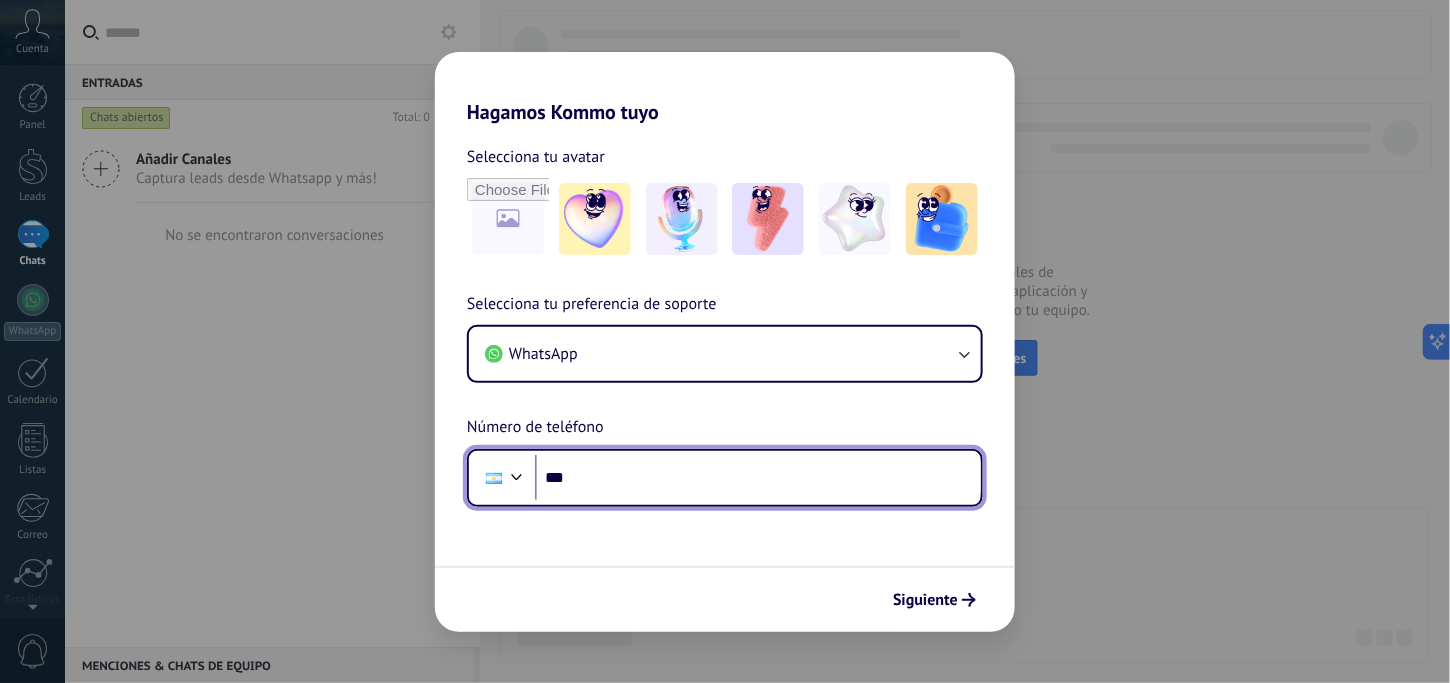 click on "***" at bounding box center [758, 478] 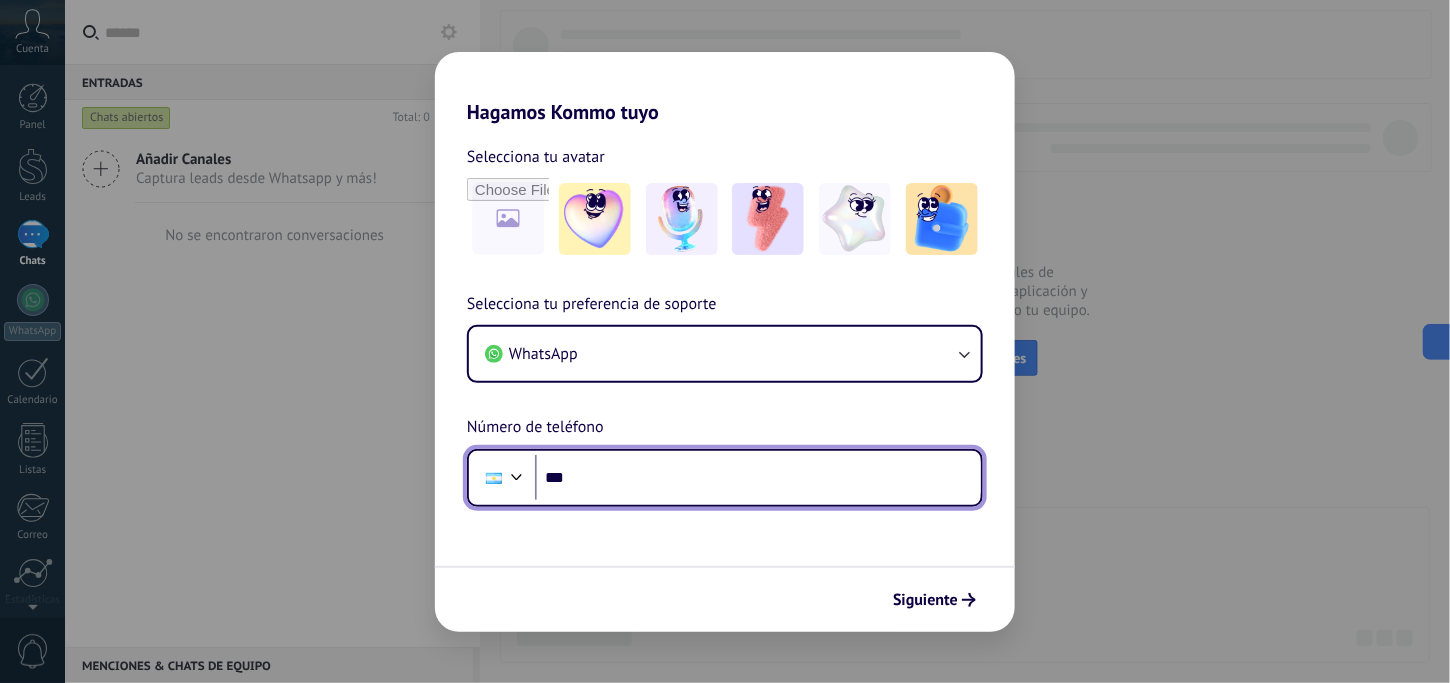click on "***" at bounding box center [758, 478] 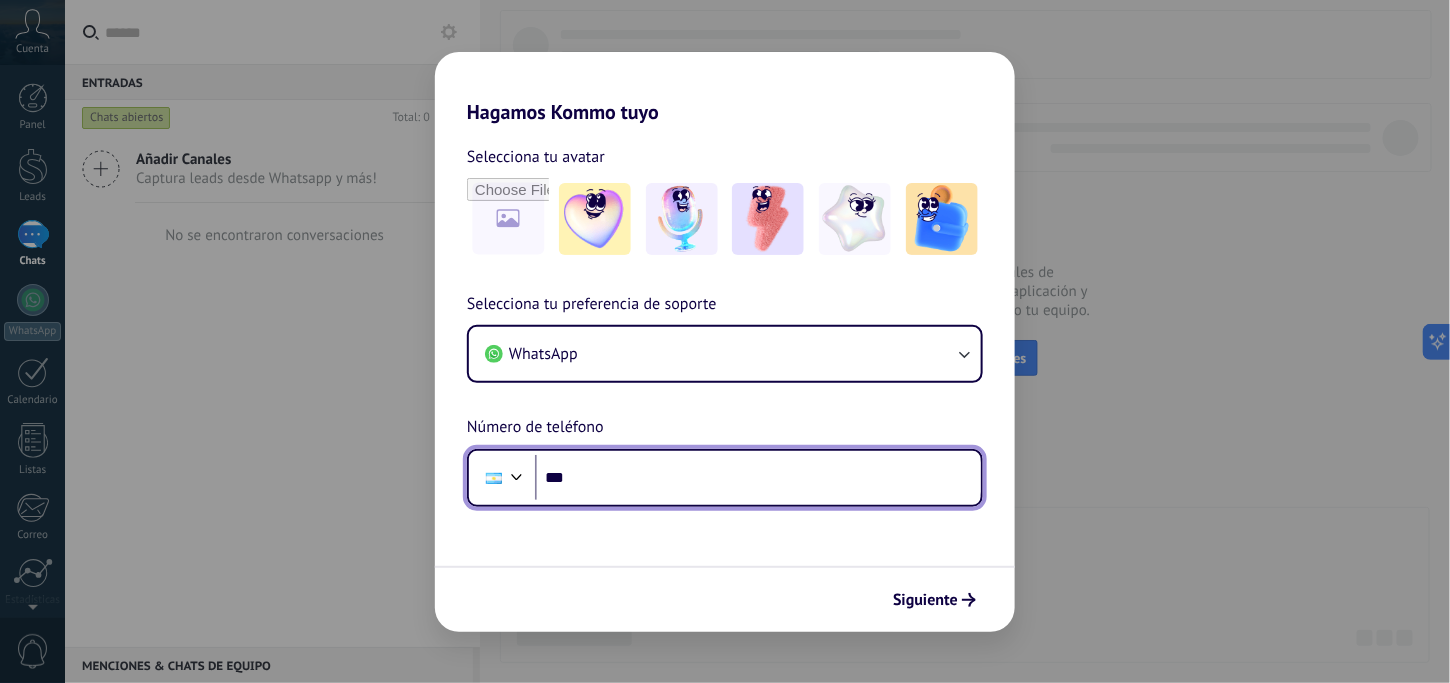click on "***" at bounding box center [758, 478] 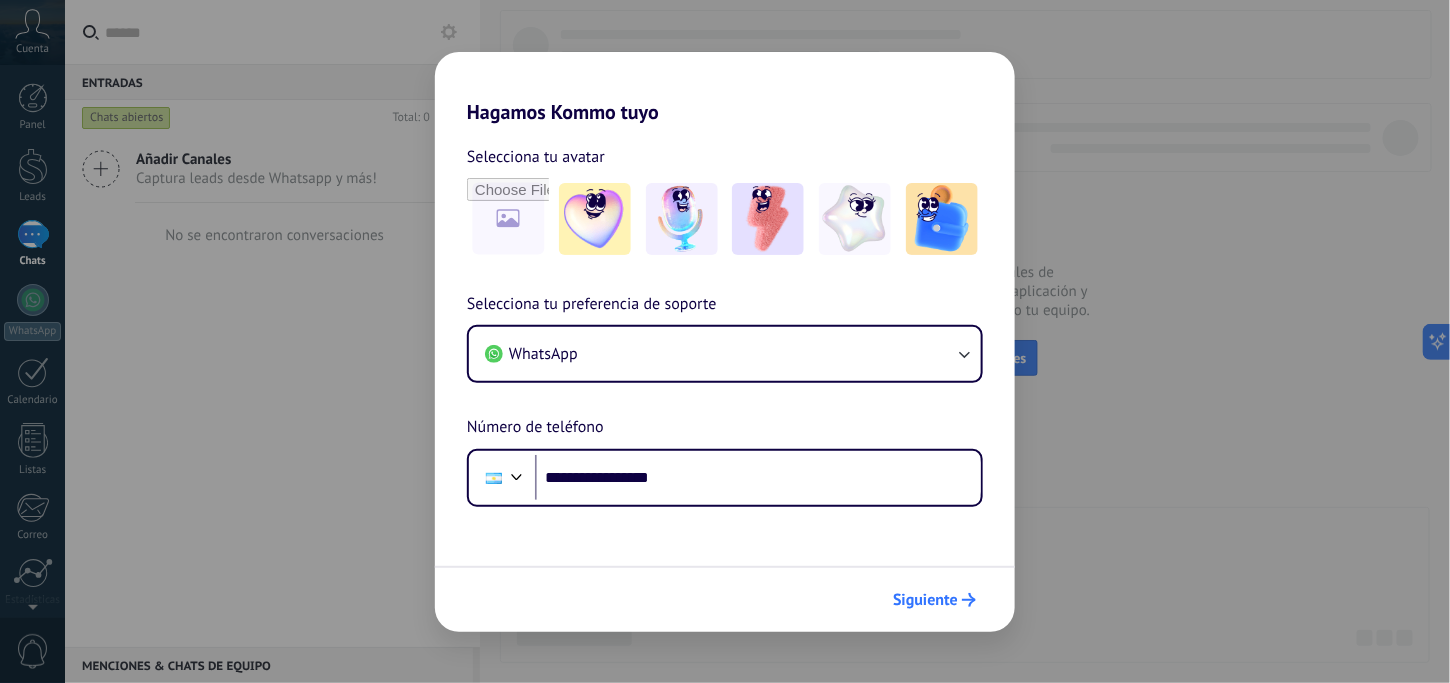 click on "Siguiente" at bounding box center (925, 600) 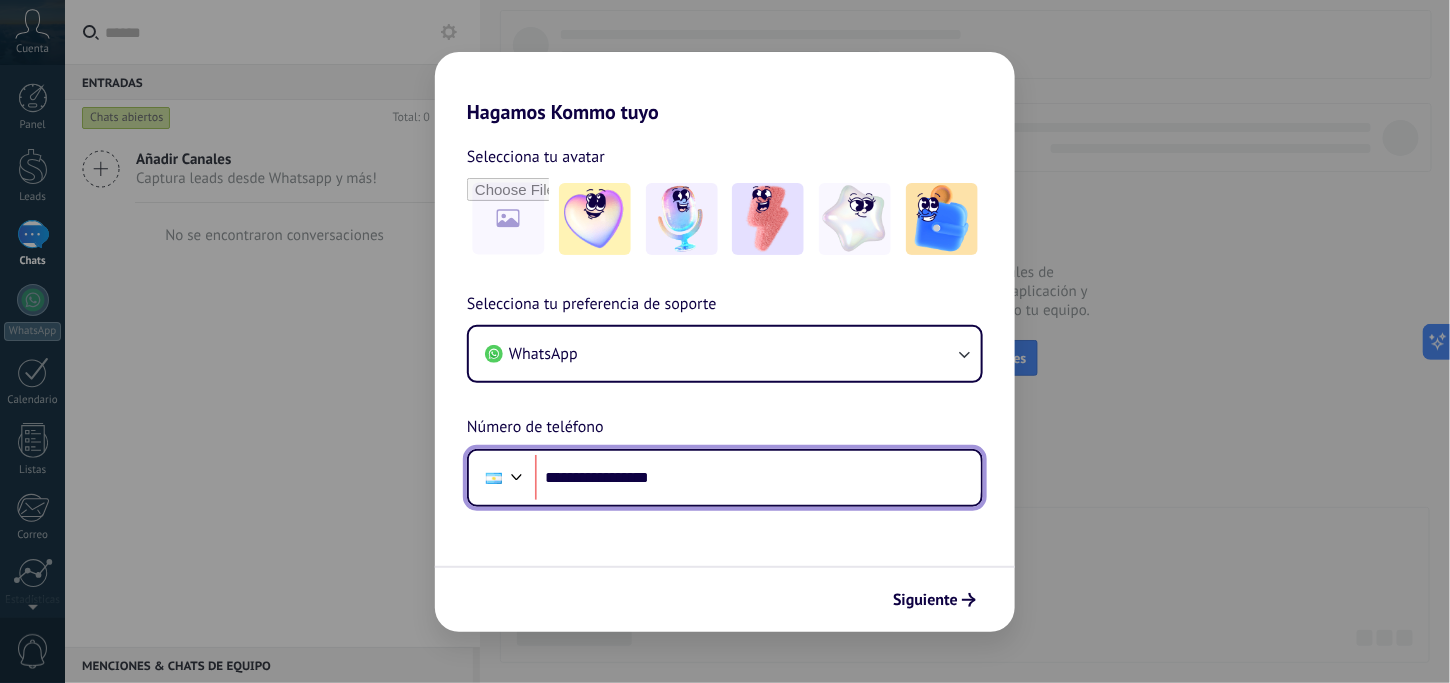 click on "**********" at bounding box center (758, 478) 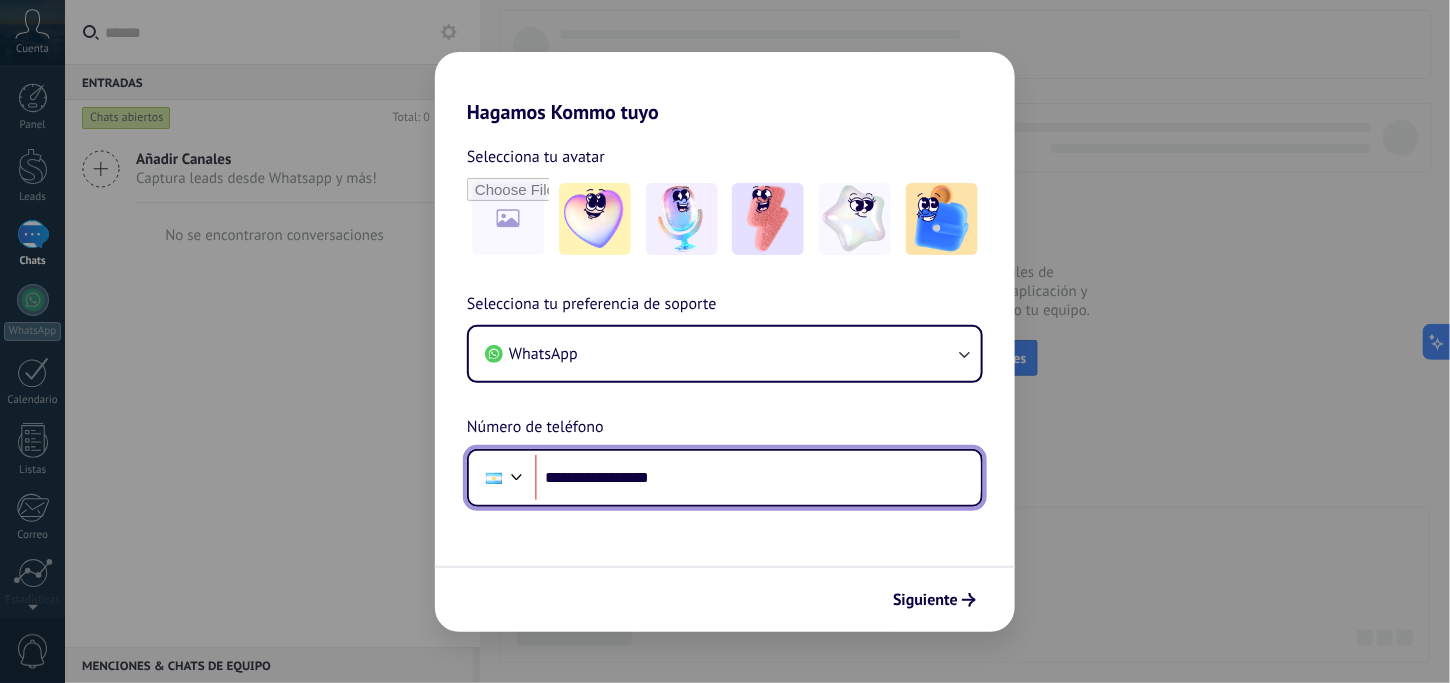 click on "**********" at bounding box center (758, 478) 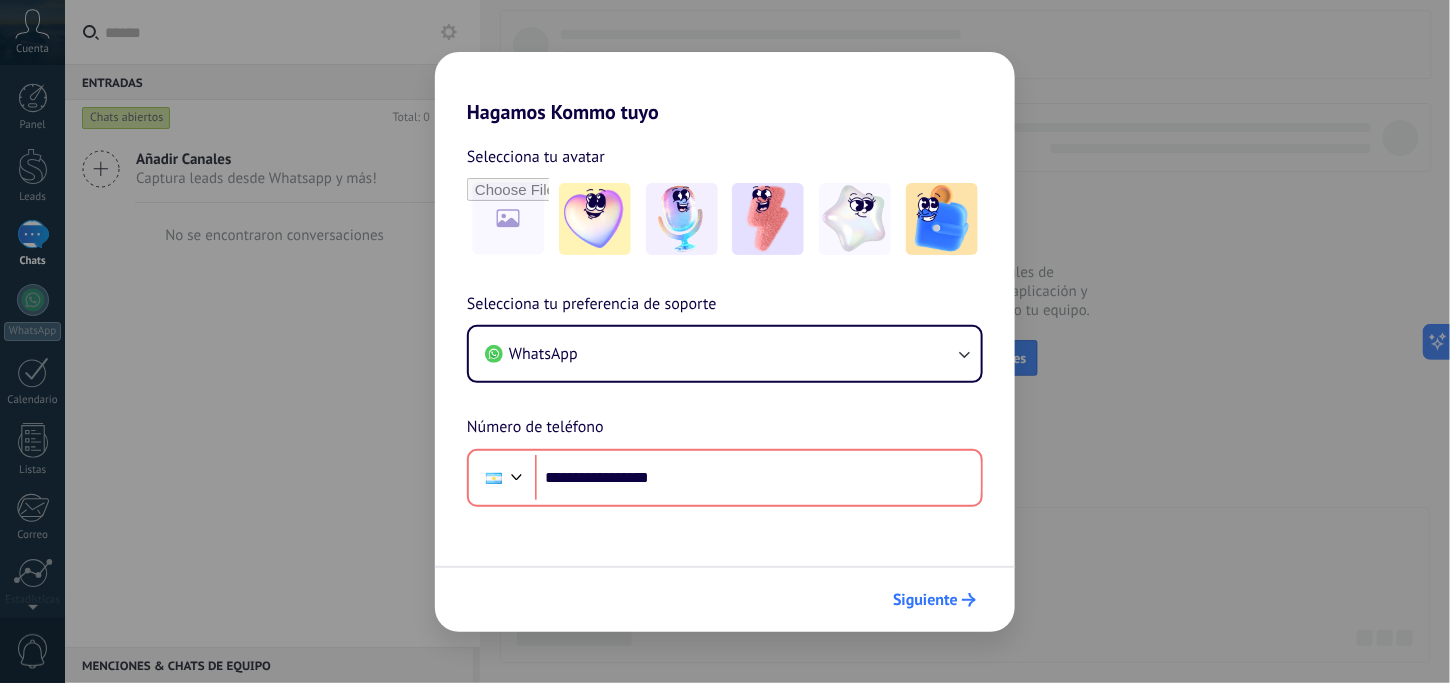 click on "Siguiente" at bounding box center (925, 600) 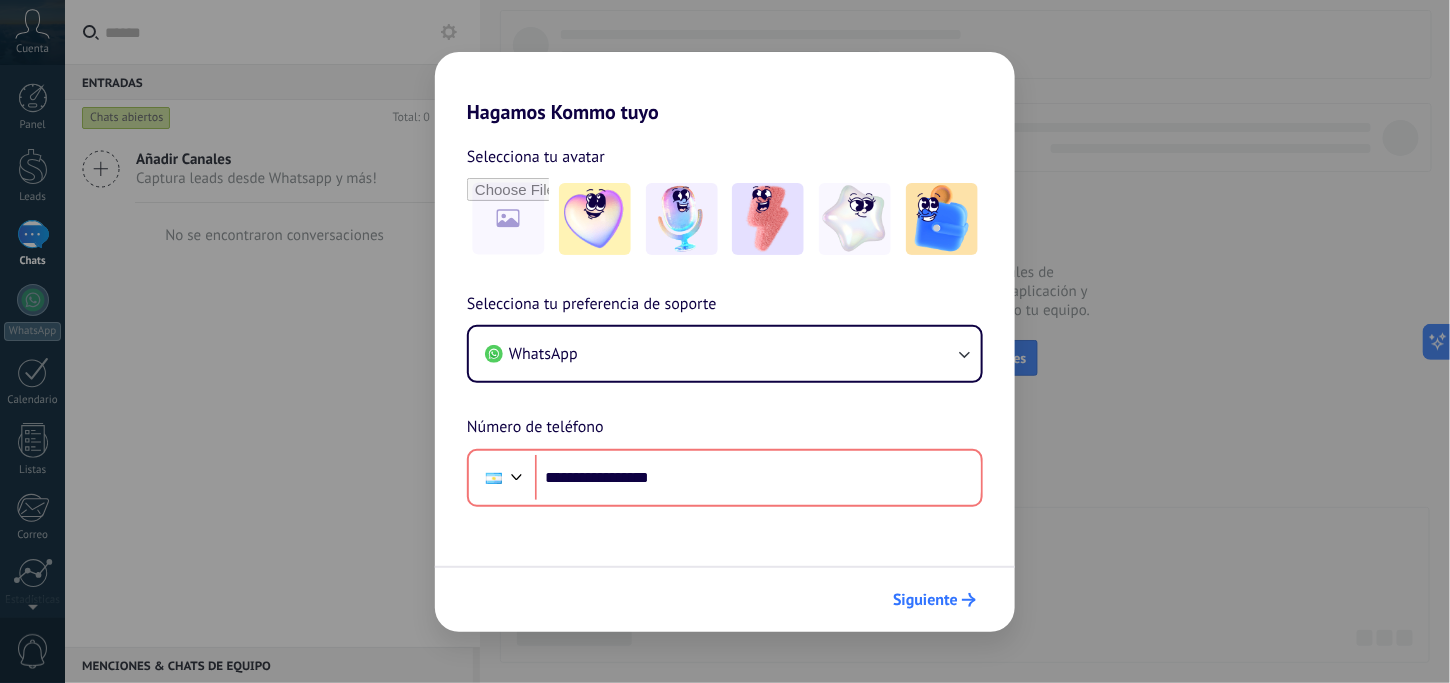 click on "Siguiente" at bounding box center [925, 600] 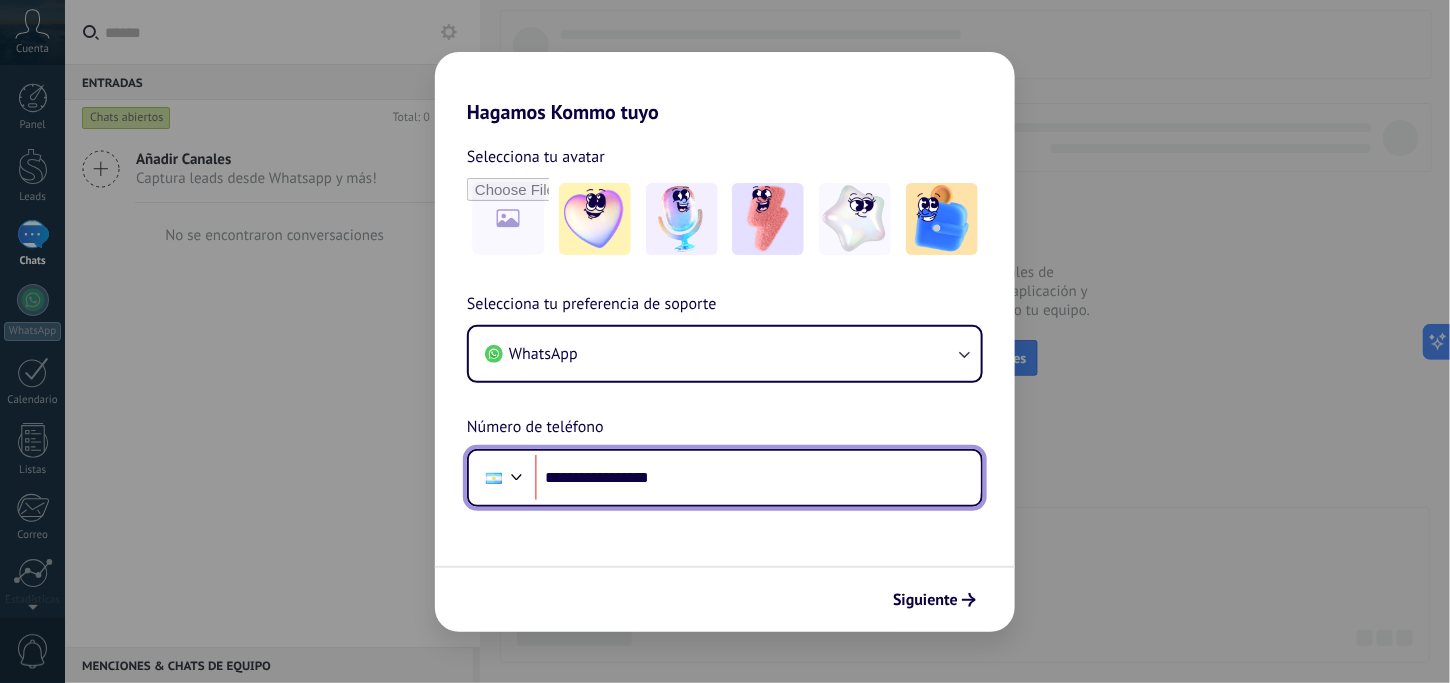 click on "**********" at bounding box center (758, 478) 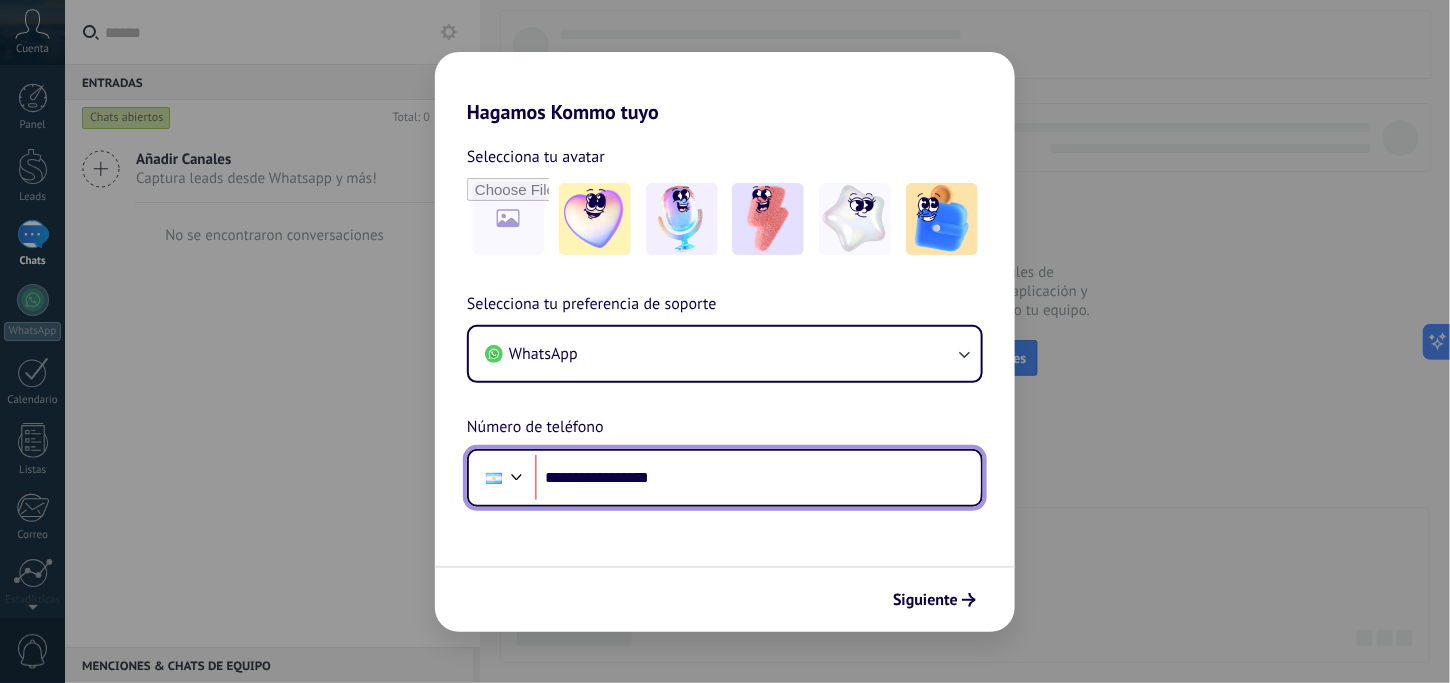 click on "**********" at bounding box center [758, 478] 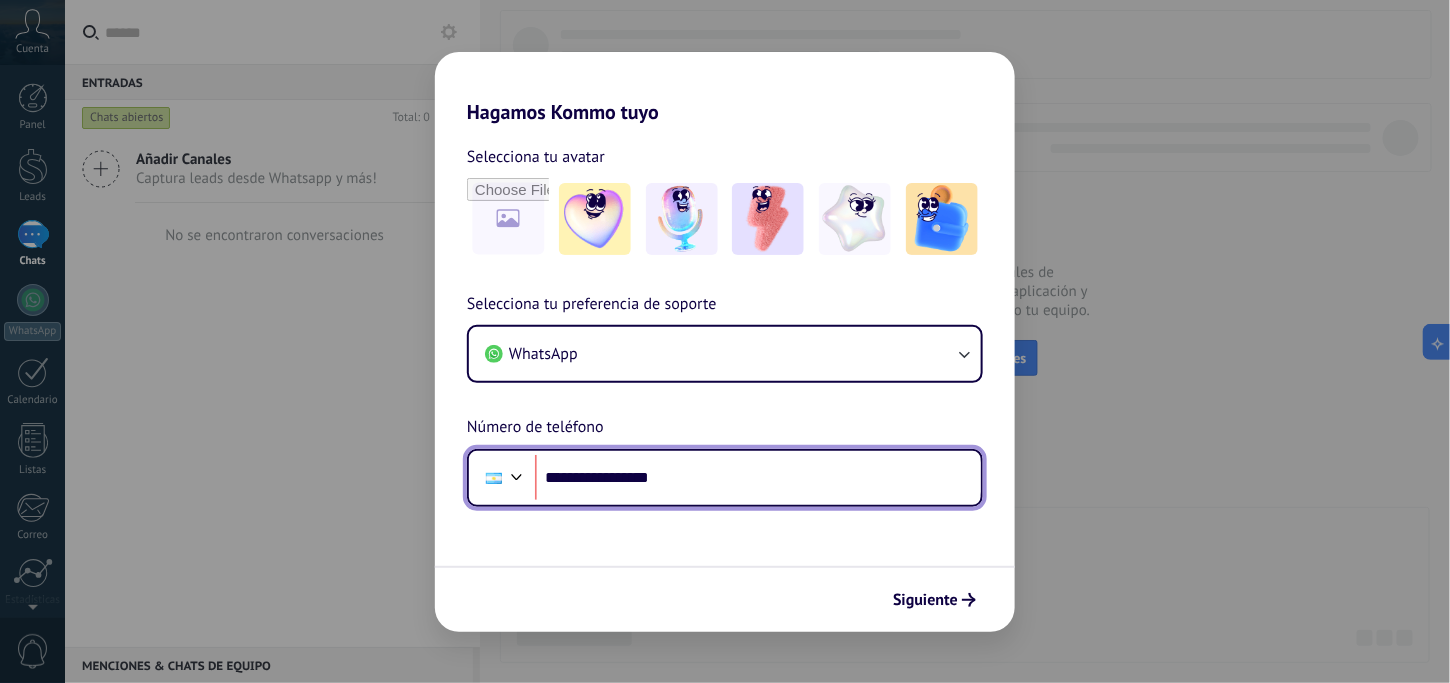 click on "**********" at bounding box center (758, 478) 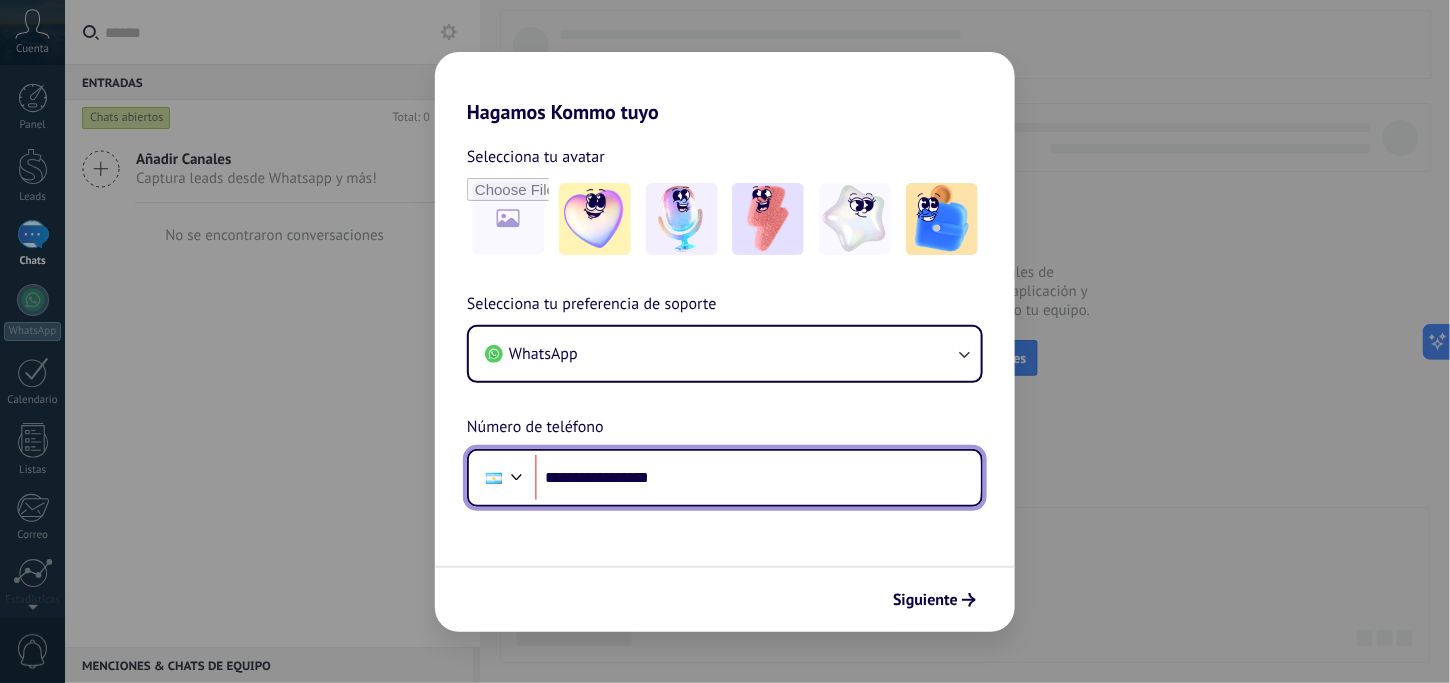 click on "**********" at bounding box center [758, 478] 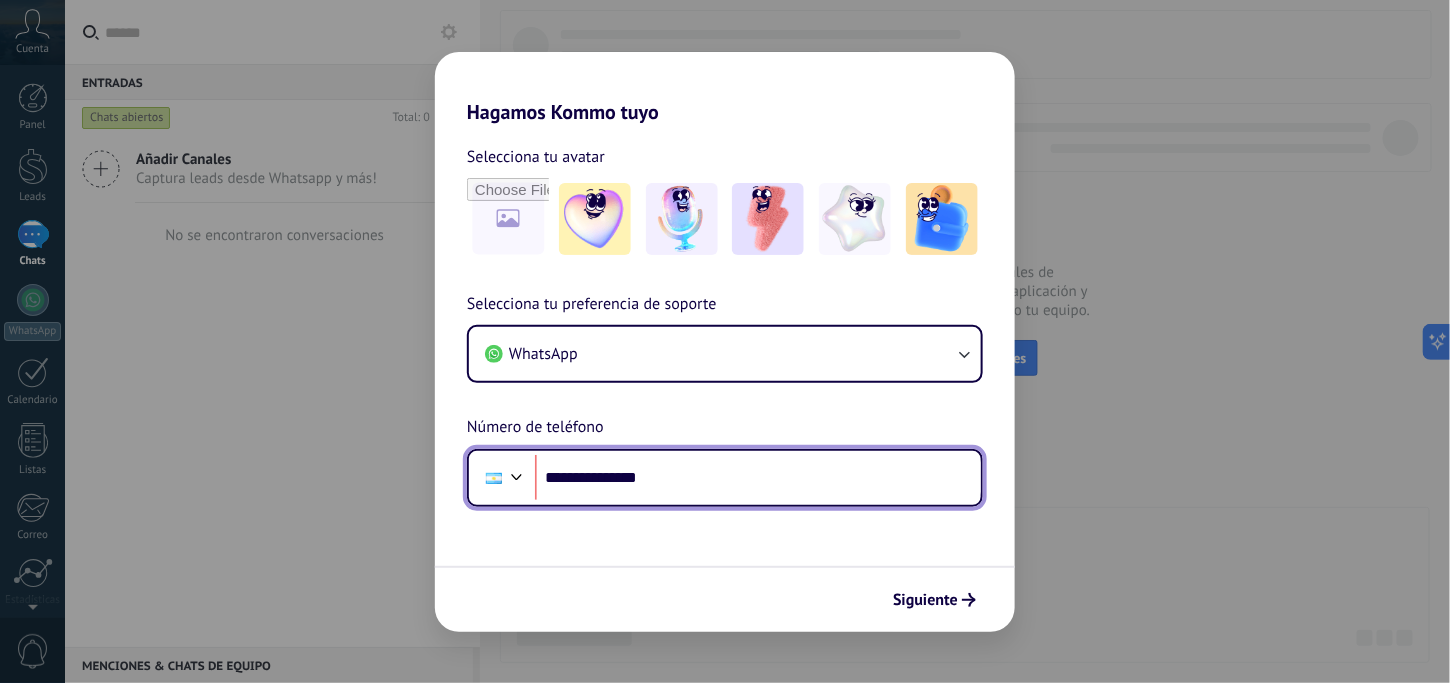 click on "**********" at bounding box center (758, 478) 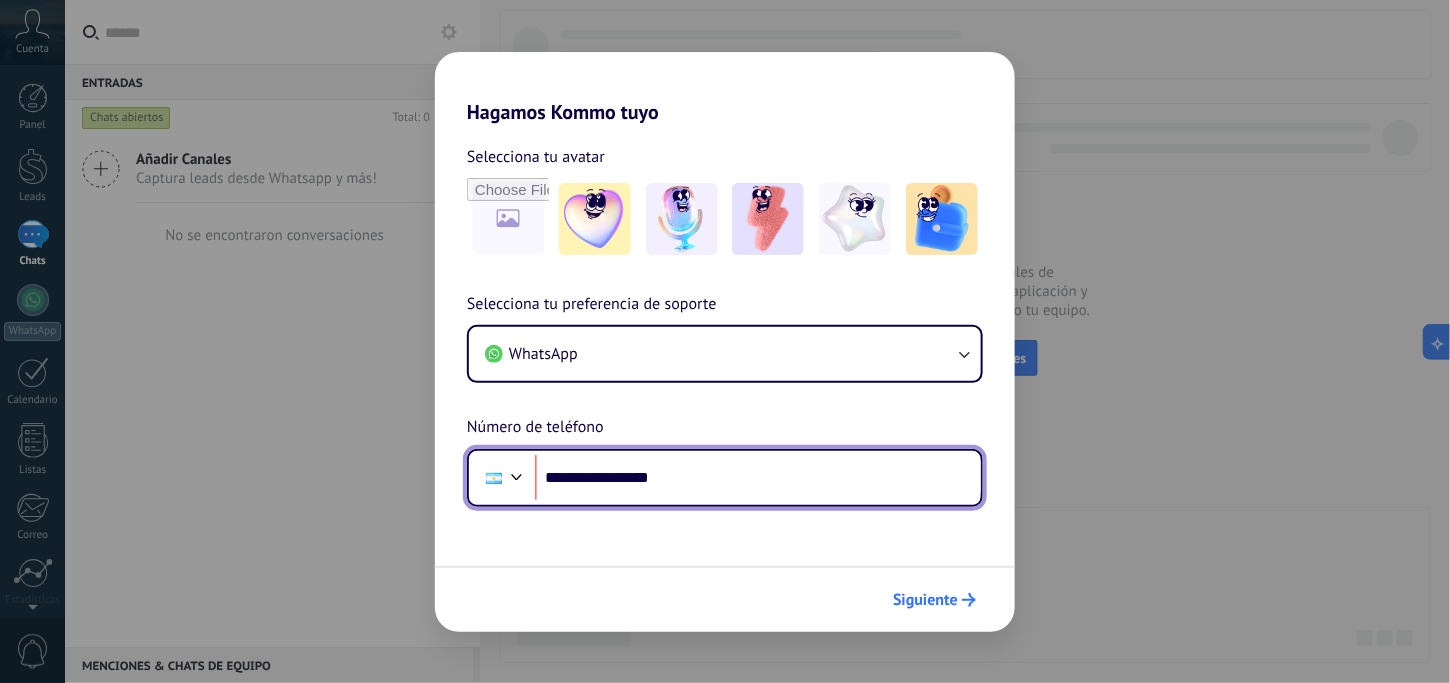 type on "**********" 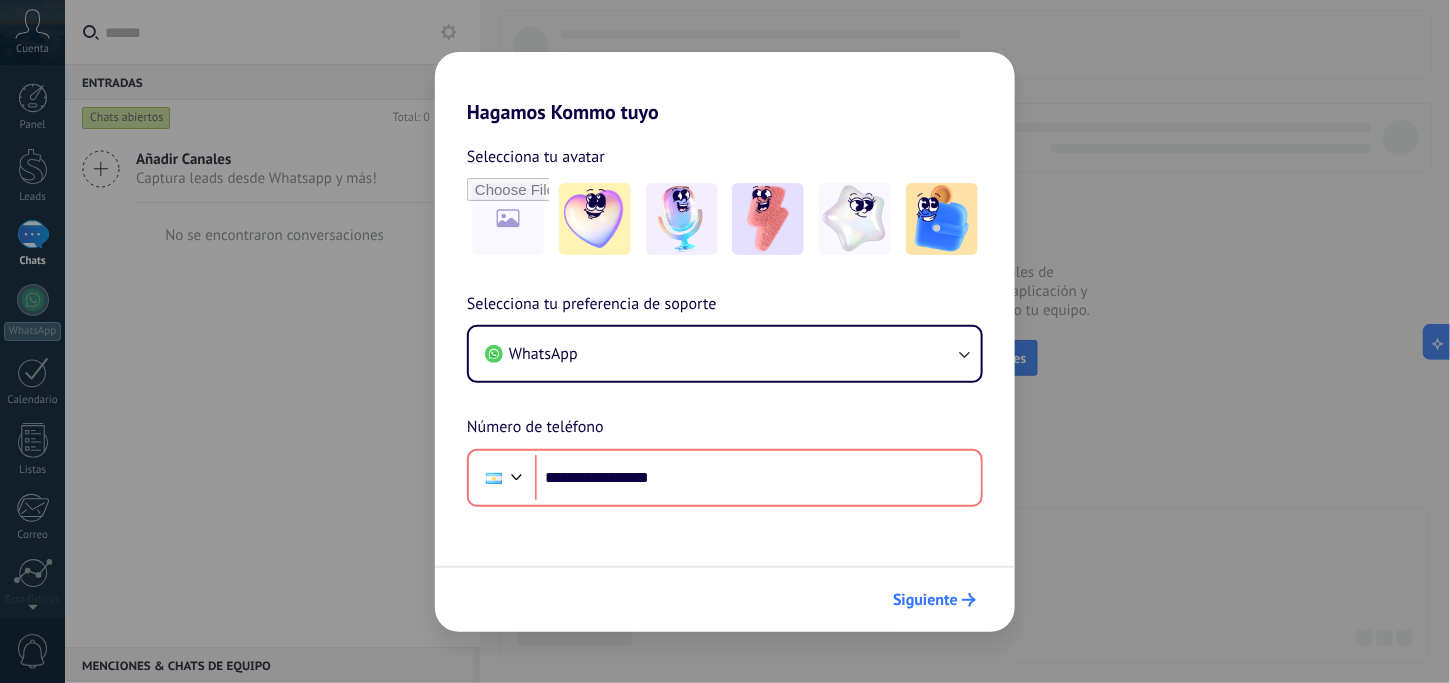click on "Siguiente" at bounding box center [925, 600] 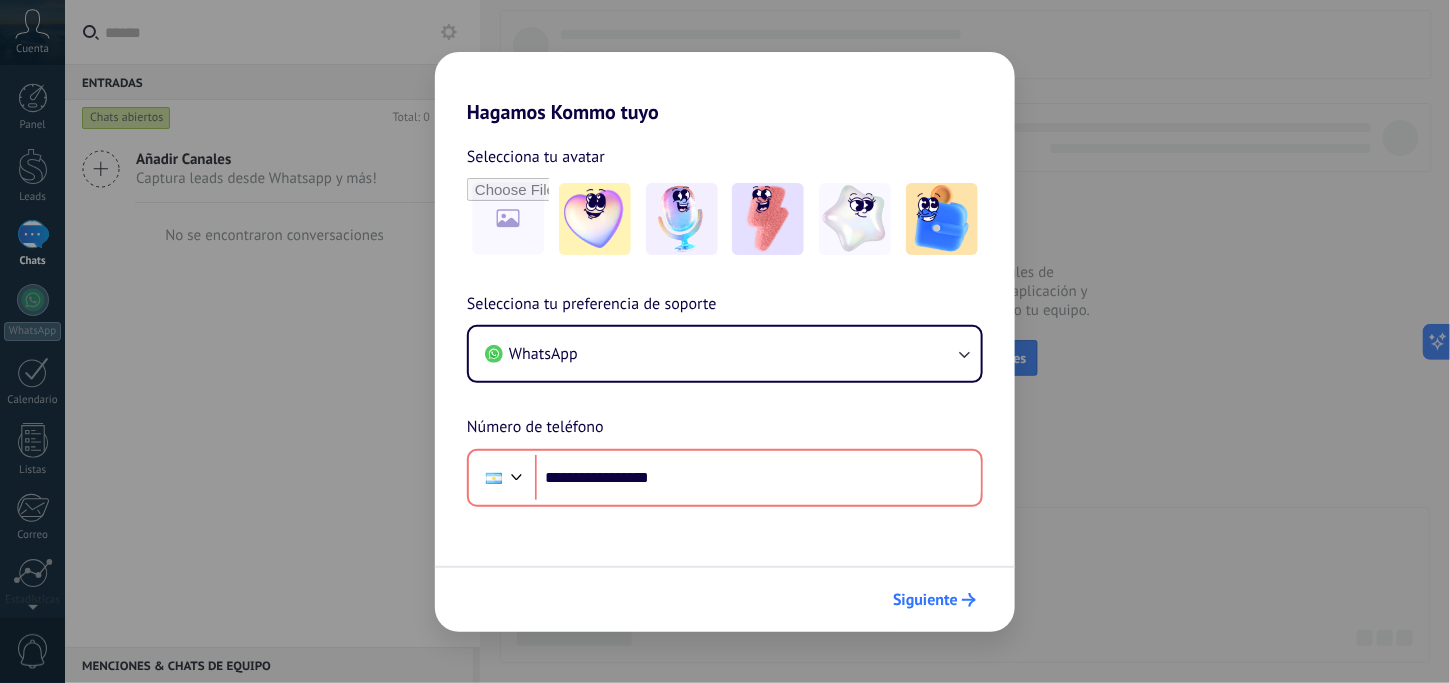 click on "Siguiente" at bounding box center [925, 600] 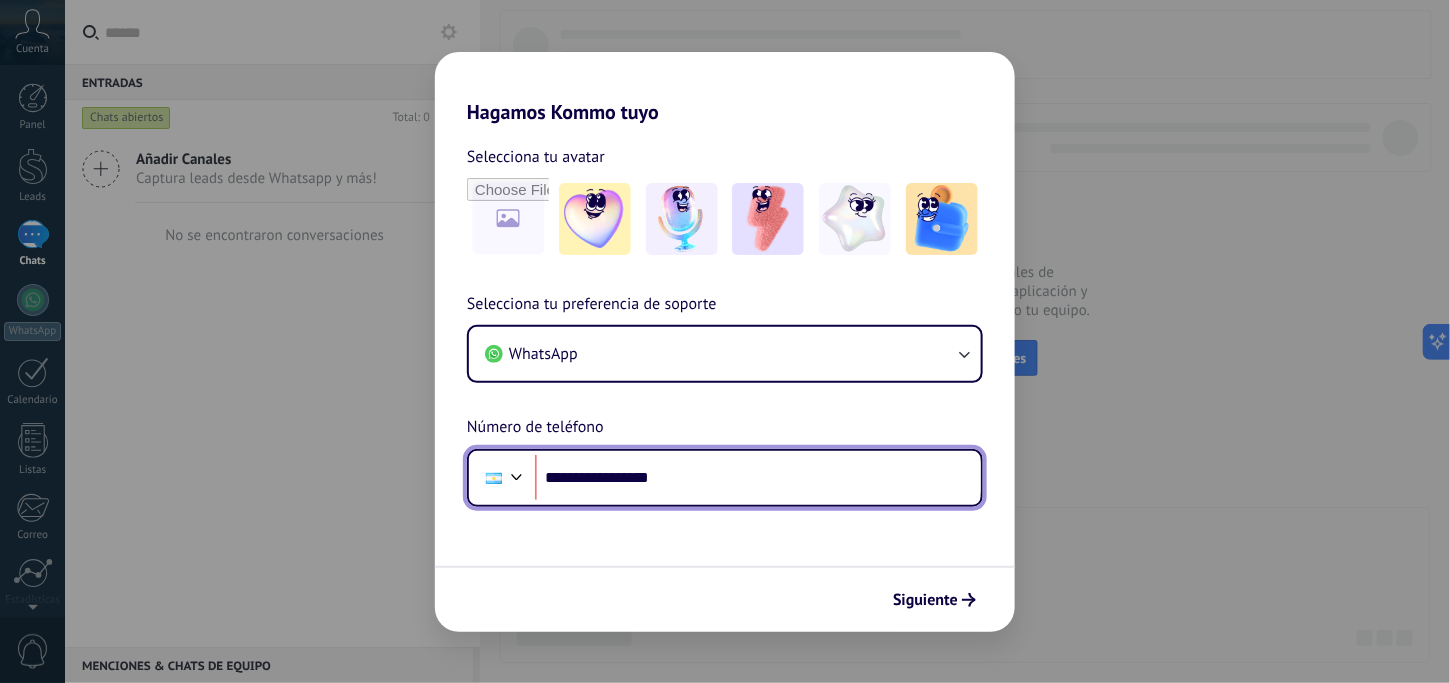 click on "**********" at bounding box center [758, 478] 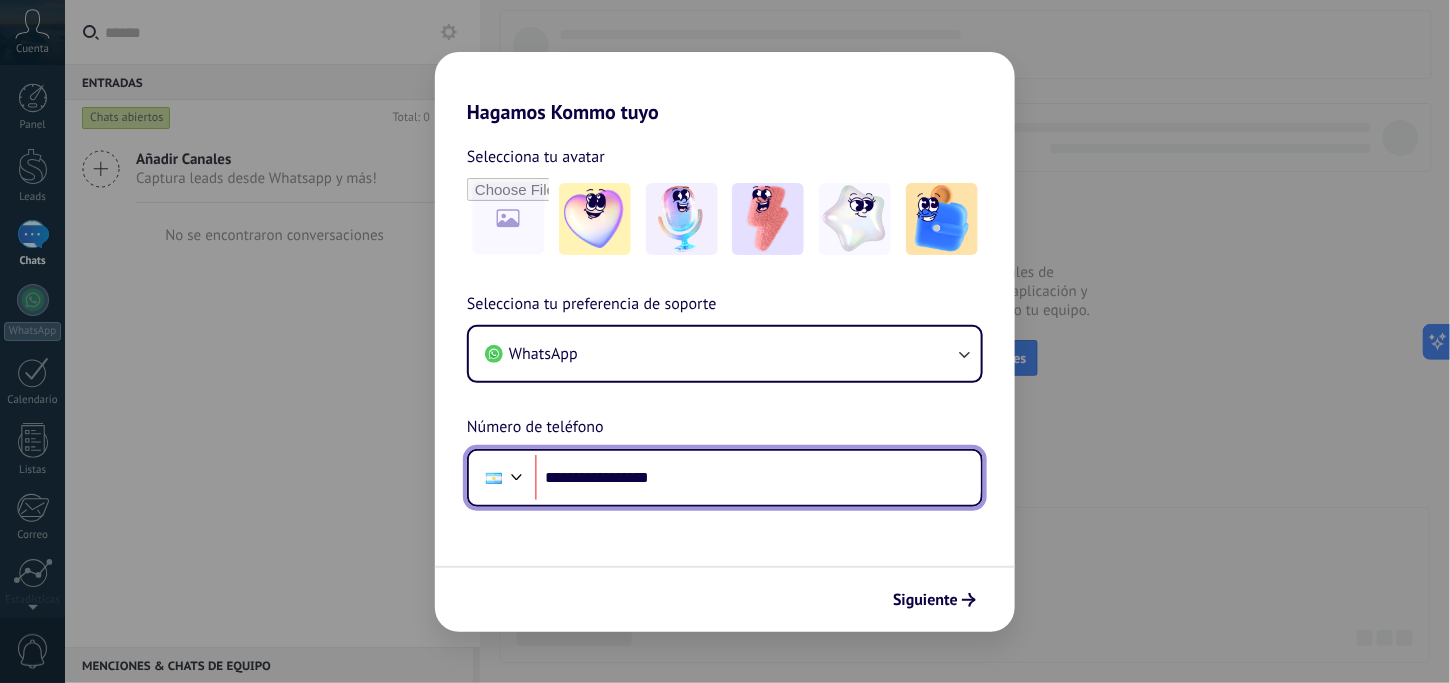 click at bounding box center (517, 475) 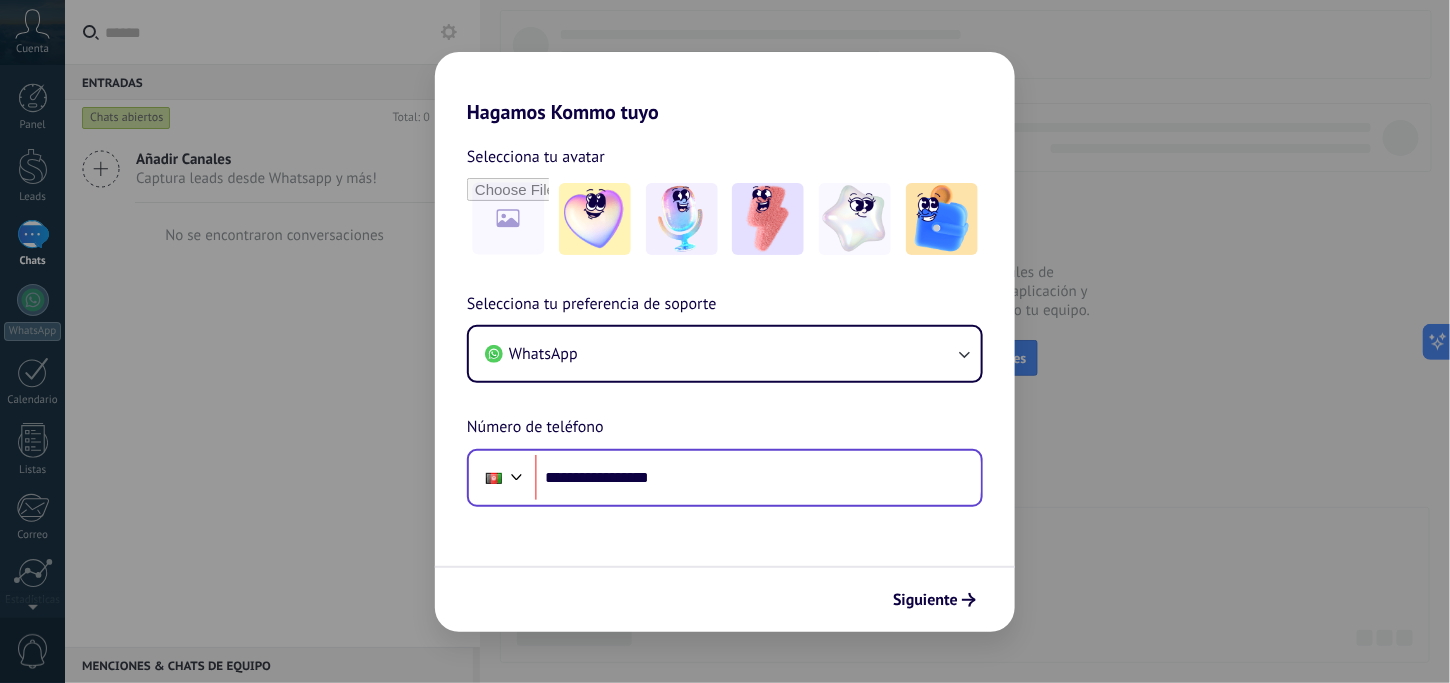 scroll, scrollTop: 0, scrollLeft: 0, axis: both 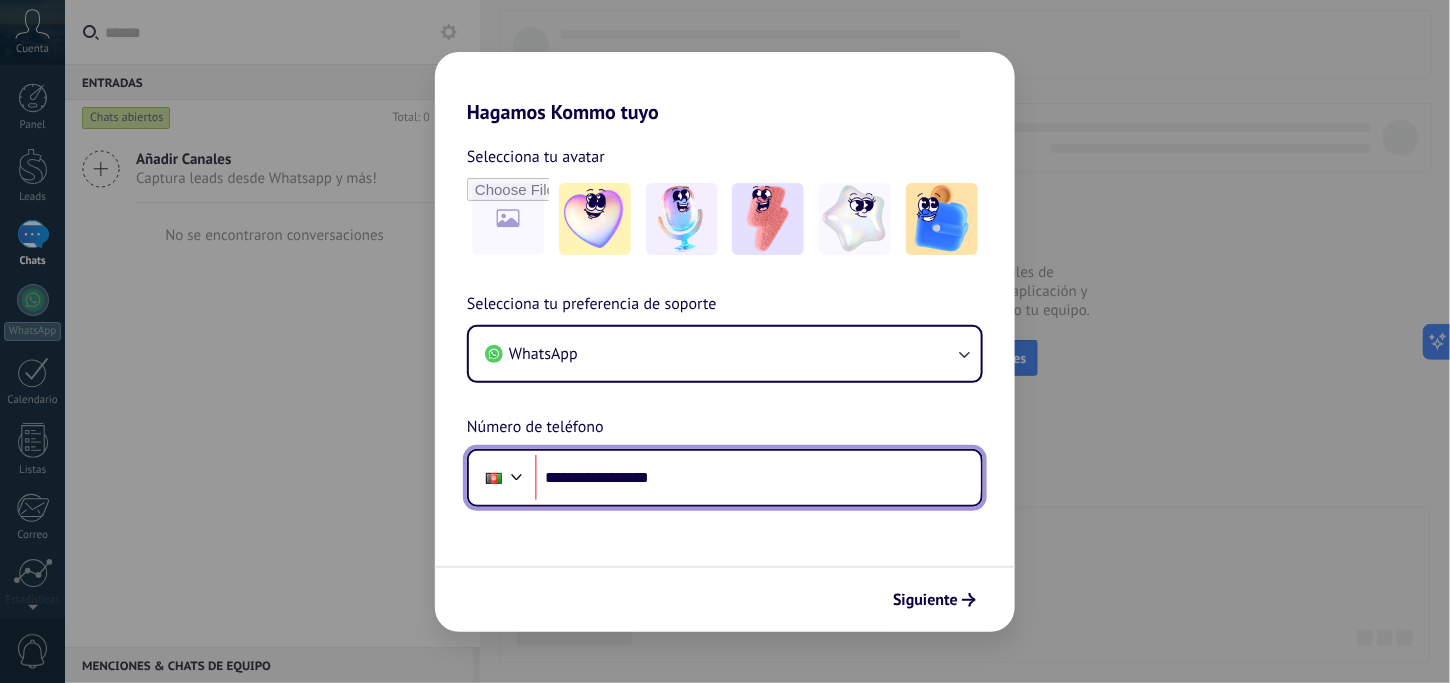 click at bounding box center (517, 475) 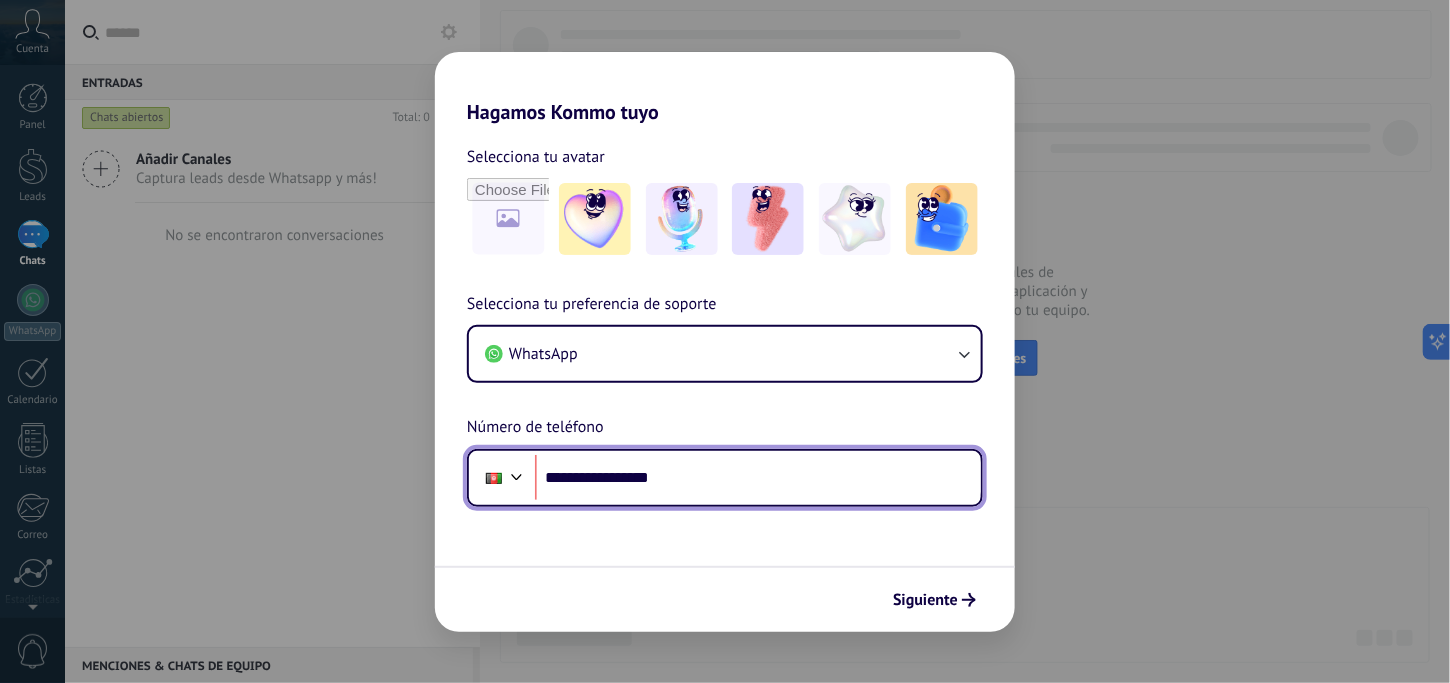 click at bounding box center (517, 475) 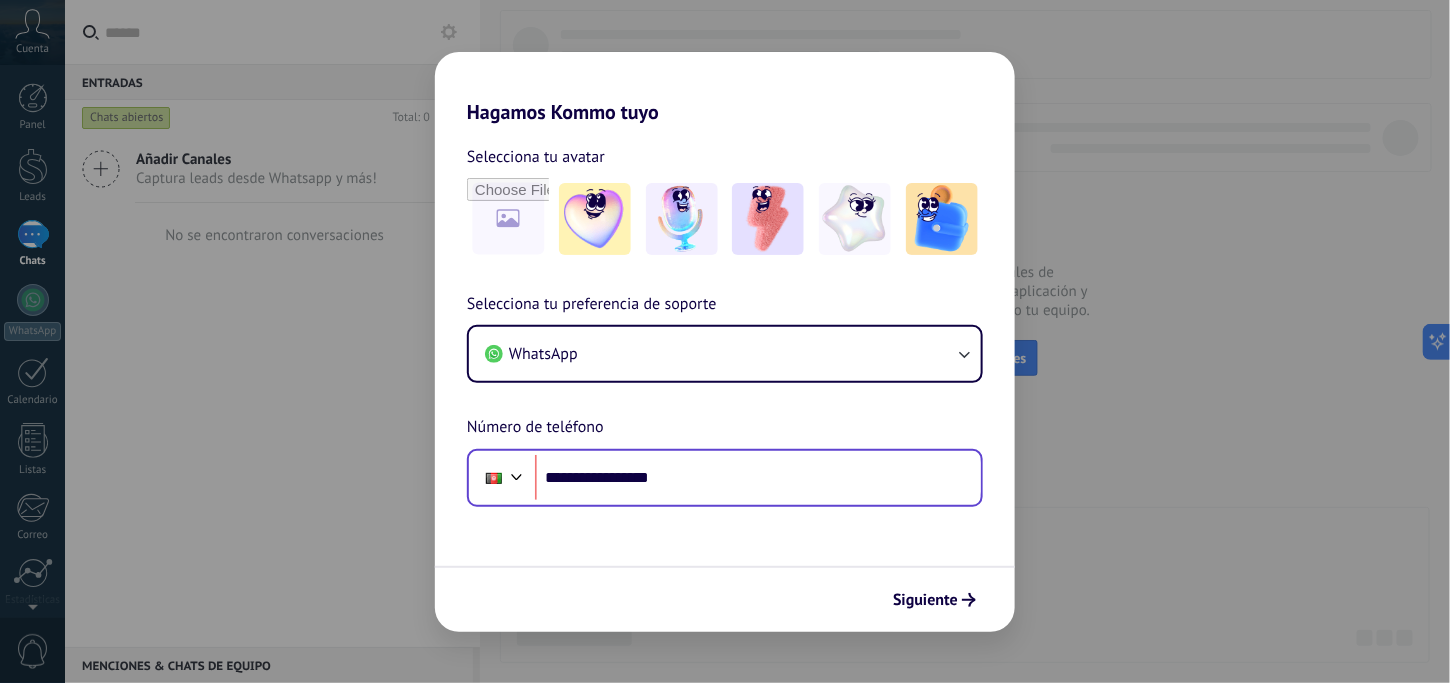 scroll, scrollTop: 53, scrollLeft: 0, axis: vertical 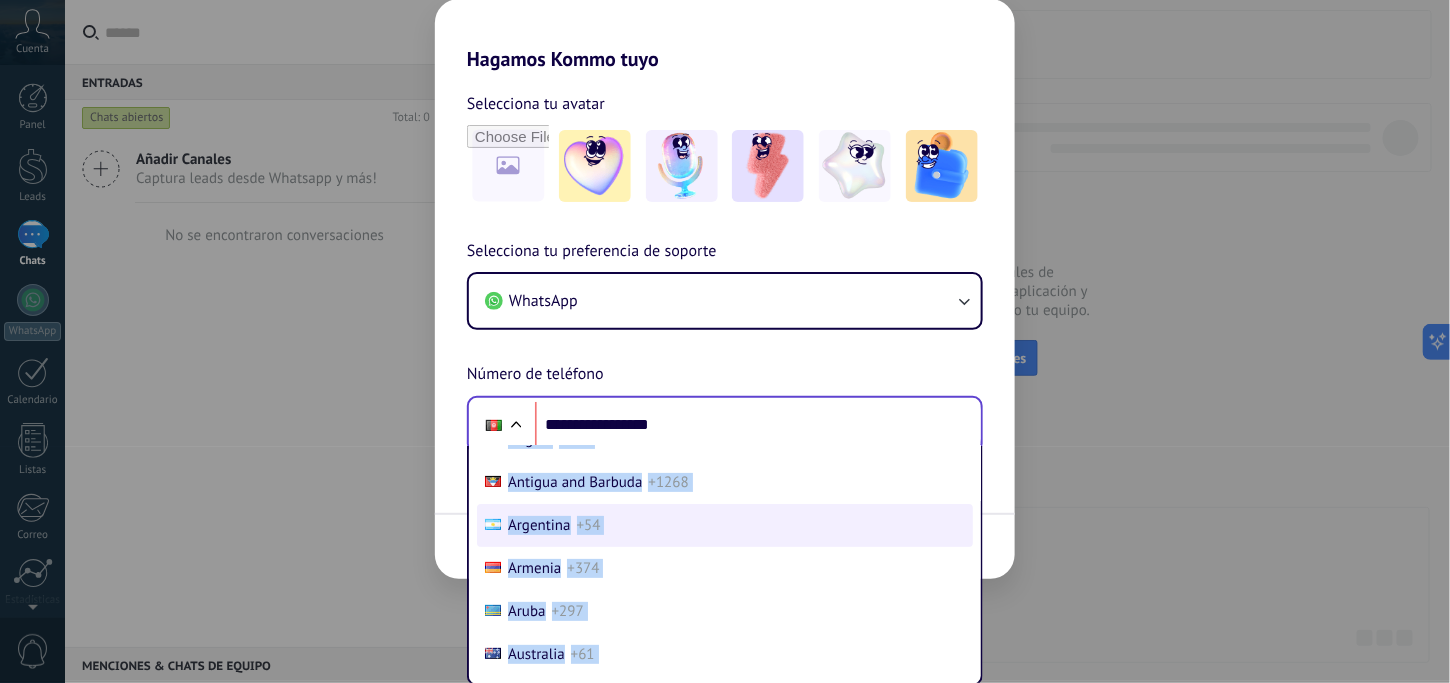 click on "Argentina +54" at bounding box center (725, 525) 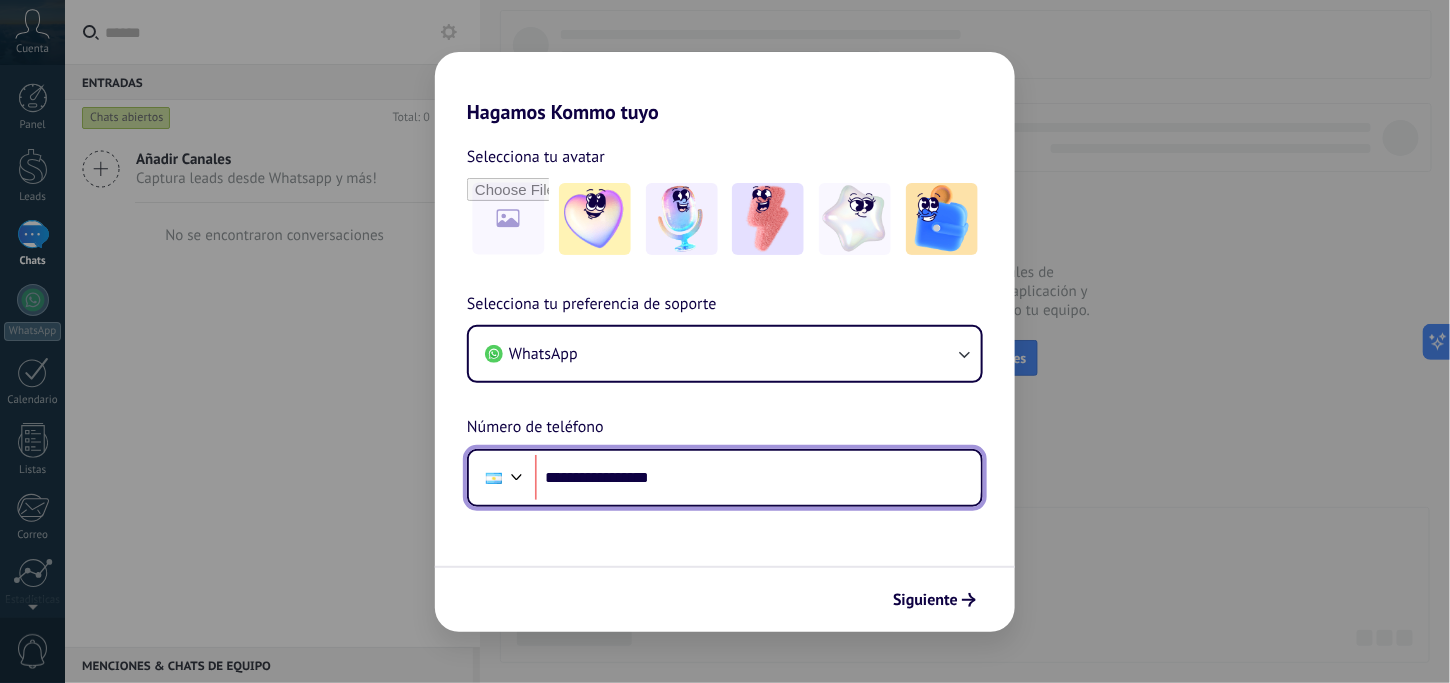 click on "**********" at bounding box center (758, 478) 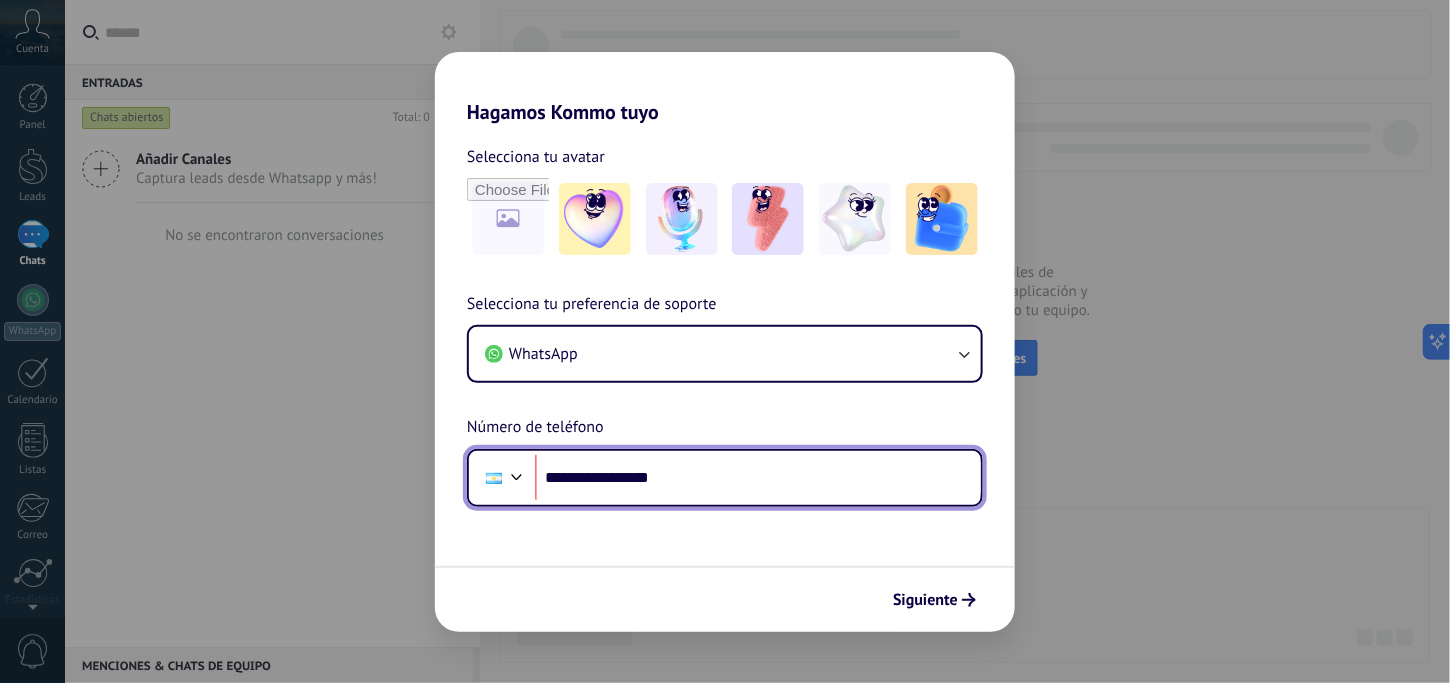 click on "**********" at bounding box center (758, 478) 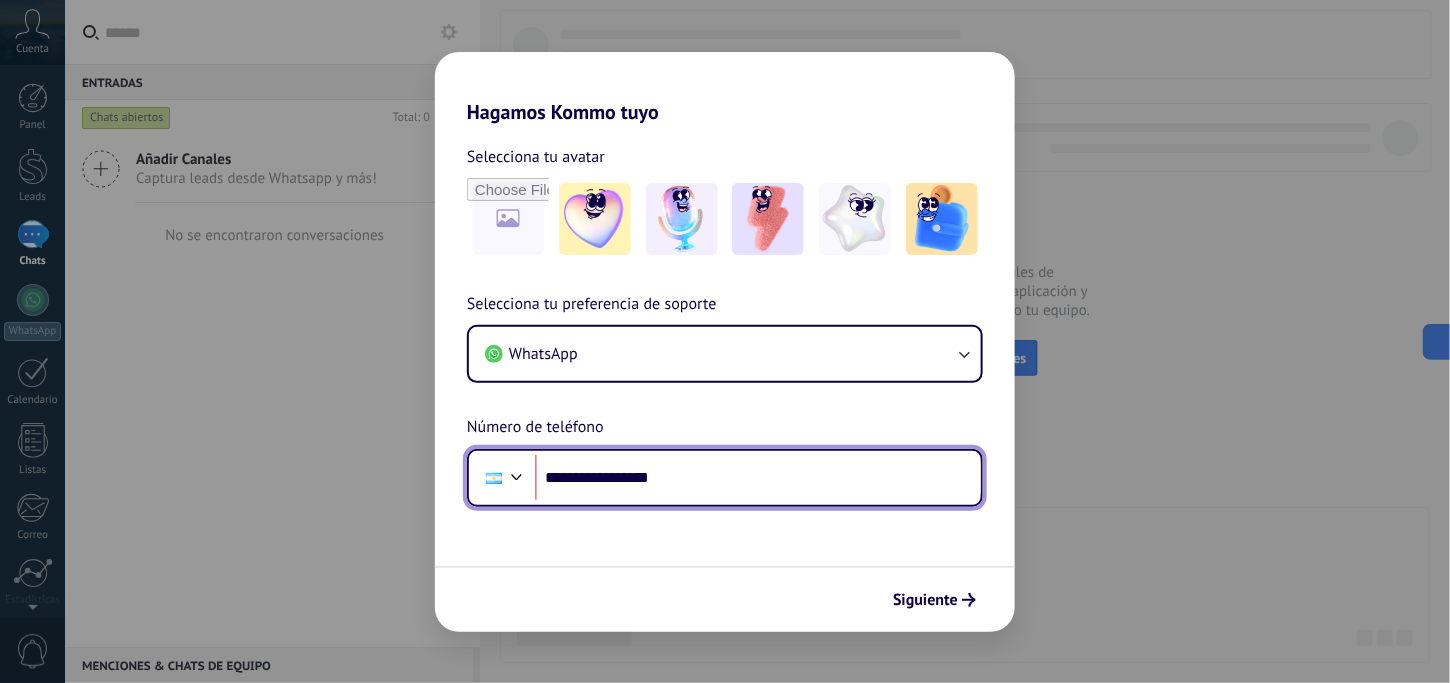 click on "**********" at bounding box center [758, 478] 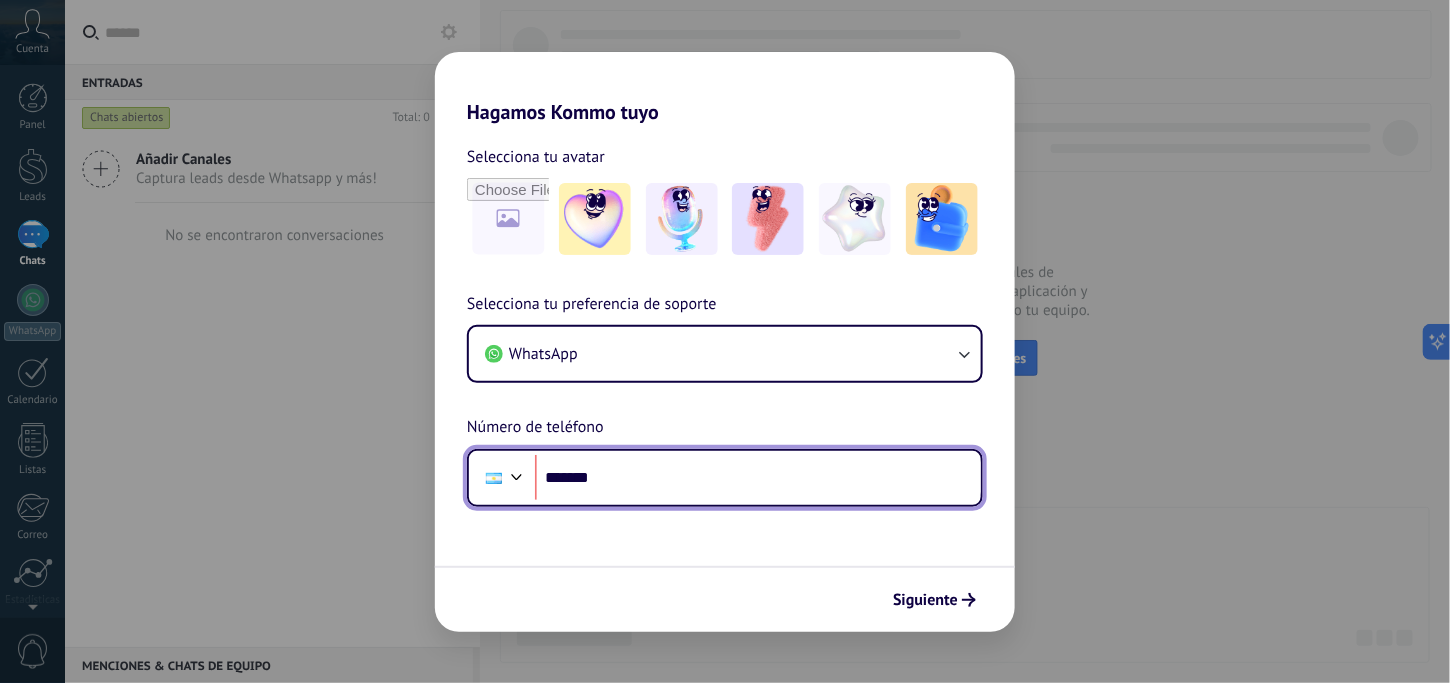 click on "*******" at bounding box center [758, 478] 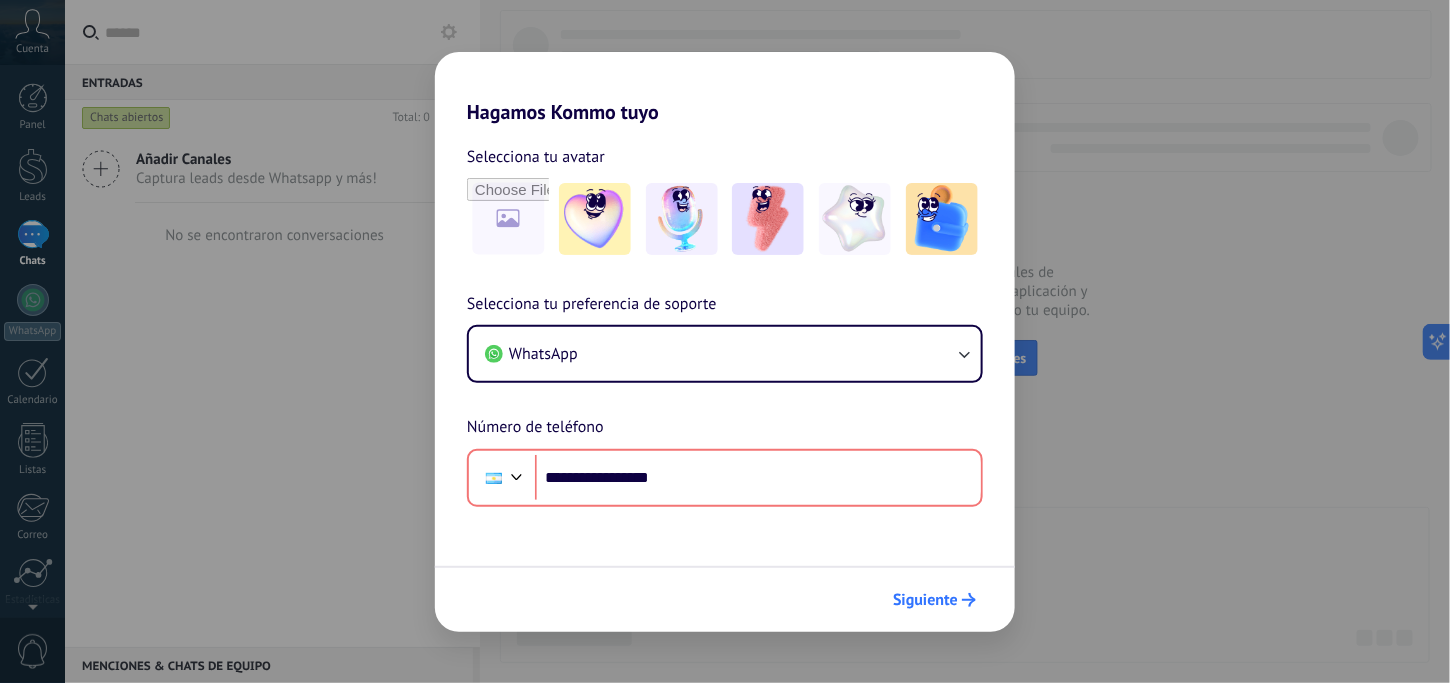 click 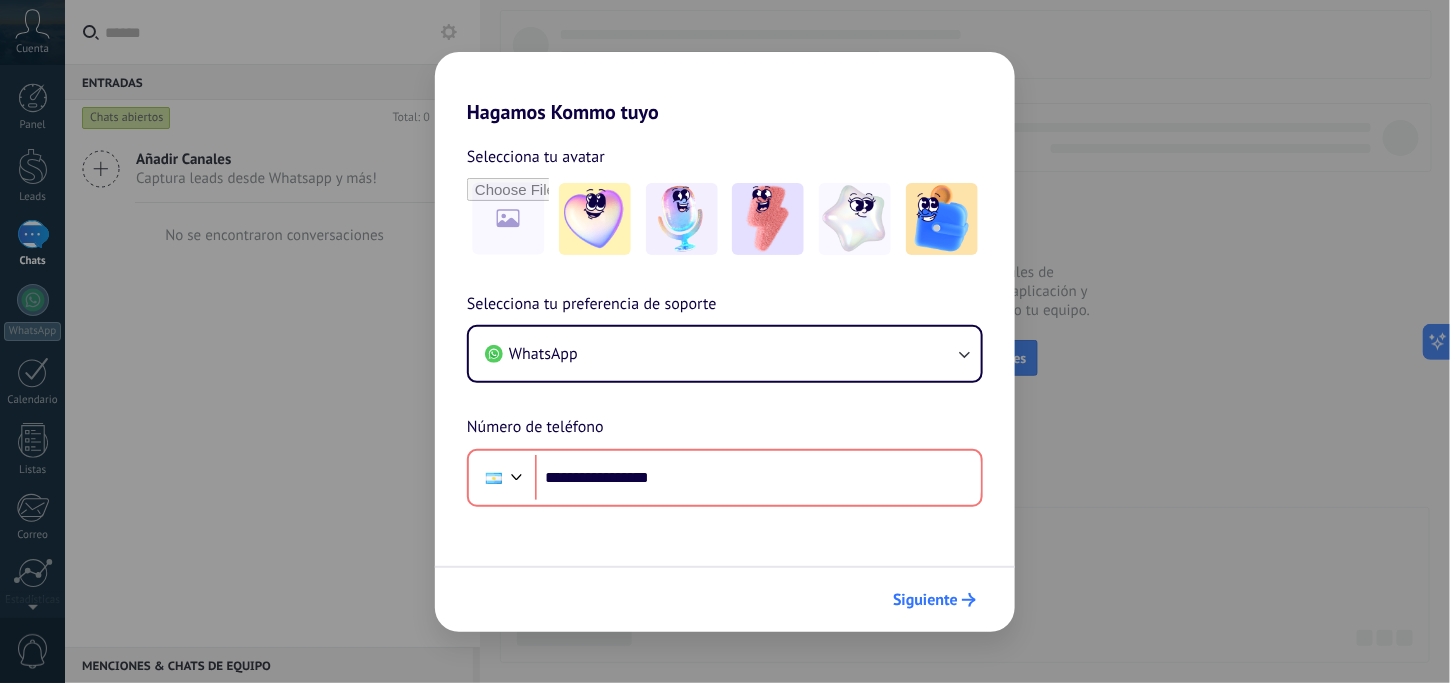 click on "Siguiente" at bounding box center (925, 600) 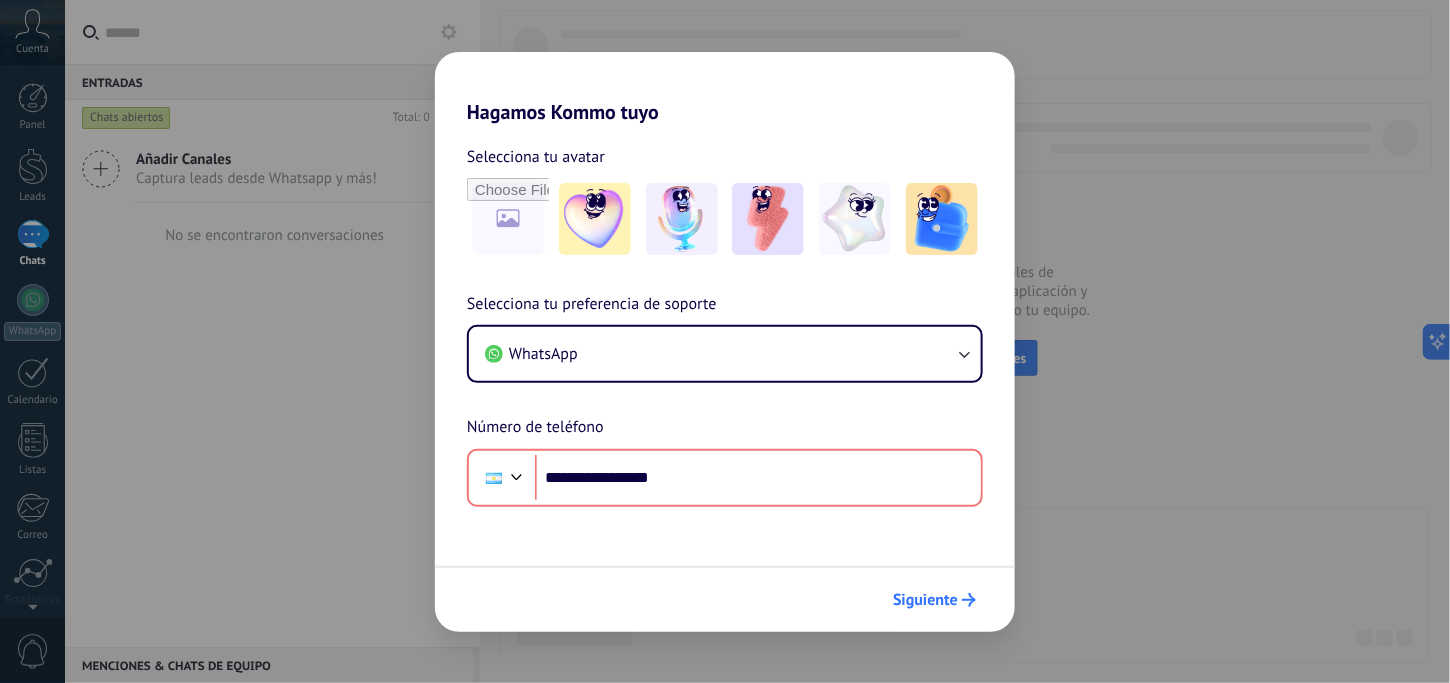 click on "Siguiente" at bounding box center [925, 600] 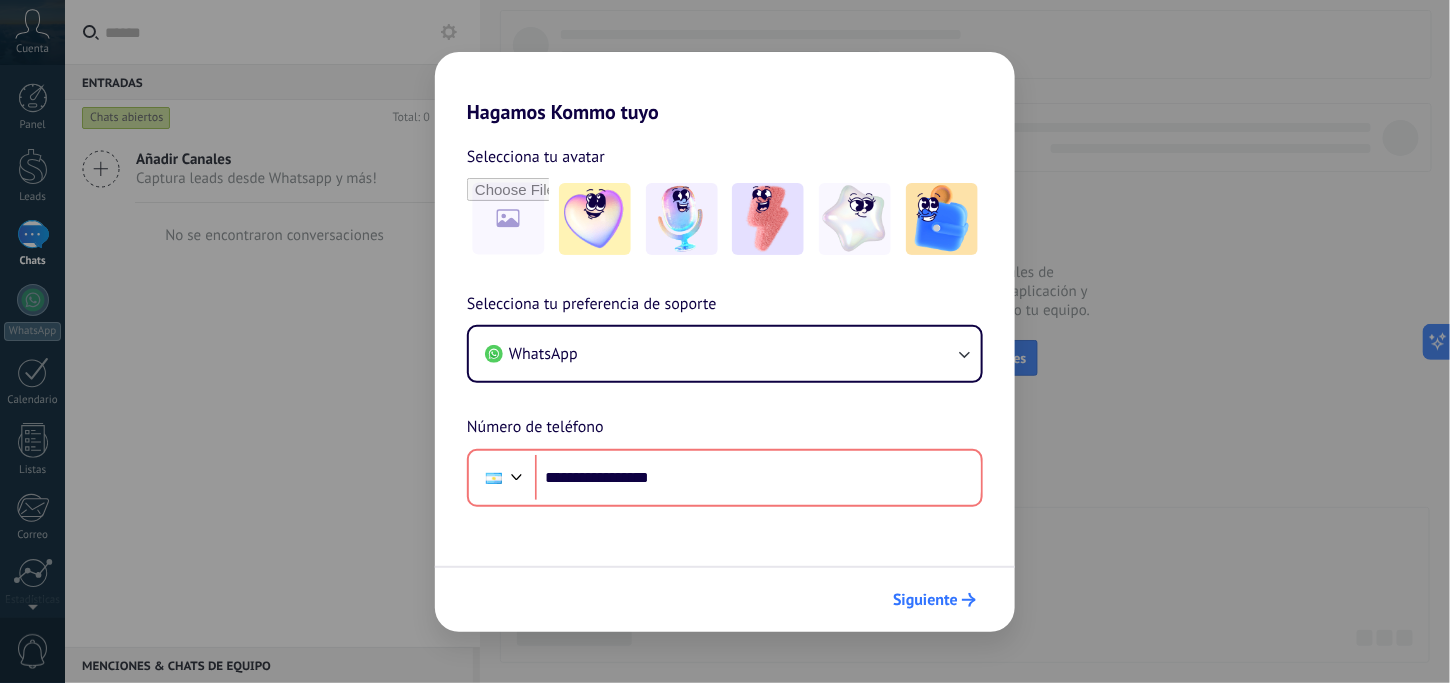 click on "Siguiente" at bounding box center (925, 600) 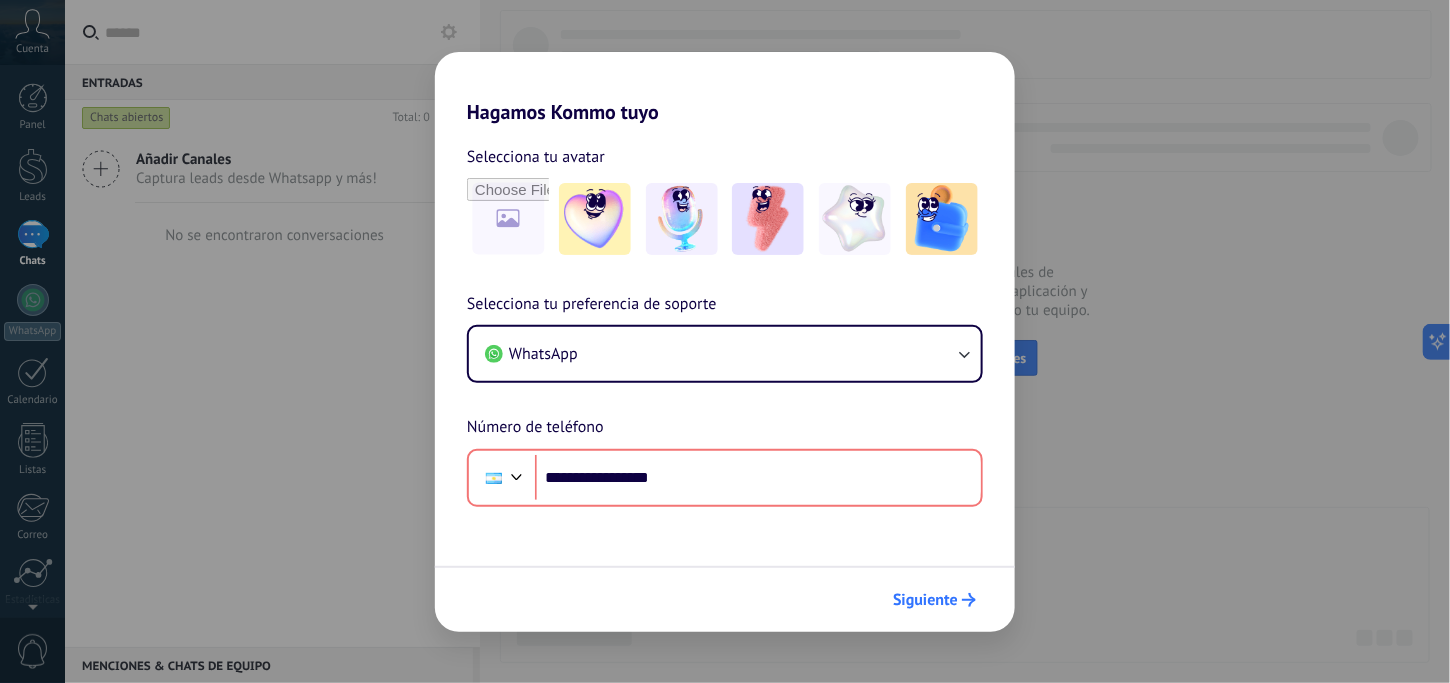 click on "Siguiente" at bounding box center (925, 600) 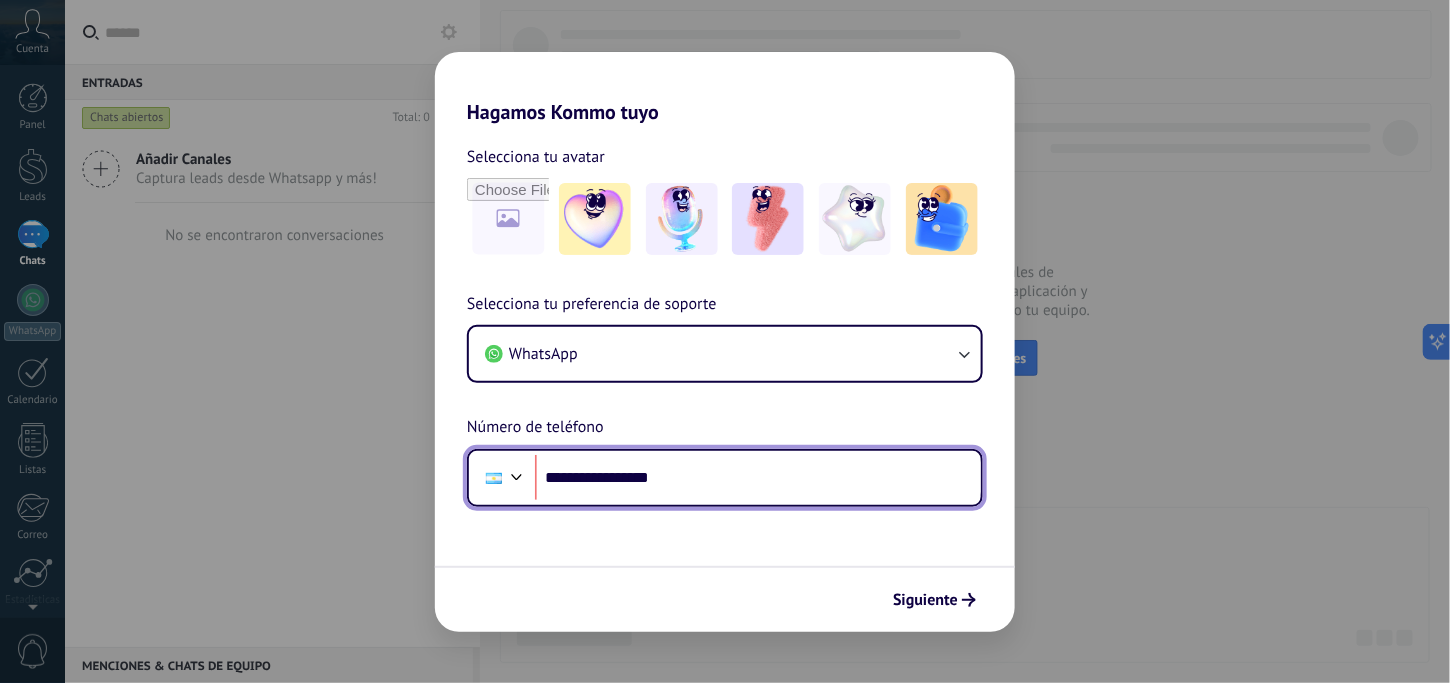 click on "**********" at bounding box center [758, 478] 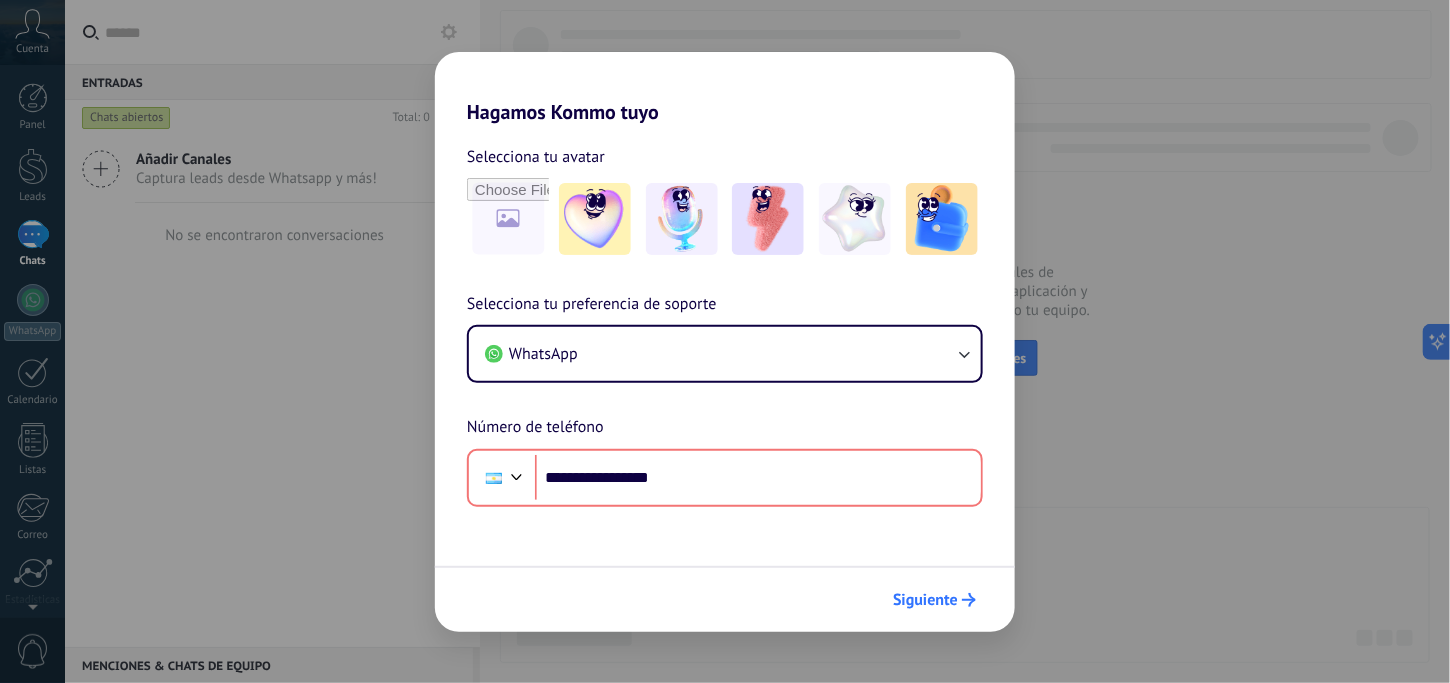 click on "Siguiente" at bounding box center (925, 600) 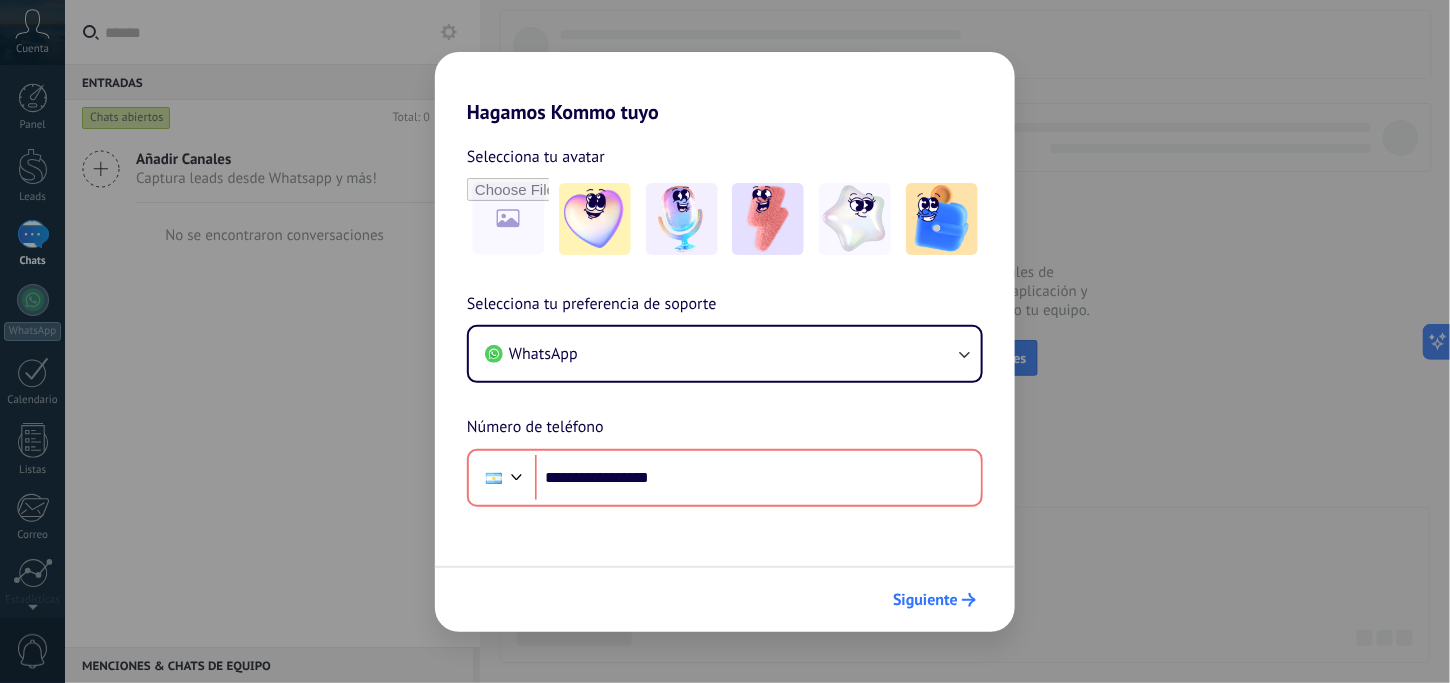 click on "Siguiente" at bounding box center [925, 600] 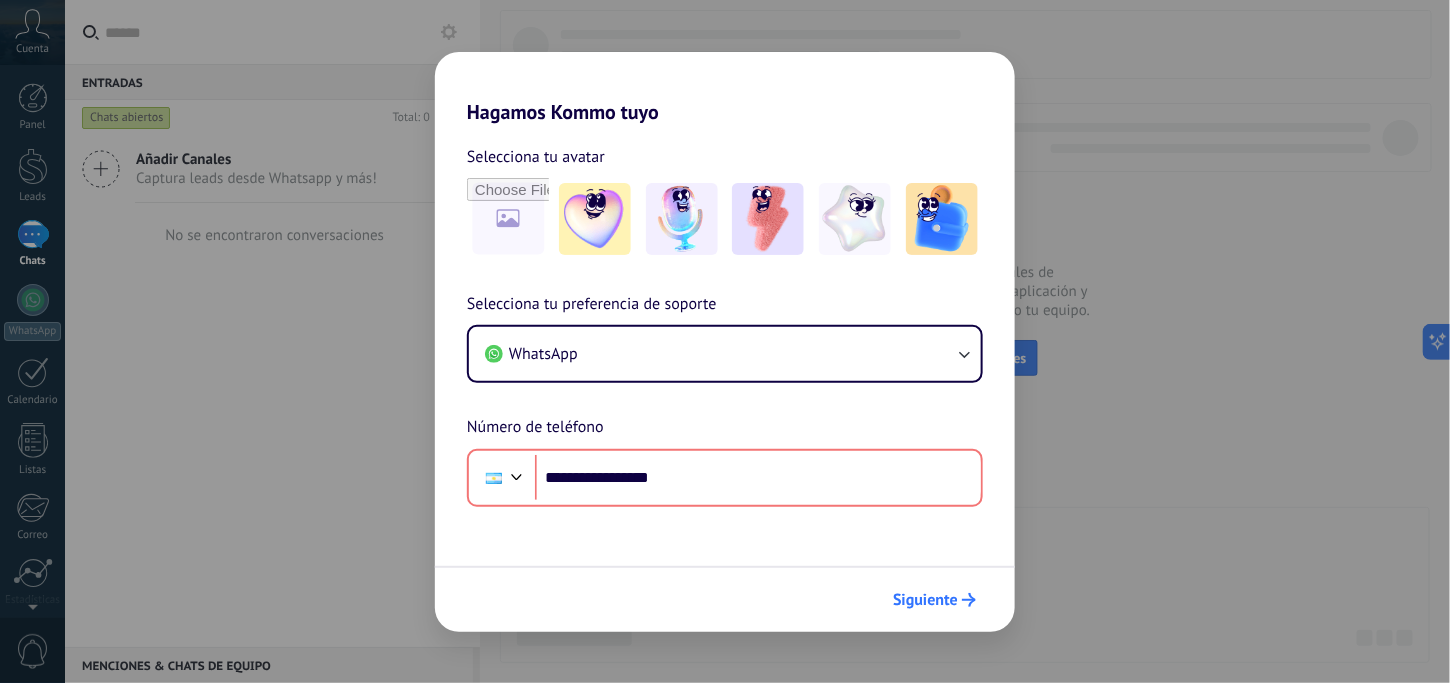 click on "Siguiente" at bounding box center [925, 600] 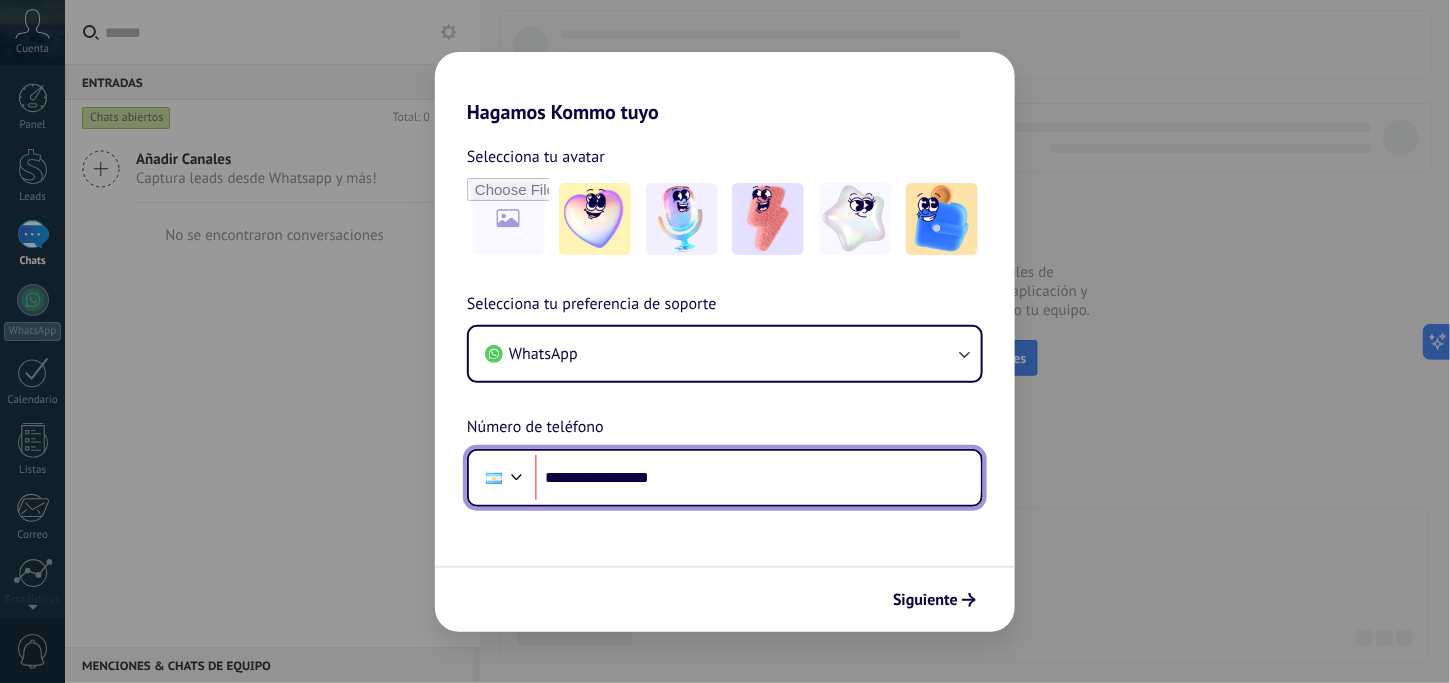 click on "**********" at bounding box center [758, 478] 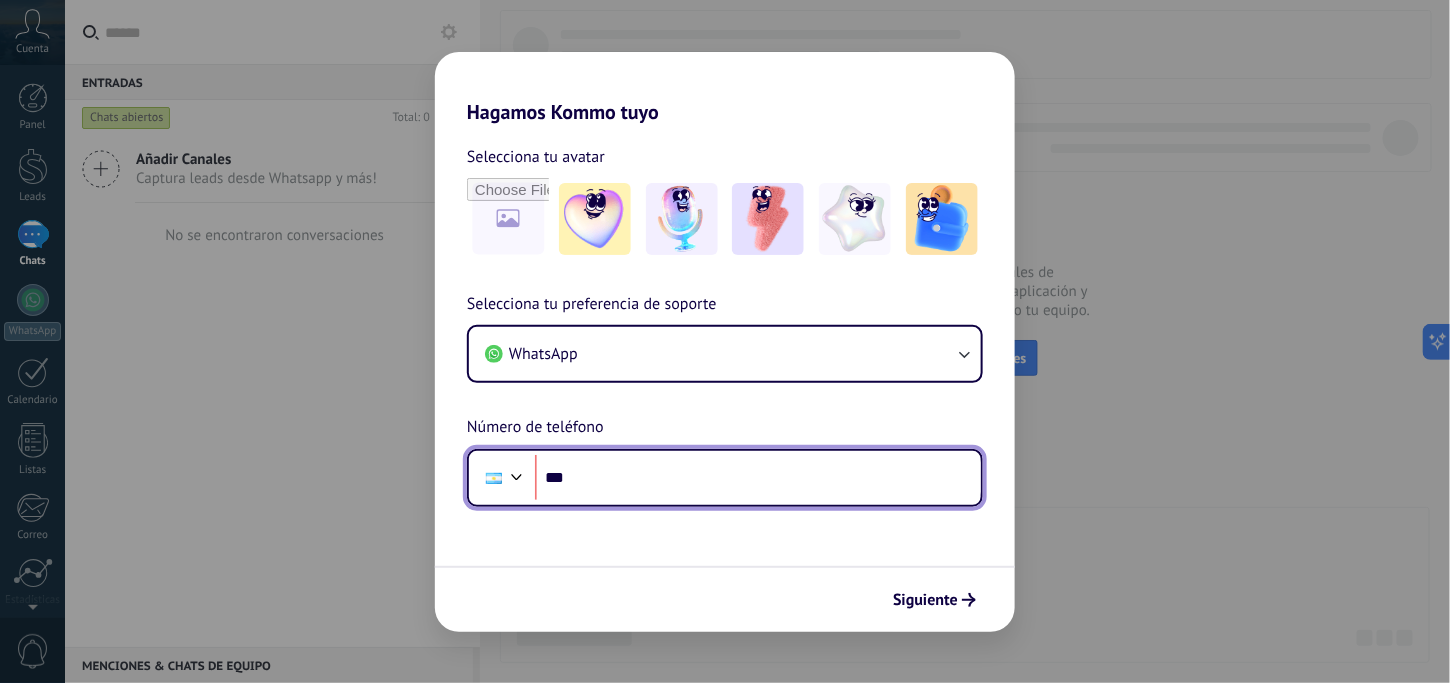 type on "**" 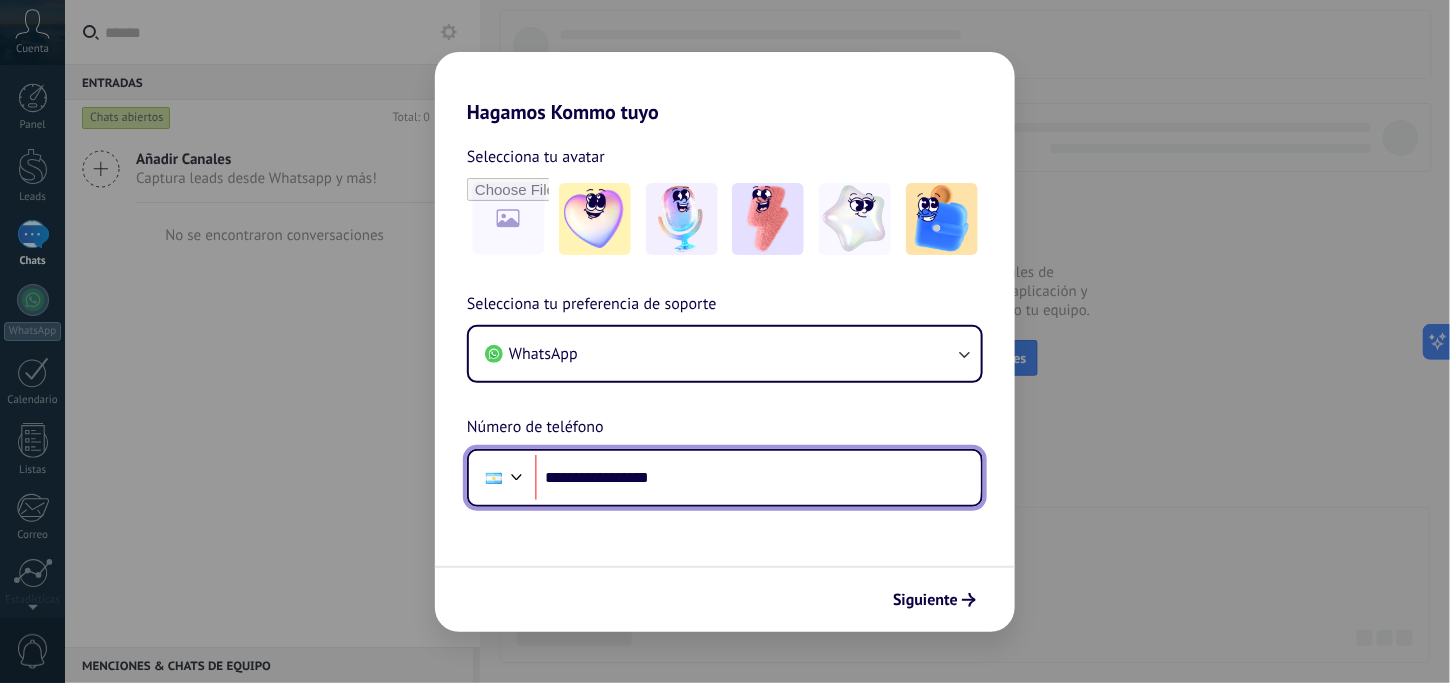 click on "**********" at bounding box center [758, 478] 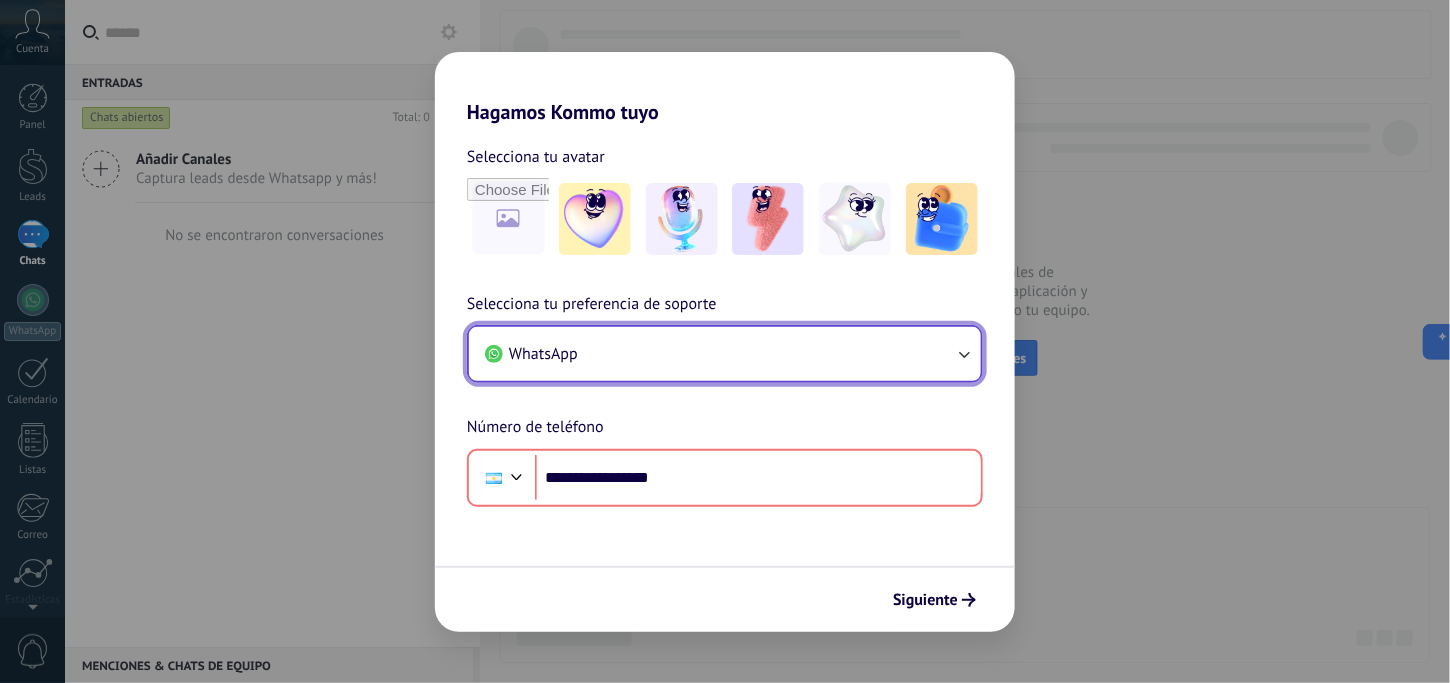 click 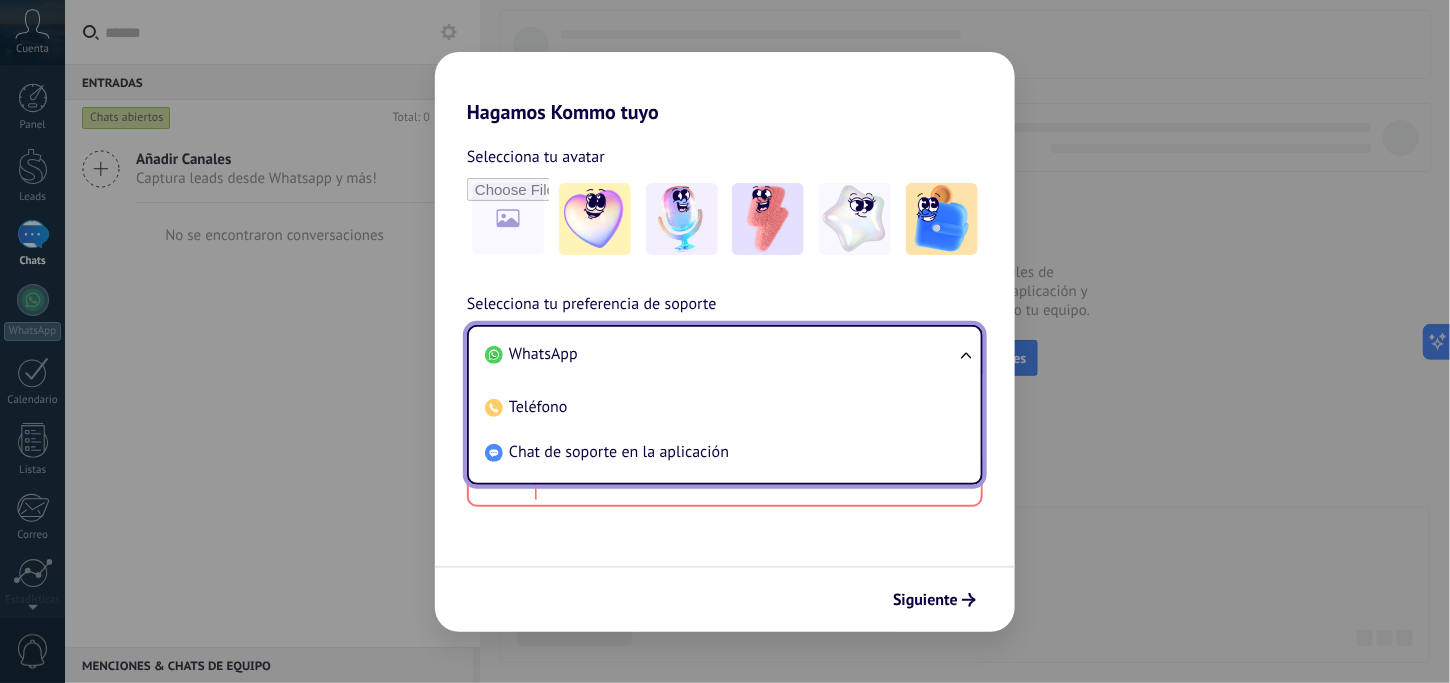 click on "WhatsApp Teléfono Chat de soporte en la aplicación" at bounding box center (725, 405) 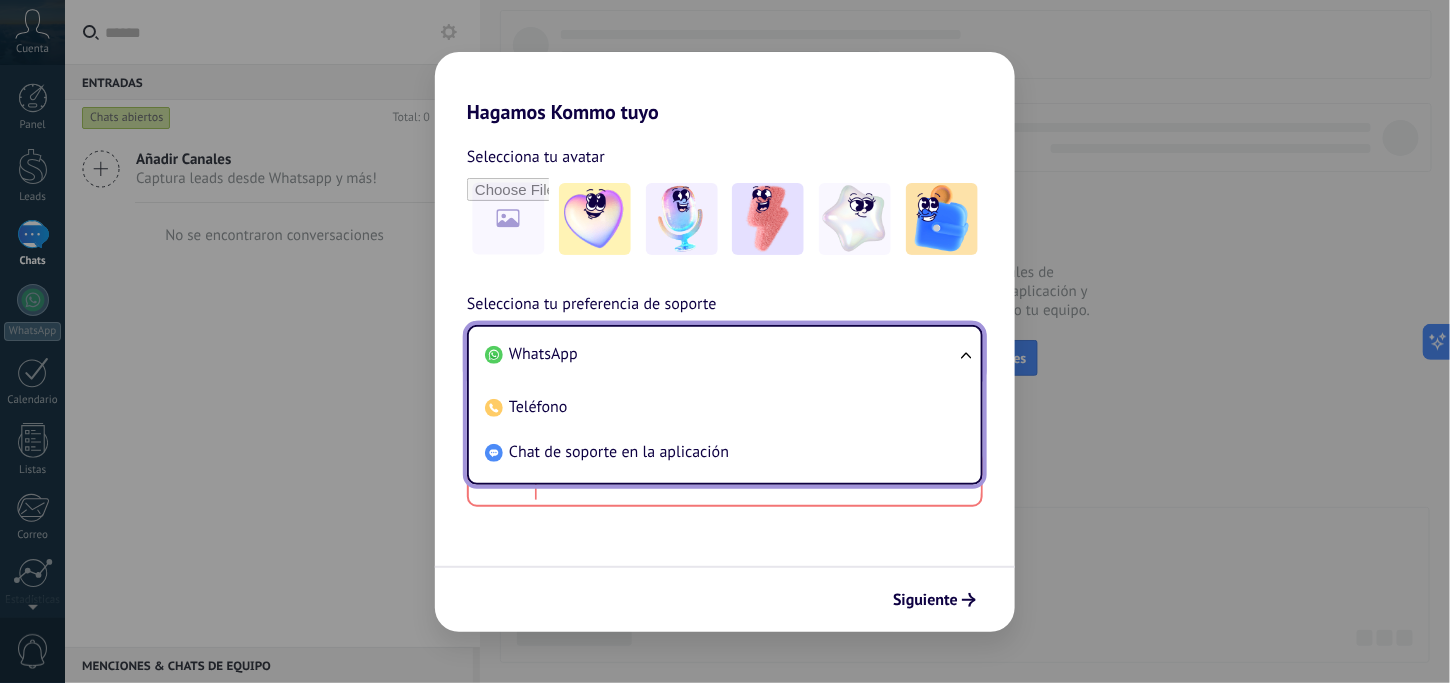 click on "WhatsApp" at bounding box center [543, 354] 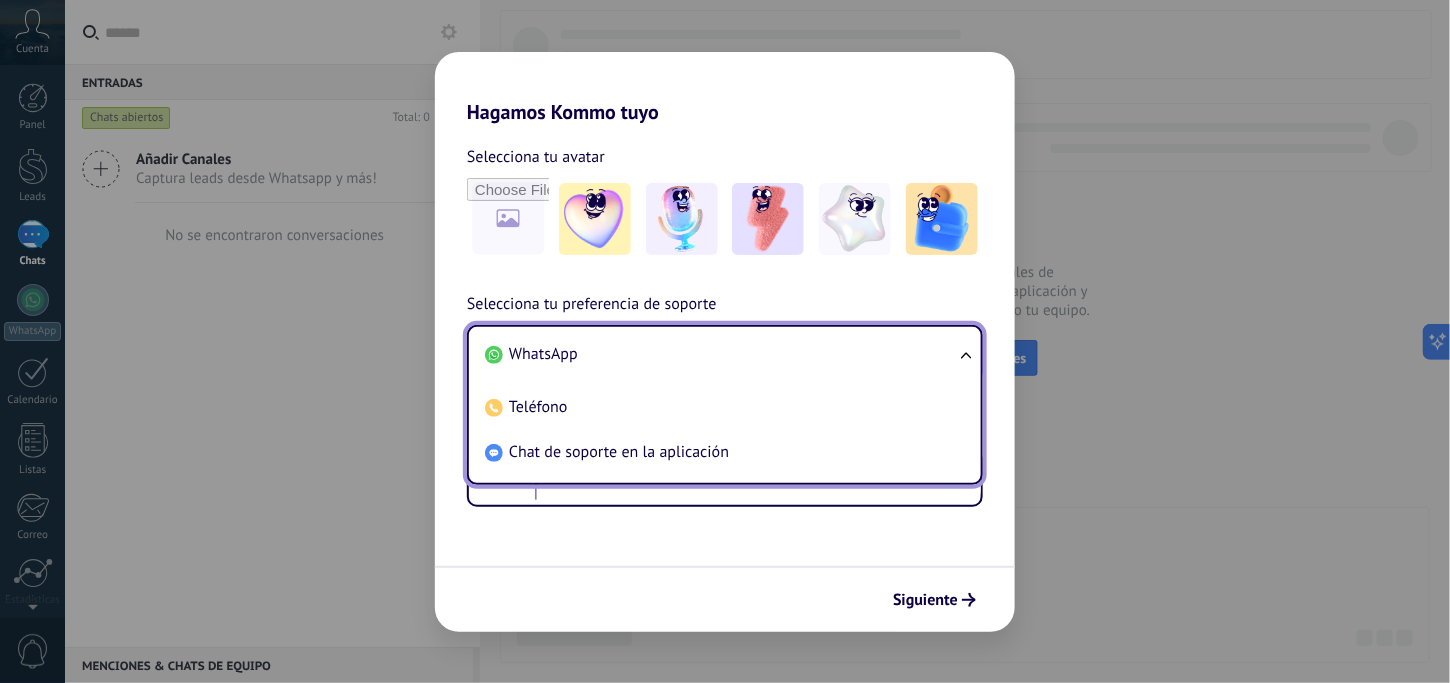 click on "WhatsApp" at bounding box center [543, 354] 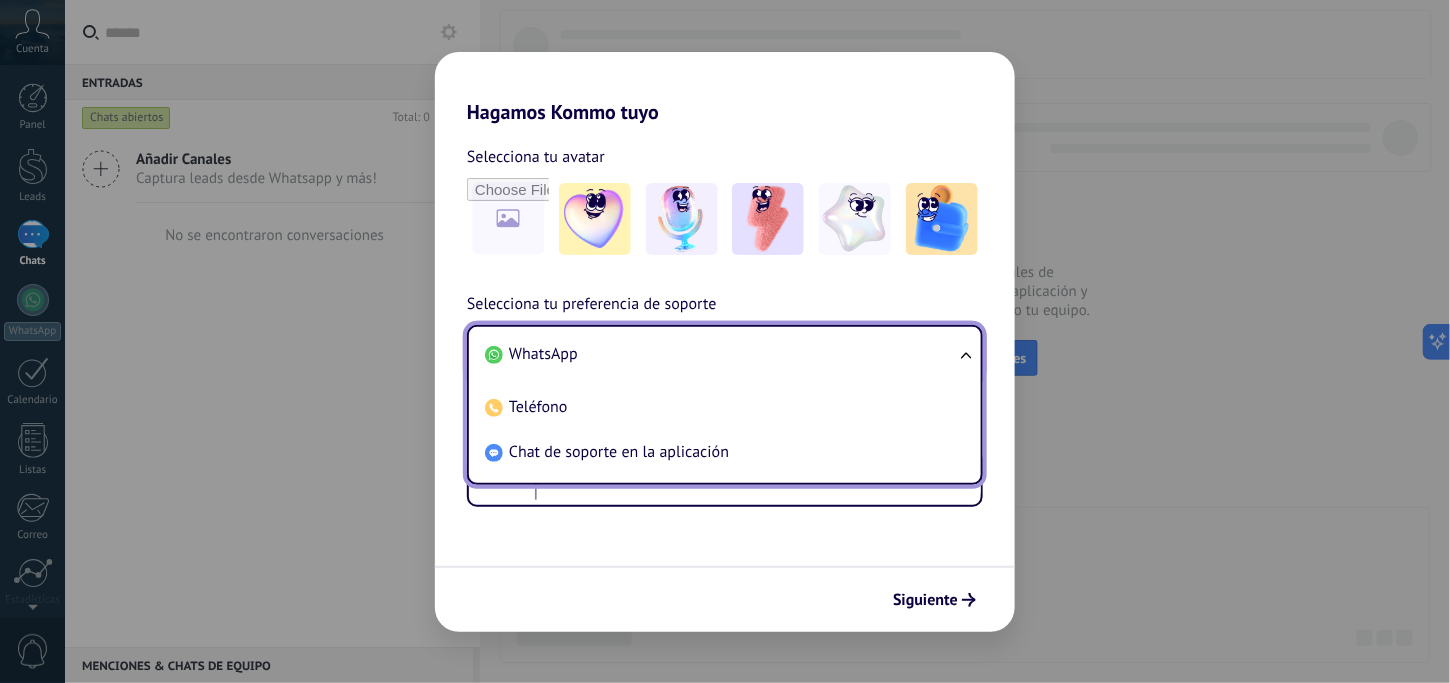 click on "WhatsApp" at bounding box center (543, 354) 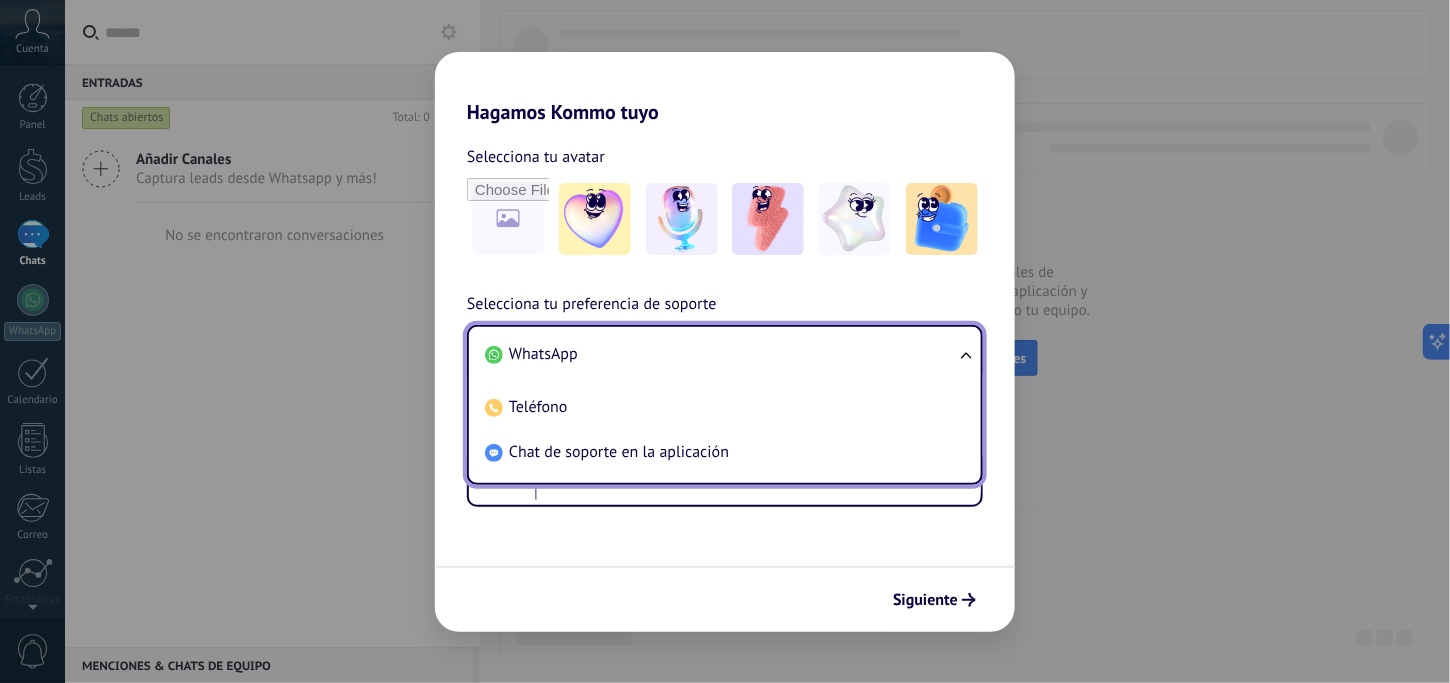 click on "WhatsApp" at bounding box center [543, 354] 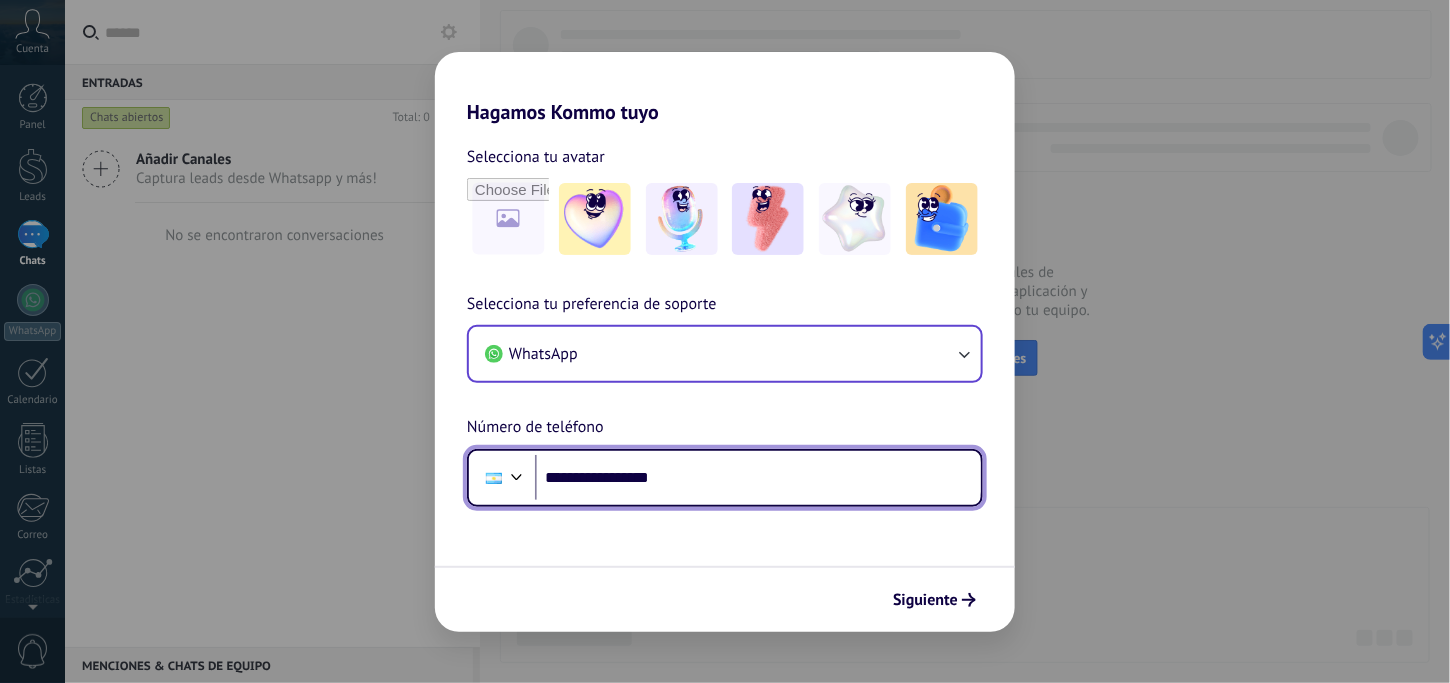 click on "**********" at bounding box center [758, 478] 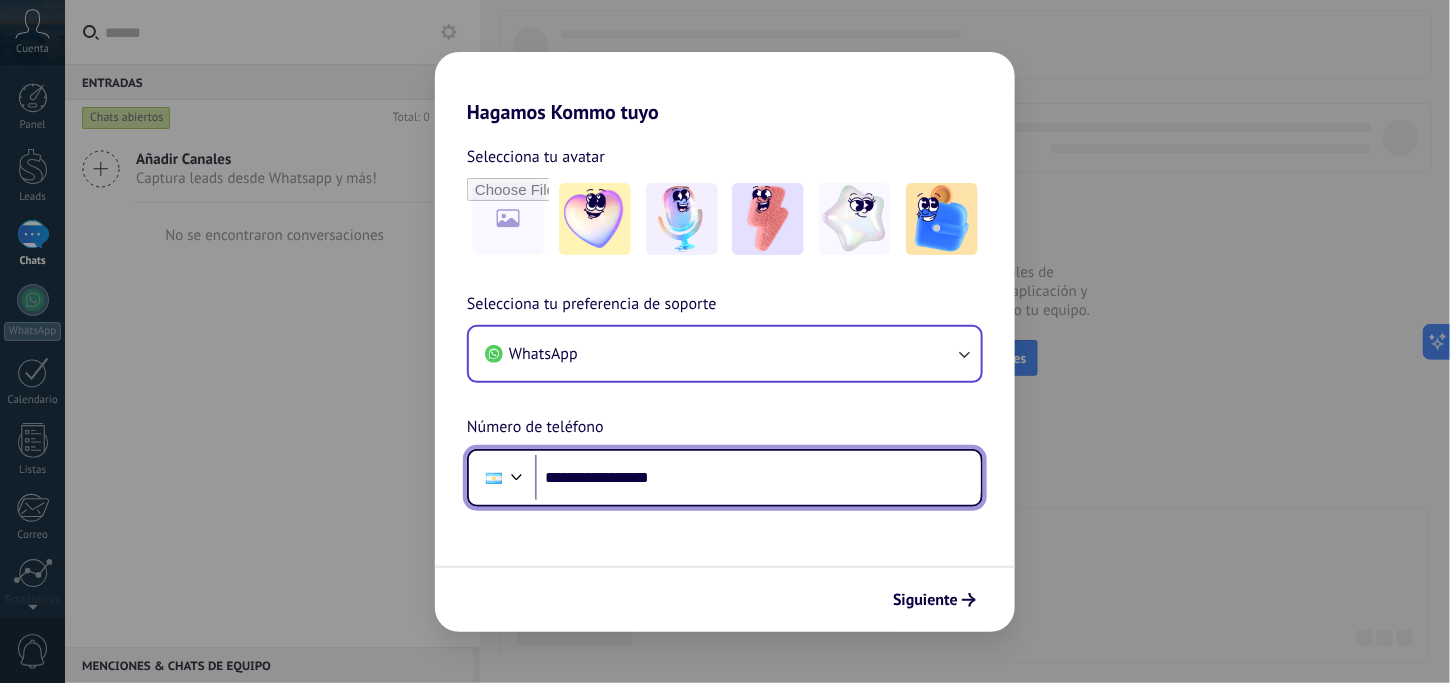 click on "**********" at bounding box center (758, 478) 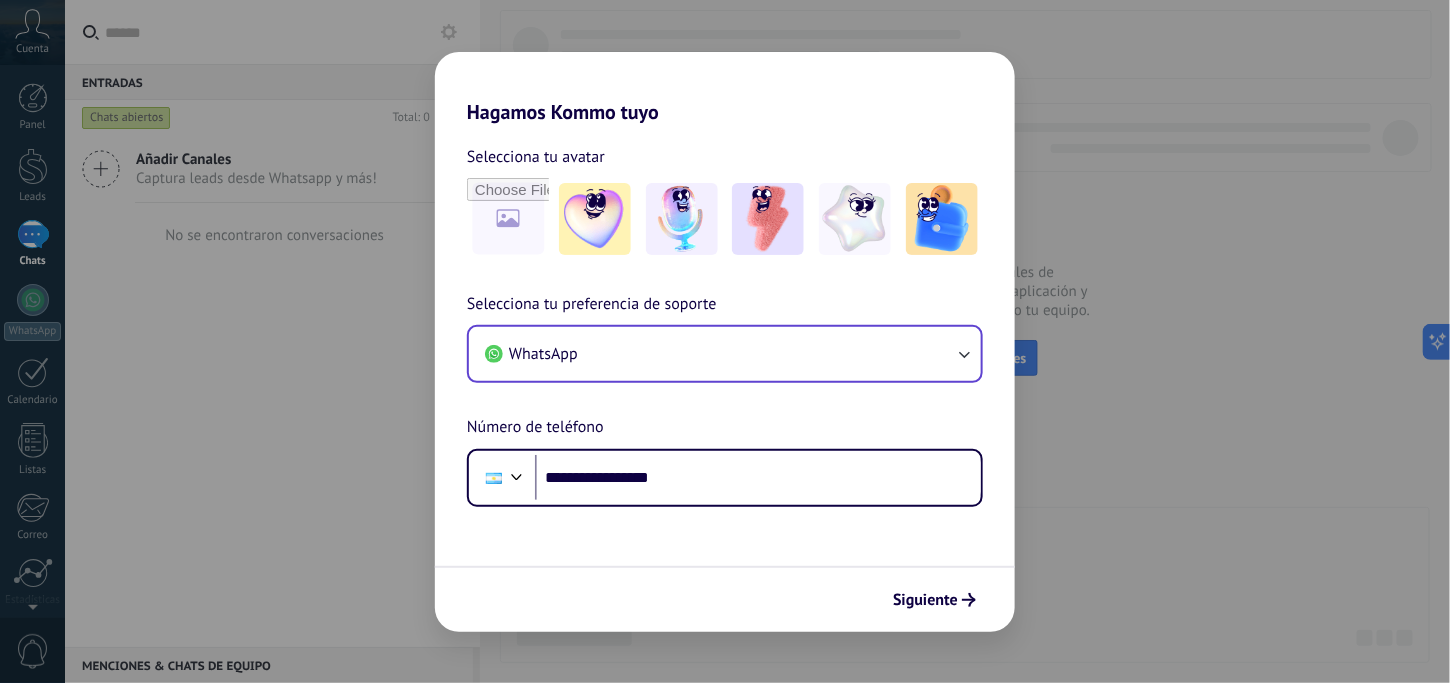 click on "**********" at bounding box center [725, 378] 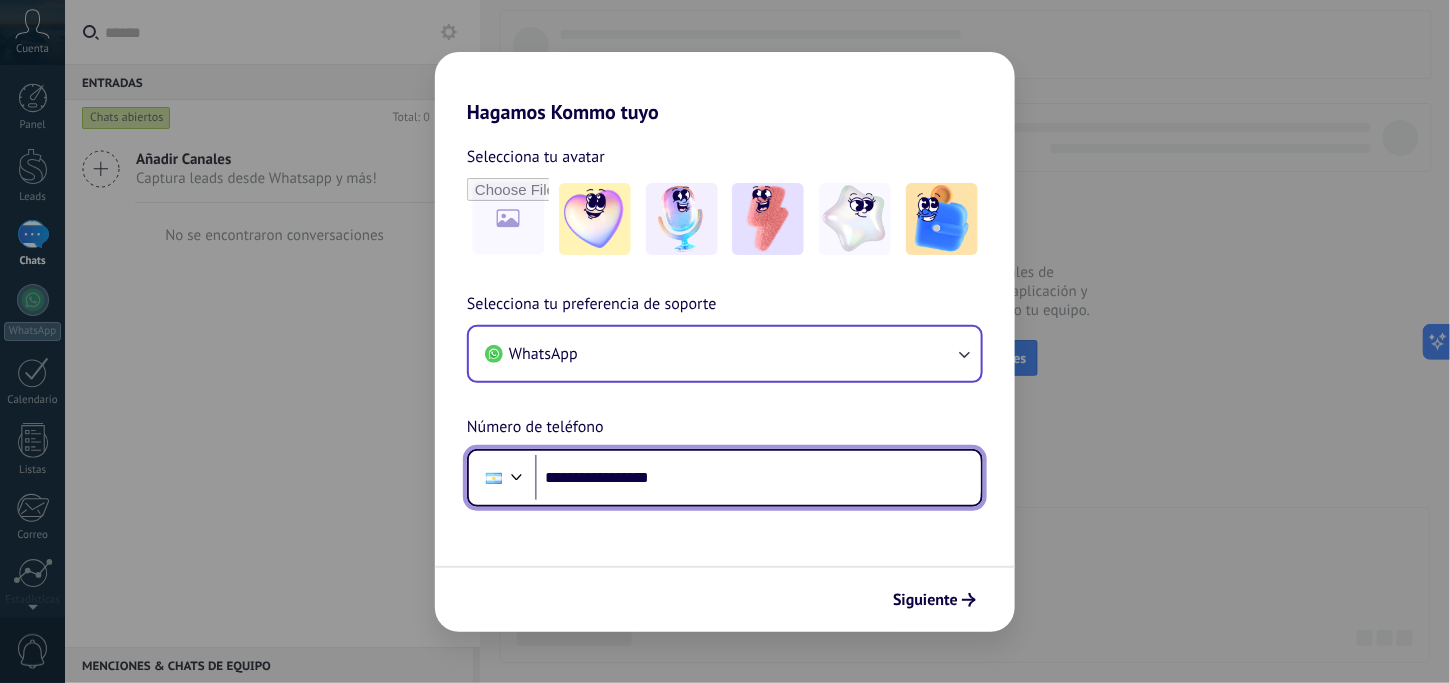 click on "**********" at bounding box center [758, 478] 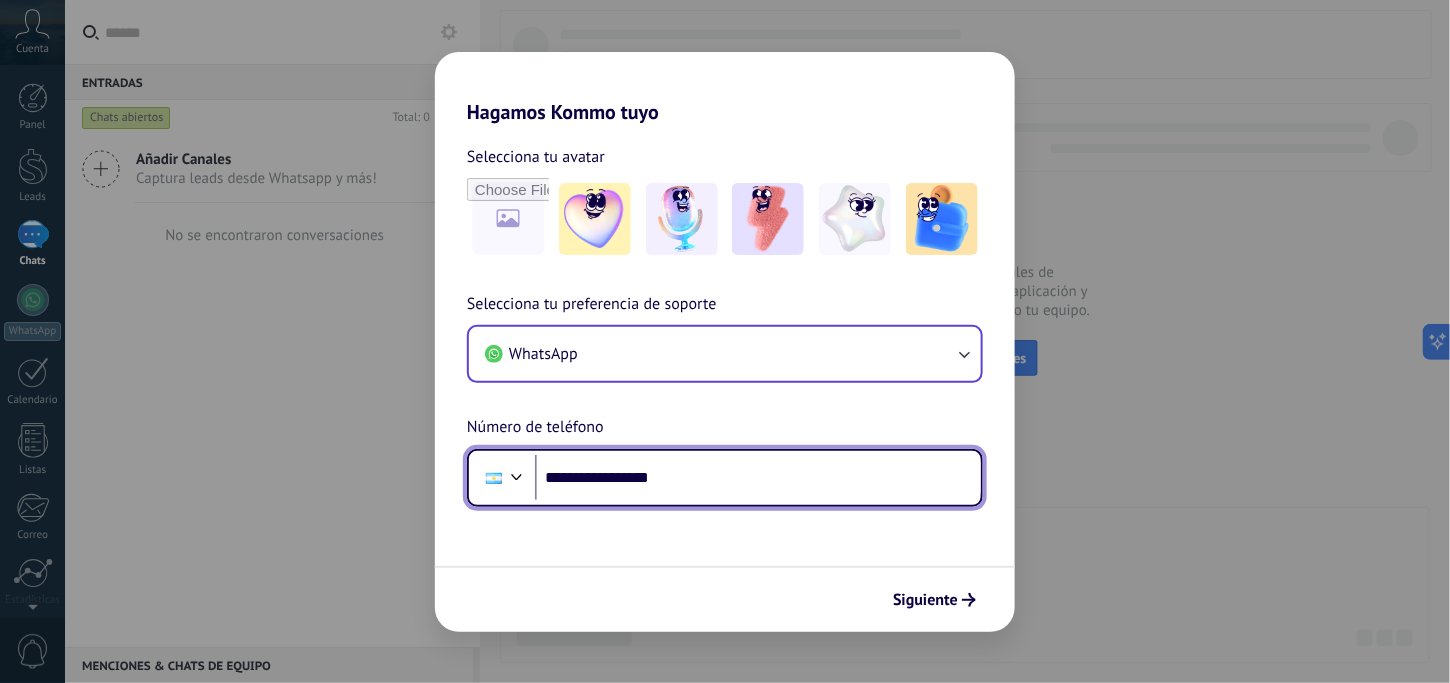 click on "**********" at bounding box center [758, 478] 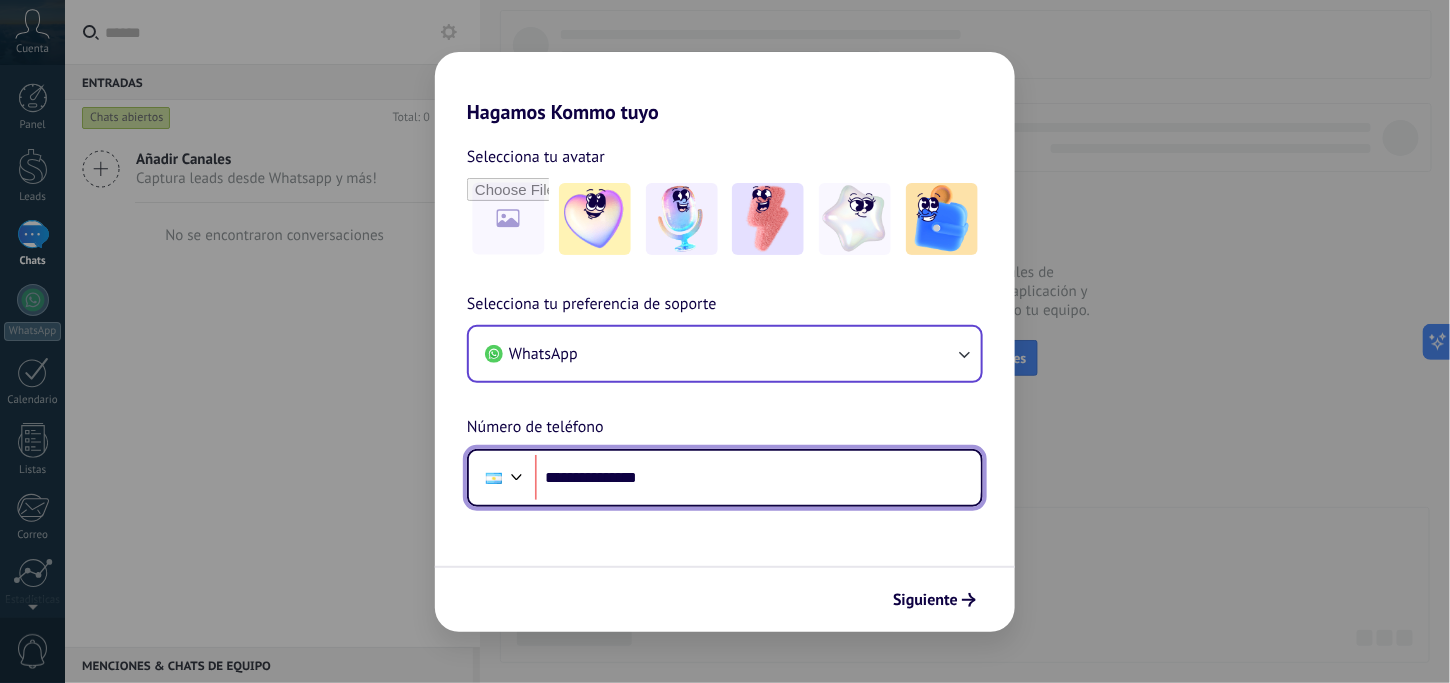 click on "**********" at bounding box center (758, 478) 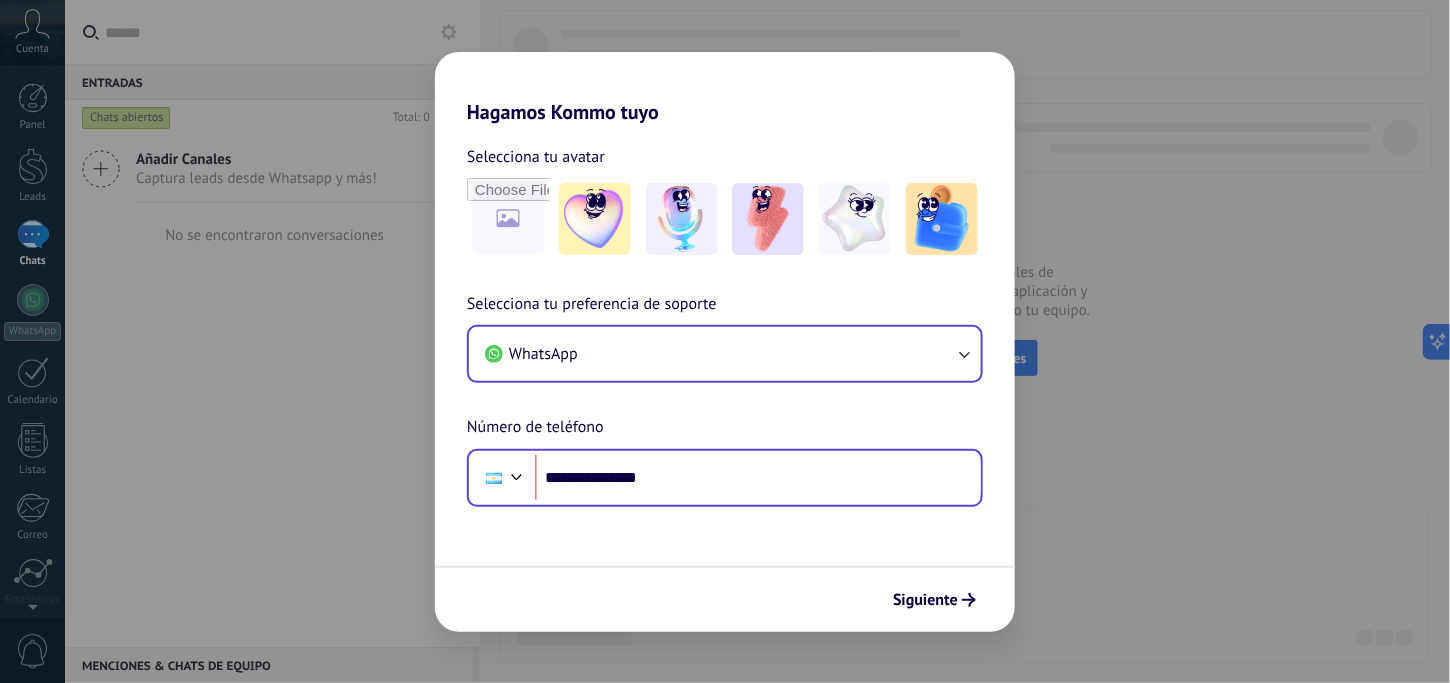 click on "**********" at bounding box center (725, 478) 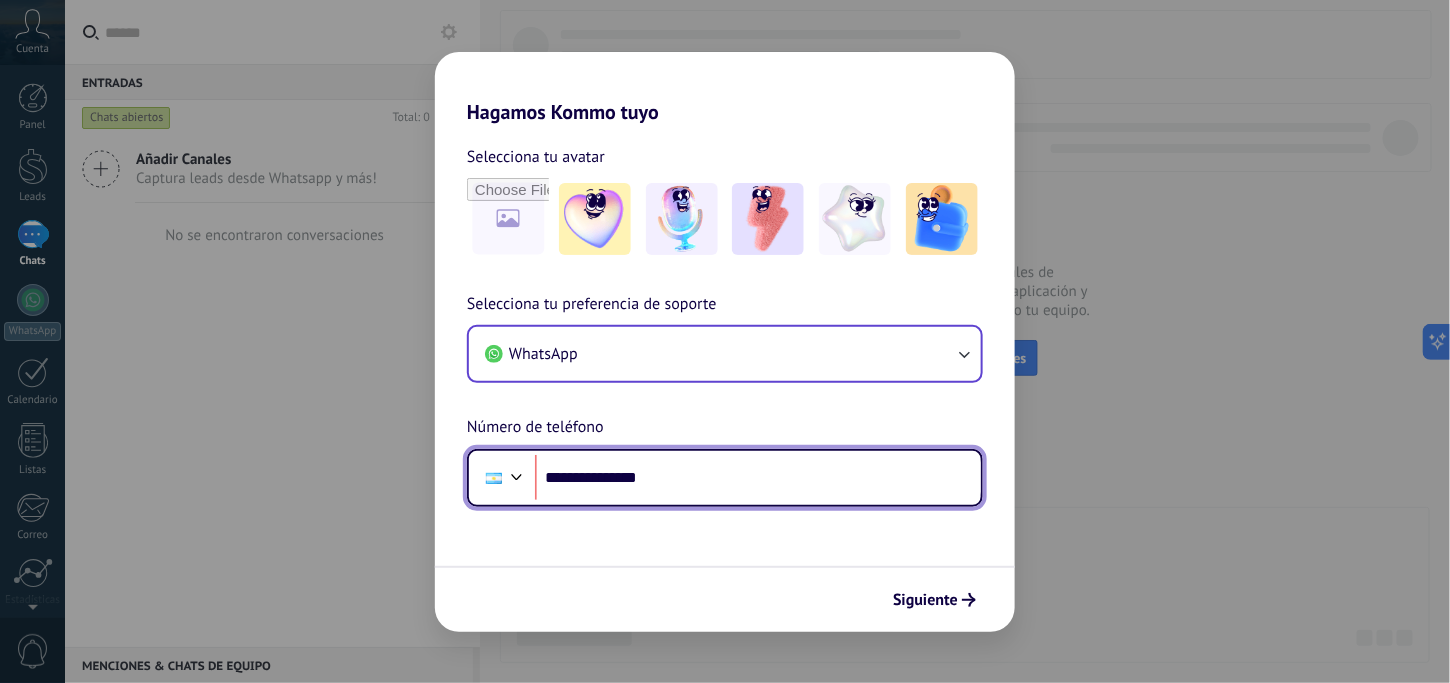 click on "**********" at bounding box center [758, 478] 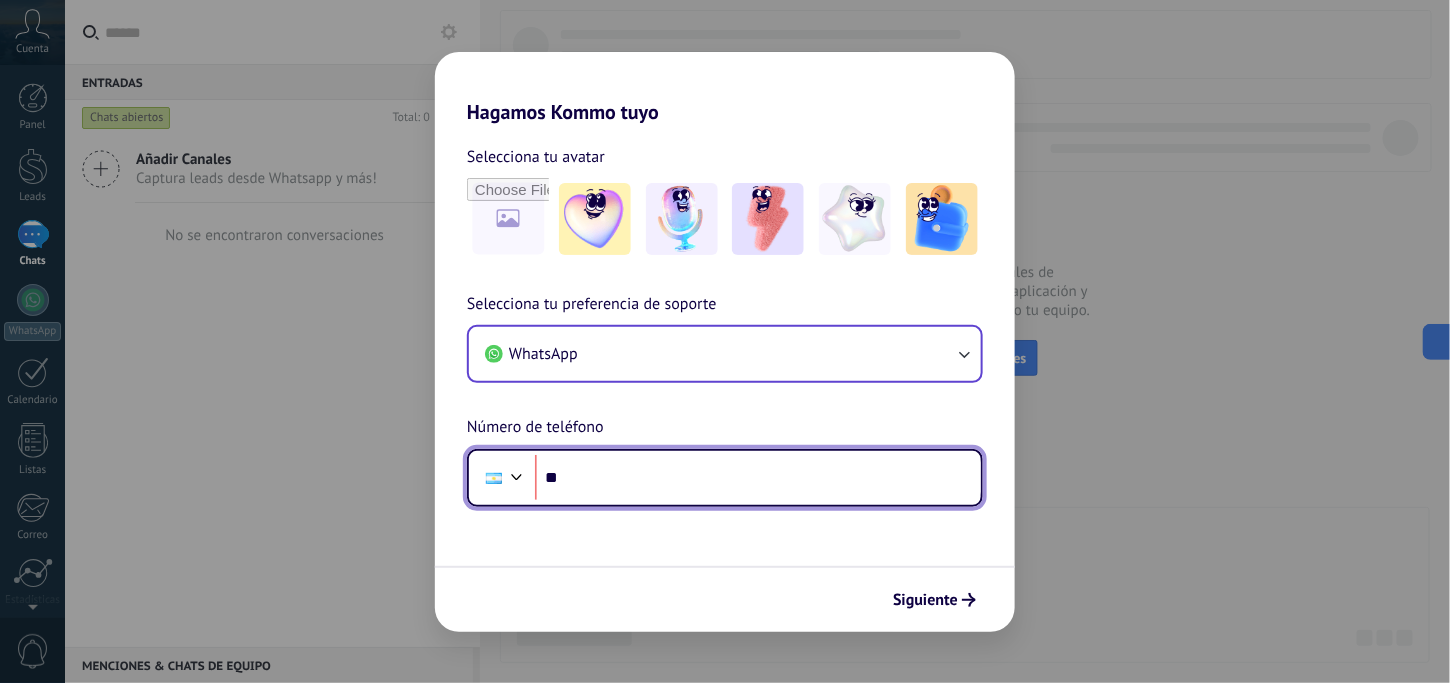type on "**" 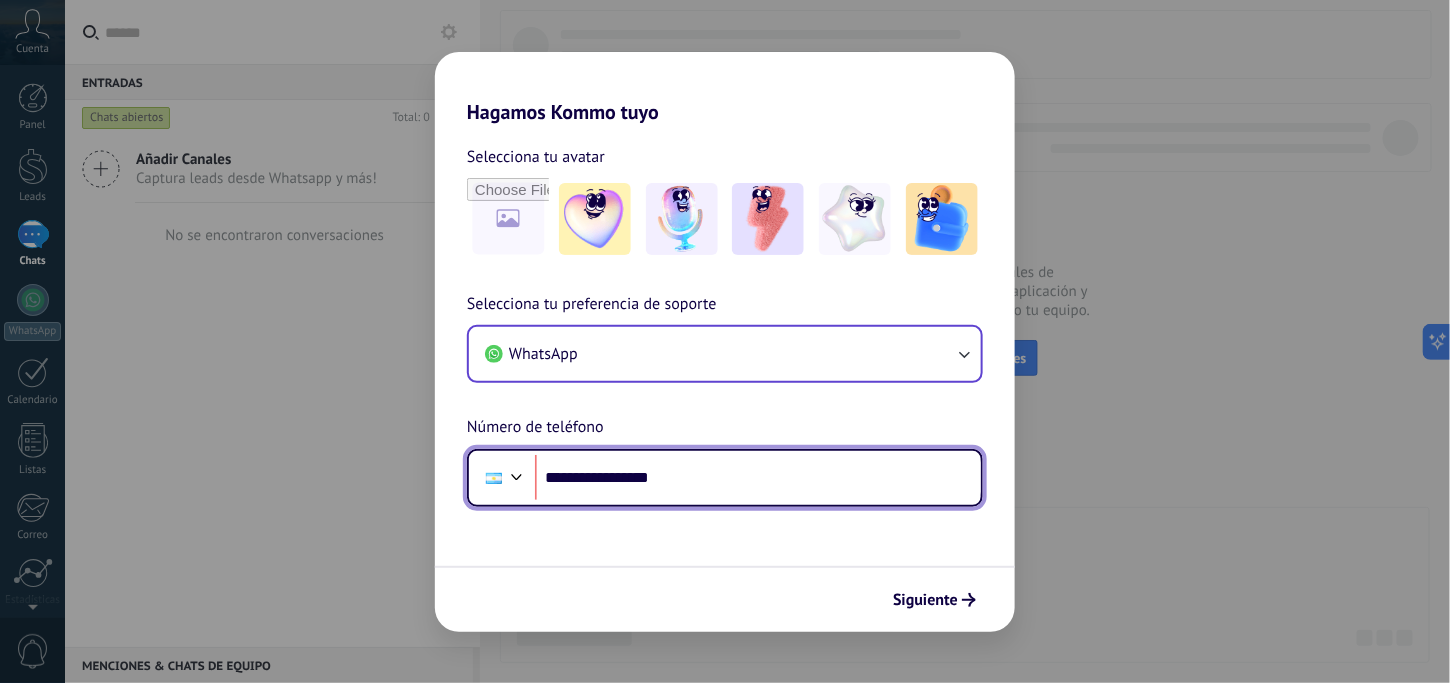 click on "**********" at bounding box center [758, 478] 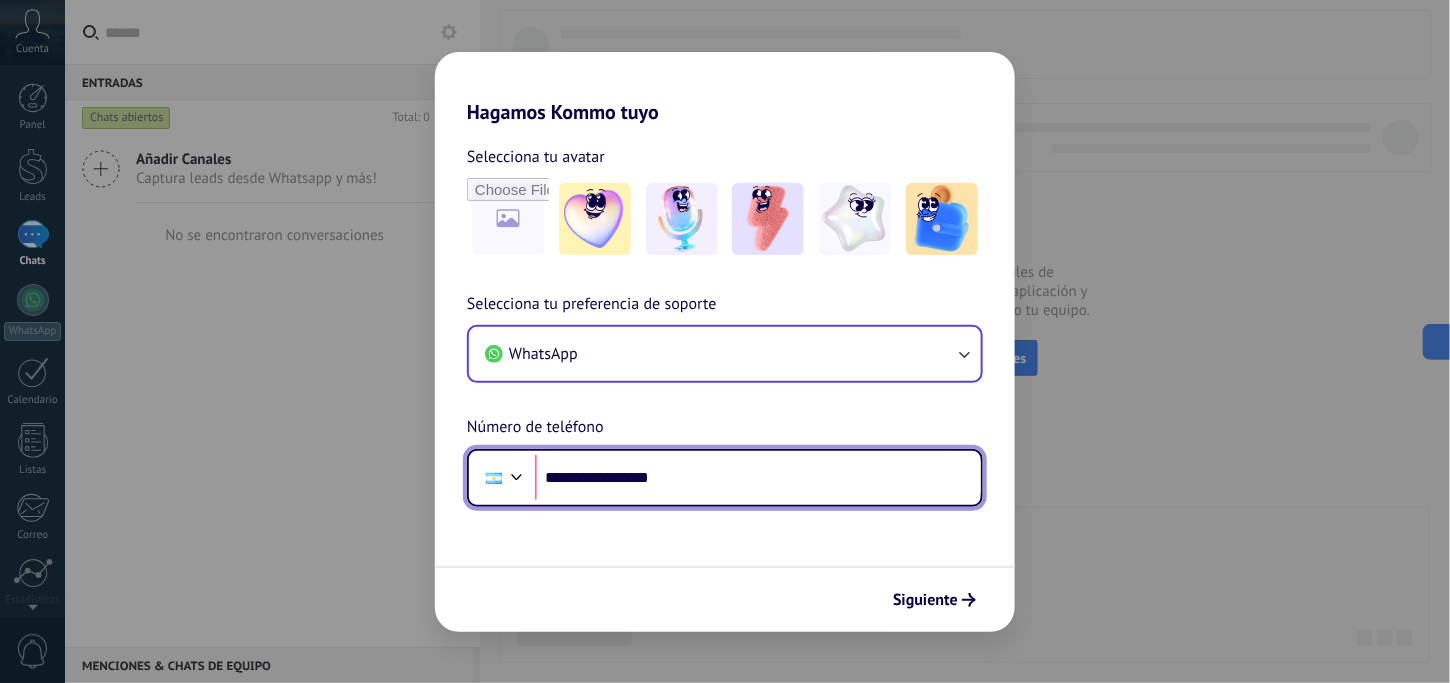 click on "**********" at bounding box center [758, 478] 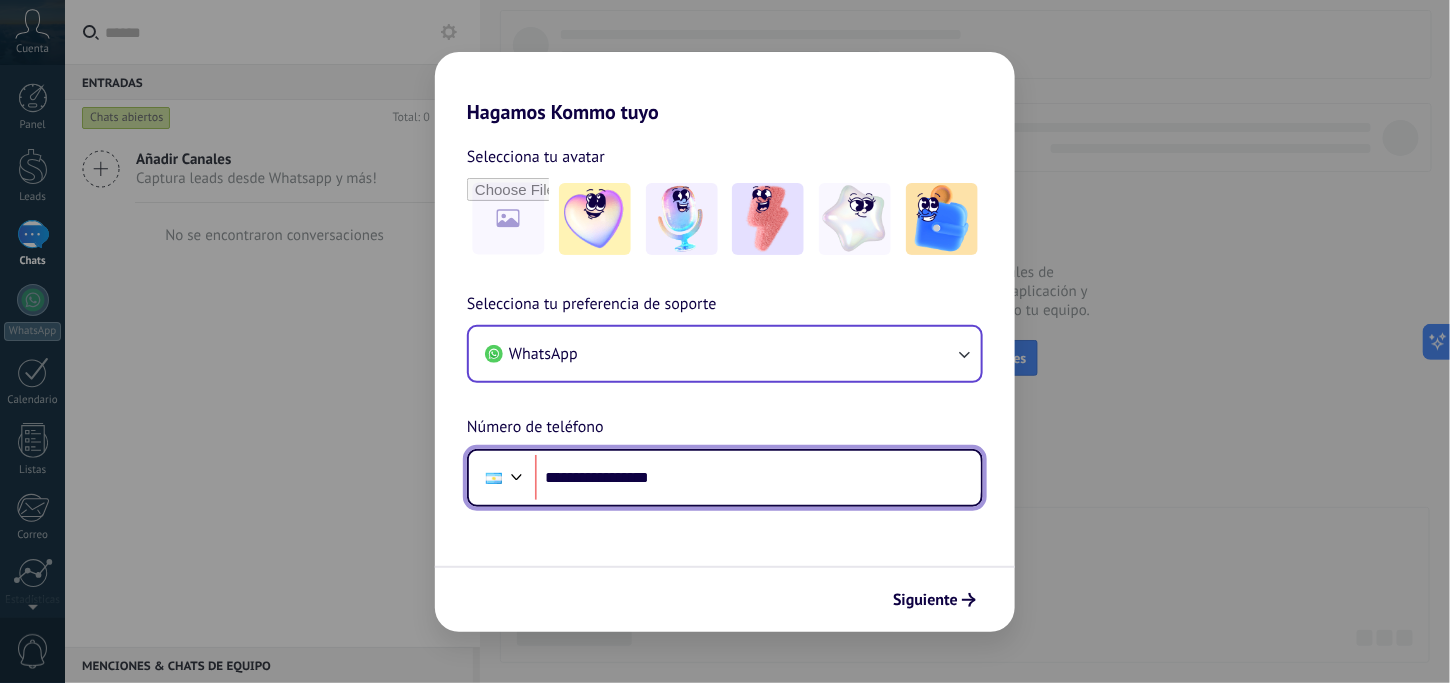 click on "**********" at bounding box center (758, 478) 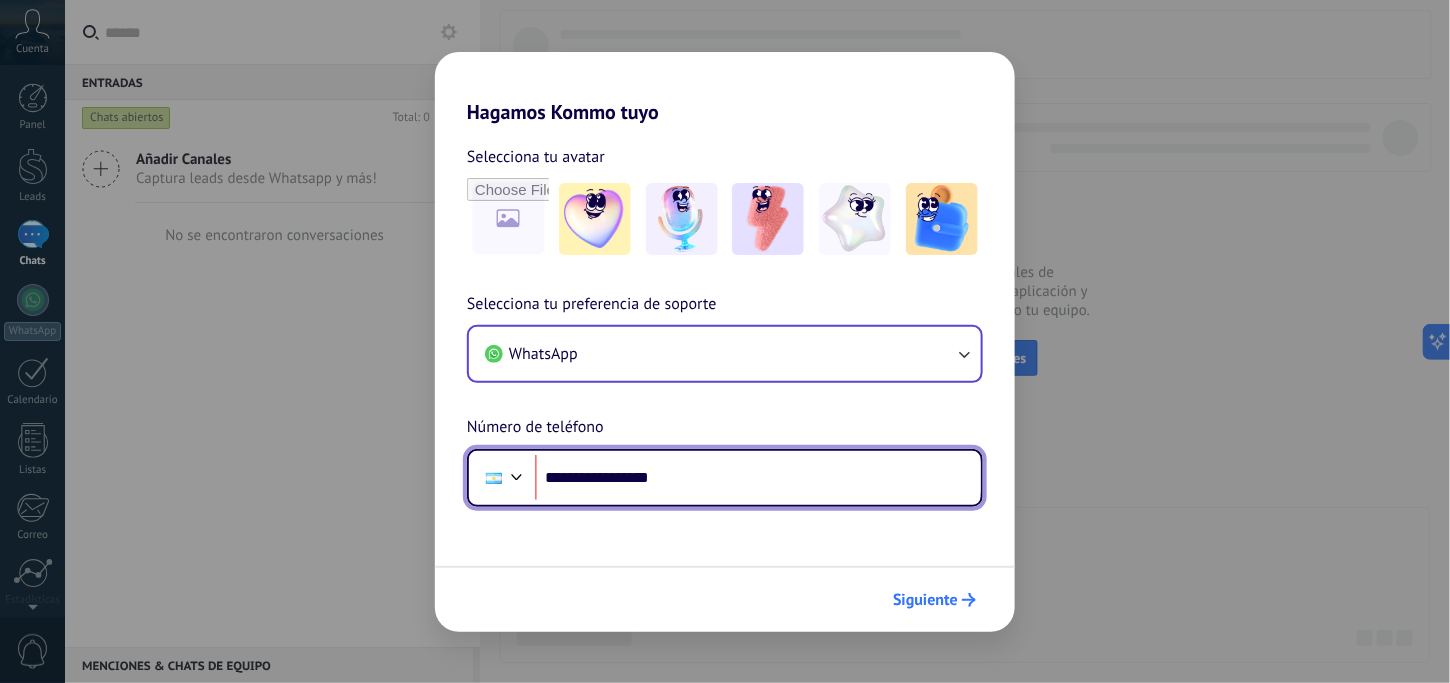 type on "**********" 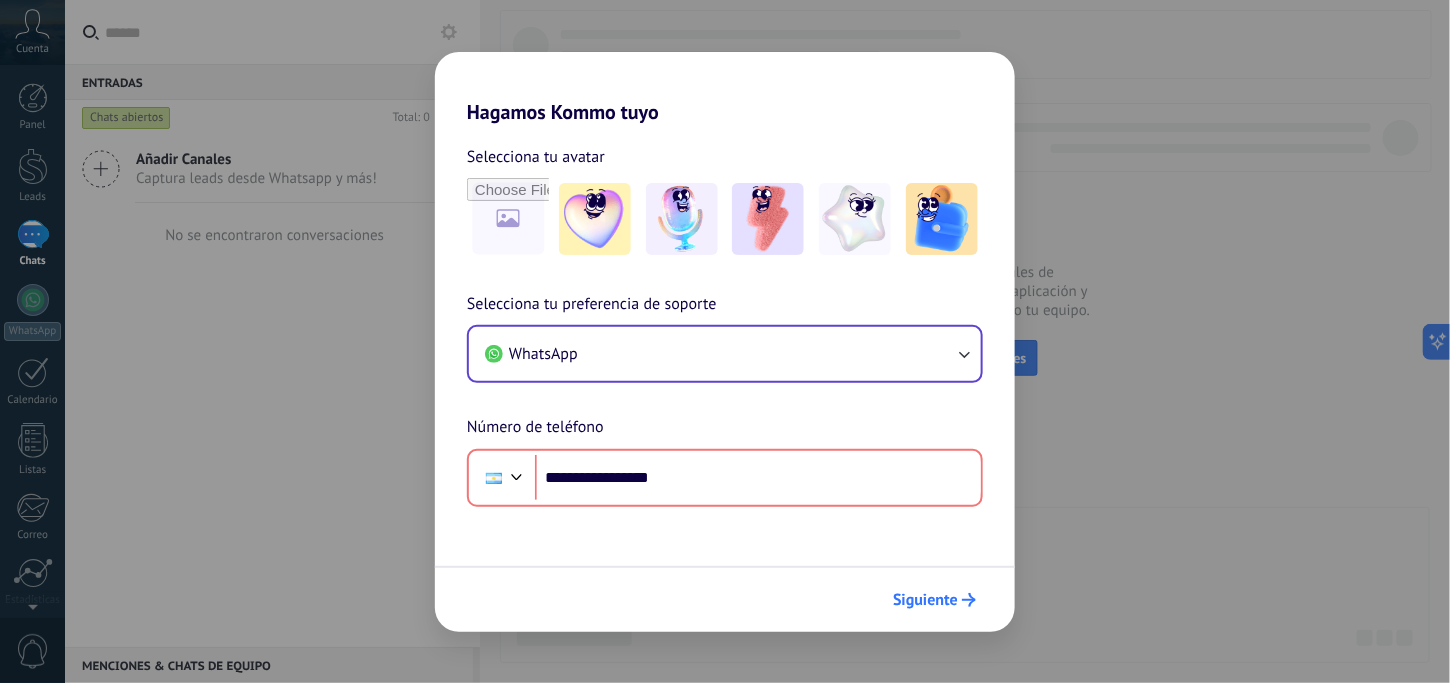 click on "Siguiente" at bounding box center [925, 600] 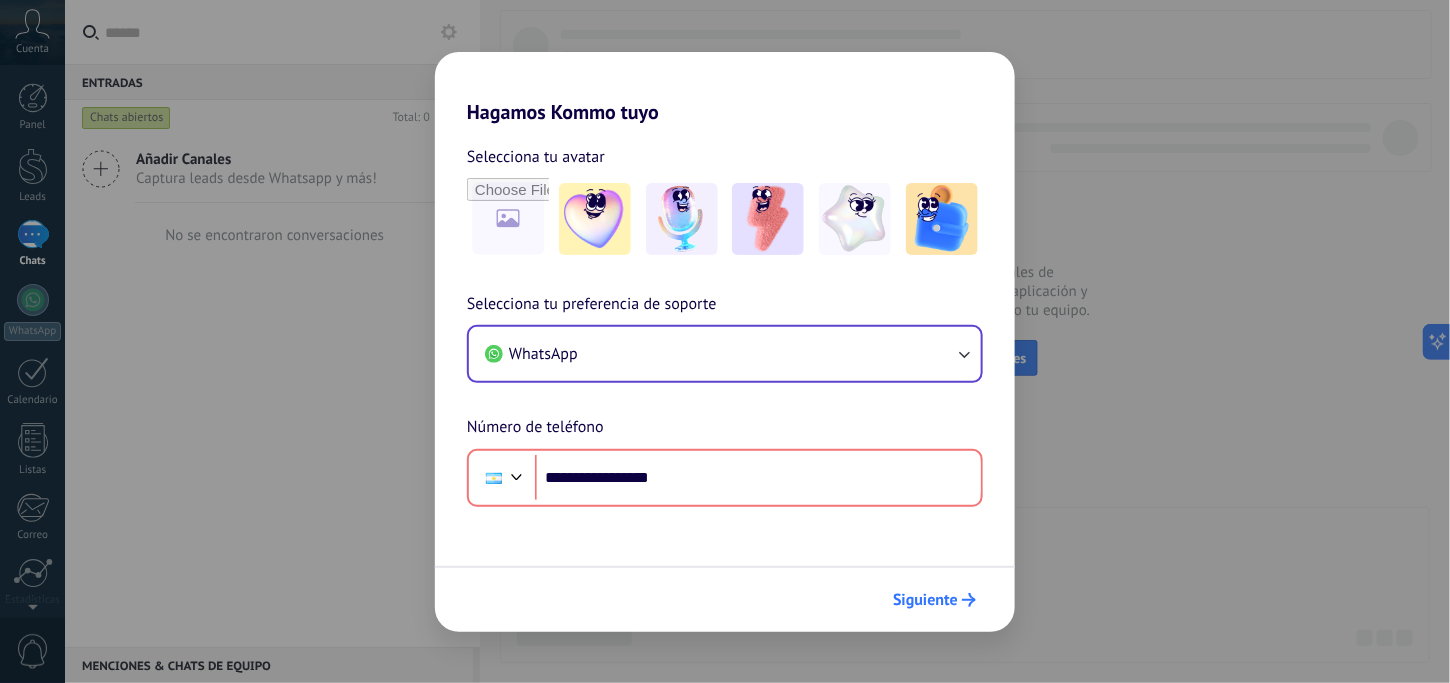 click on "Siguiente" at bounding box center [925, 600] 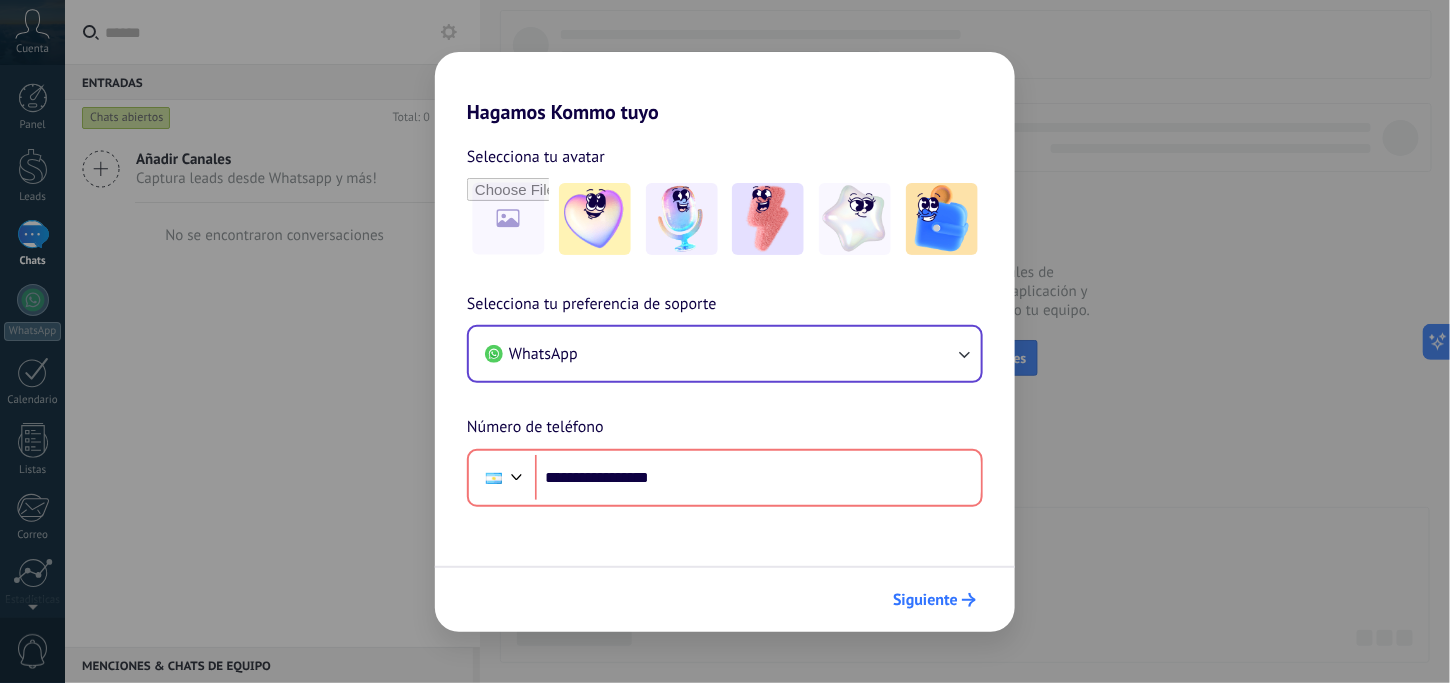 click on "Siguiente" at bounding box center (925, 600) 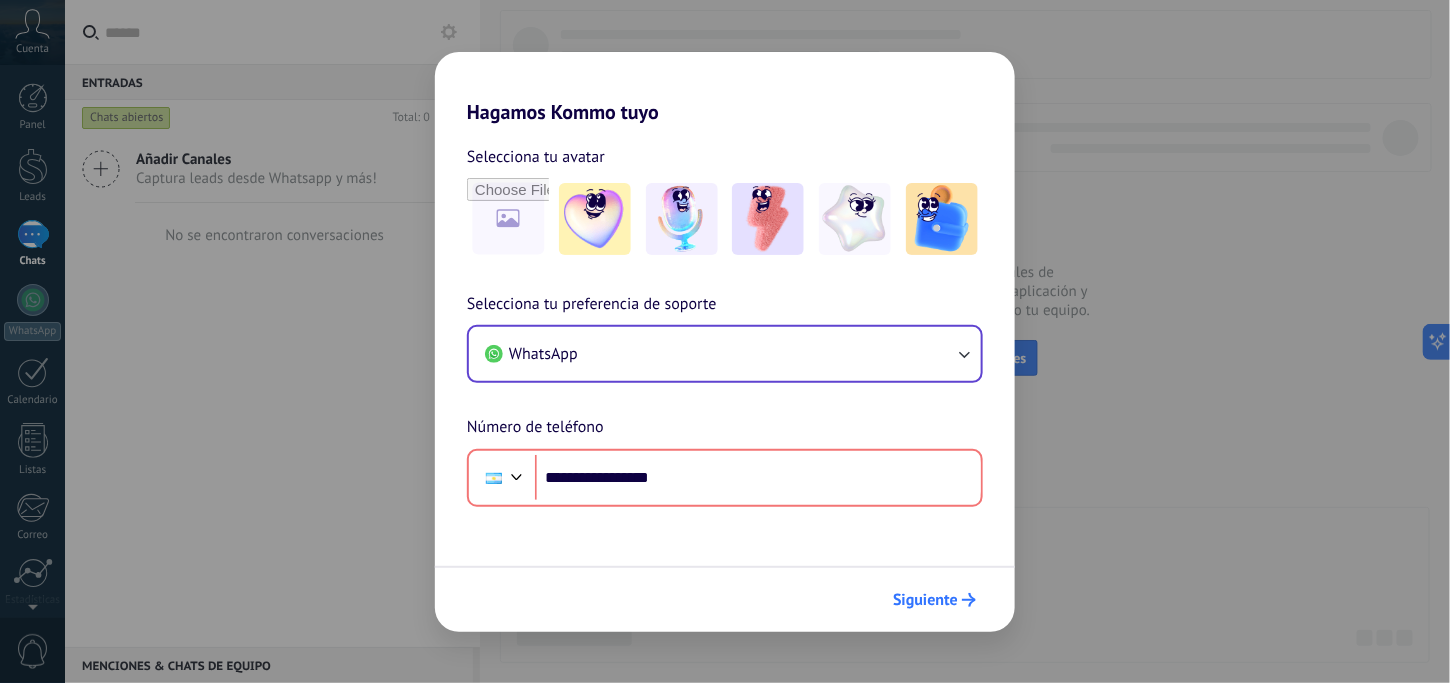 click on "Siguiente" at bounding box center [925, 600] 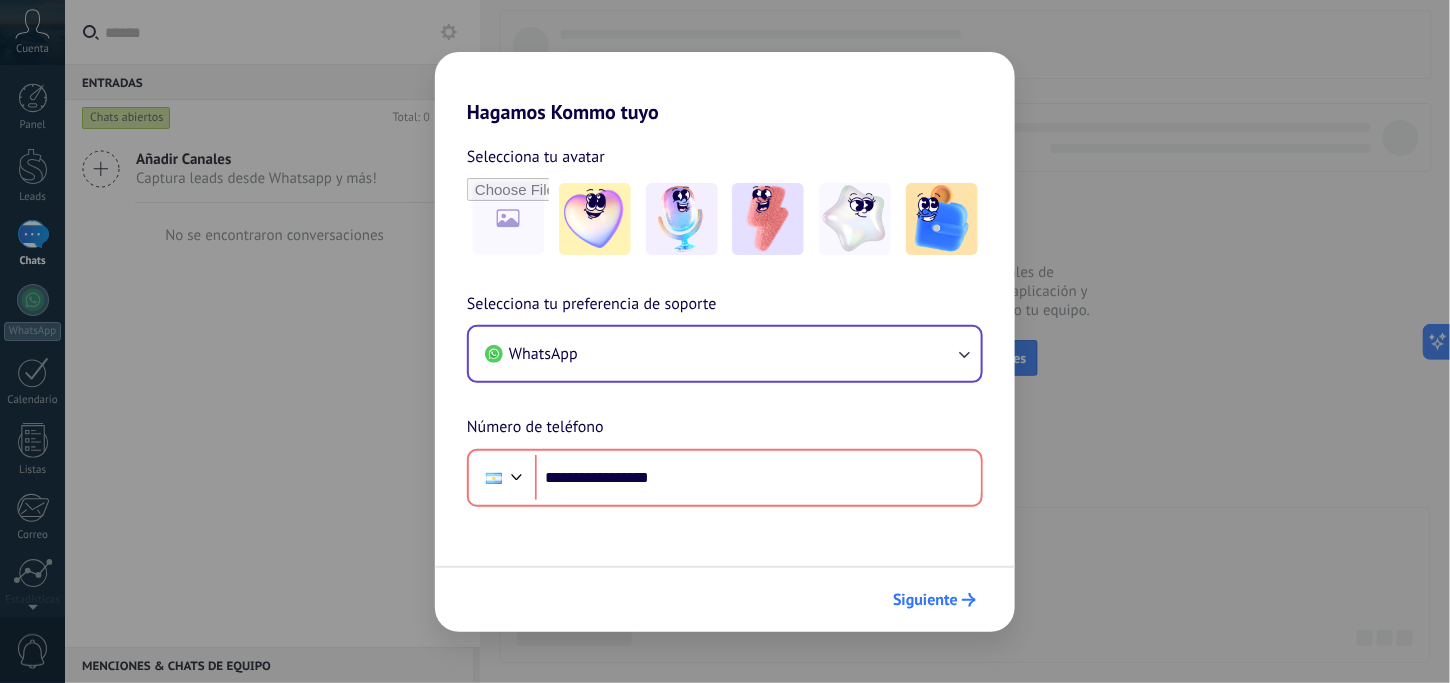 click on "Siguiente" at bounding box center (925, 600) 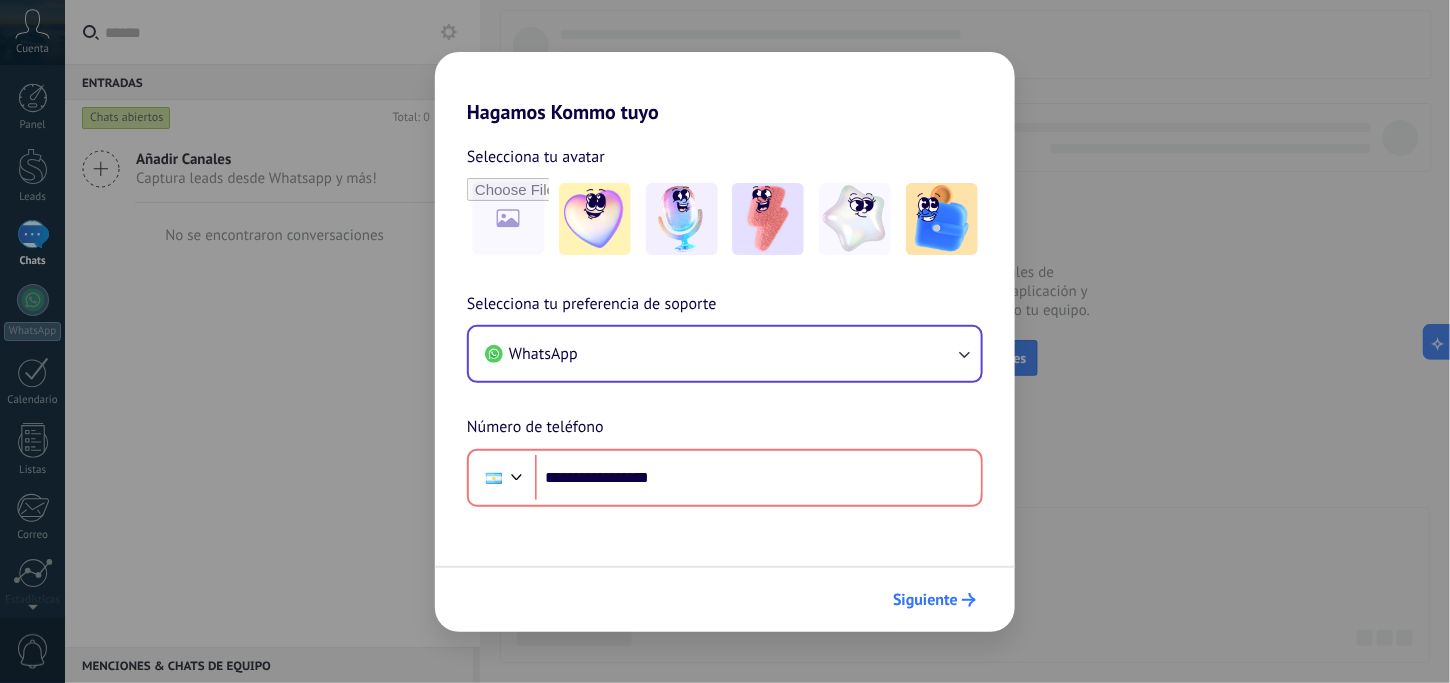 click on "Siguiente" at bounding box center (925, 600) 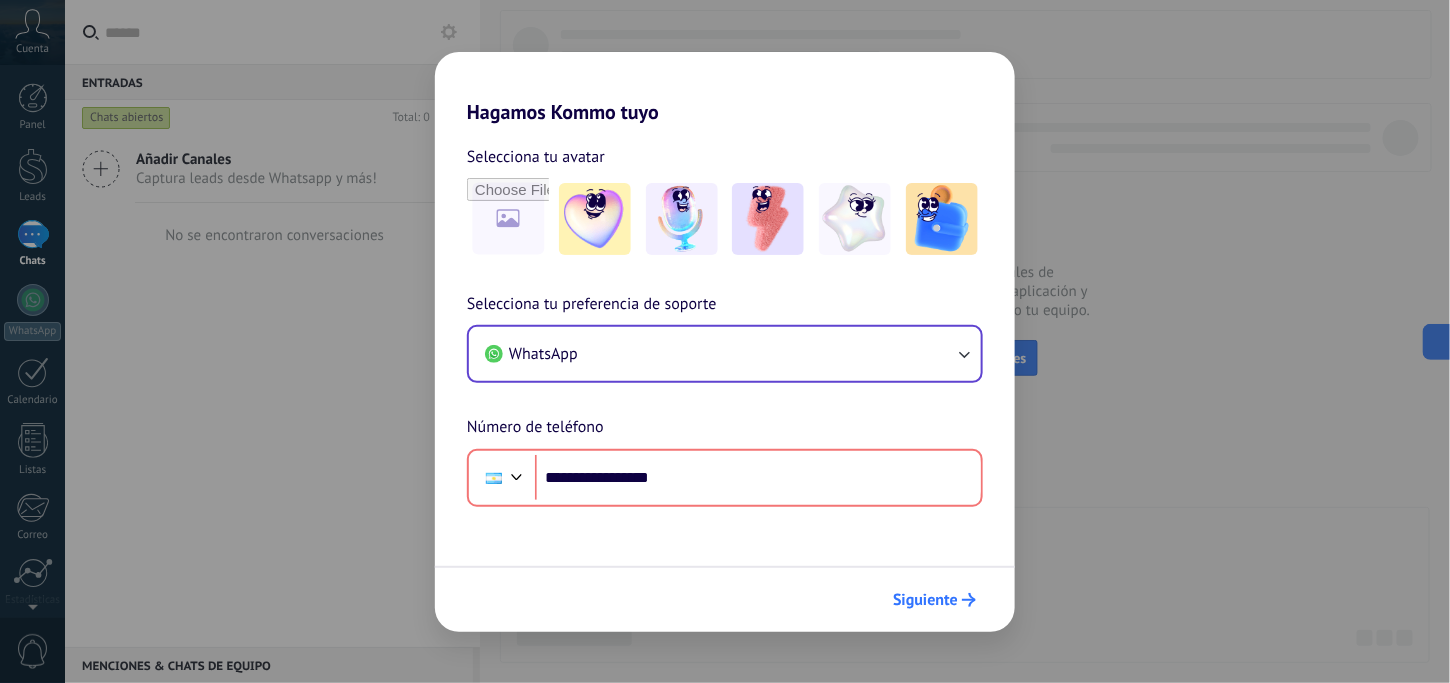click on "Siguiente" at bounding box center [925, 600] 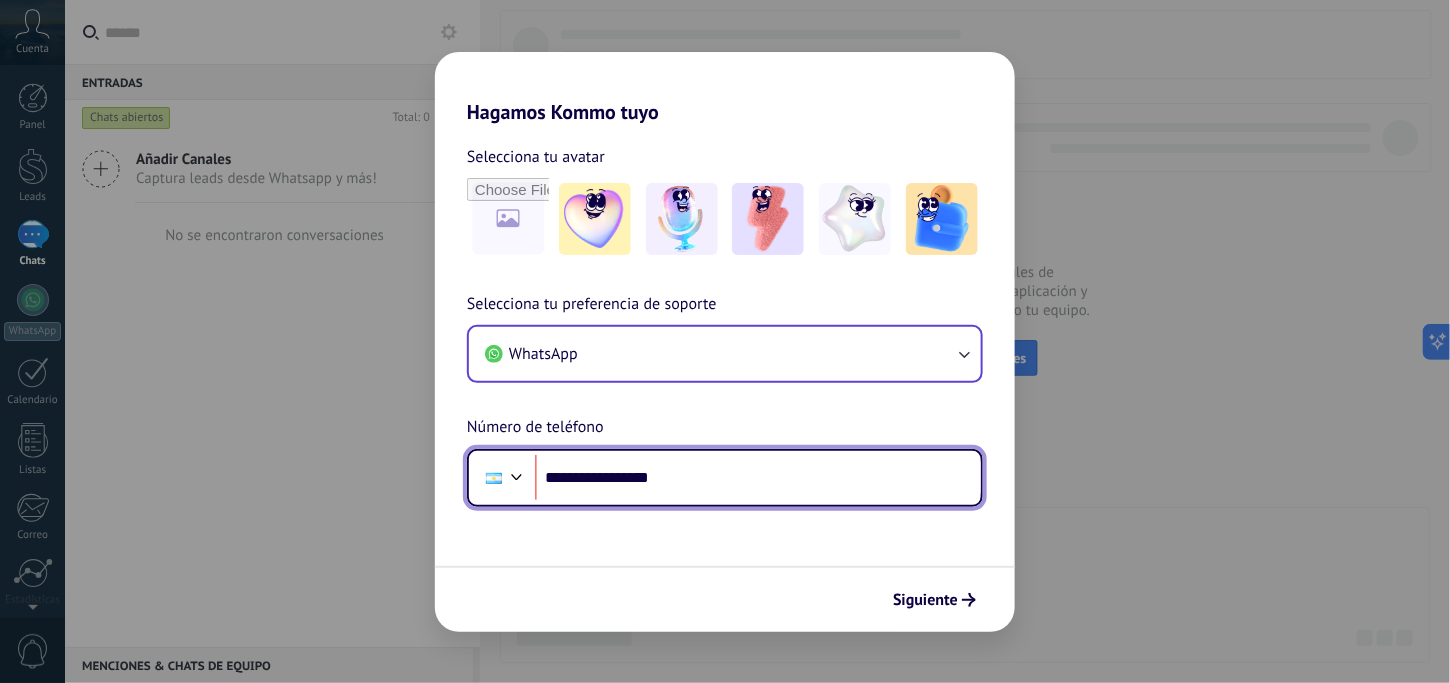 click on "**********" at bounding box center (758, 478) 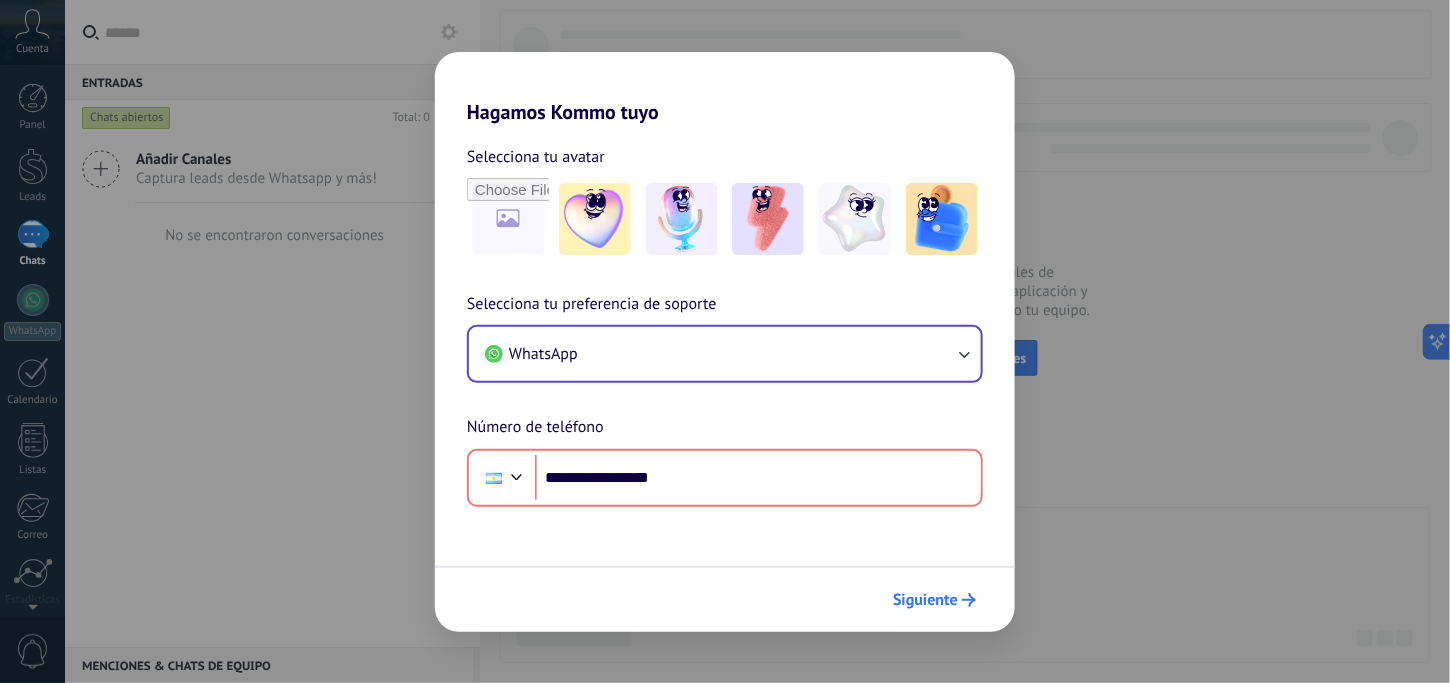 click on "Siguiente" at bounding box center [925, 600] 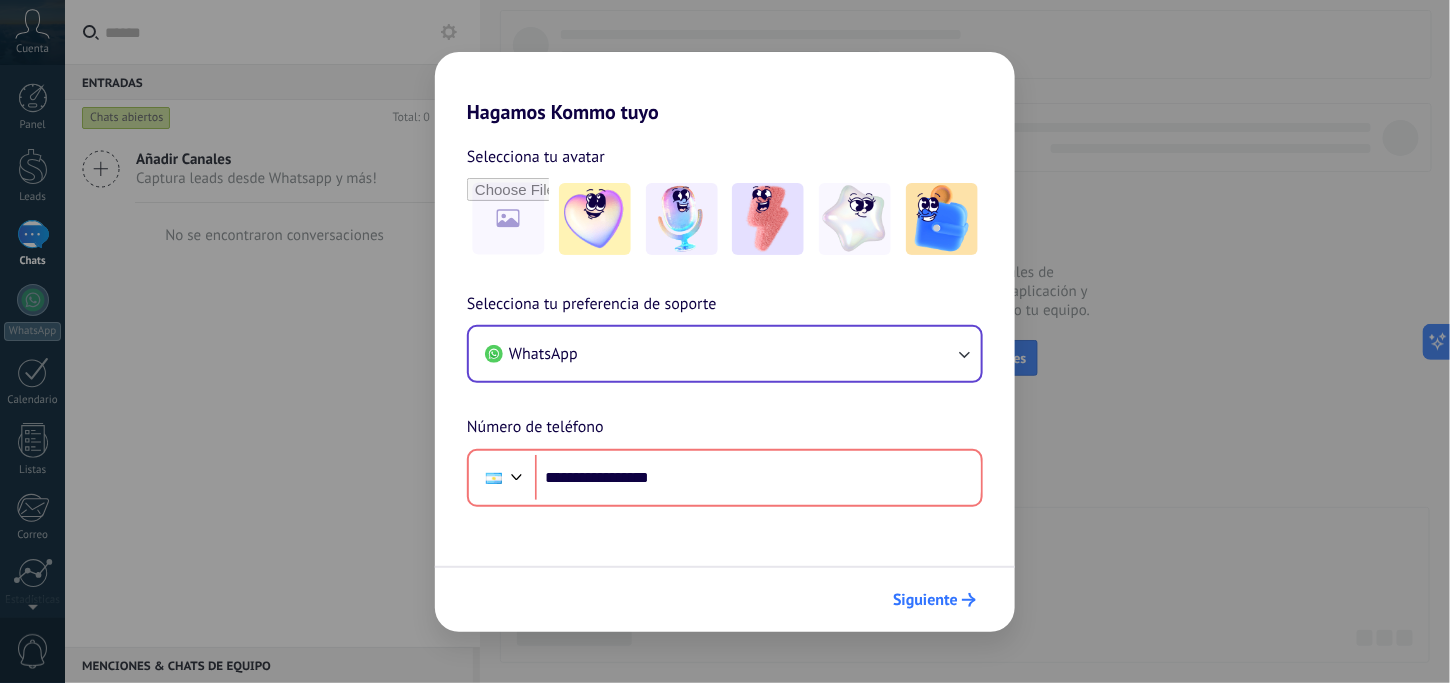 click on "Siguiente" at bounding box center [925, 600] 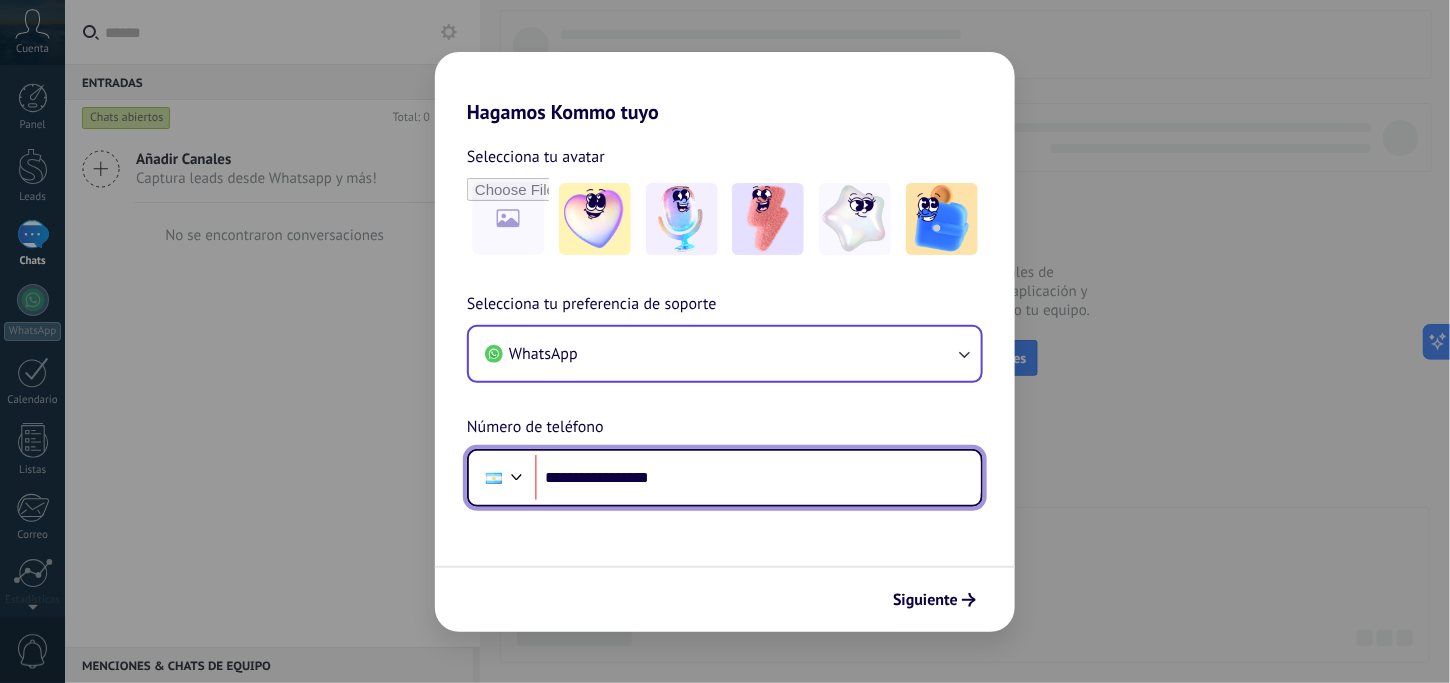 click on "**********" at bounding box center (758, 478) 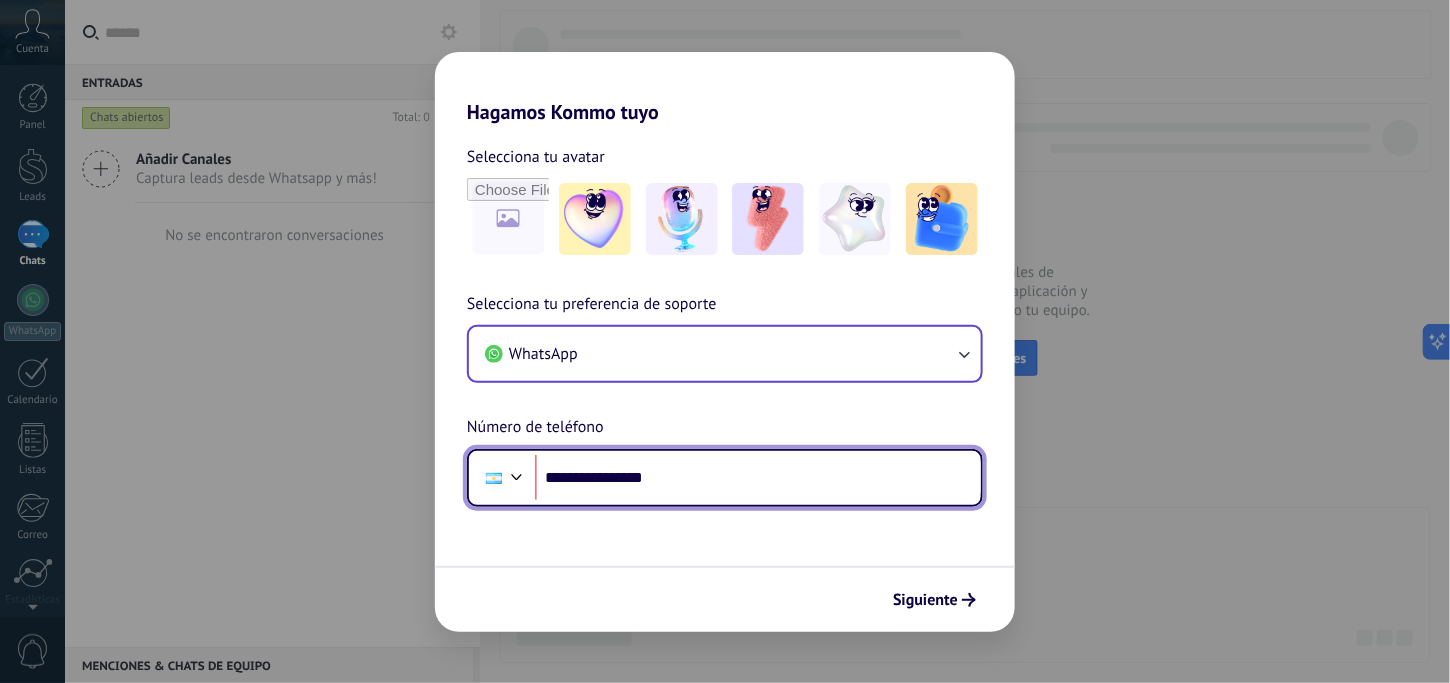click on "**********" at bounding box center (758, 478) 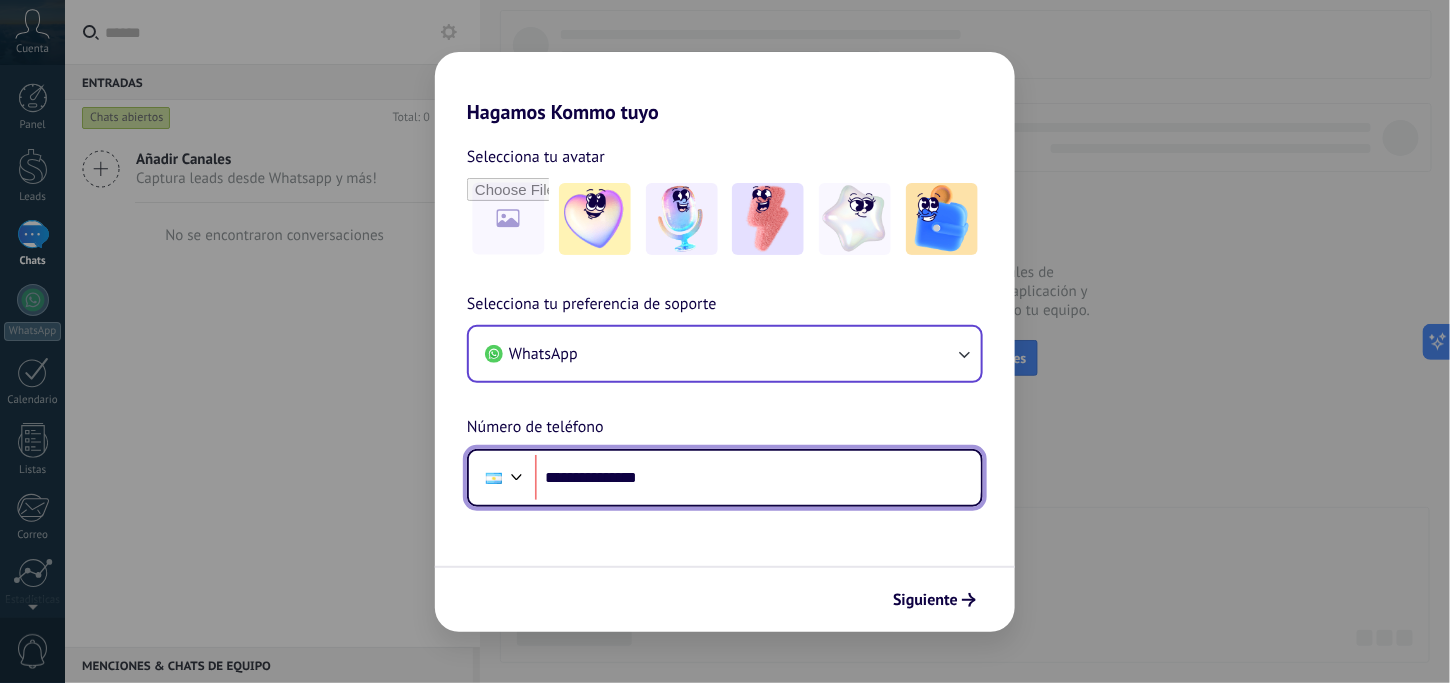 click on "**********" at bounding box center (758, 478) 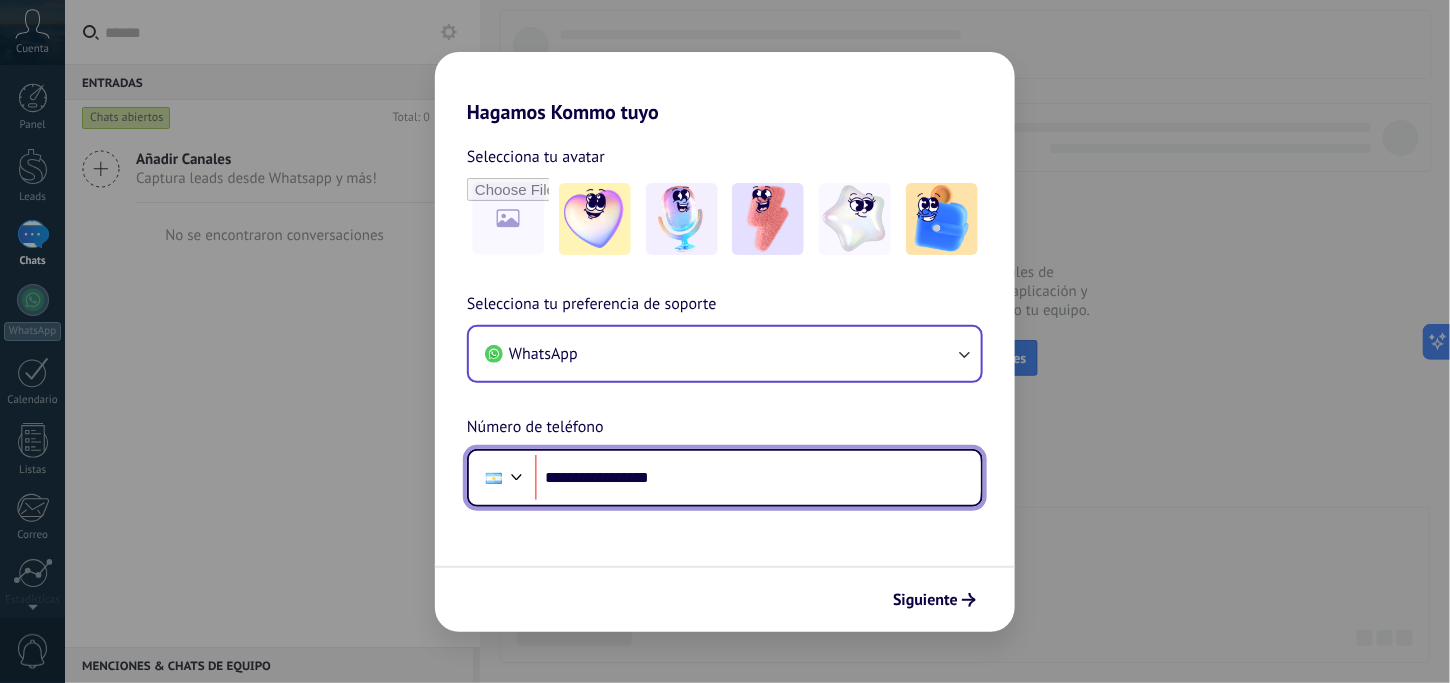 type on "**********" 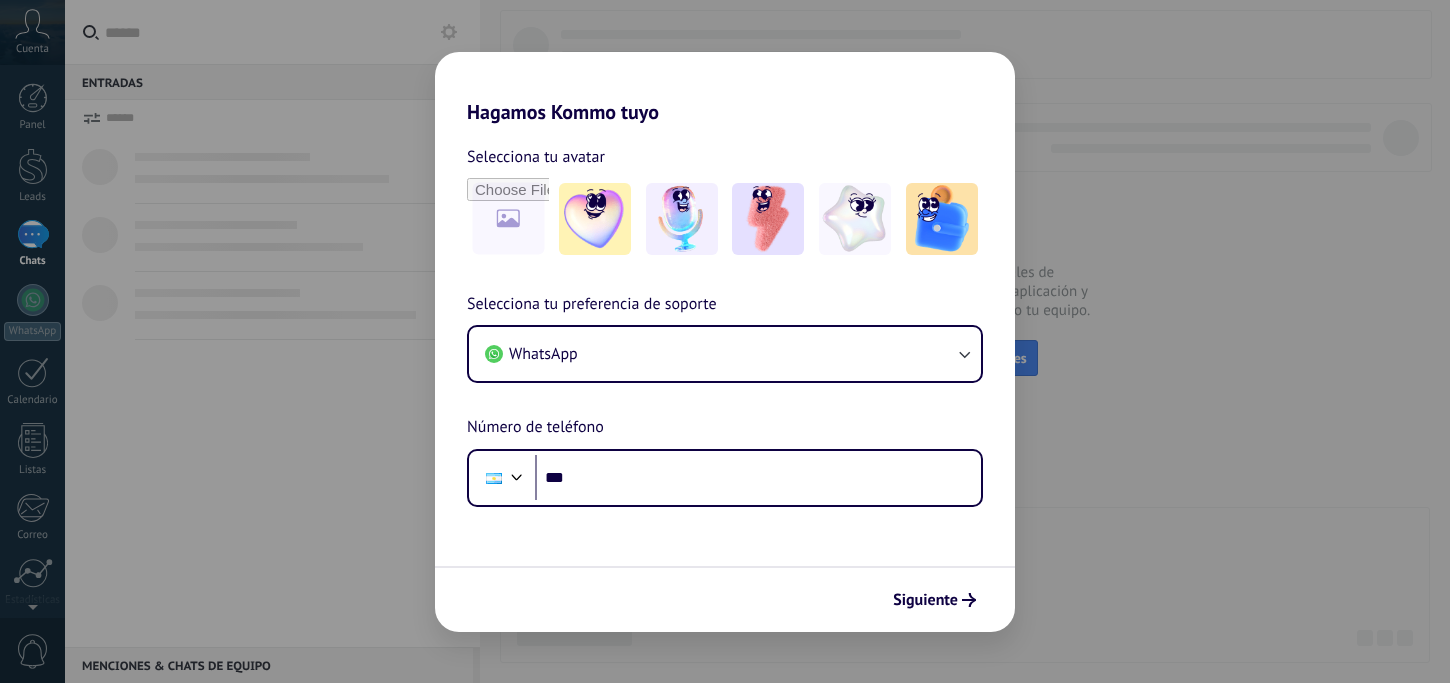 scroll, scrollTop: 0, scrollLeft: 0, axis: both 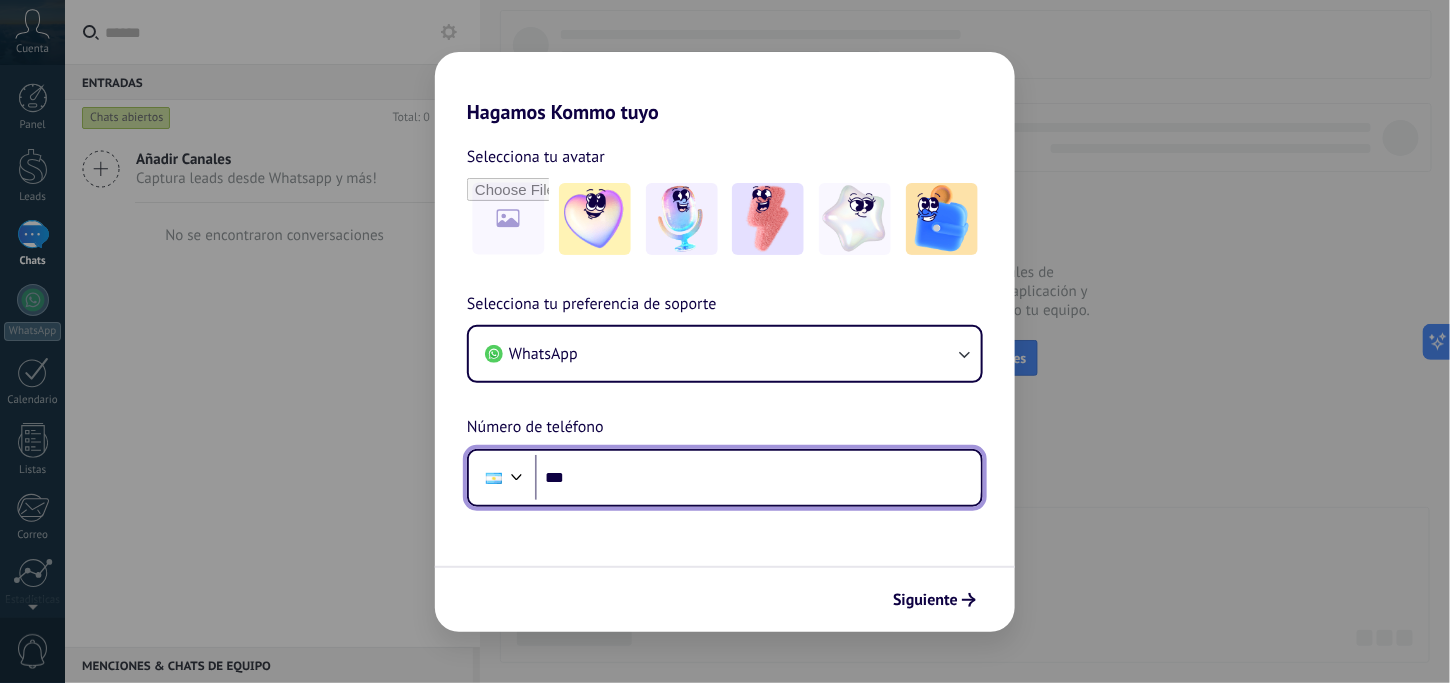 click on "***" at bounding box center (758, 478) 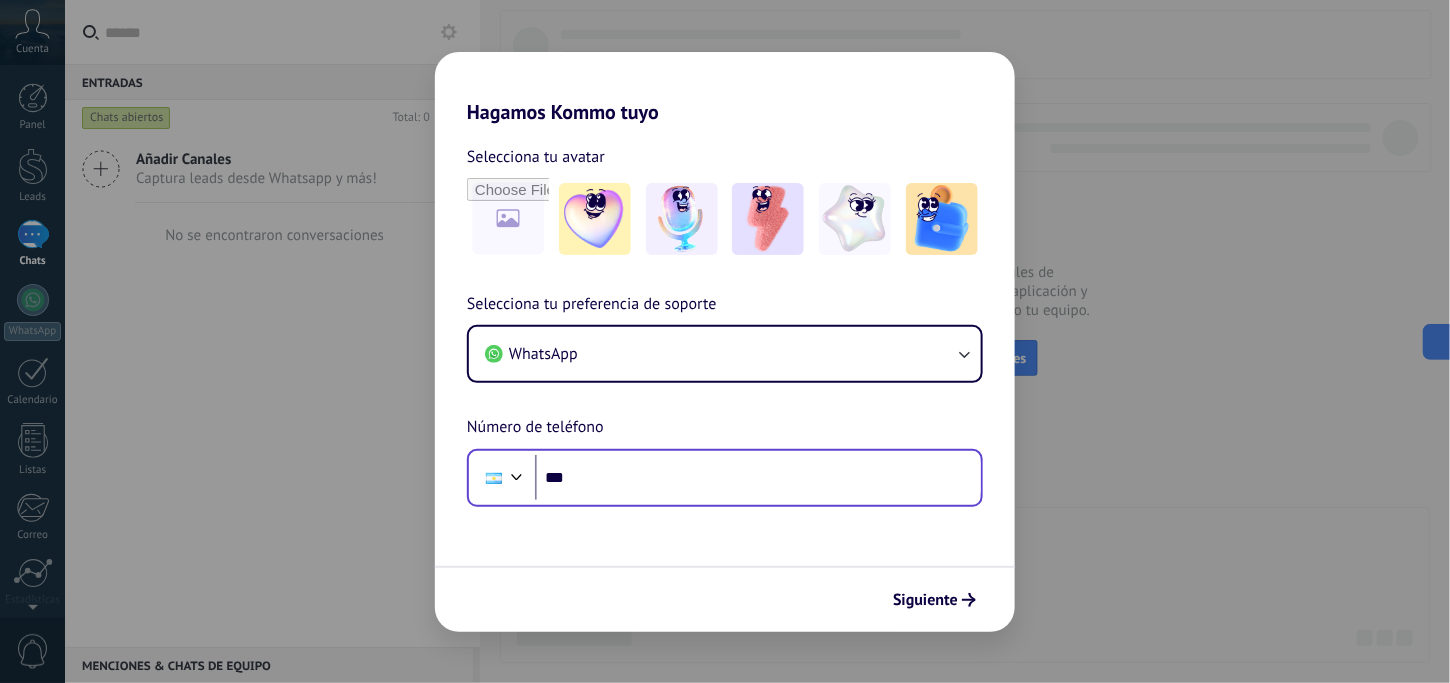 click on "Phone ***" at bounding box center [725, 478] 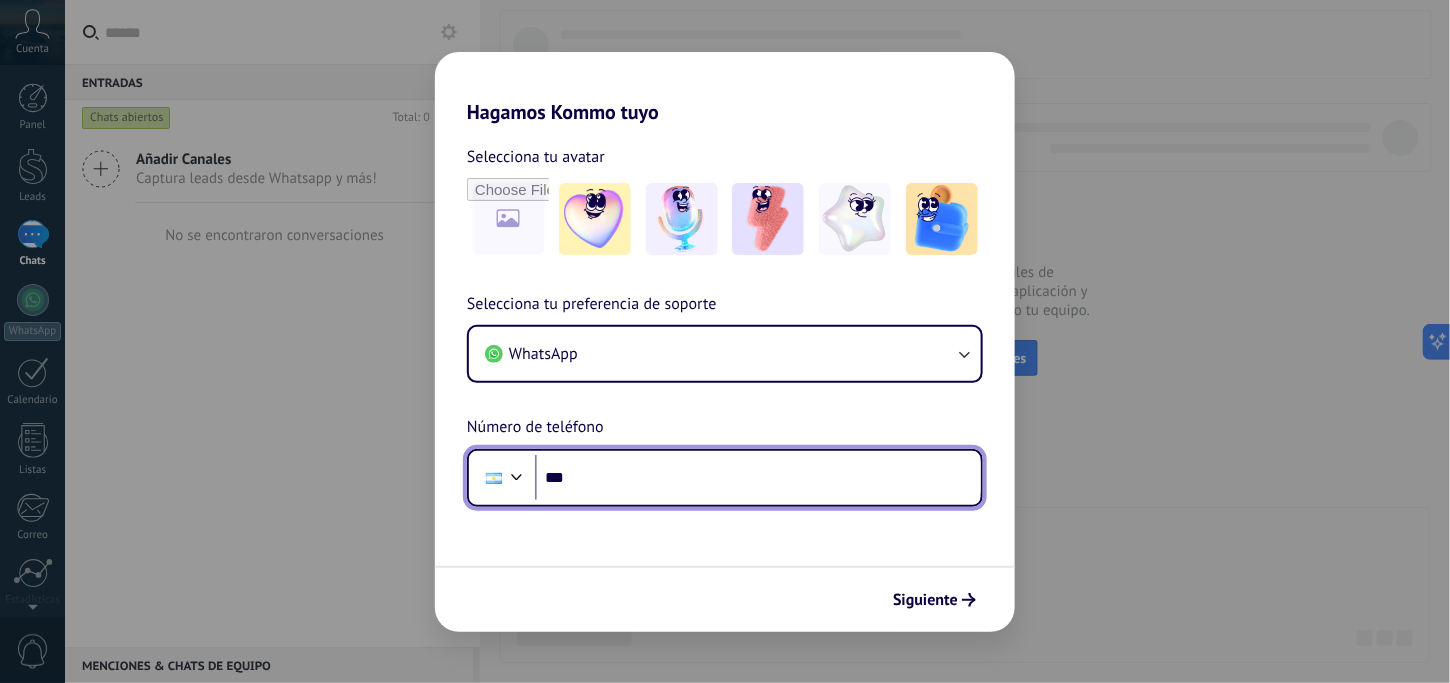 click on "***" at bounding box center (758, 478) 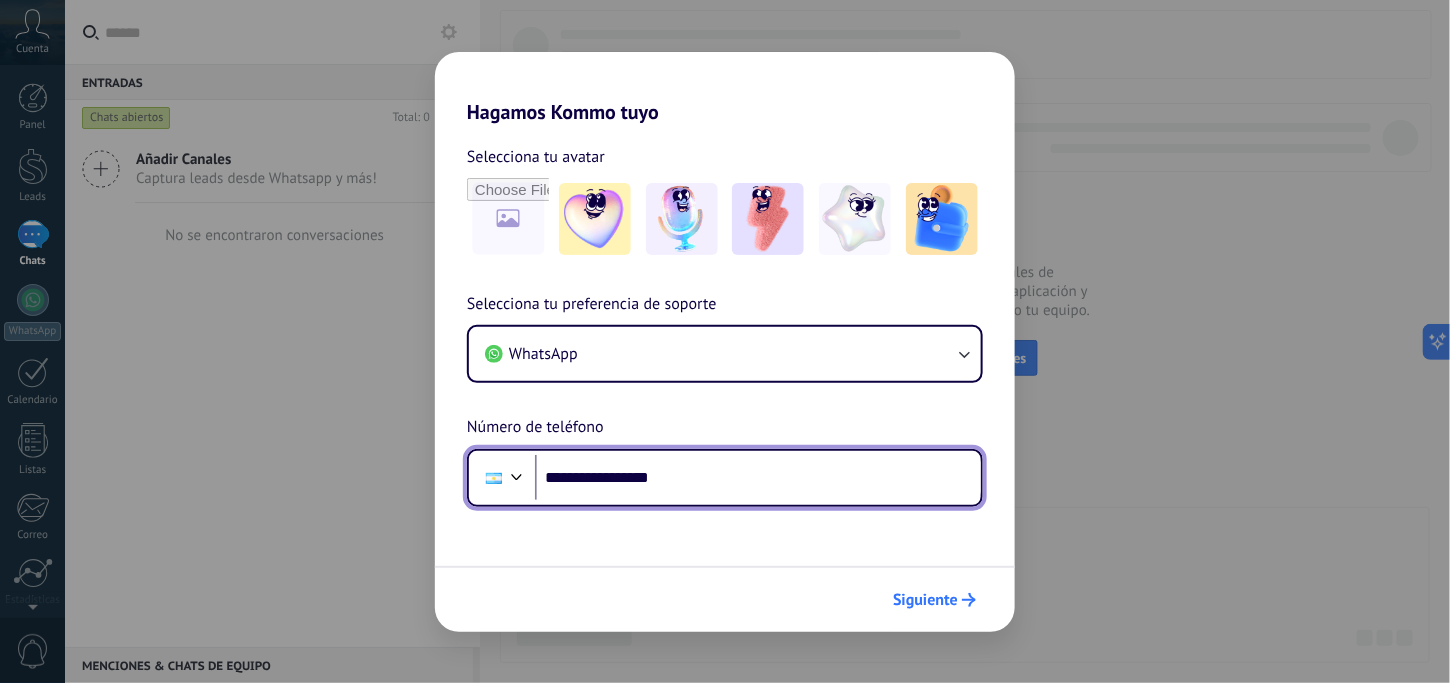 type on "**********" 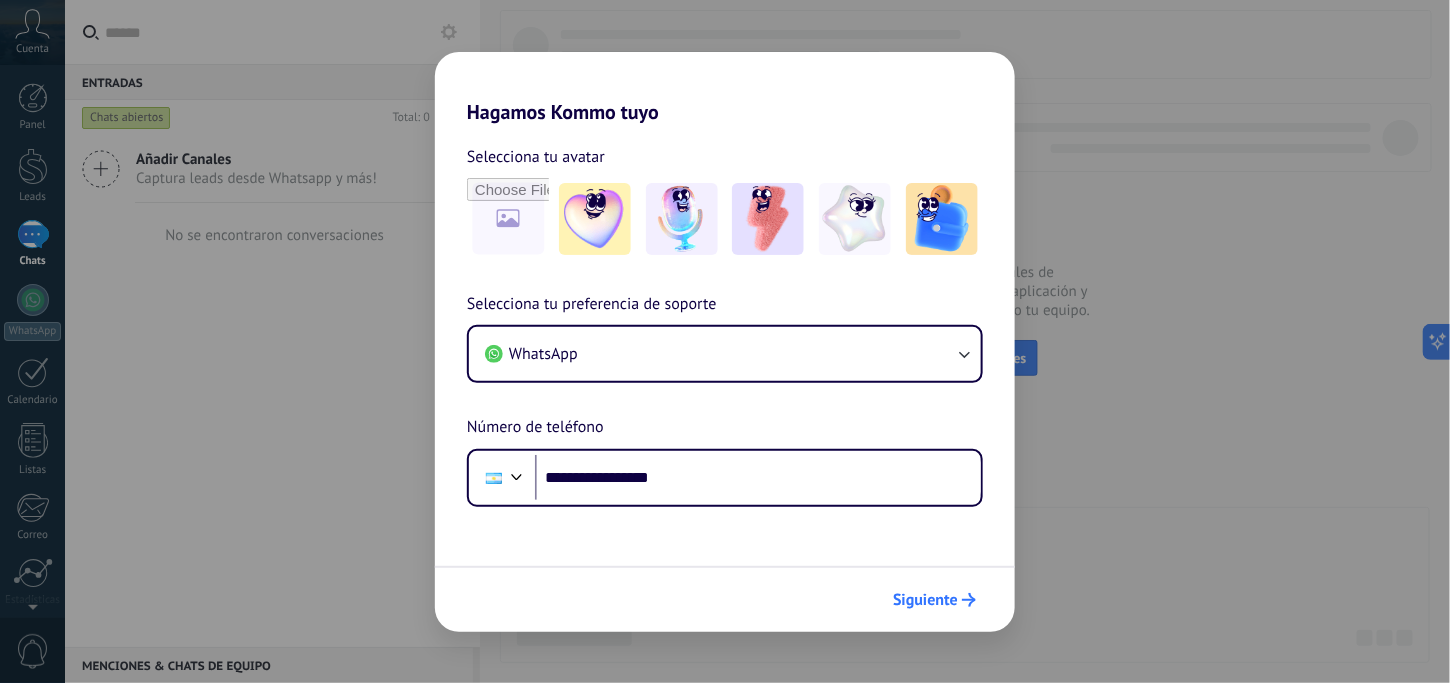 click on "Siguiente" at bounding box center (925, 600) 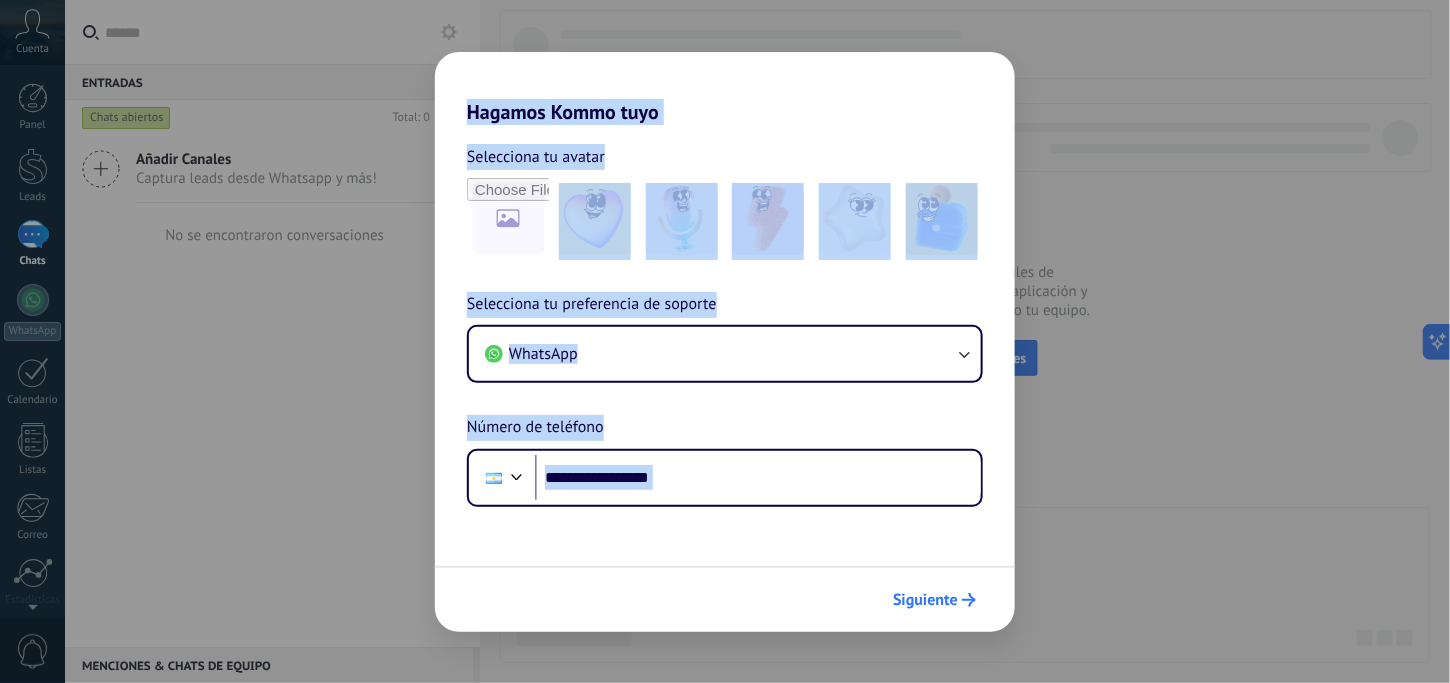 scroll, scrollTop: 0, scrollLeft: 0, axis: both 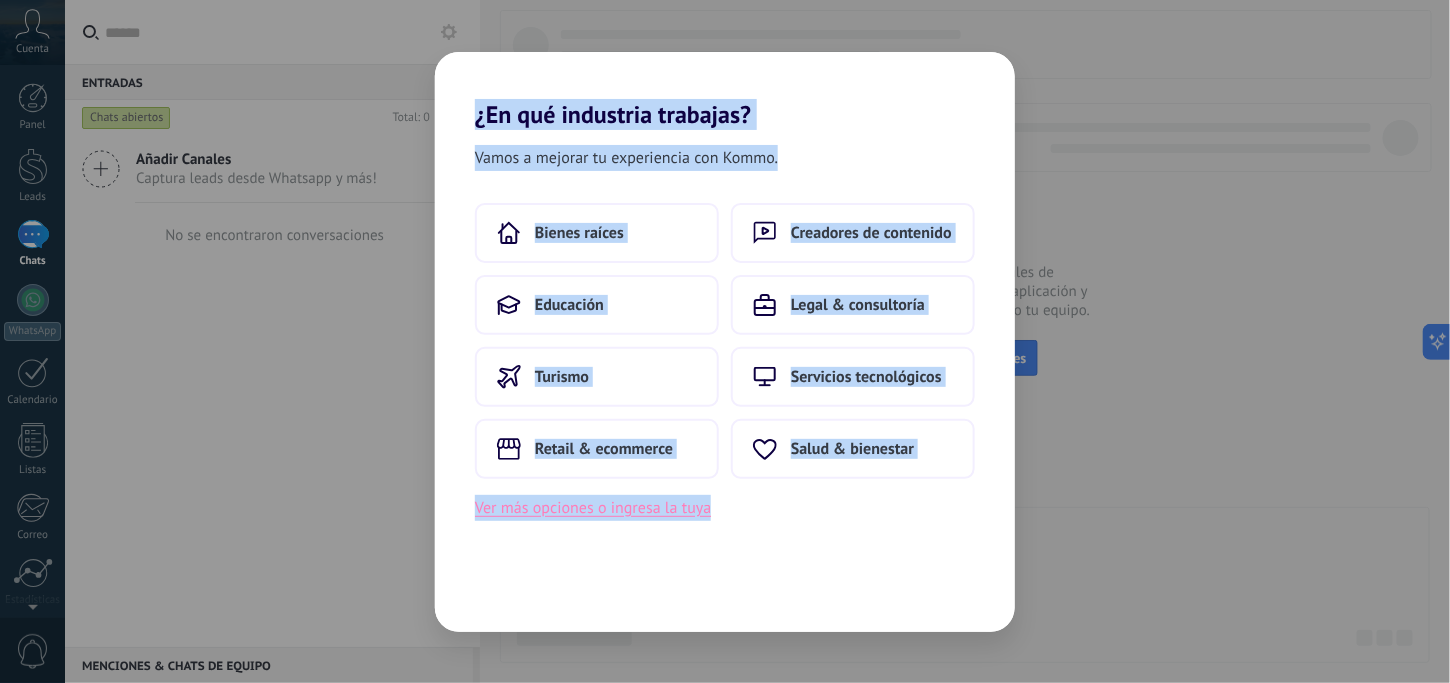 click on "Ver más opciones o ingresa la tuya" at bounding box center (593, 508) 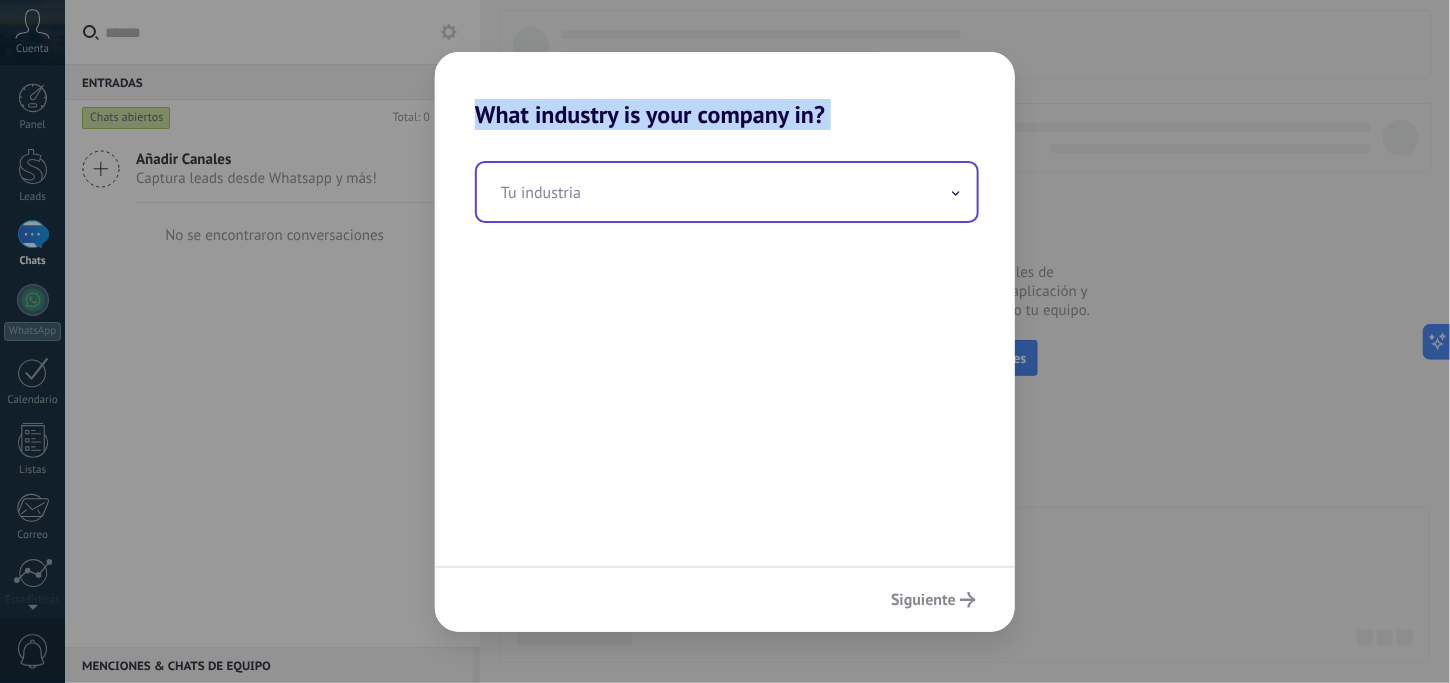 click at bounding box center (727, 192) 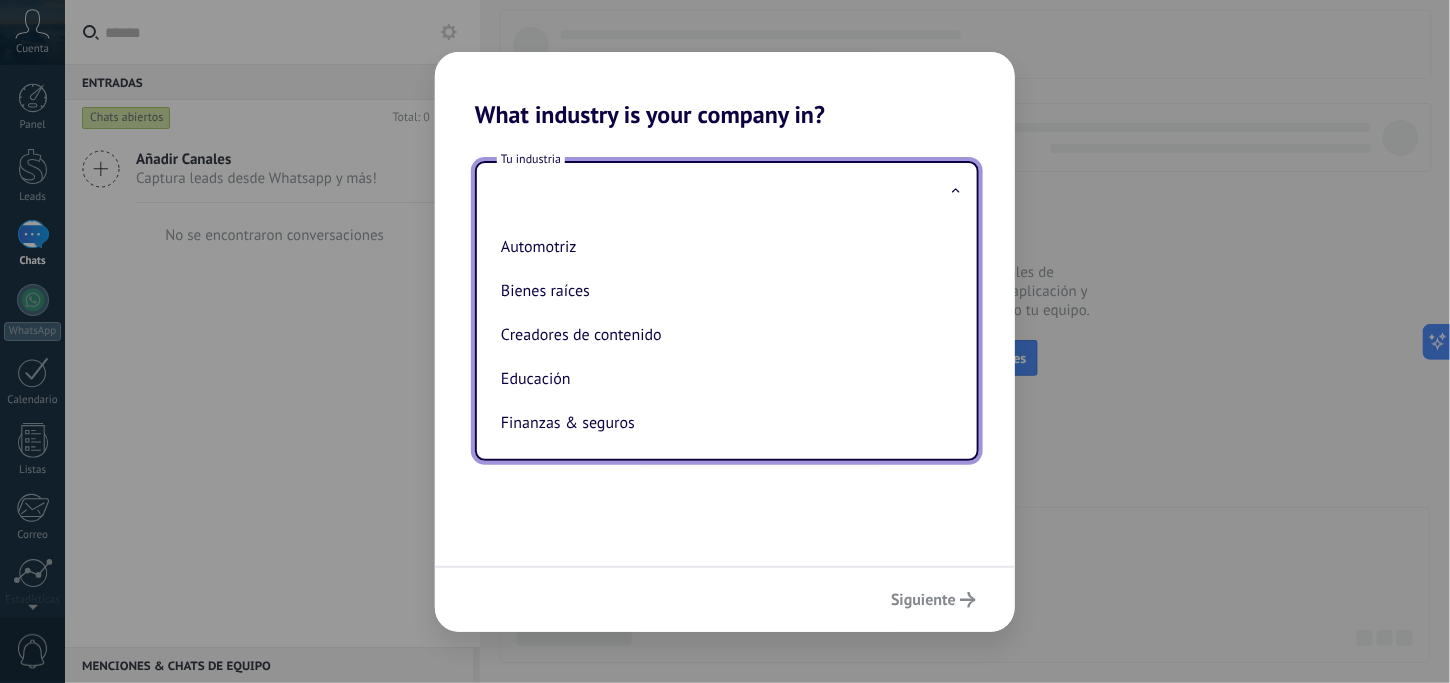 click at bounding box center [727, 192] 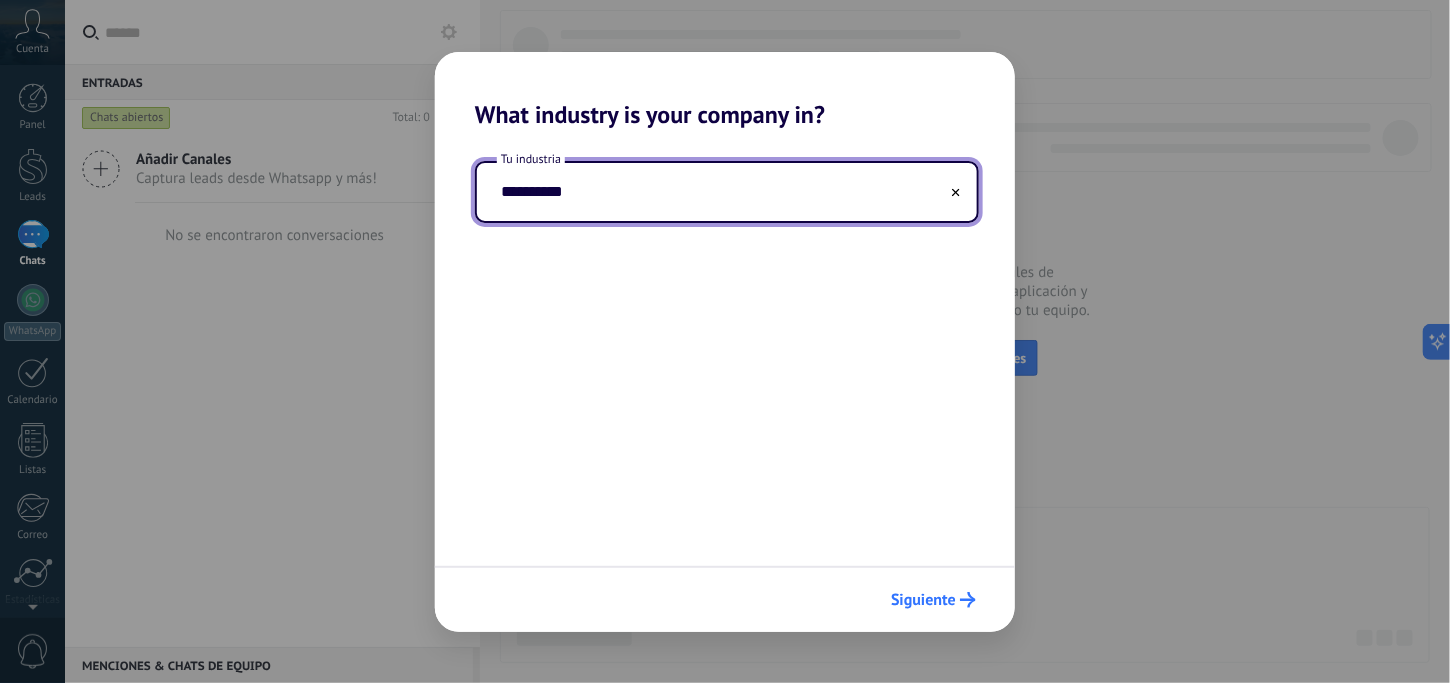 type on "**********" 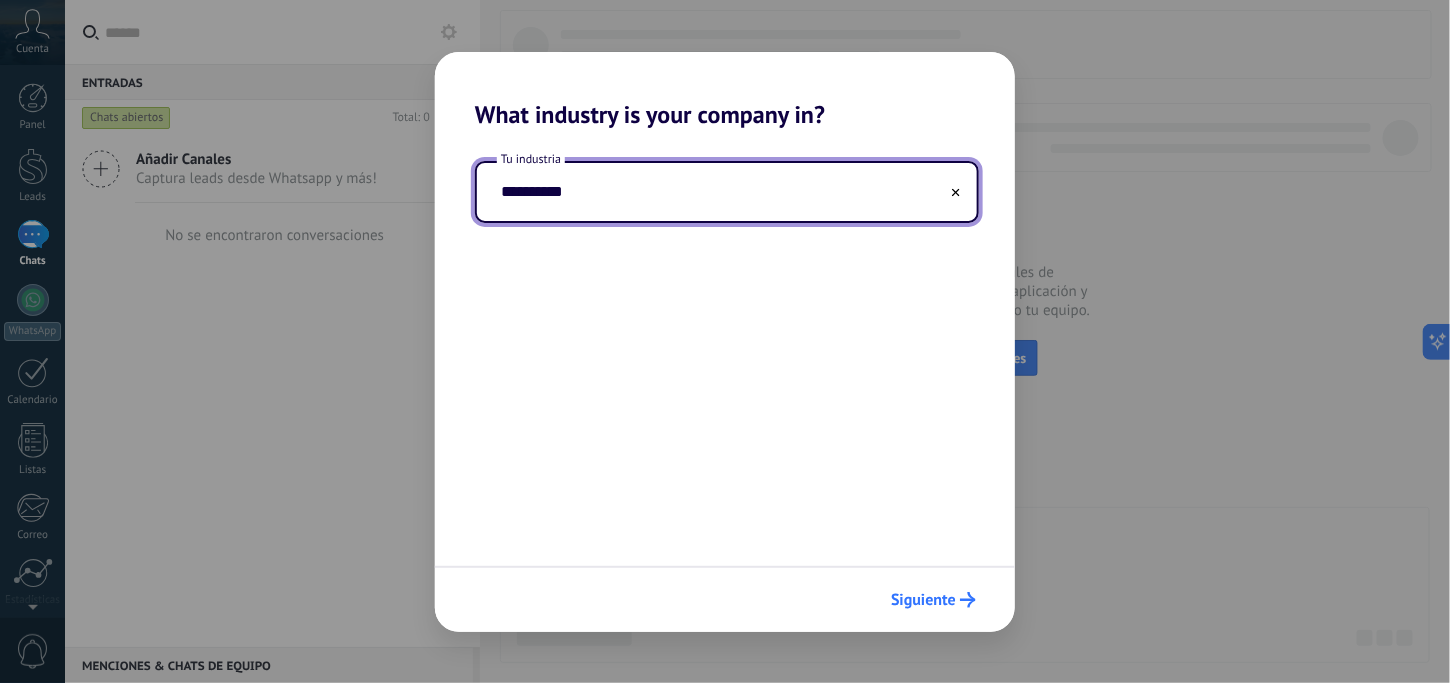 click on "Siguiente" at bounding box center (923, 600) 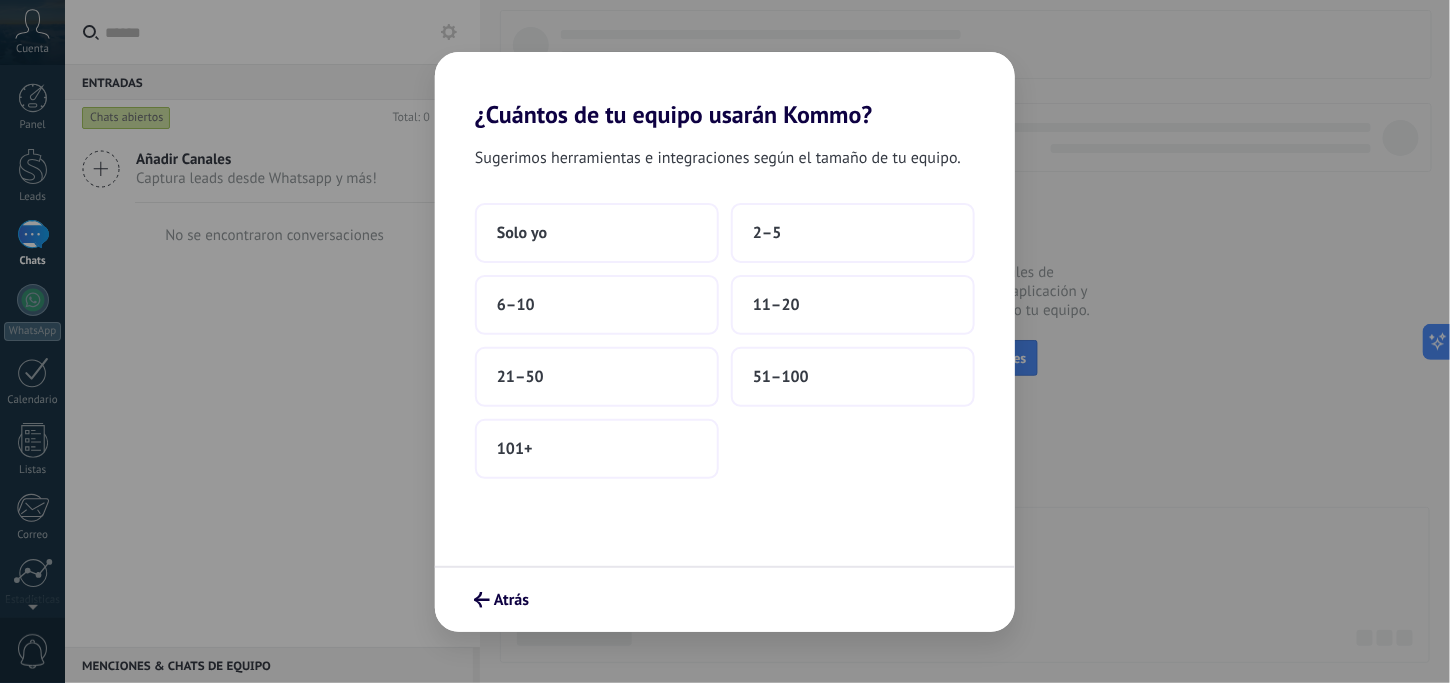 click on "Atrás" at bounding box center [725, 599] 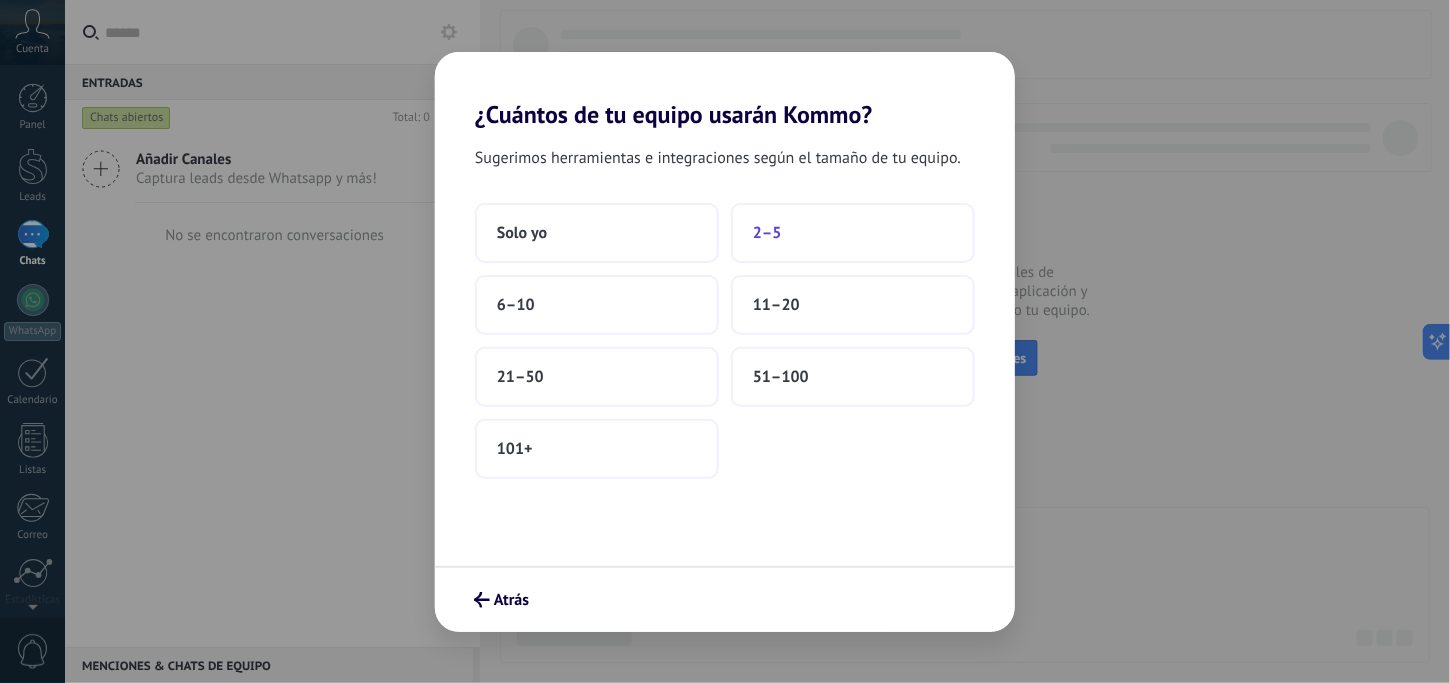 click on "2–5" at bounding box center (767, 233) 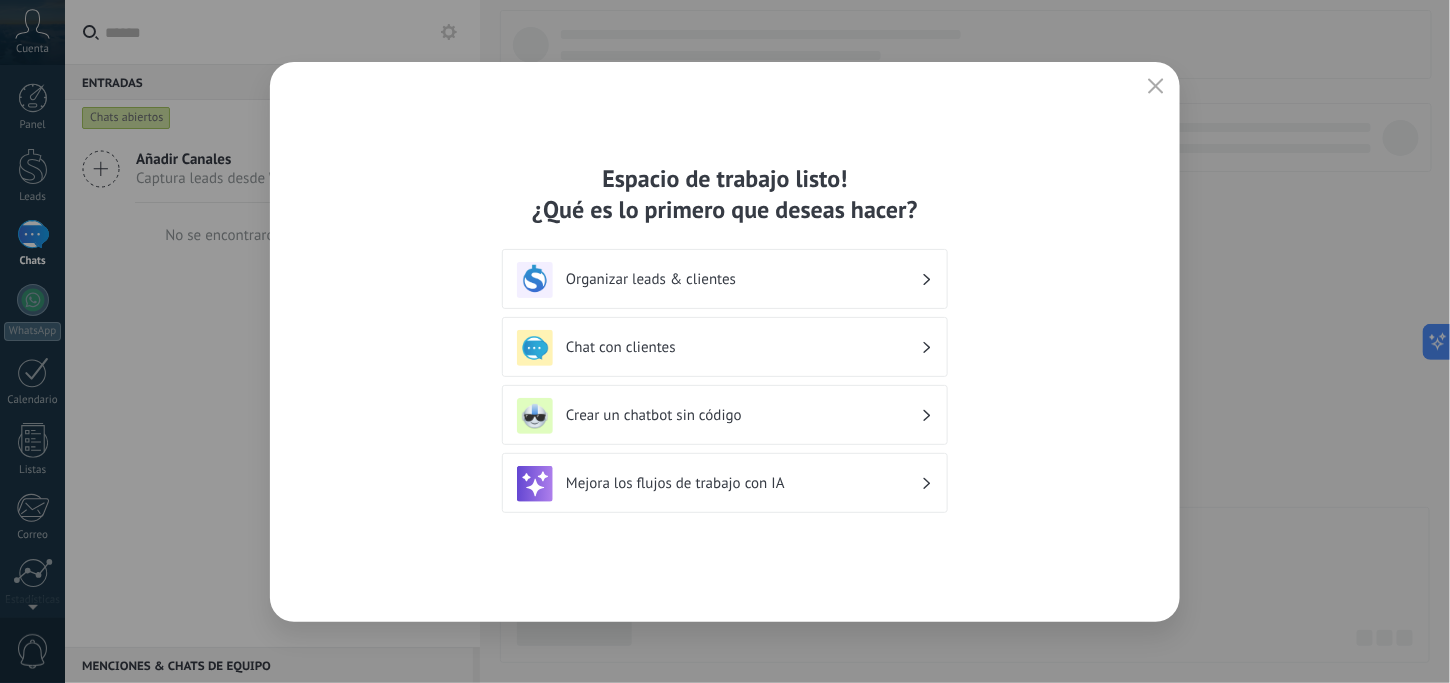 click on "Crear un chatbot sin código" at bounding box center (743, 415) 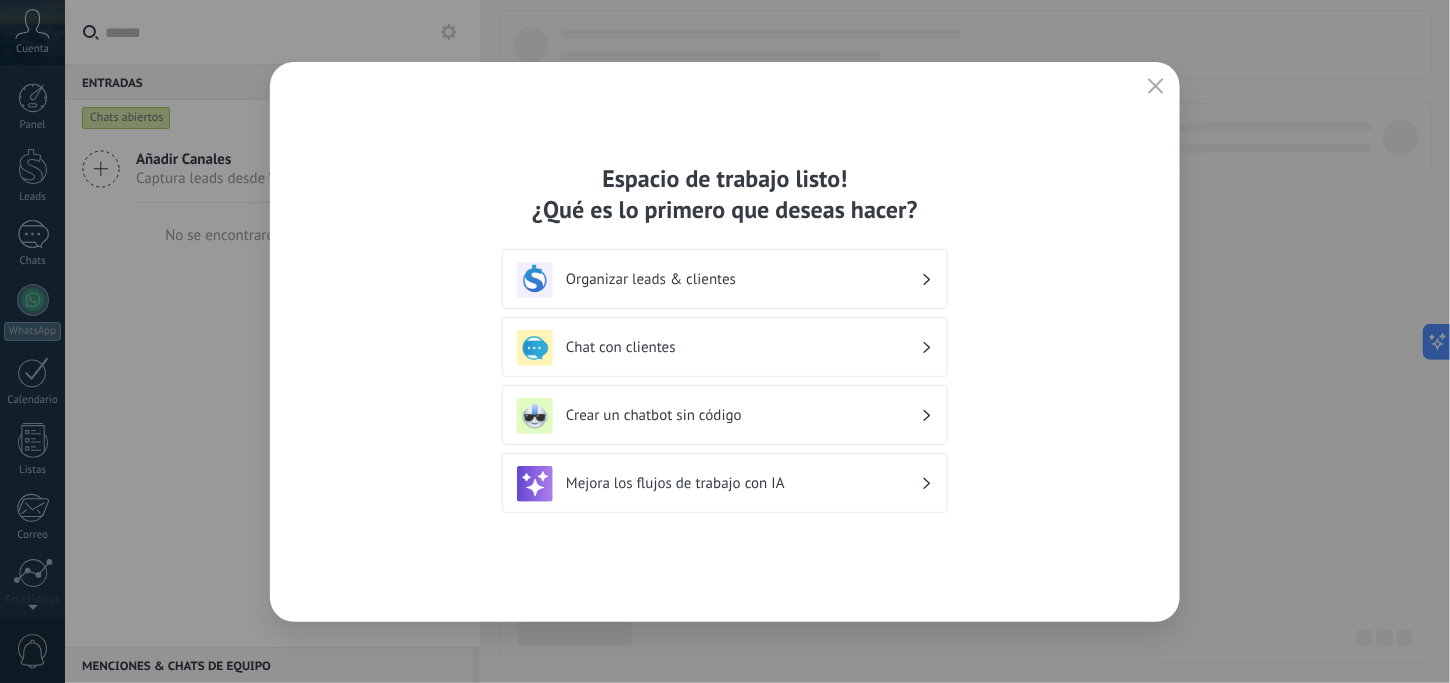 scroll, scrollTop: 147, scrollLeft: 0, axis: vertical 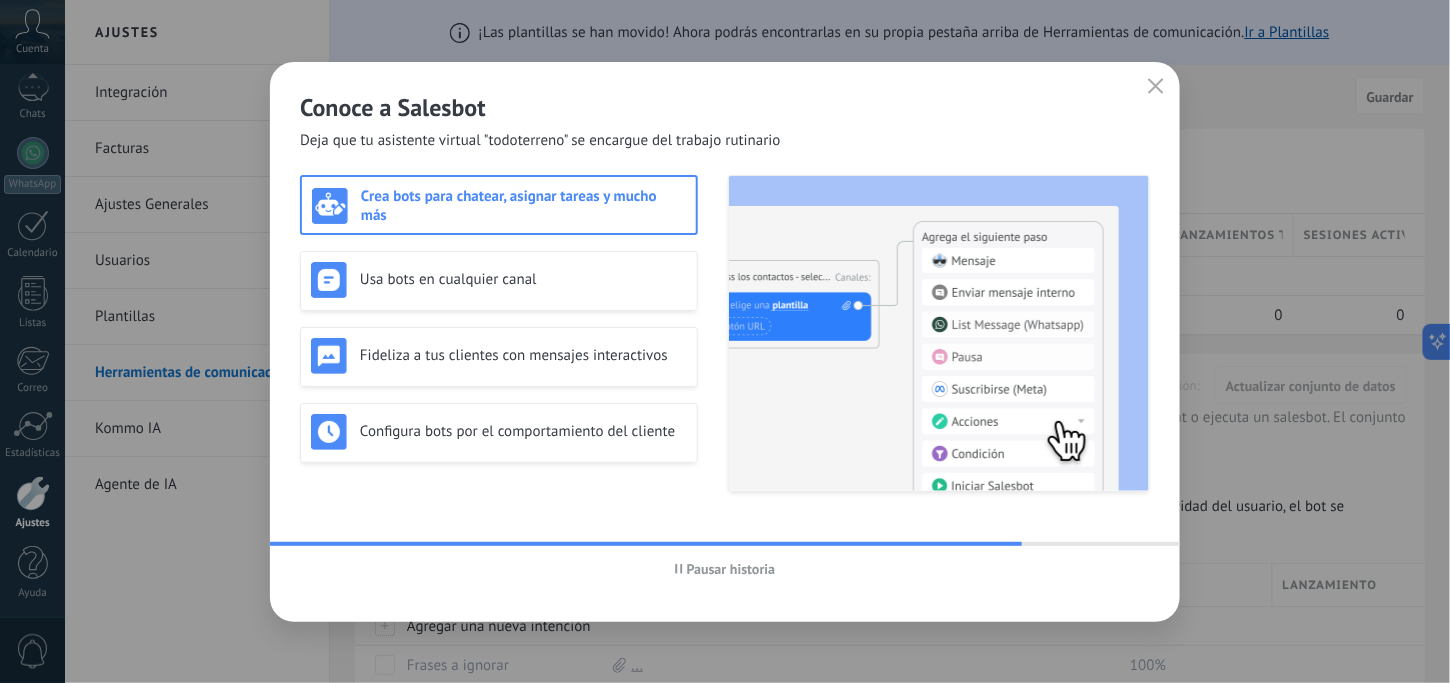 click on "Crea bots para chatear, asignar tareas y mucho más" at bounding box center [499, 206] 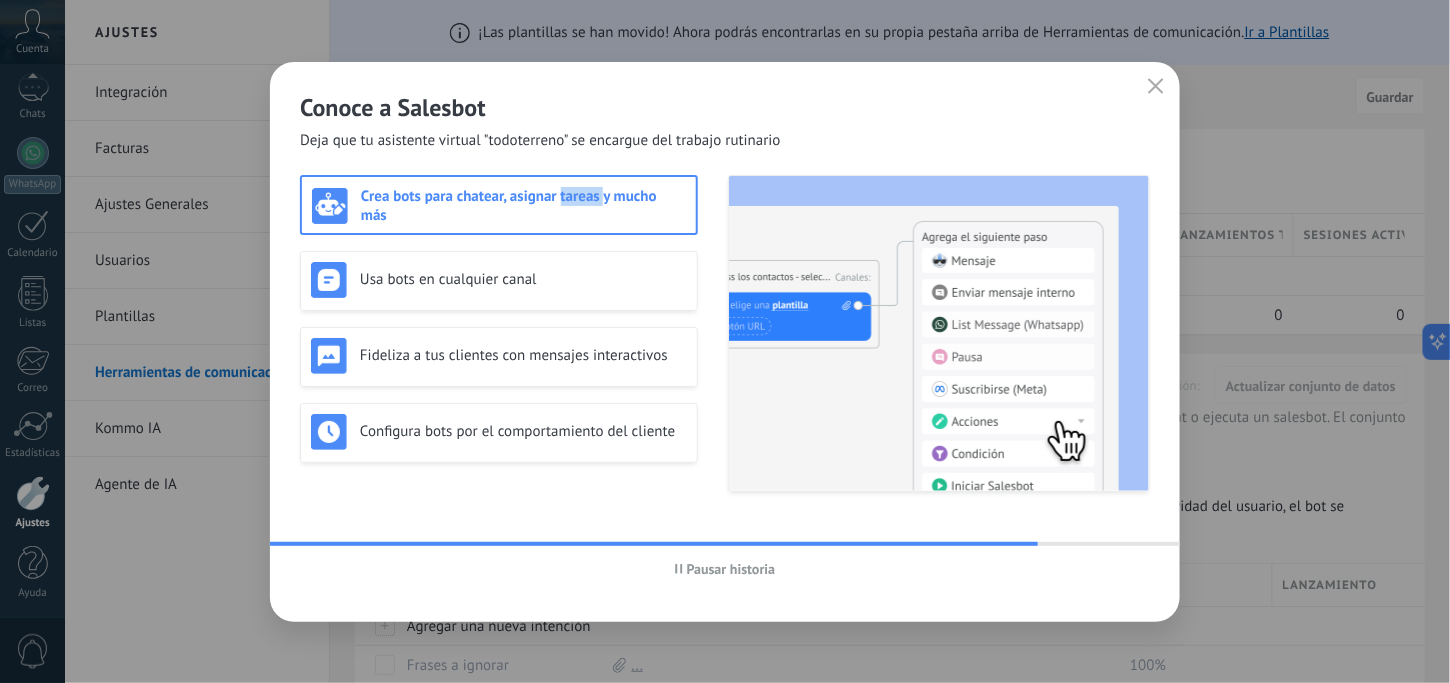 click on "Crea bots para chatear, asignar tareas y mucho más" at bounding box center (499, 206) 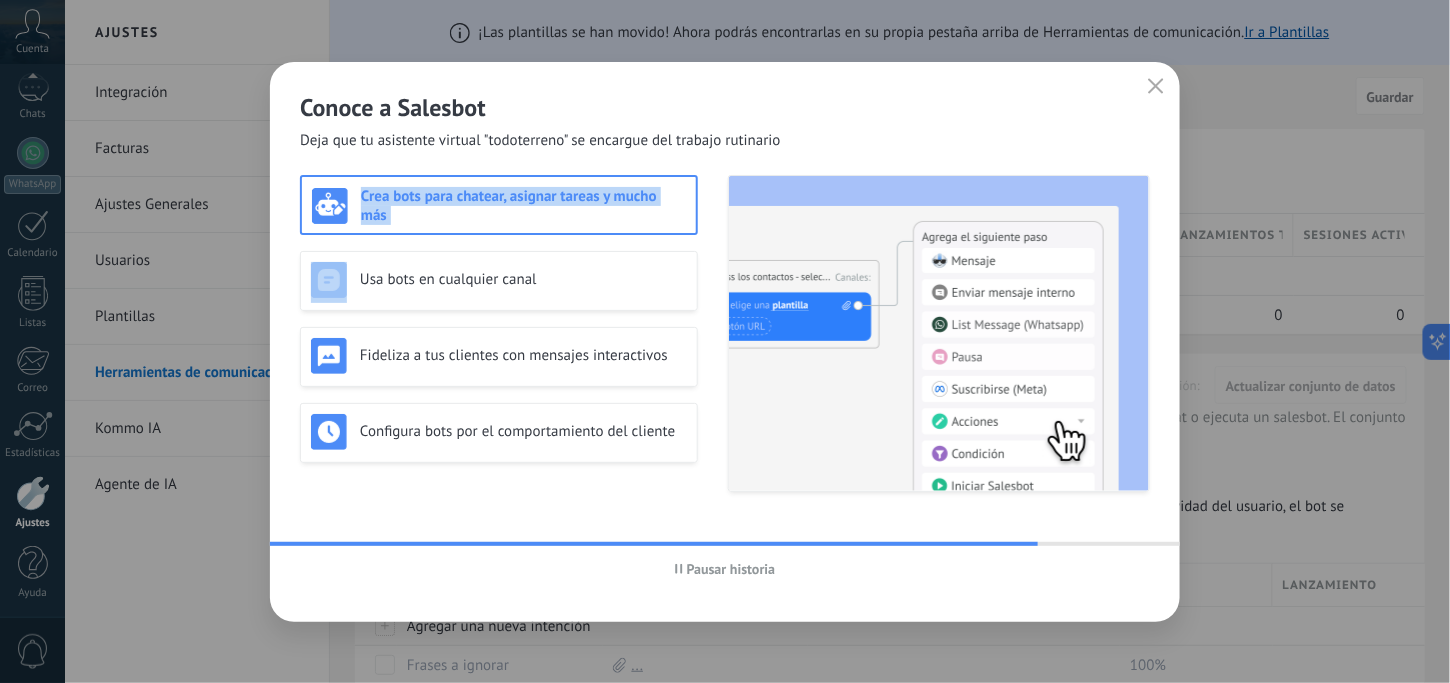 click on "Crea bots para chatear, asignar tareas y mucho más" at bounding box center (499, 206) 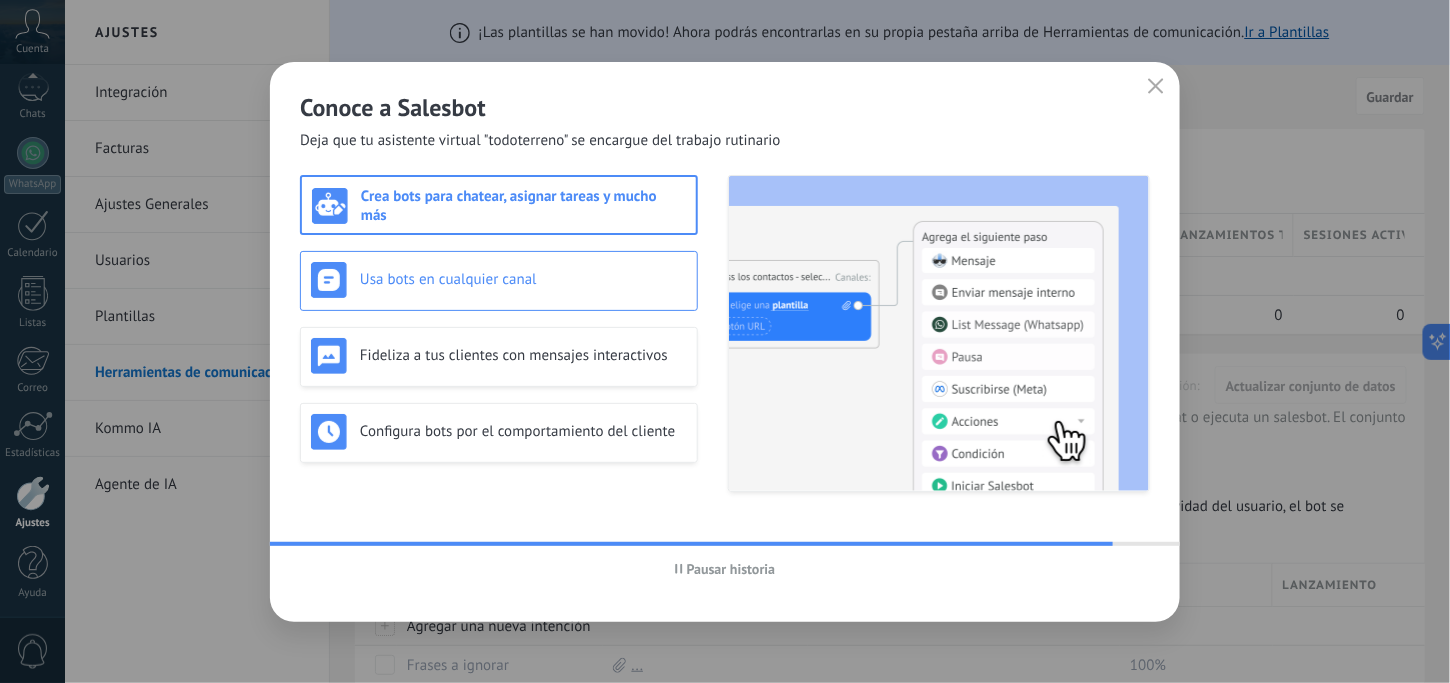 click on "Usa bots en cualquier canal" at bounding box center (523, 279) 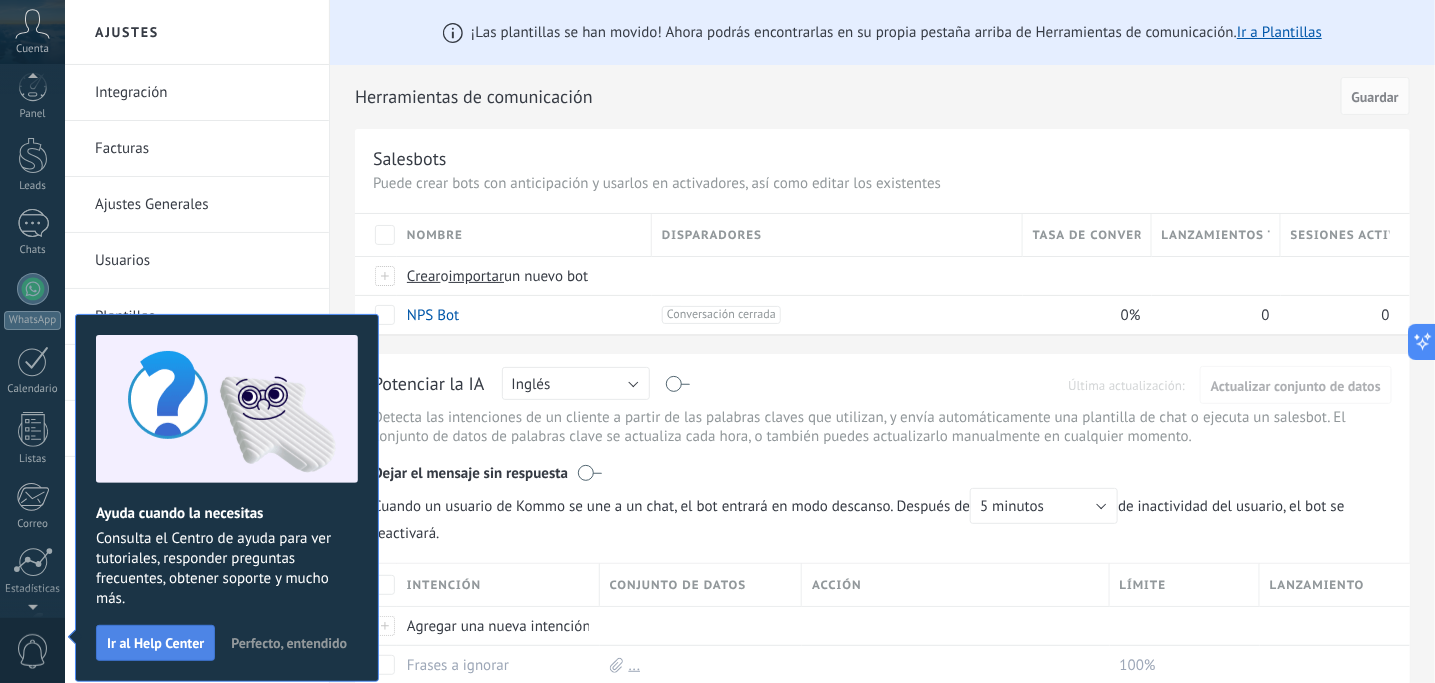 scroll, scrollTop: 147, scrollLeft: 0, axis: vertical 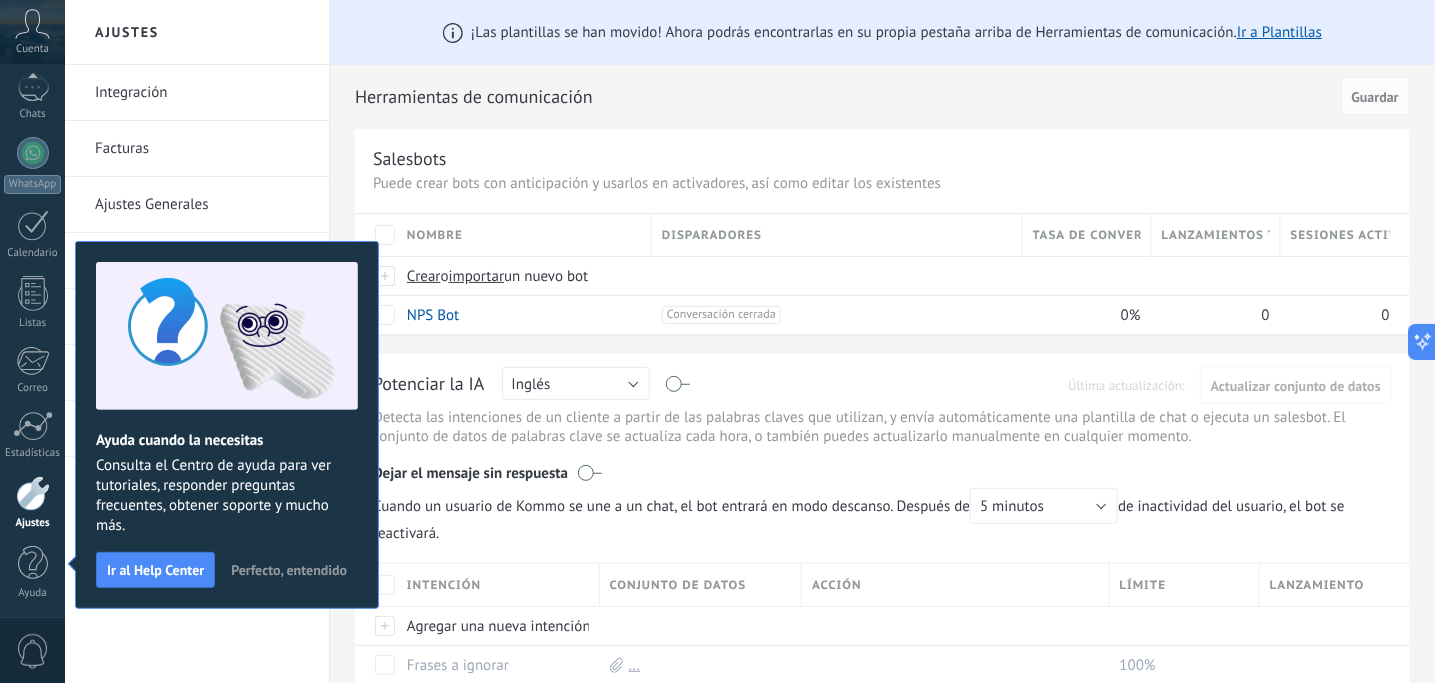 click on "Perfecto, entendido" at bounding box center [289, 570] 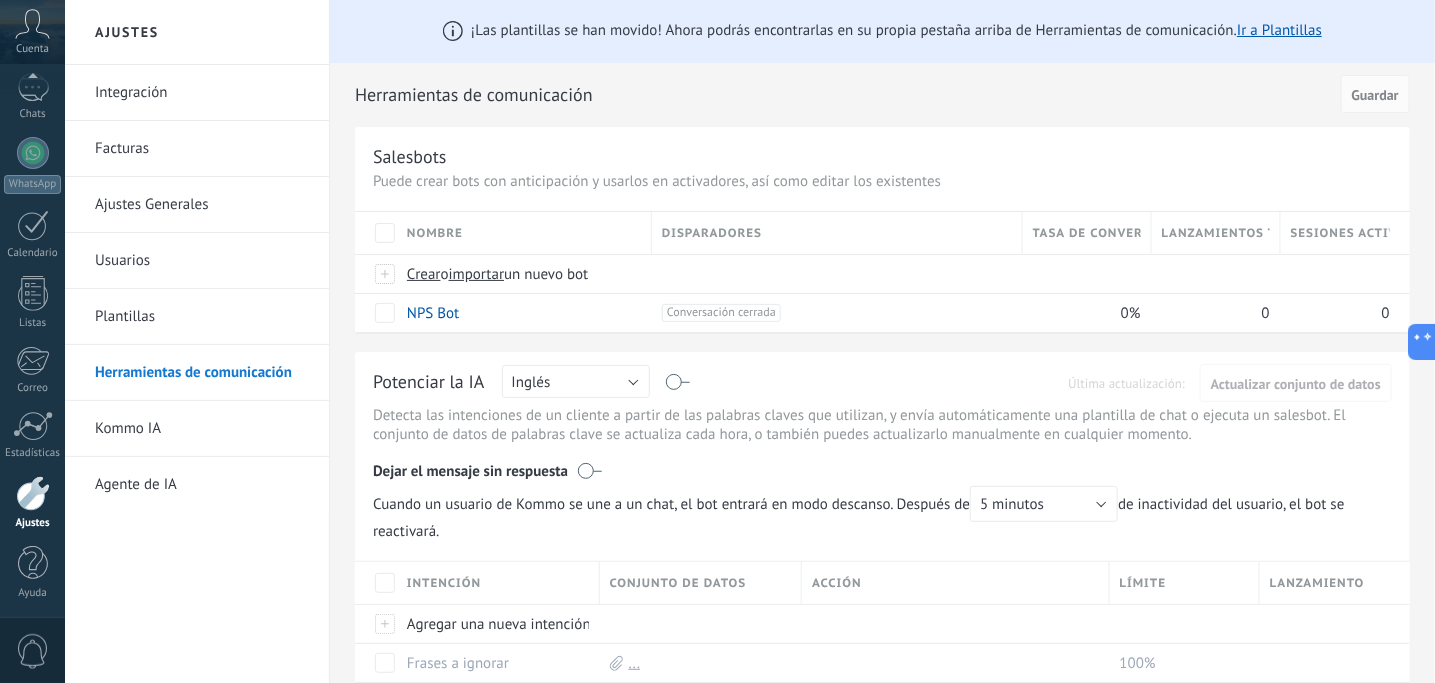 scroll, scrollTop: 0, scrollLeft: 0, axis: both 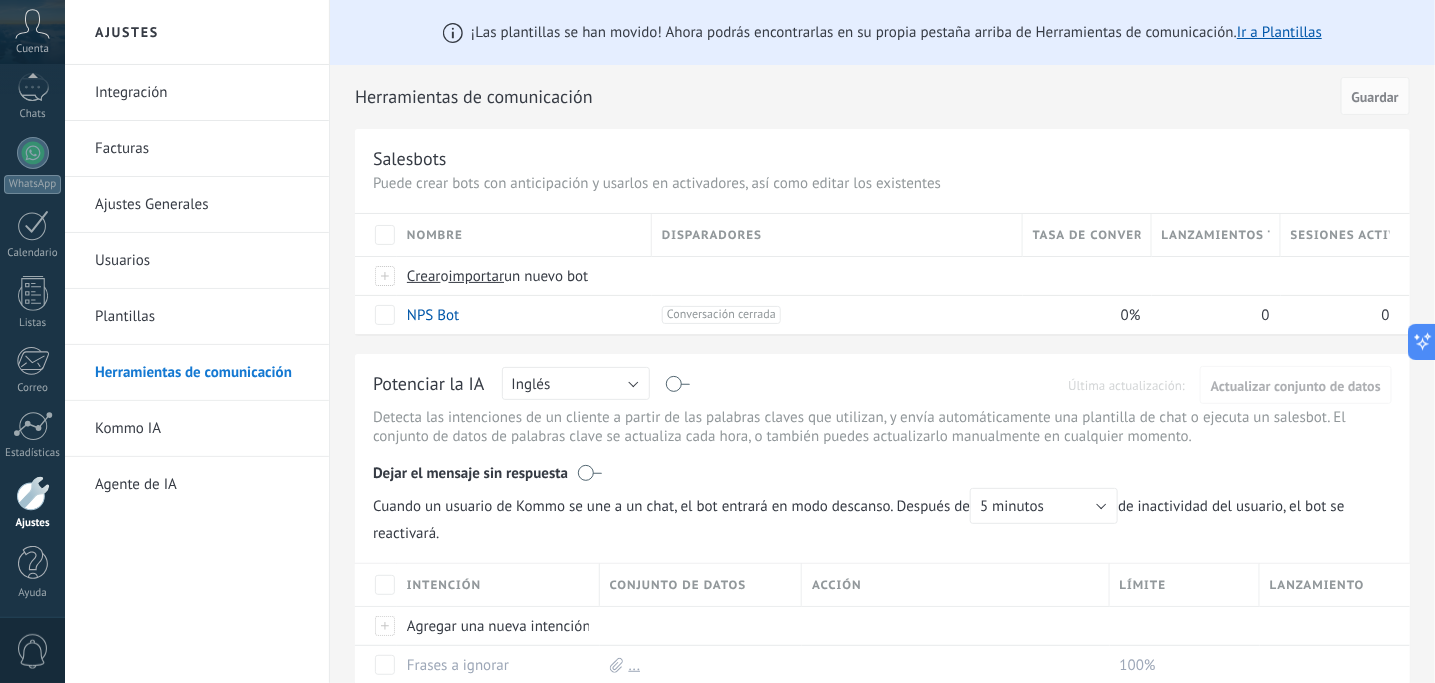 click on "Nombre" at bounding box center [524, 235] 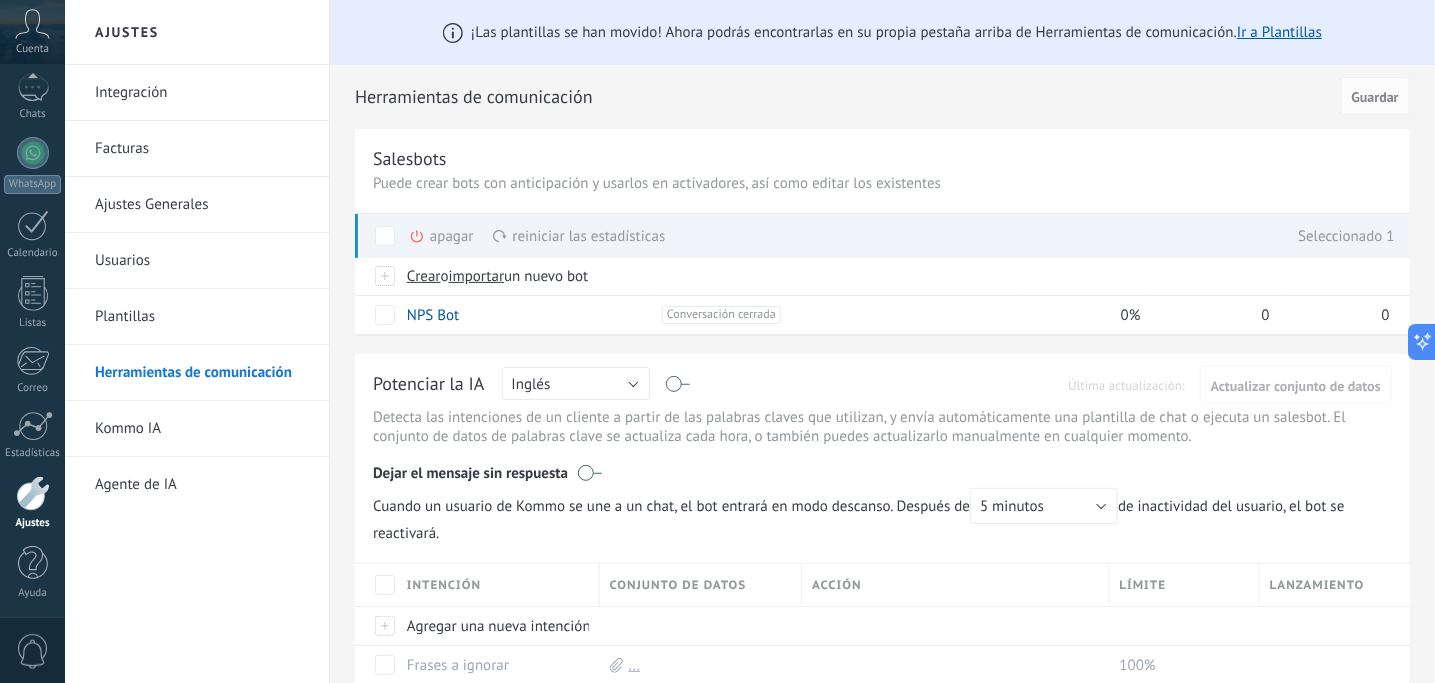 click at bounding box center [385, 236] 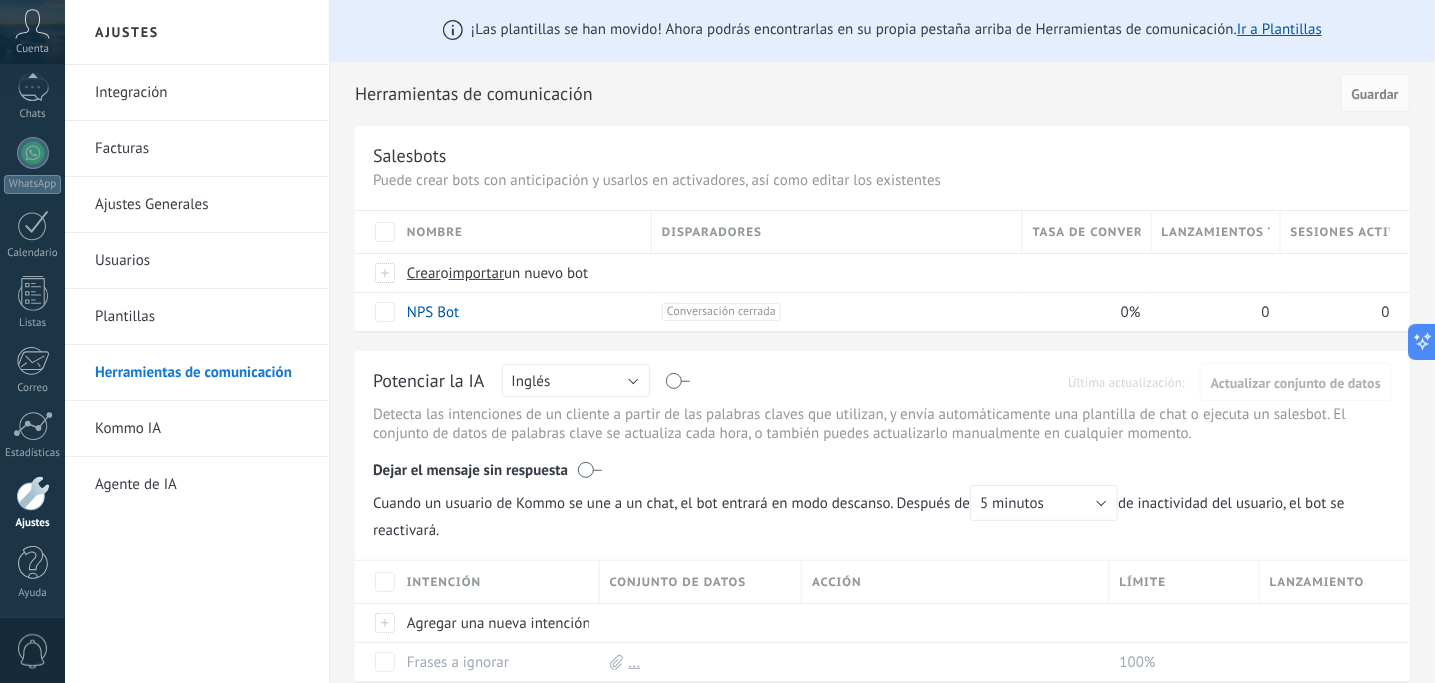 scroll, scrollTop: 0, scrollLeft: 0, axis: both 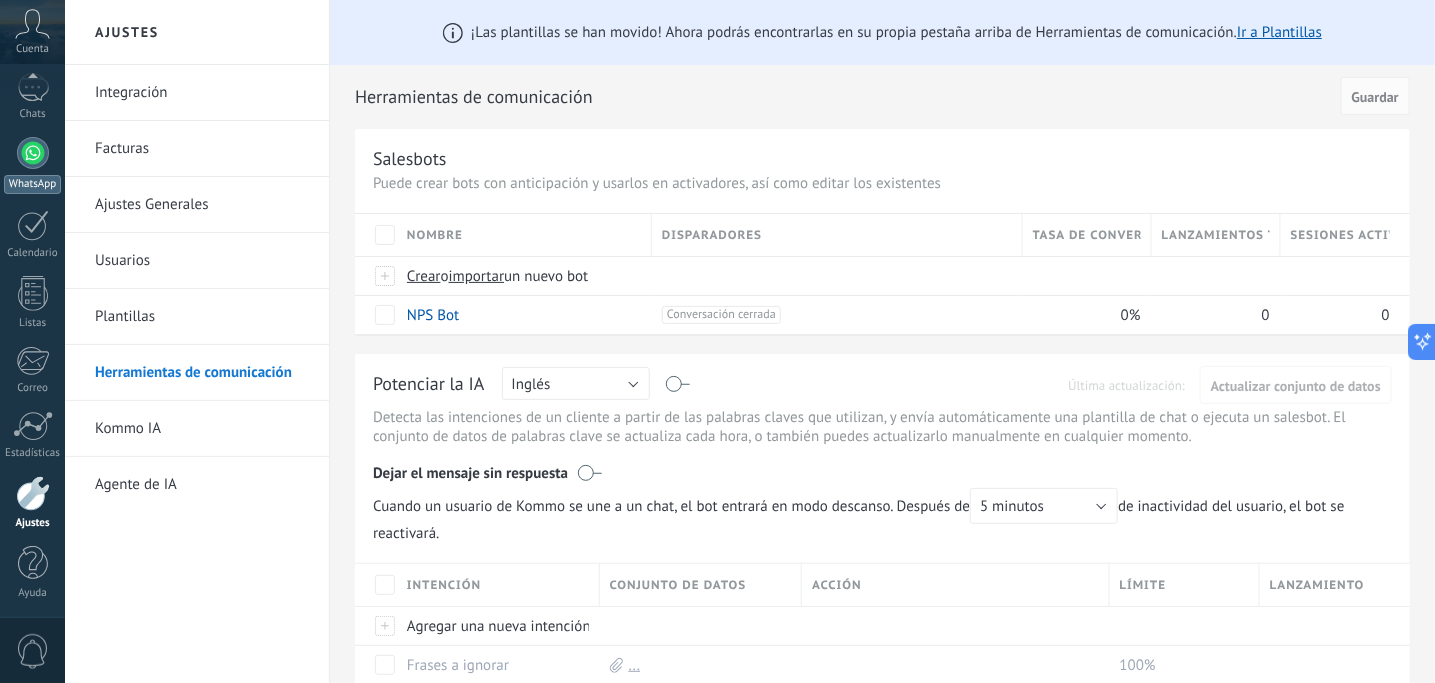 click at bounding box center [33, 153] 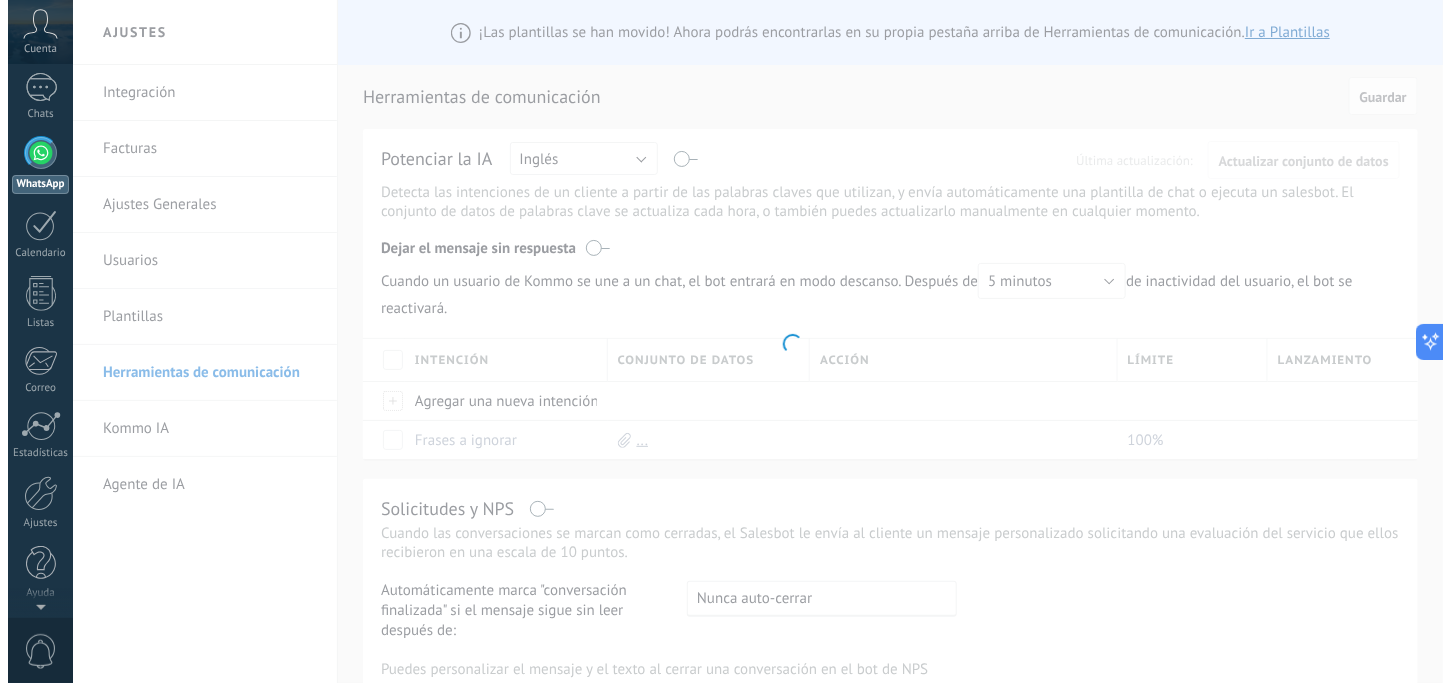 scroll, scrollTop: 0, scrollLeft: 0, axis: both 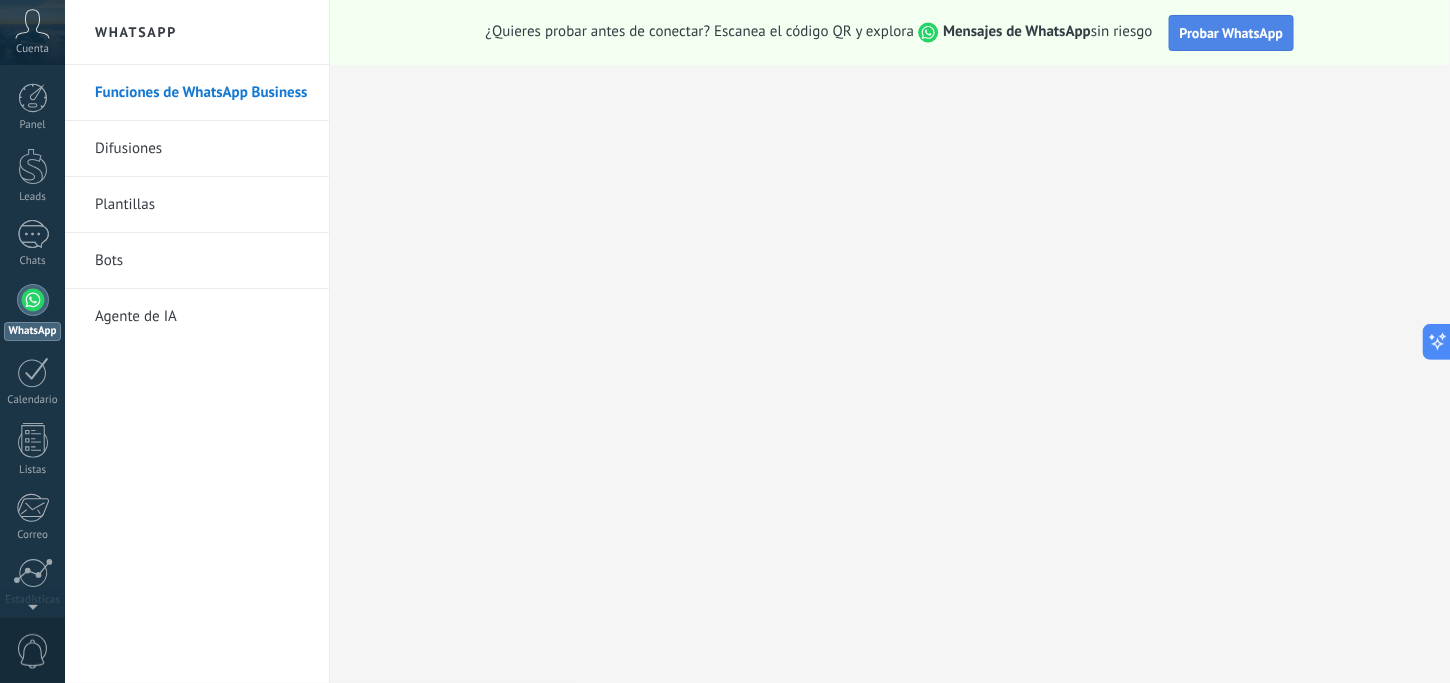 click on "Probar WhatsApp" at bounding box center [1232, 33] 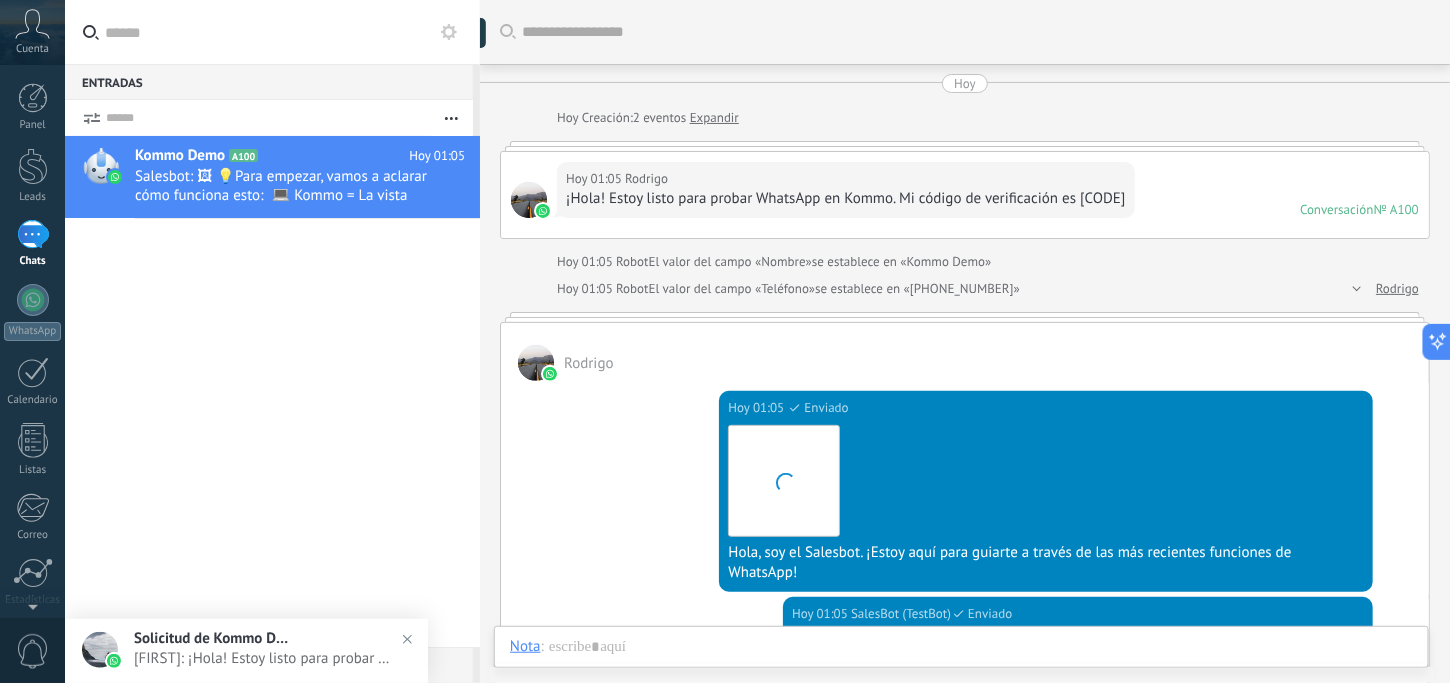 scroll, scrollTop: 30, scrollLeft: 0, axis: vertical 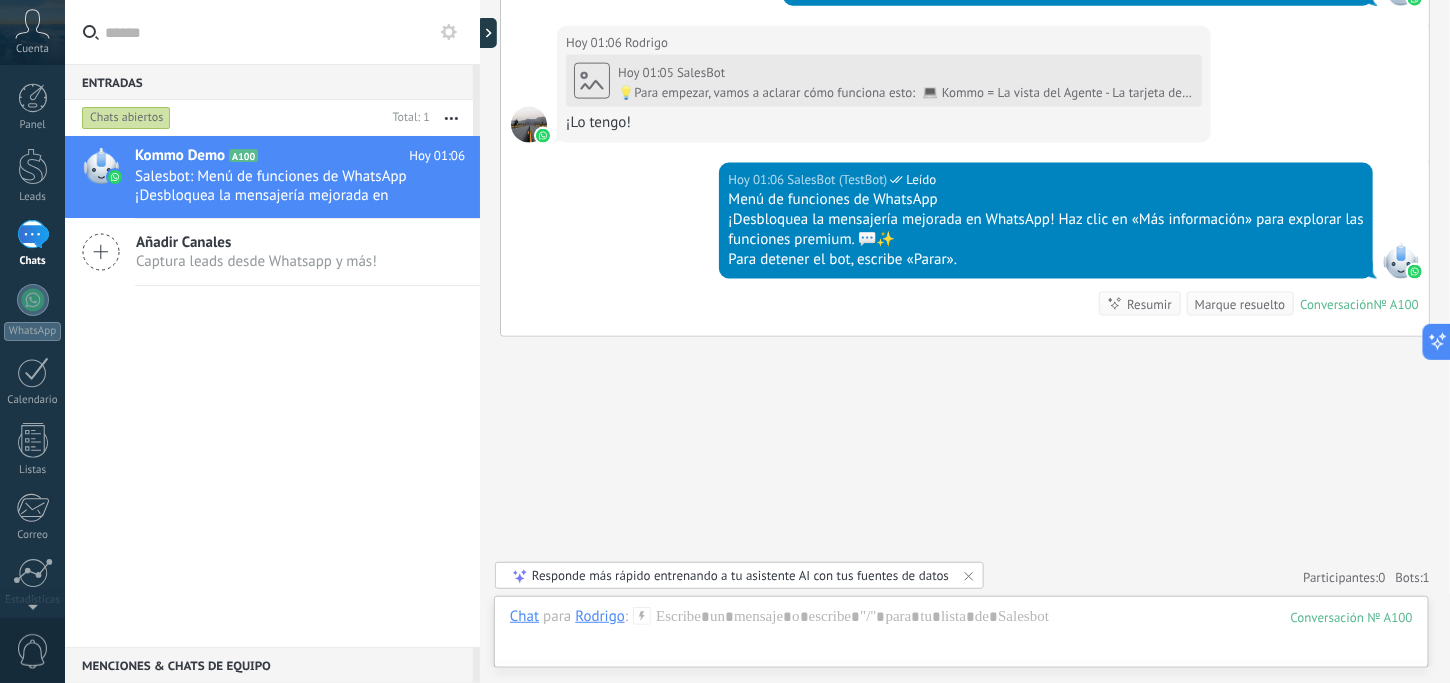 click on "Kommo Demo
A100
Hoy 01:06
Salesbot: Menú de funciones de WhatsApp
¡Desbloquea la mensajería mejorada en WhatsApp! Haz clic en «Más información» para explorar las funciones premium. 💬✨
Para detener el bot, escribe «Parar».
Añadir Canales
Captura leads desde Whatsapp y más!" at bounding box center [272, 391] 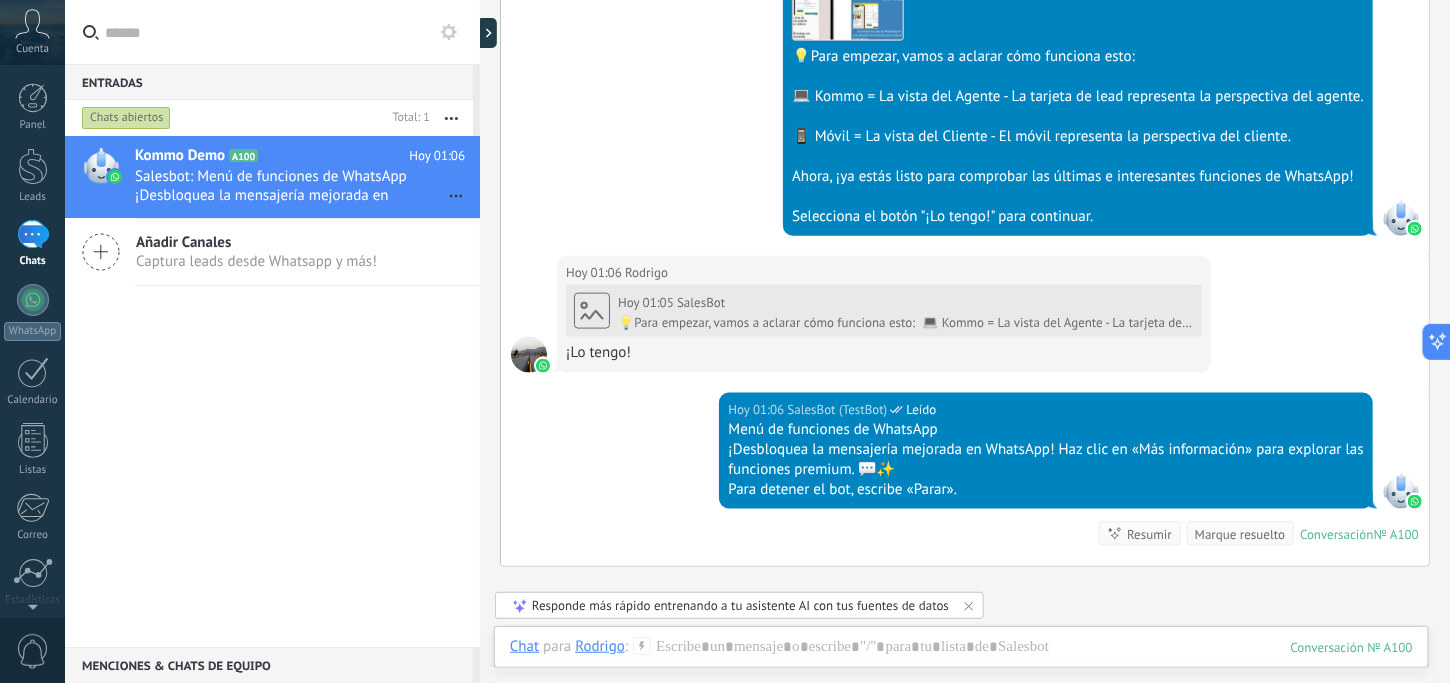 scroll, scrollTop: 832, scrollLeft: 0, axis: vertical 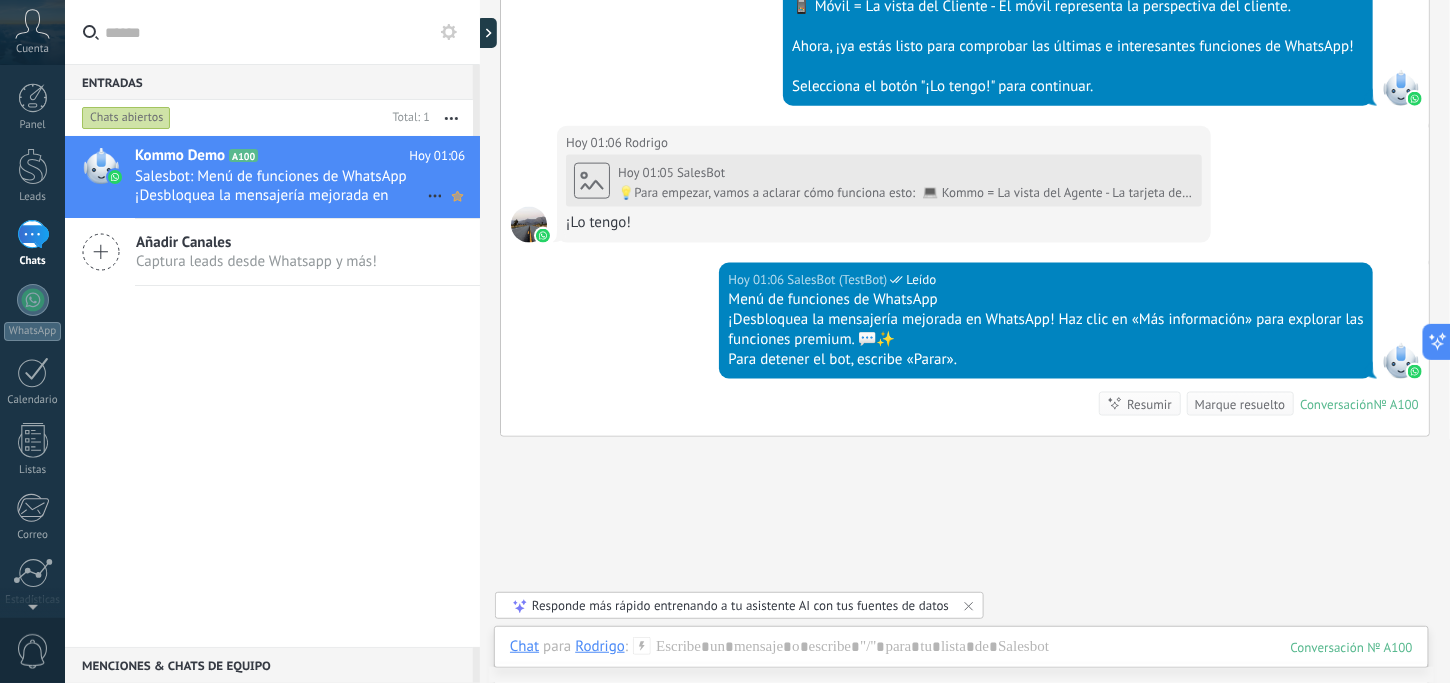 click 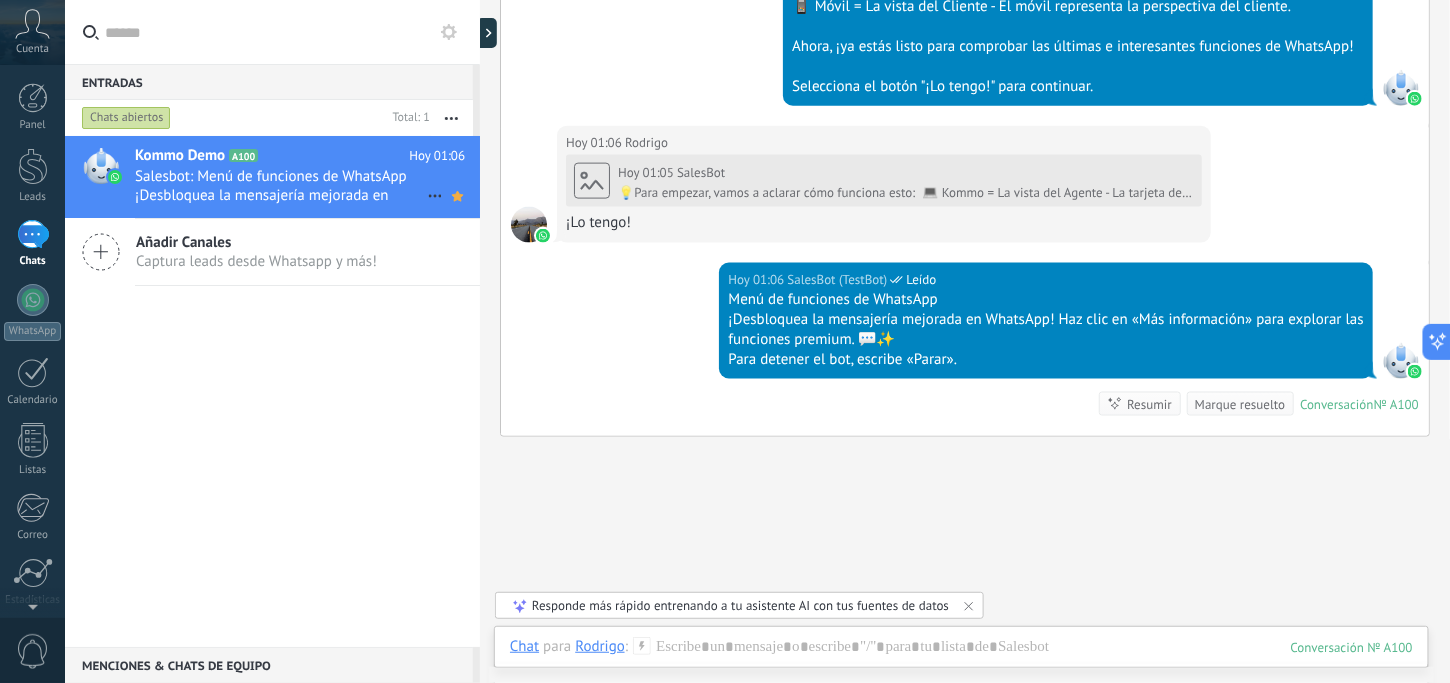 click 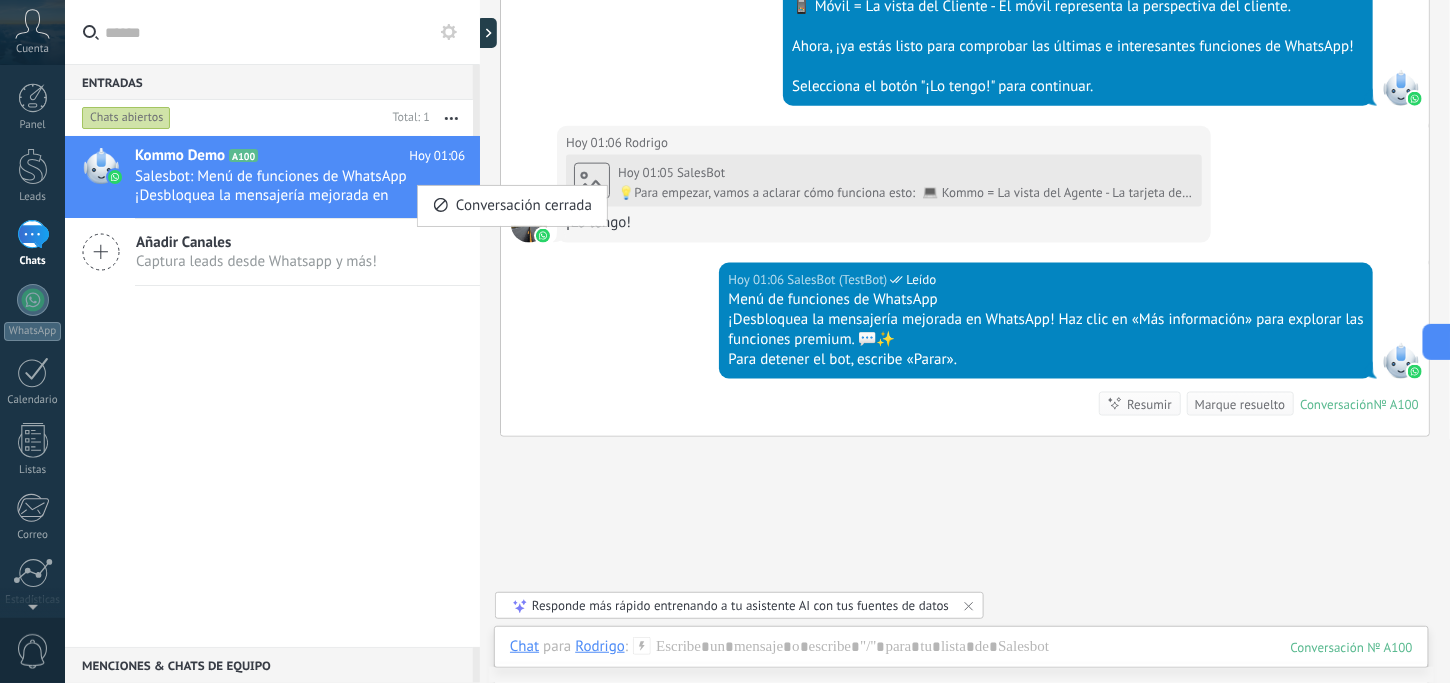 click at bounding box center (725, 341) 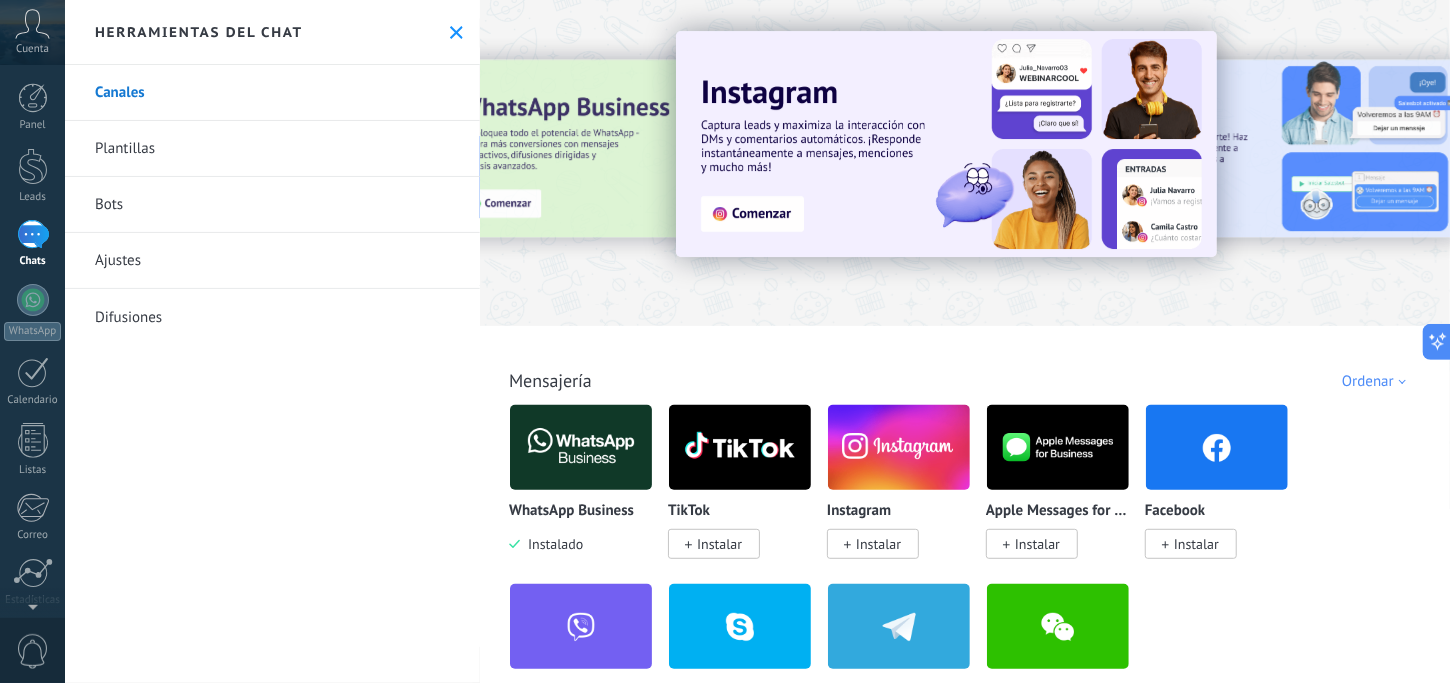 type on "**********" 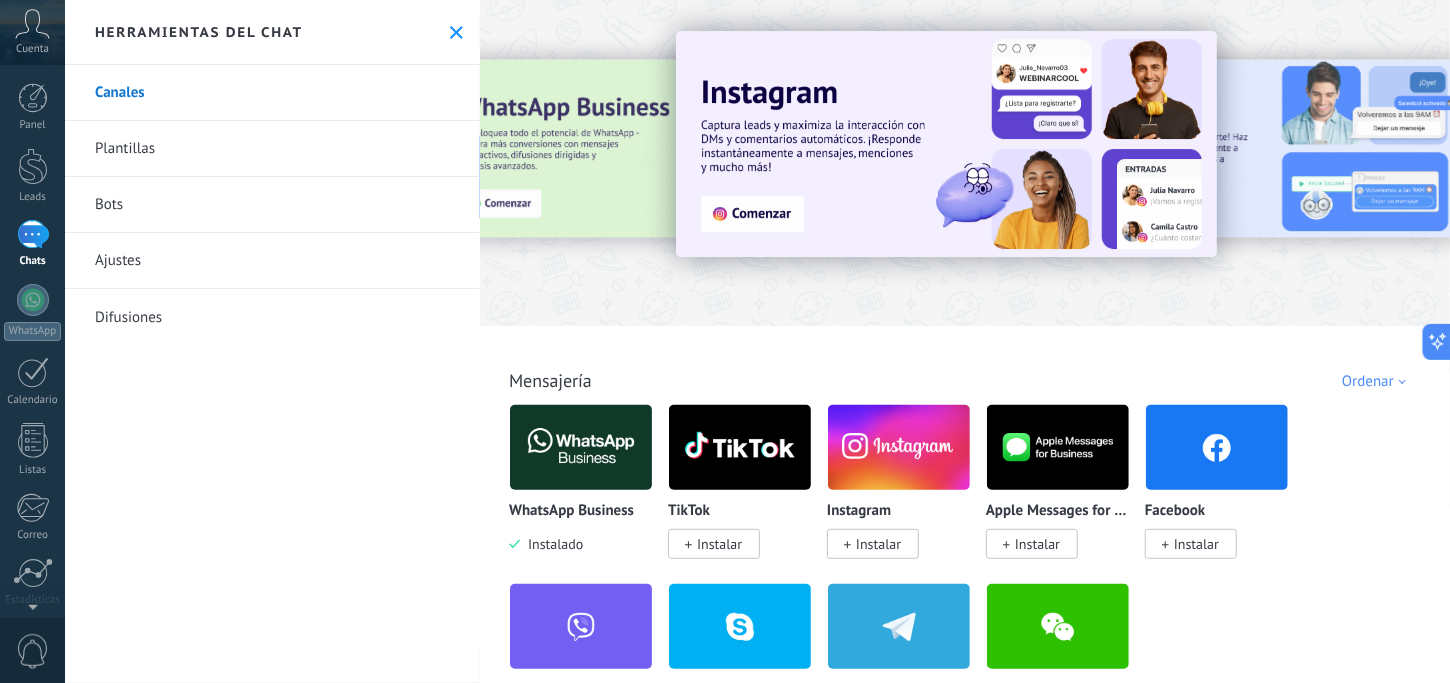 scroll, scrollTop: 30, scrollLeft: 0, axis: vertical 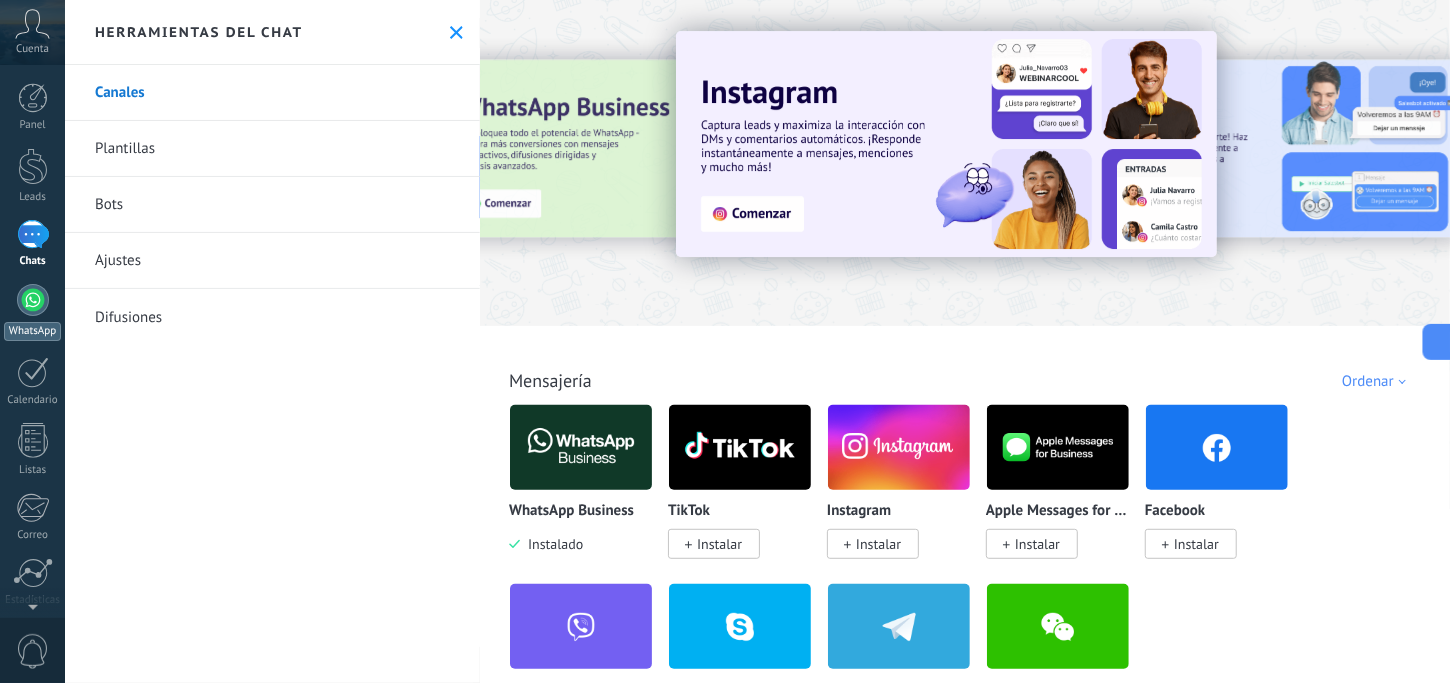 click on "WhatsApp" at bounding box center [32, 331] 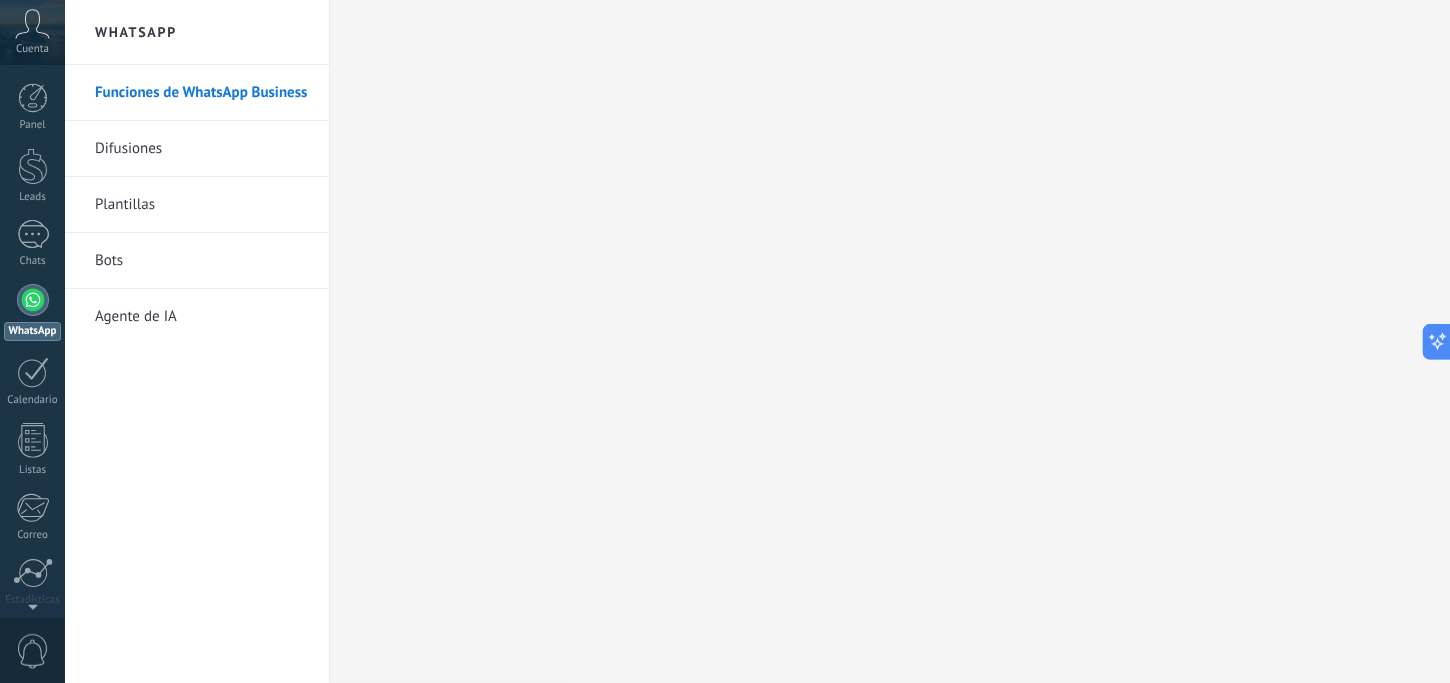 click on "Bots" at bounding box center (202, 261) 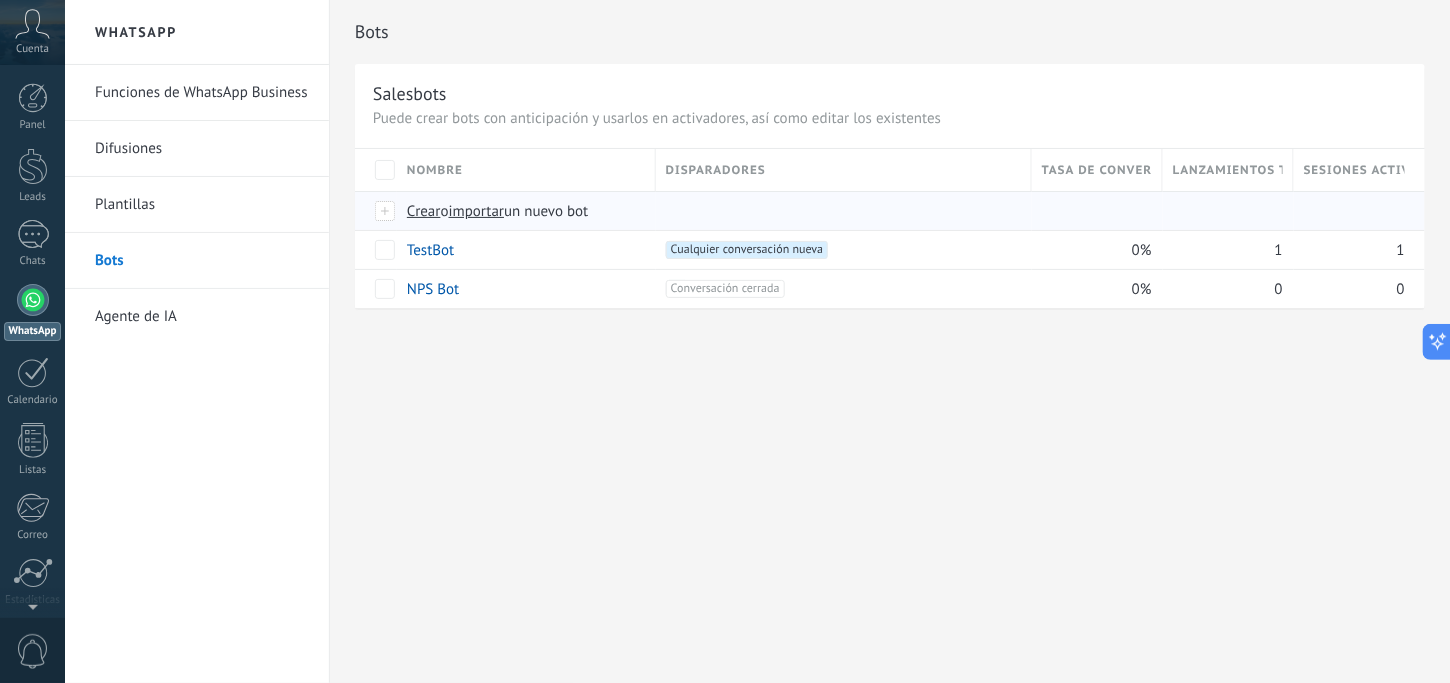 click on "Crear  o  importar  un nuevo bot" at bounding box center (752, 211) 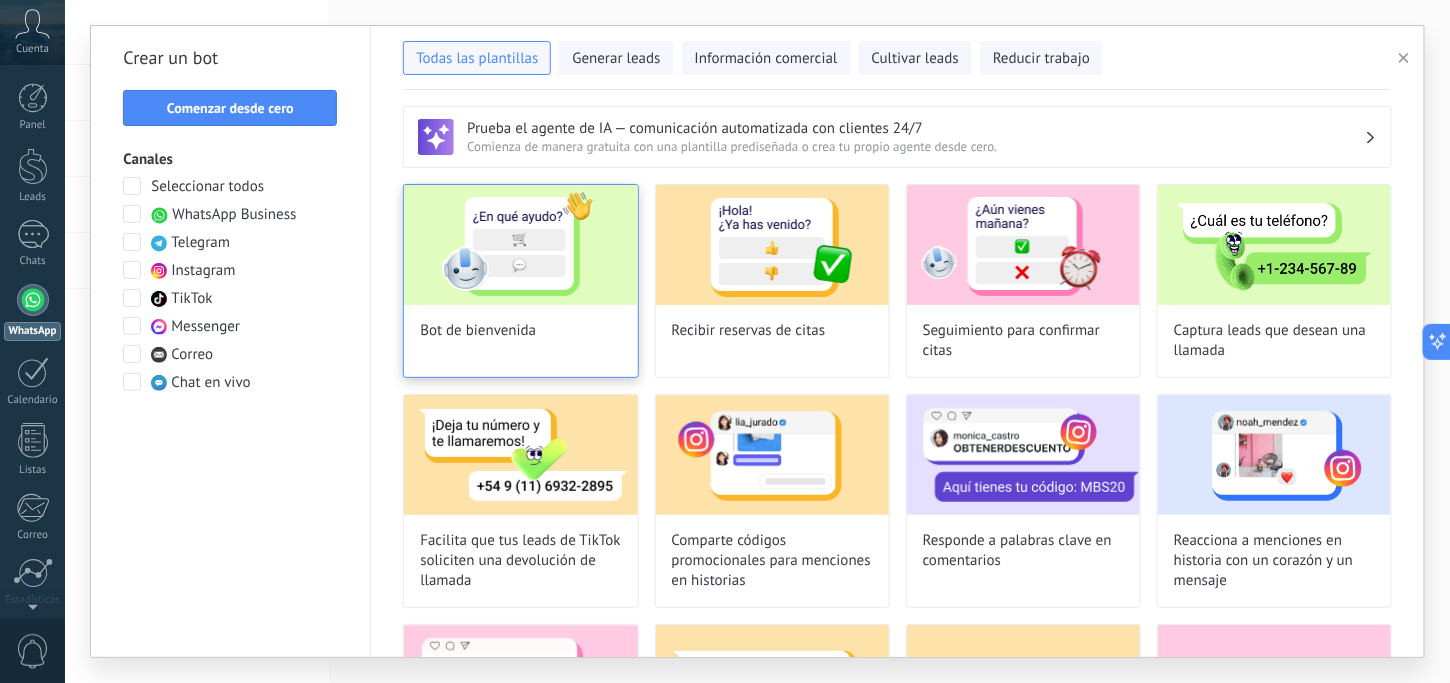 click at bounding box center (520, 245) 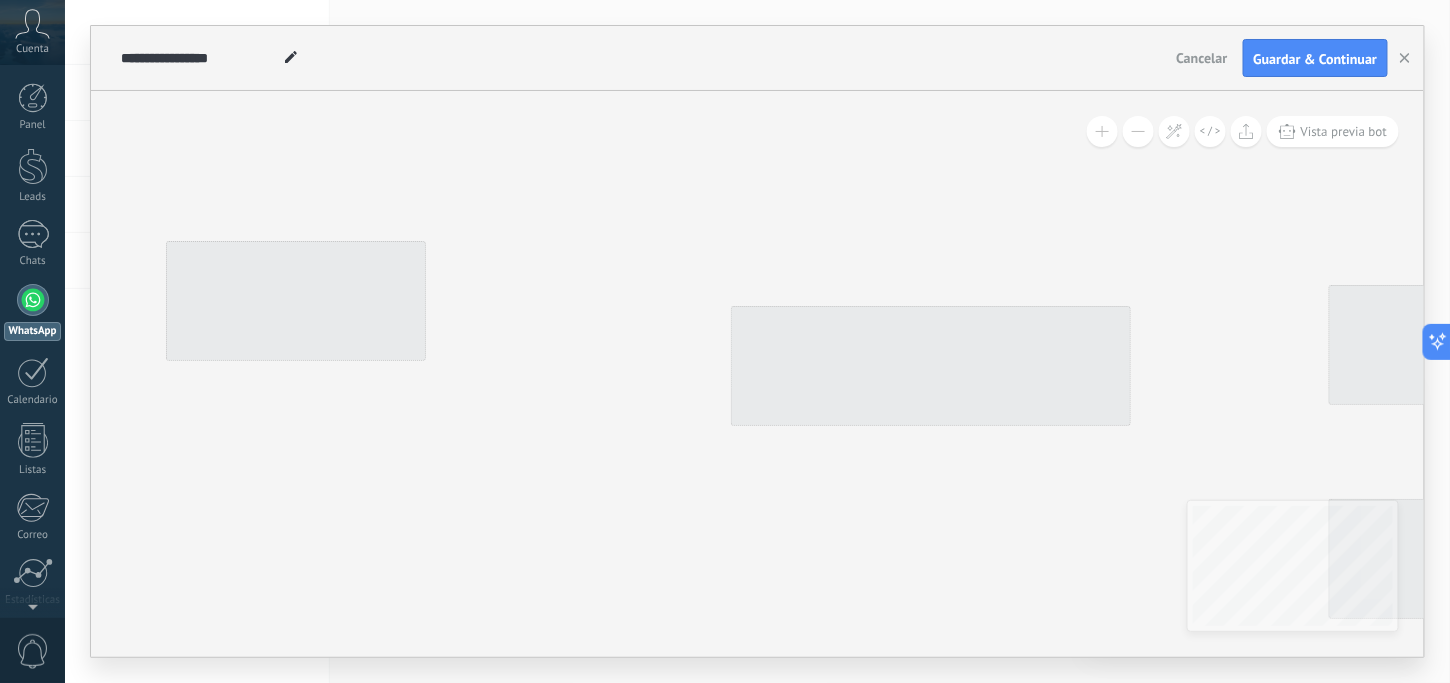 click on "Vista previa bot" at bounding box center [757, 374] 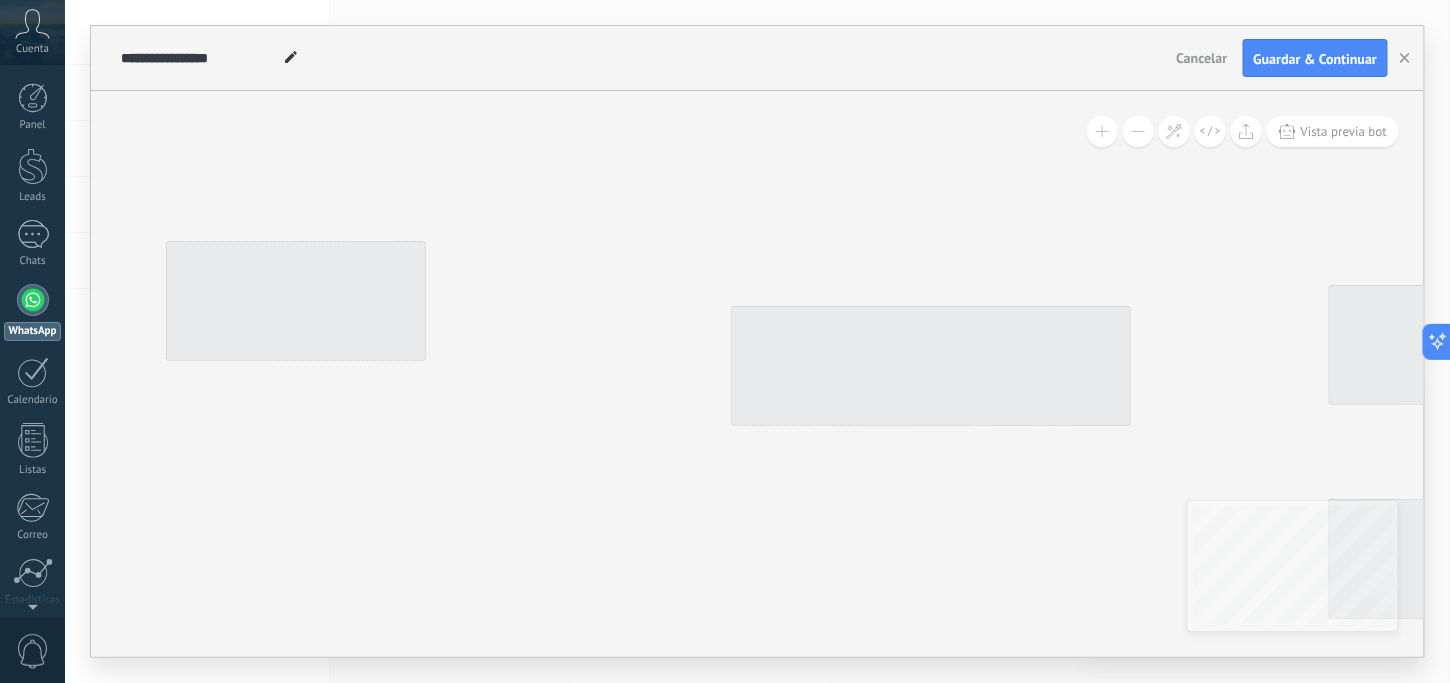 click on "Vista previa bot" at bounding box center (757, 374) 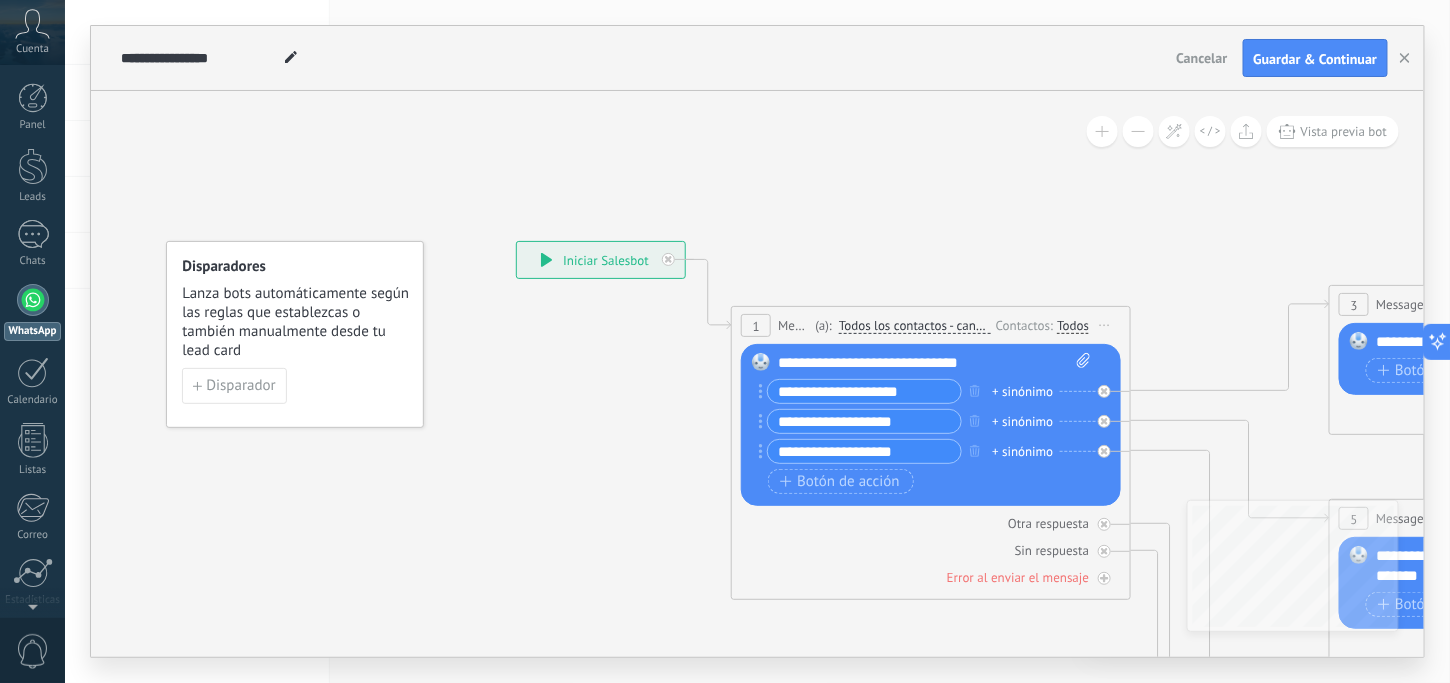 click on "**********" at bounding box center (601, 260) 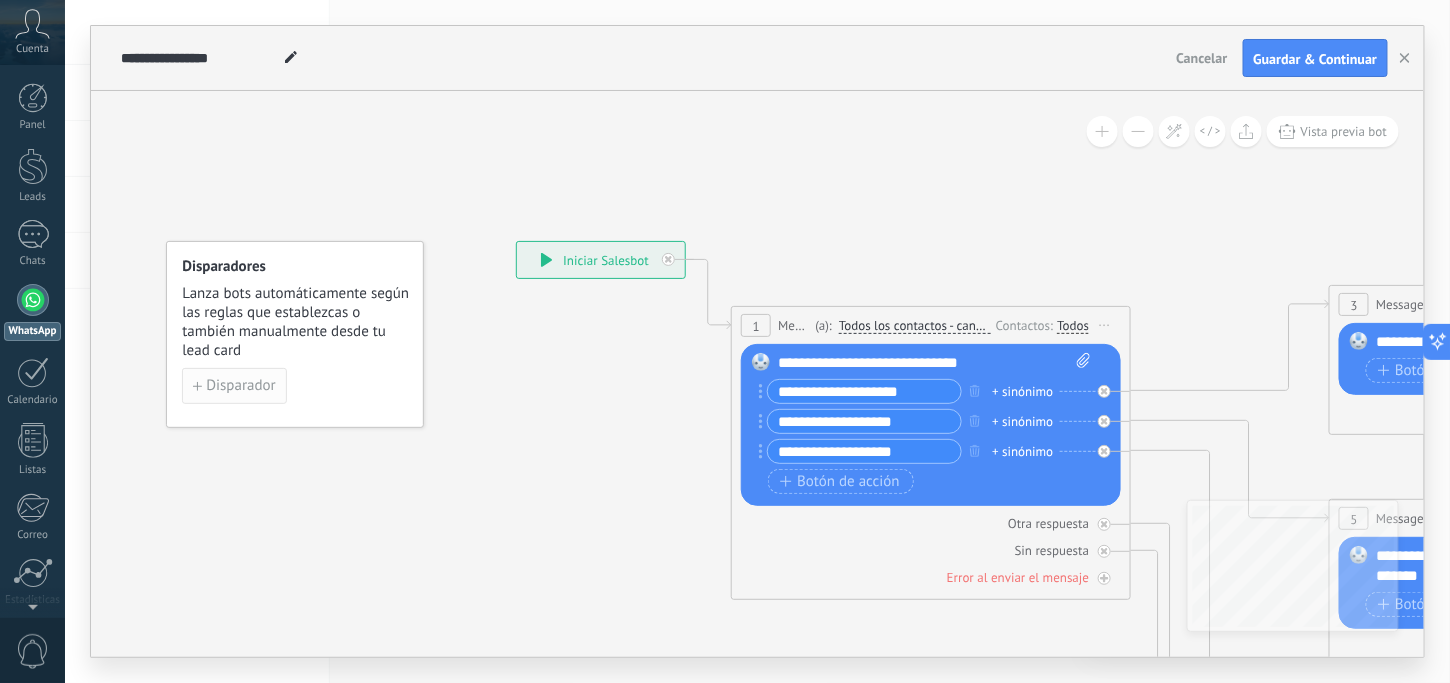 click on "Disparador" at bounding box center [240, 386] 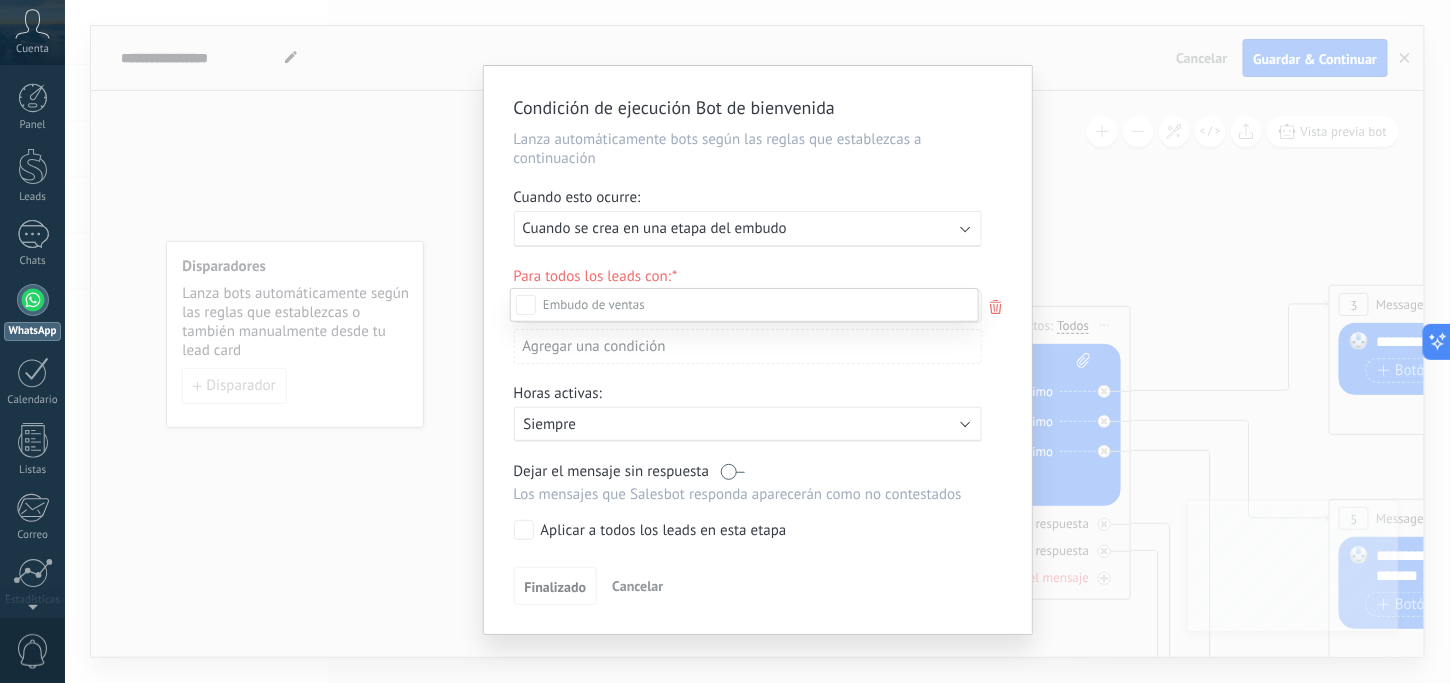 click at bounding box center [757, 341] 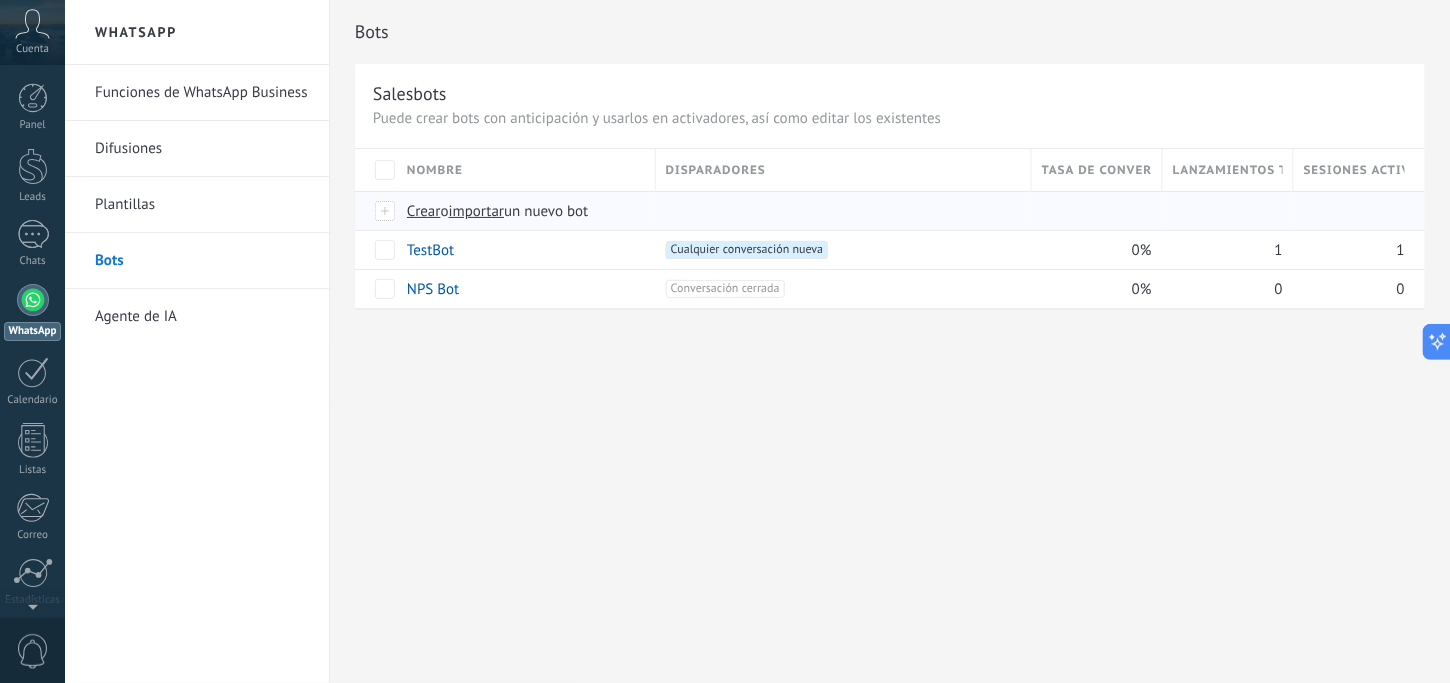 click on "Crear" at bounding box center [424, 211] 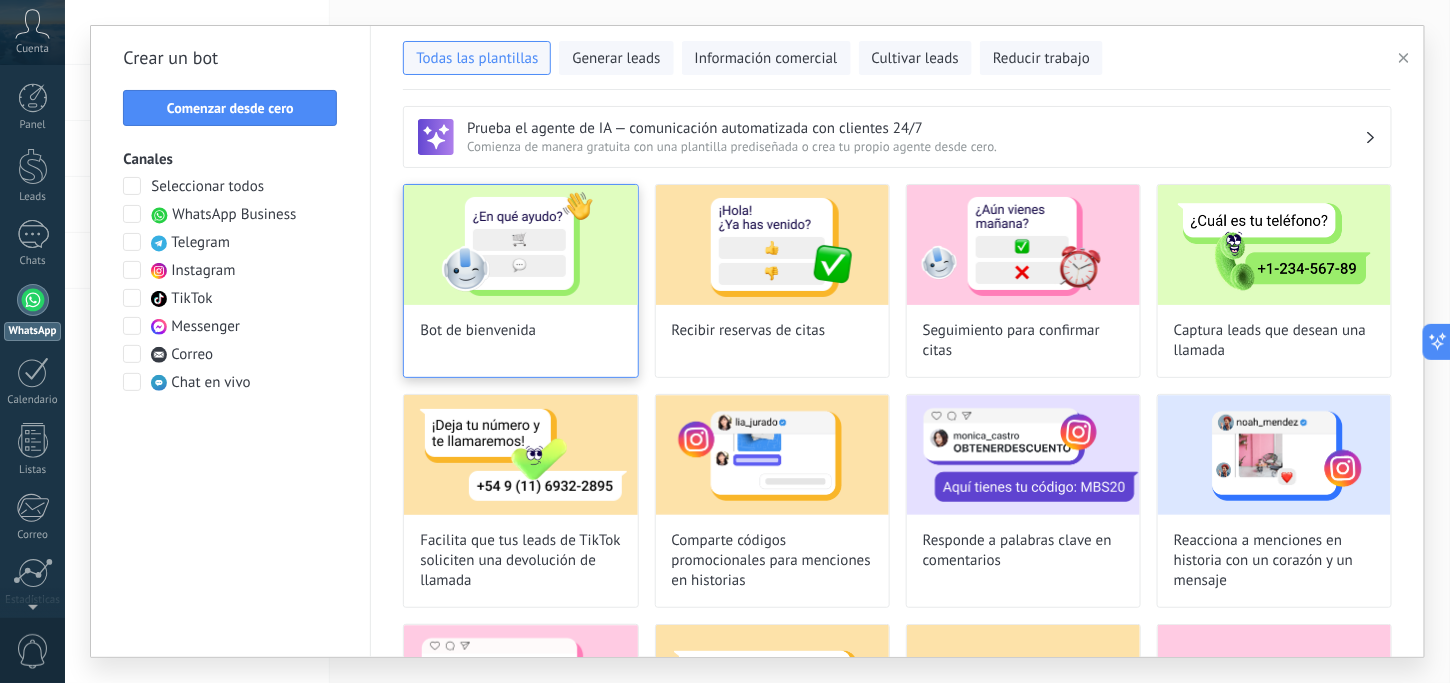 click at bounding box center (520, 245) 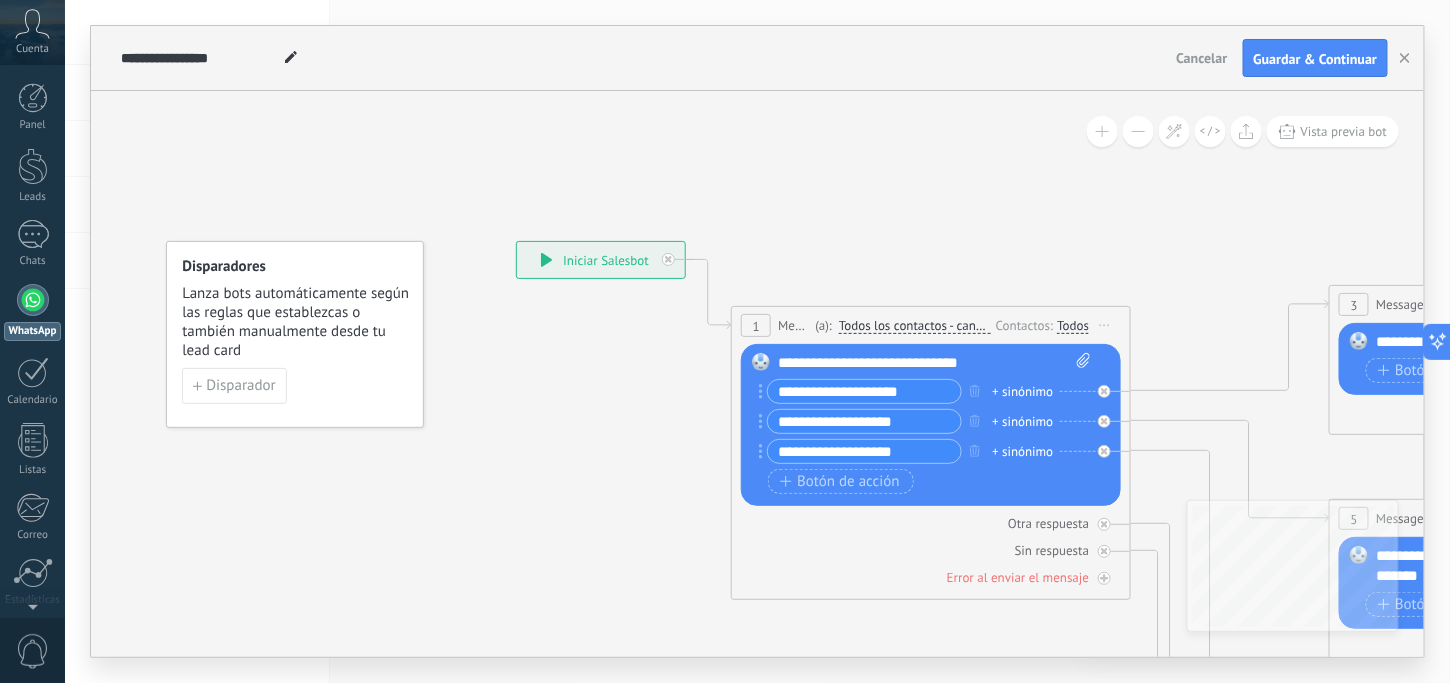 click on "**********" at bounding box center (601, 260) 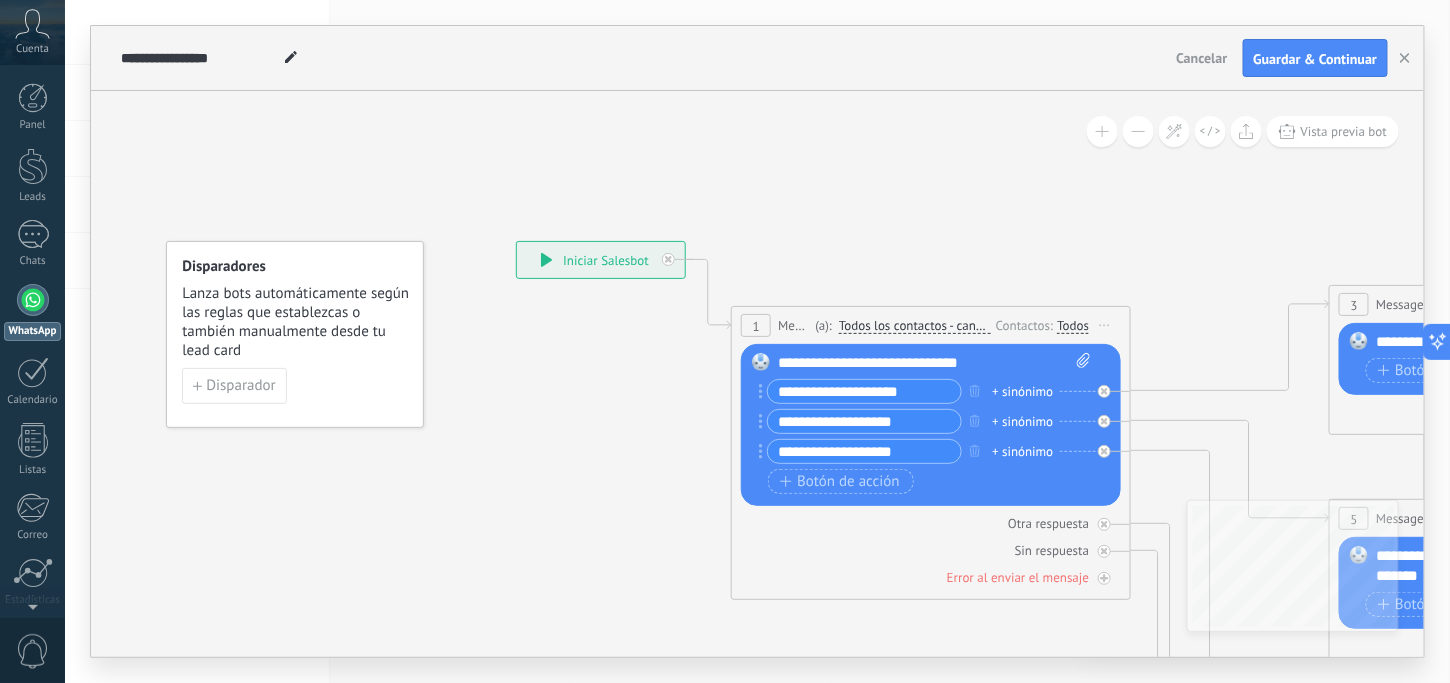 click on "**********" at bounding box center (935, 363) 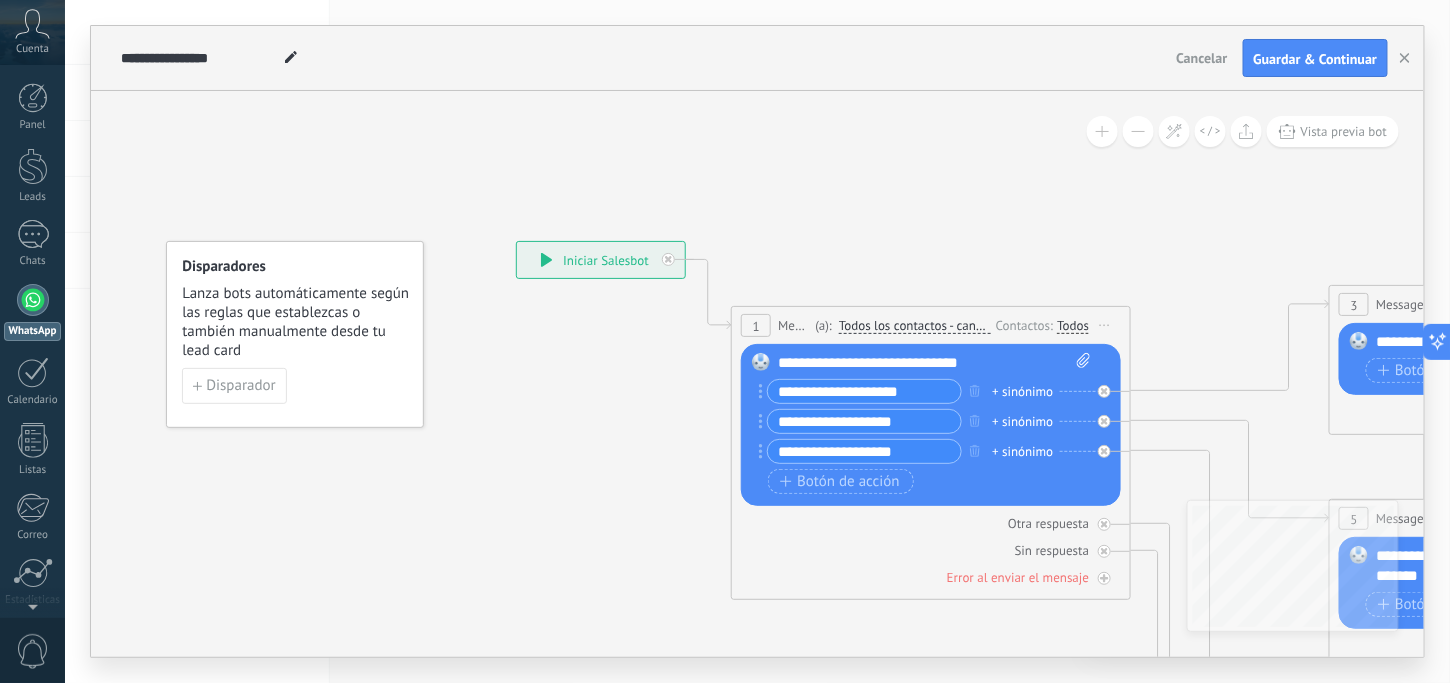 click on "**********" at bounding box center (864, 391) 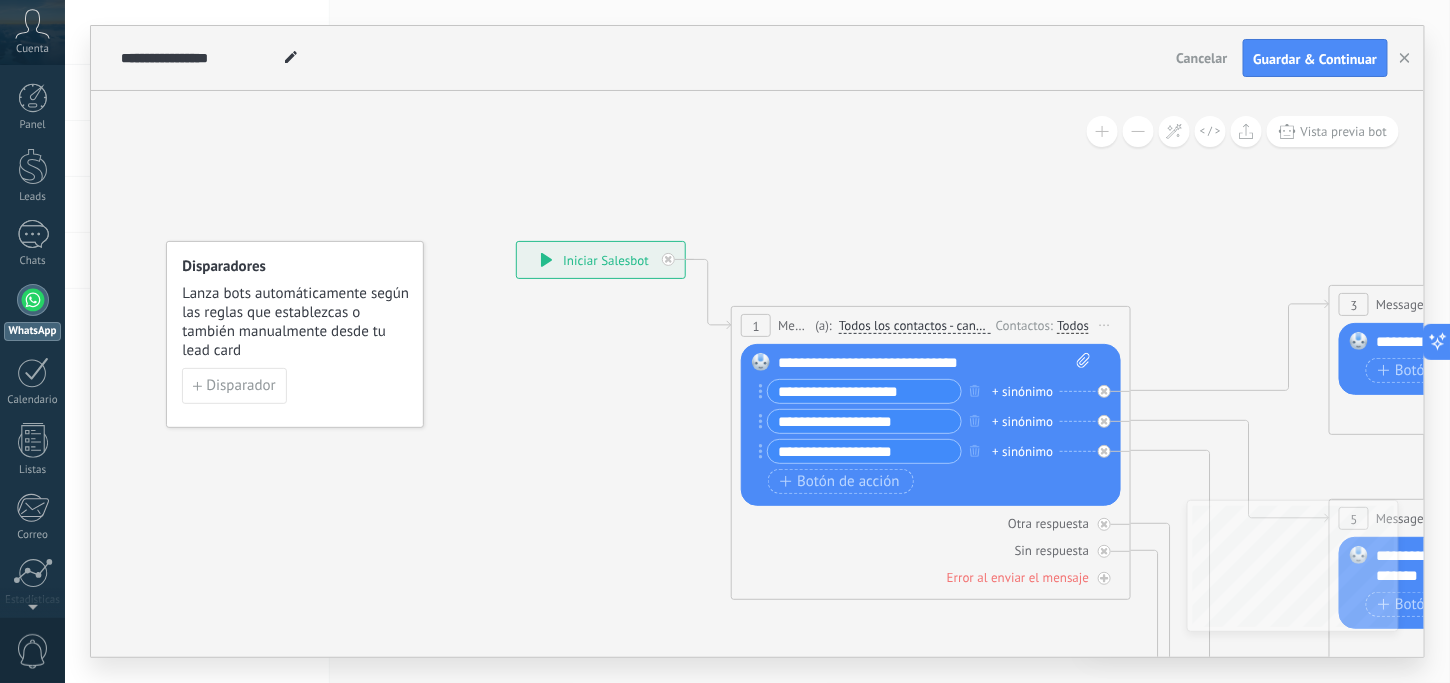 click on "**********" at bounding box center [864, 391] 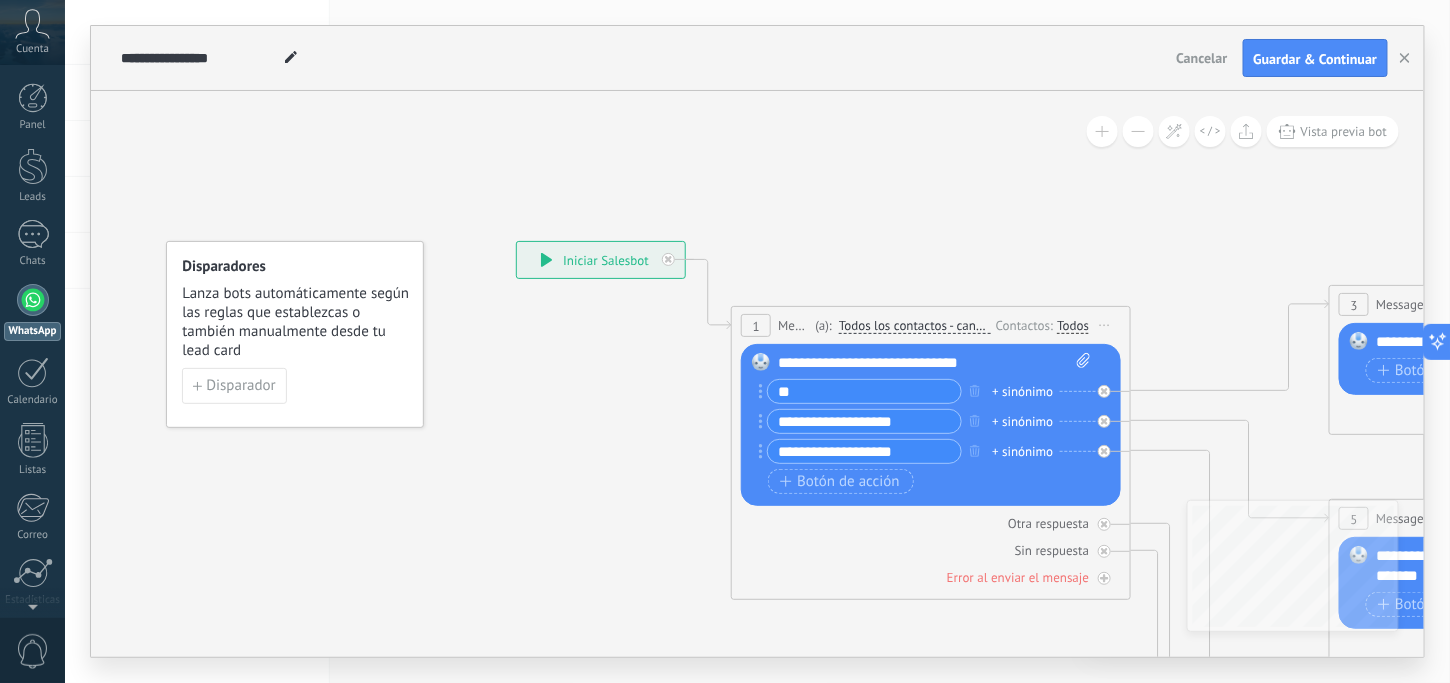 type on "*" 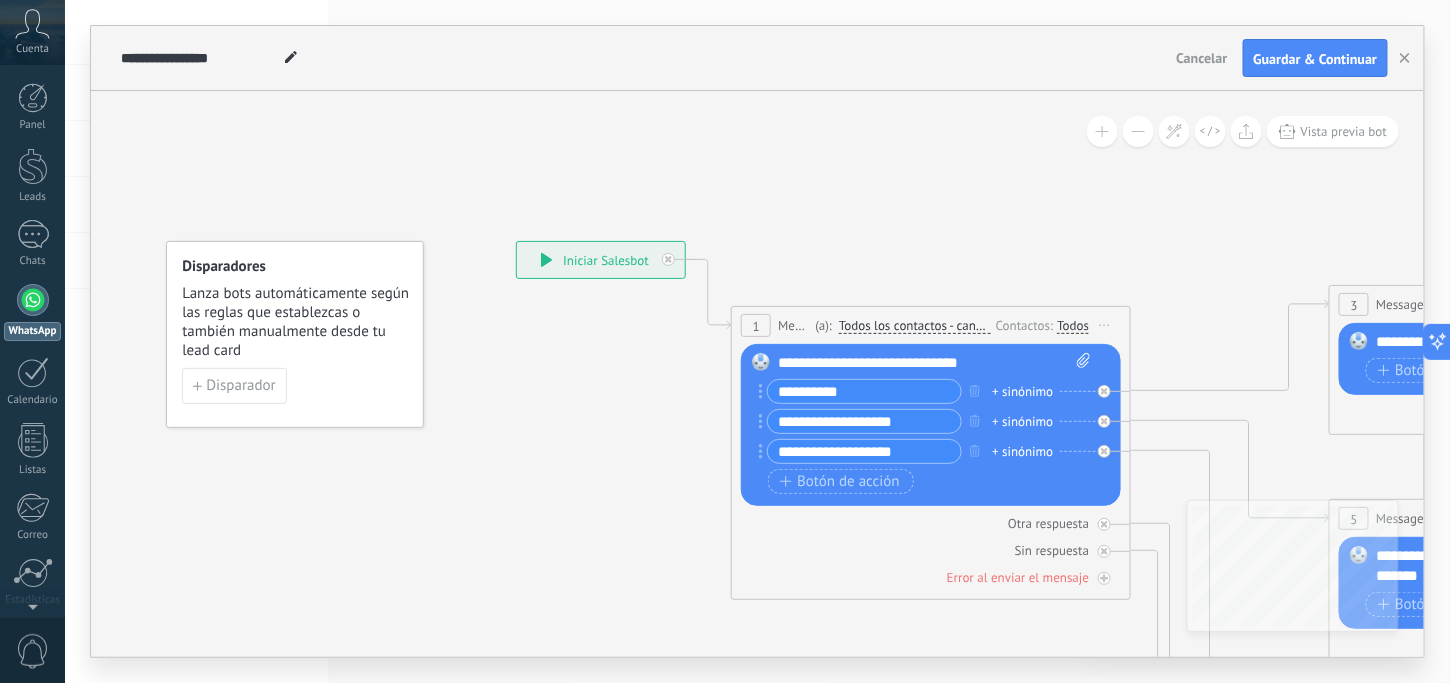 type on "**********" 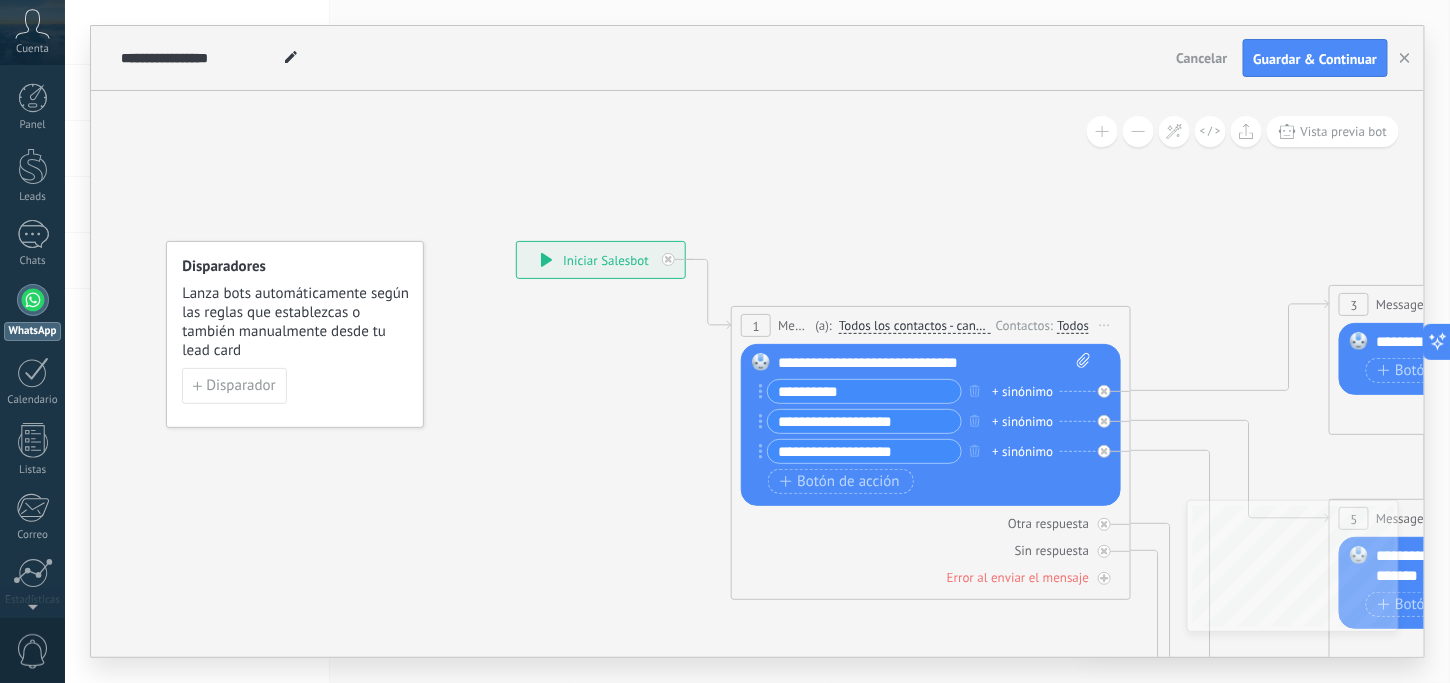 click on "**********" at bounding box center (864, 421) 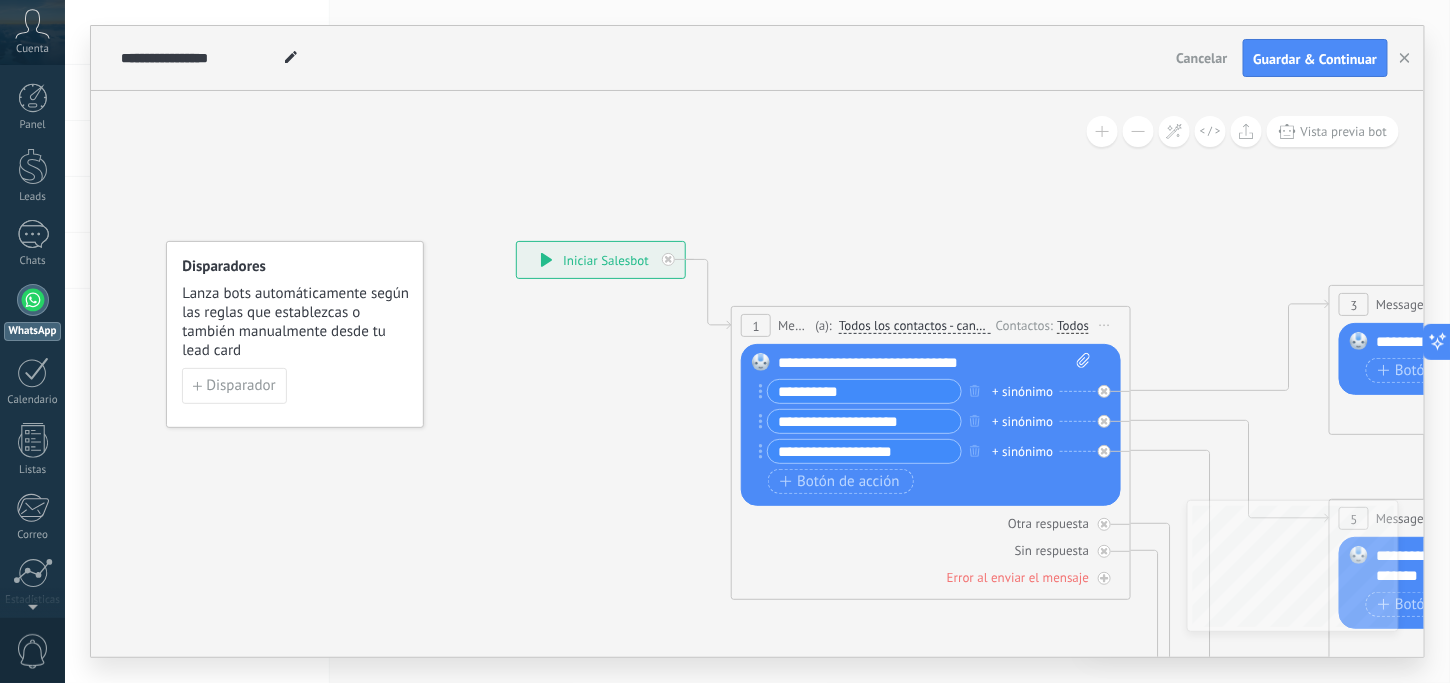 click on "**********" at bounding box center (864, 421) 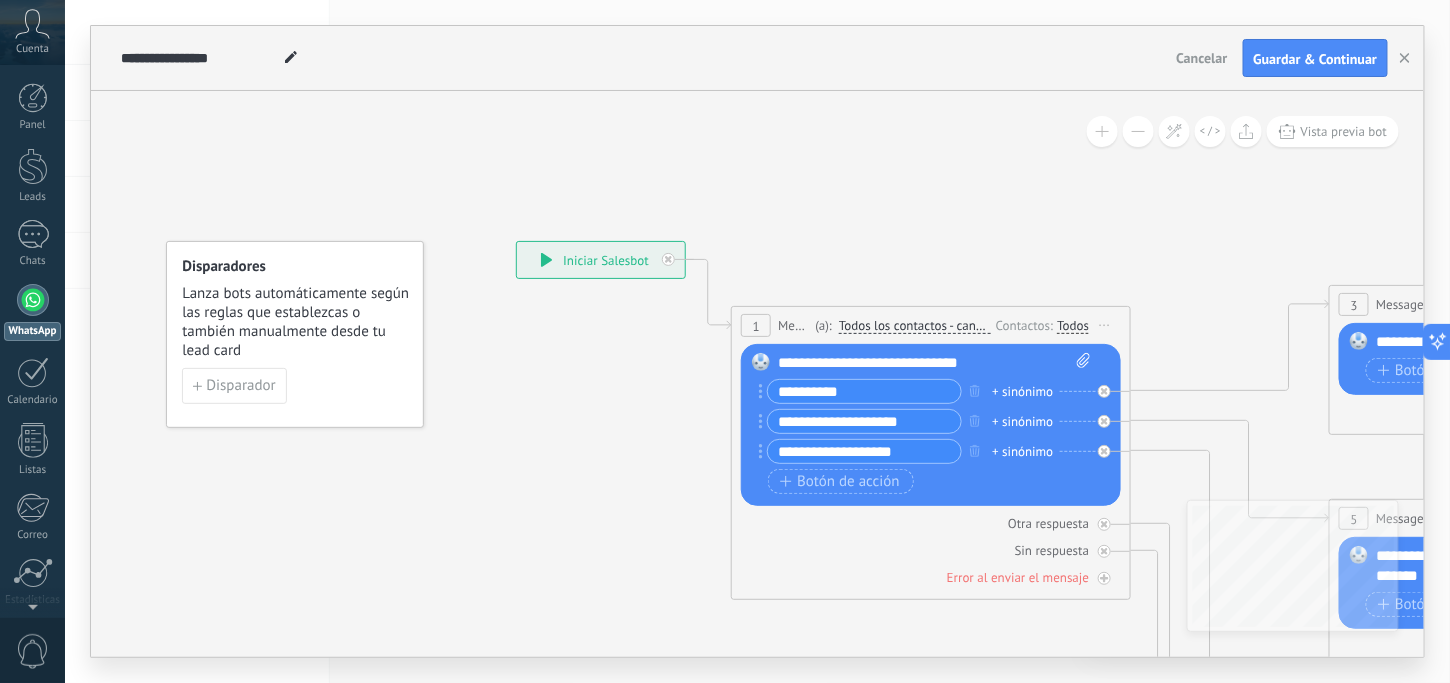 click on "**********" at bounding box center [864, 421] 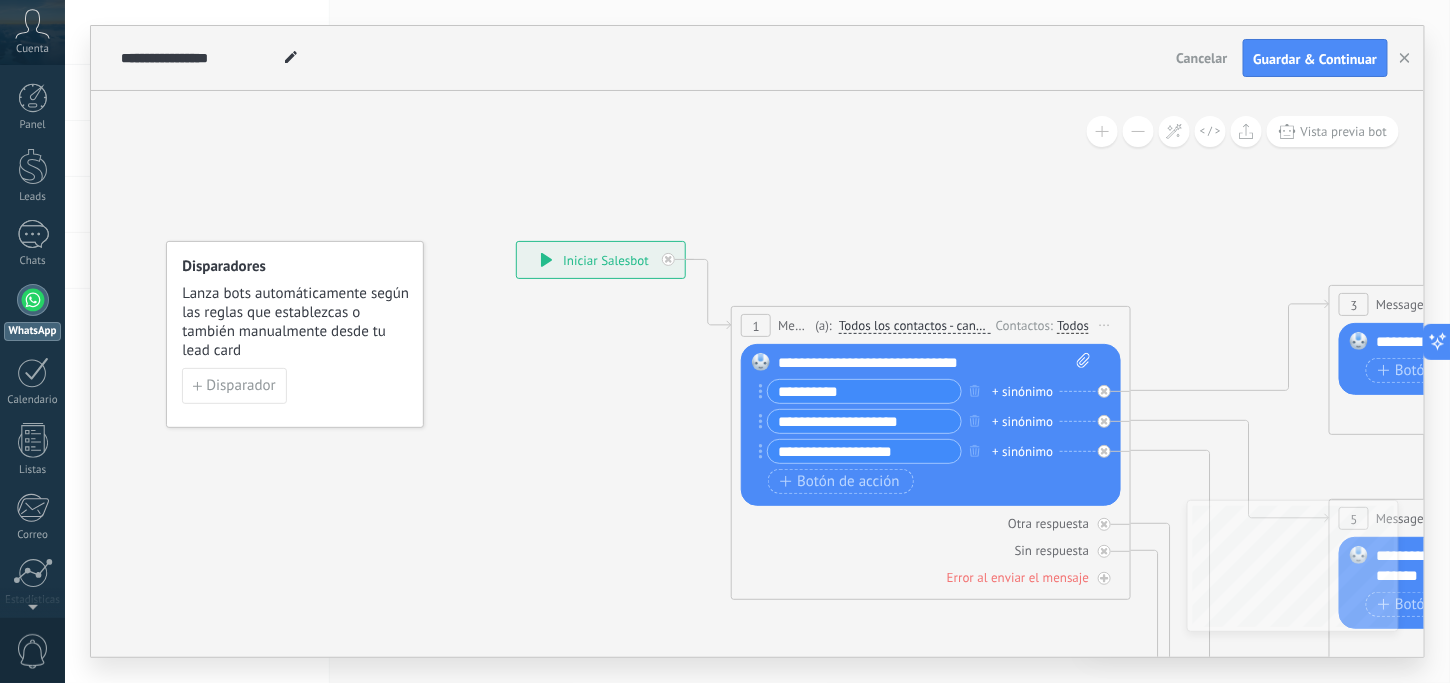 drag, startPoint x: 756, startPoint y: 442, endPoint x: 726, endPoint y: 408, distance: 45.343136 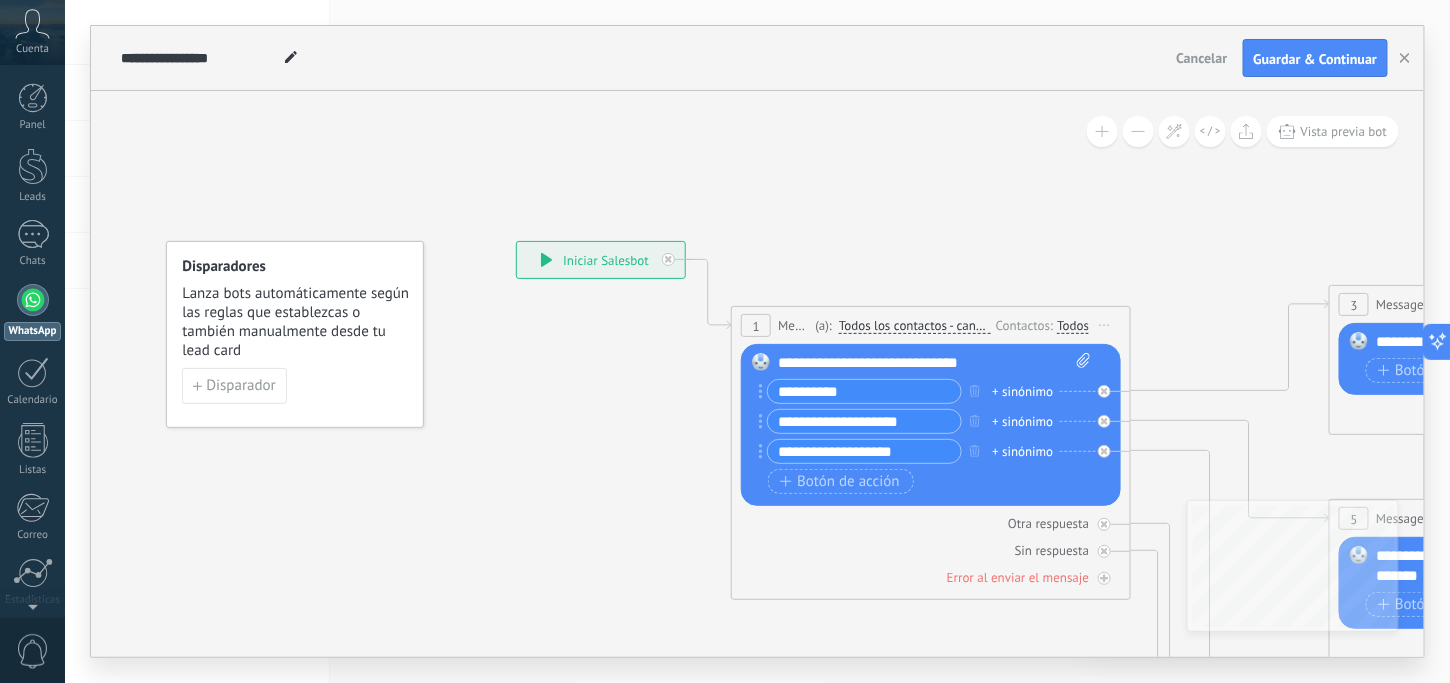 click on "**********" at bounding box center (516, 241) 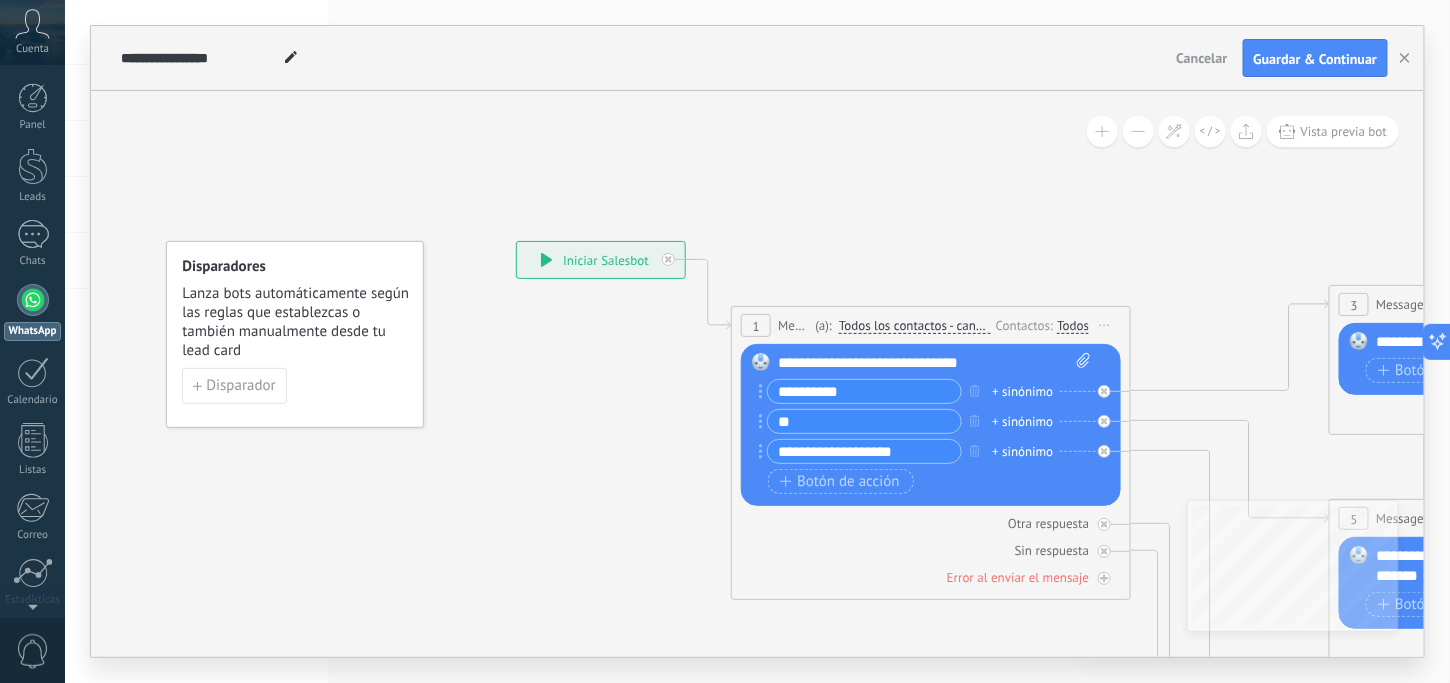 type on "*" 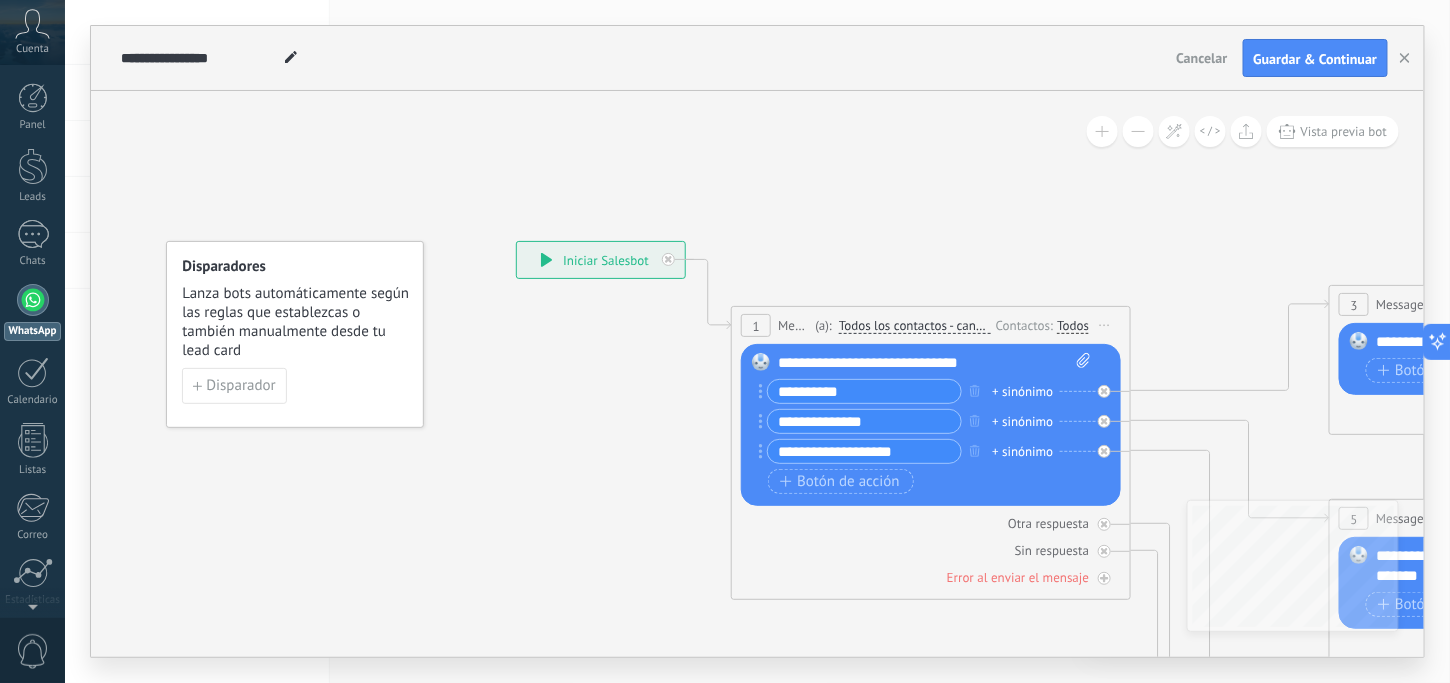 type on "**********" 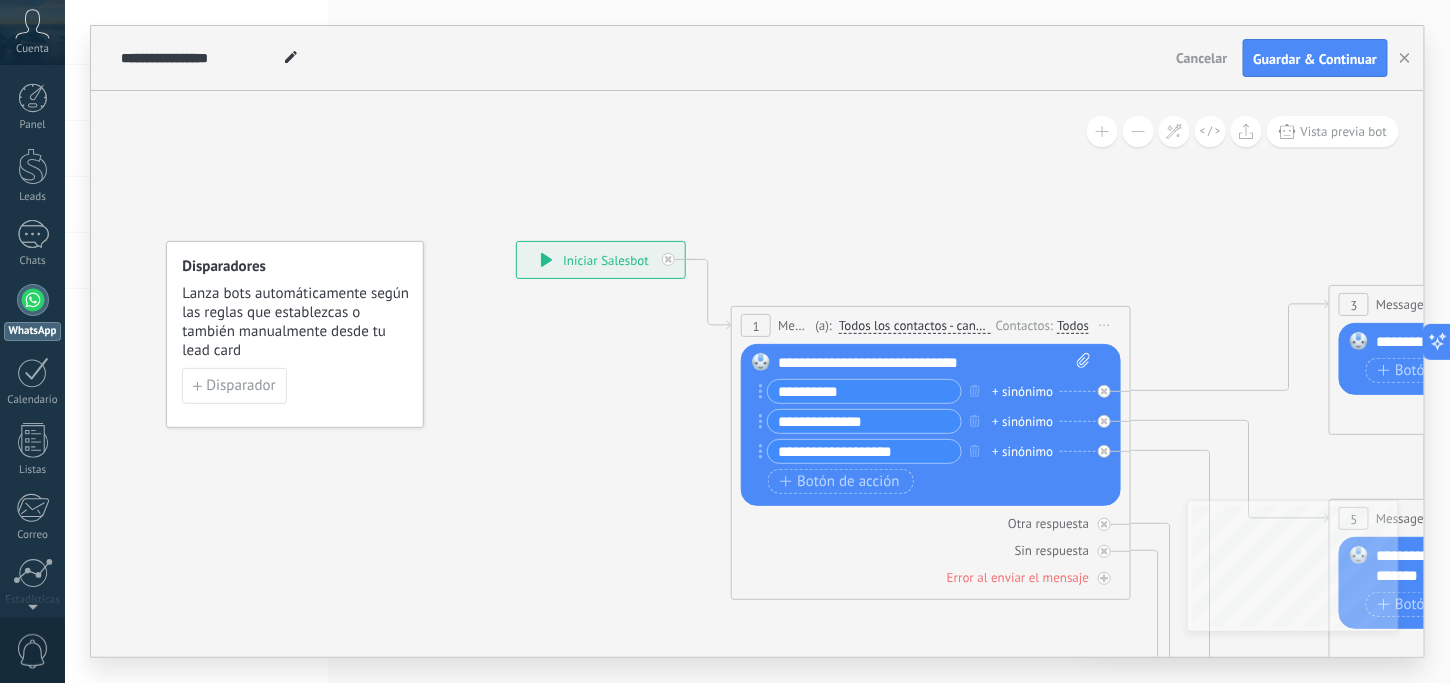 click on "**********" at bounding box center (864, 451) 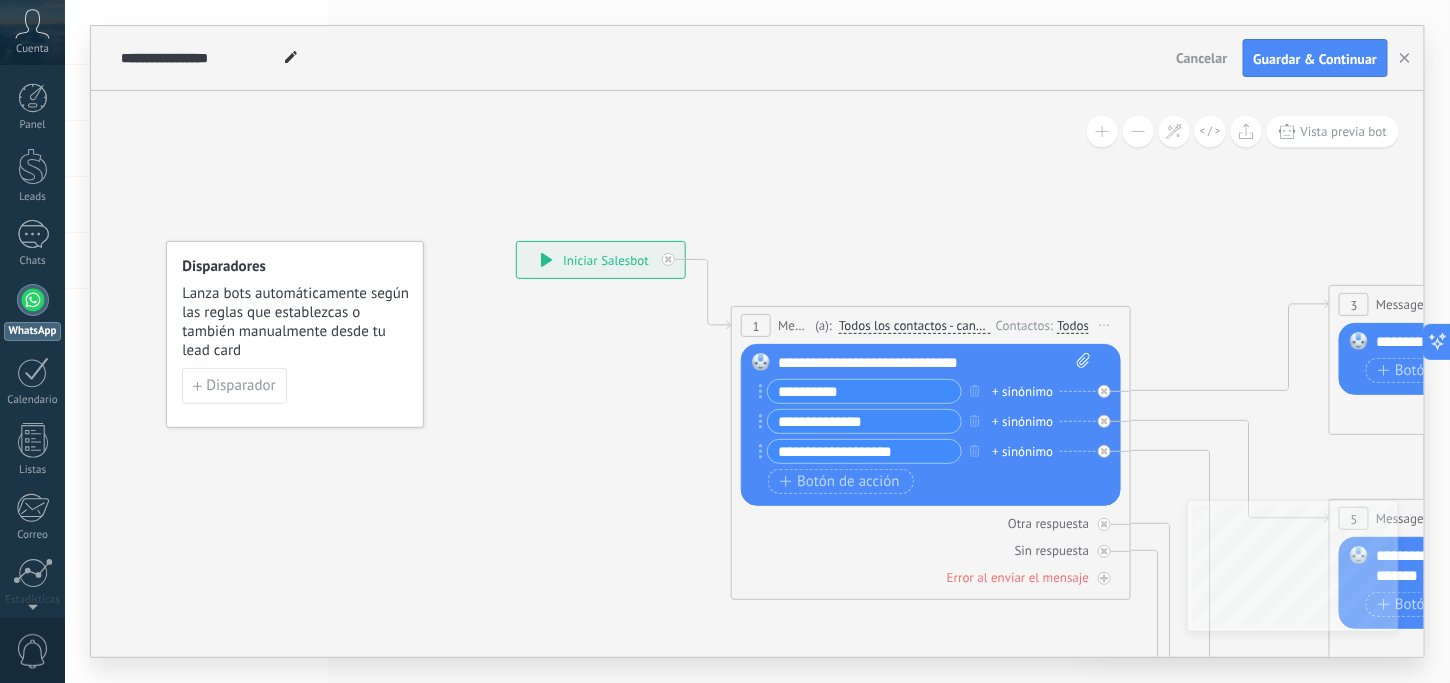 drag, startPoint x: 910, startPoint y: 454, endPoint x: 761, endPoint y: 453, distance: 149.00336 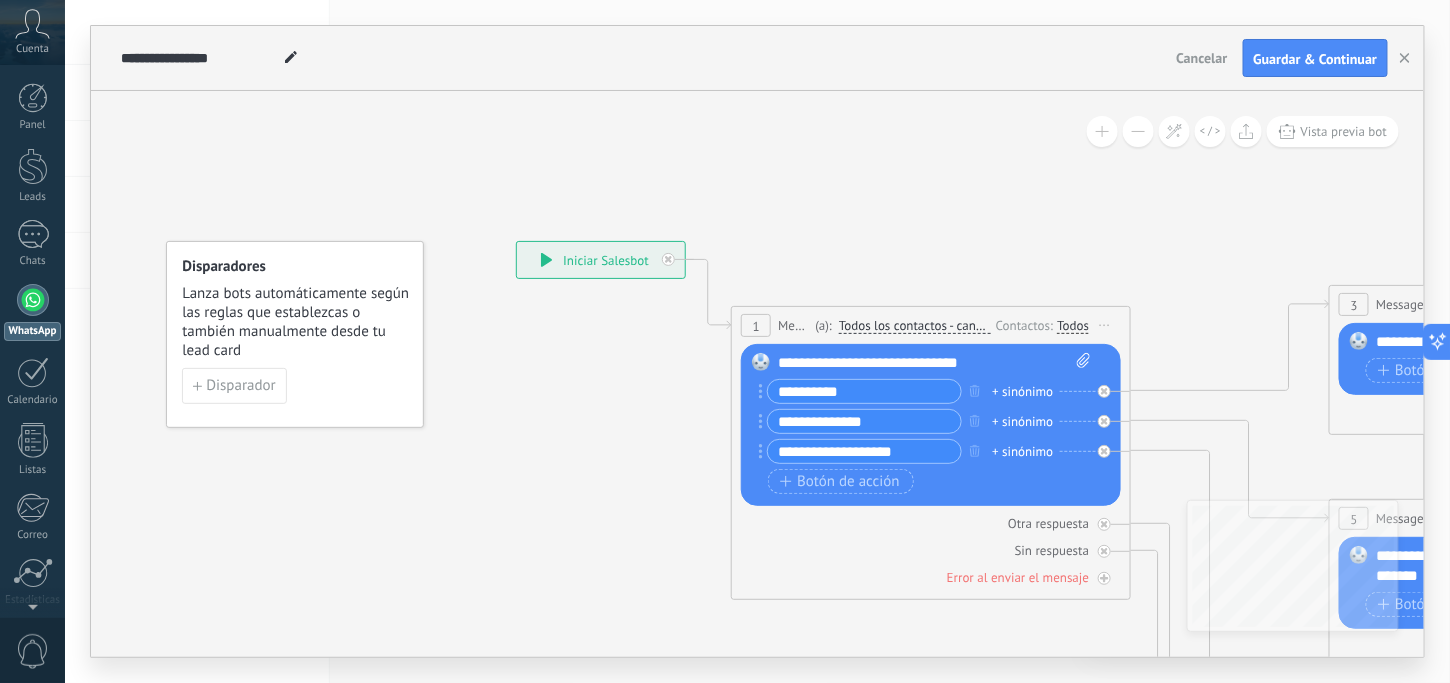 click on "**********" at bounding box center [860, 451] 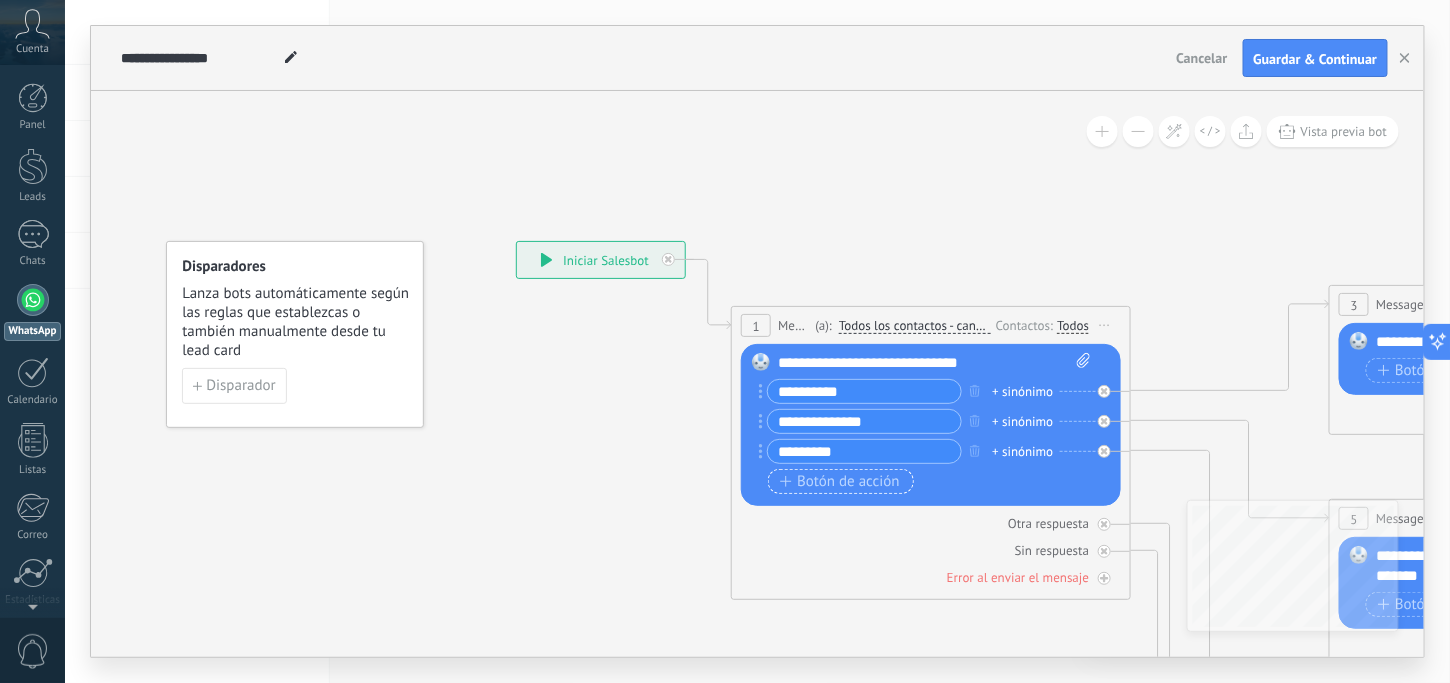 type on "*********" 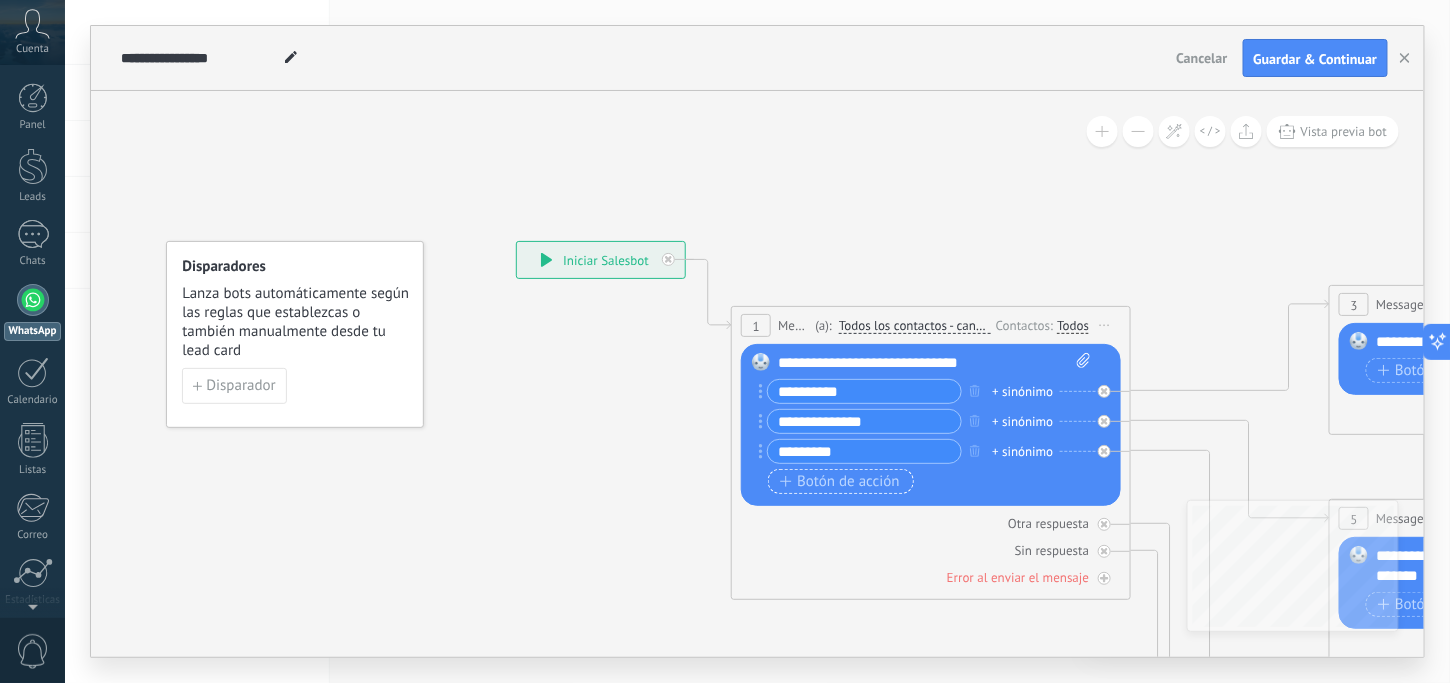 click on "Botón de acción" at bounding box center [840, 482] 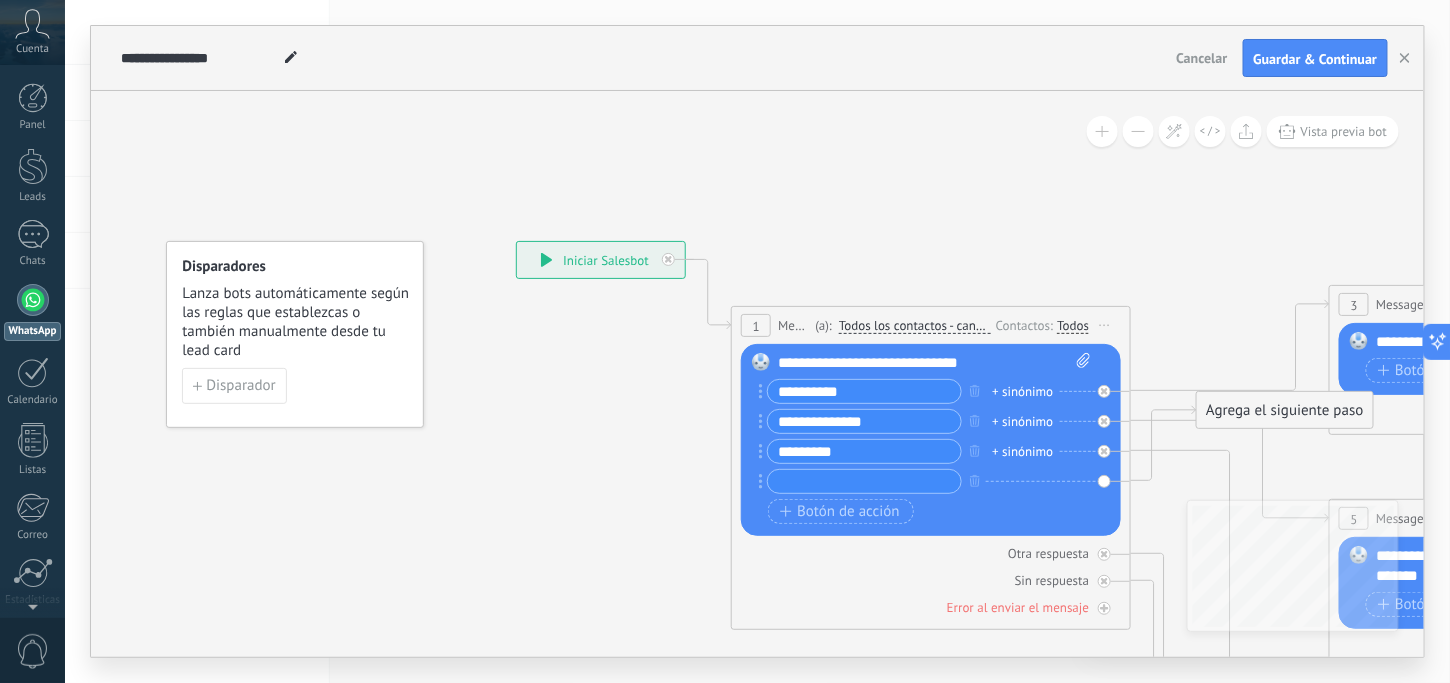 click on "Reemplazar
Quitar
Convertir a mensaje de voz
Arrastre la imagen aquí para adjuntarla.
Añadir imagen
Subir
Arrastrar y soltar
Archivo no encontrado
Escribe tu mensaje..." at bounding box center [931, 440] 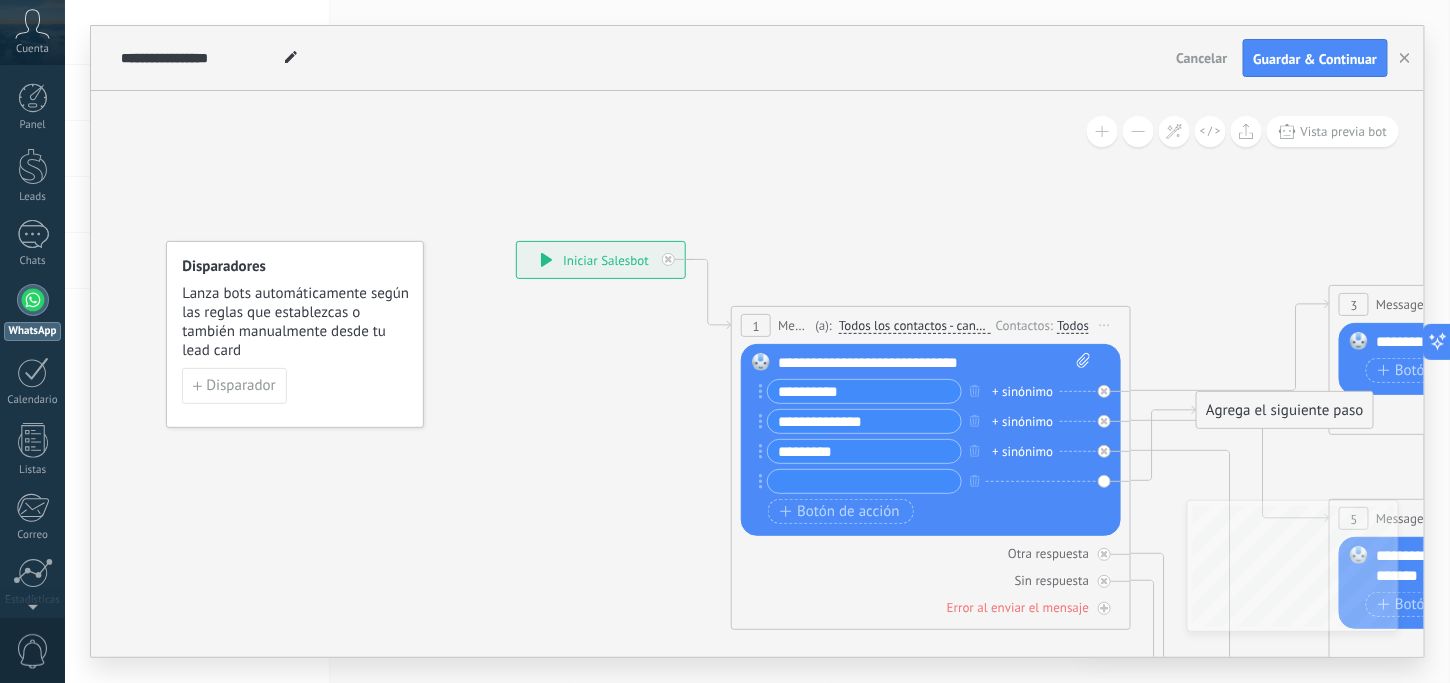 click on "Reemplazar
Quitar
Convertir a mensaje de voz
Arrastre la imagen aquí para adjuntarla.
Añadir imagen
Subir
Arrastrar y soltar
Archivo no encontrado
Escribe tu mensaje..." at bounding box center (931, 440) 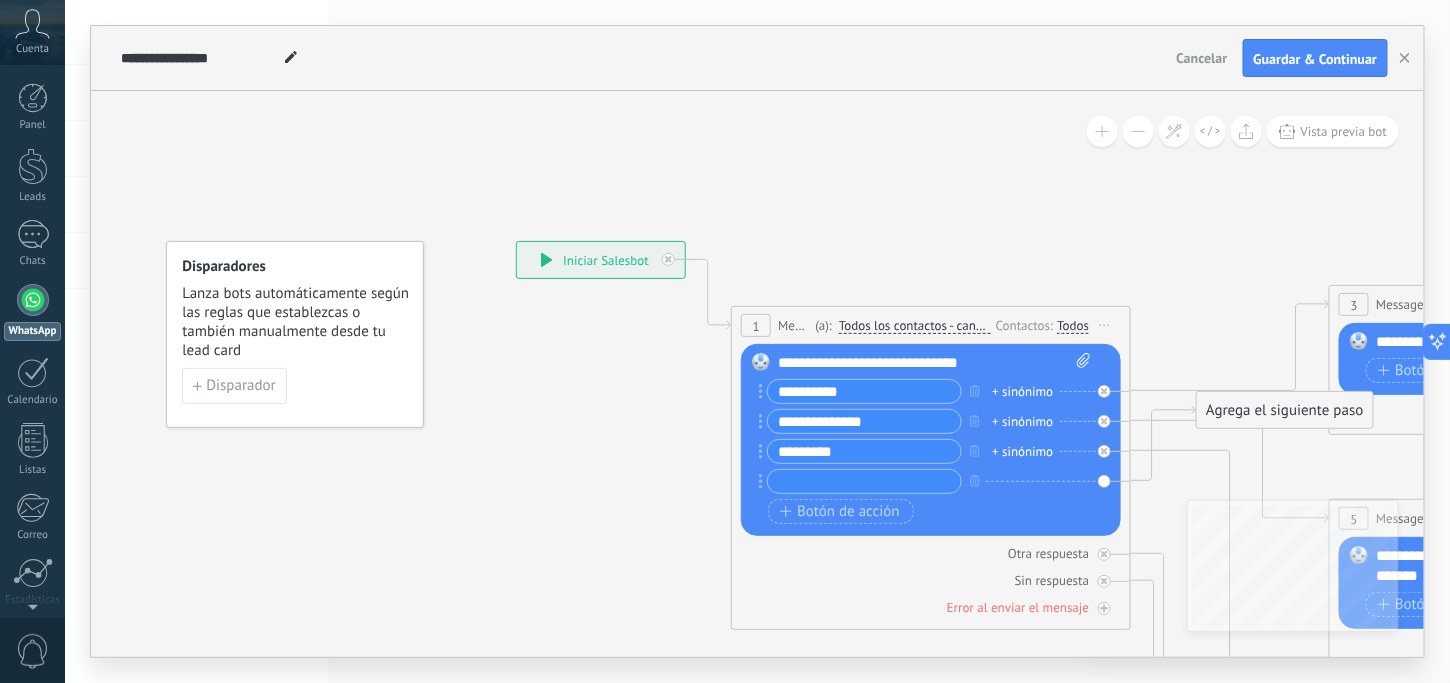 click 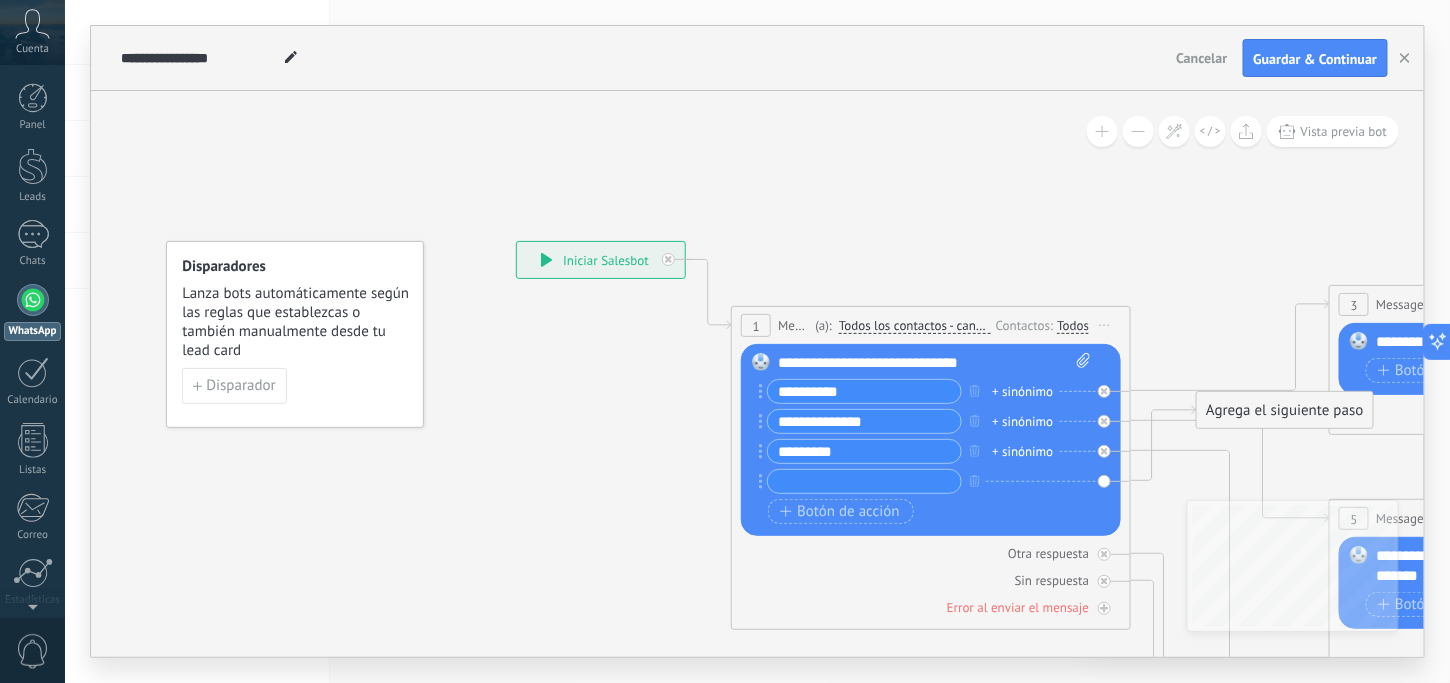 click on "Subir" at bounding box center [0, 0] 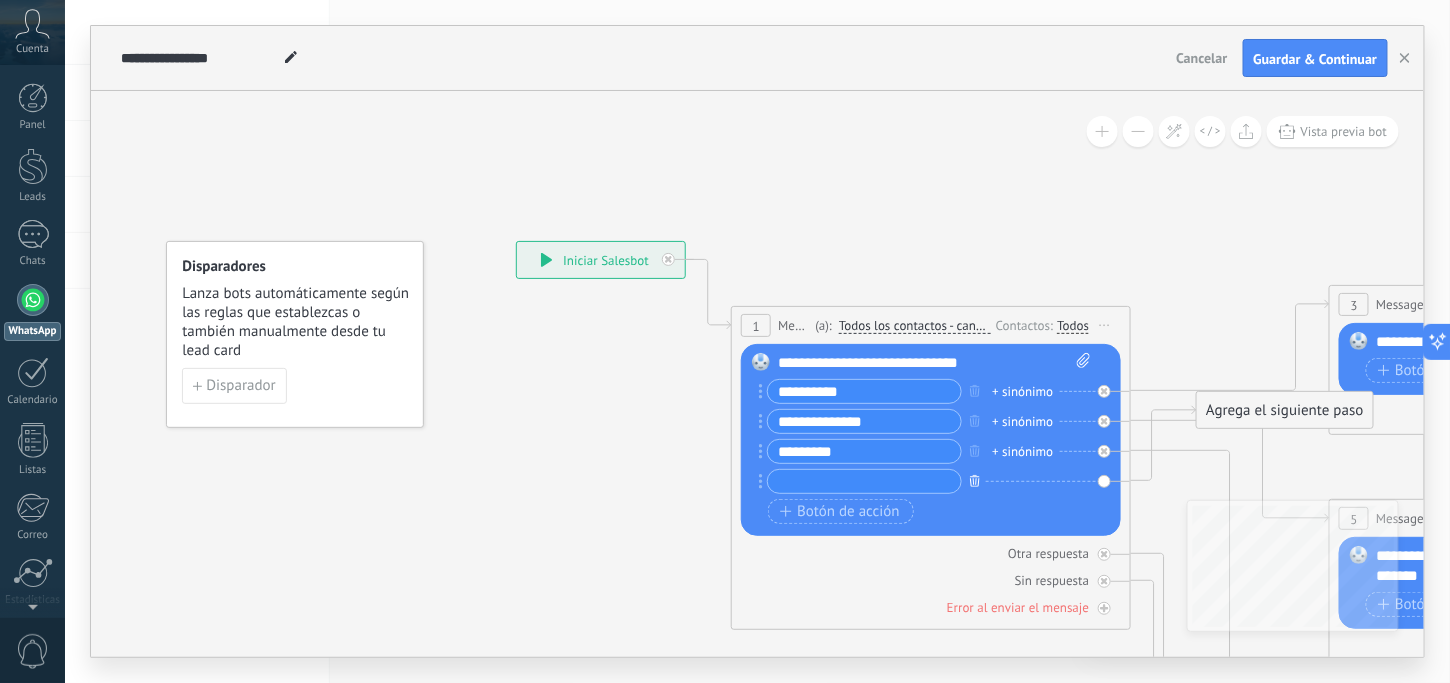 click 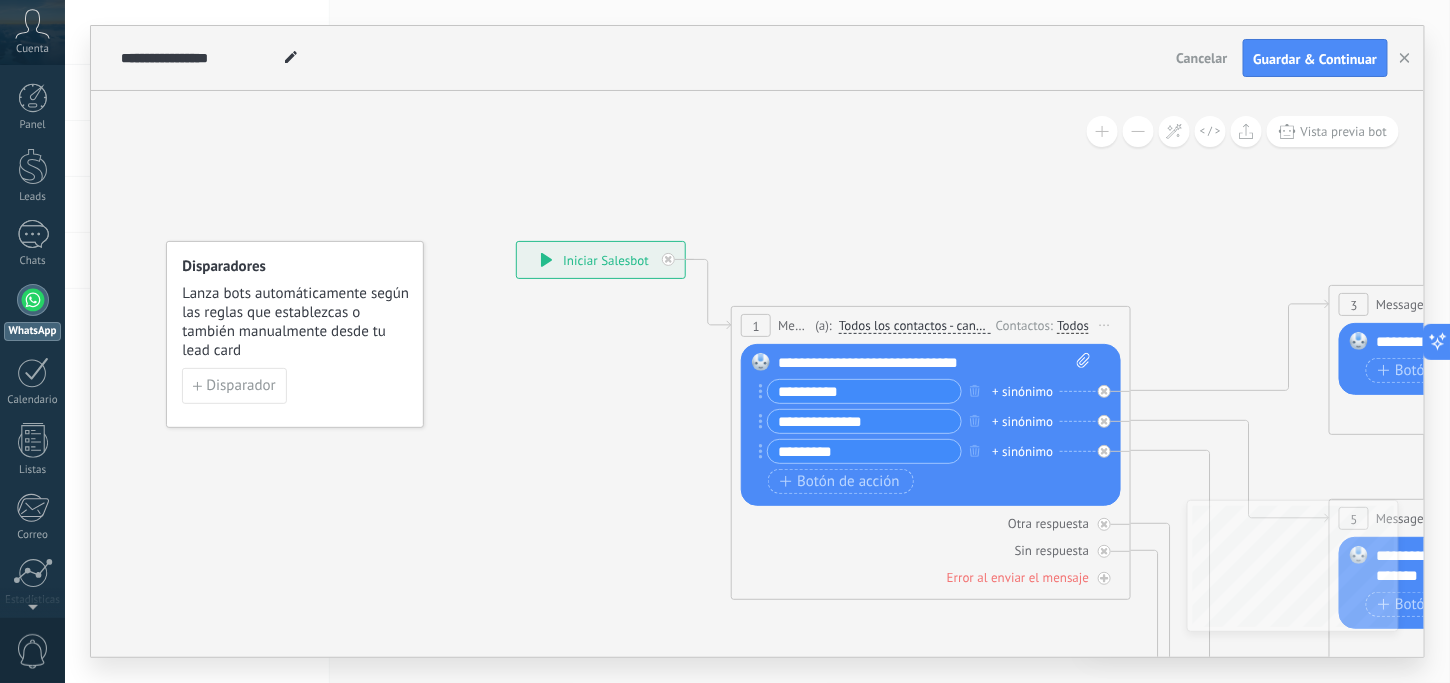 click on "Botón de acción
Enlace de web" at bounding box center (929, 481) 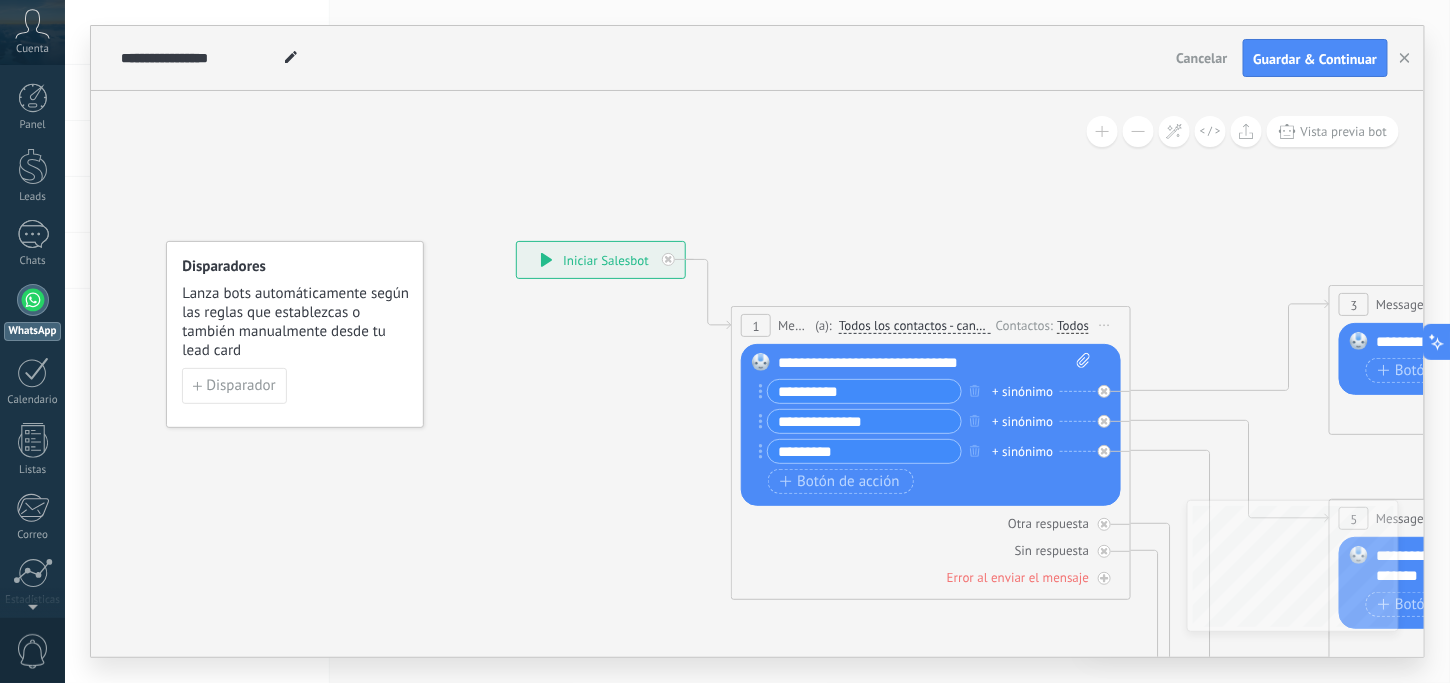 click on "3
Message
*******
(a):
Todos los contactos - canales seleccionados
Todos los contactos - canales seleccionados
Todos los contactos - canal primario
Contacto principal - canales seleccionados
Contacto principal - canal primario
Todos los contactos - canales seleccionados
Todos los contactos - canales seleccionados
Todos los contactos - canal primario" at bounding box center [1529, 304] 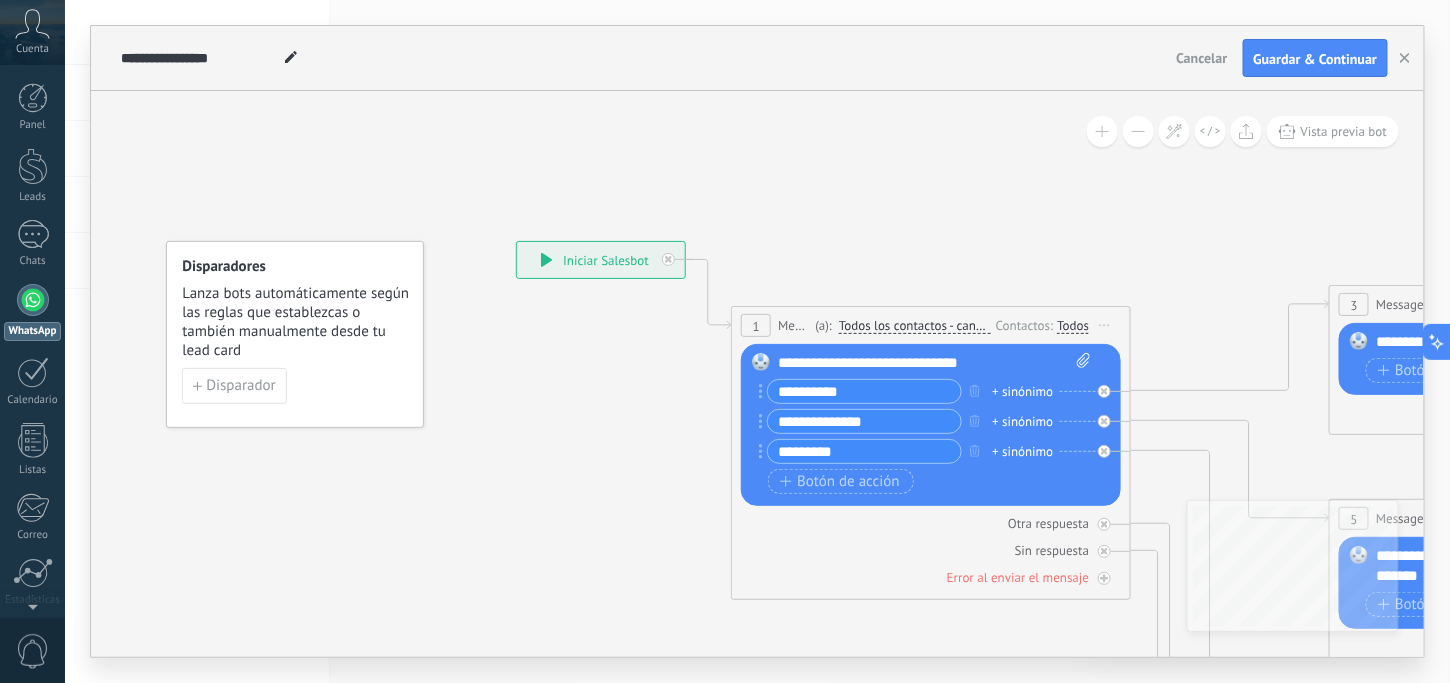 click on "3
Message
*******
(a):
Todos los contactos - canales seleccionados
Todos los contactos - canales seleccionados
Todos los contactos - canal primario
Contacto principal - canales seleccionados
Contacto principal - canal primario
Todos los contactos - canales seleccionados
Todos los contactos - canales seleccionados
Todos los contactos - canal primario" at bounding box center (1529, 304) 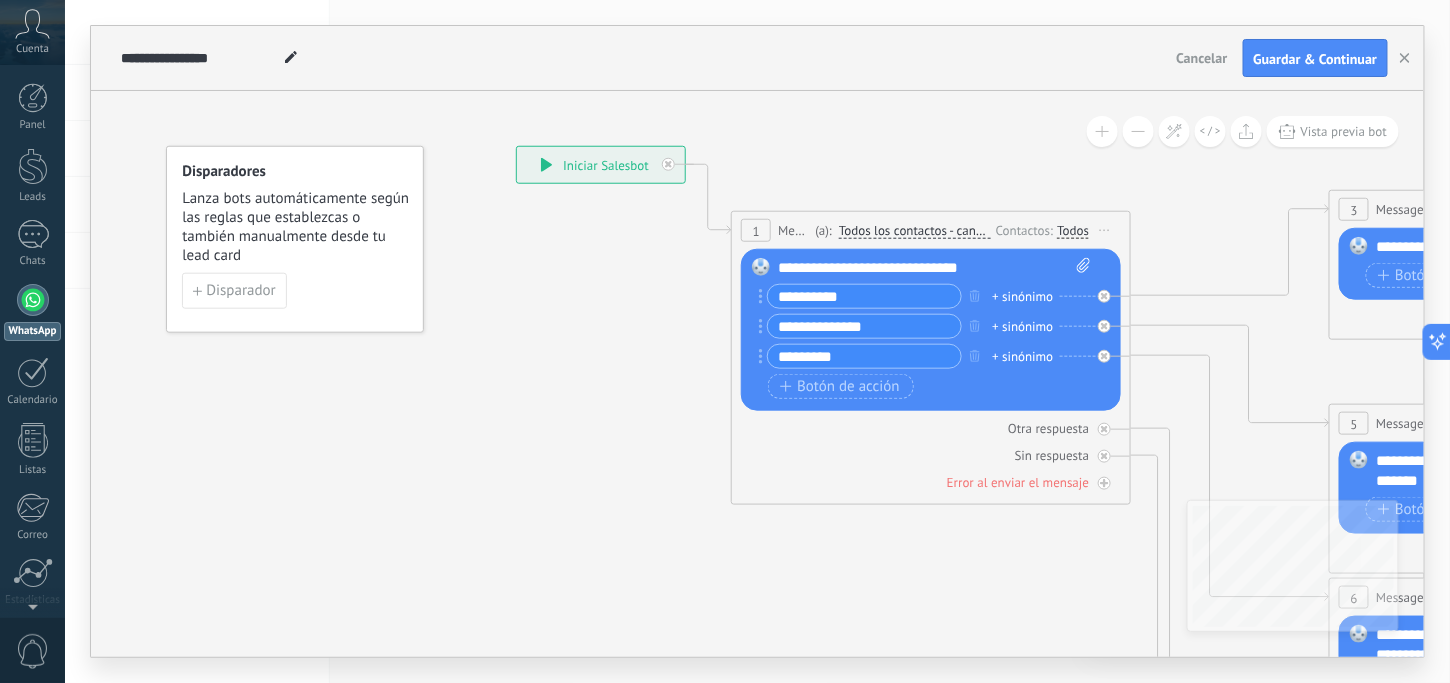 click 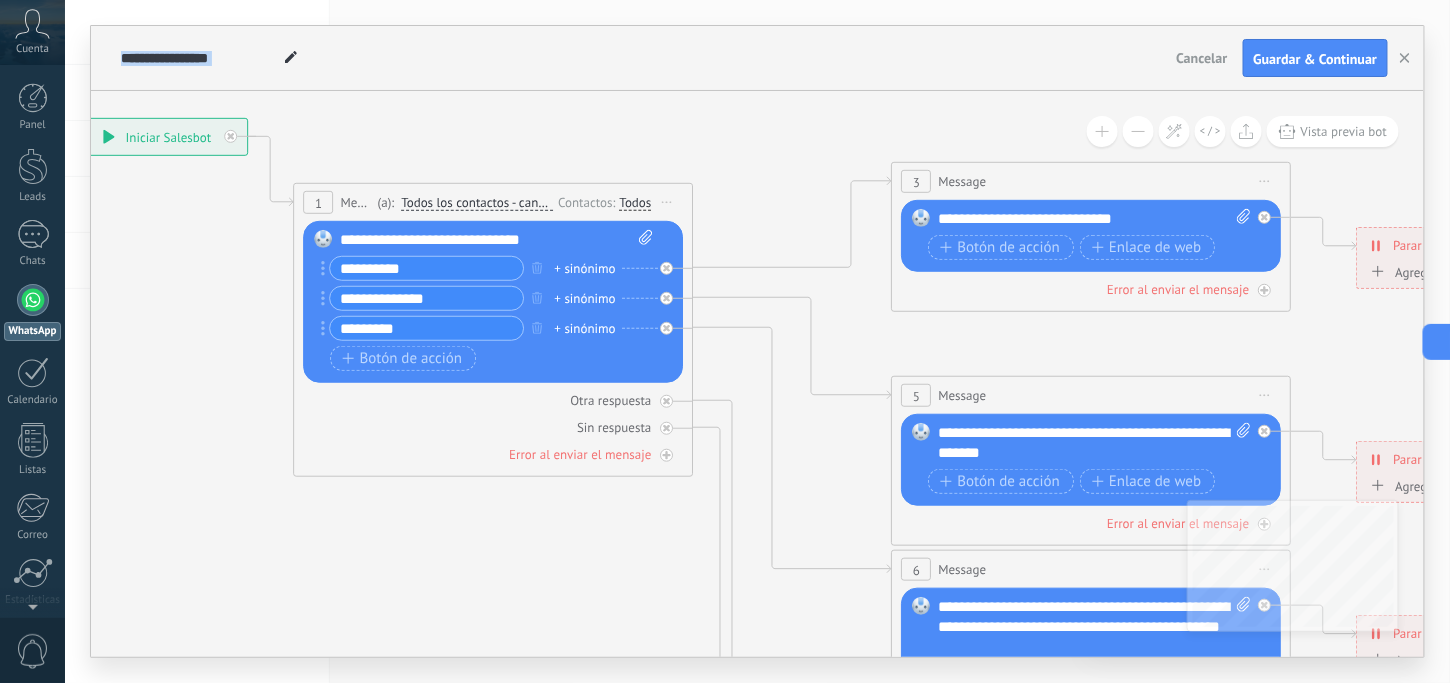 drag, startPoint x: 668, startPoint y: 448, endPoint x: 230, endPoint y: 420, distance: 438.89407 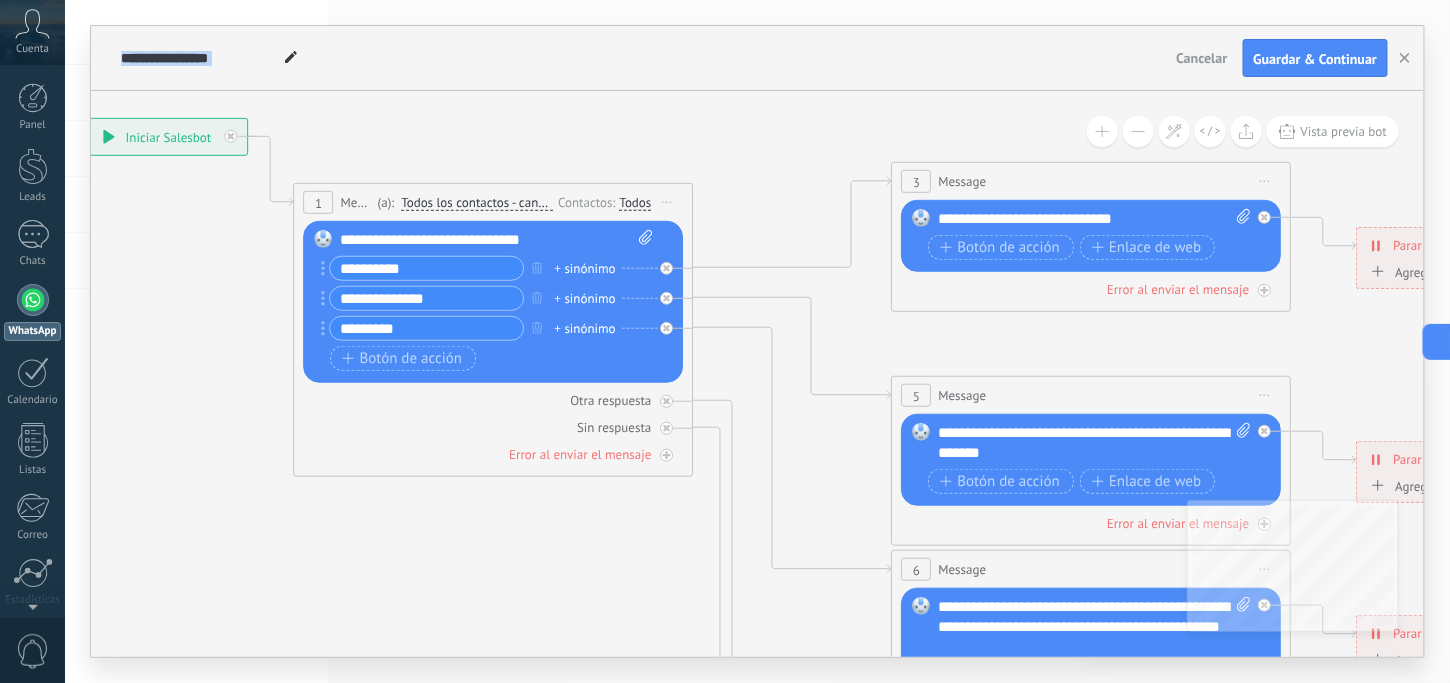 click 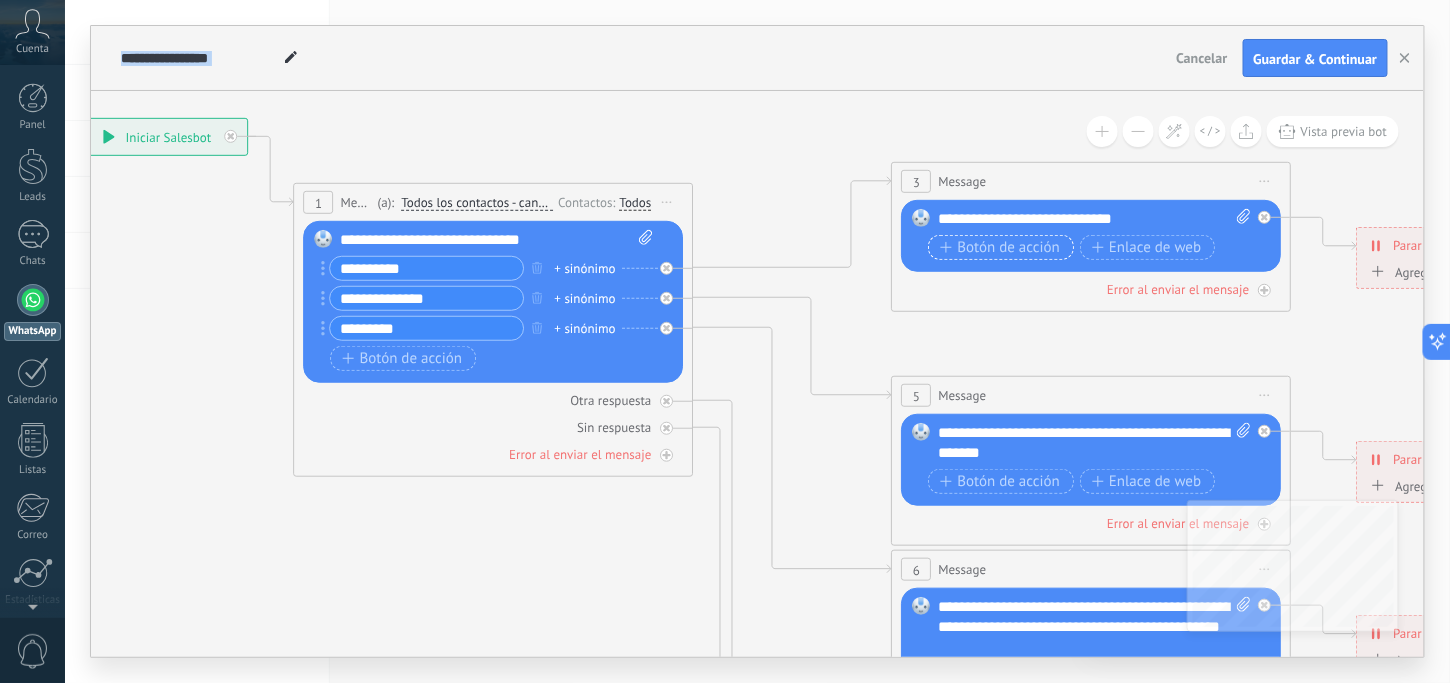 click on "Botón de acción" at bounding box center (1001, 247) 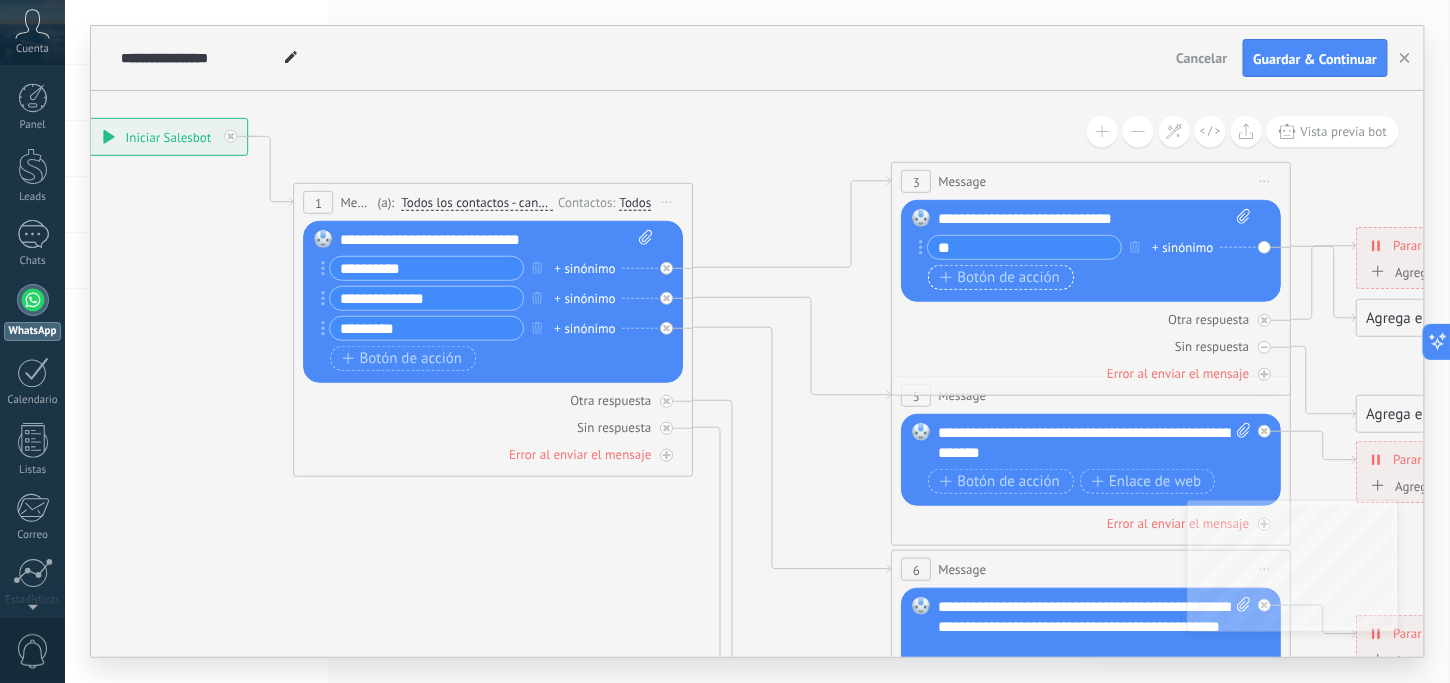 type on "*" 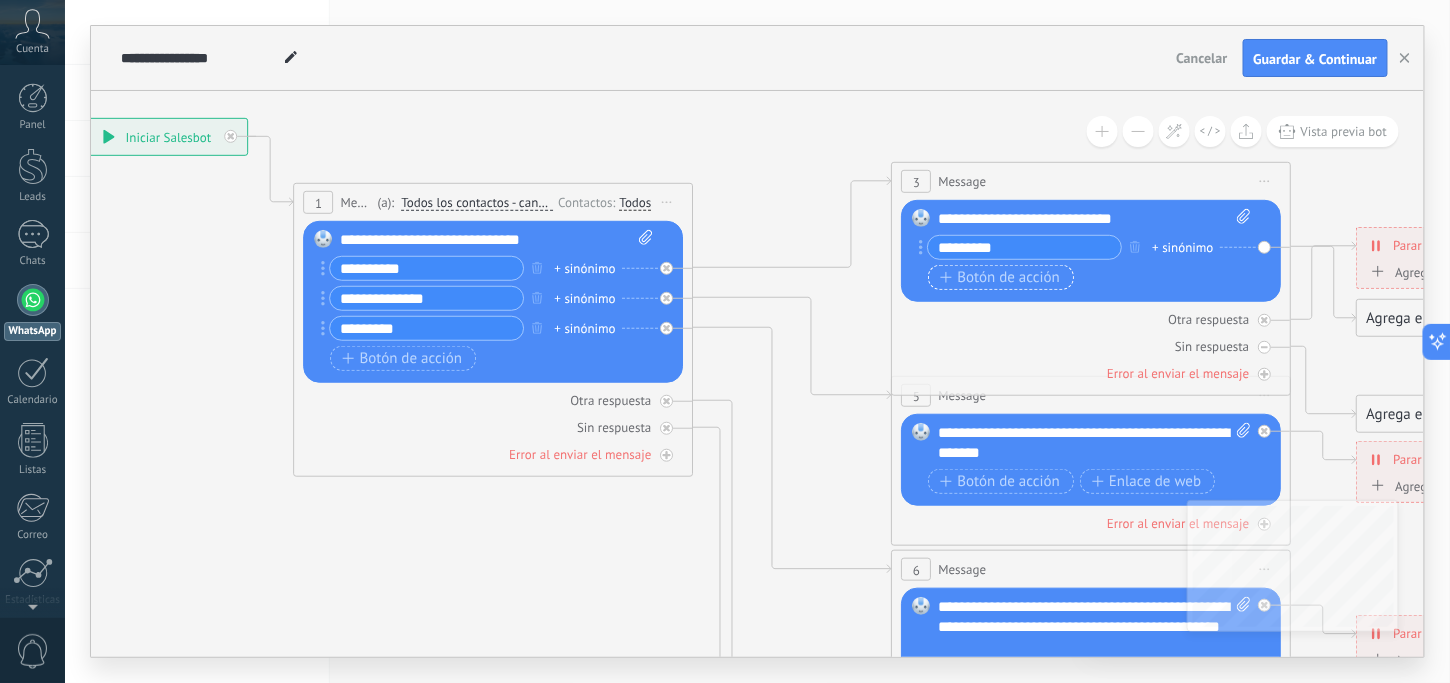 type on "*********" 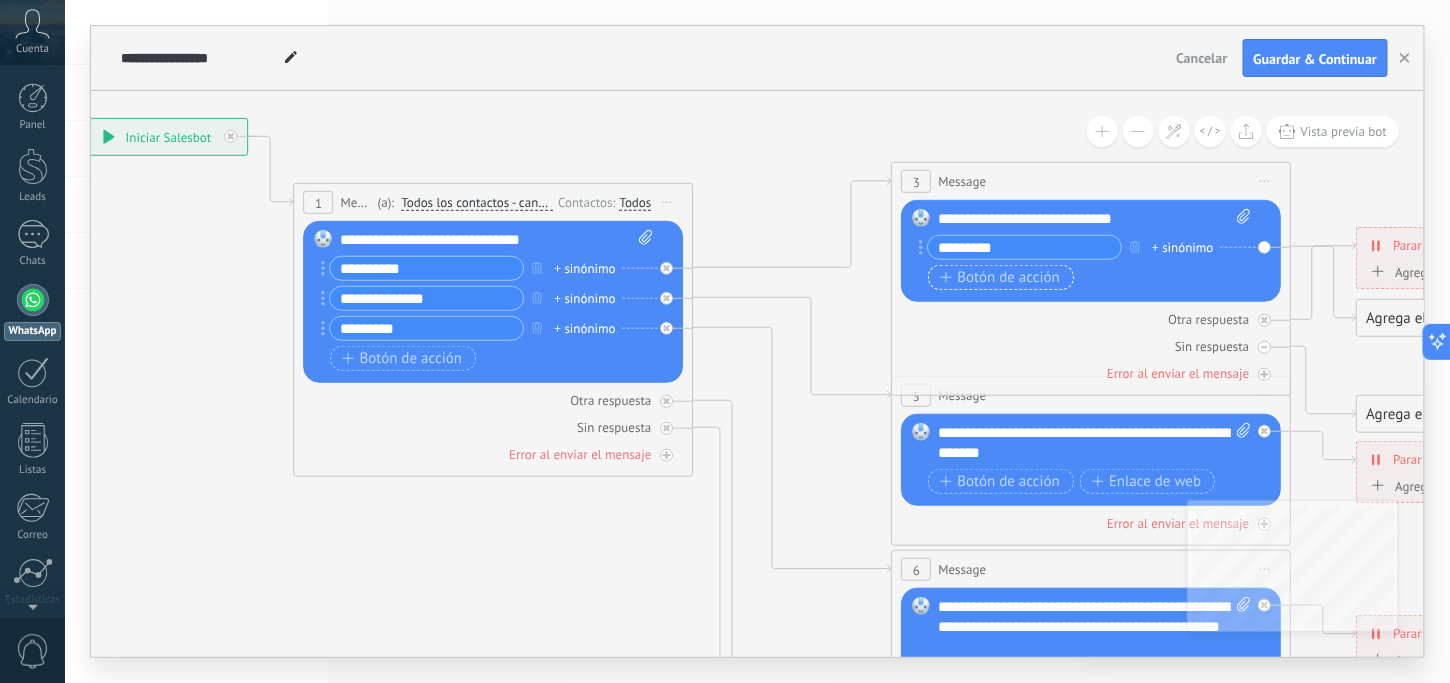 click on "Botón de acción" at bounding box center [1001, 277] 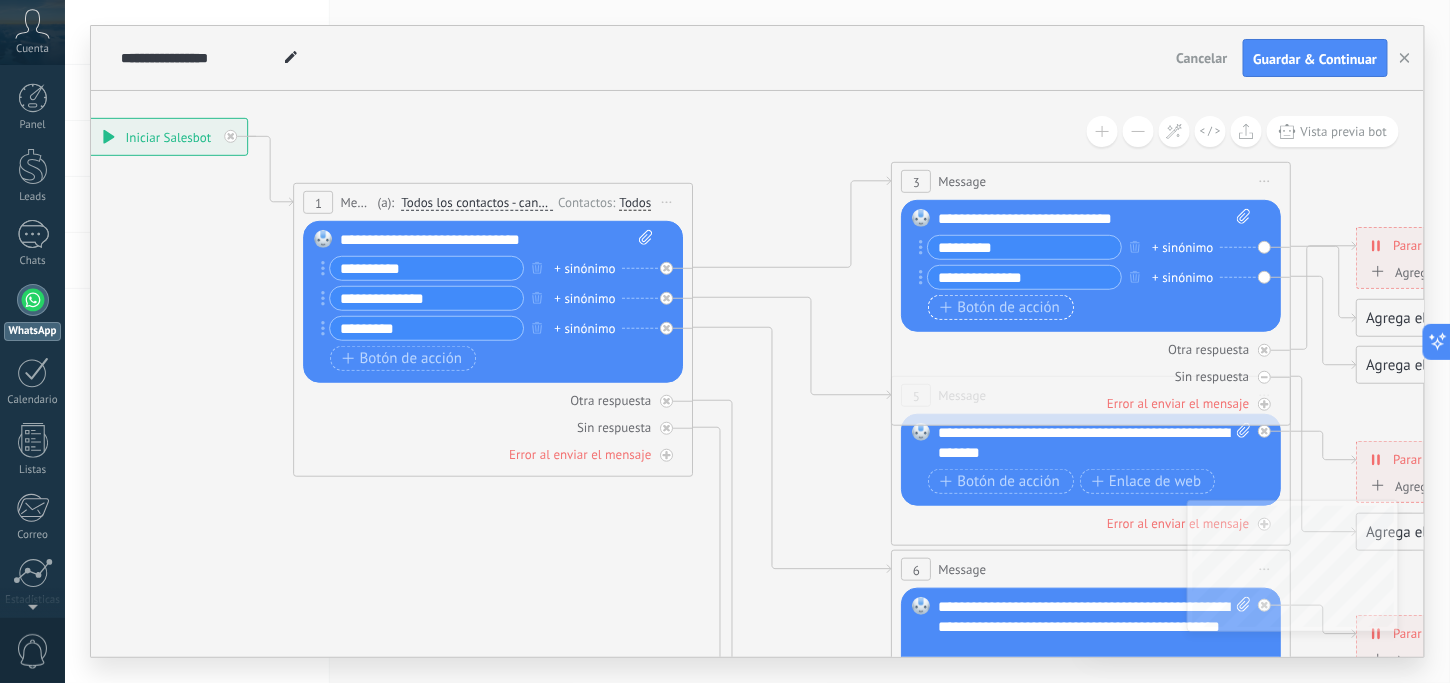 type on "**********" 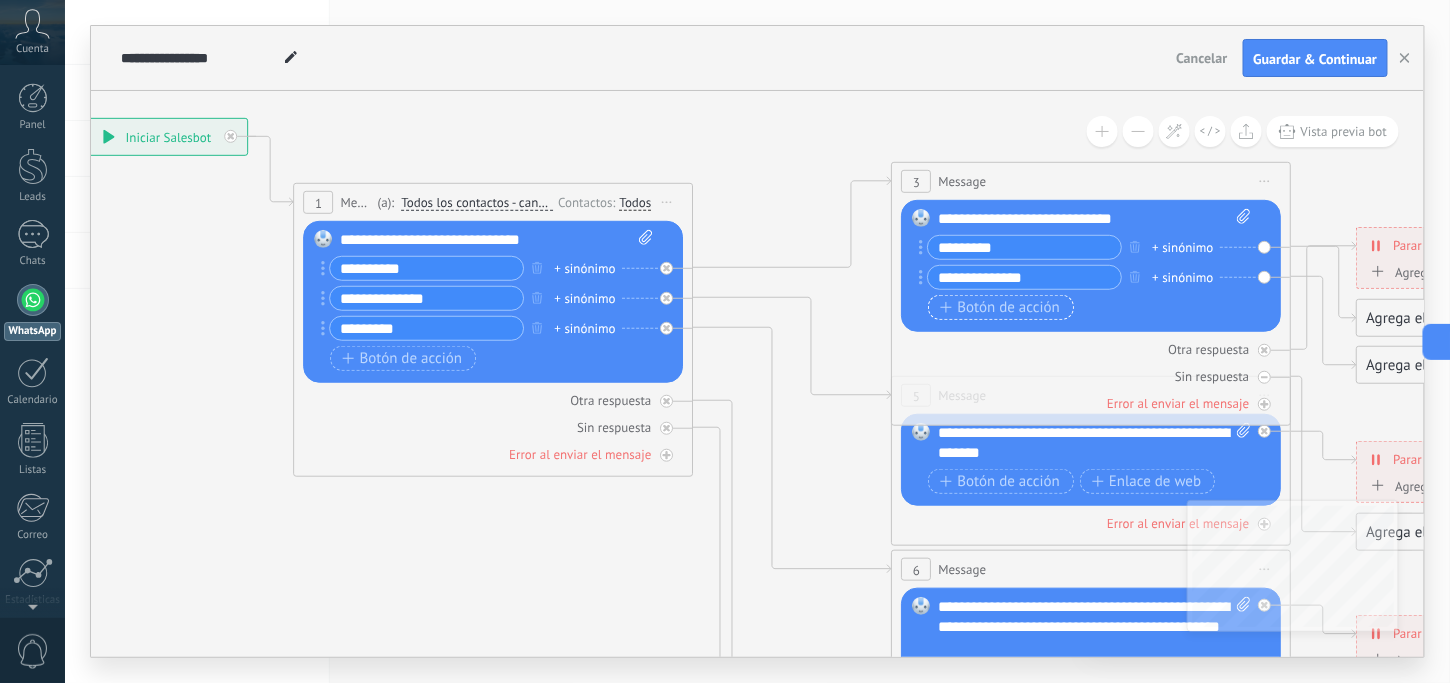 click on "Botón de acción" at bounding box center (1001, 307) 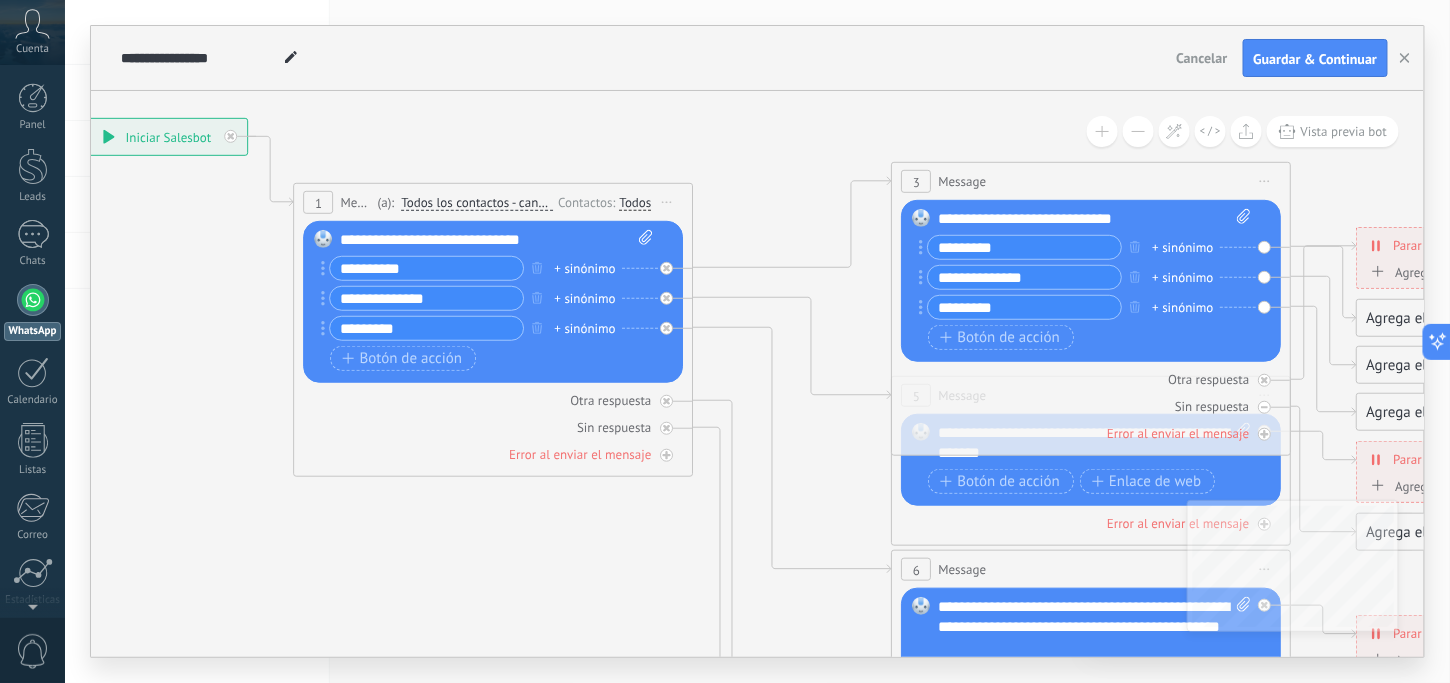 type on "*********" 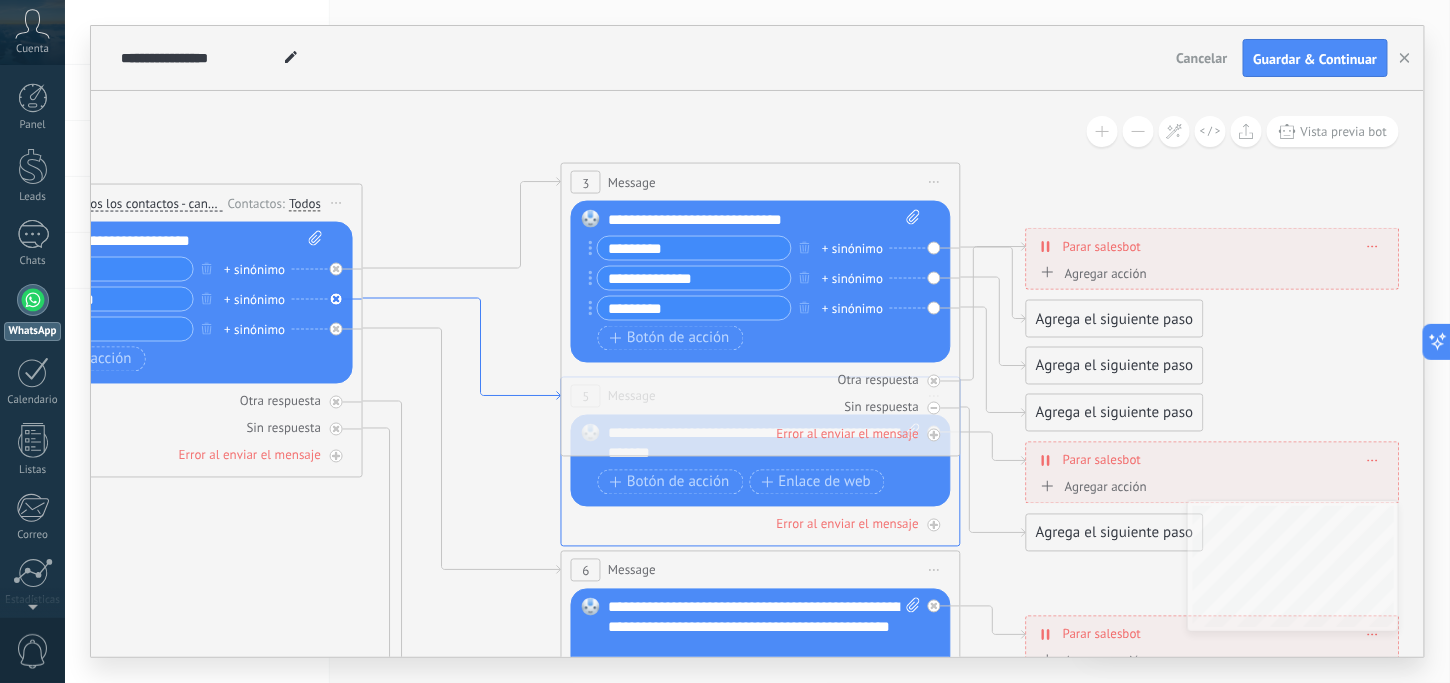 drag, startPoint x: 766, startPoint y: 368, endPoint x: 529, endPoint y: 393, distance: 238.31491 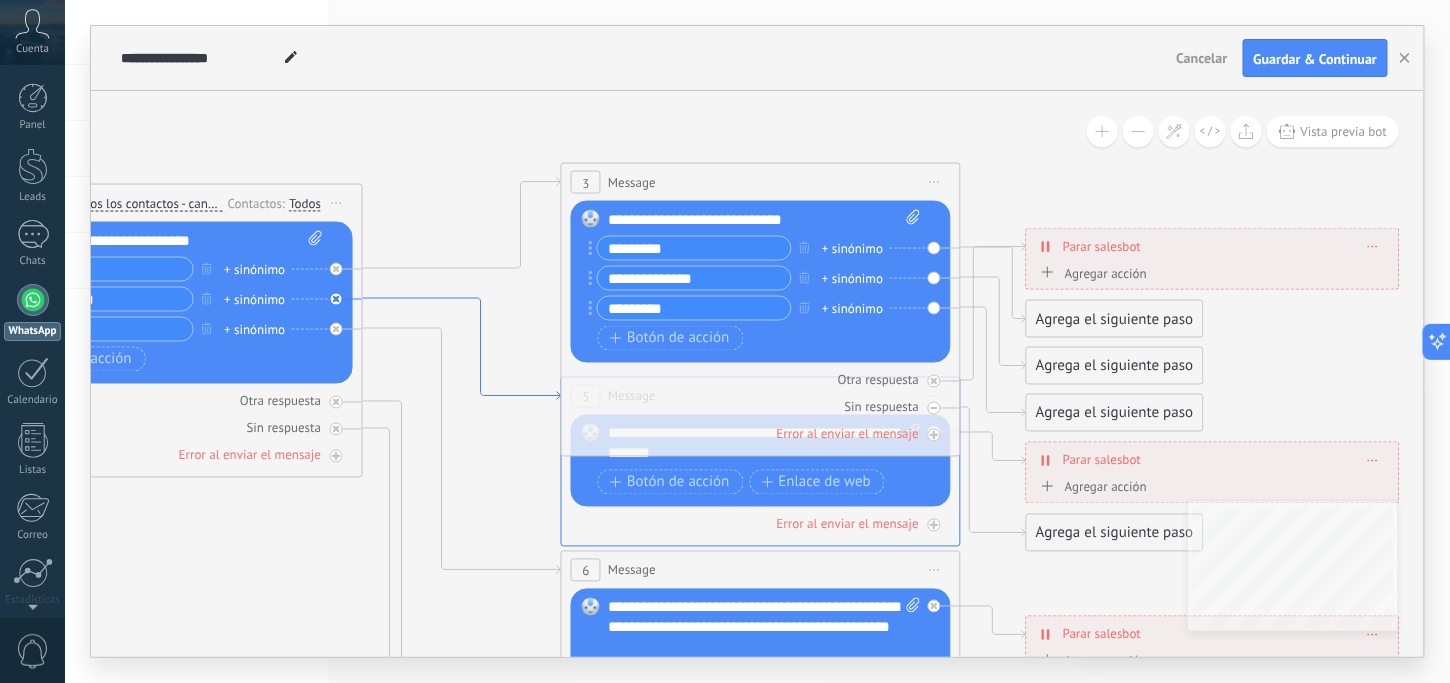 click 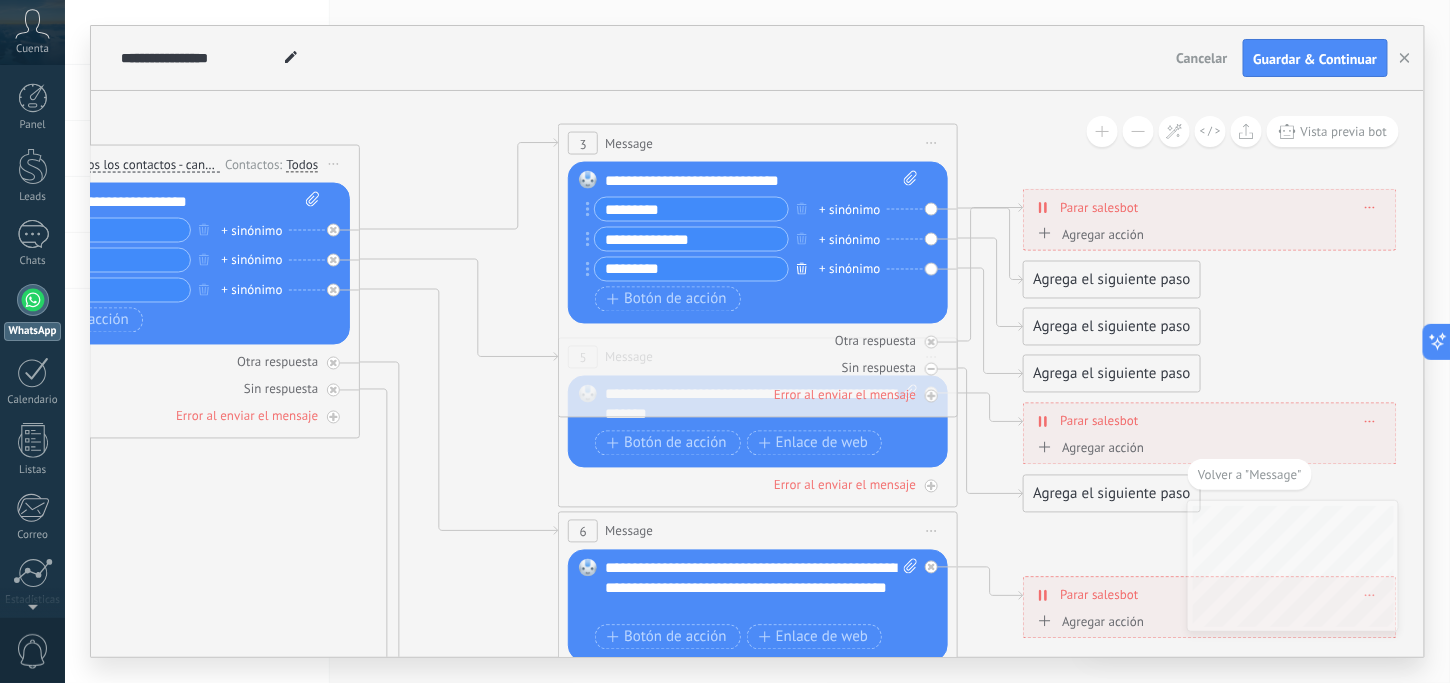 click 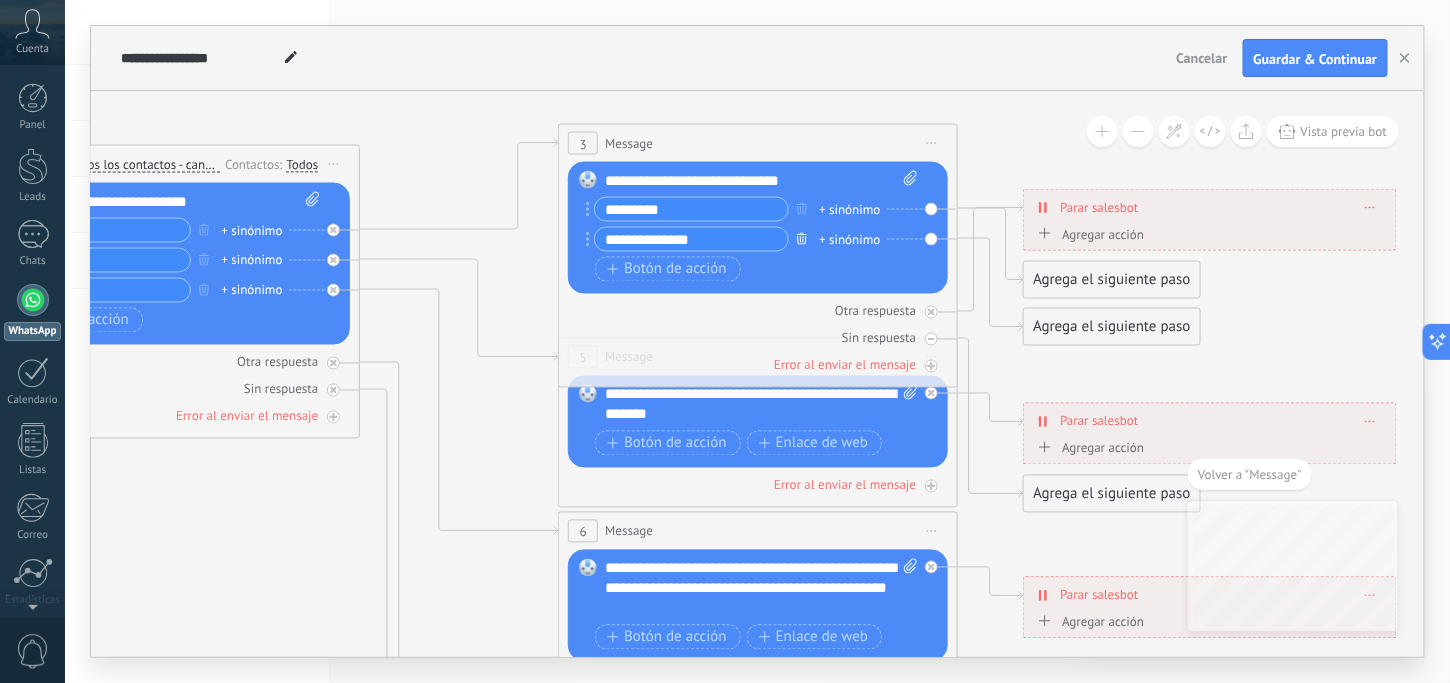 click 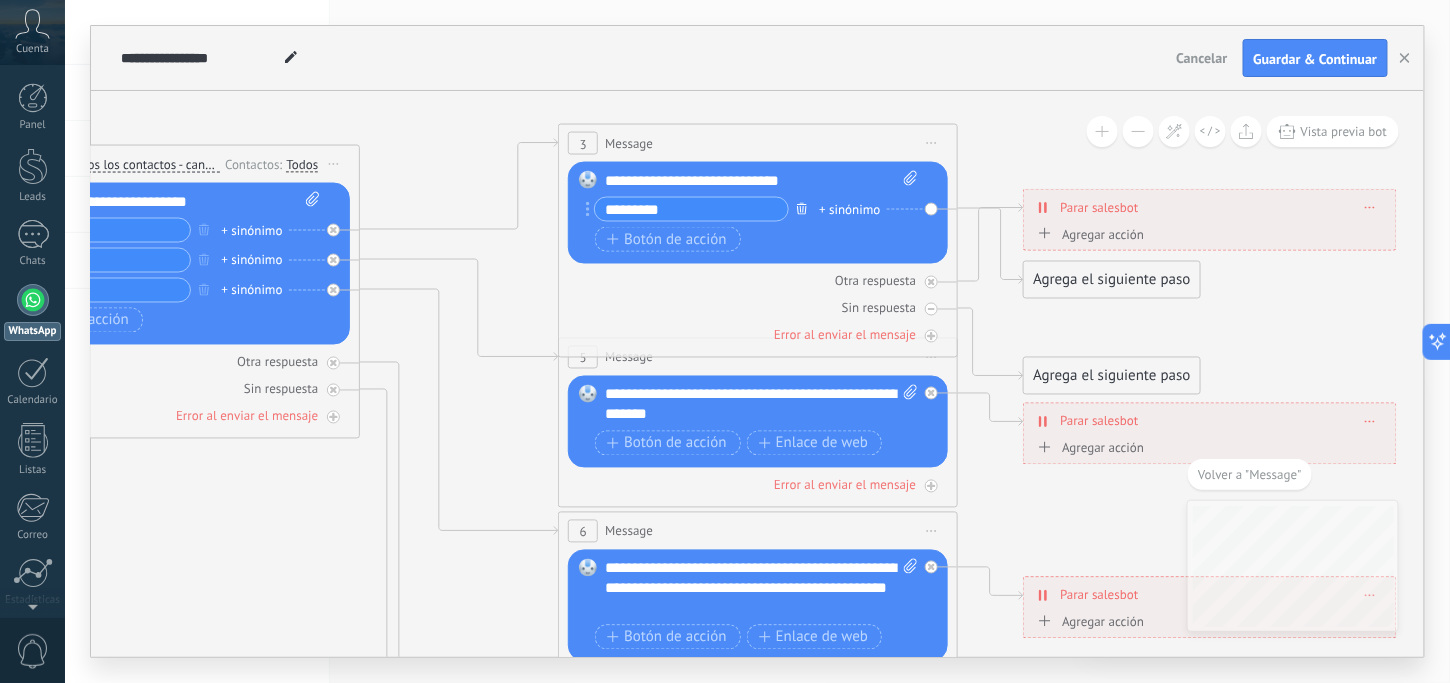 click 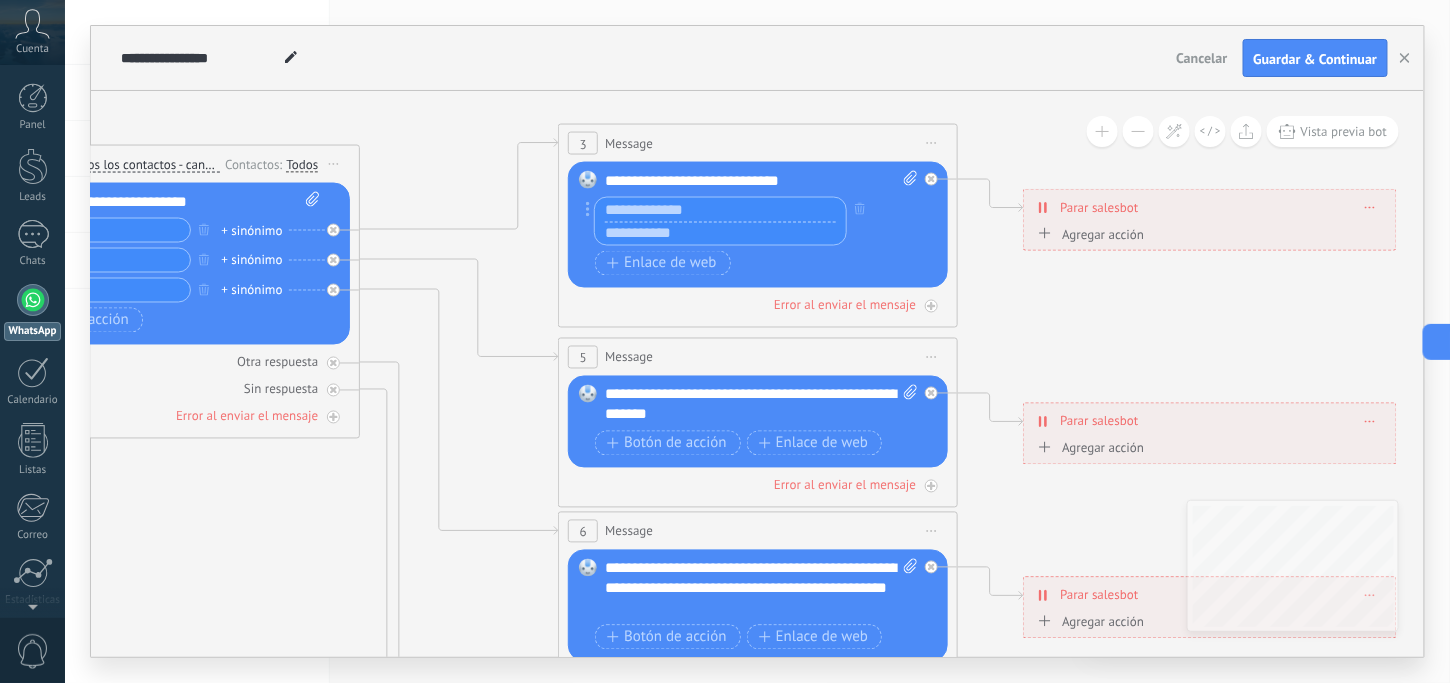 click on "Botón de acción
Enlace de web" at bounding box center (158, 320) 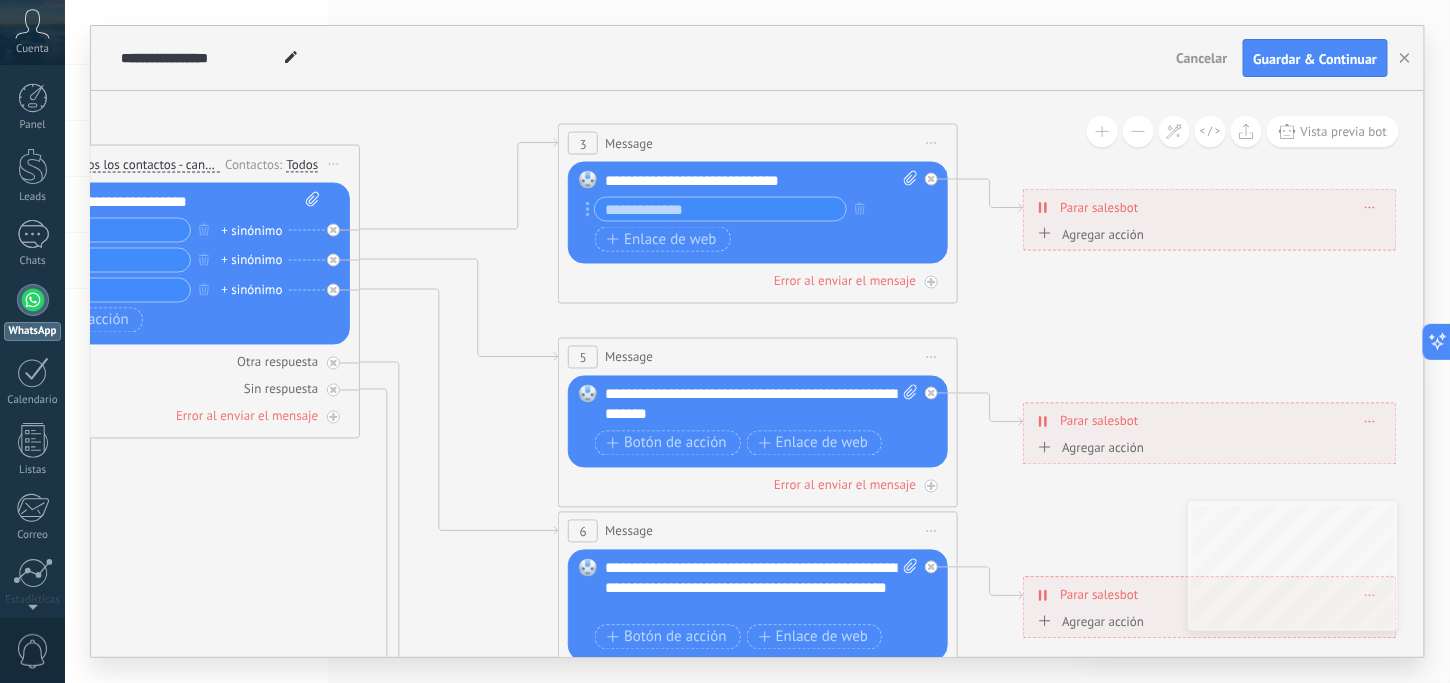 drag, startPoint x: 169, startPoint y: 325, endPoint x: 238, endPoint y: 506, distance: 193.70596 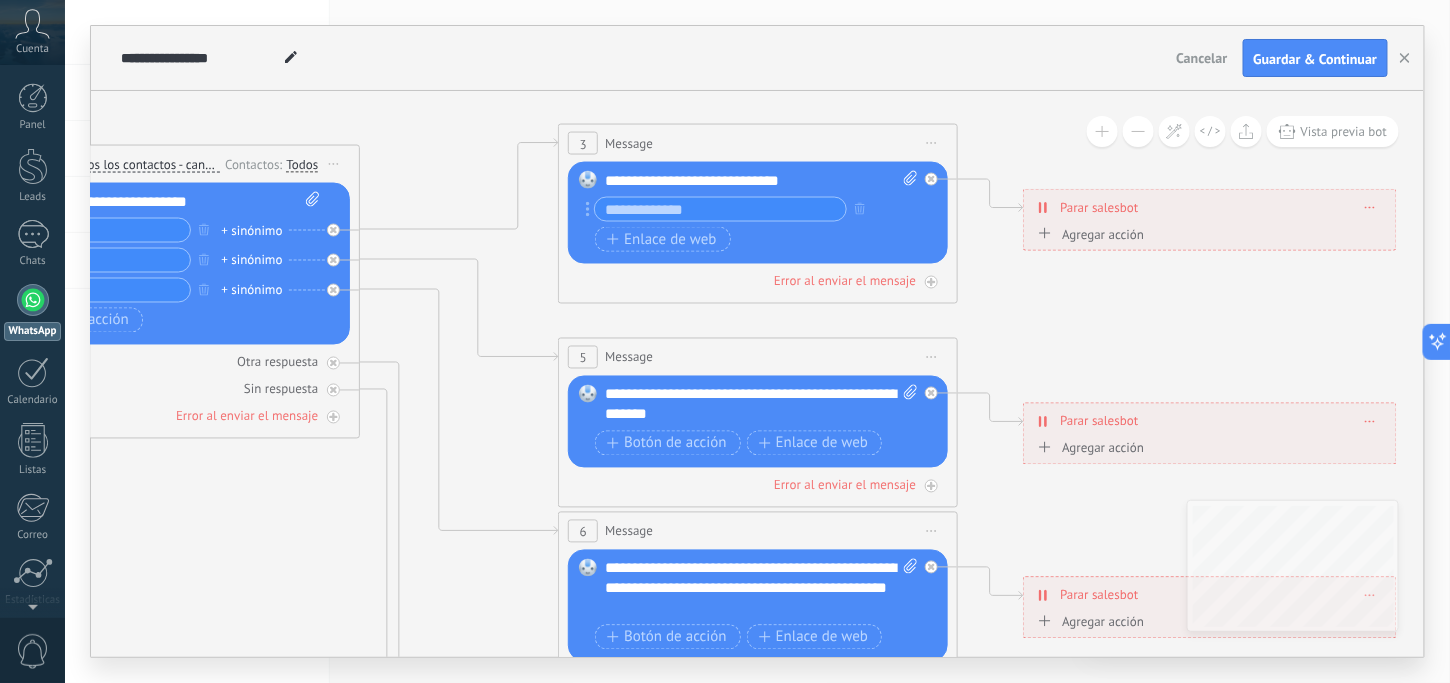 click on "**********" at bounding box center (-255, 80) 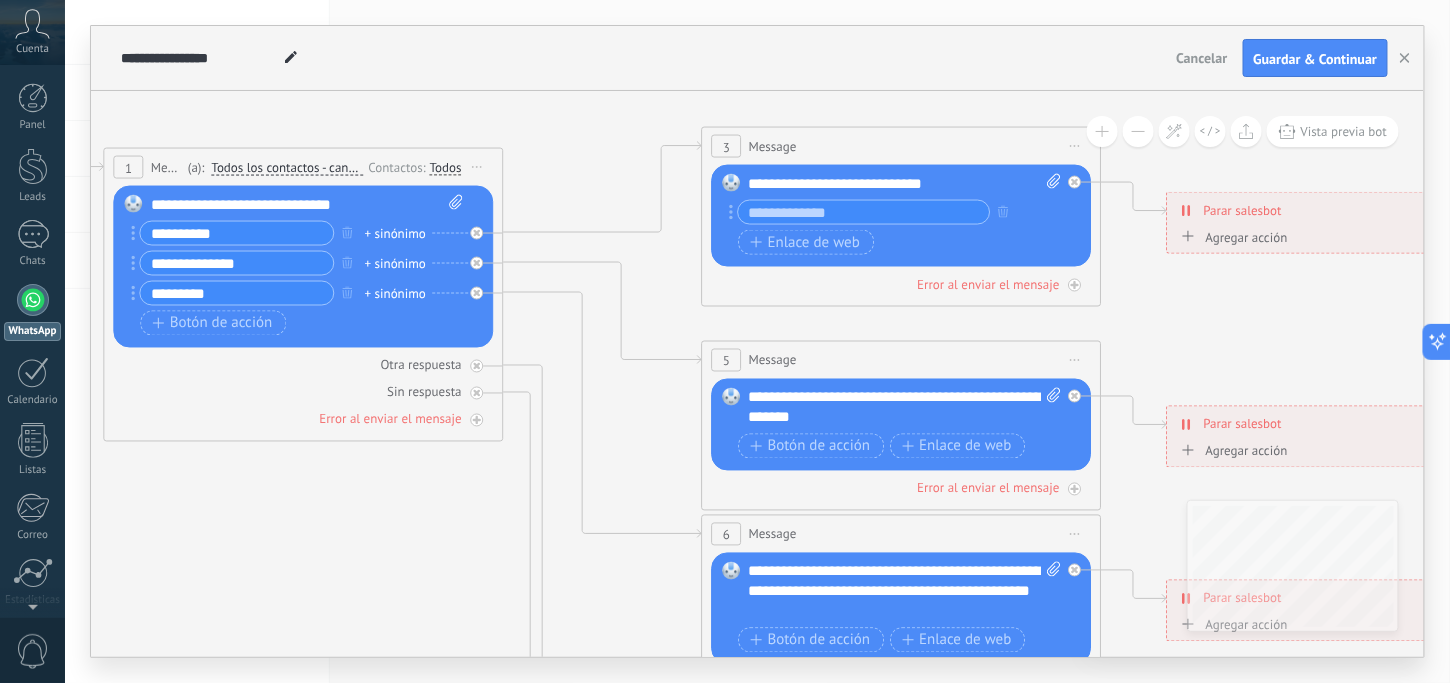 drag, startPoint x: 497, startPoint y: 578, endPoint x: 639, endPoint y: 582, distance: 142.05632 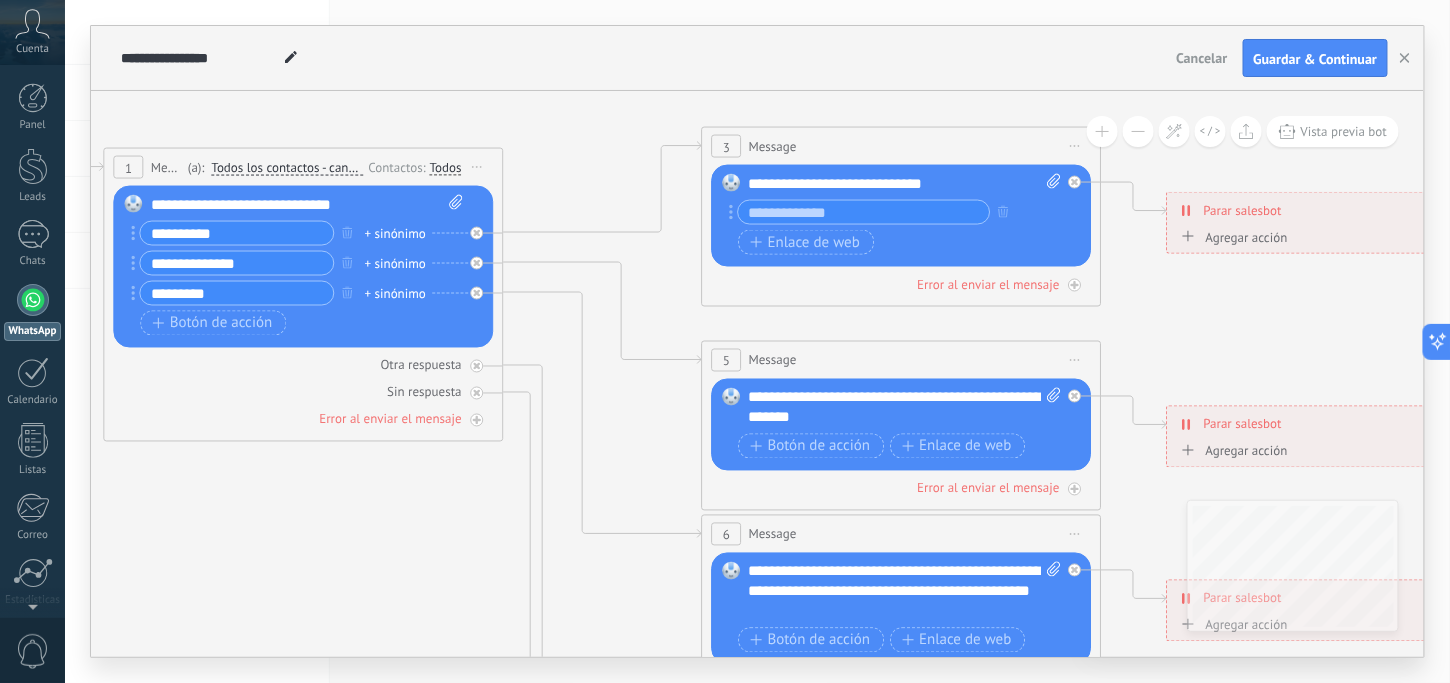 click 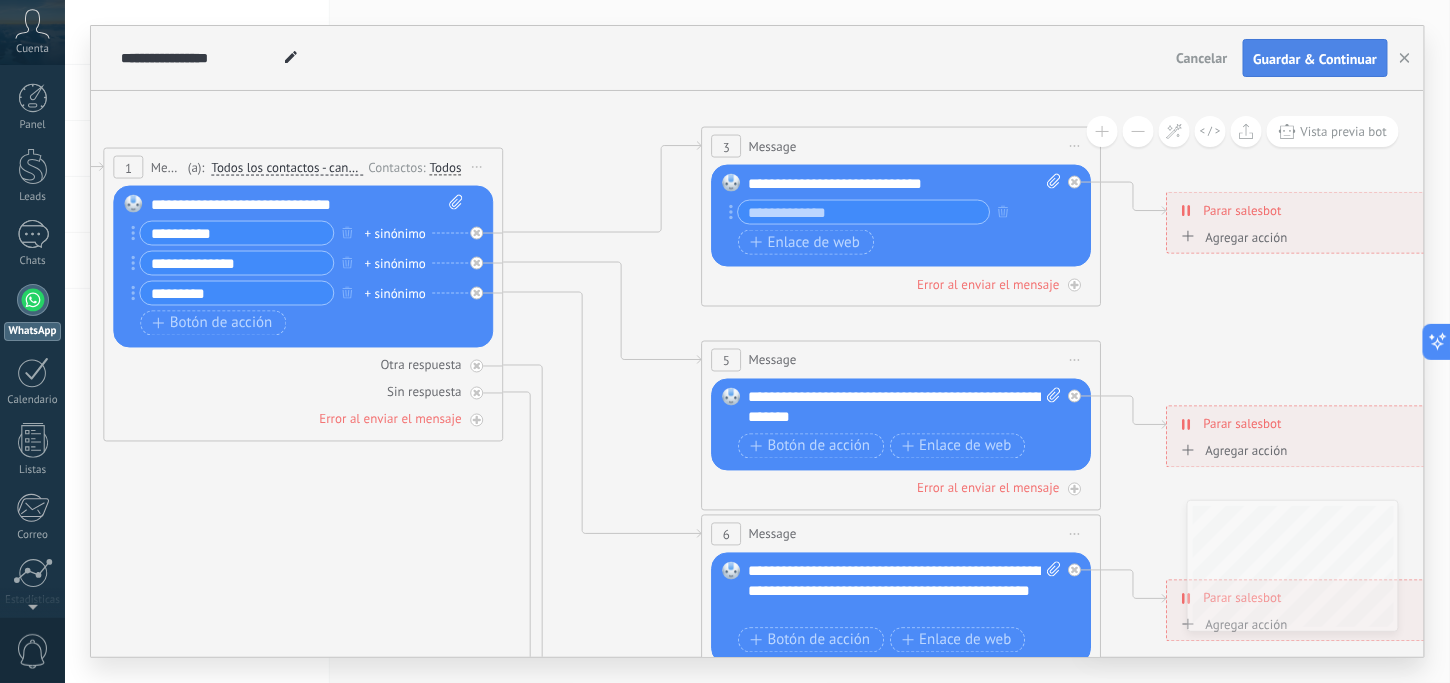 click on "Guardar & Continuar" at bounding box center [1316, 59] 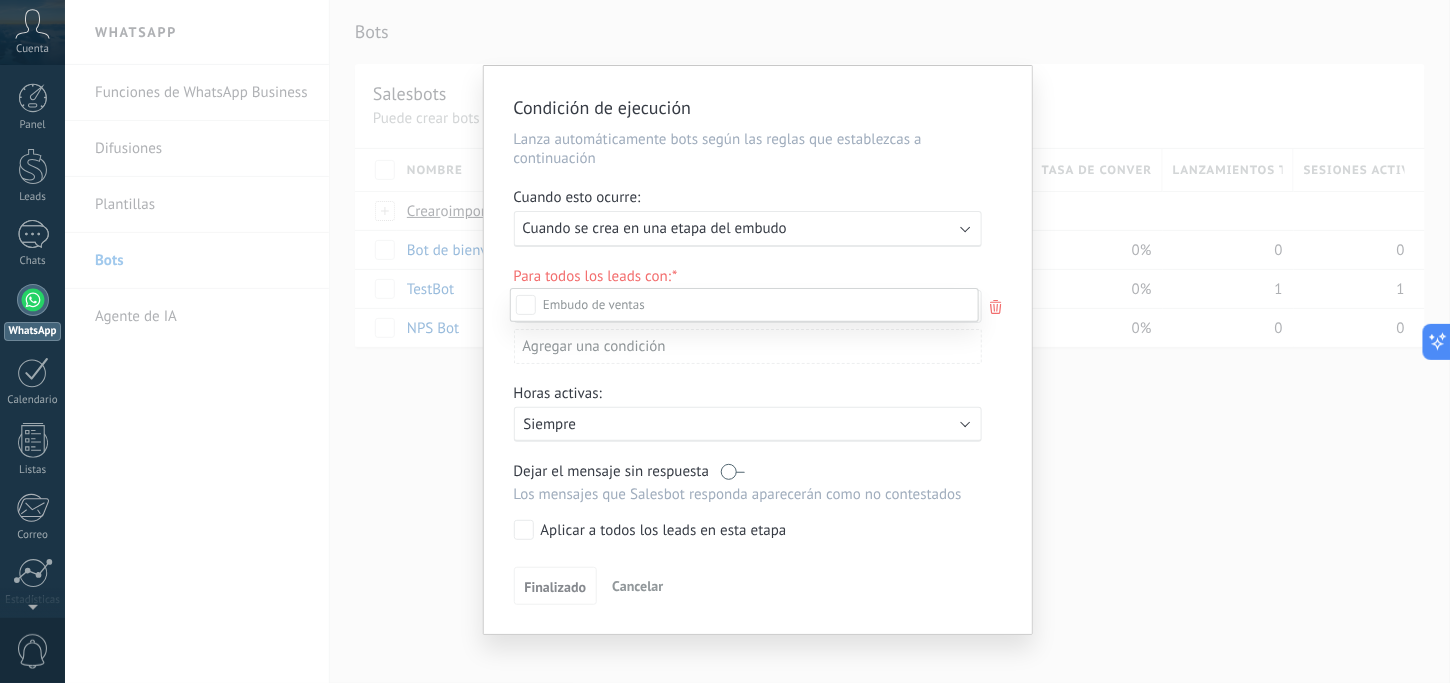 scroll, scrollTop: 100, scrollLeft: 0, axis: vertical 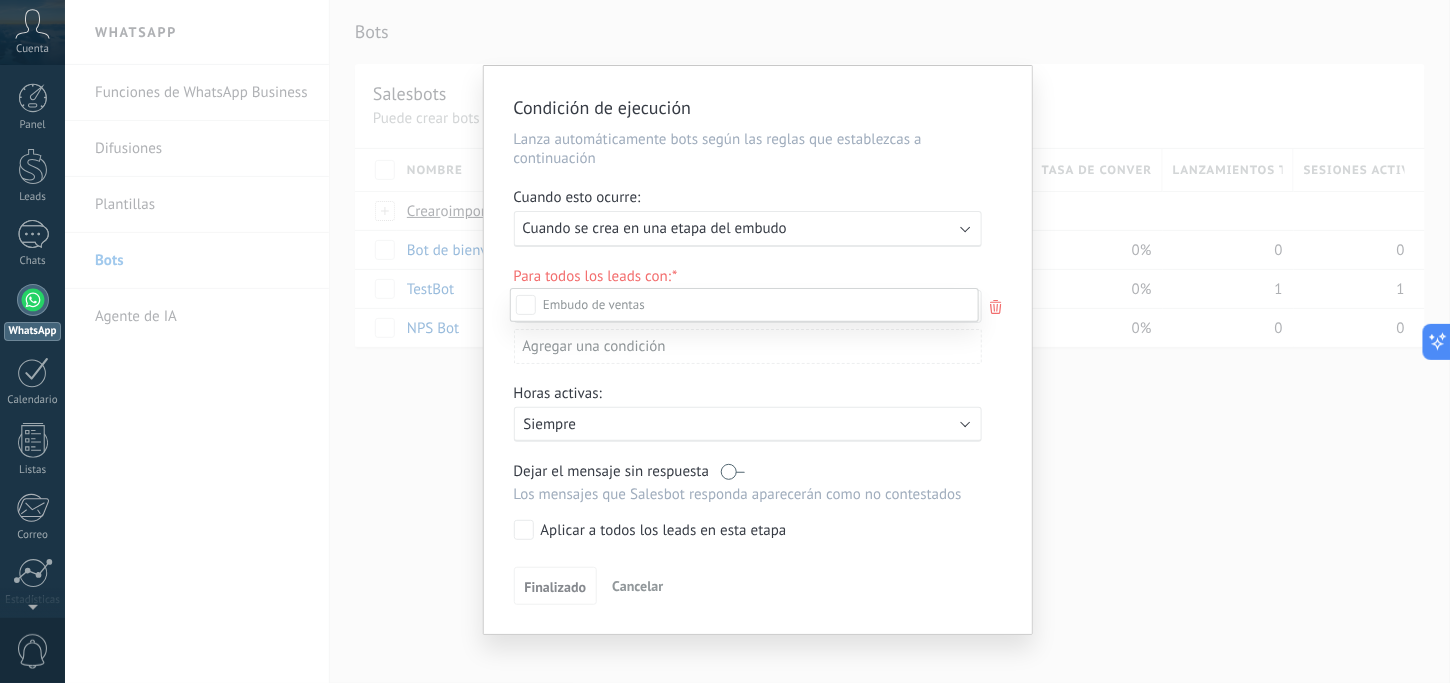 click on "Contacto inicial" at bounding box center [0, 0] 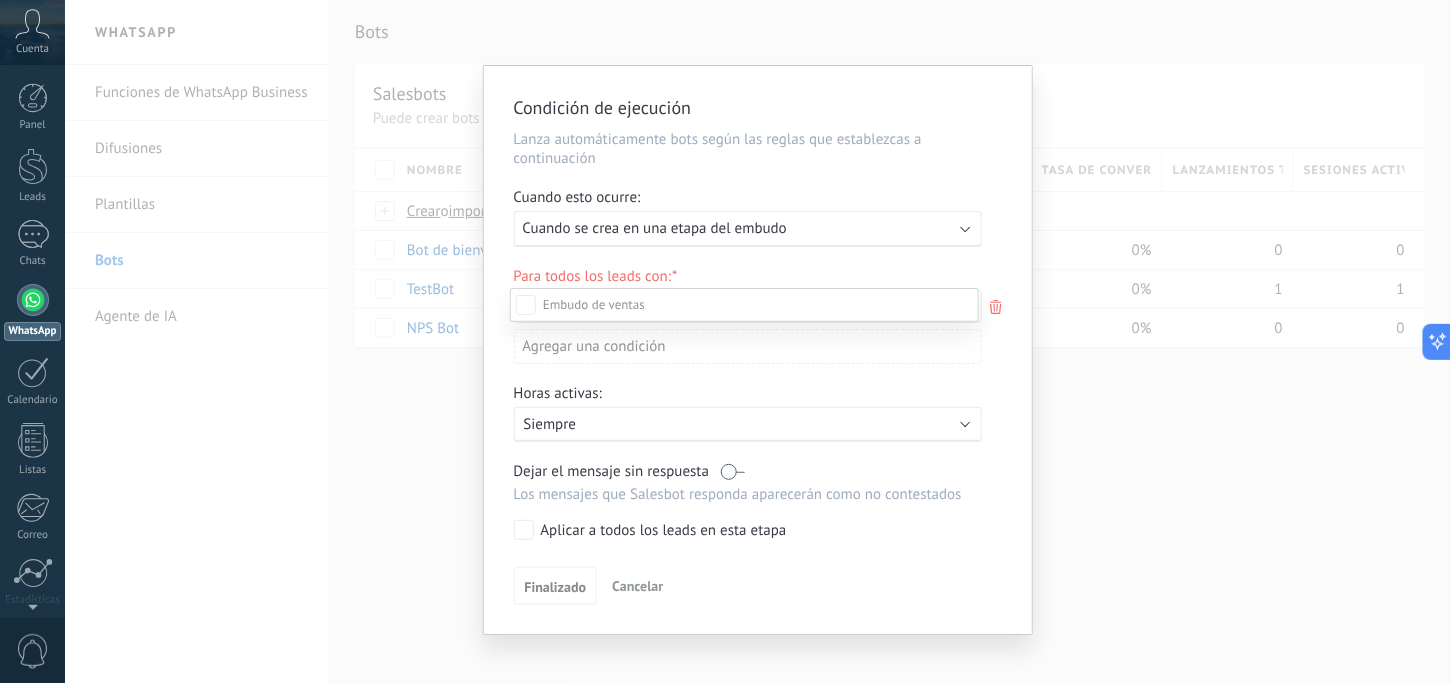 click on "Negociación" at bounding box center [0, 0] 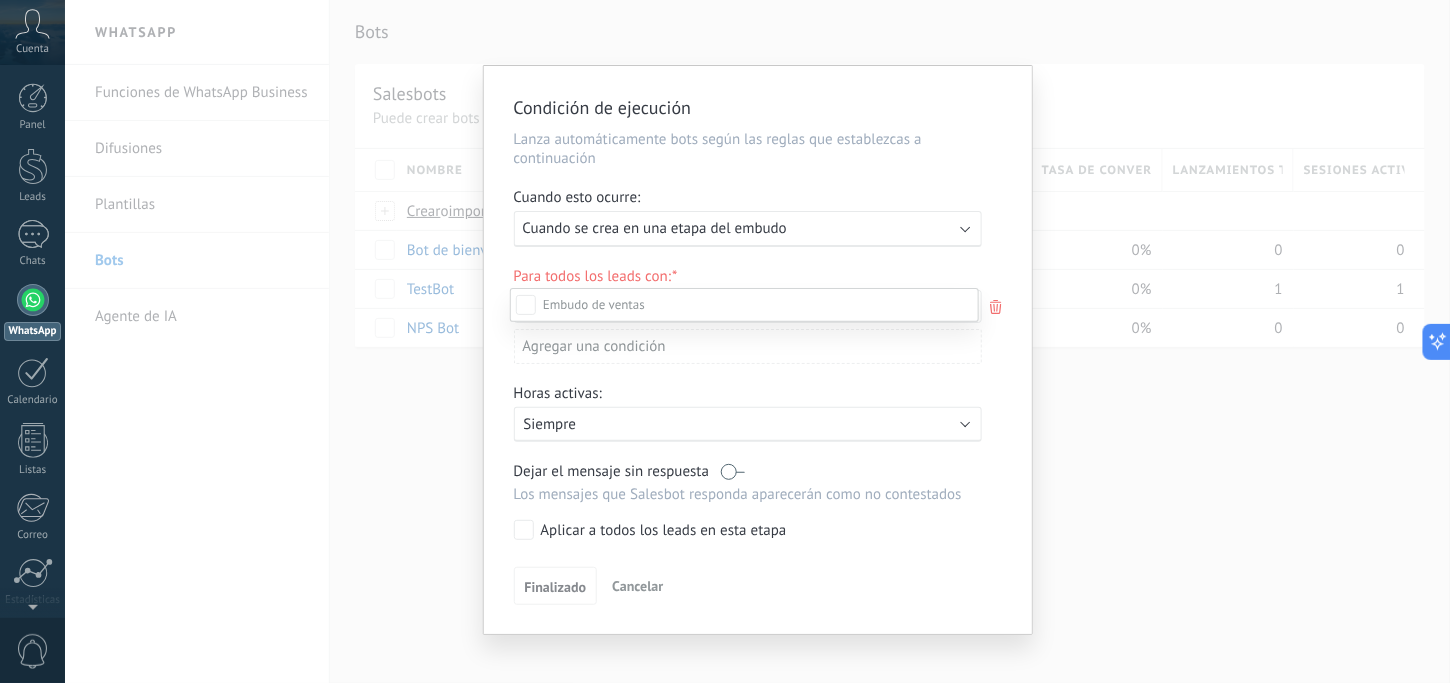 click on "Debate contractual" at bounding box center [0, 0] 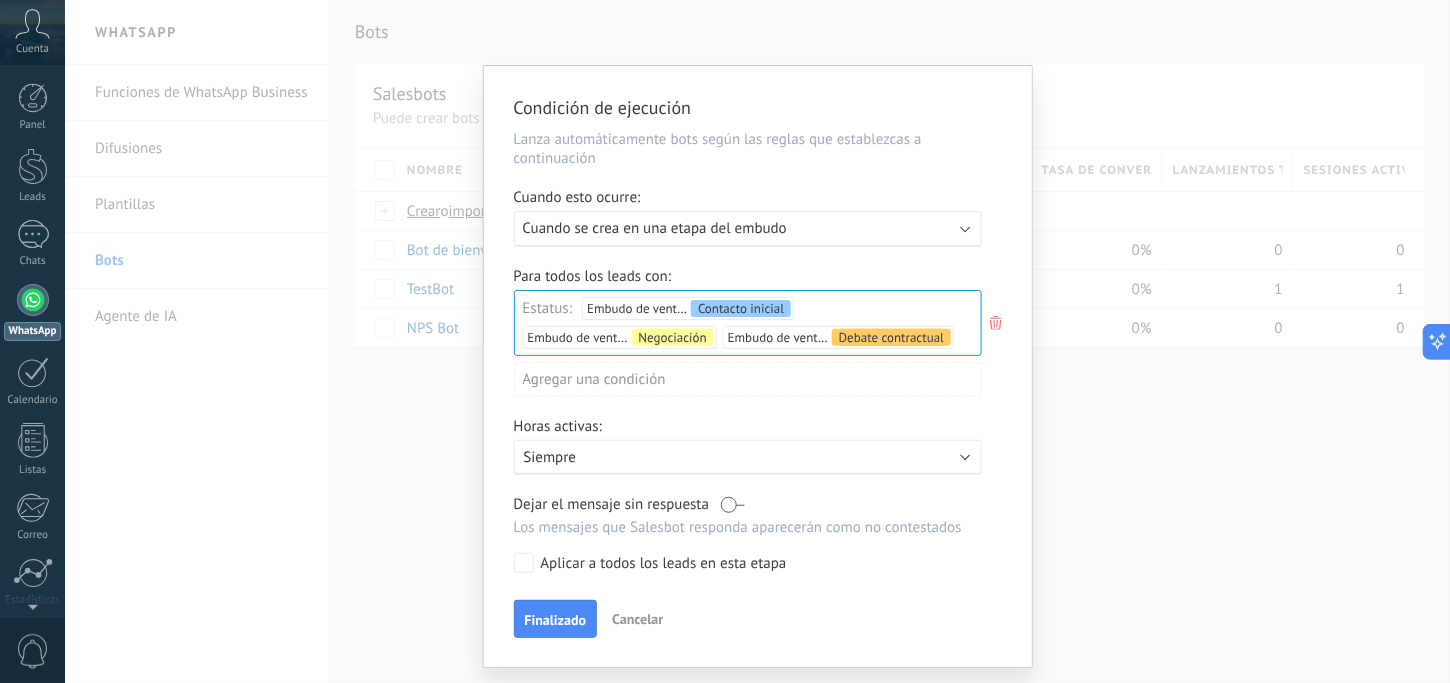 click on "Condición de ejecución  Lanza automáticamente bots según las reglas que establezcas a continuación Cuando esto ocurre: Ejecutar:  Cuando se crea en una etapa del embudo Para todos los leads con: Estatus: Embudo de ventas Contacto inicial Embudo de ventas Negociación Embudo de ventas Debate contractual Incoming leads Contacto inicial Negociación Debate contractual Discusión de contrato Logrado con éxito Venta Perdido Agregar una condición Horas activas: Activo:  Siempre Dejar el mensaje sin respuesta Los mensajes que Salesbot responda aparecerán como no contestados Aplicar a todos los leads en esta etapa Finalizado Cancelar" at bounding box center (758, 366) 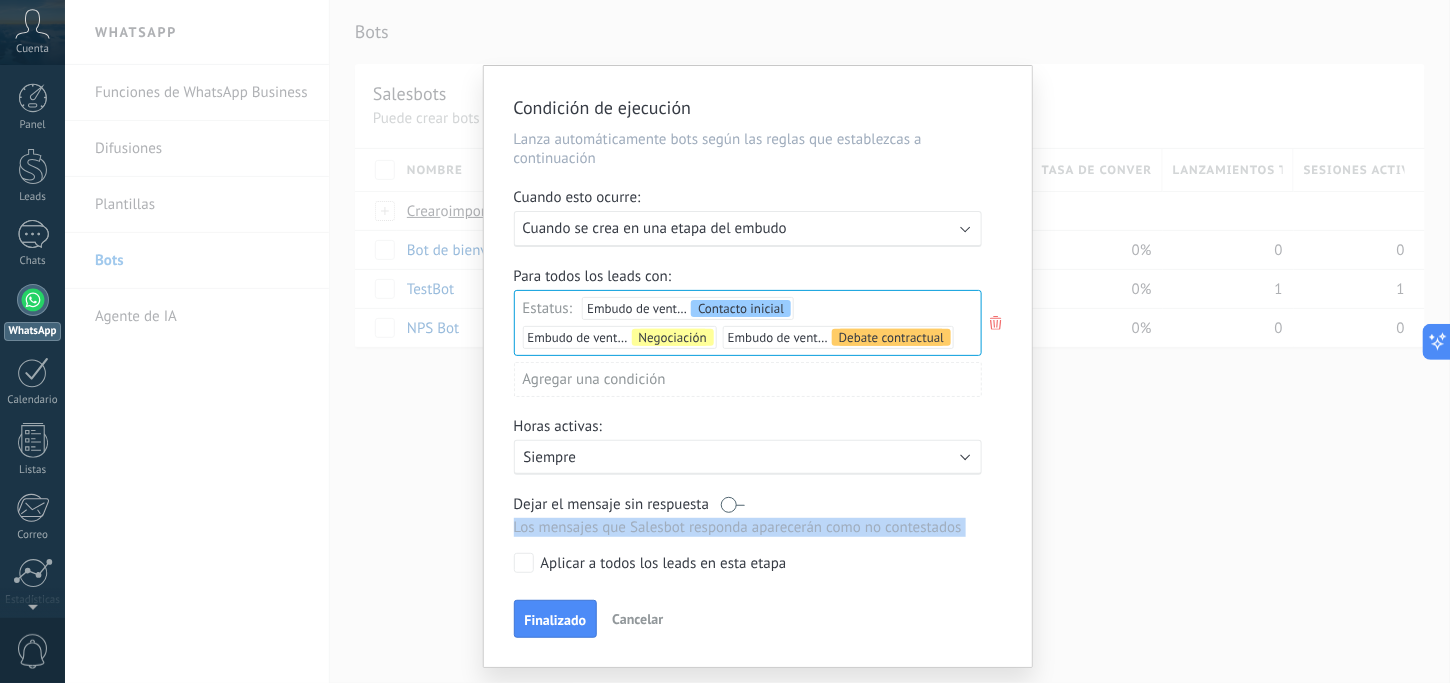 click on "Incoming leads Contacto inicial Negociación Debate contractual Discusión de contrato Logrado con éxito Venta Perdido" at bounding box center [0, 0] 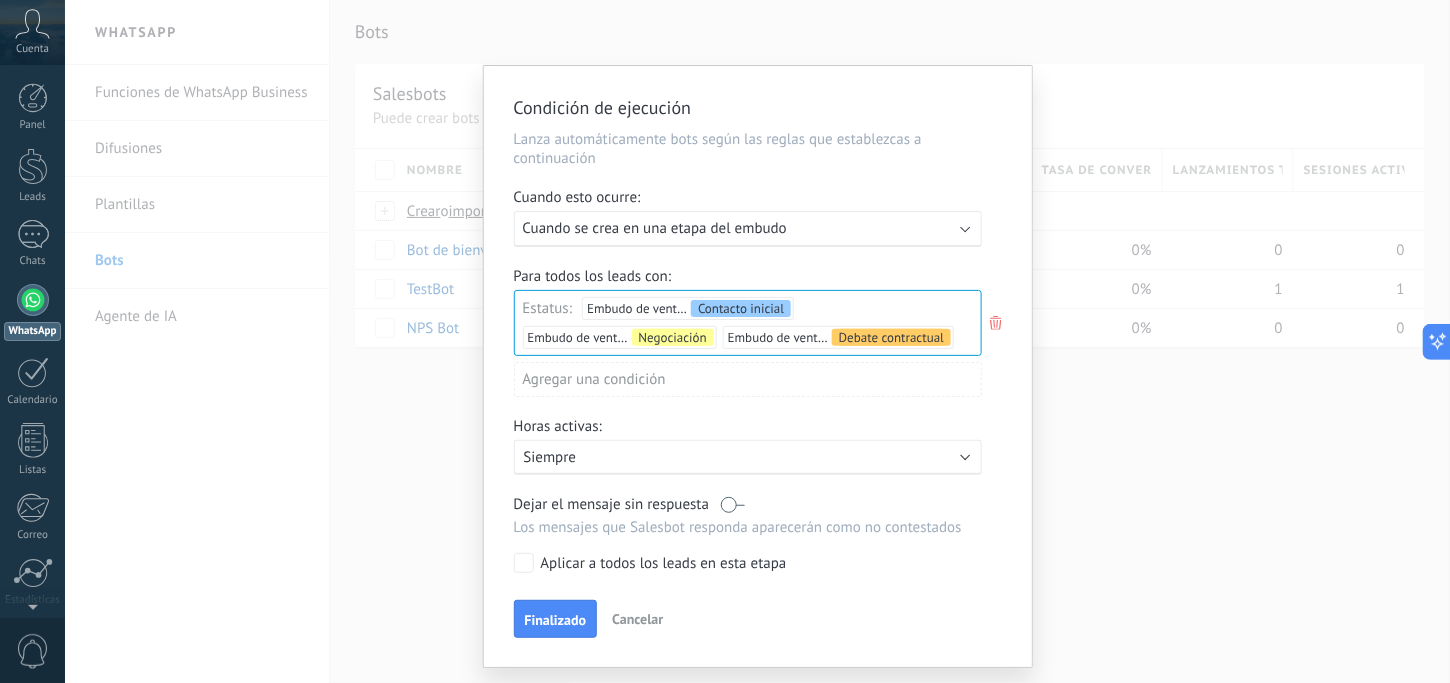 click at bounding box center [0, 0] 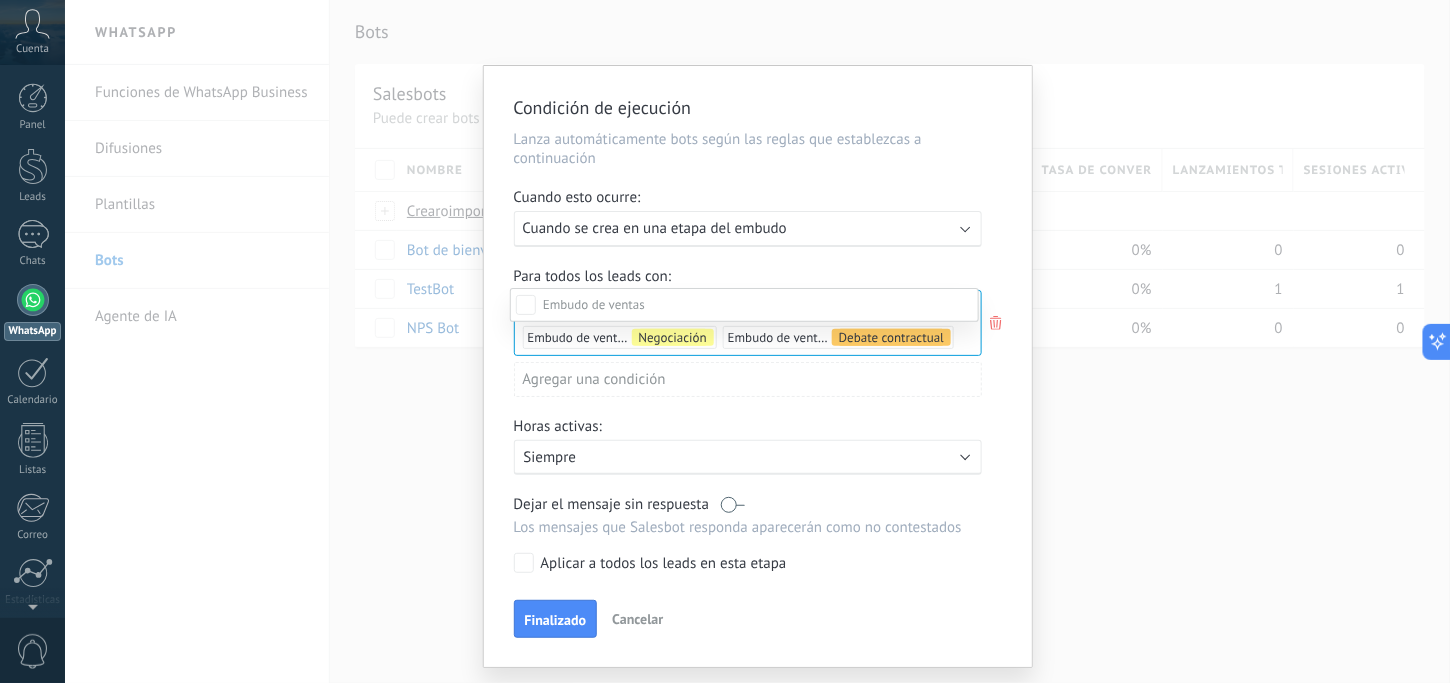 click at bounding box center [594, 304] 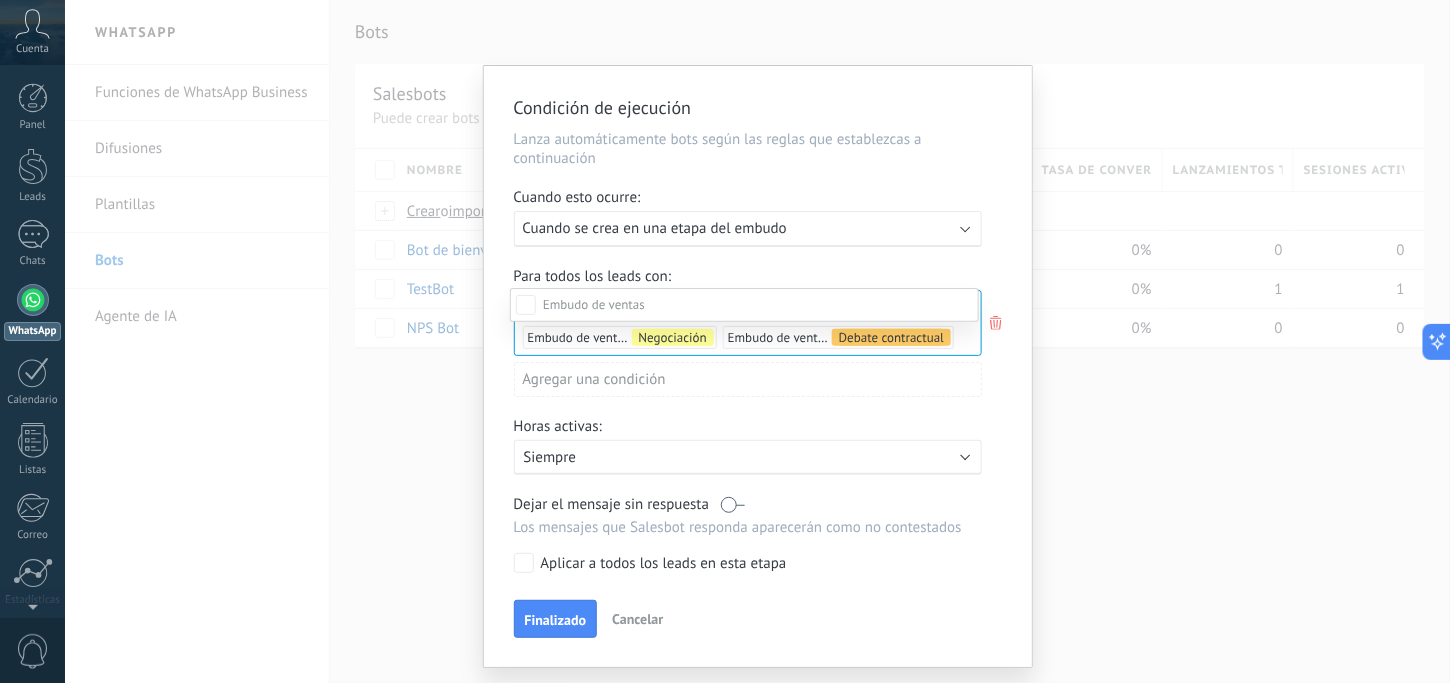 click on "Incoming leads Contacto inicial Negociación Debate contractual Discusión de contrato Logrado con éxito Venta Perdido" at bounding box center [744, 467] 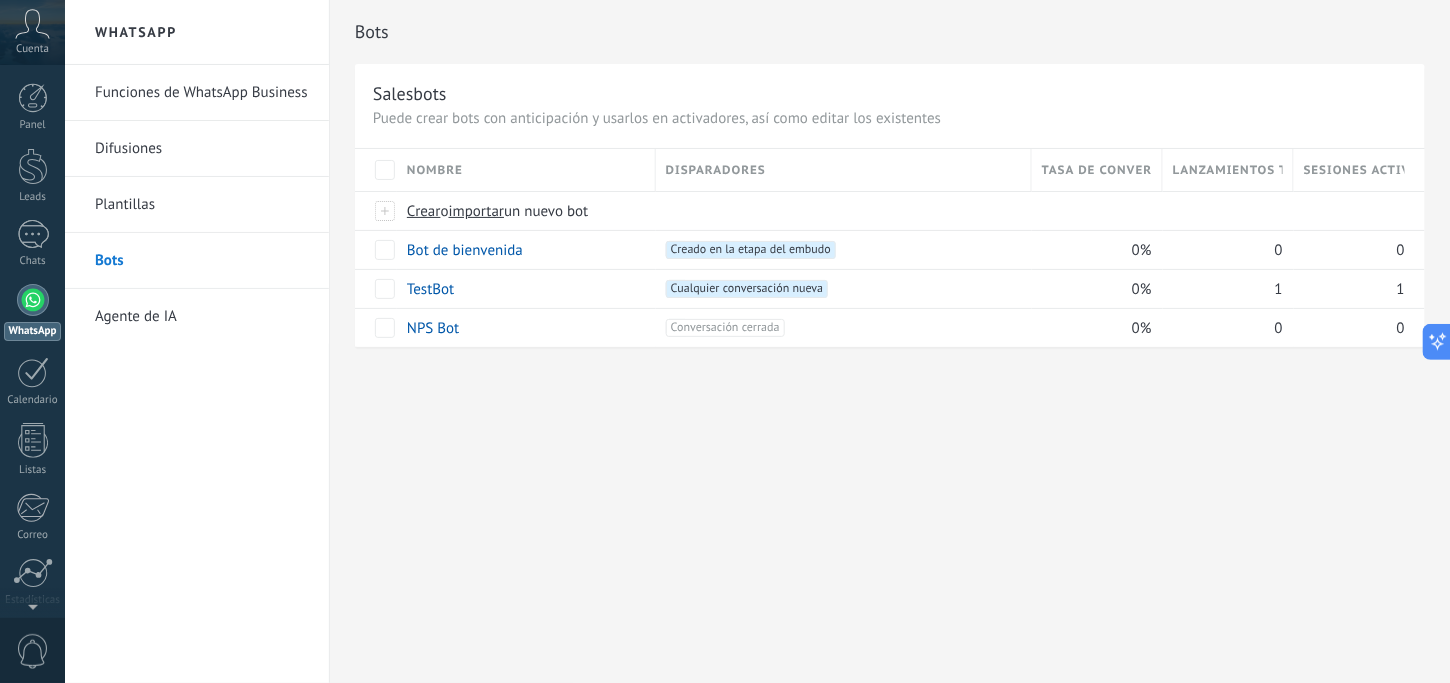 click on "Bots" at bounding box center (202, 261) 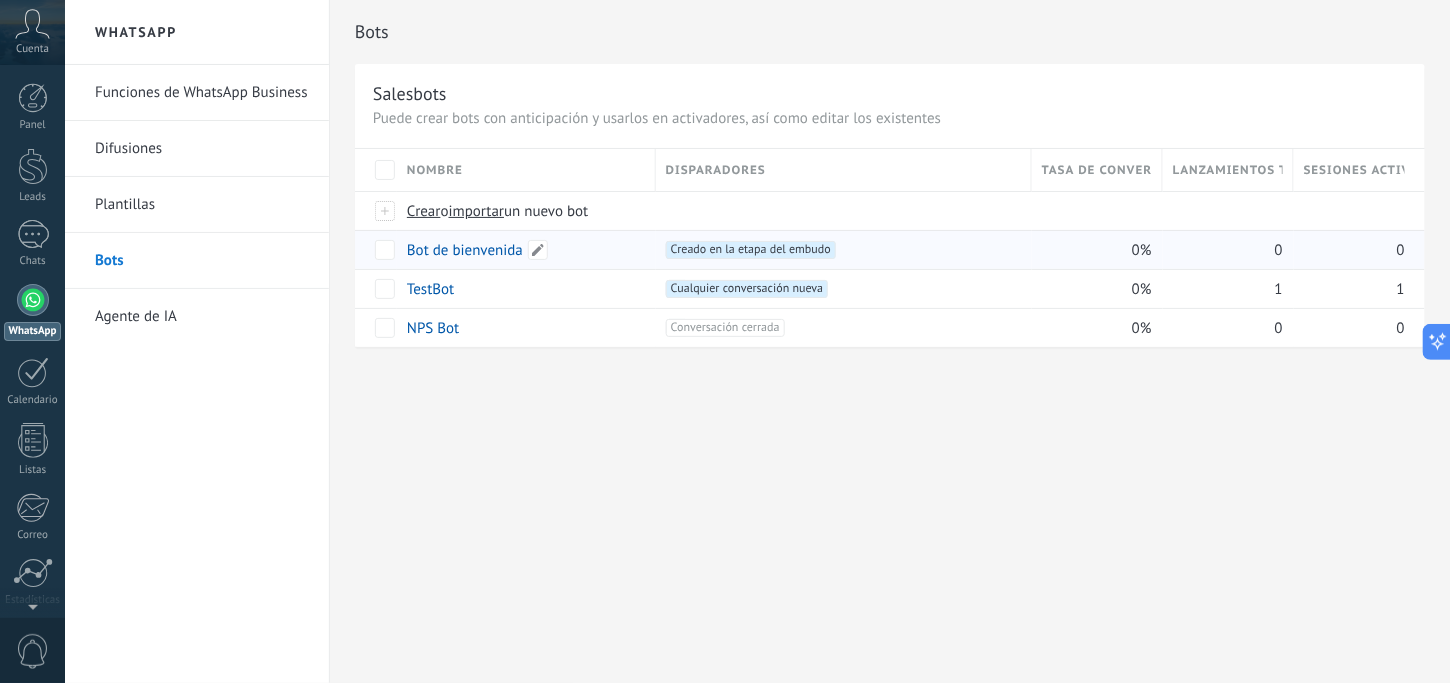 click on "Bot de bienvenida" at bounding box center [465, 250] 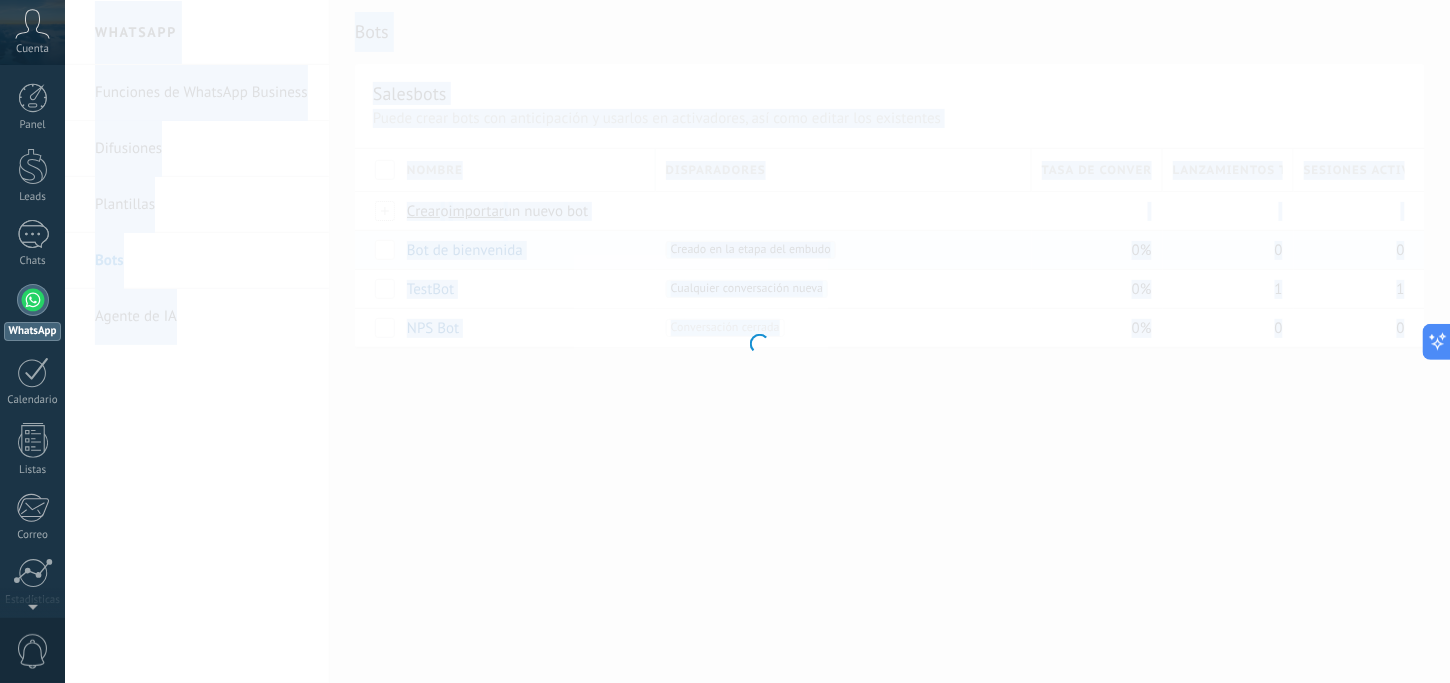 type on "**********" 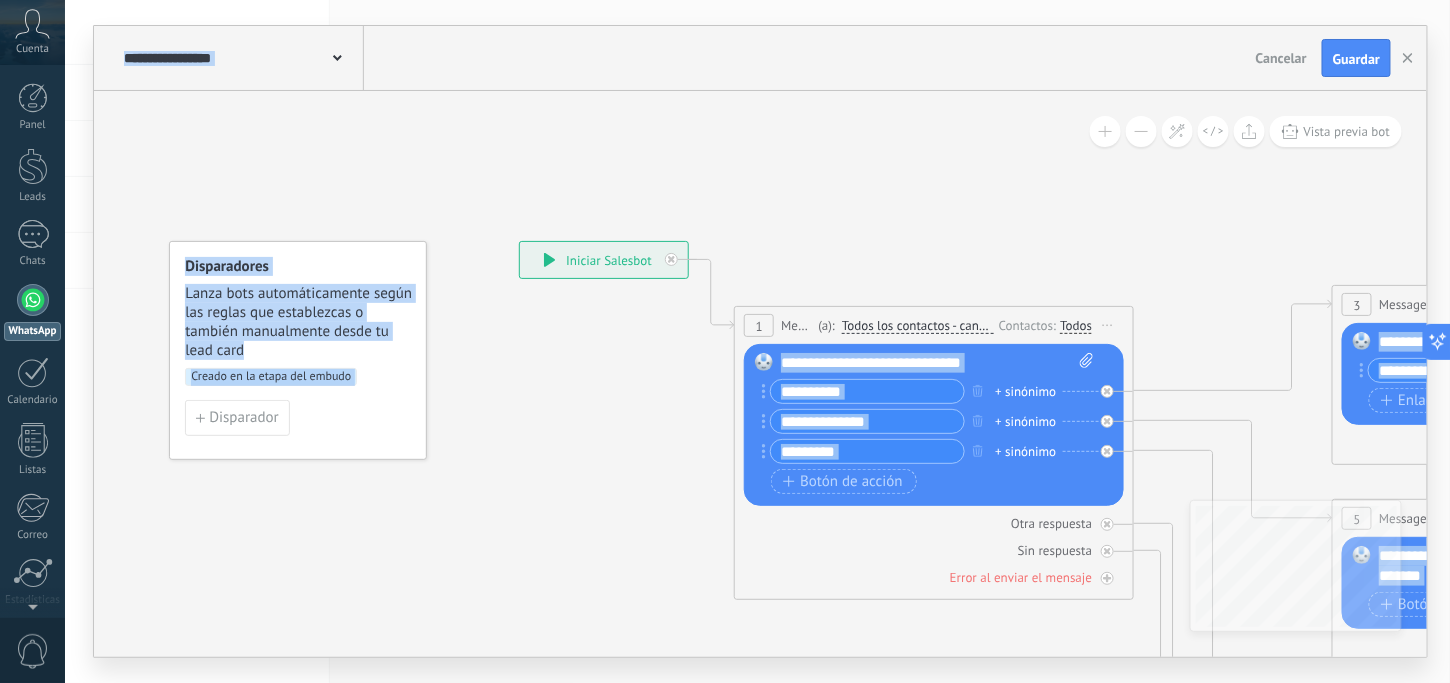 click on "Lanza bots automáticamente según las reglas que establezcas o también manualmente desde tu lead card" at bounding box center [299, 322] 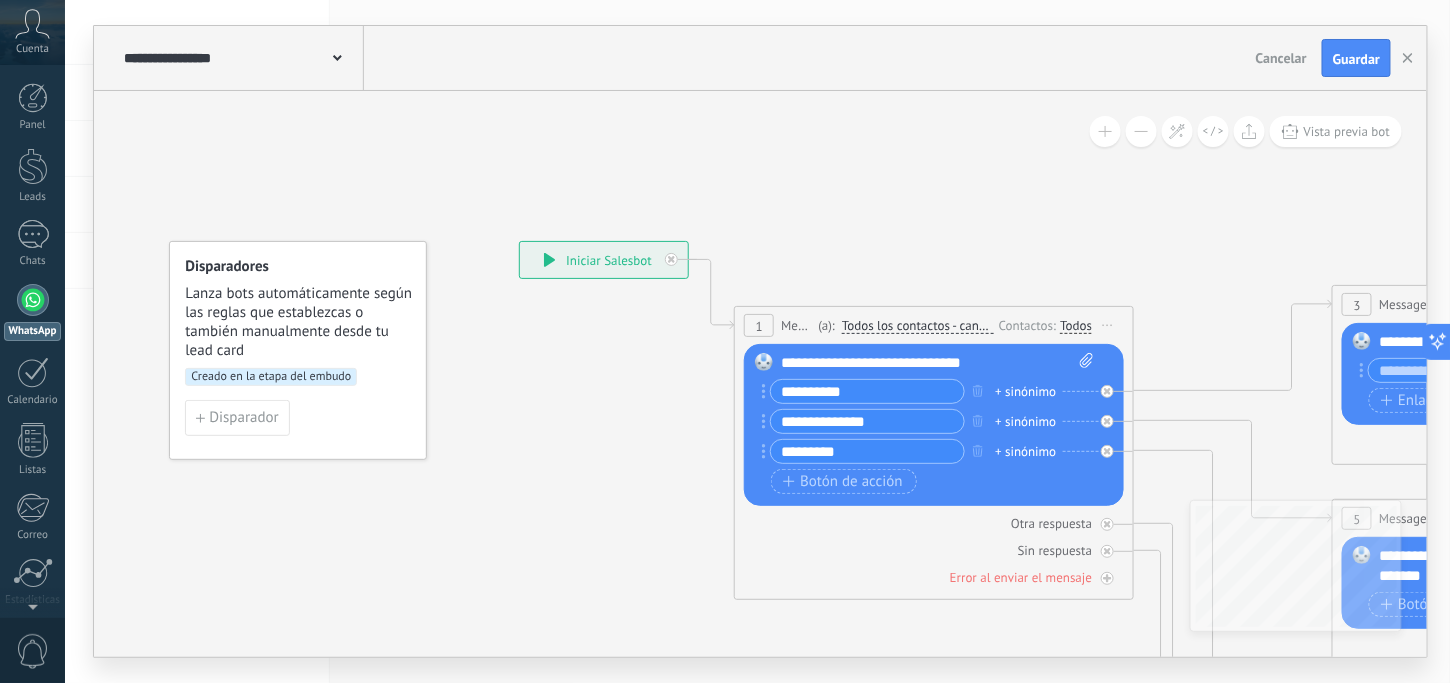 click on "Lanza bots automáticamente según las reglas que establezcas o también manualmente desde tu lead card" at bounding box center (299, 322) 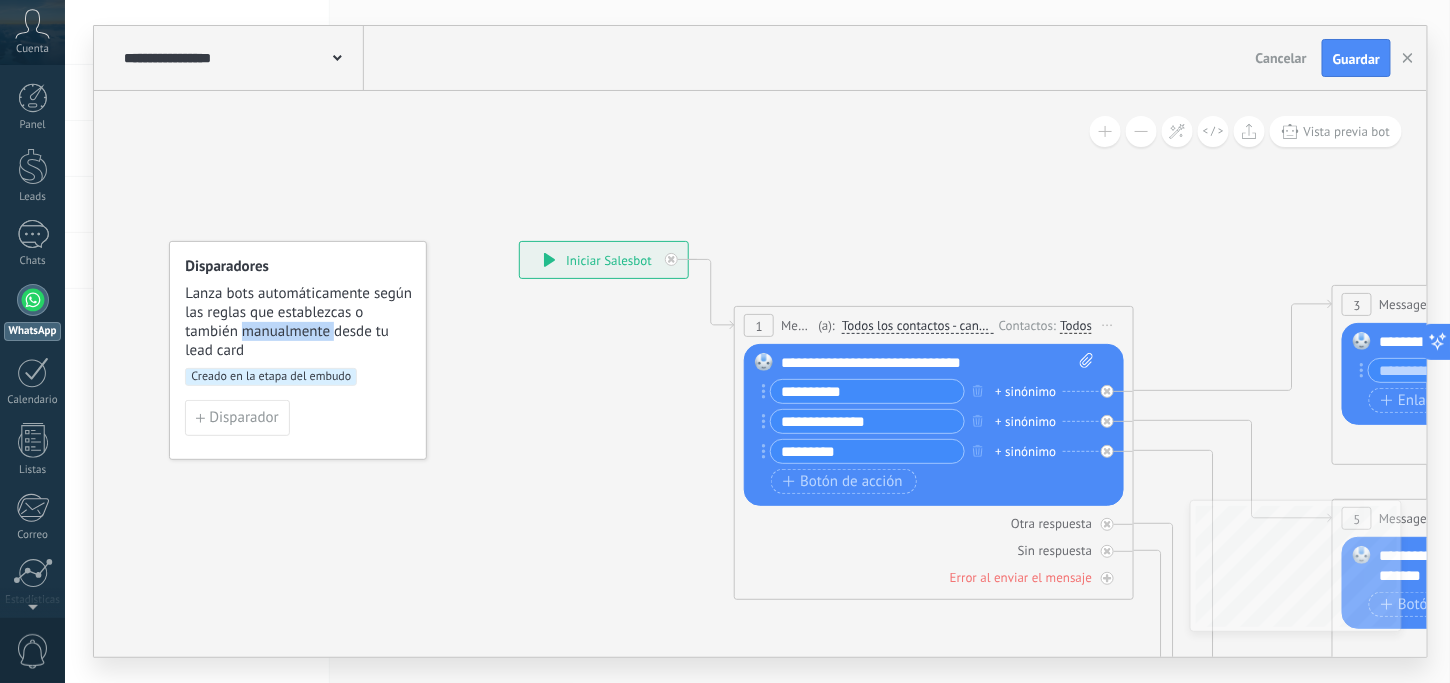click on "Creado en la etapa del embudo" at bounding box center [271, 377] 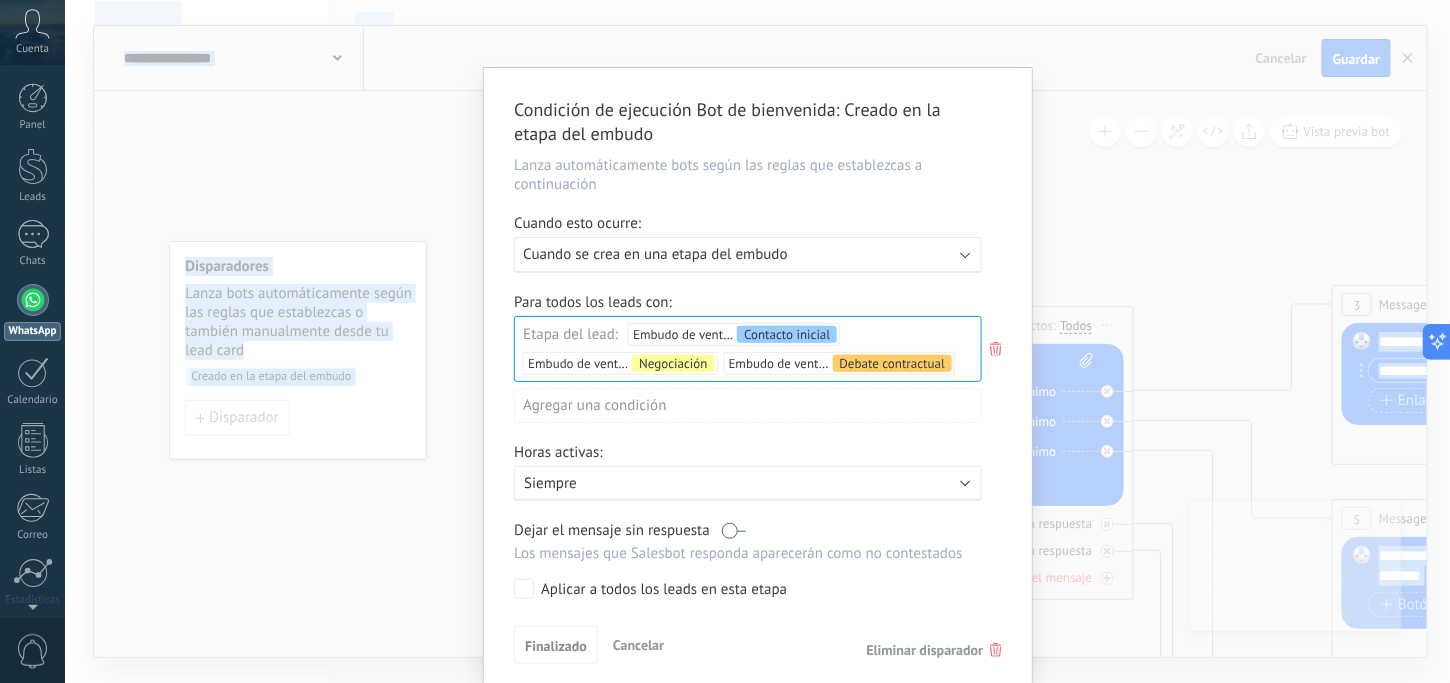 click on "Condición de ejecución Bot de bienvenida : Creado en la etapa del embudo Lanza automáticamente bots según las reglas que establezcas a continuación Cuando esto ocurre: Ejecutar:  Cuando se crea en una etapa del embudo Para todos los leads con: Etapa del lead: Embudo de ventas Contacto inicial Embudo de ventas Negociación Embudo de ventas Debate contractual Incoming leads Contacto inicial Negociación Debate contractual Discusión de contrato Logrado con éxito Venta Perdido Agregar una condición Horas activas: Activo:  Siempre Dejar el mensaje sin respuesta Los mensajes que Salesbot responda aparecerán como no contestados Aplicar a todos los leads en esta etapa Finalizado Cancelar Eliminar disparador" at bounding box center (757, 341) 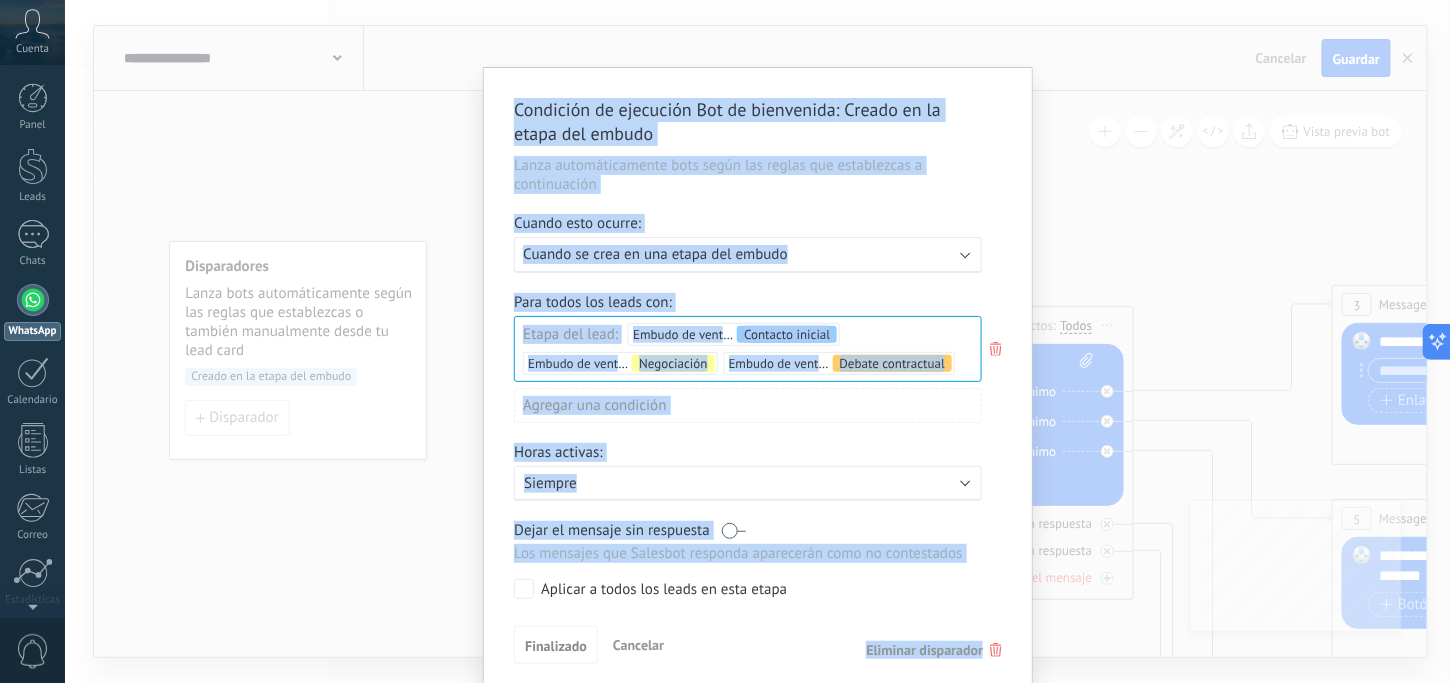 click on "Condición de ejecución Bot de bienvenida : Creado en la etapa del embudo Lanza automáticamente bots según las reglas que establezcas a continuación Cuando esto ocurre: Ejecutar:  Cuando se crea en una etapa del embudo Para todos los leads con: Etapa del lead: Embudo de ventas Contacto inicial Embudo de ventas Negociación Embudo de ventas Debate contractual Incoming leads Contacto inicial Negociación Debate contractual Discusión de contrato Logrado con éxito Venta Perdido Agregar una condición Horas activas: Activo:  Siempre Dejar el mensaje sin respuesta Los mensajes que Salesbot responda aparecerán como no contestados Aplicar a todos los leads en esta etapa Finalizado Cancelar Eliminar disparador" at bounding box center (757, 341) 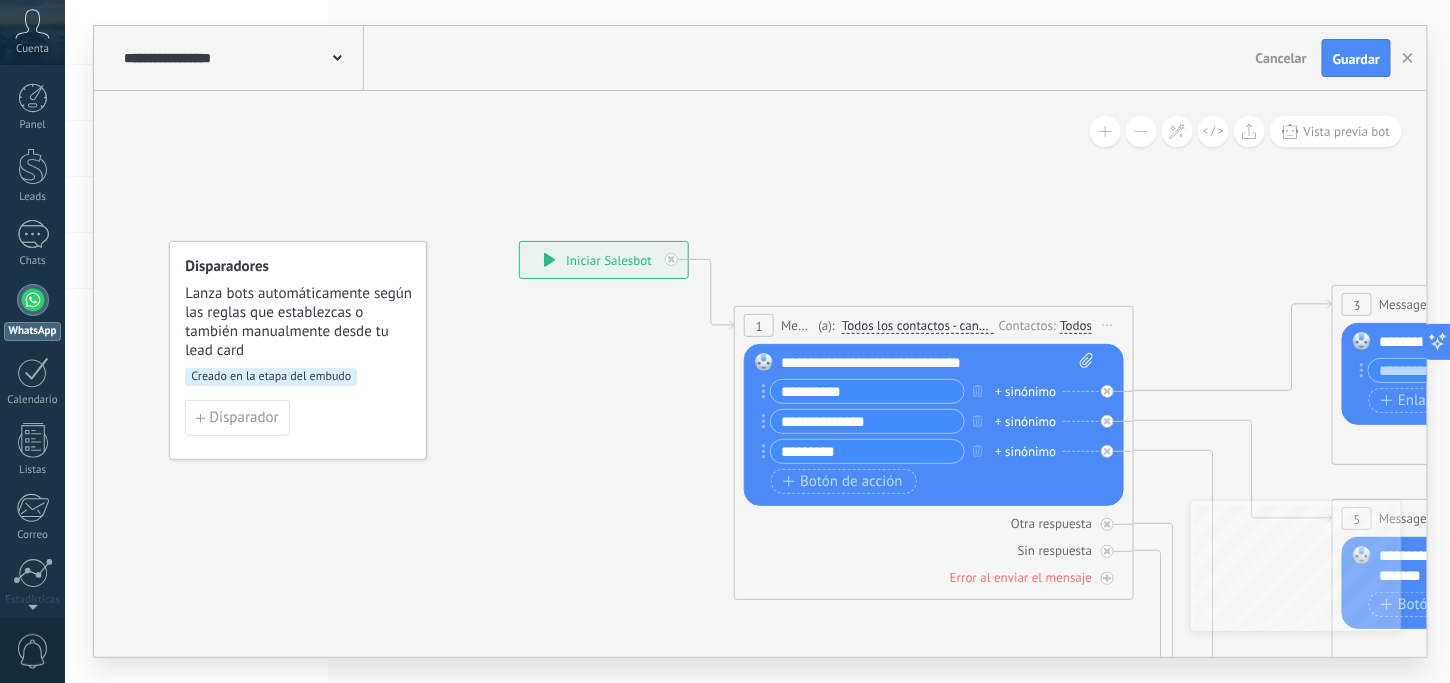 click on "**********" at bounding box center [604, 260] 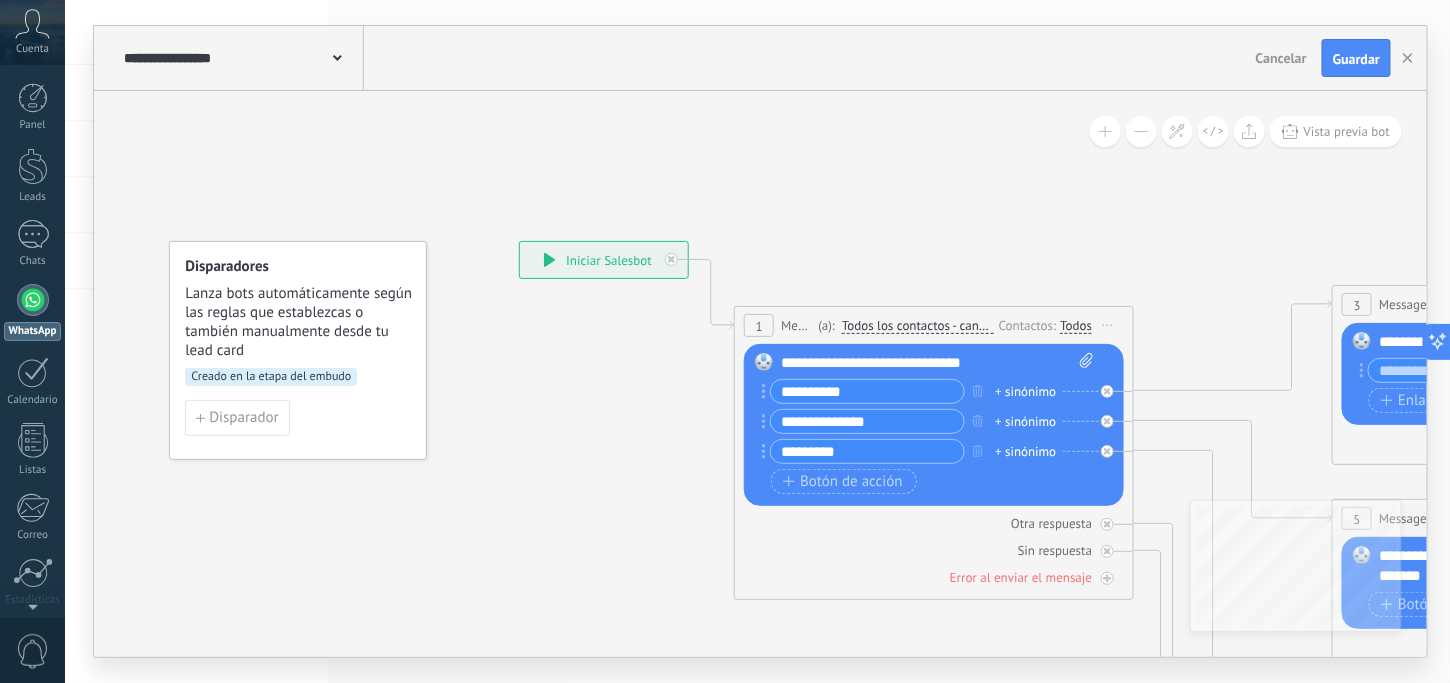 click on "**********" at bounding box center (604, 260) 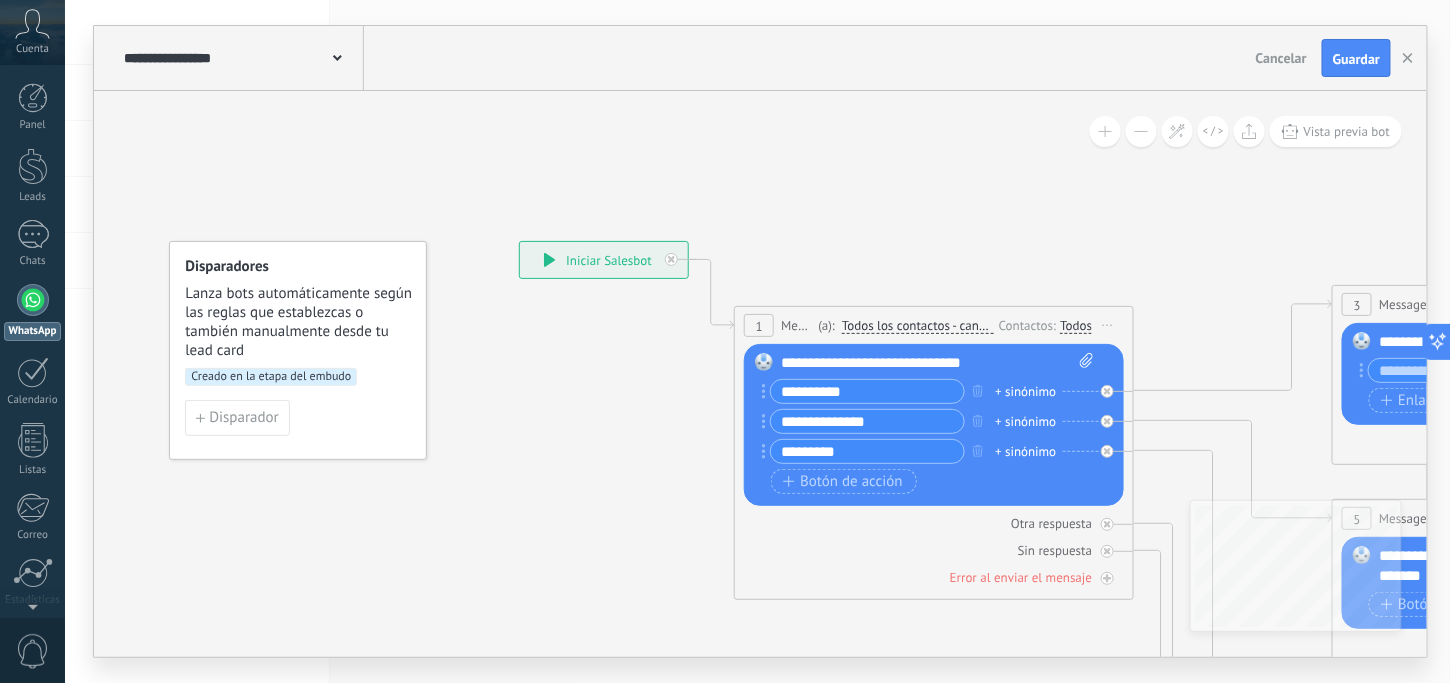 click 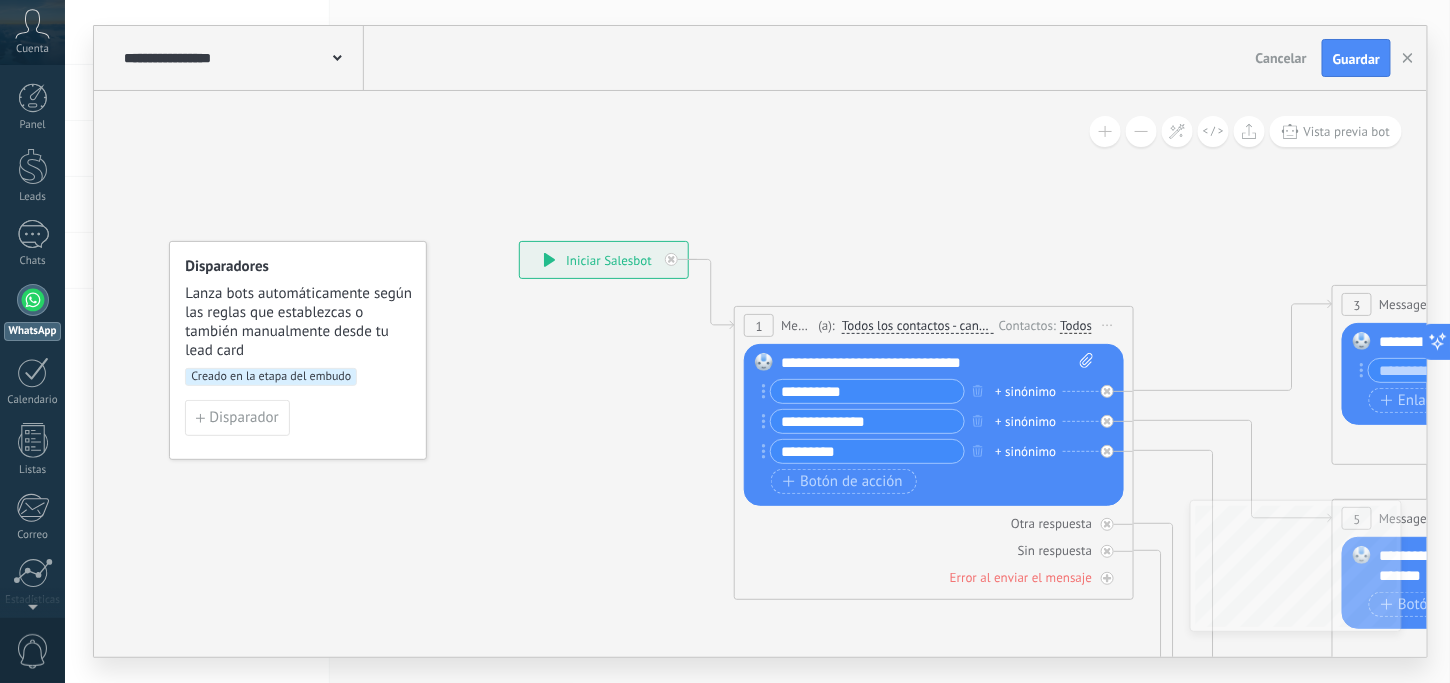 click 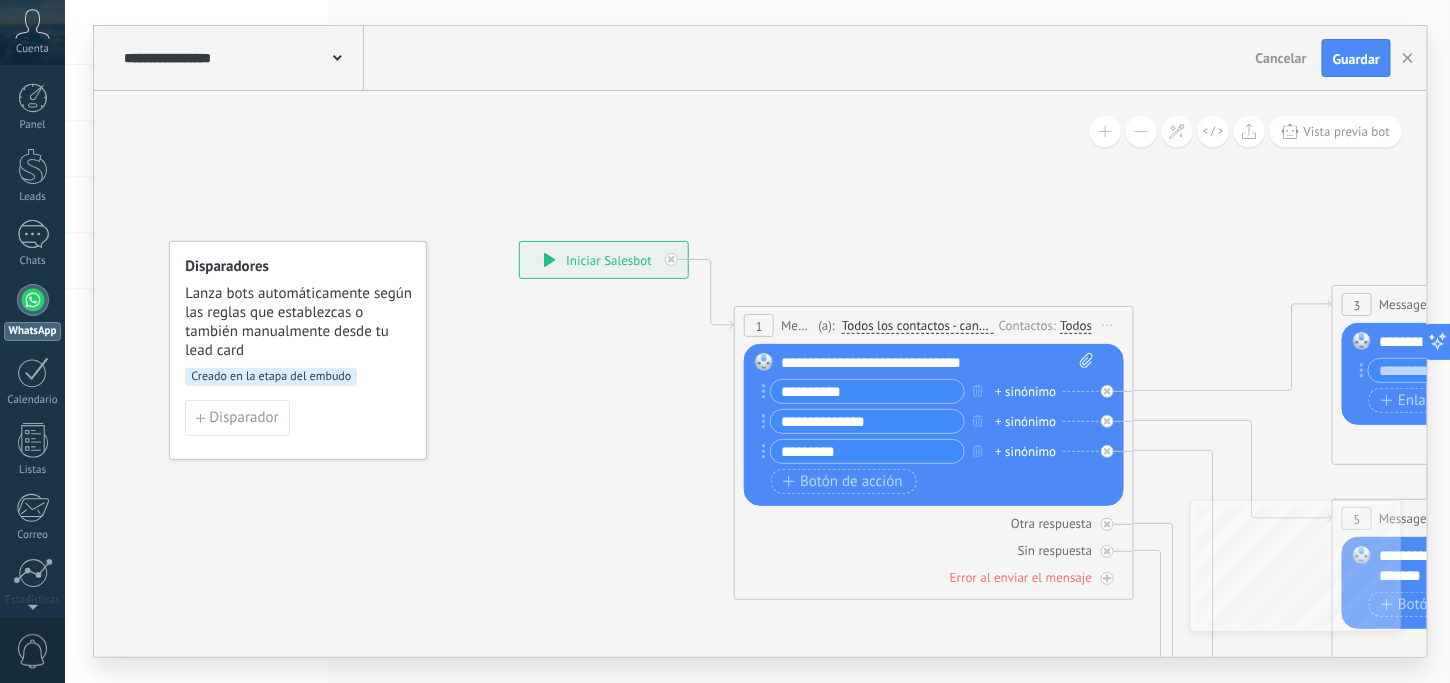 click on "Todos los contactos - canales seleccionados" at bounding box center (918, 326) 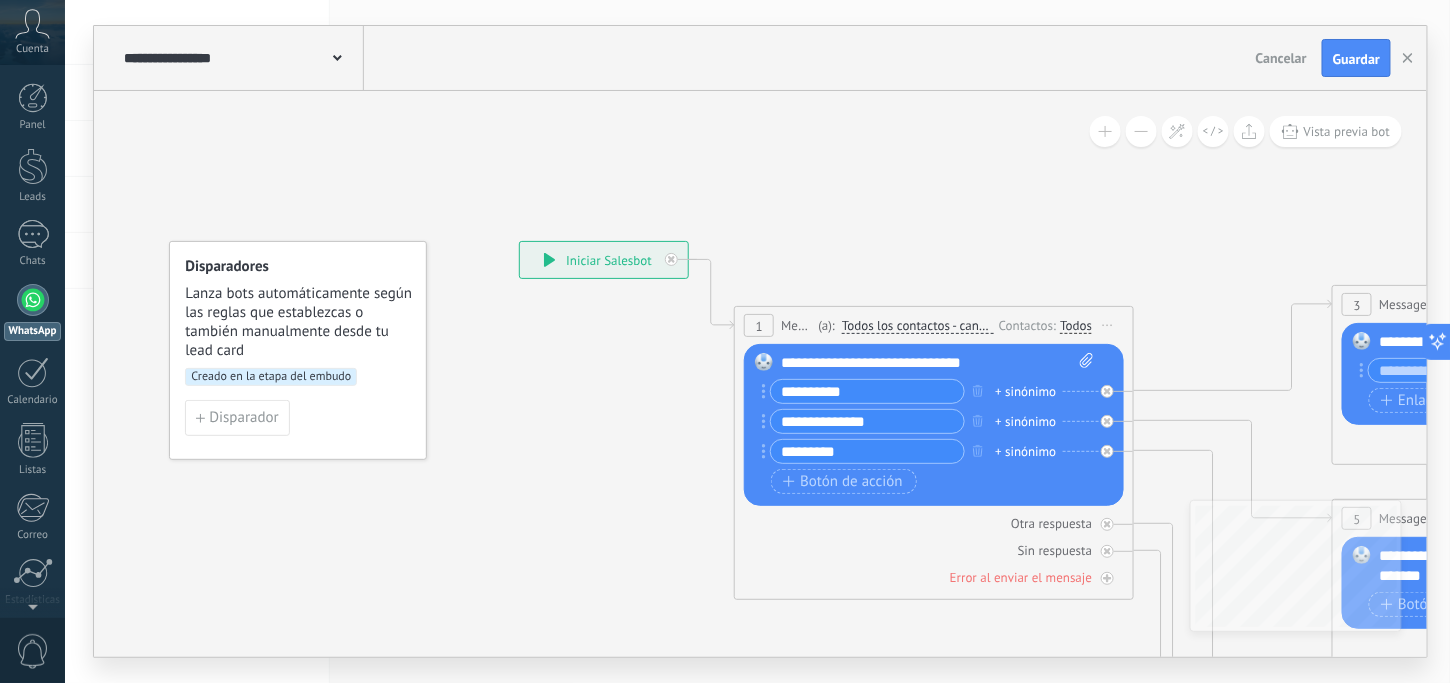 click on "Todos los contactos - canales seleccionados" at bounding box center [957, 326] 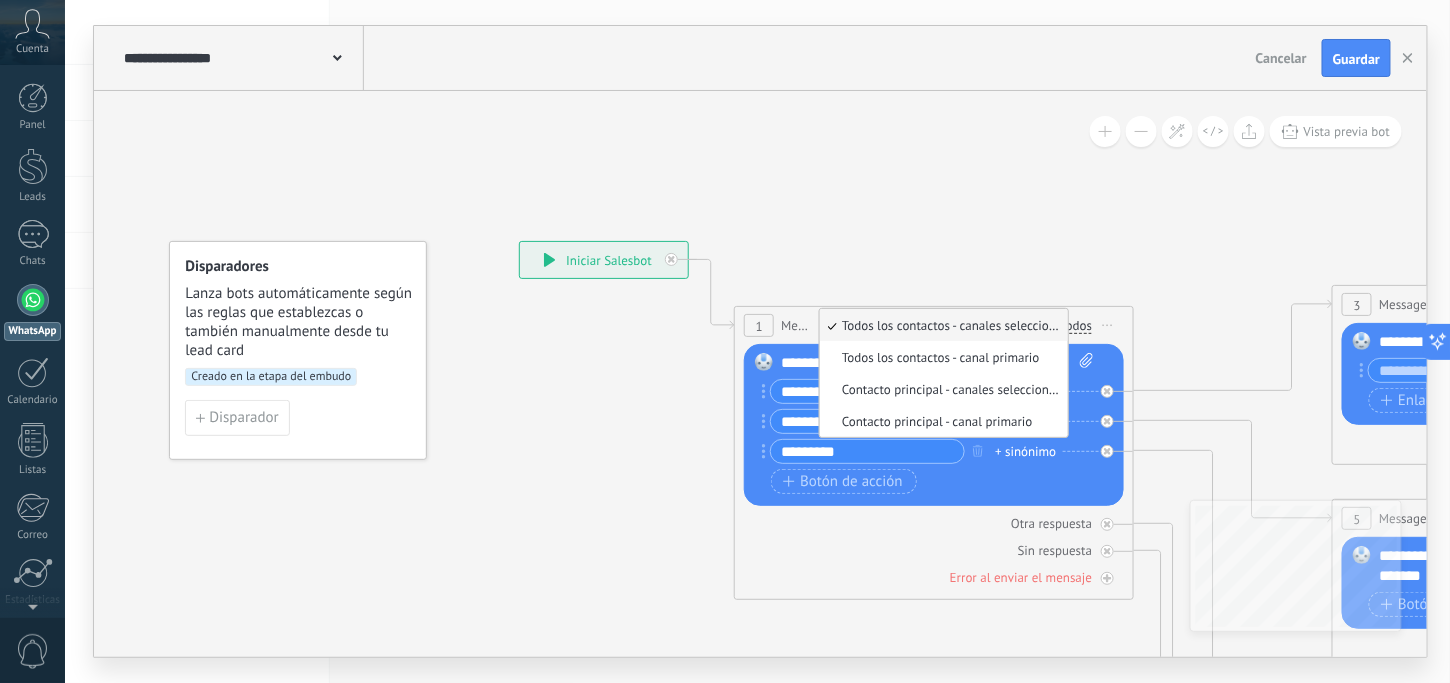 click 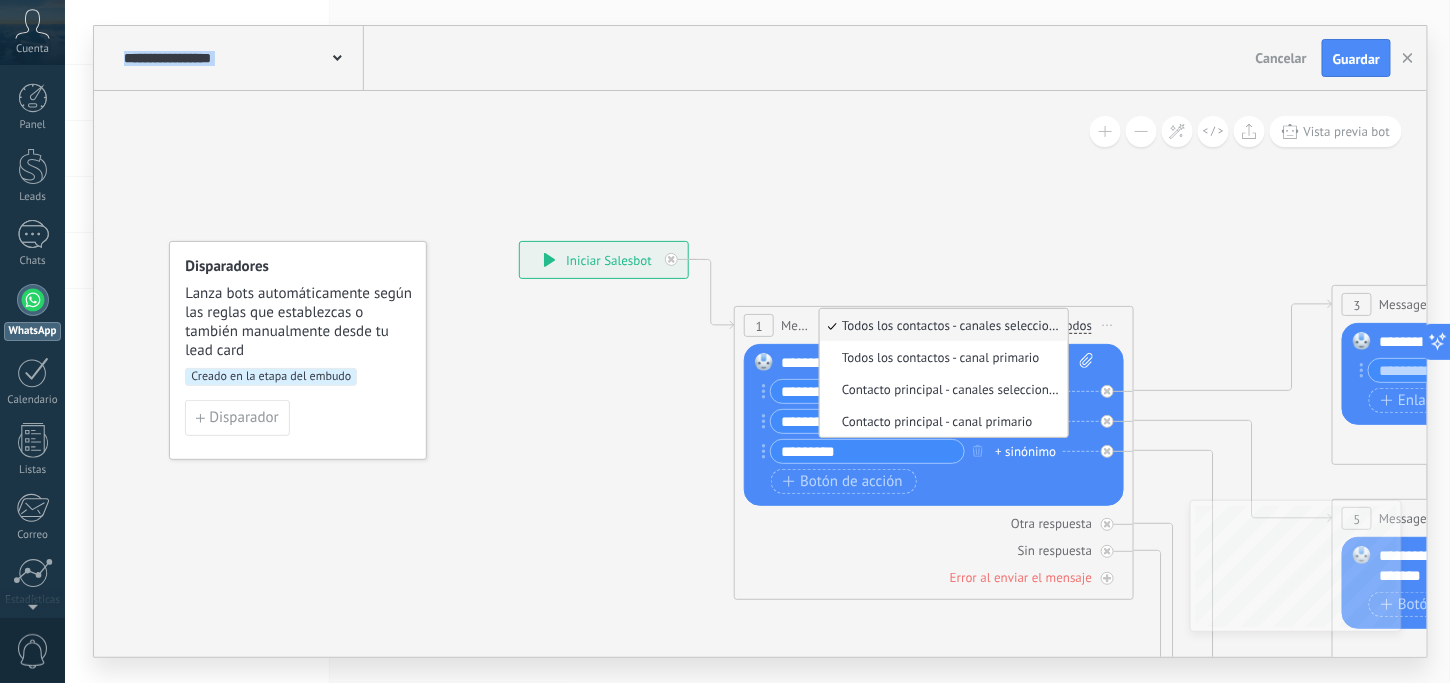 click 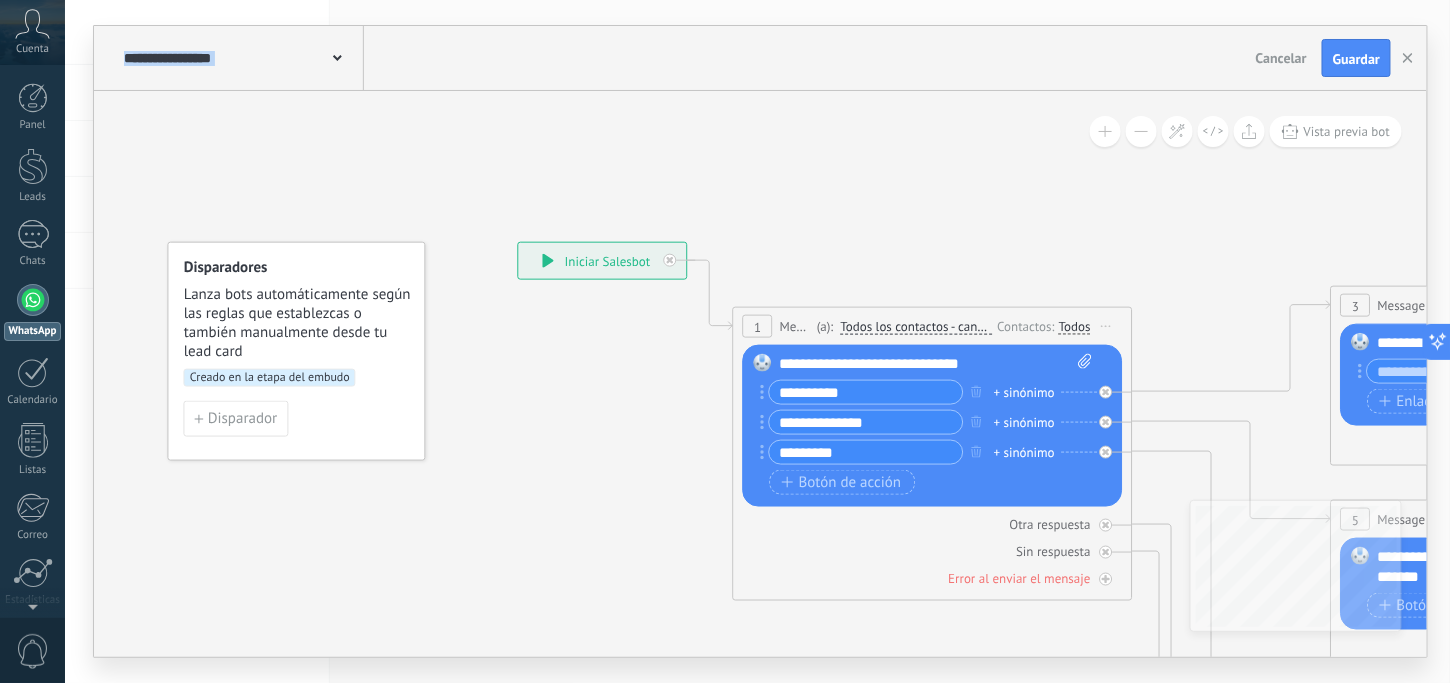 click on "Message" at bounding box center (796, 326) 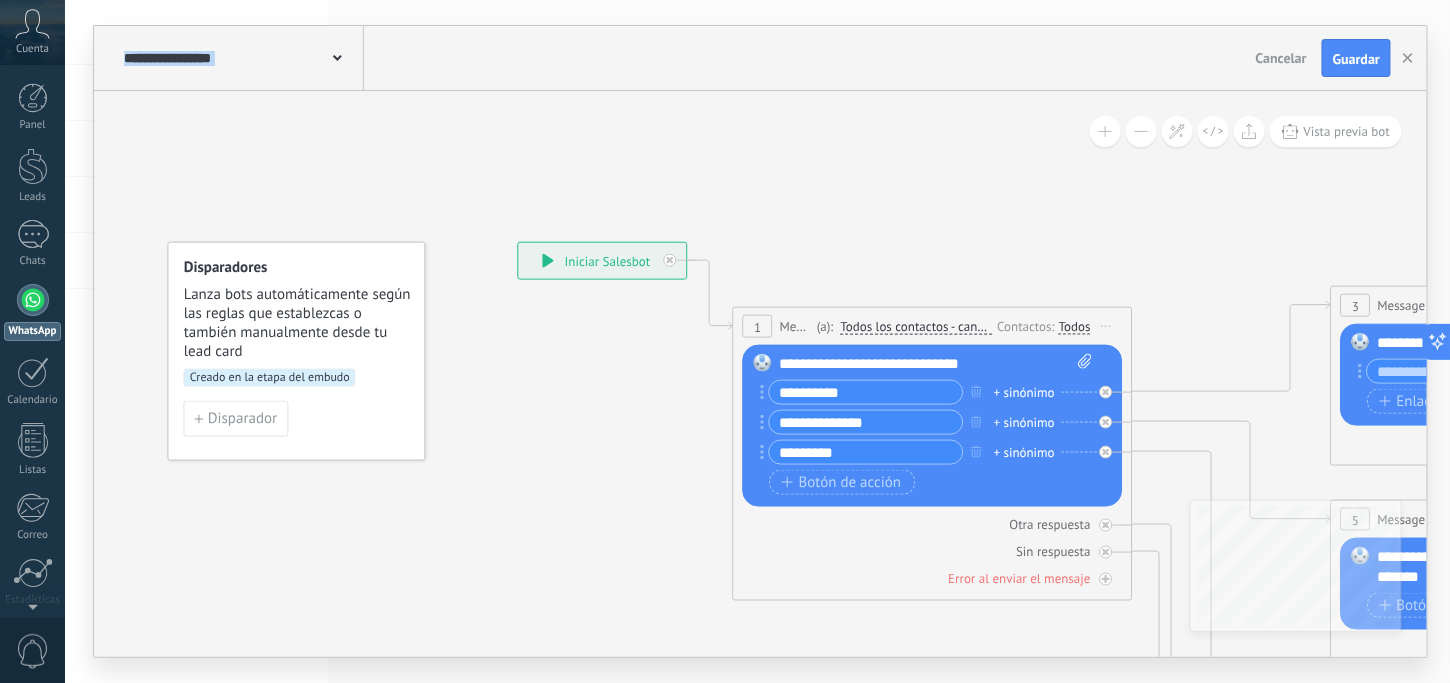 click on "Message" at bounding box center (796, 326) 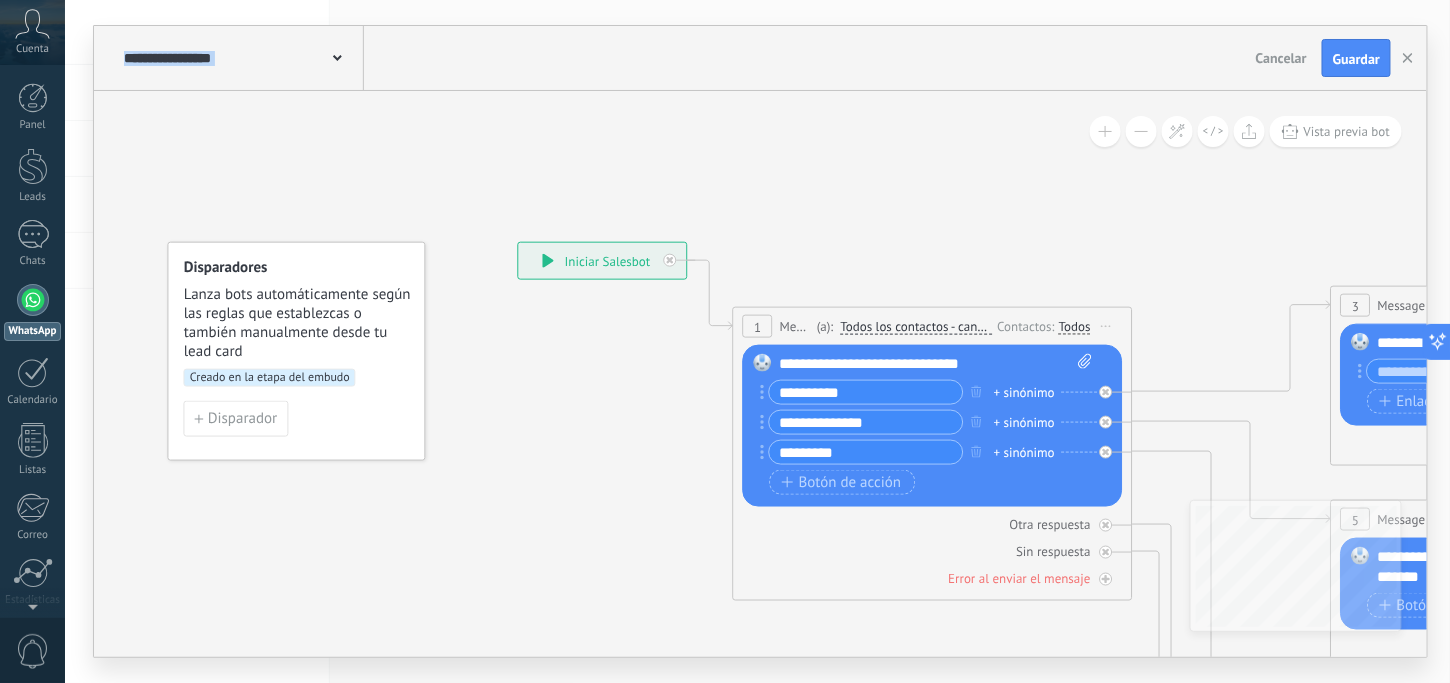 click 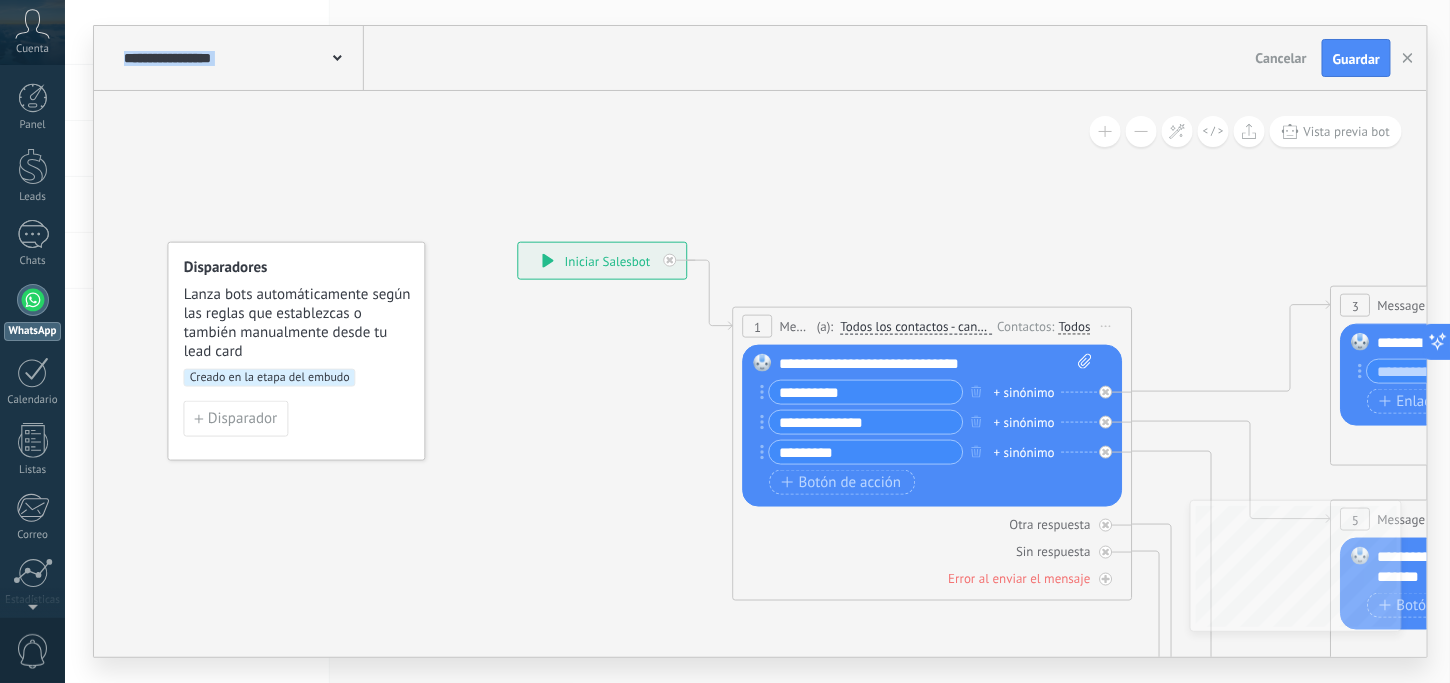 click on "Subir" at bounding box center (0, 0) 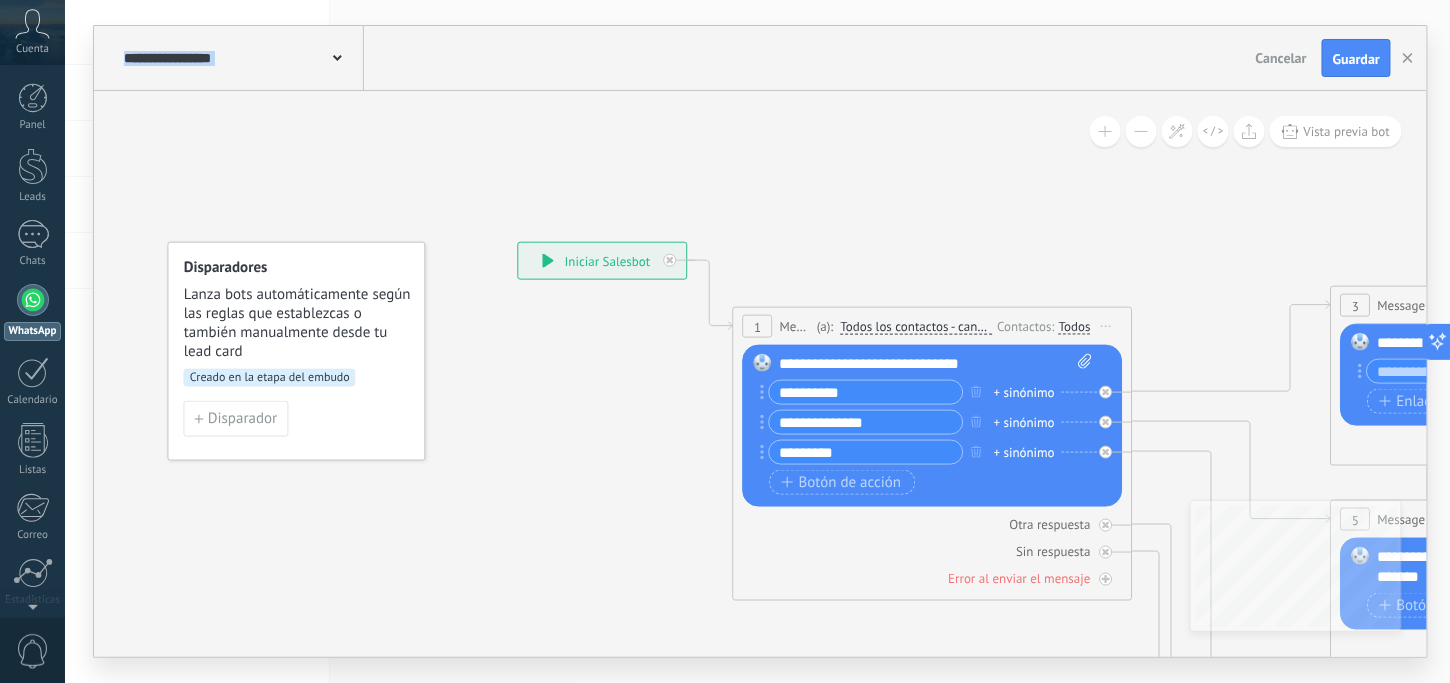 click 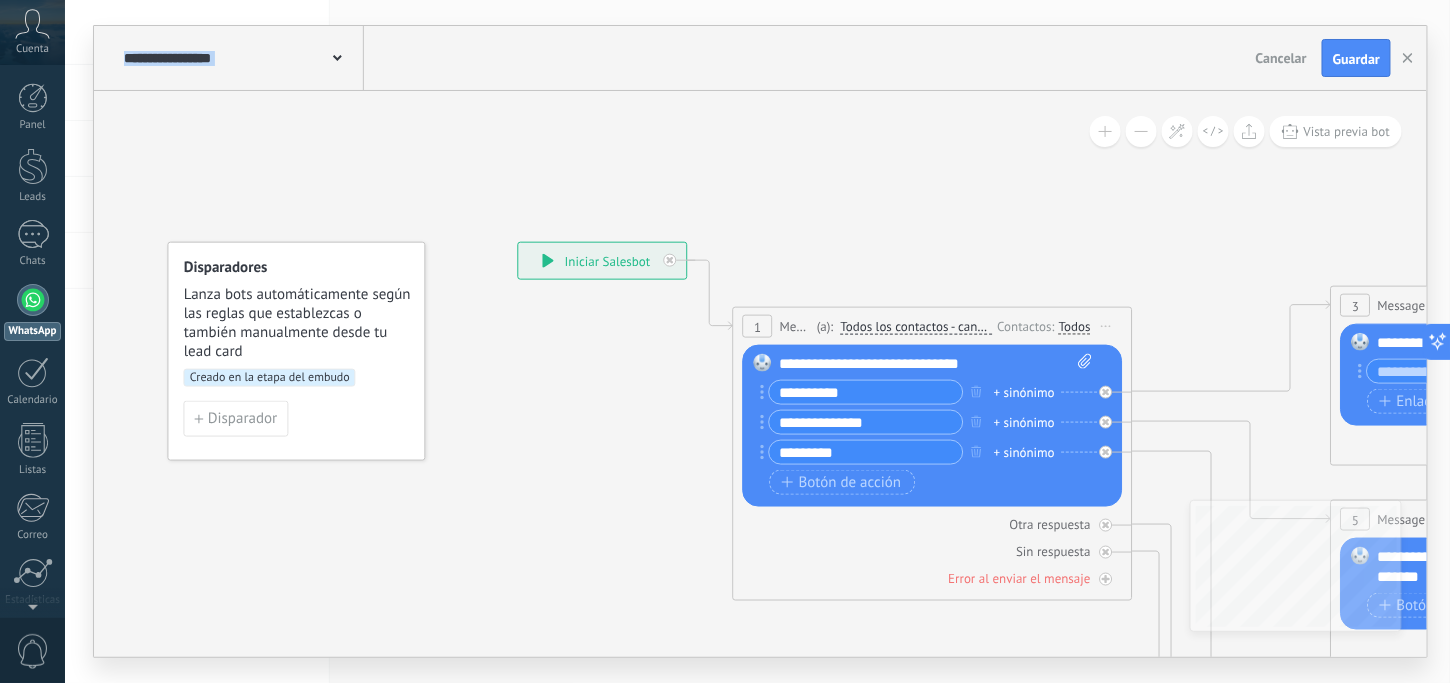 click 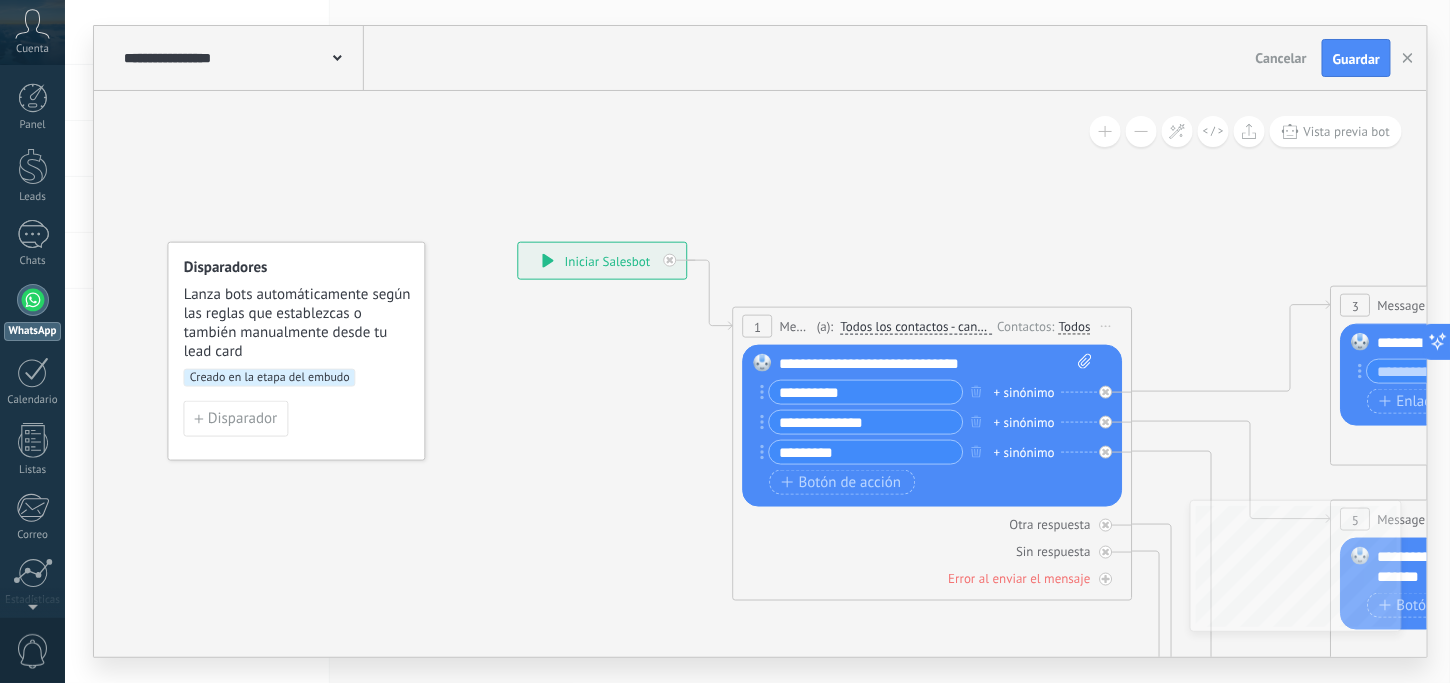 click on "**********" at bounding box center [937, 364] 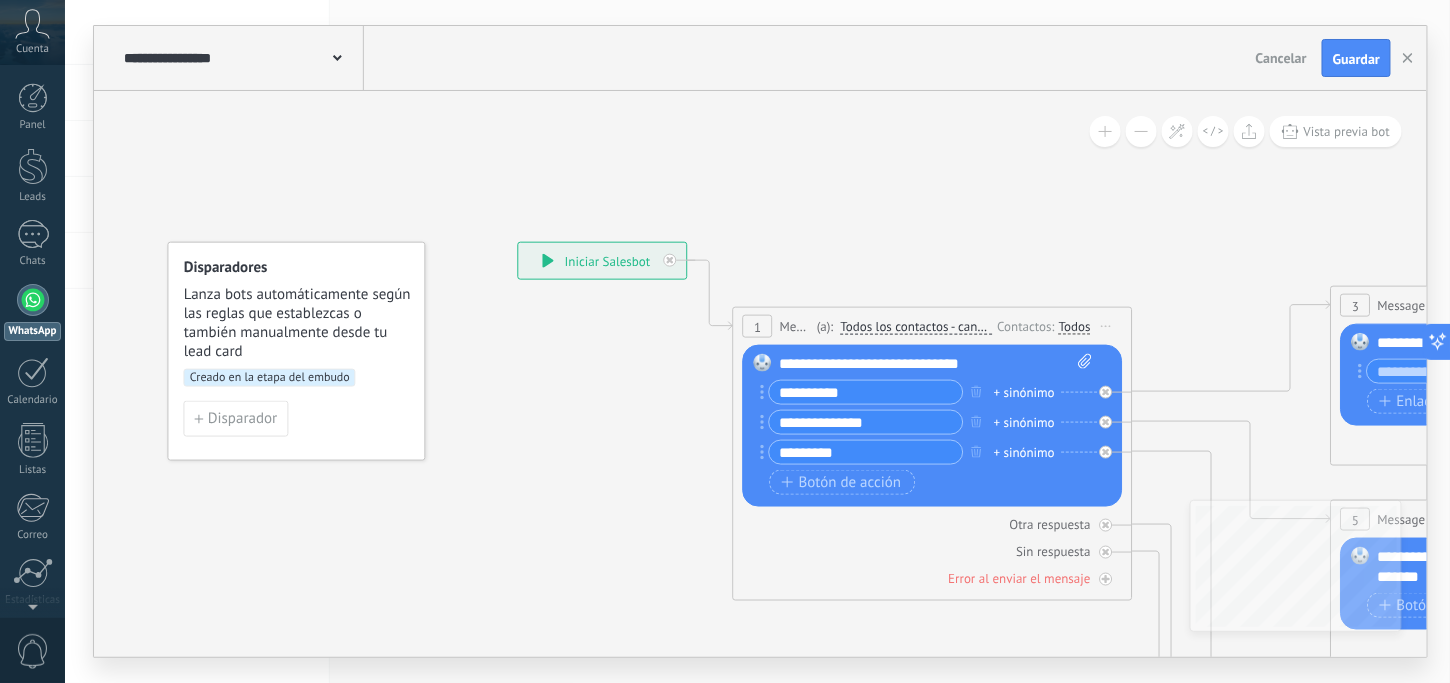 click on "**********" at bounding box center (937, 364) 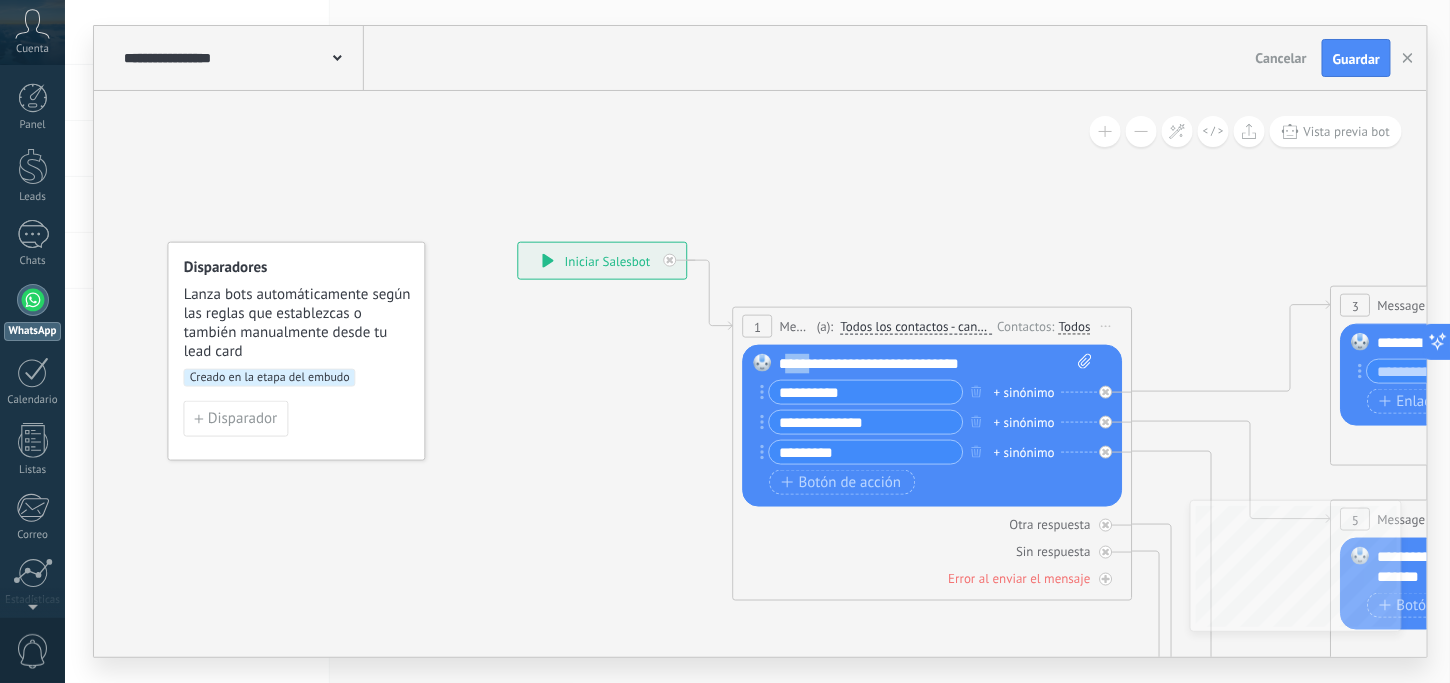 click on "**********" at bounding box center [937, 364] 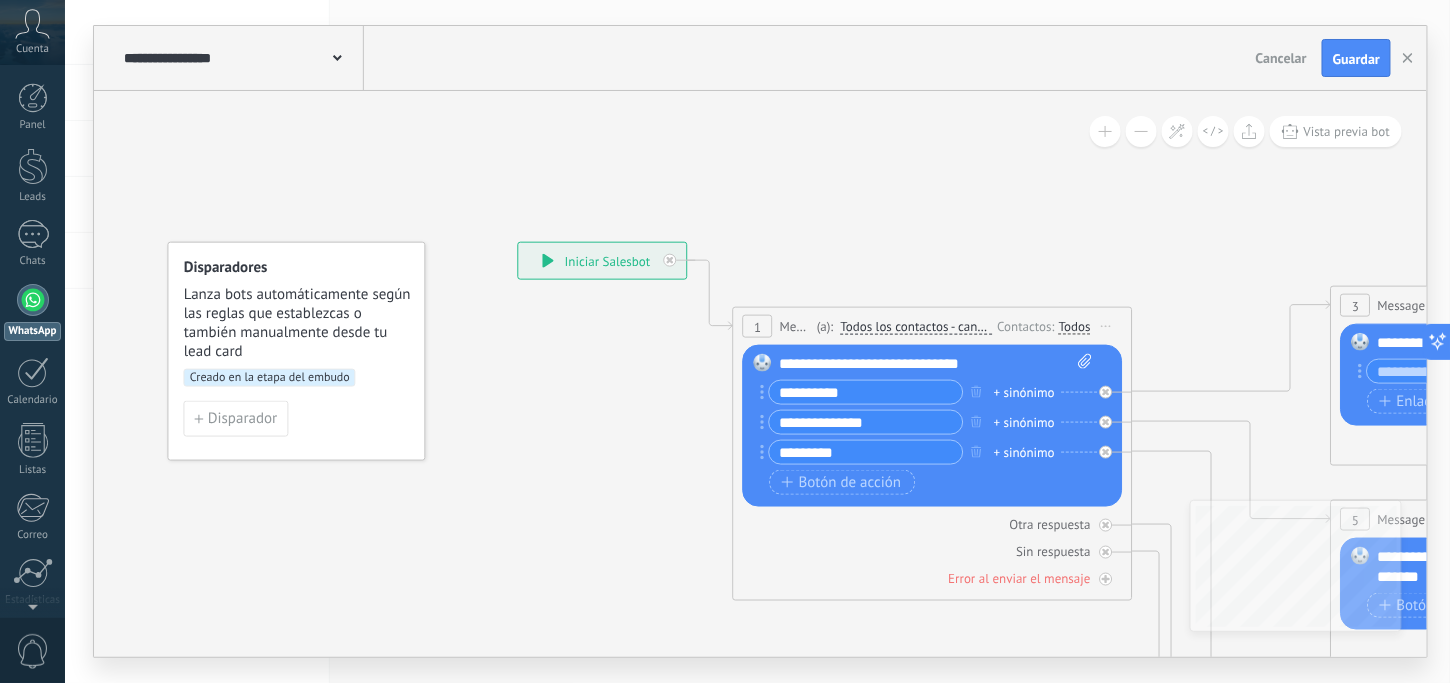click on "Creado en la etapa del embudo" at bounding box center [270, 378] 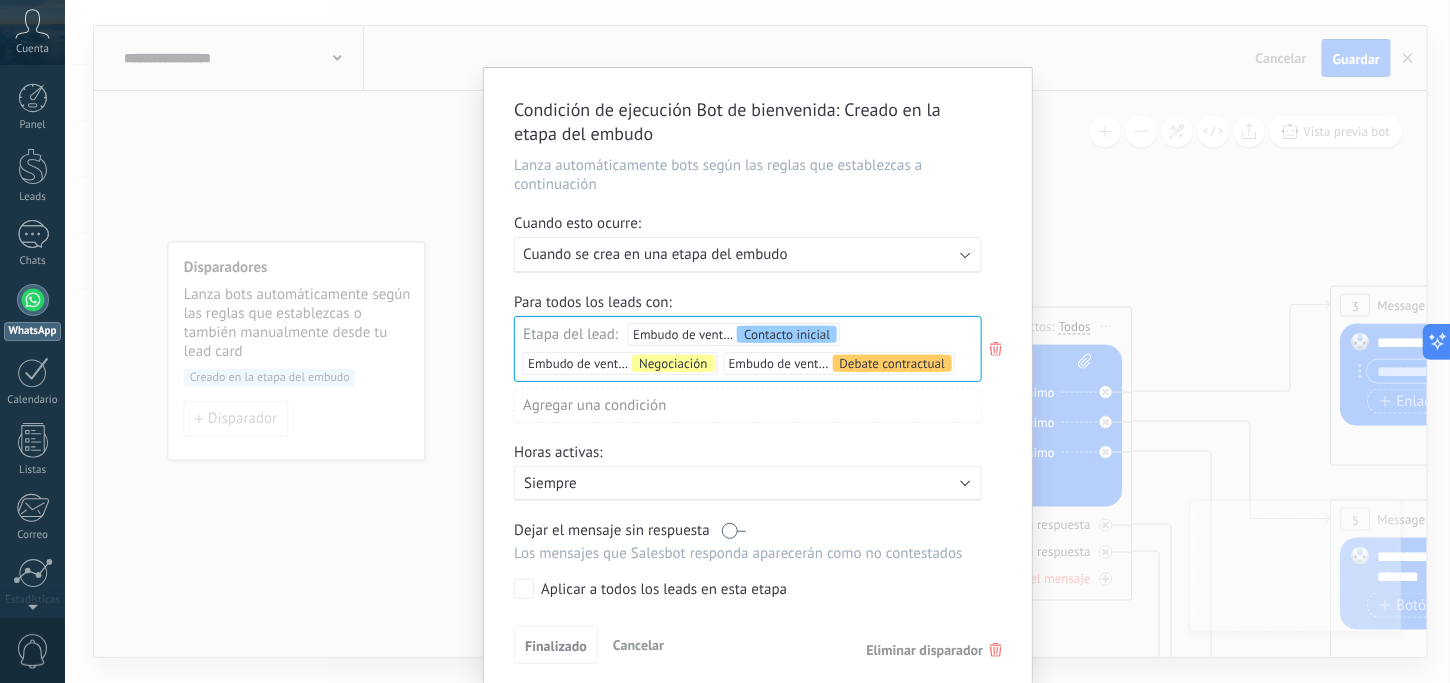 click at bounding box center [966, 253] 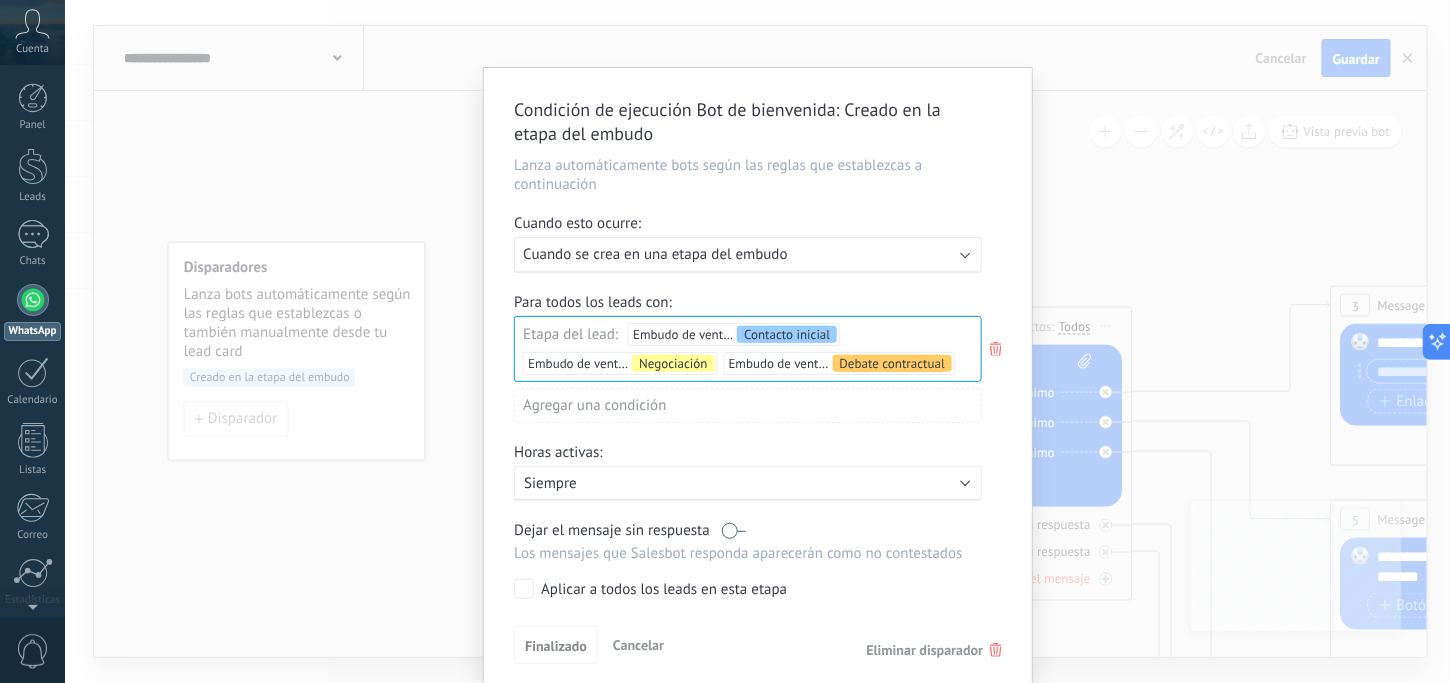 click at bounding box center [966, 253] 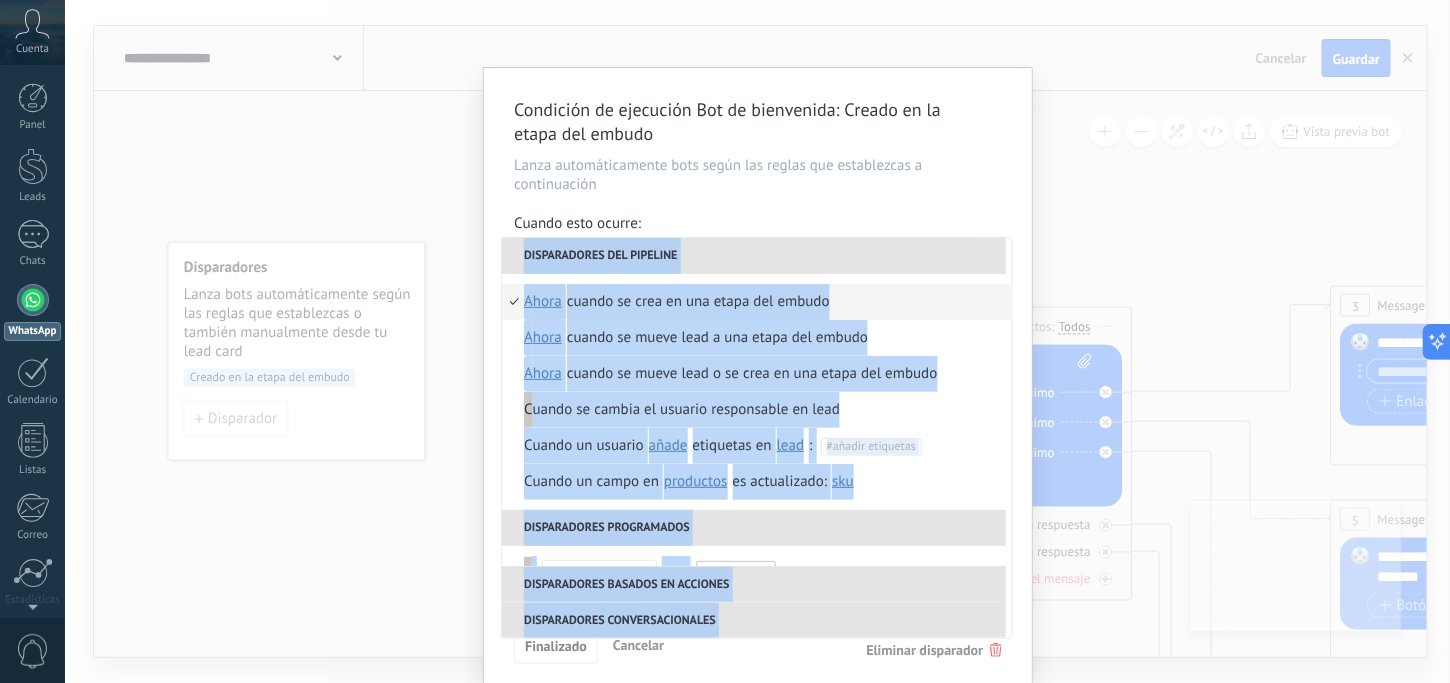 click on "Disparadores del pipeline" at bounding box center (754, 256) 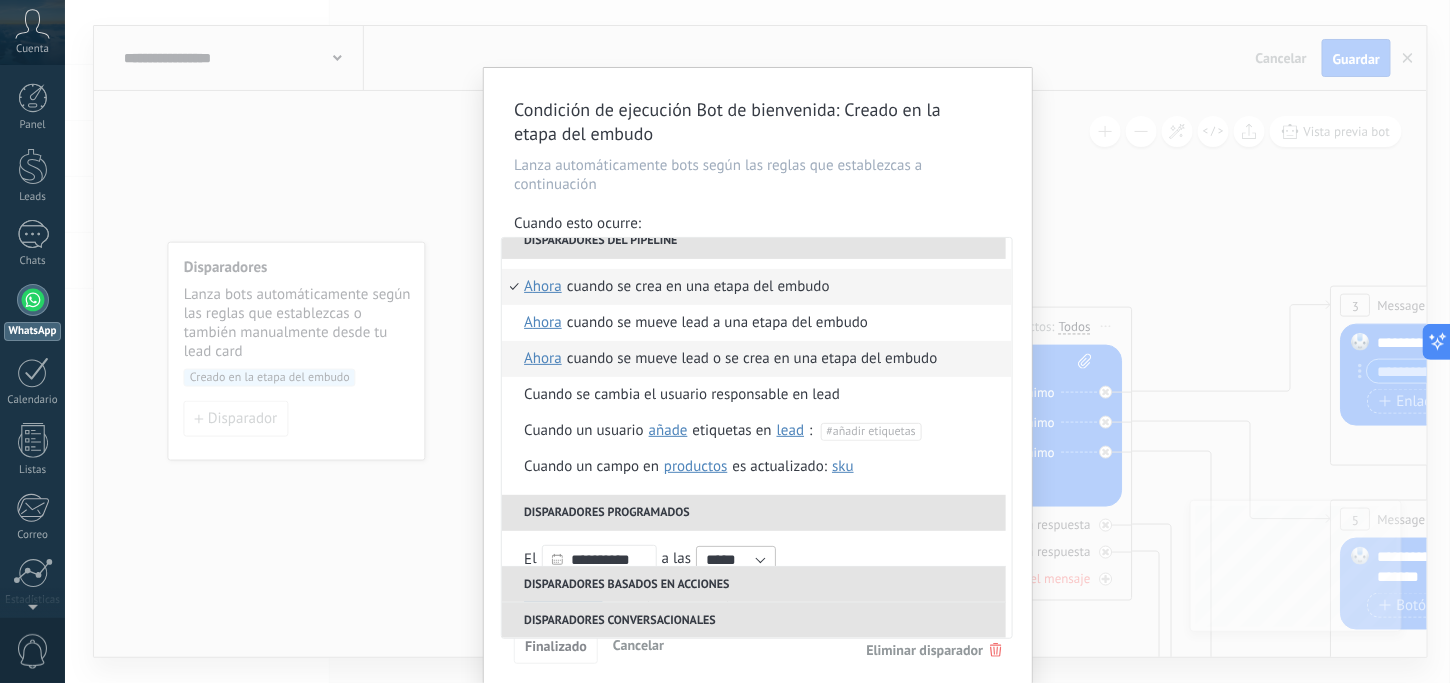 scroll, scrollTop: 0, scrollLeft: 0, axis: both 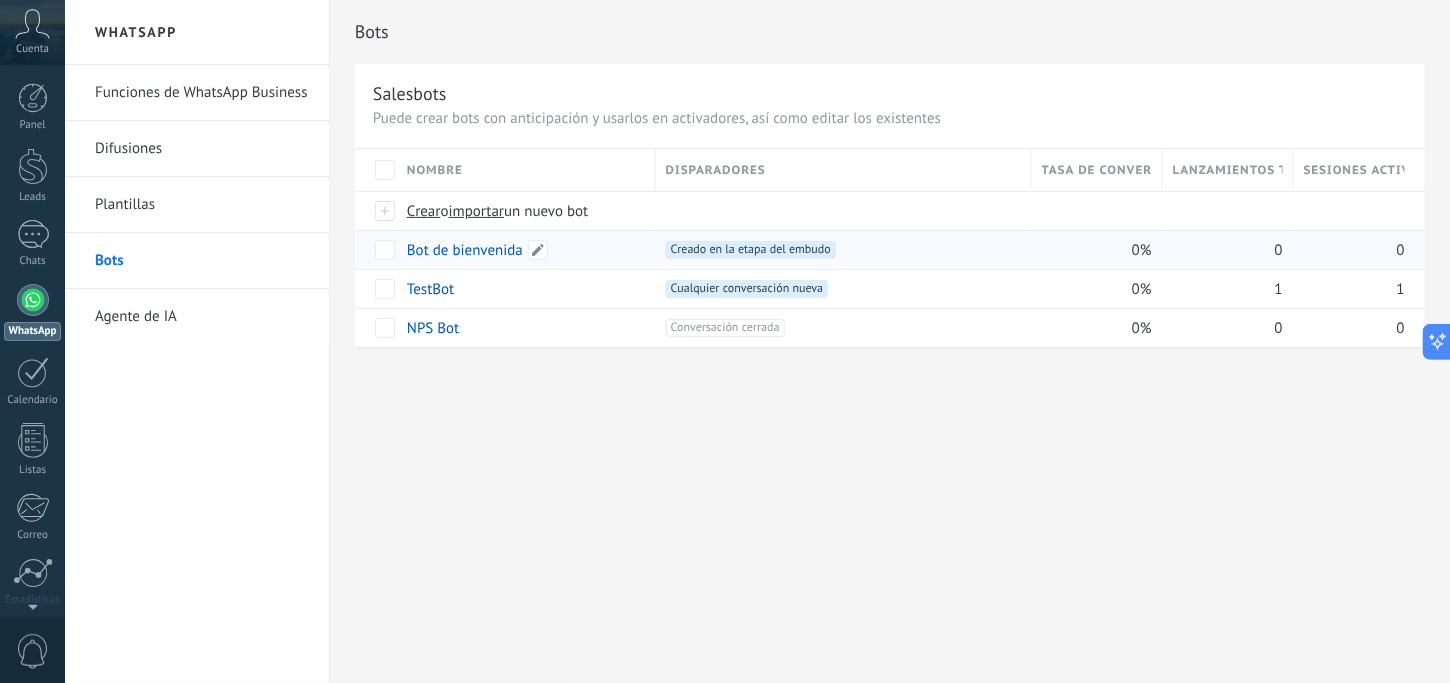 click on "Bot de bienvenida" at bounding box center (465, 250) 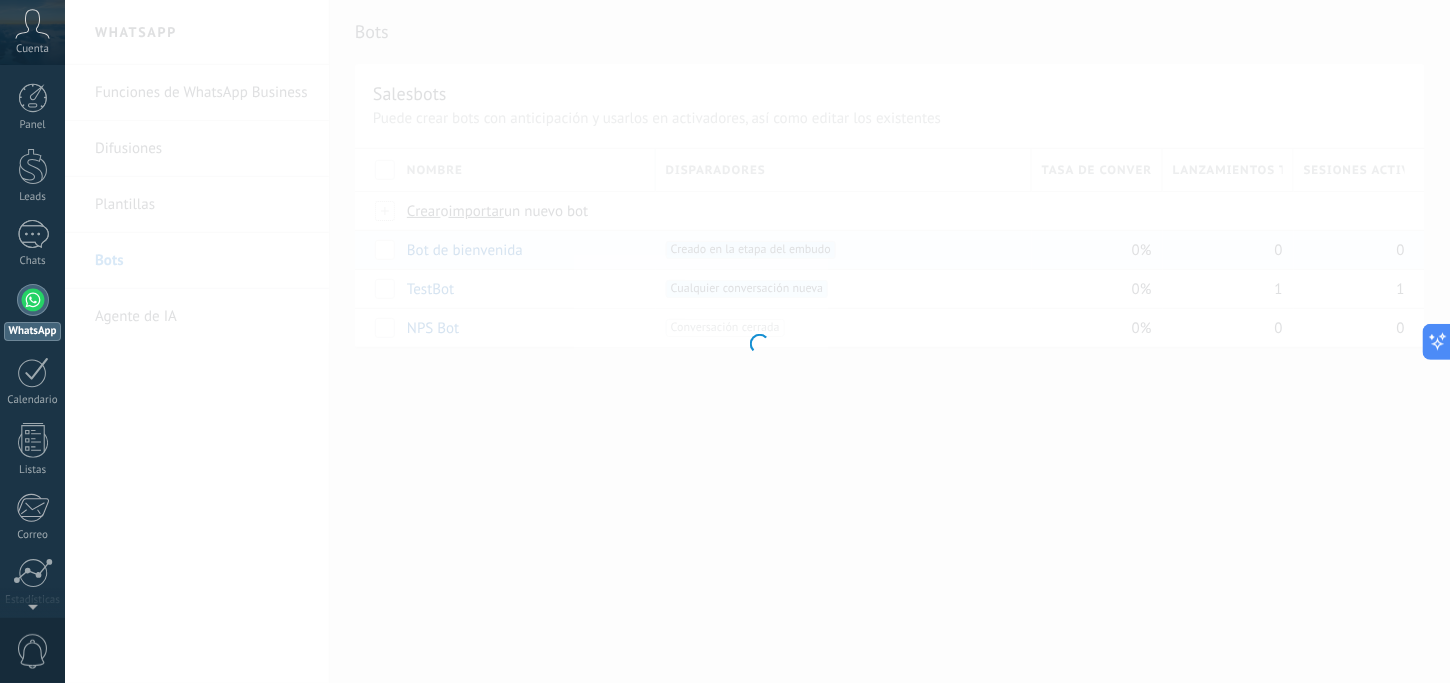 type on "**********" 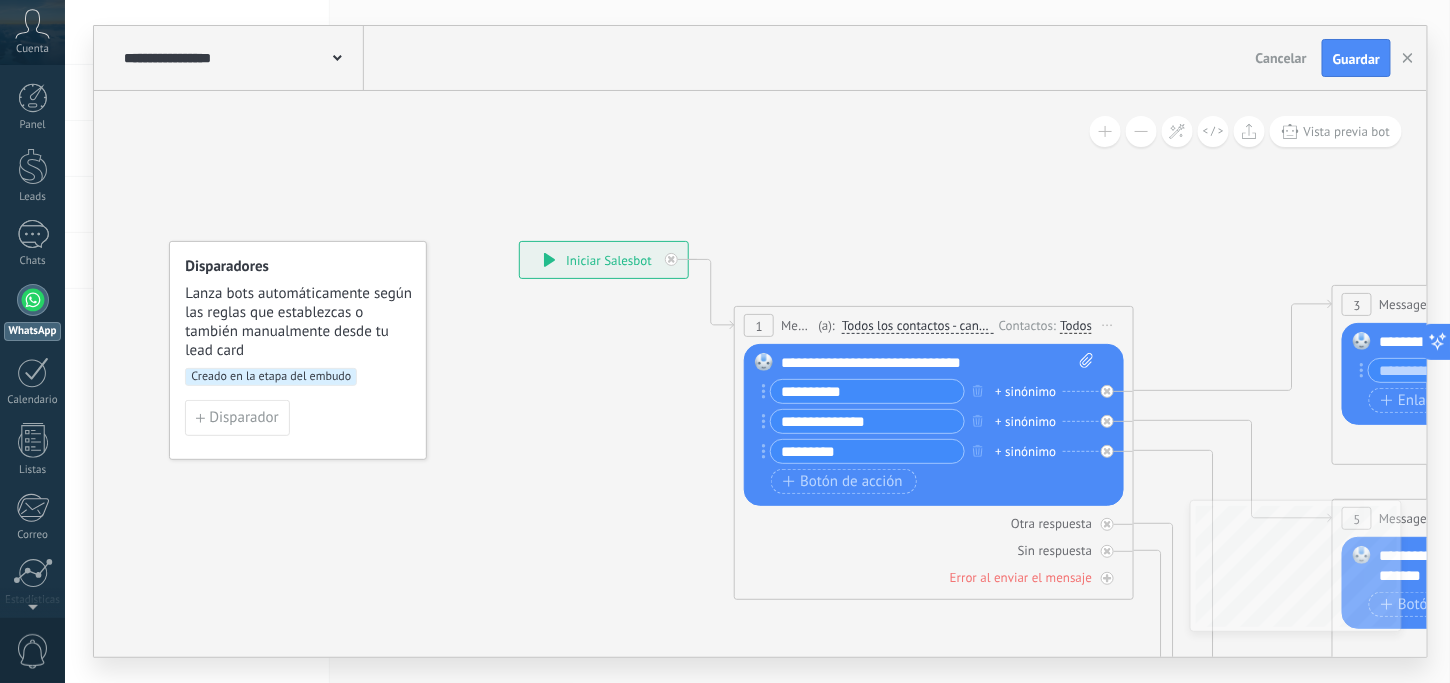 click 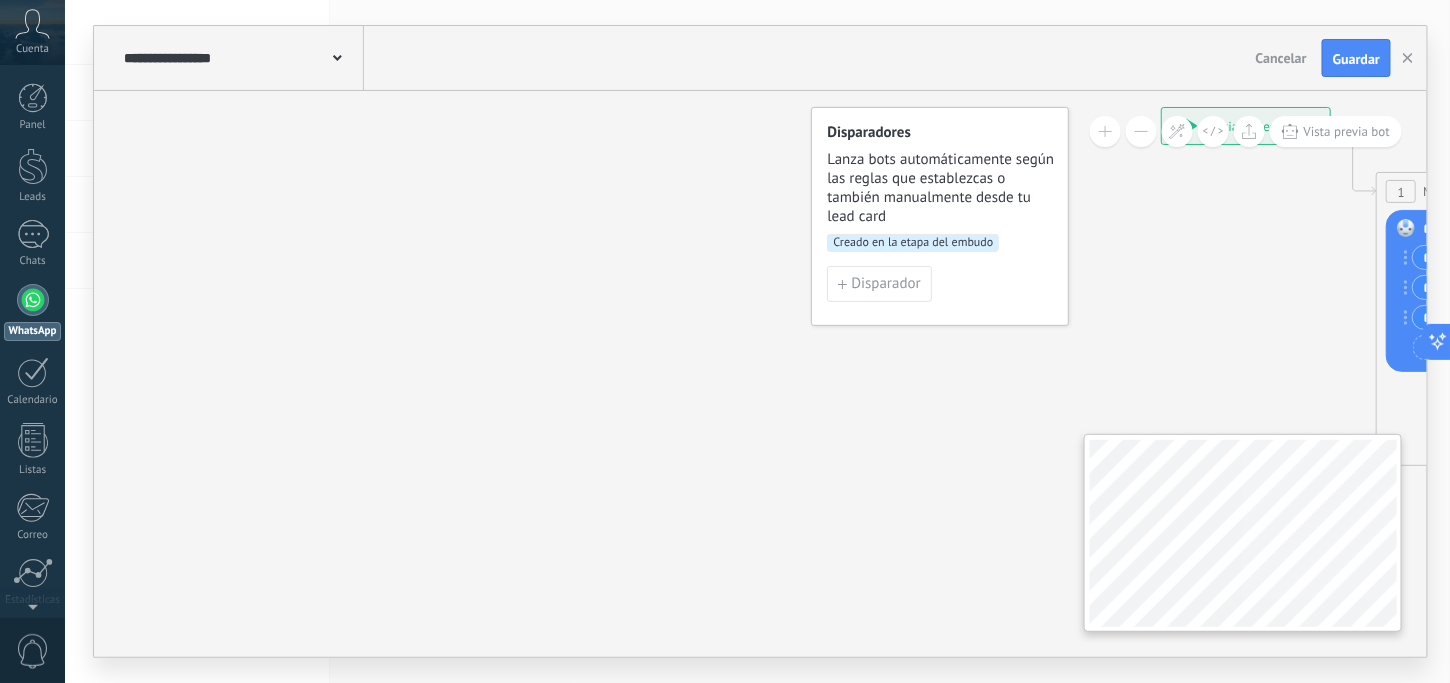 click on "**********" at bounding box center [760, 374] 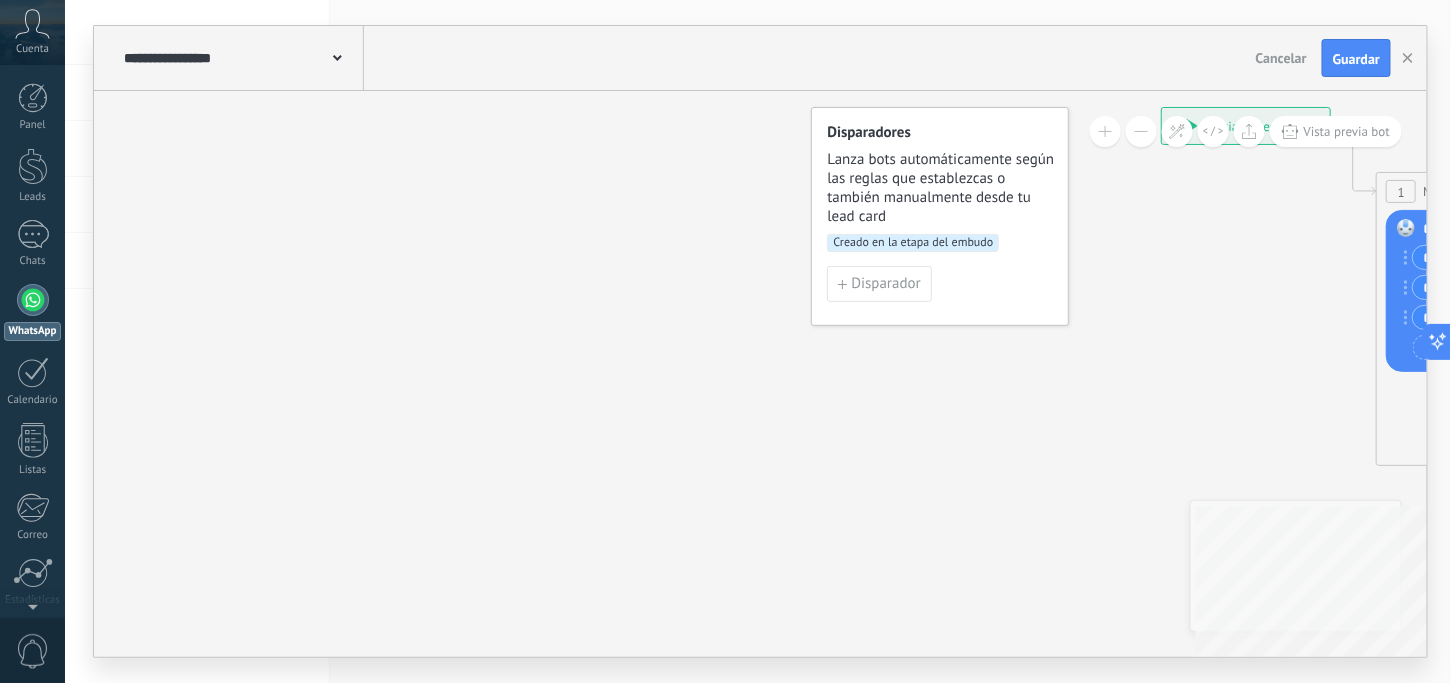 click 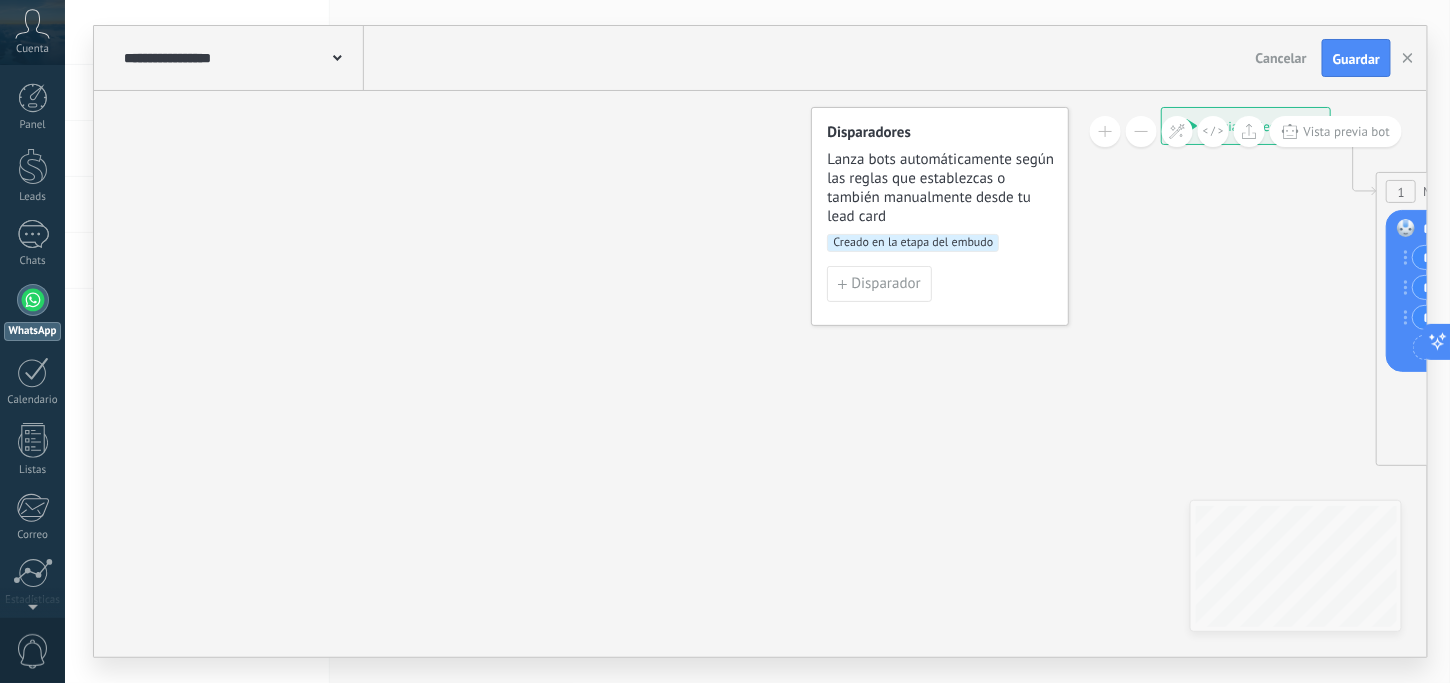 drag, startPoint x: 1216, startPoint y: 276, endPoint x: 1104, endPoint y: 373, distance: 148.16545 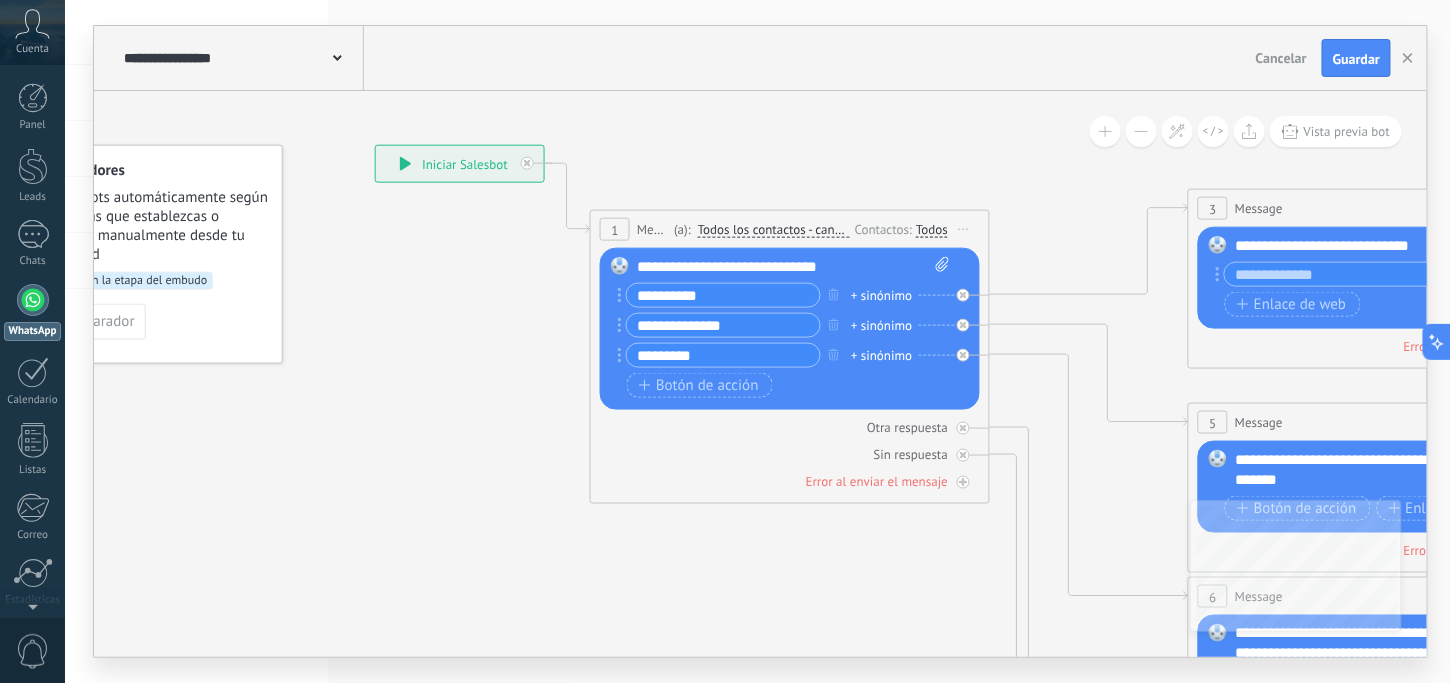 drag, startPoint x: 1104, startPoint y: 373, endPoint x: 419, endPoint y: 325, distance: 686.6797 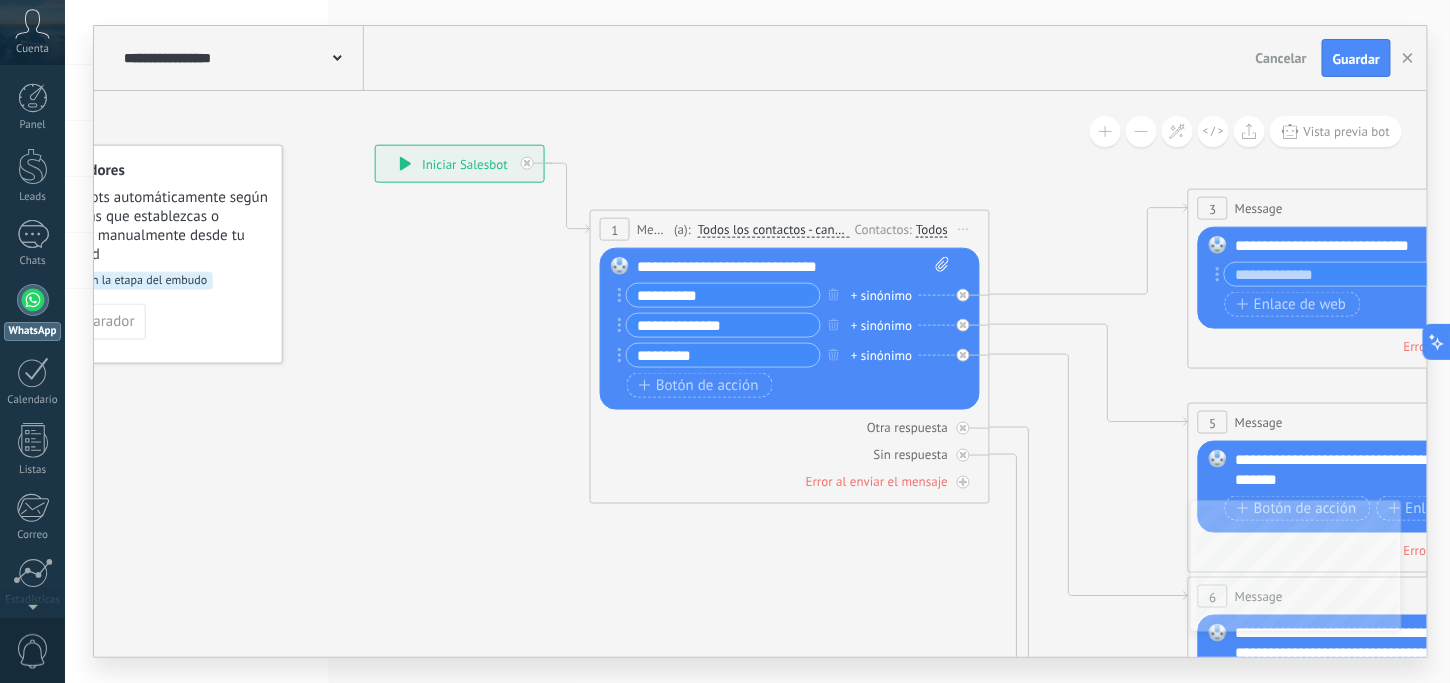 click 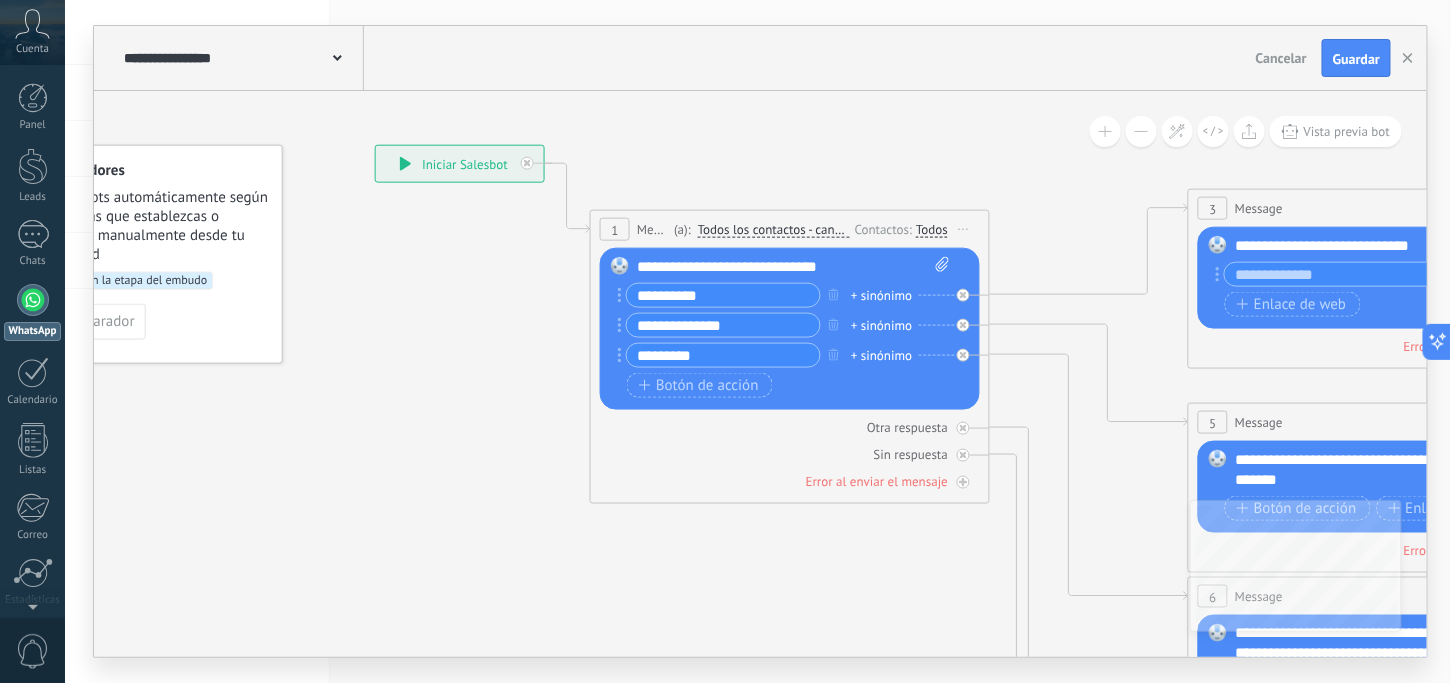 drag, startPoint x: 782, startPoint y: 569, endPoint x: 732, endPoint y: 553, distance: 52.49762 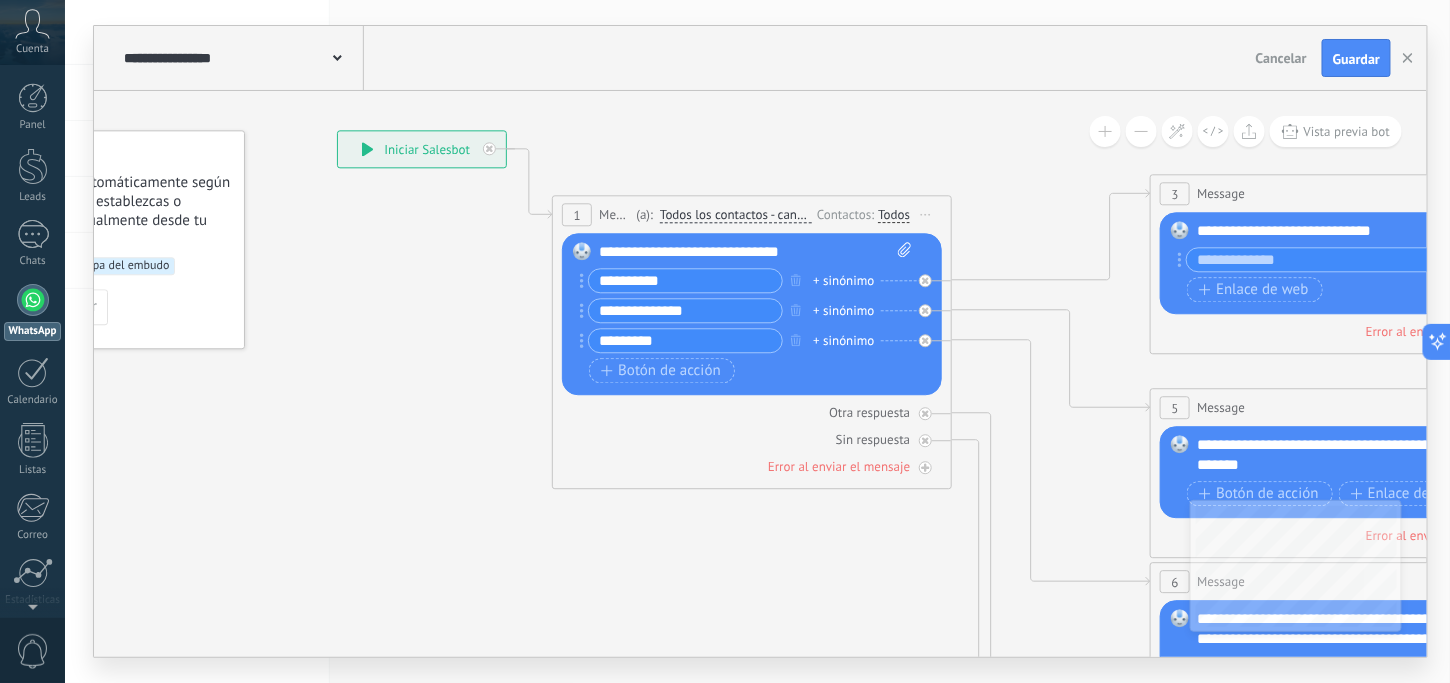 drag, startPoint x: 732, startPoint y: 553, endPoint x: 721, endPoint y: 553, distance: 11 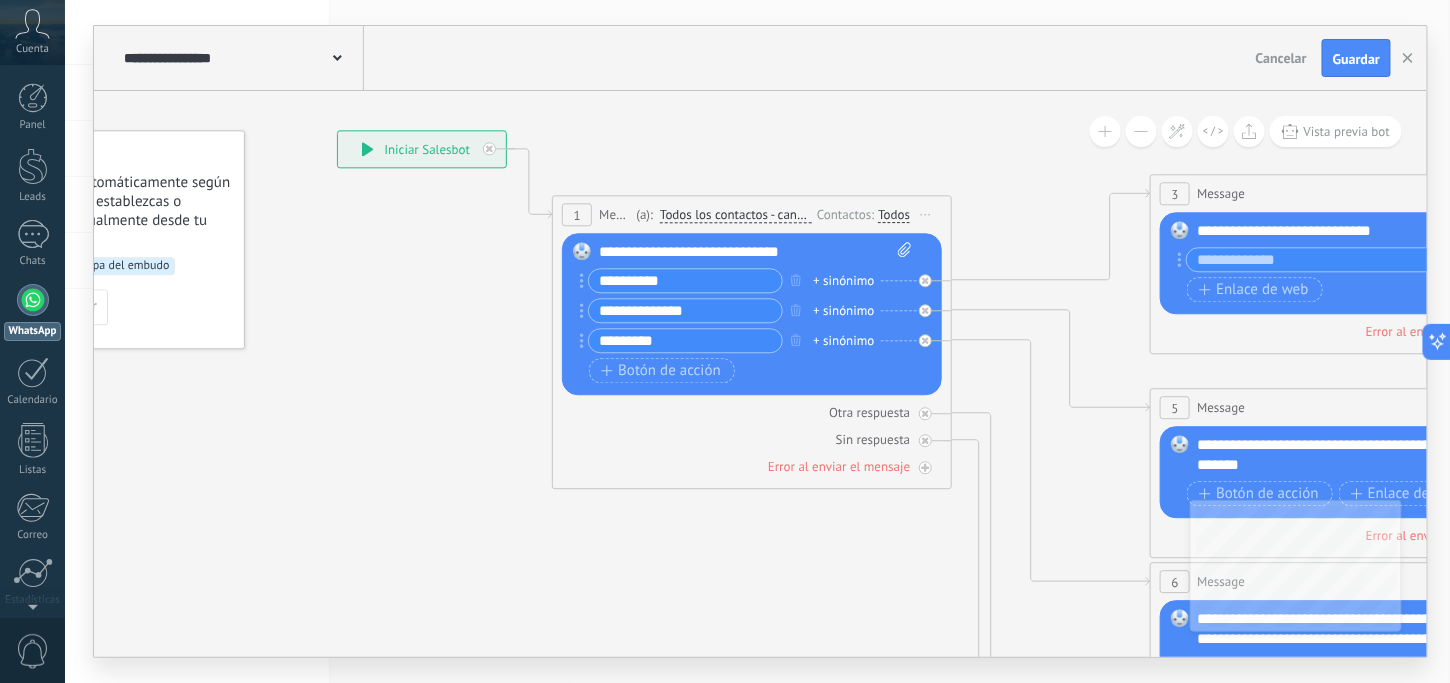 click 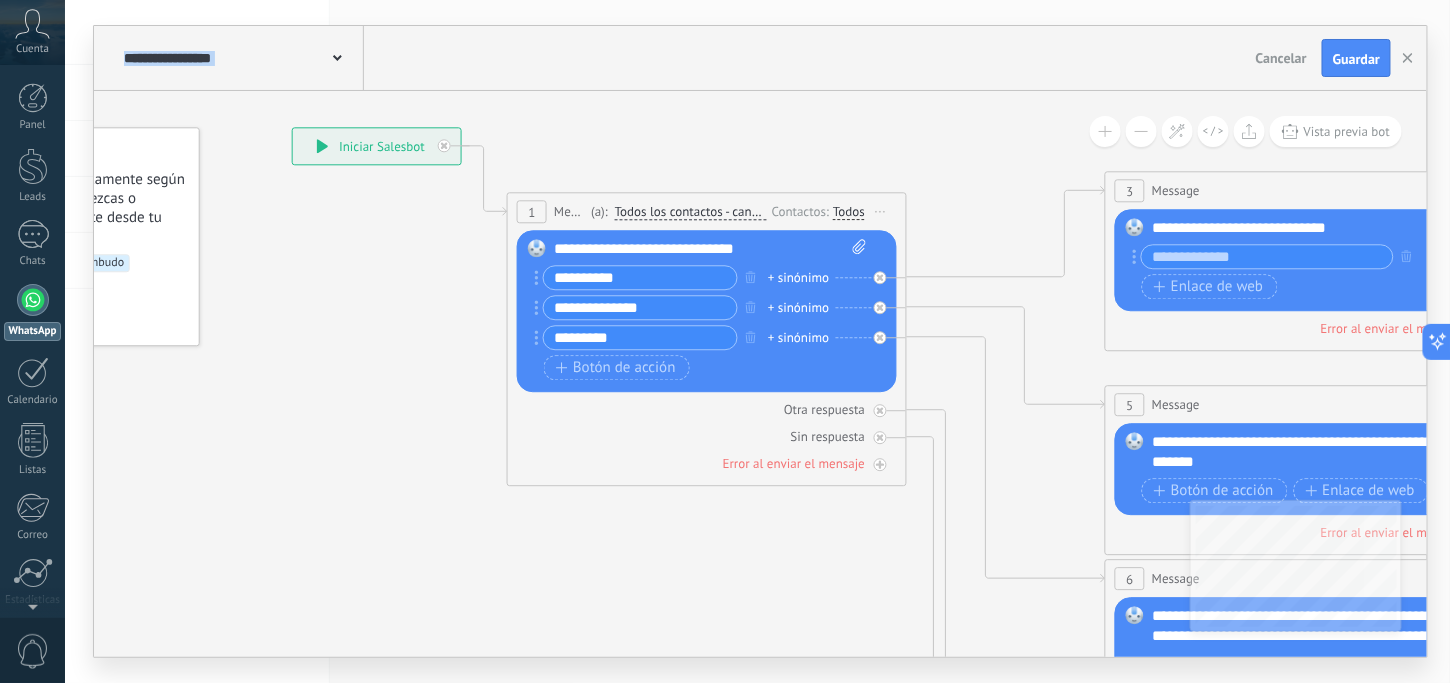 drag, startPoint x: 721, startPoint y: 553, endPoint x: 686, endPoint y: 550, distance: 35.128338 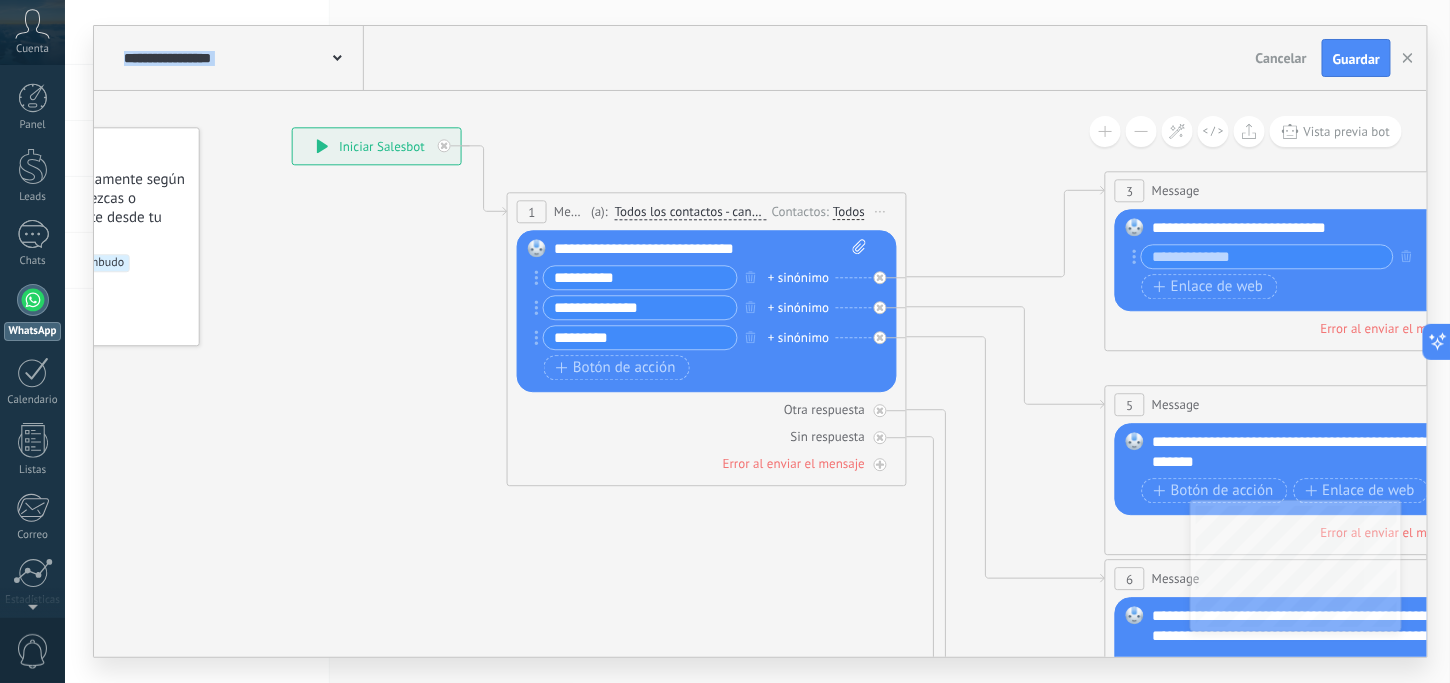 click 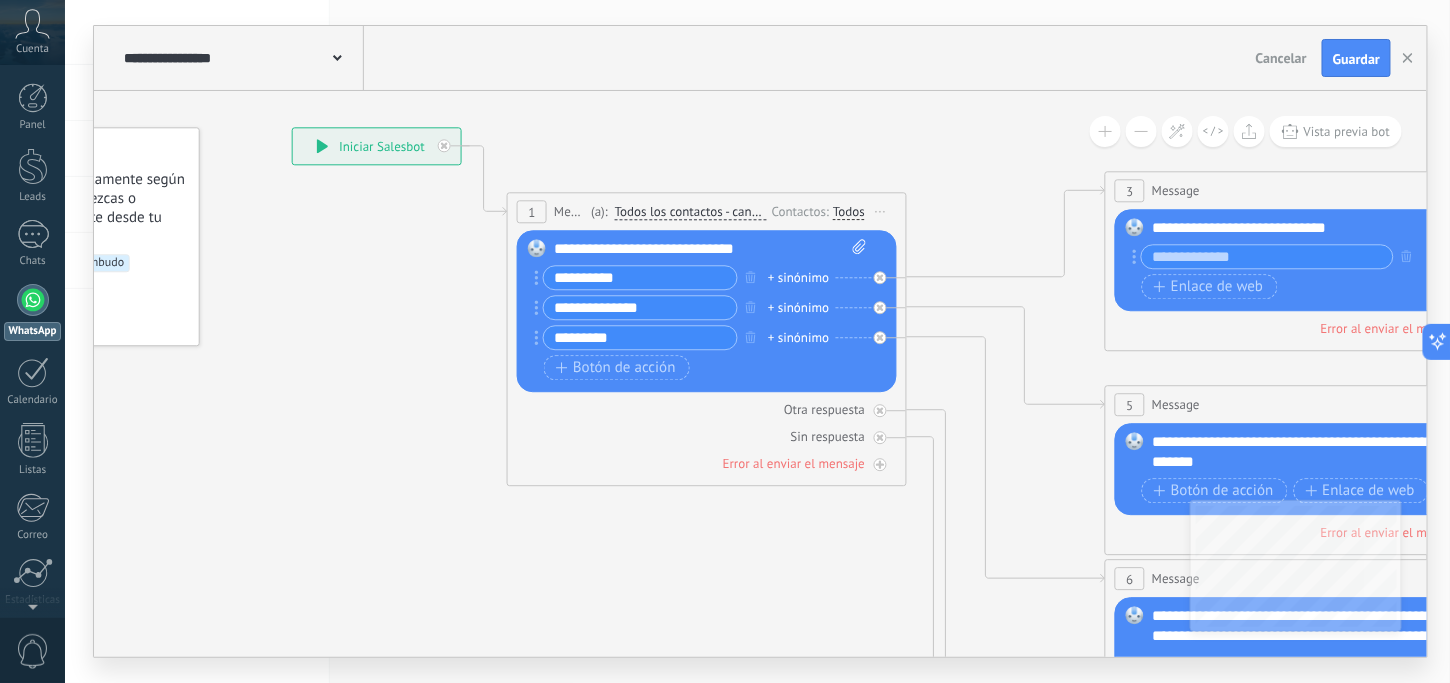 click 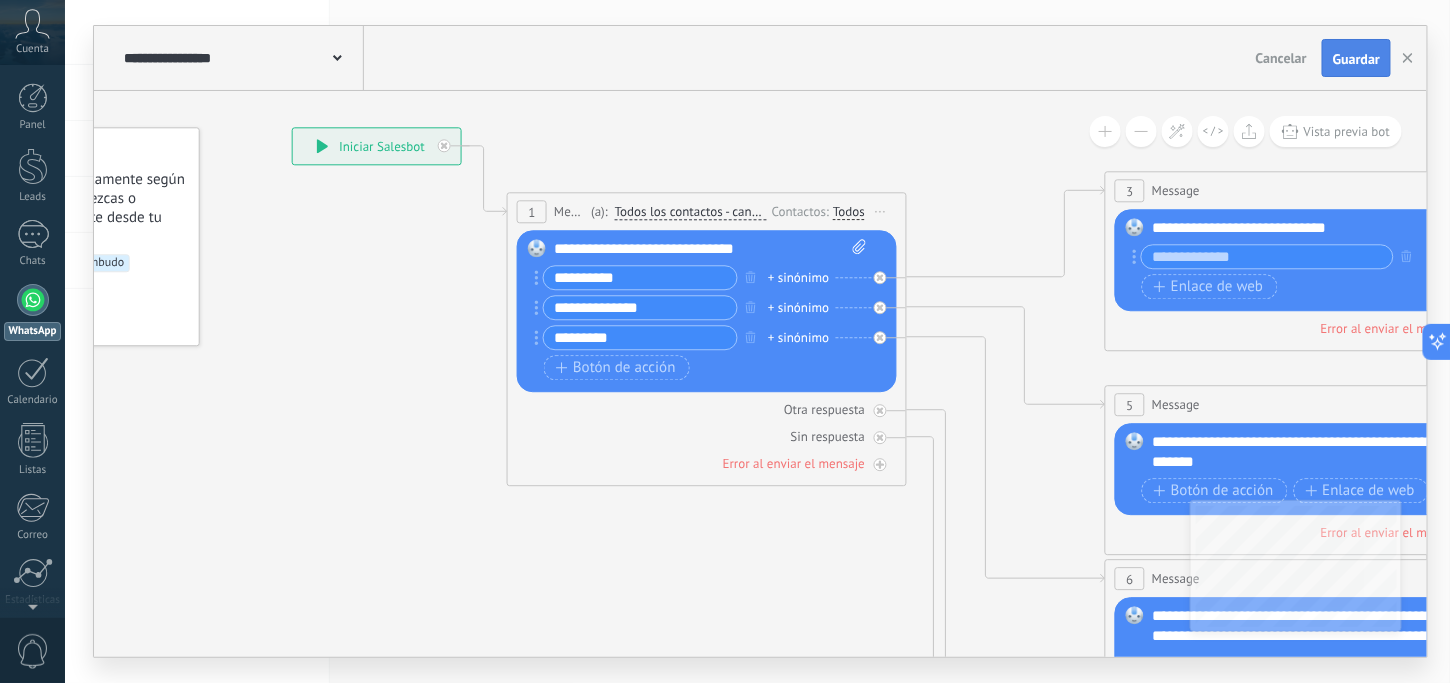 click on "Guardar" at bounding box center [1356, 58] 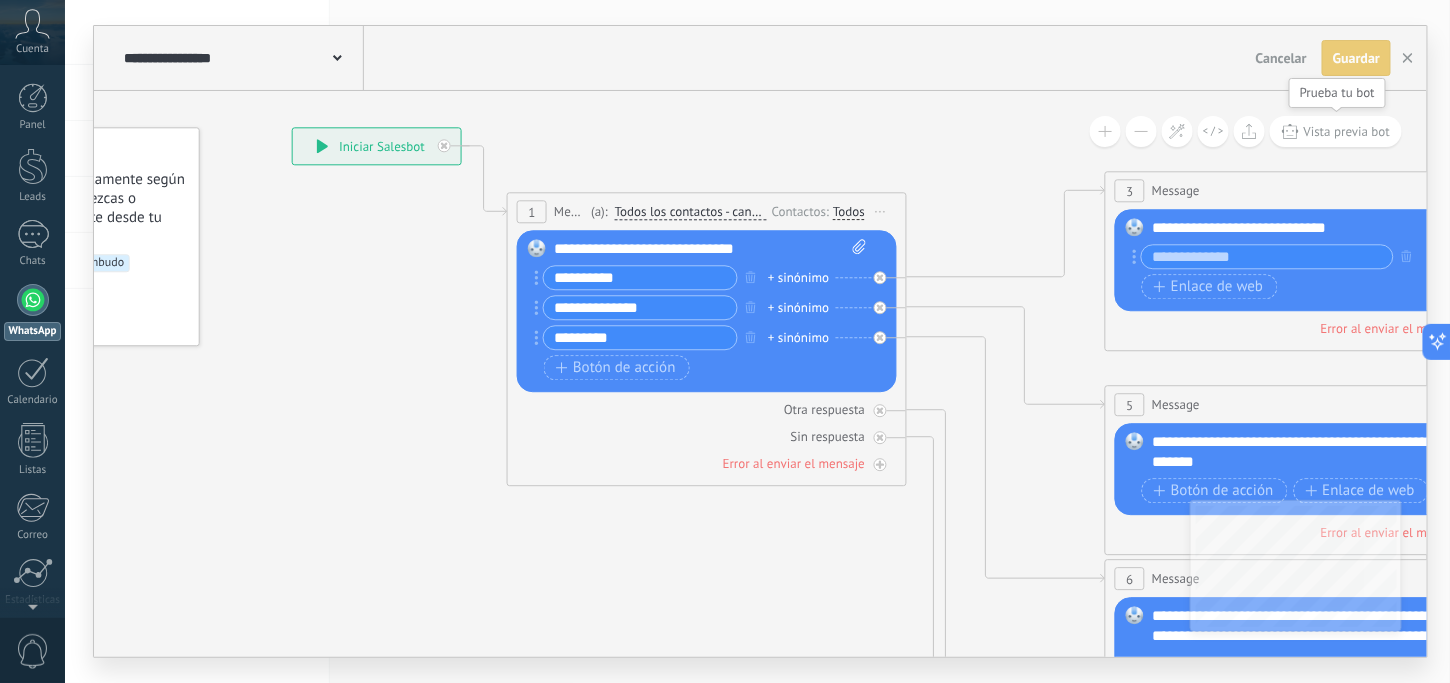 click on "Vista previa bot" at bounding box center [1347, 131] 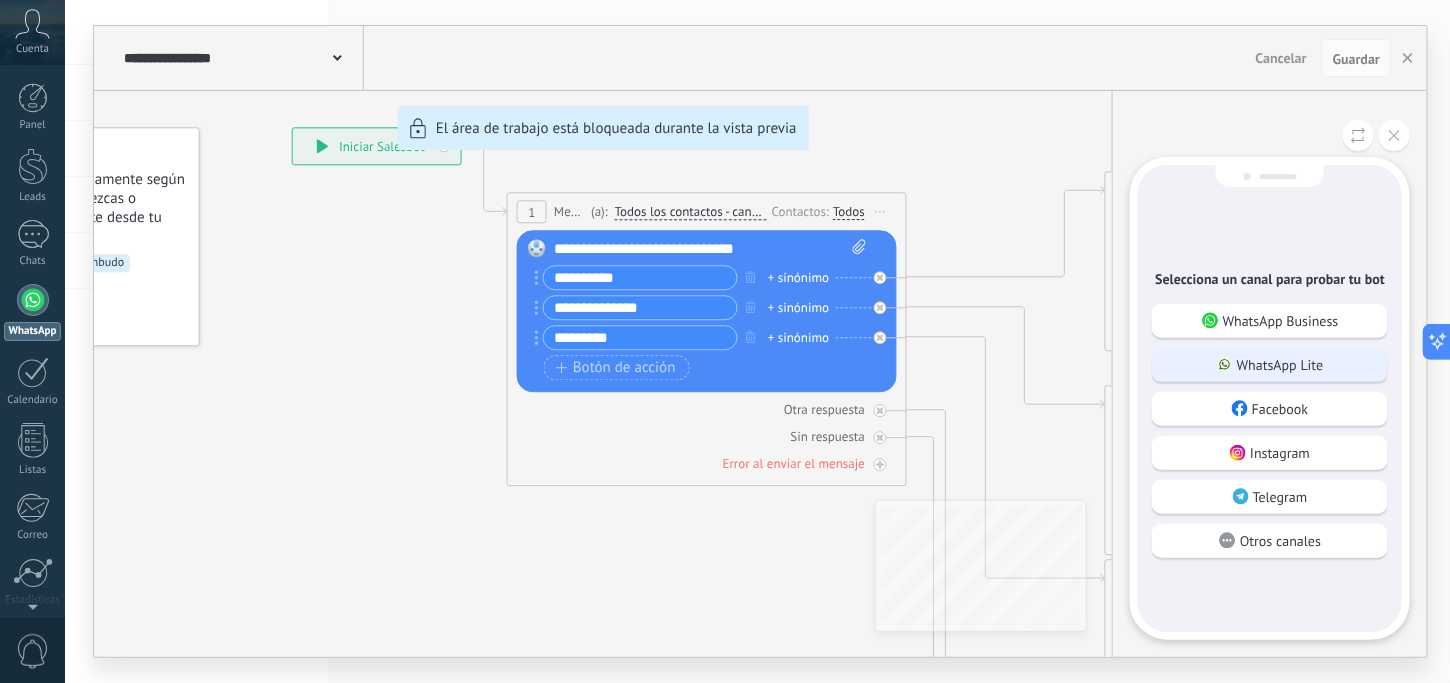 click on "WhatsApp Lite" at bounding box center [1280, 365] 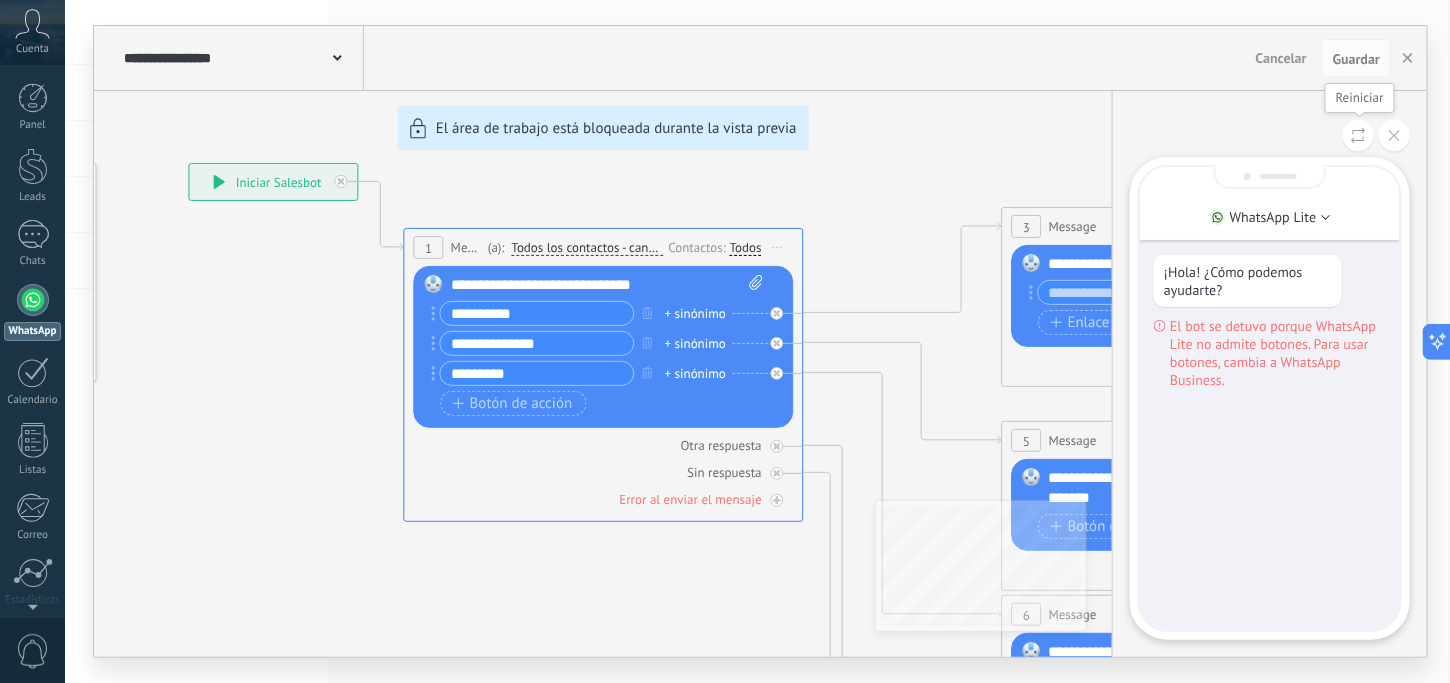click at bounding box center [1358, 135] 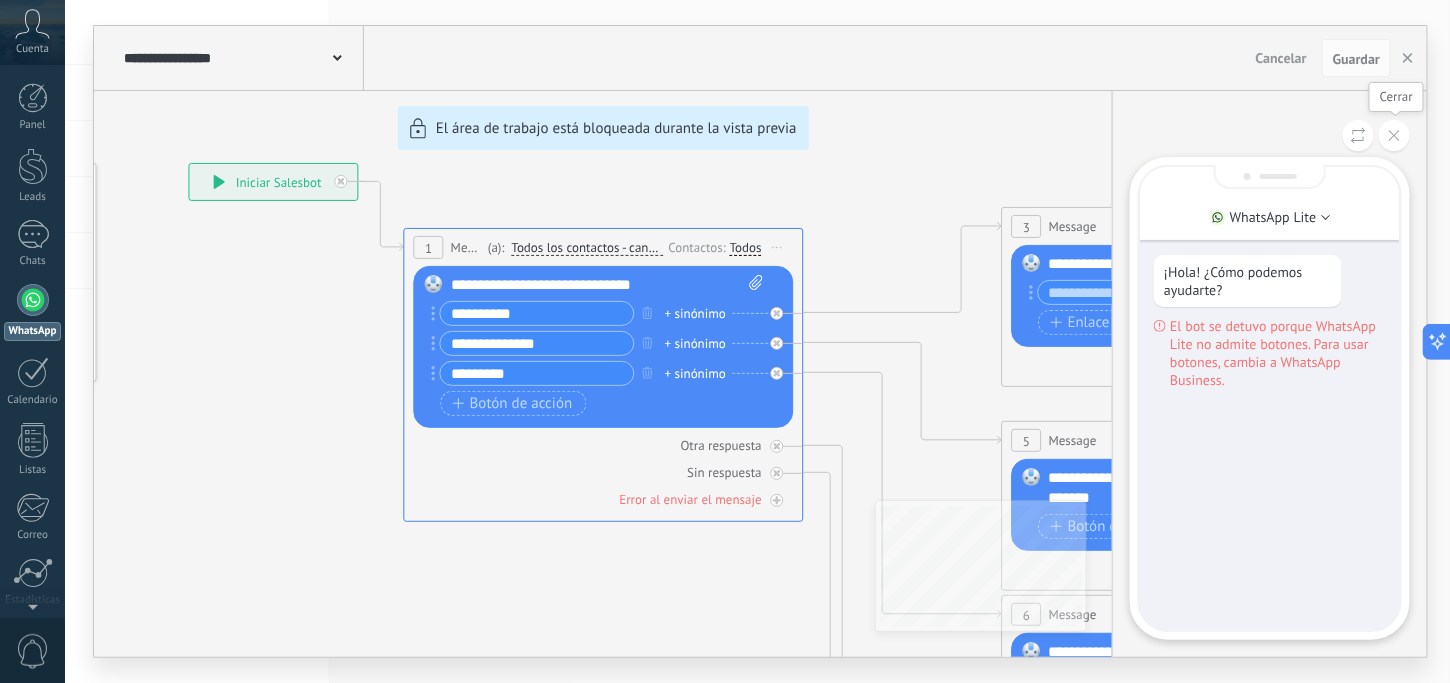 click 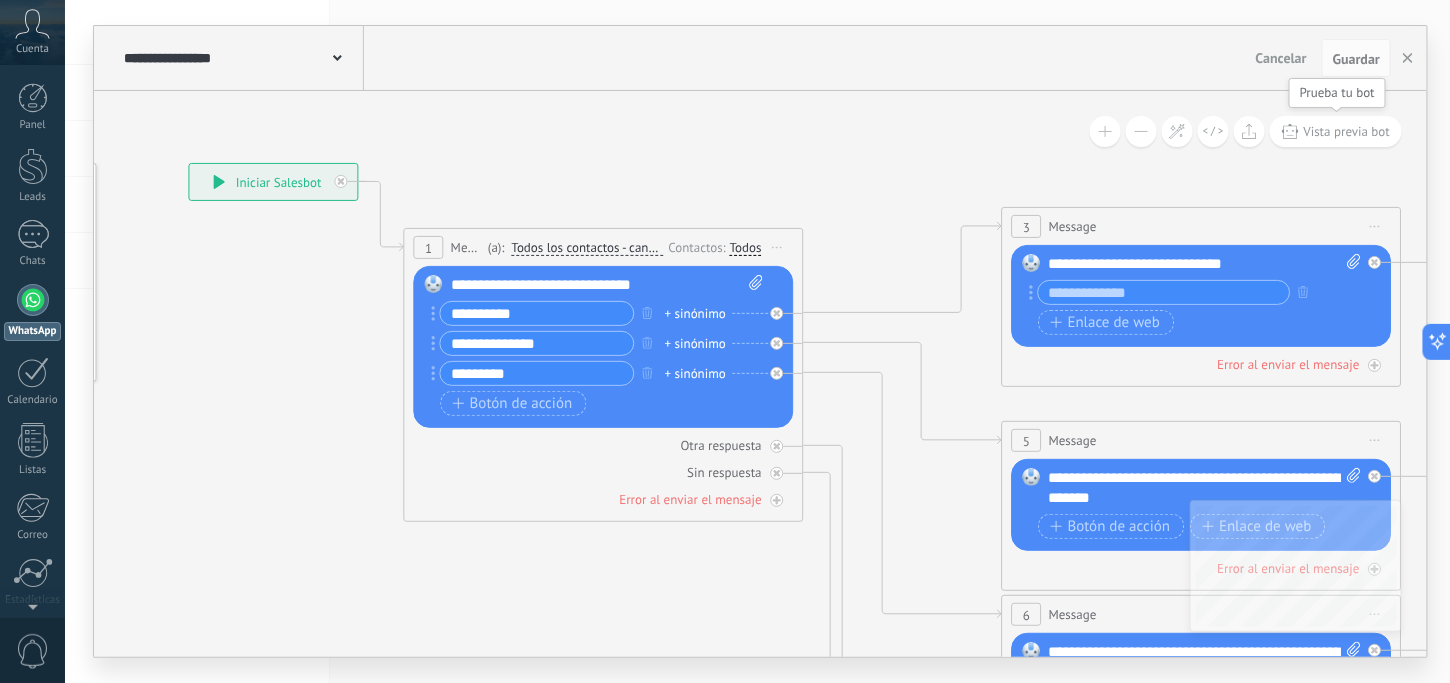 click on "Vista previa bot" at bounding box center [1347, 131] 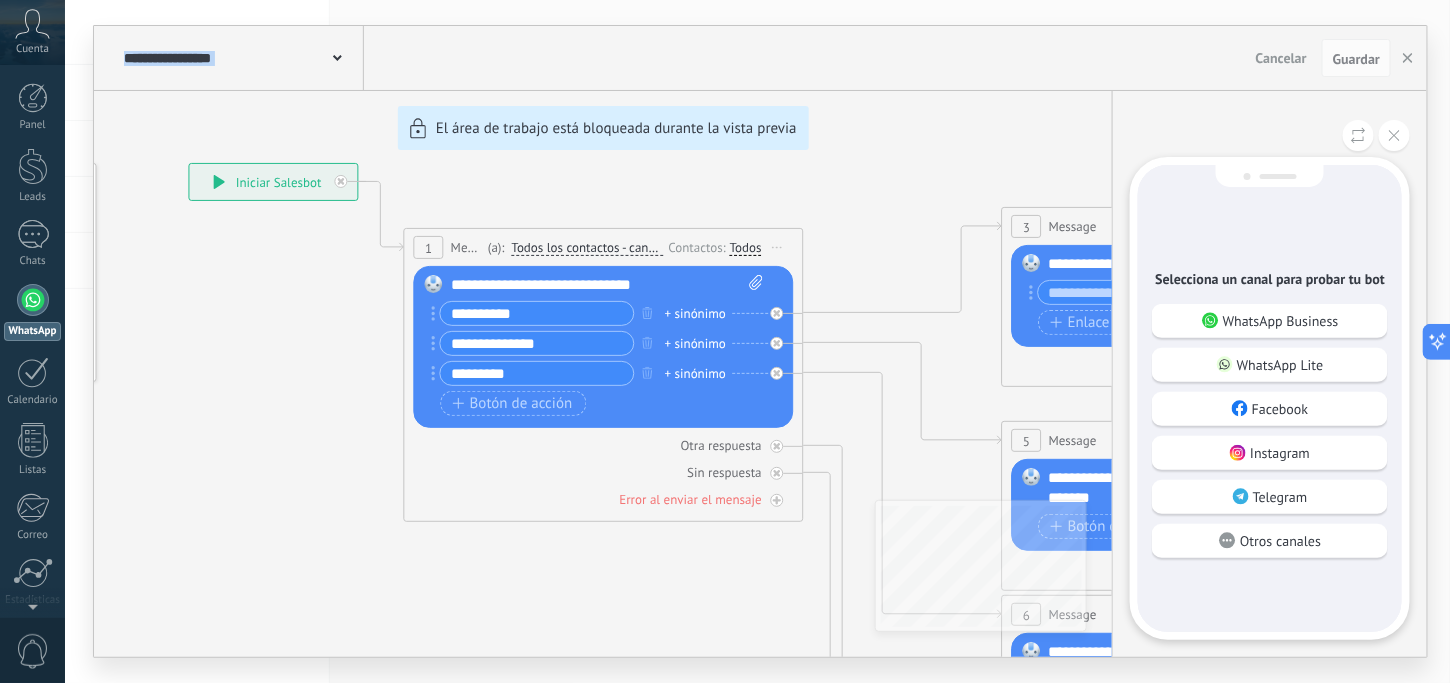 click on "**********" at bounding box center (760, 341) 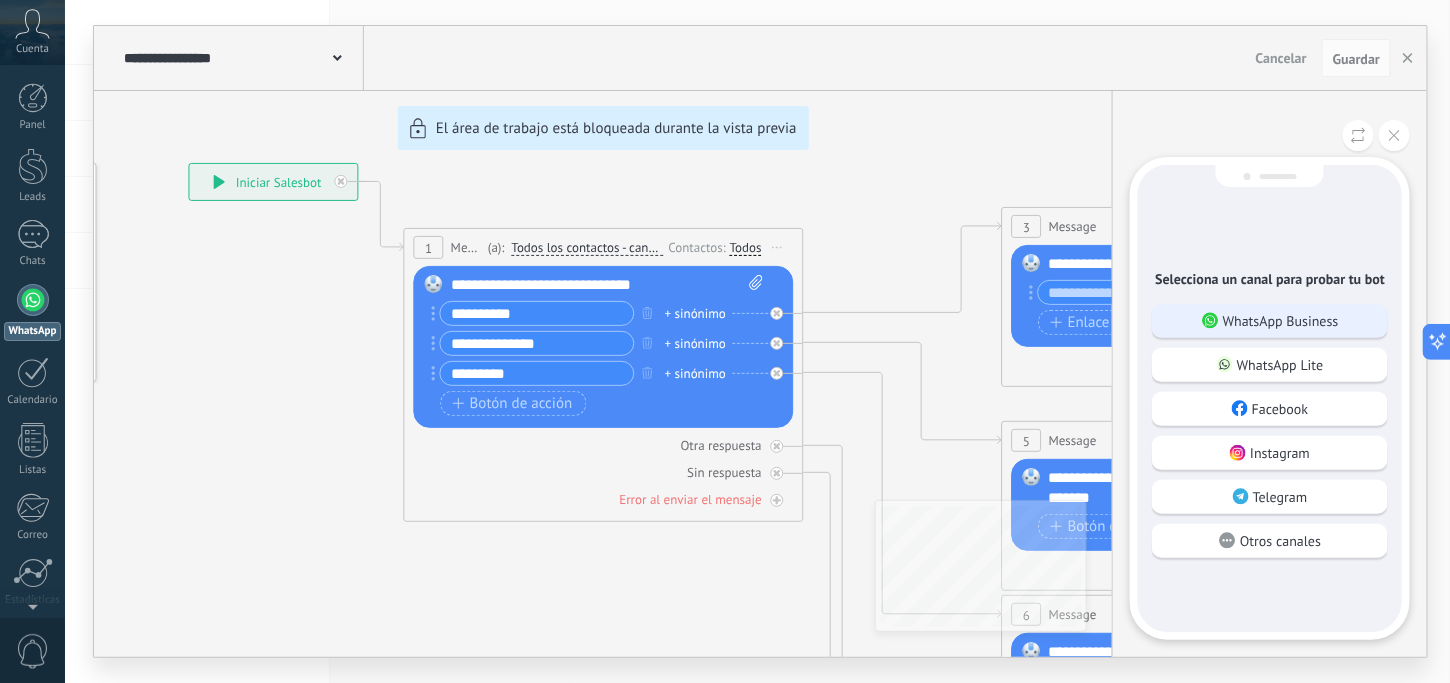 click on "WhatsApp Business" at bounding box center [1281, 321] 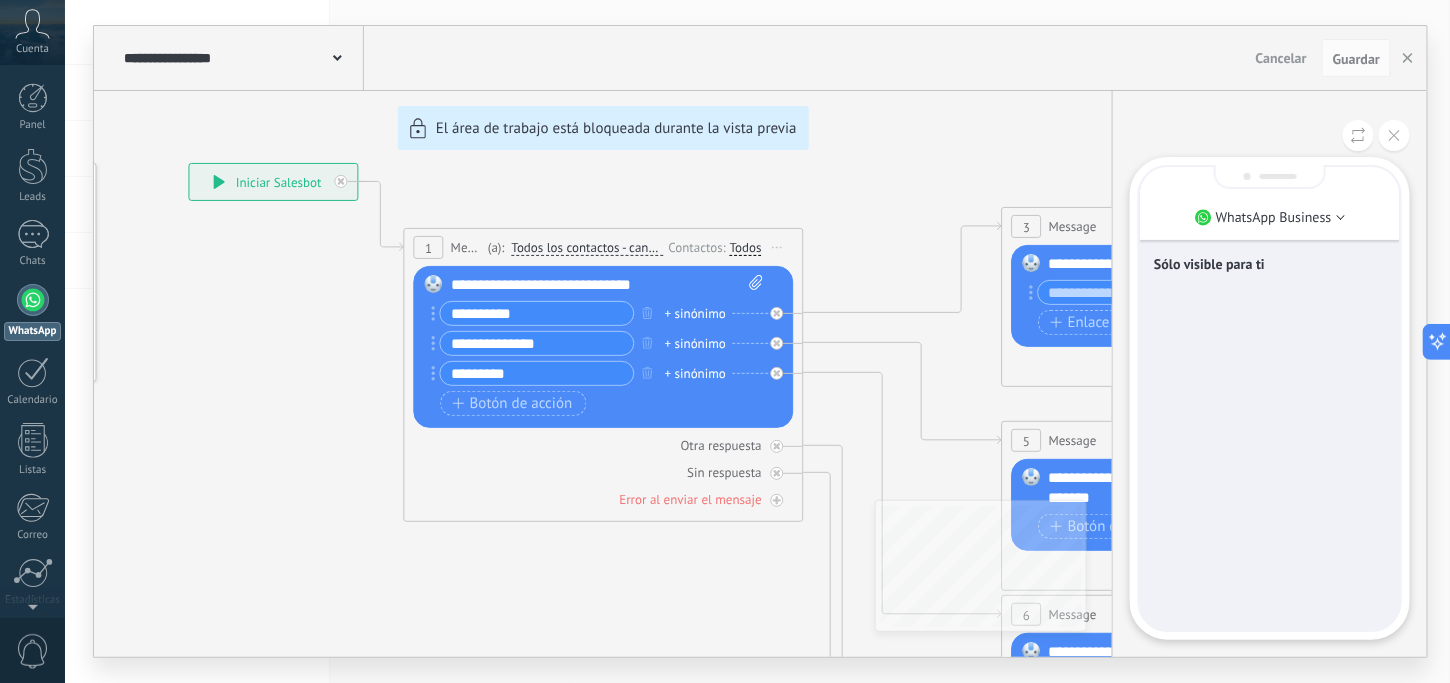 click on "Sólo visible para ti" at bounding box center [1270, 398] 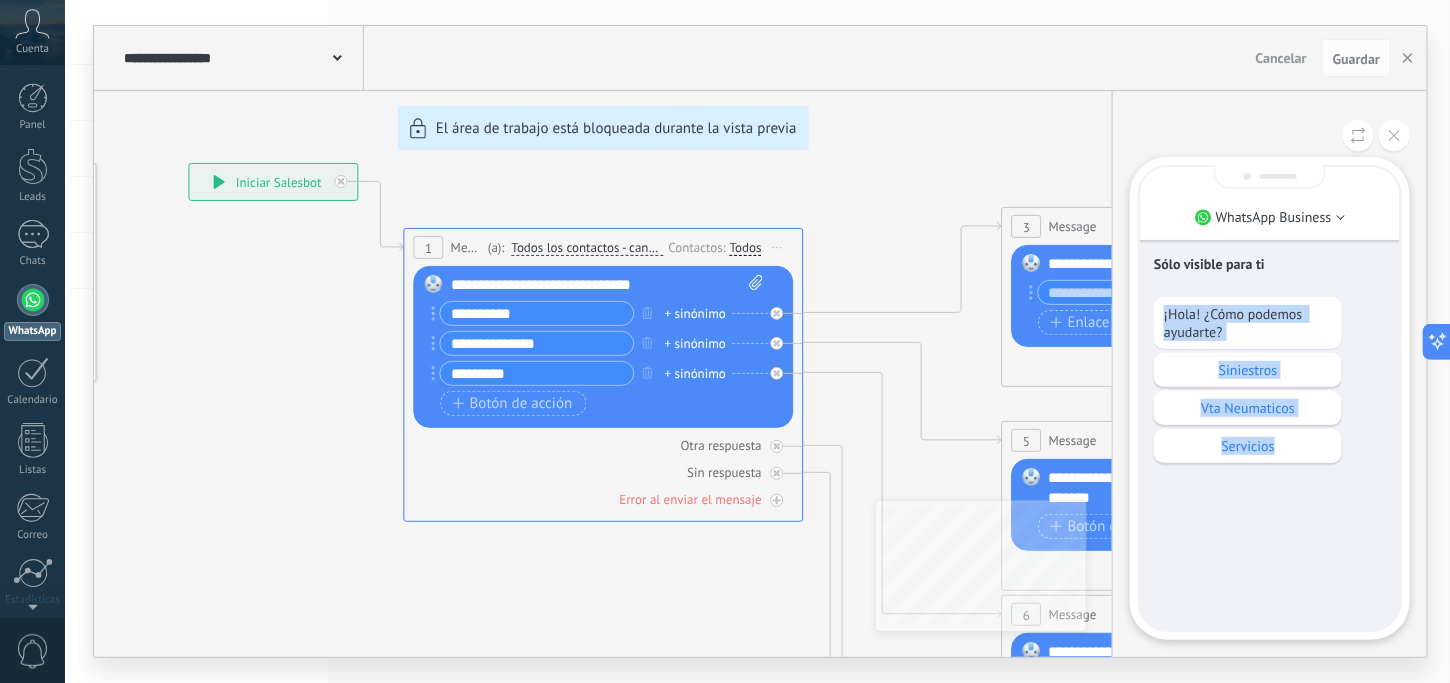 click on "¡Hola! ¿Cómo podemos ayudarte?" at bounding box center (1248, 323) 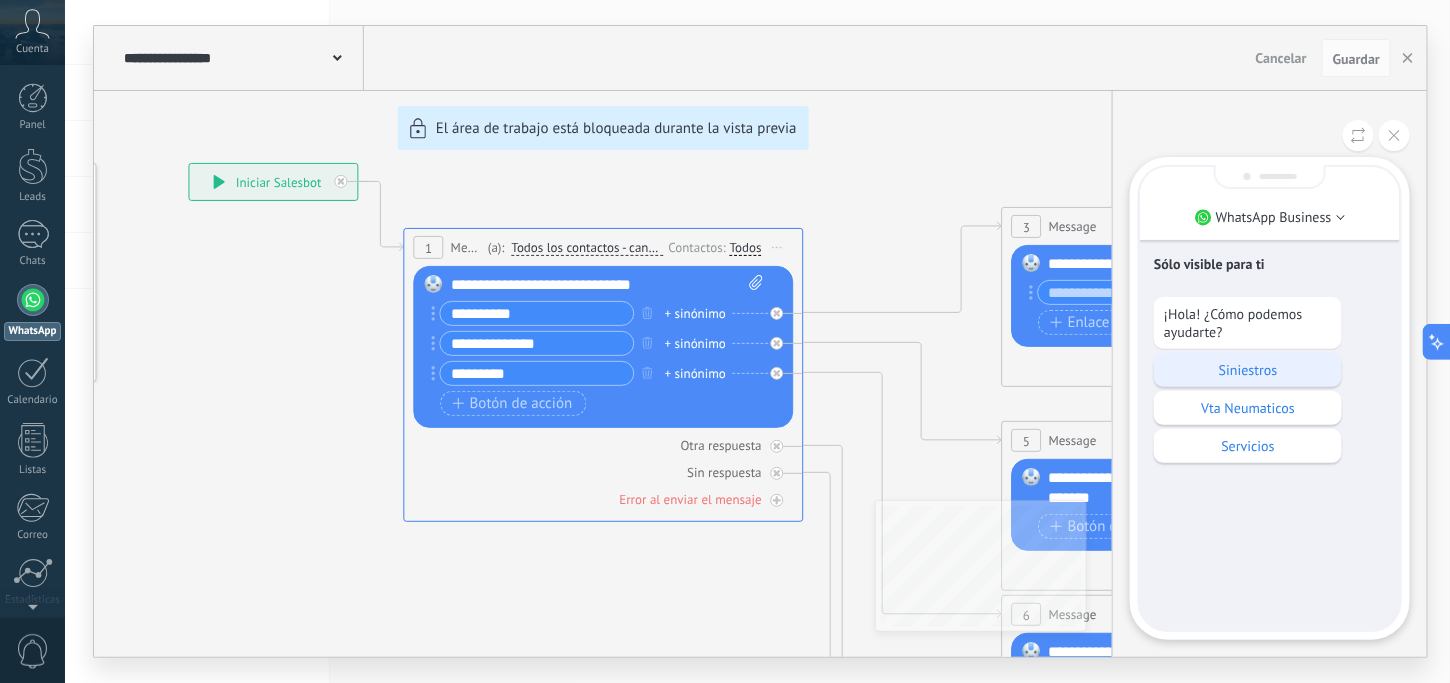 click on "Siniestros" at bounding box center [1248, 370] 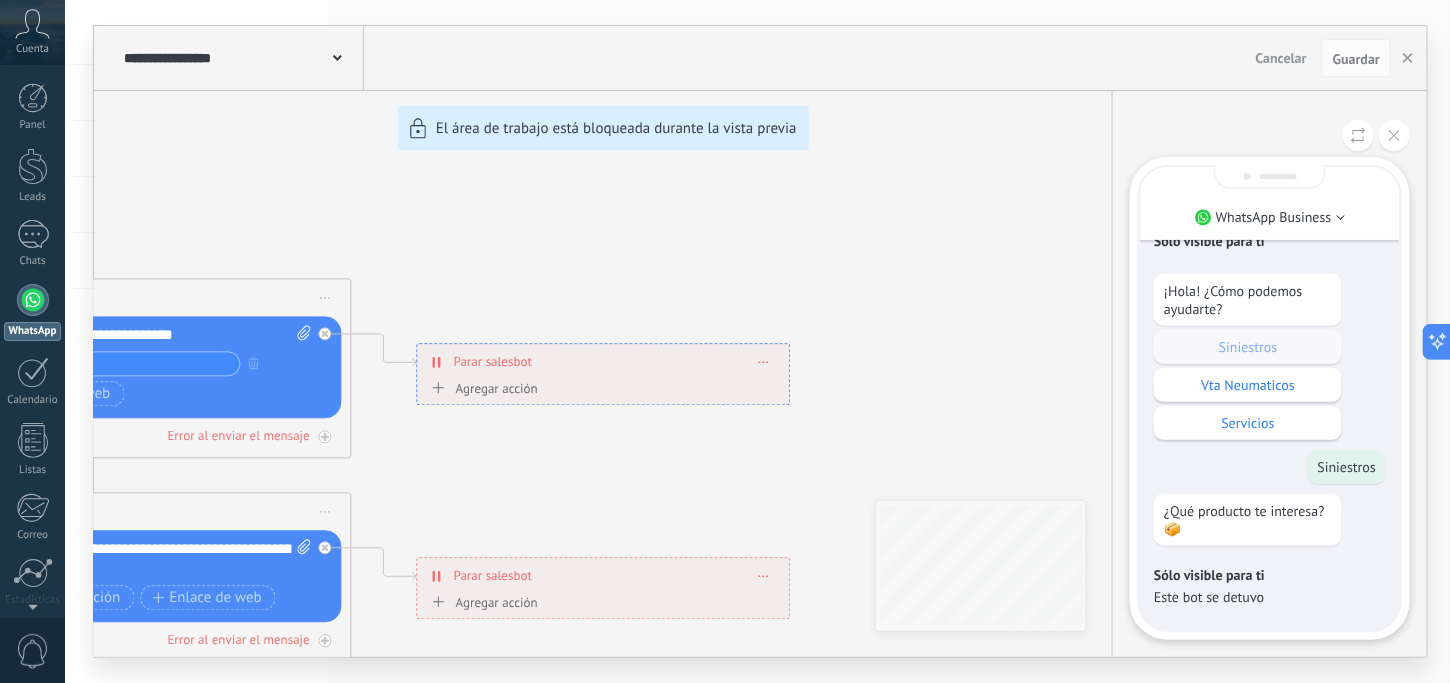 click on "**********" at bounding box center [760, 341] 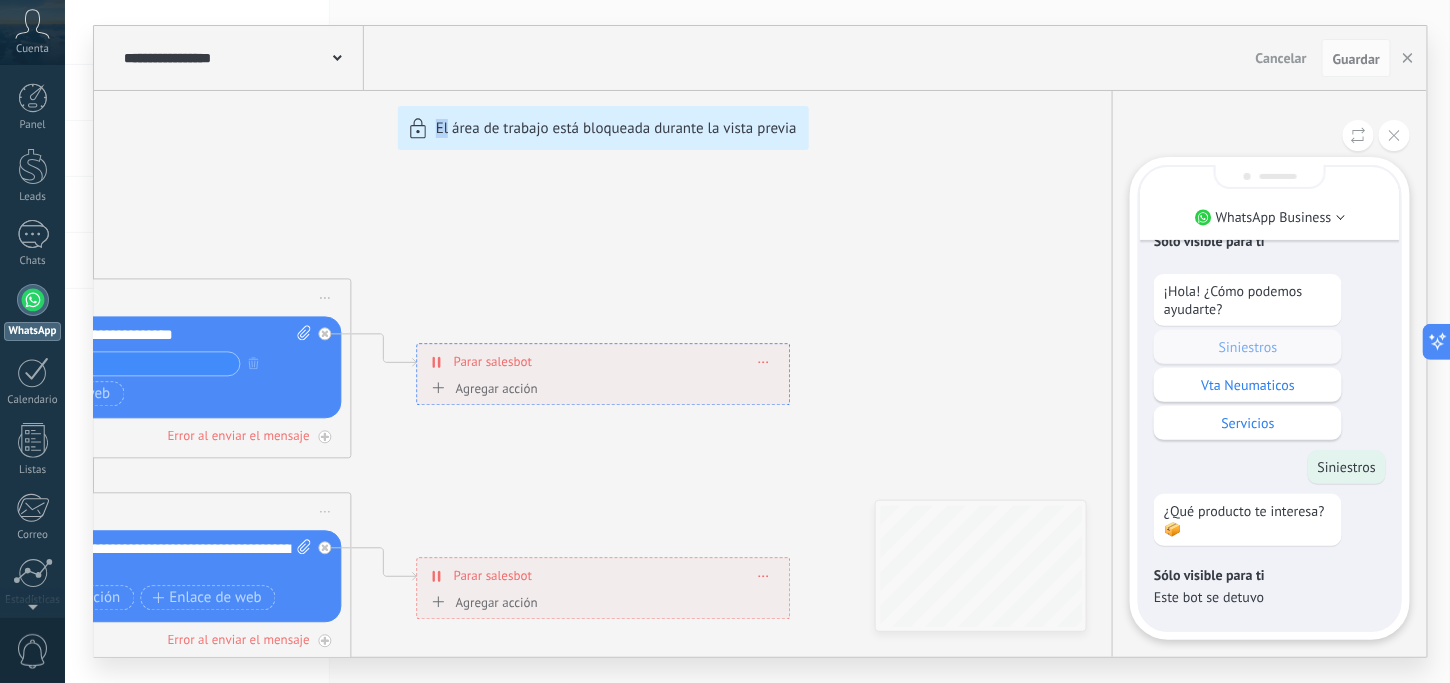 drag, startPoint x: 501, startPoint y: 436, endPoint x: 408, endPoint y: 474, distance: 100.46392 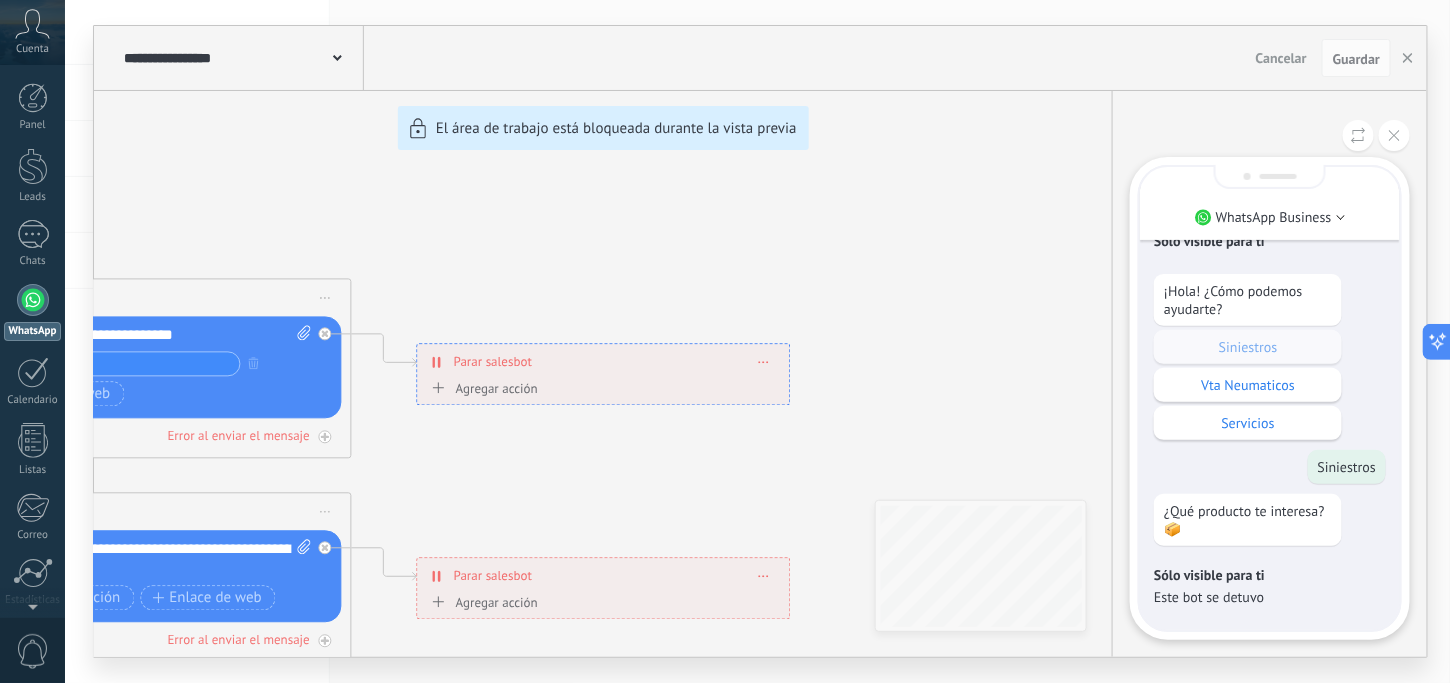 click on "**********" at bounding box center [760, 341] 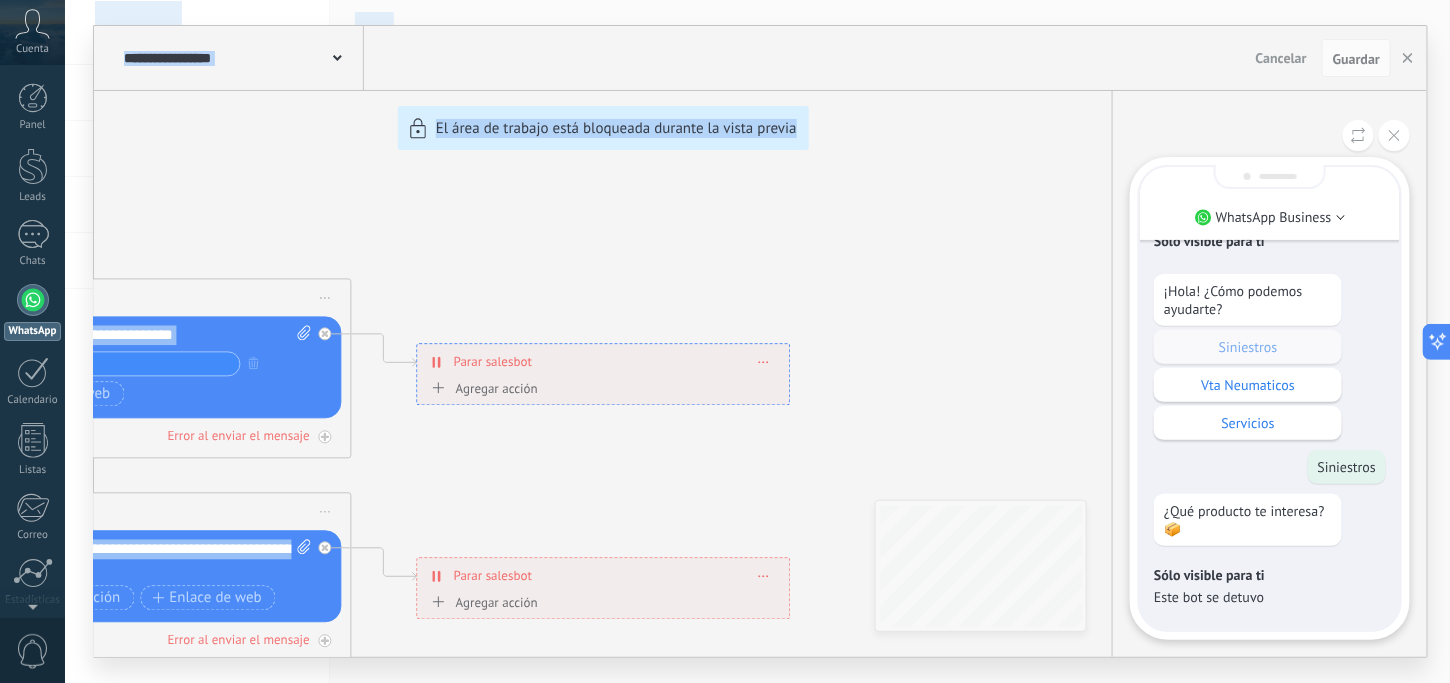 drag, startPoint x: 289, startPoint y: 477, endPoint x: 40, endPoint y: 347, distance: 280.89322 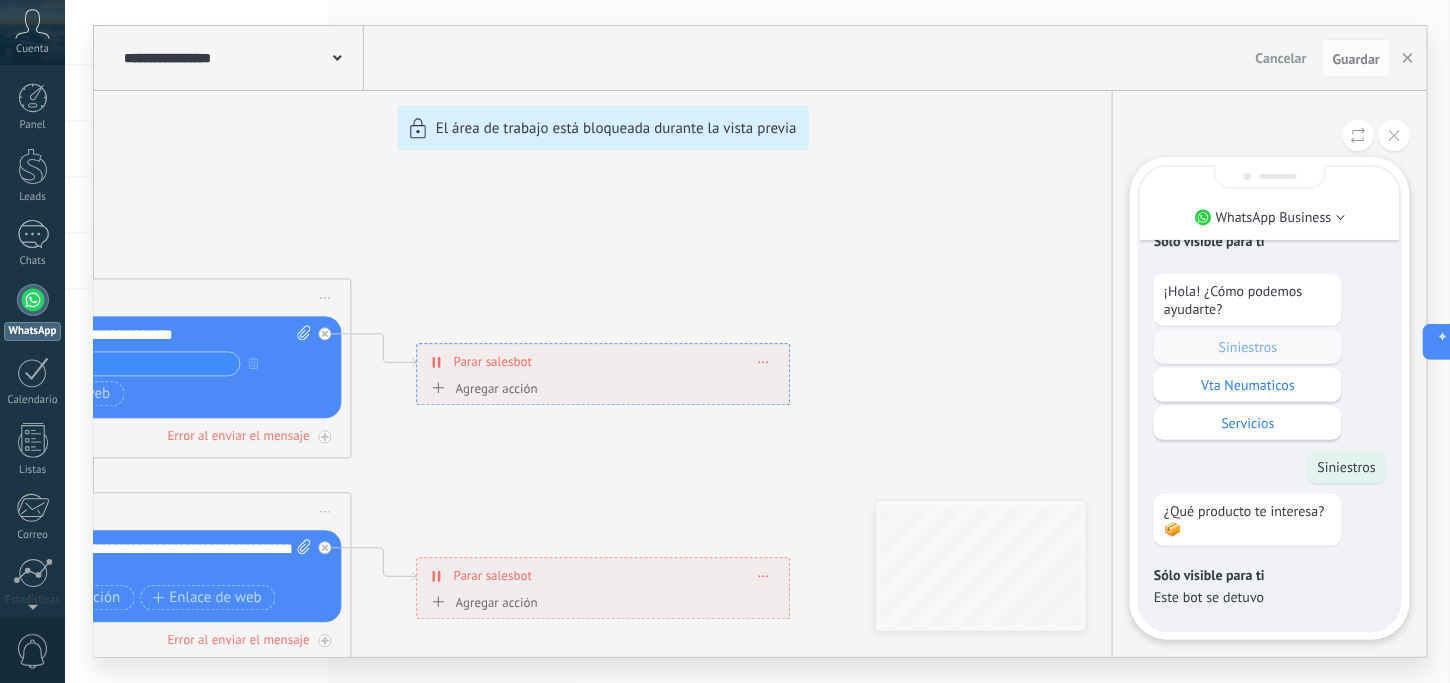 drag, startPoint x: 204, startPoint y: 208, endPoint x: 319, endPoint y: 228, distance: 116.72617 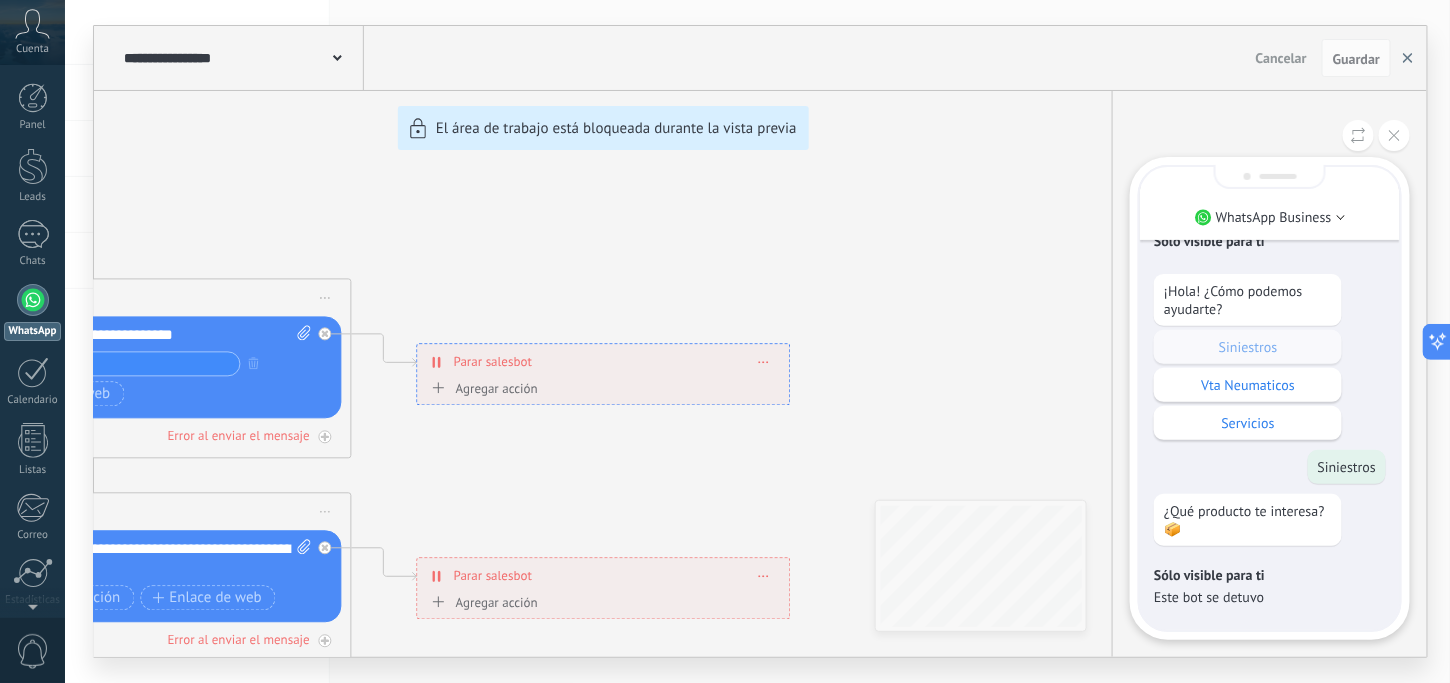 click 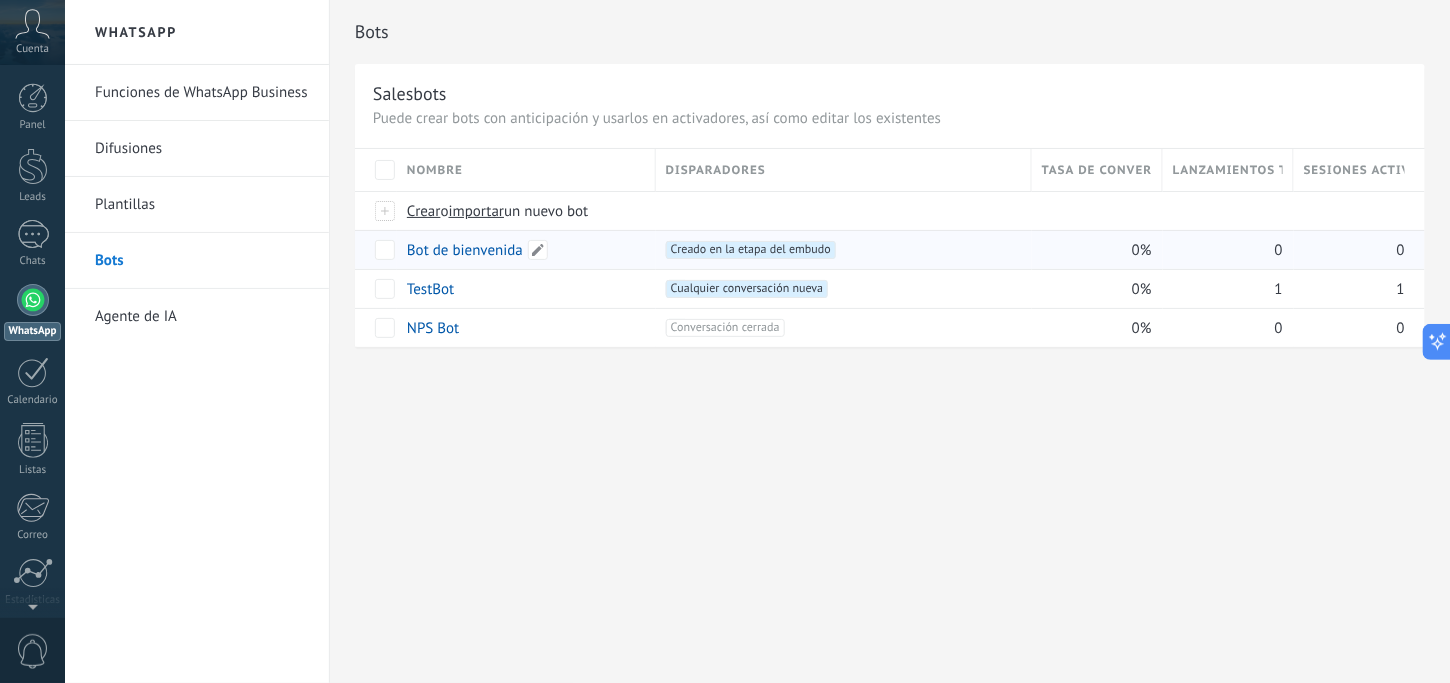click on "Bot de bienvenida" at bounding box center [465, 250] 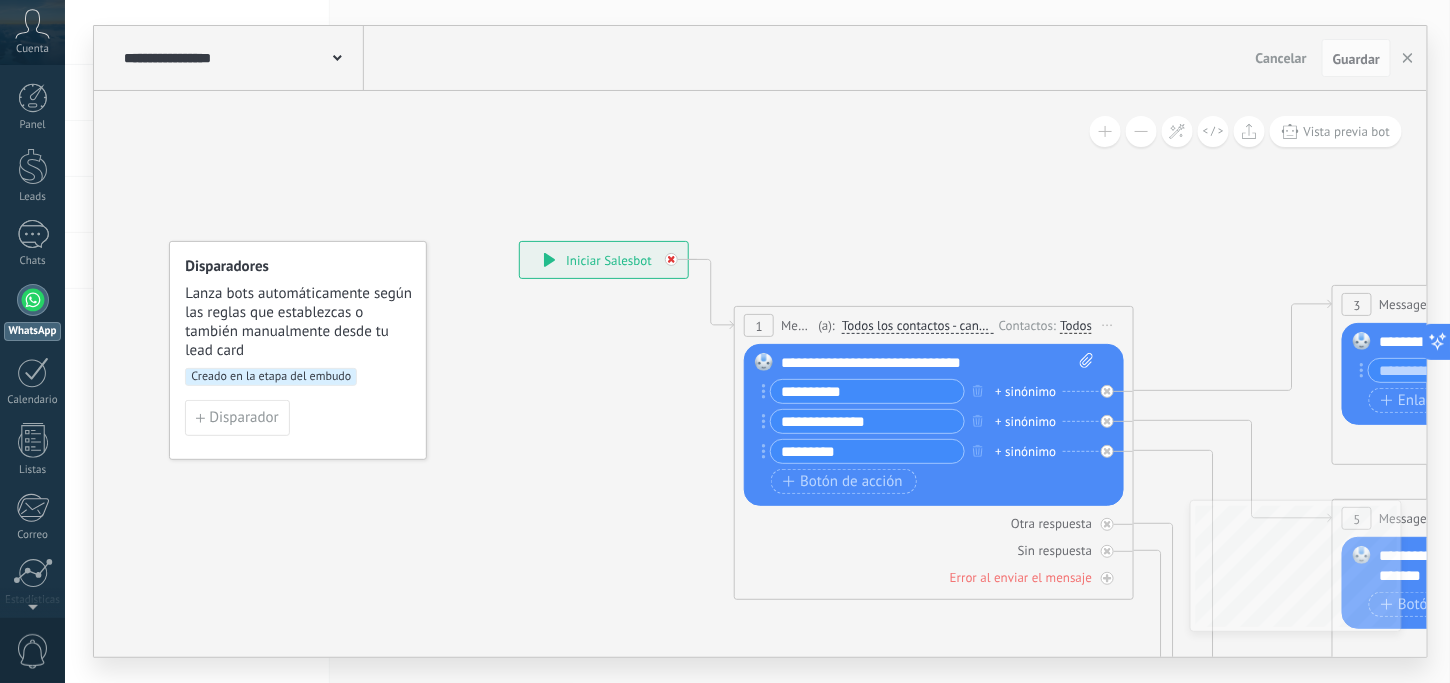 click at bounding box center (671, 259) 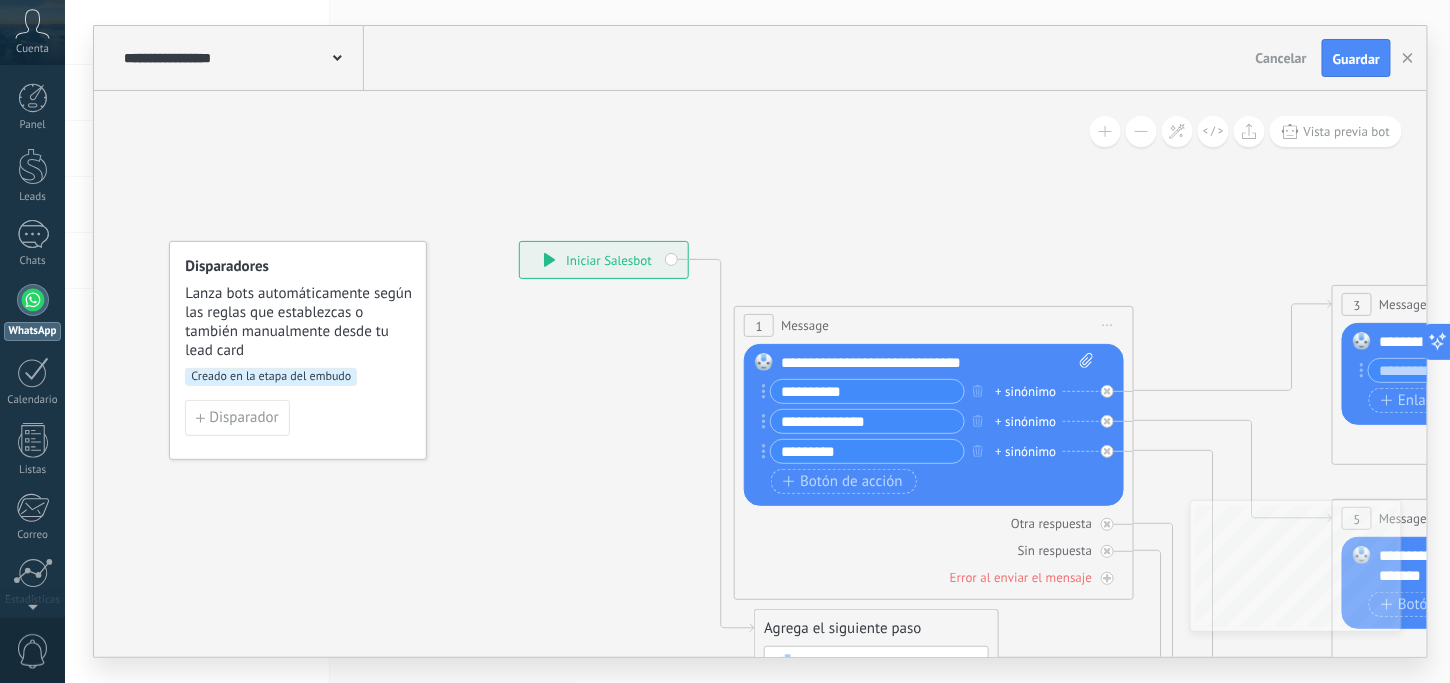 click on "**********" at bounding box center (604, 260) 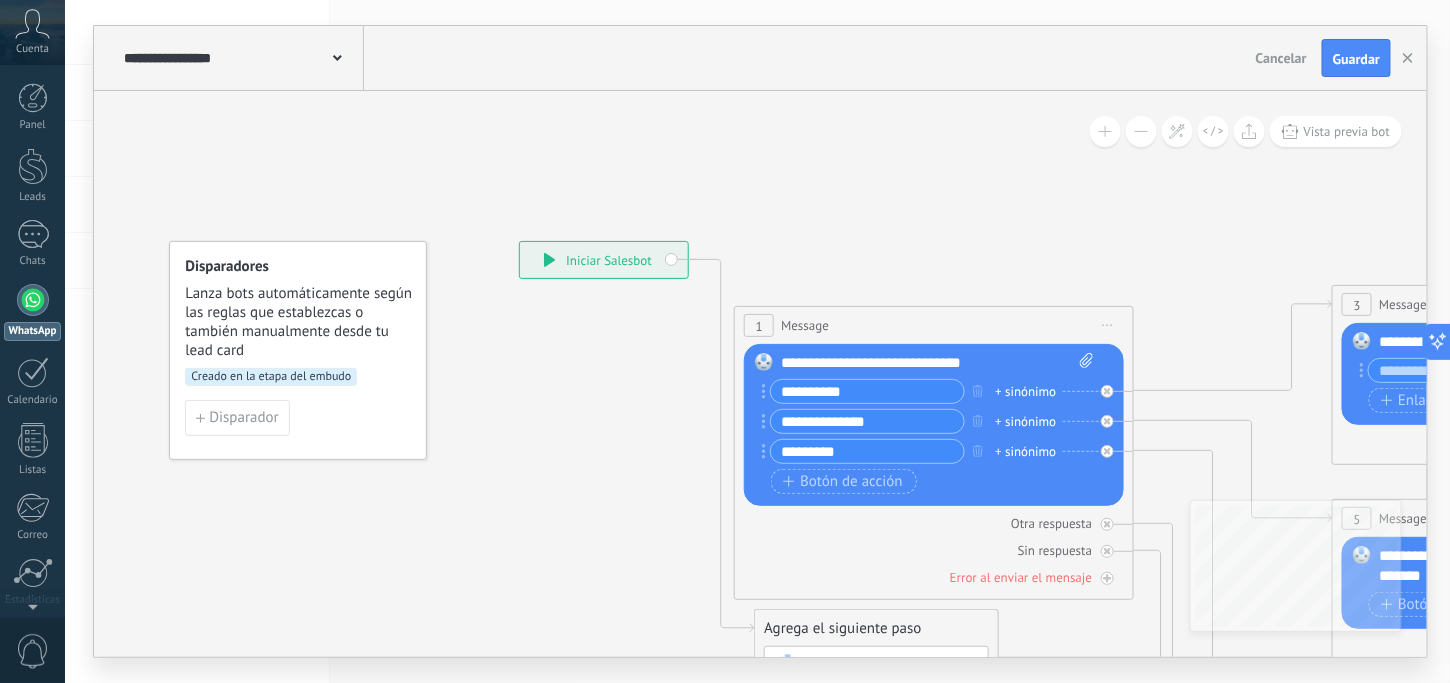 click on "**********" at bounding box center (604, 260) 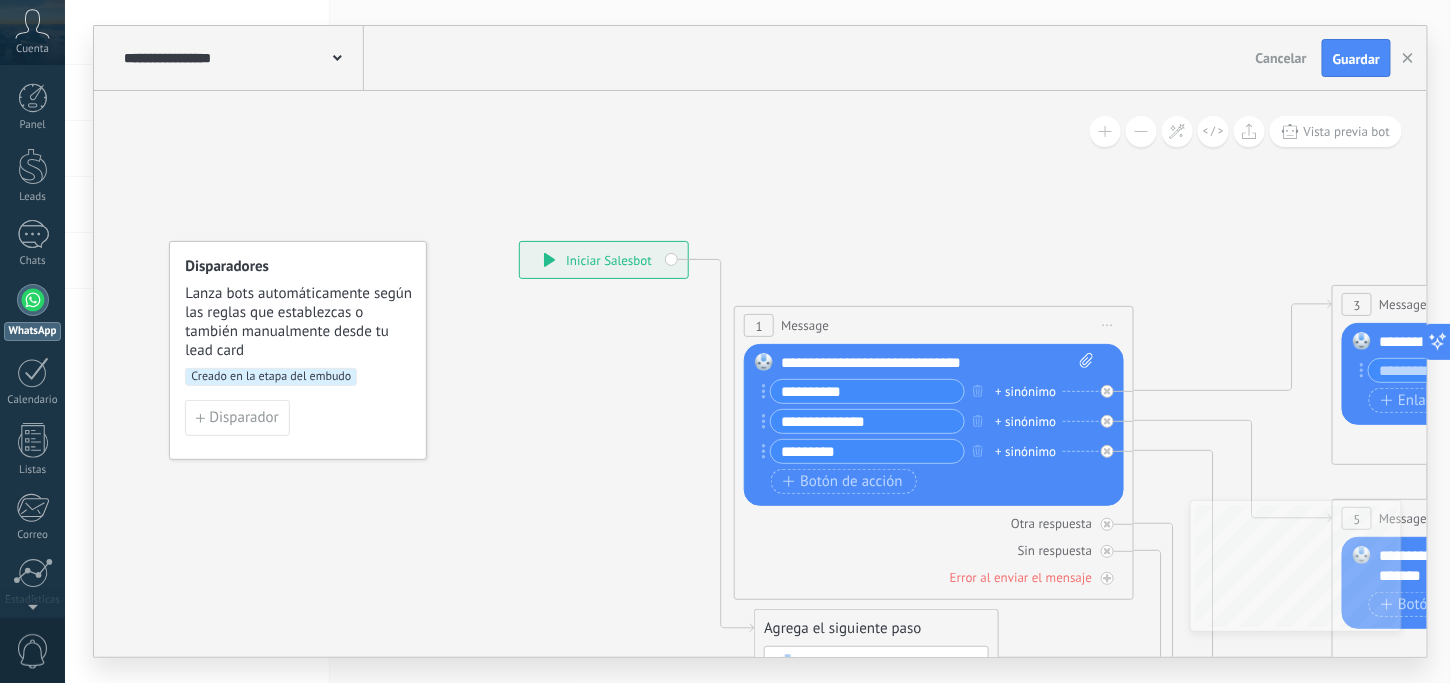 click on "**********" at bounding box center (604, 260) 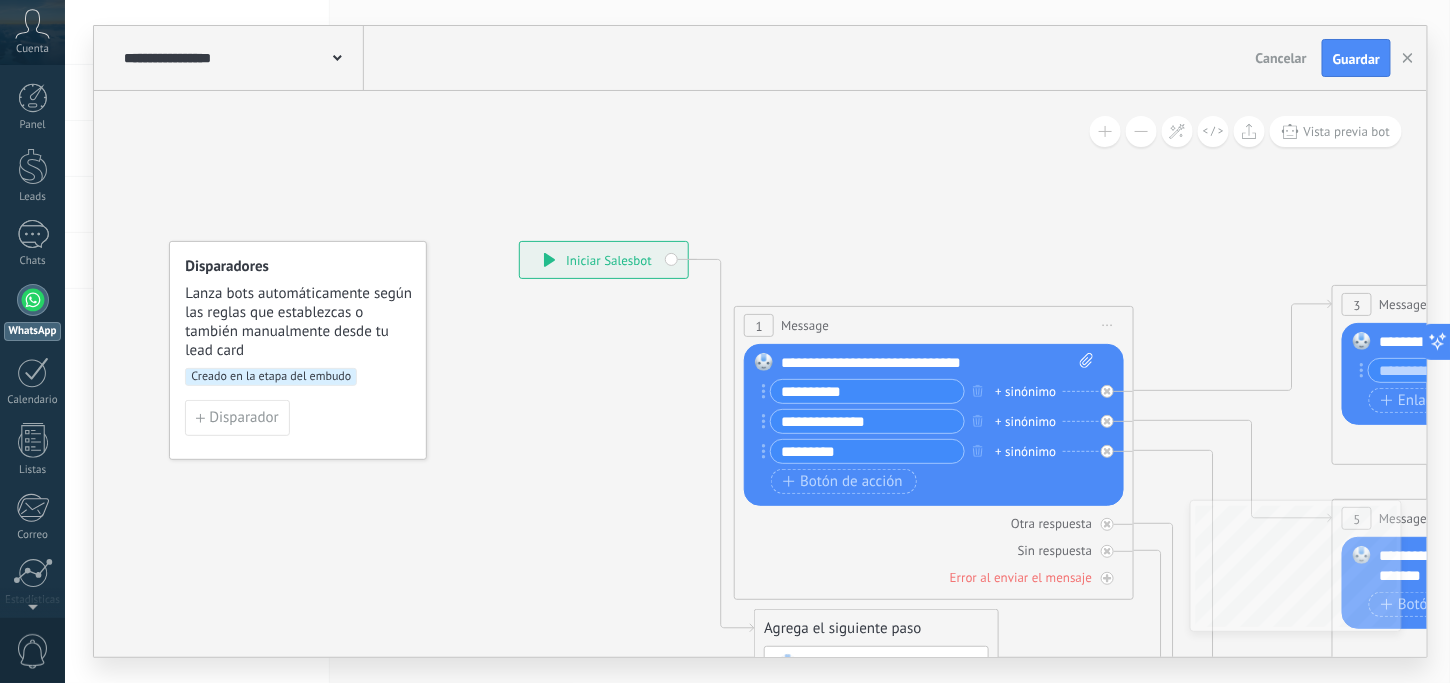 click on "**********" at bounding box center (604, 260) 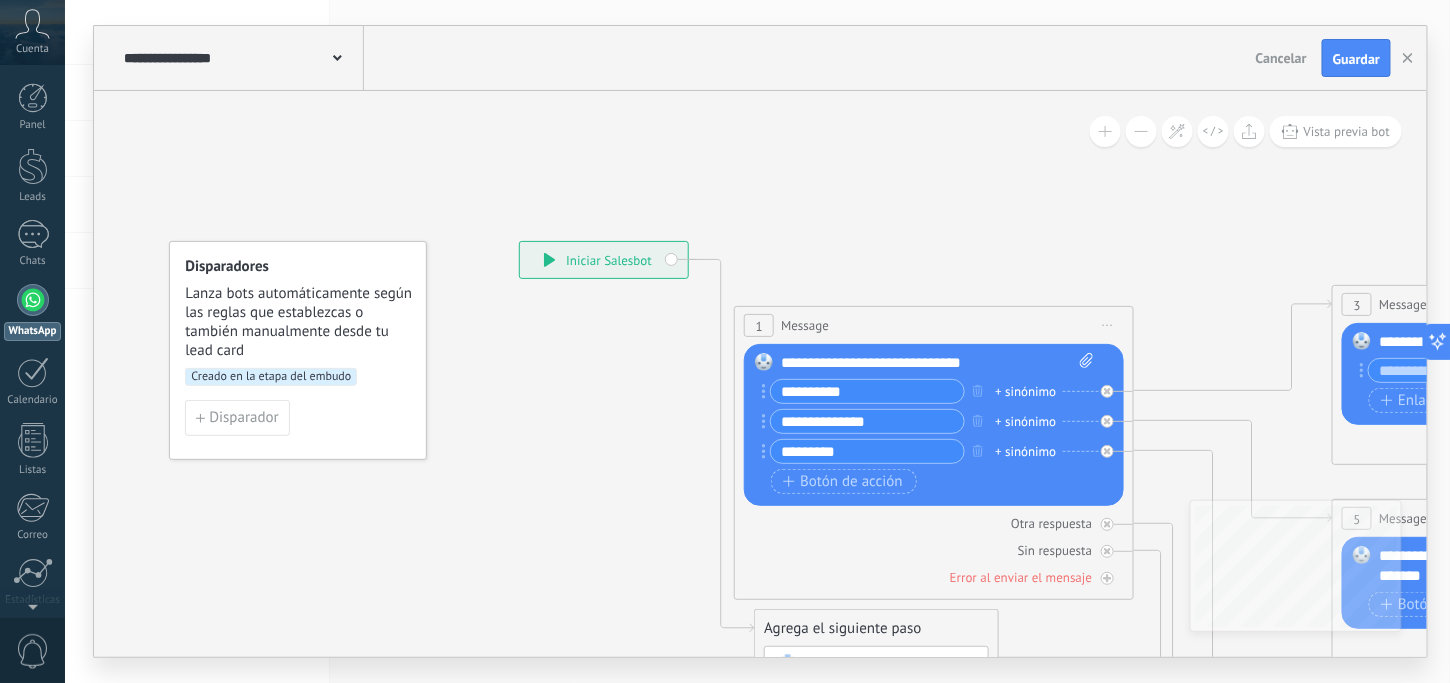 click on "**********" at bounding box center (604, 260) 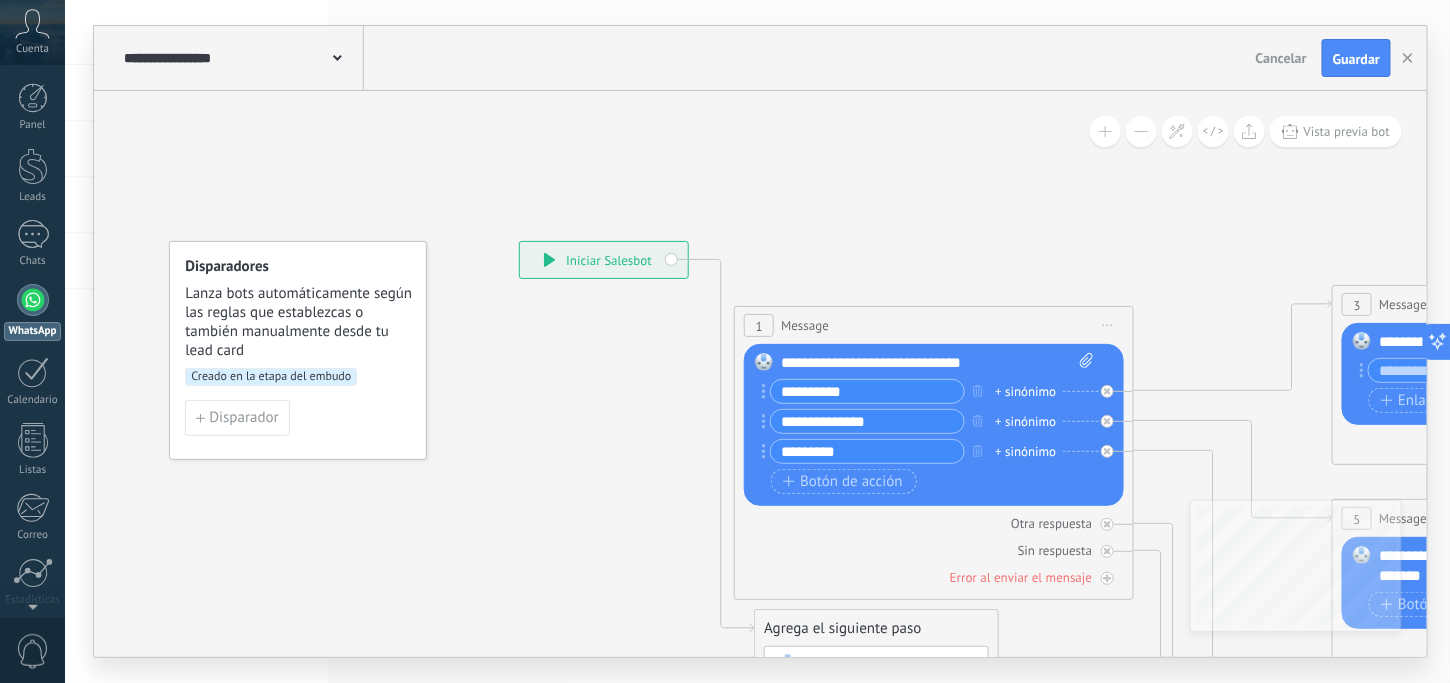 click on "**********" at bounding box center (938, 363) 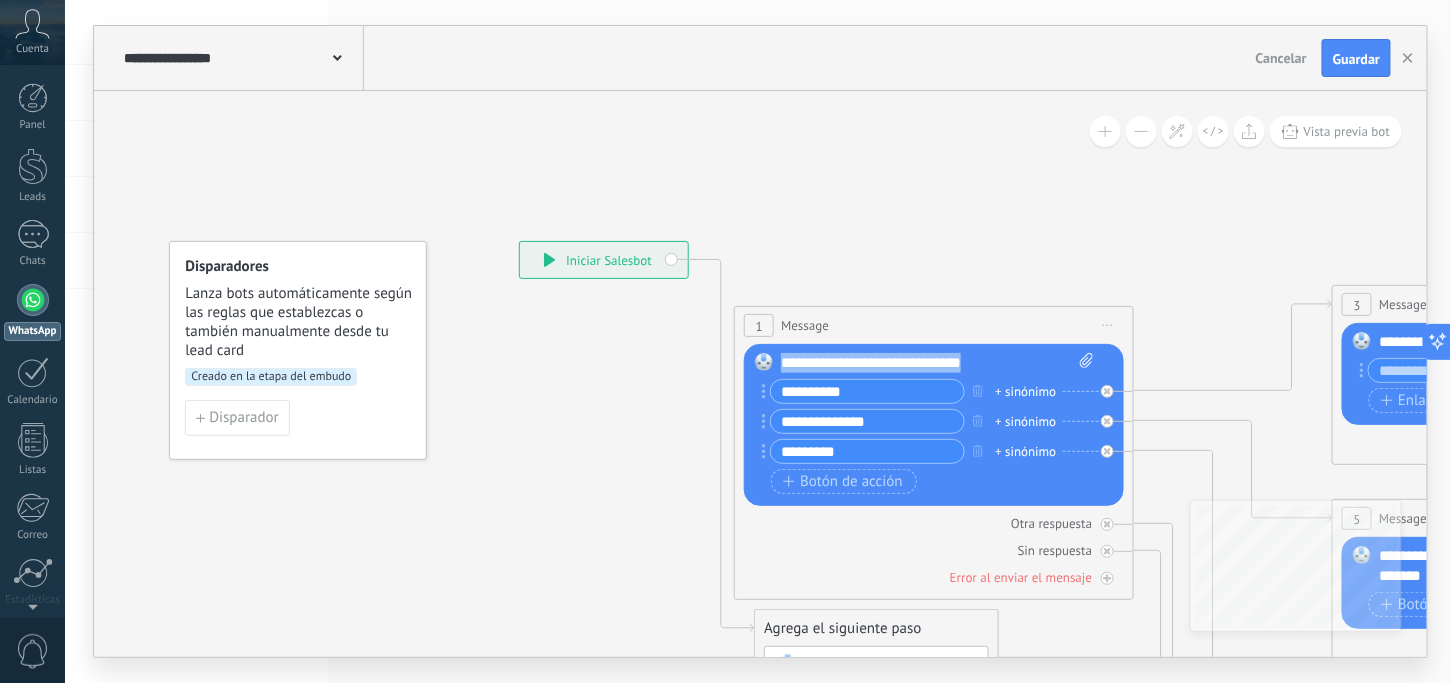 click on "**********" at bounding box center (938, 363) 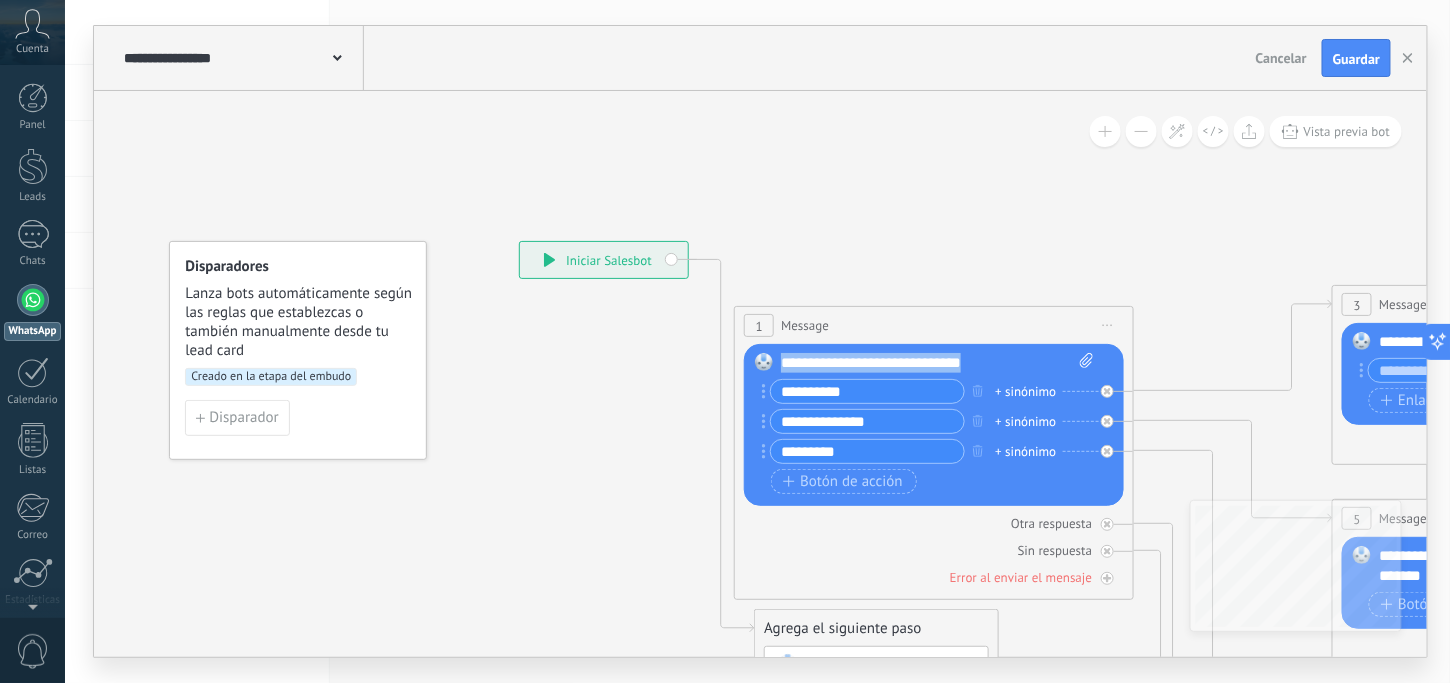 click on "**********" at bounding box center [938, 363] 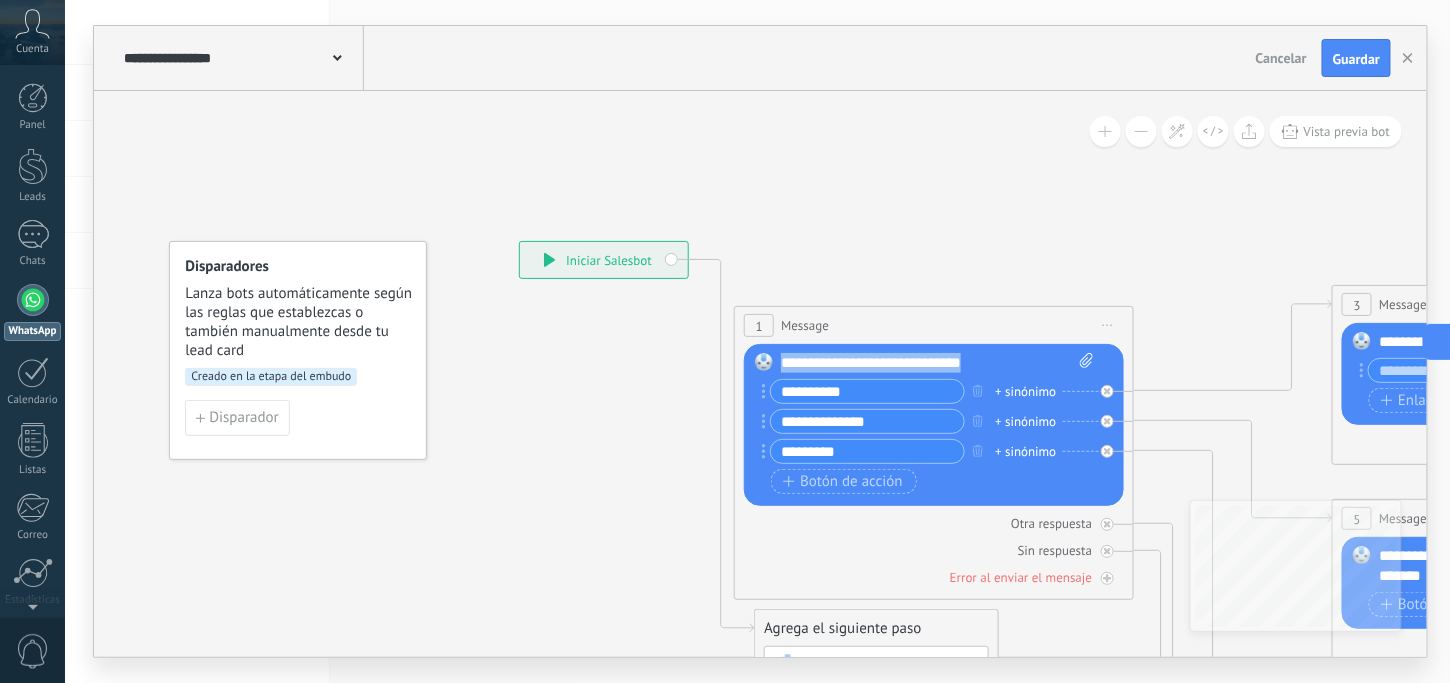 drag, startPoint x: 840, startPoint y: 362, endPoint x: 510, endPoint y: 446, distance: 340.52313 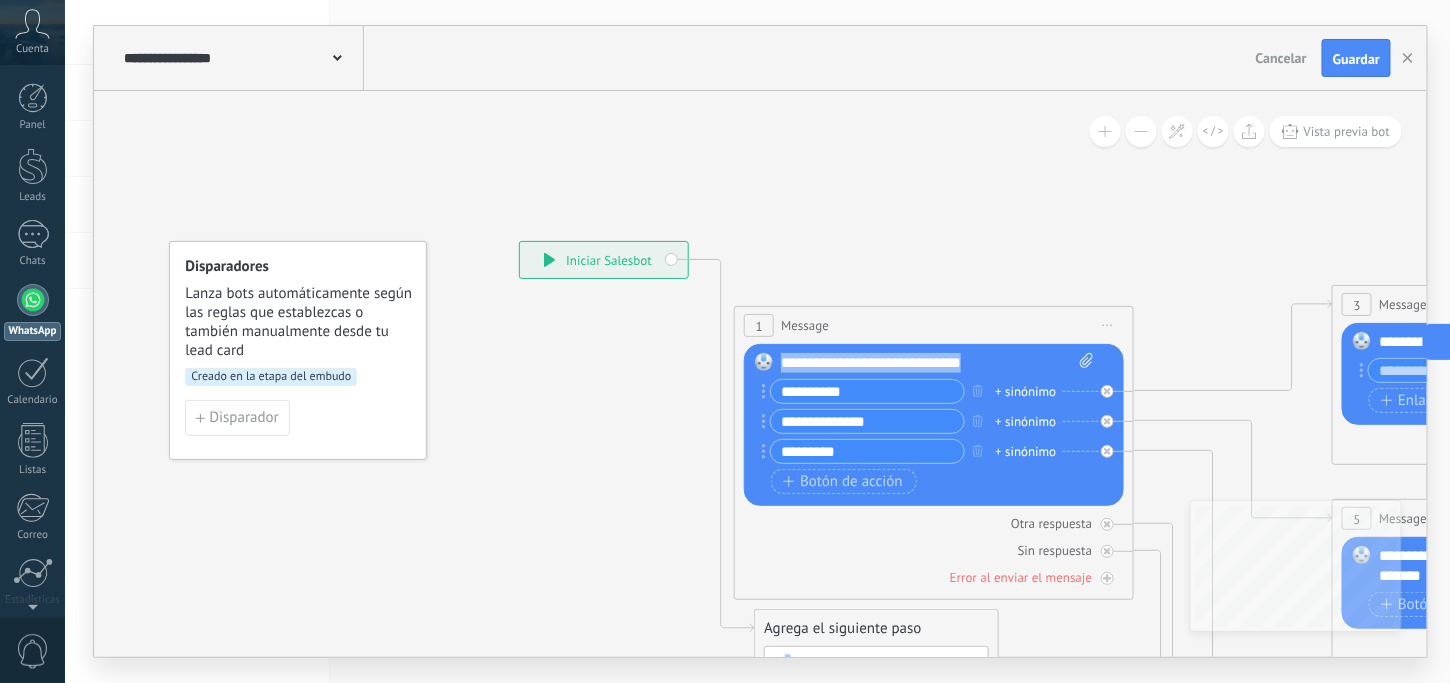 click 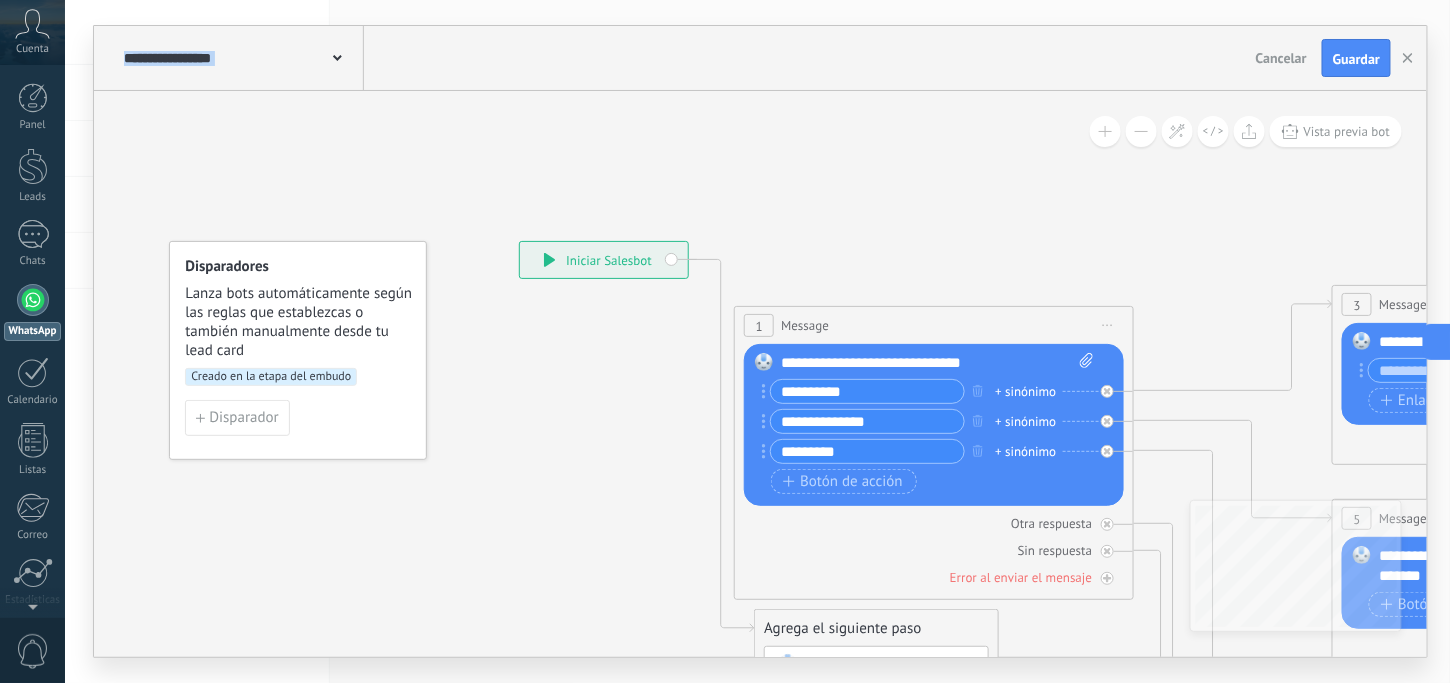 click 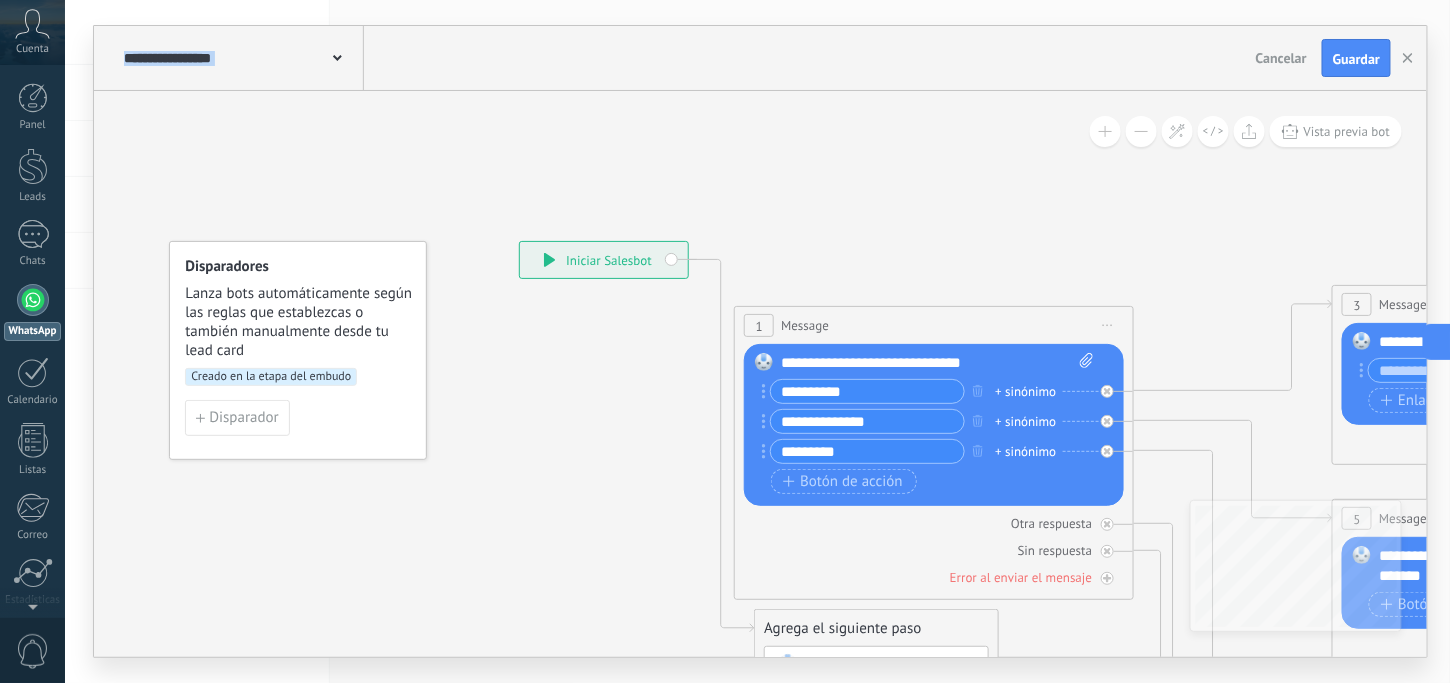 click 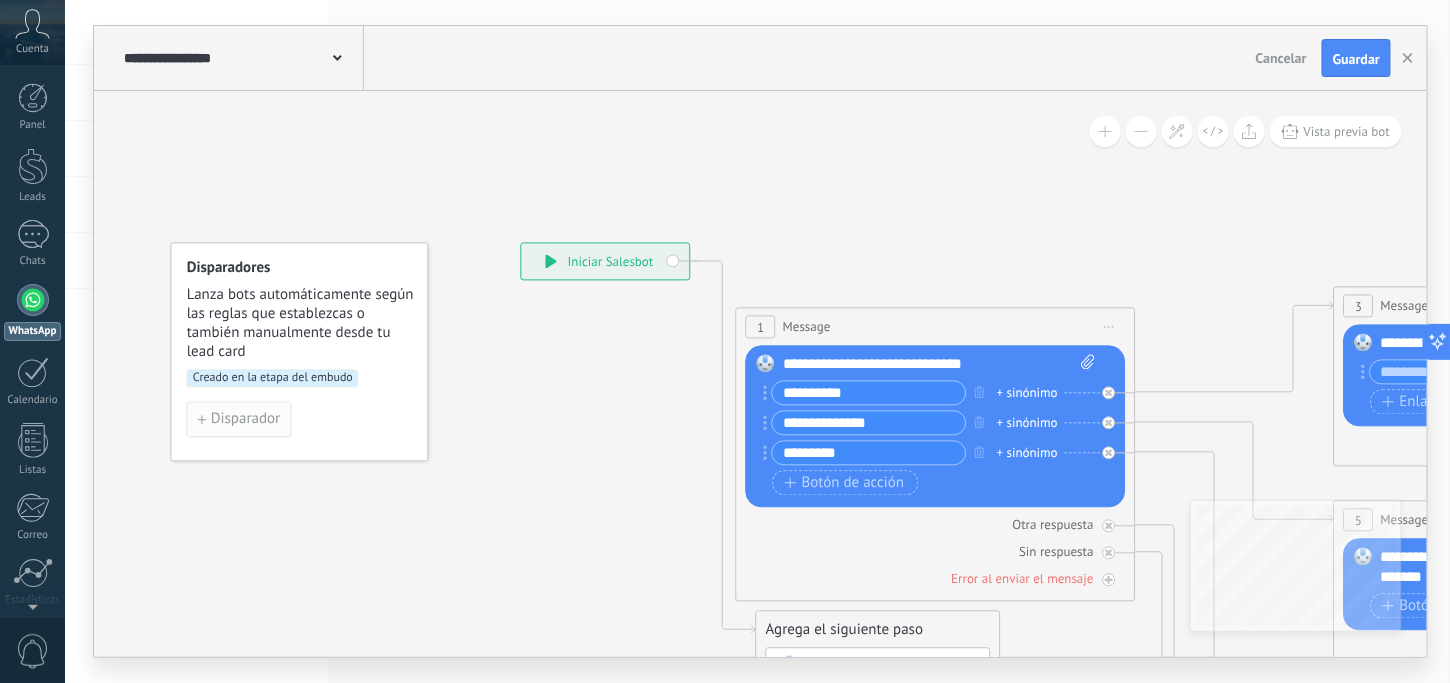 click on "Disparador" at bounding box center (245, 420) 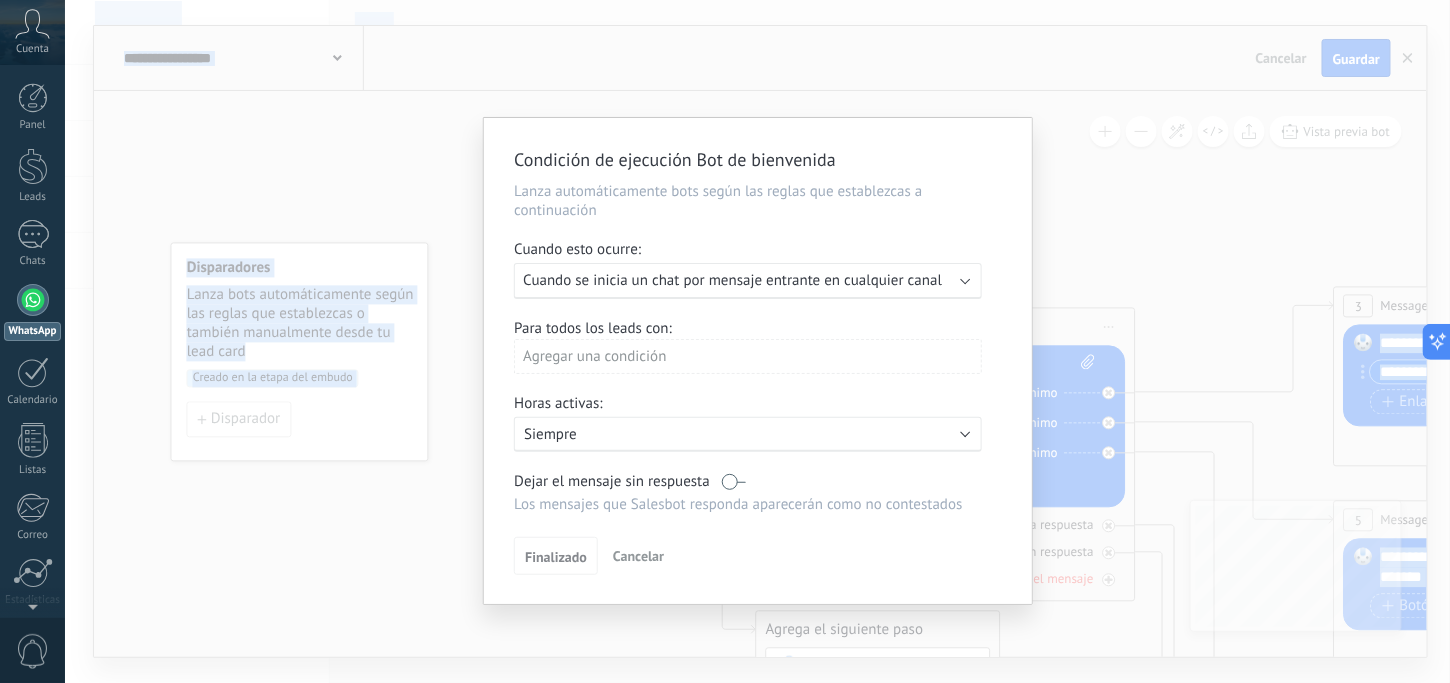 click on "Lanza automáticamente bots según las reglas que establezcas a continuación" at bounding box center [758, 201] 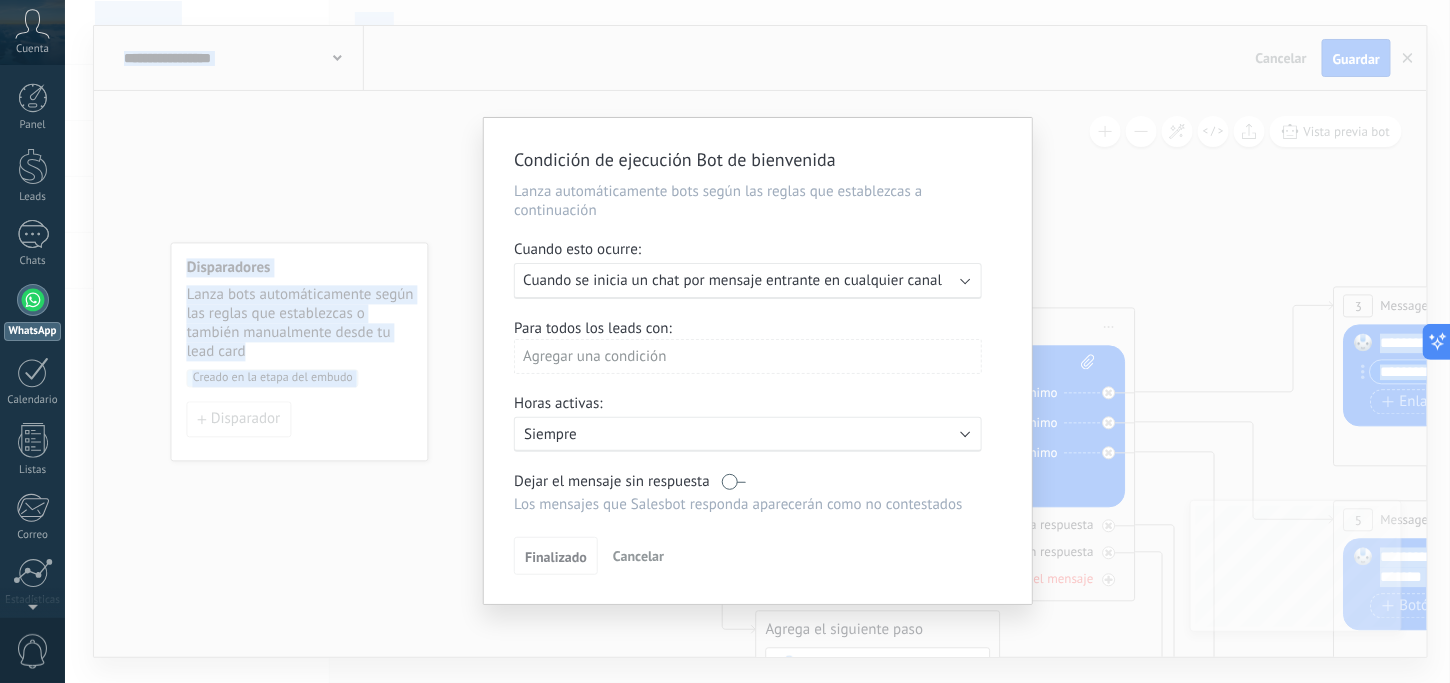 click on "Lanza automáticamente bots según las reglas que establezcas a continuación" at bounding box center [758, 201] 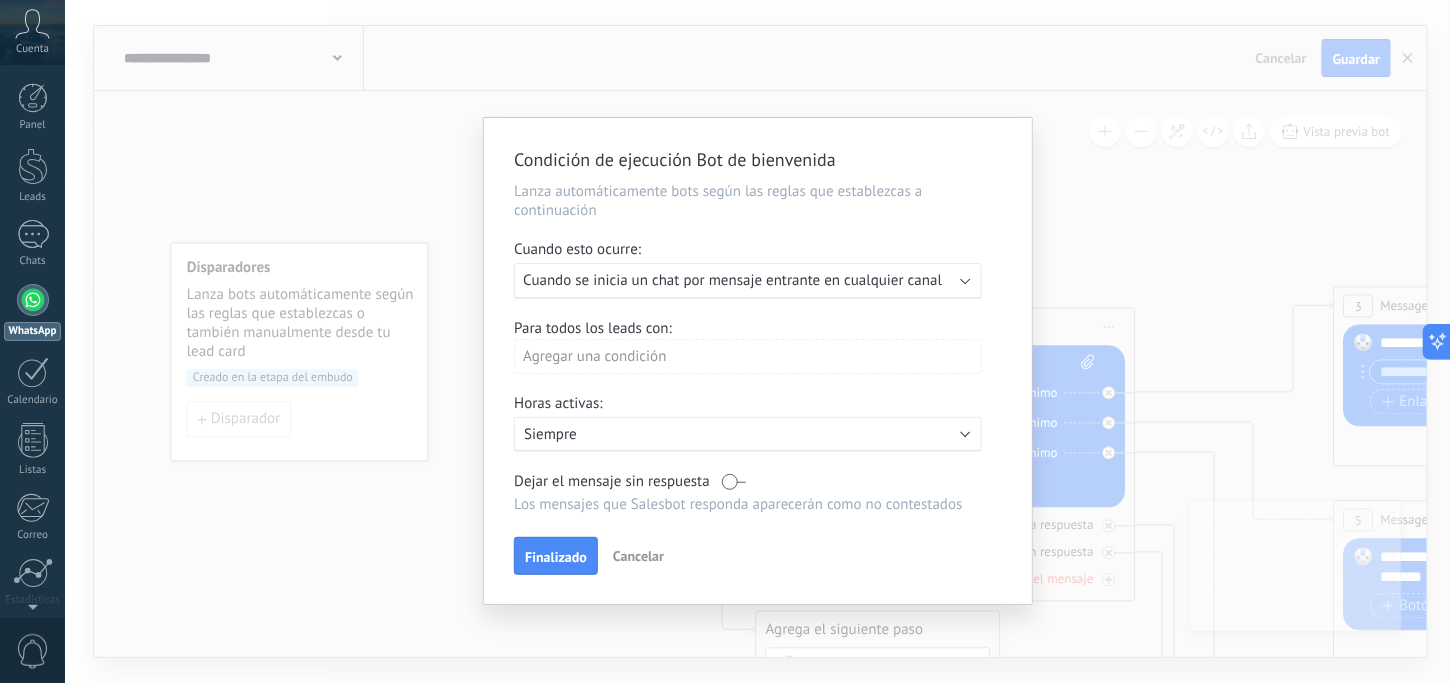 click on "Activo:  Siempre" at bounding box center [748, 434] 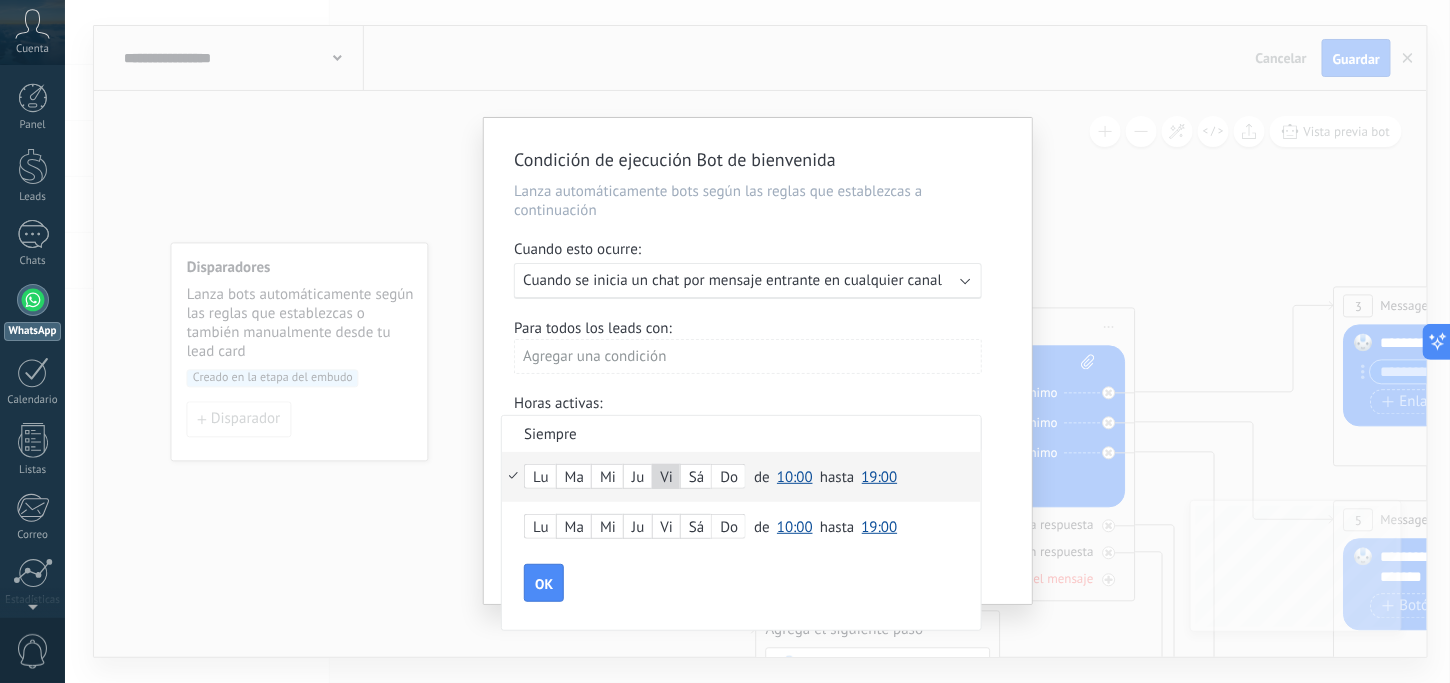 click on "10:00" at bounding box center [795, 477] 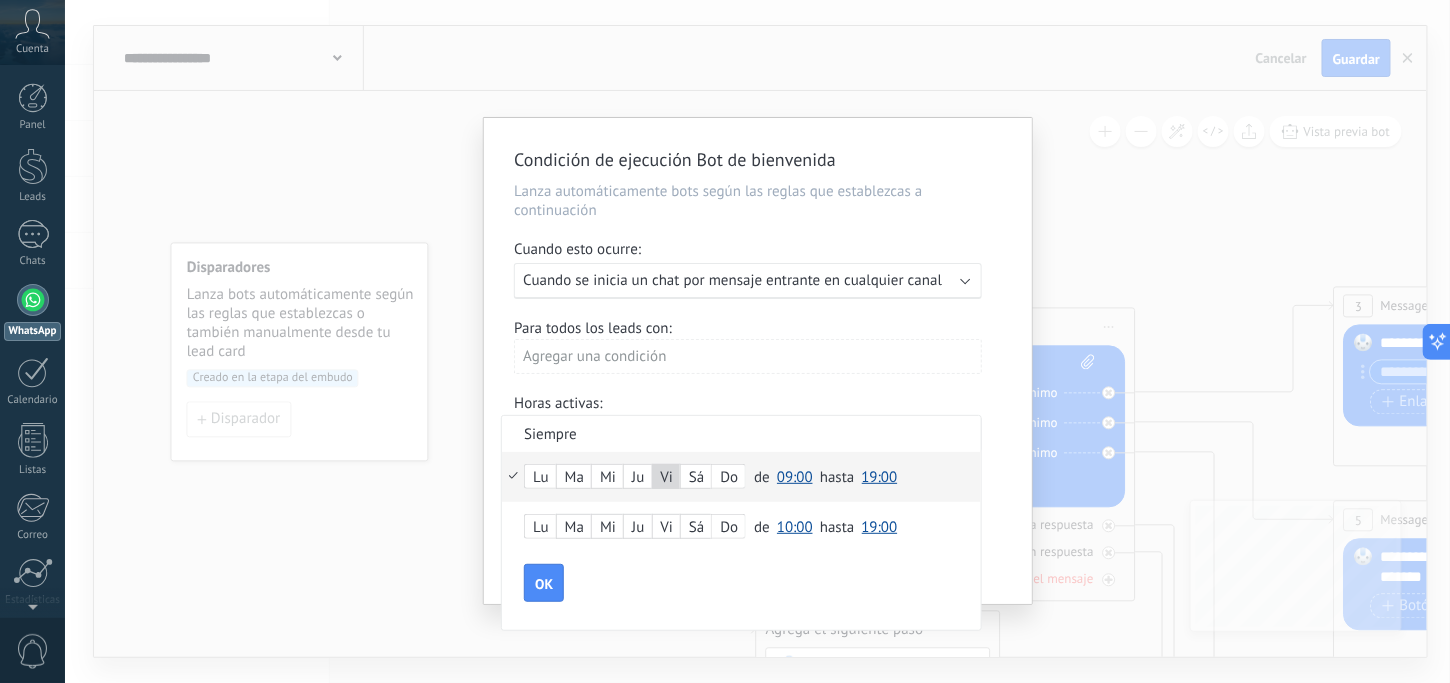 click on "09:00" at bounding box center (795, 477) 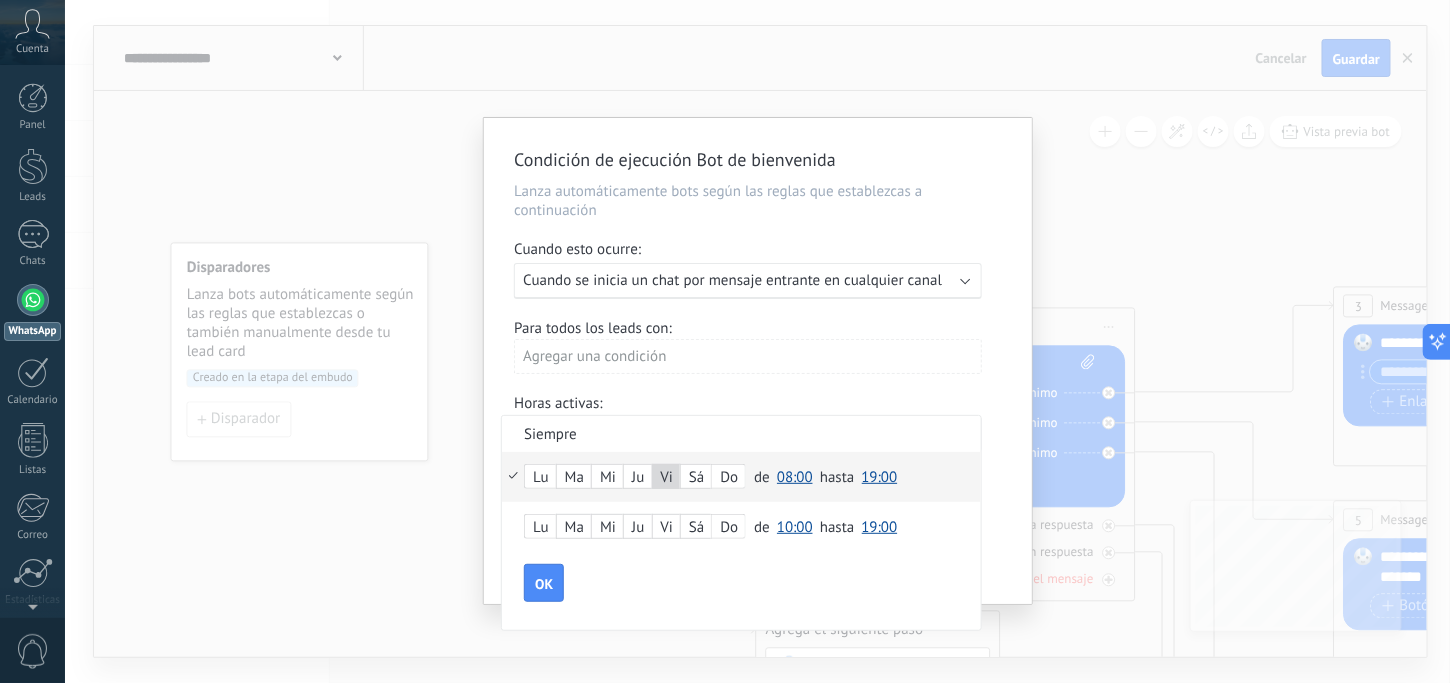 click on "08:00" at bounding box center [795, 477] 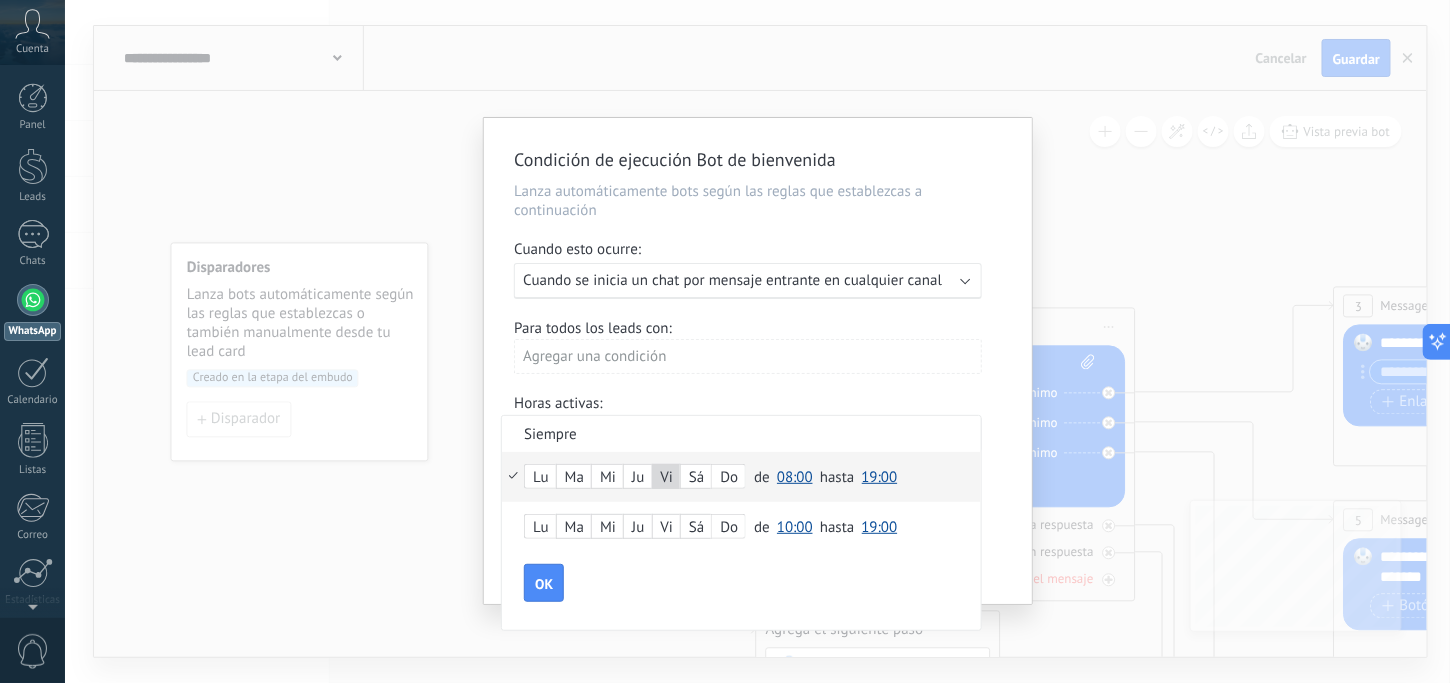 click on "08:00" at bounding box center (795, 477) 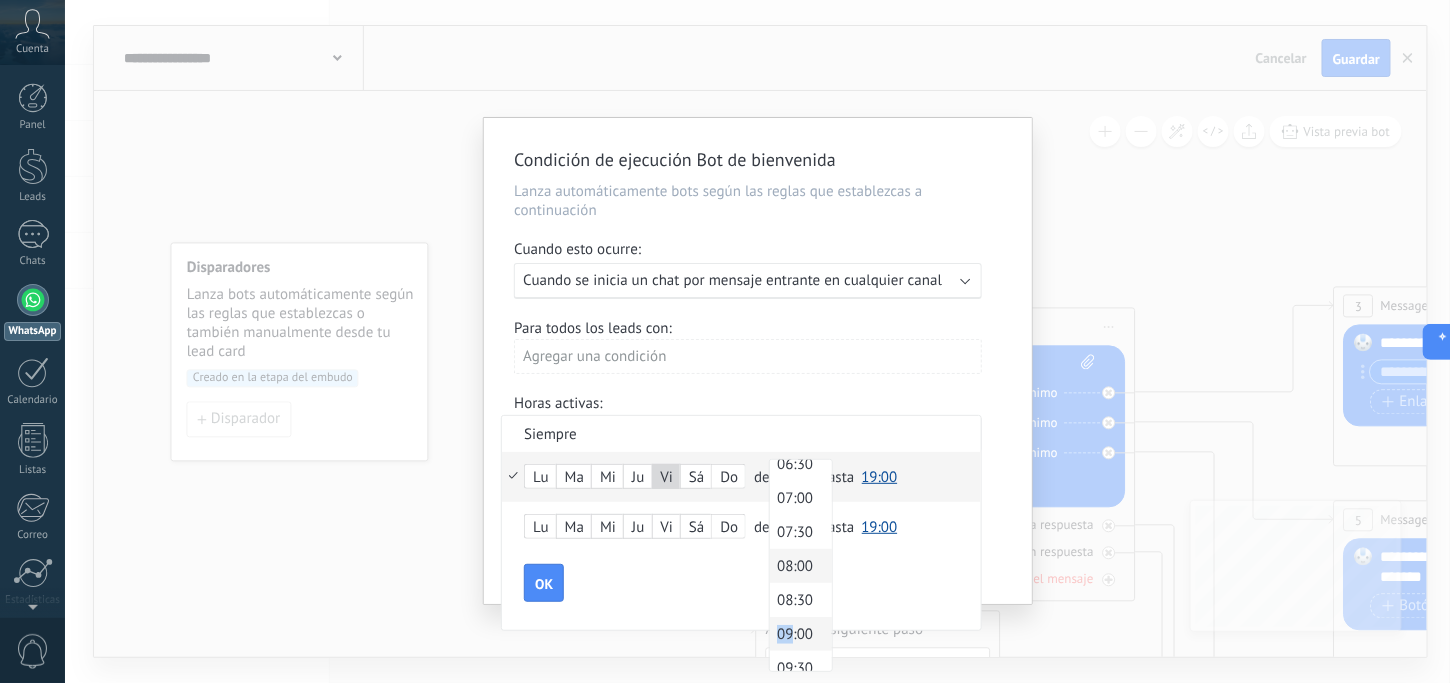 click on "09:00" at bounding box center (798, 634) 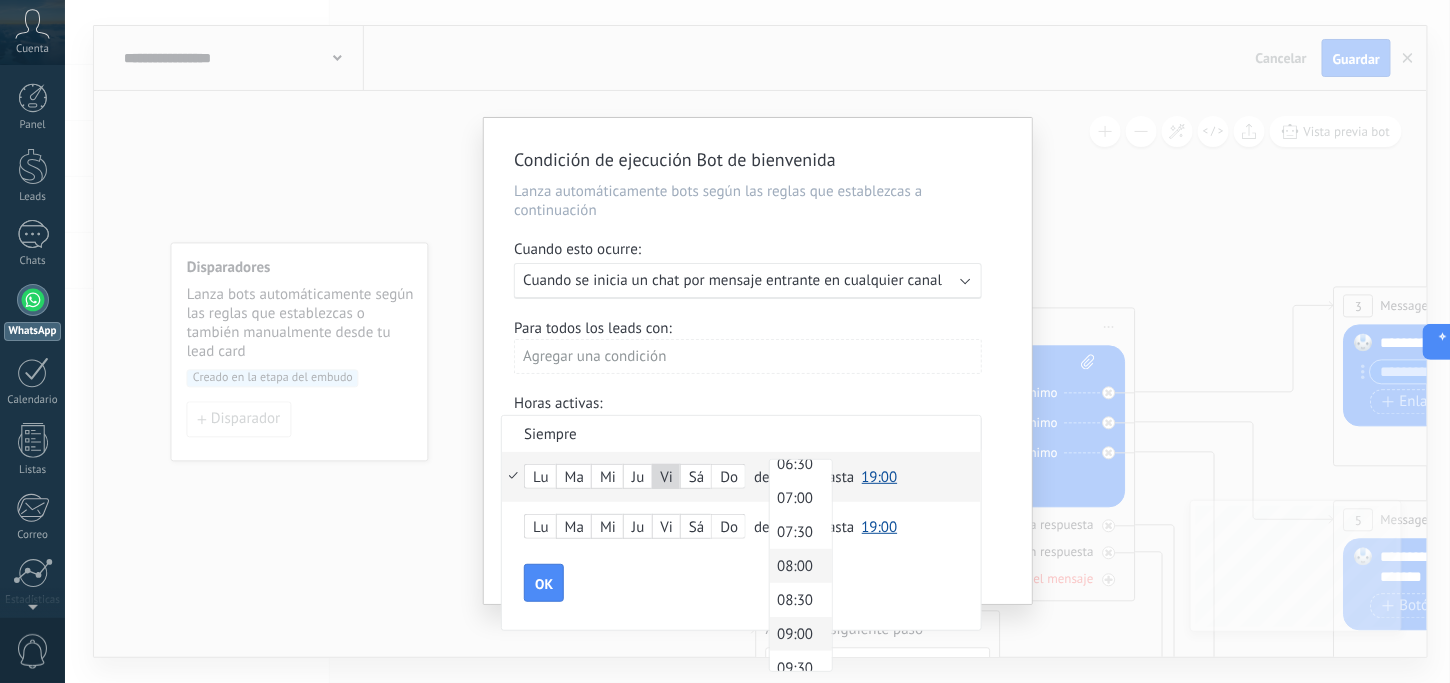 click on "Lu Ma Mi Ju Vi Sá Do de 00:00 00:30 01:00 01:30 02:00 02:30 03:00 03:30 04:00 04:30 05:00 05:30 06:00 06:30 07:00 07:30 08:00 08:30 09:00 09:30 10:00 10:30 11:00 11:30 12:00 12:30 13:00 13:30 14:00 14:30 15:00 15:30 16:00 16:30 17:00 17:30 18:00 18:30 19:00 19:30 20:00 20:30 21:00 21:30 22:00 22:30 23:00 23:30 08:00 hasta 00:00 00:30 01:00 01:30 02:00 02:30 03:00 03:30 04:00 04:30 05:00 05:30 06:00 06:30 07:00 07:30 08:00 08:30 09:00 09:30 10:00 10:30 11:00 11:30 12:00 12:30 13:00 13:30 14:00 14:30 15:00 15:30 16:00 16:30 17:00 17:30 18:00 18:30 19:00 19:30 20:00 20:30 21:00 21:30 22:00 22:30 23:00 23:30 19:00 Lu Ma Mi Ju Vi Sá Do de 00:00 00:30 01:00 01:30 02:00 02:30 03:00 03:30 04:00 04:30 05:00 05:30 06:00 06:30 07:00 07:30 08:00 08:30 09:00 09:30 10:00 10:30 11:00 11:30 12:00 12:30 13:00 13:30 14:00 14:30 15:00 15:30 16:00 16:30 17:00 17:30 18:00 18:30 19:00 19:30 20:00 20:30 21:00 21:30 22:00 22:30 23:00 23:30 10:00 hasta 00:00 00:30 01:00 01:30 02:00 02:30 03:00 03:30 04:00 04:30 05:00 05:30 06:00 OK" at bounding box center (741, 540) 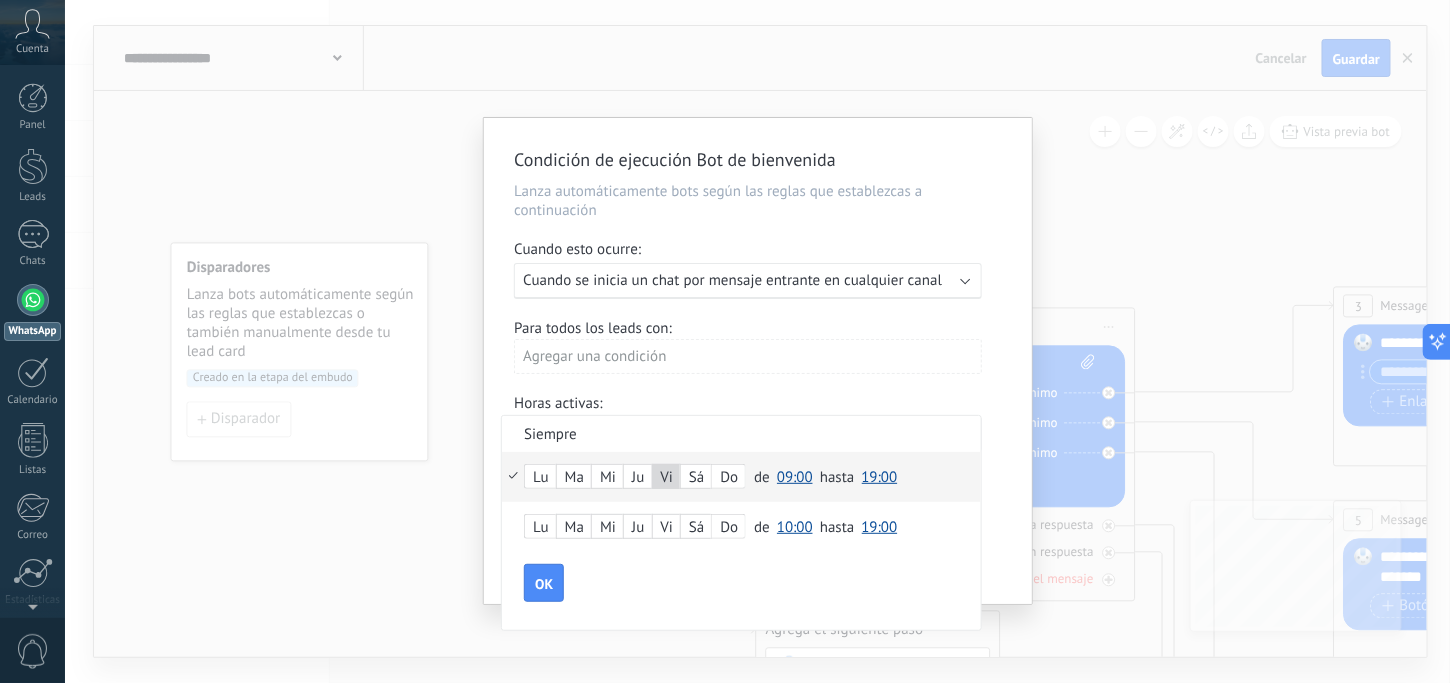 click on "19:00" at bounding box center (880, 477) 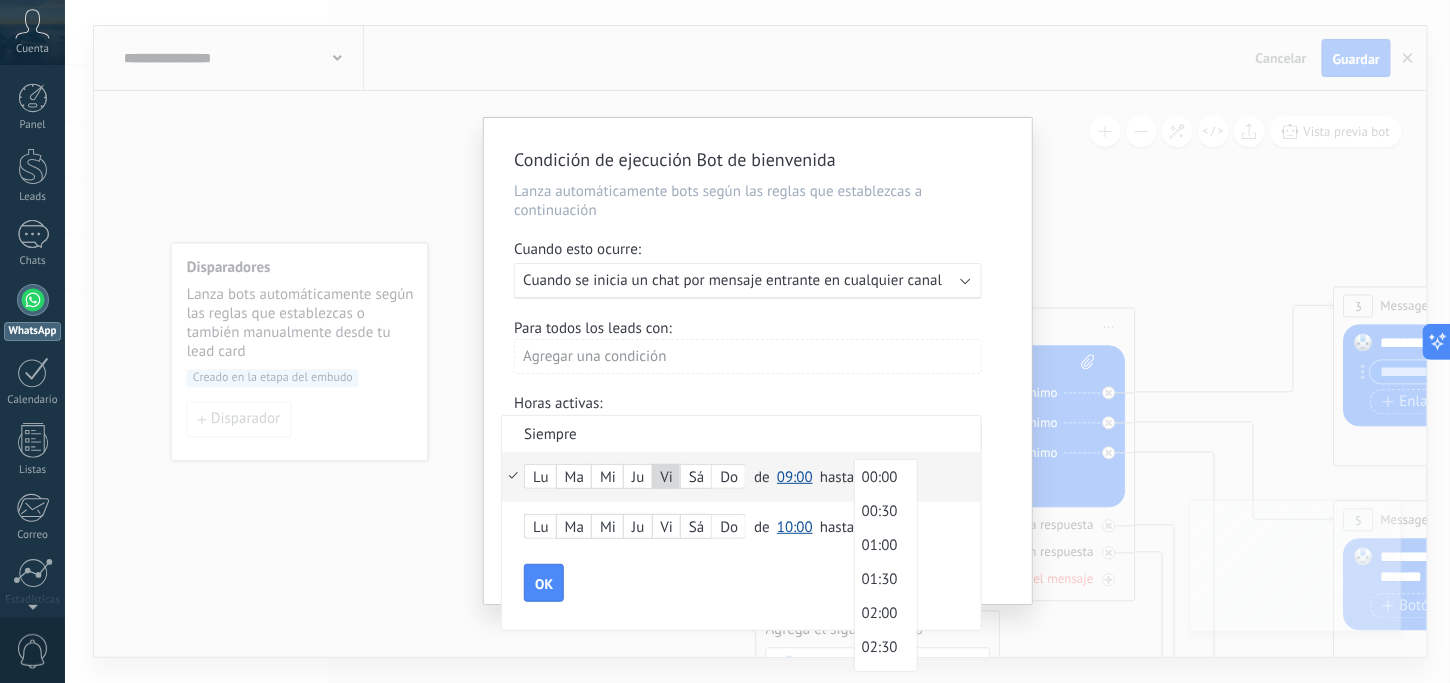 scroll, scrollTop: 1132, scrollLeft: 0, axis: vertical 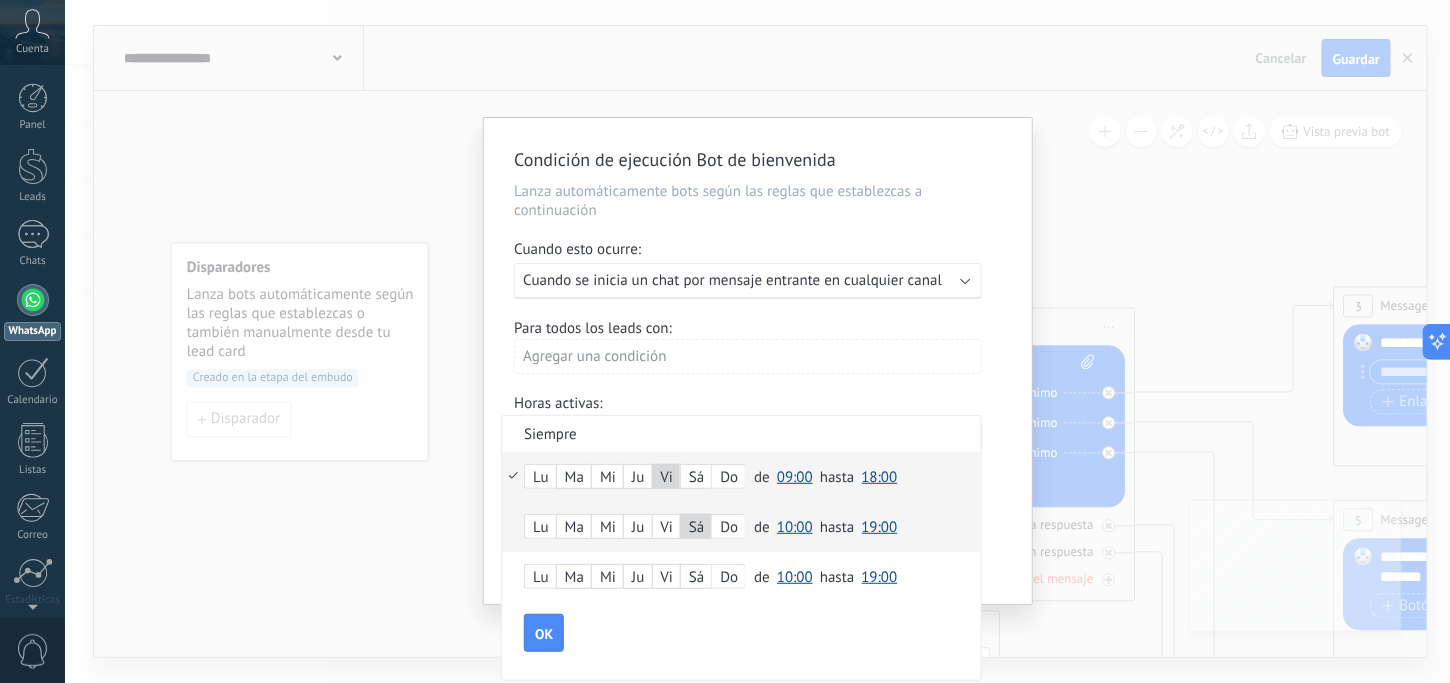 click on "10:00" at bounding box center (795, 527) 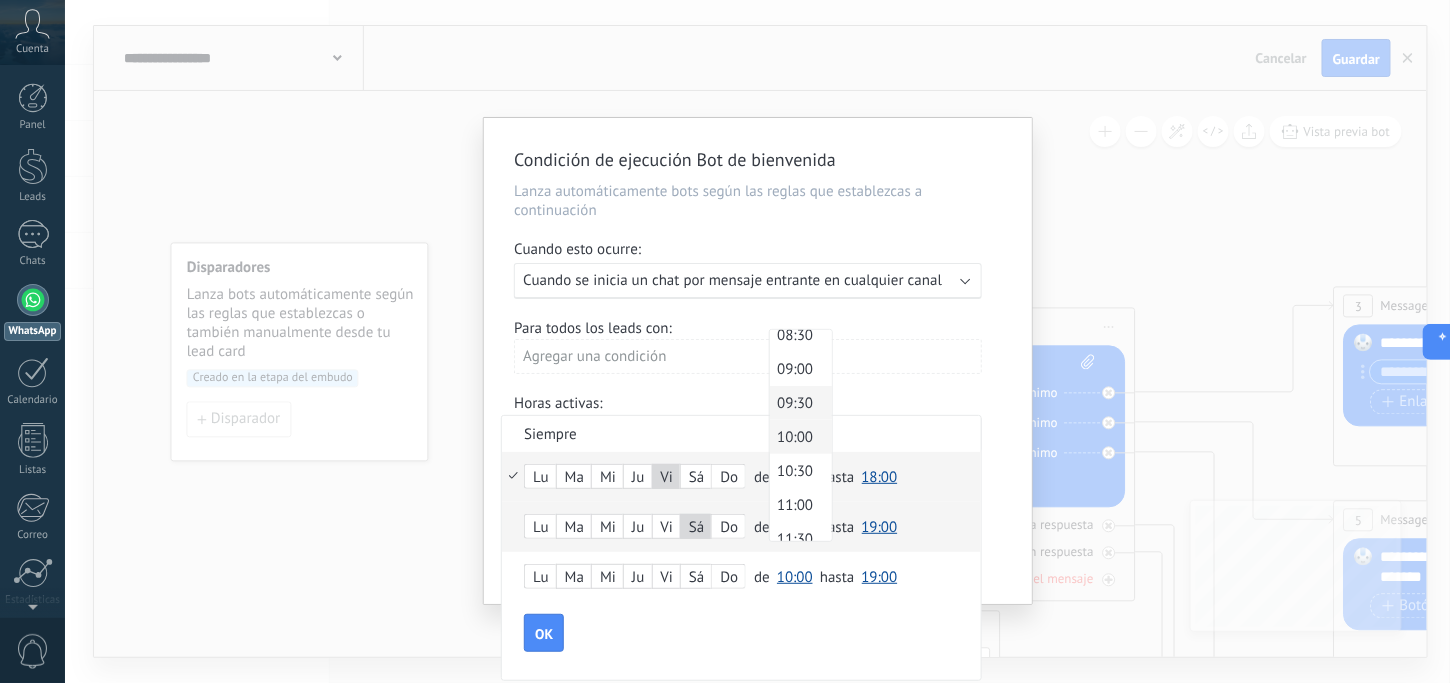 click on "09:30" at bounding box center (798, 403) 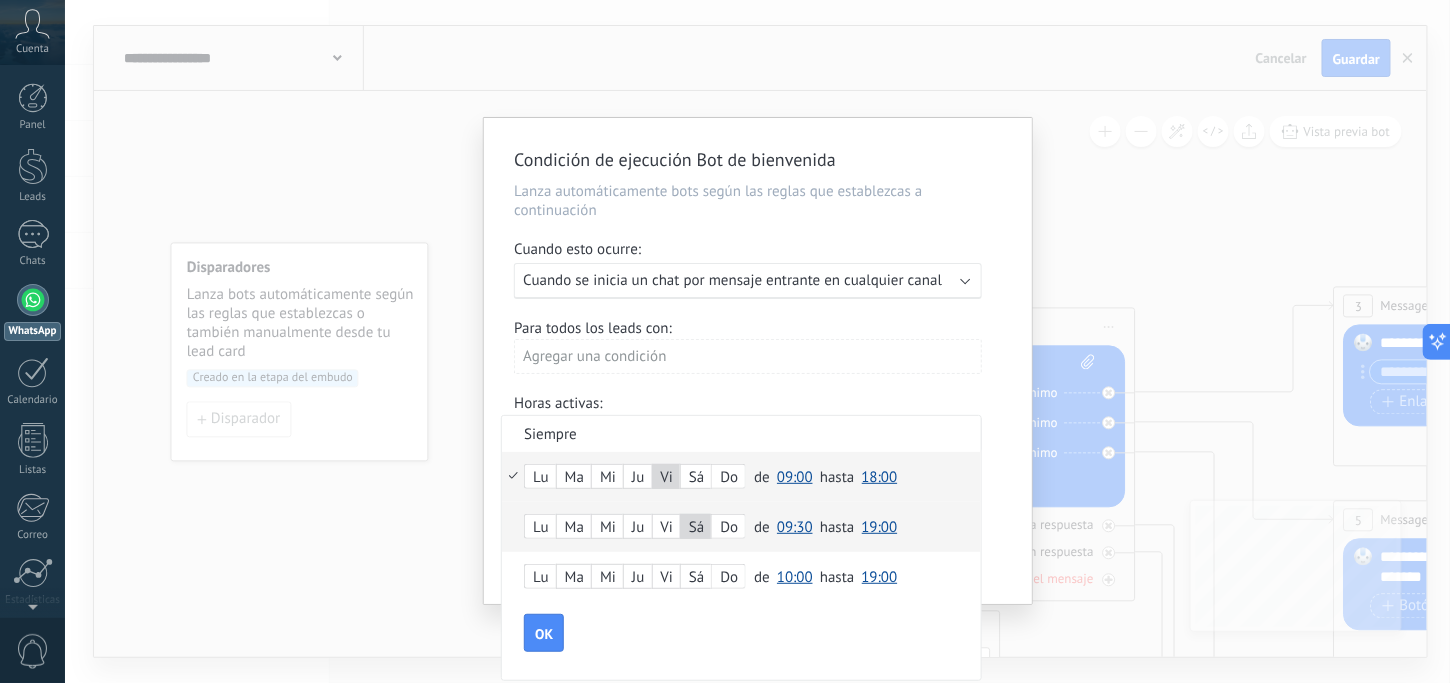 click on "19:00" at bounding box center [880, 527] 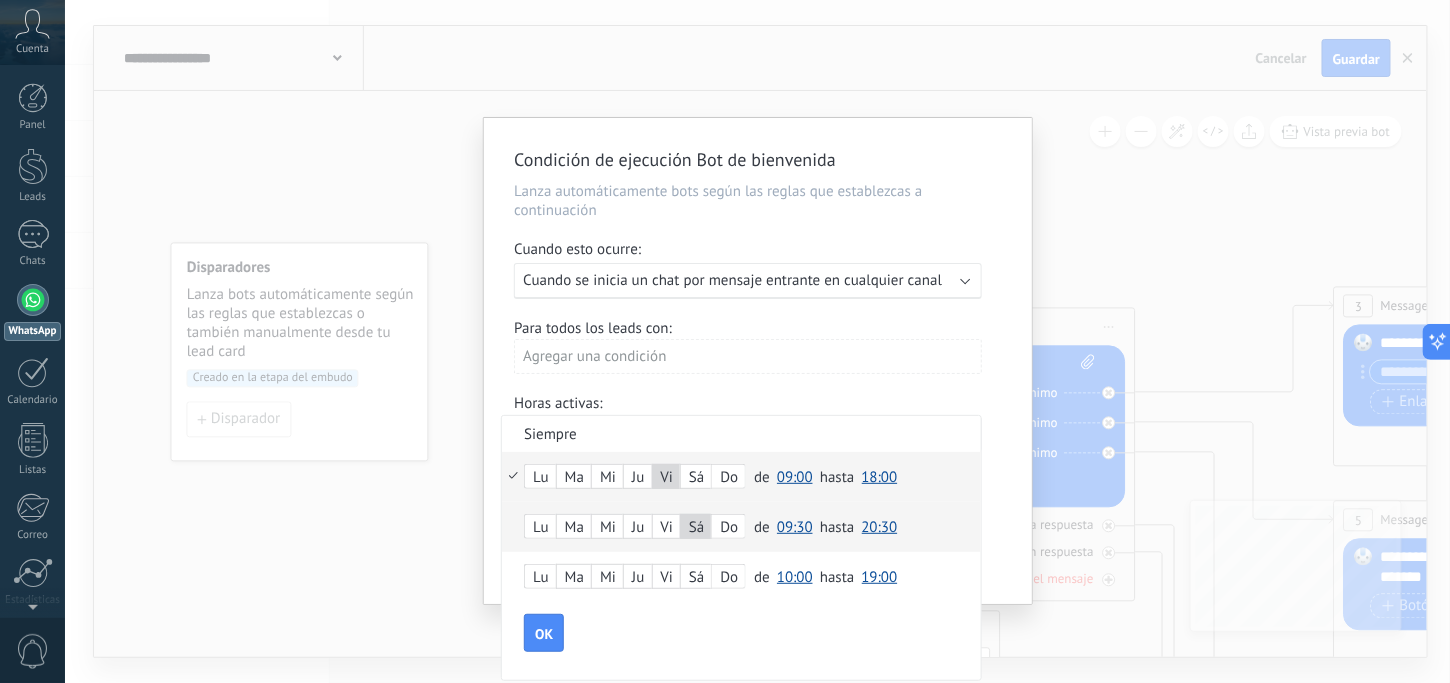 click on "20:30" at bounding box center [880, 527] 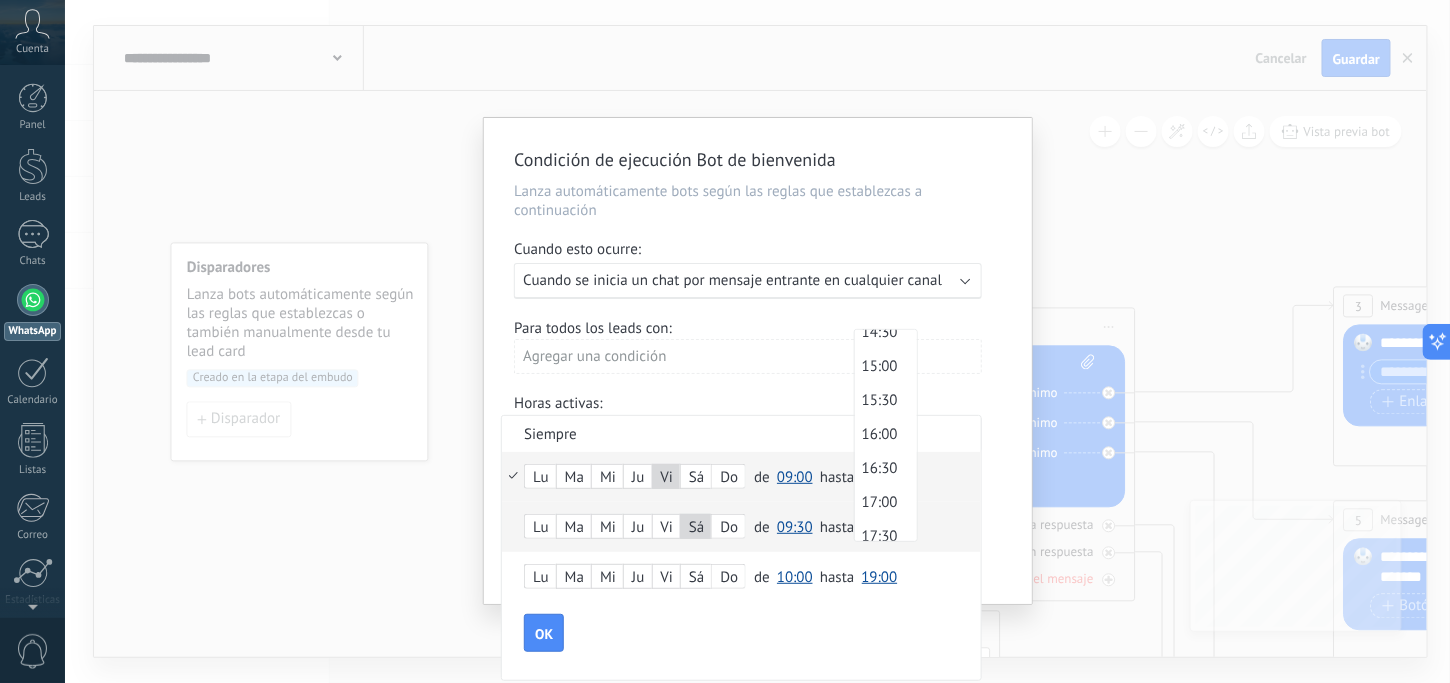 scroll, scrollTop: 901, scrollLeft: 0, axis: vertical 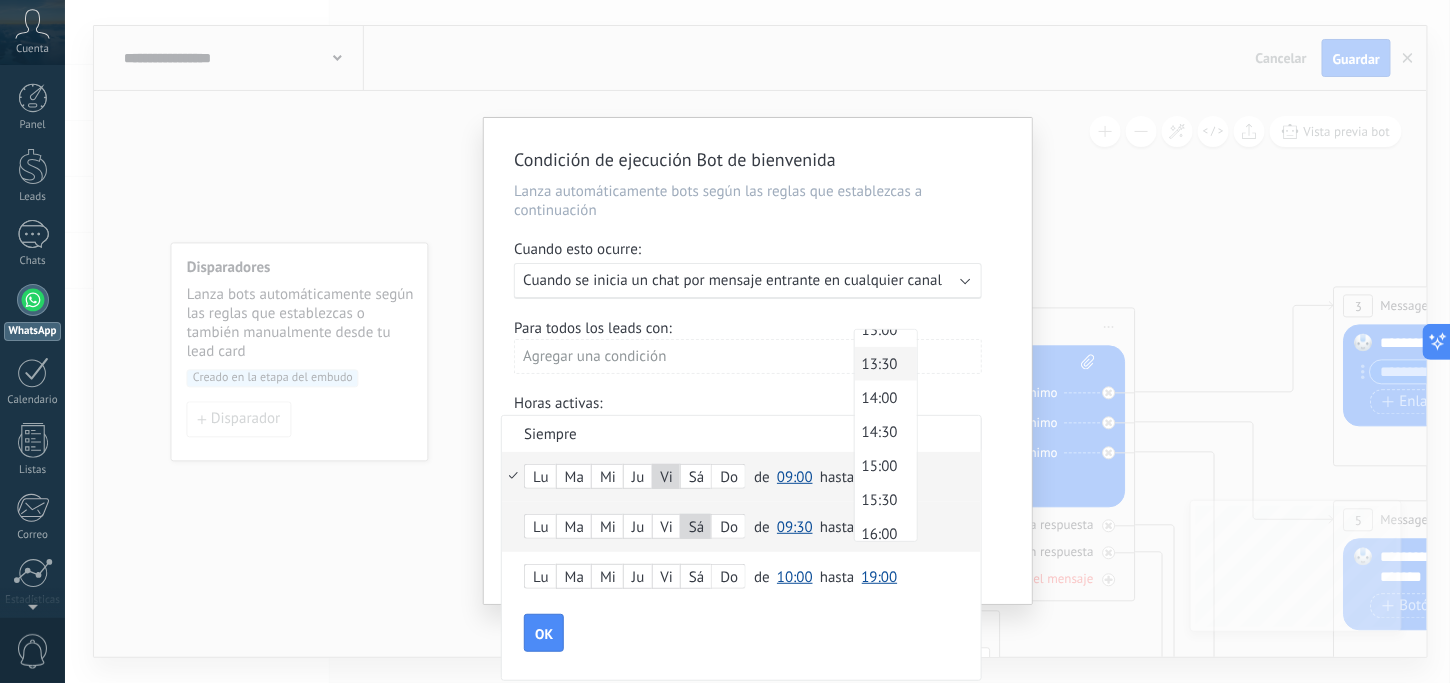 click on "13:30" at bounding box center [883, 364] 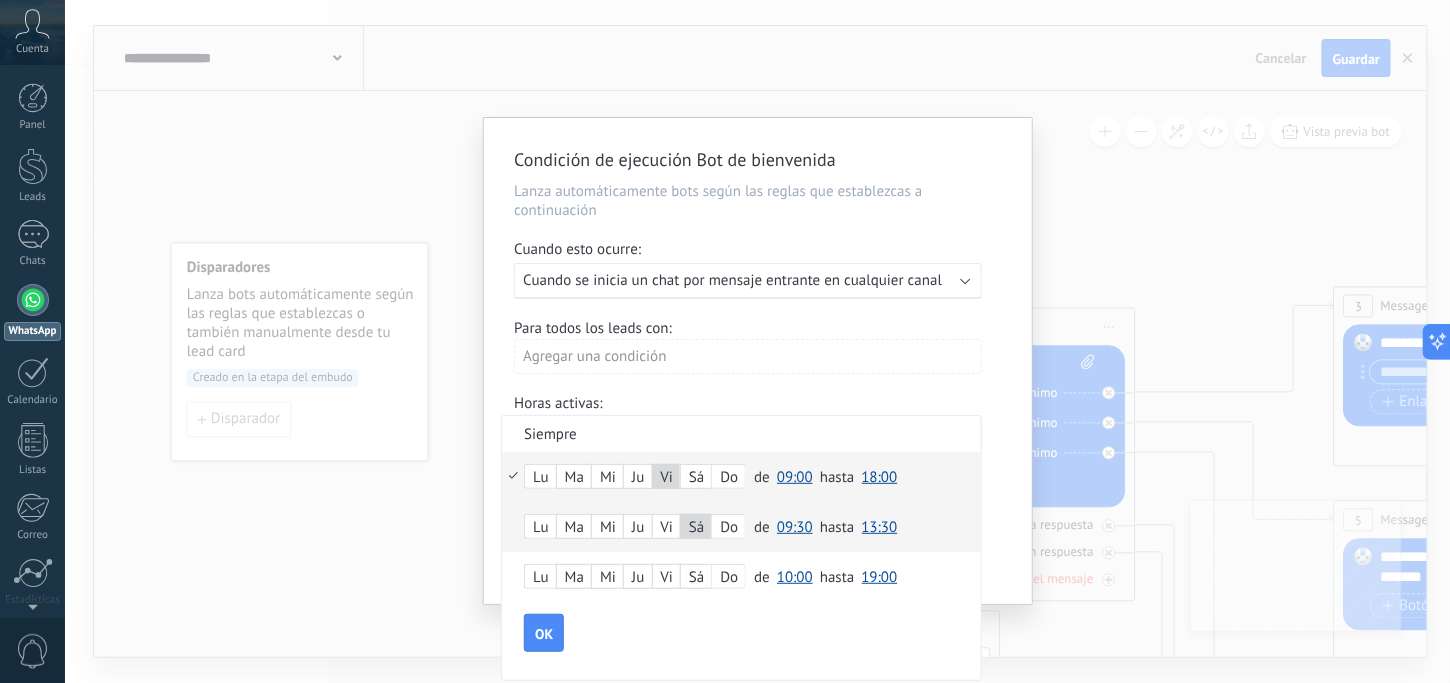 click on "Do" at bounding box center (728, 578) 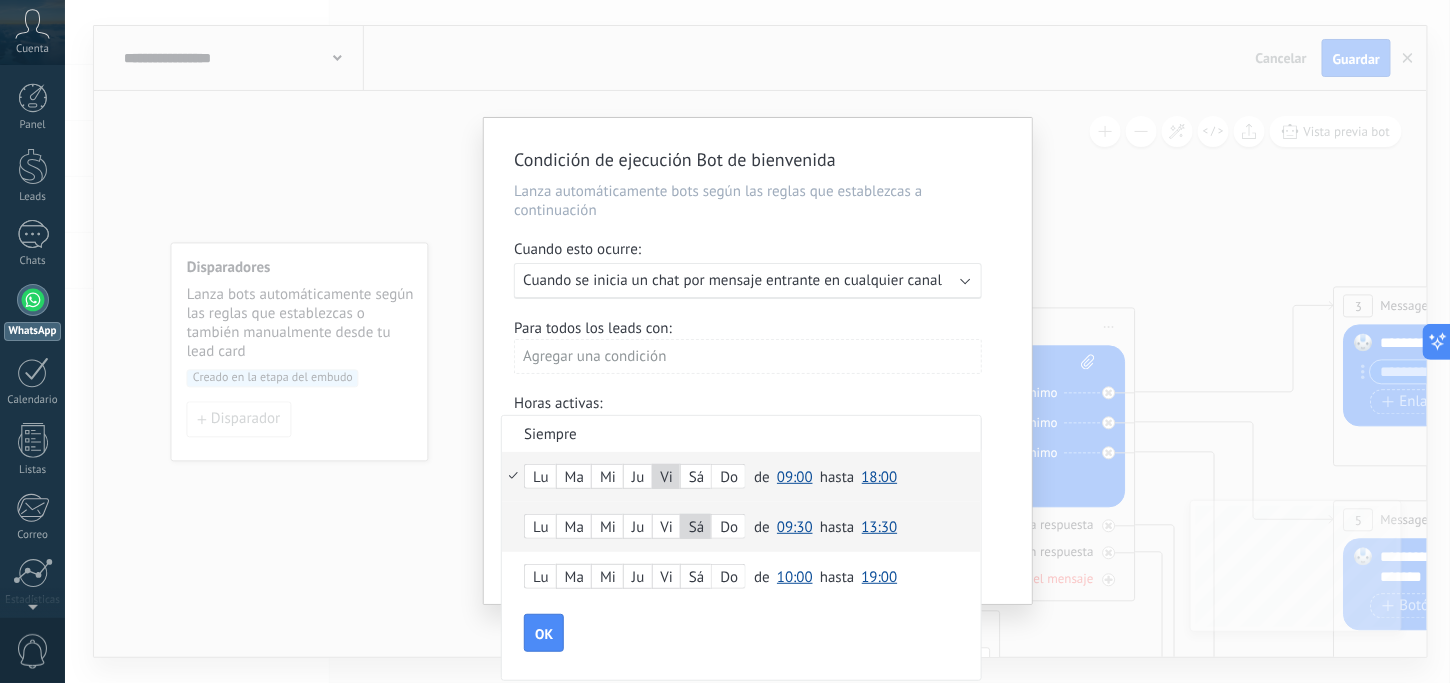click on "Do" at bounding box center [728, 578] 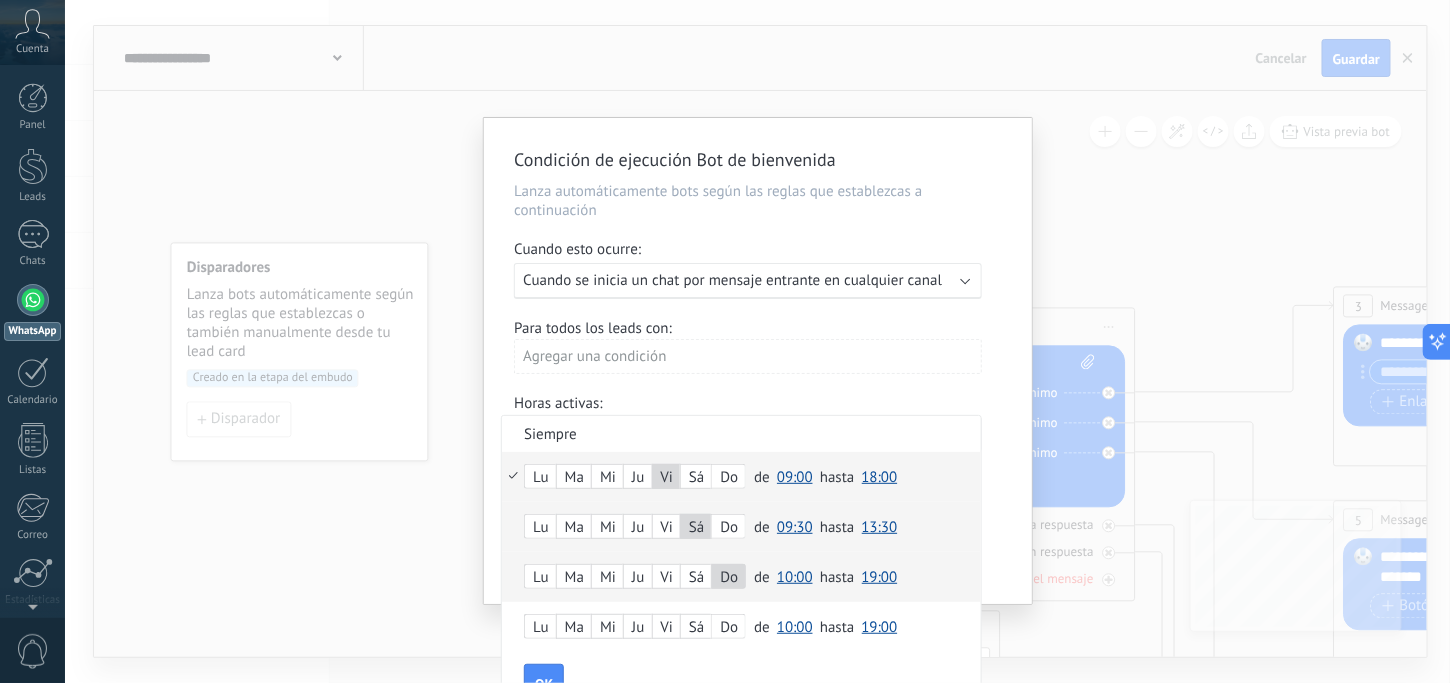 drag, startPoint x: 822, startPoint y: 620, endPoint x: 321, endPoint y: 528, distance: 509.37708 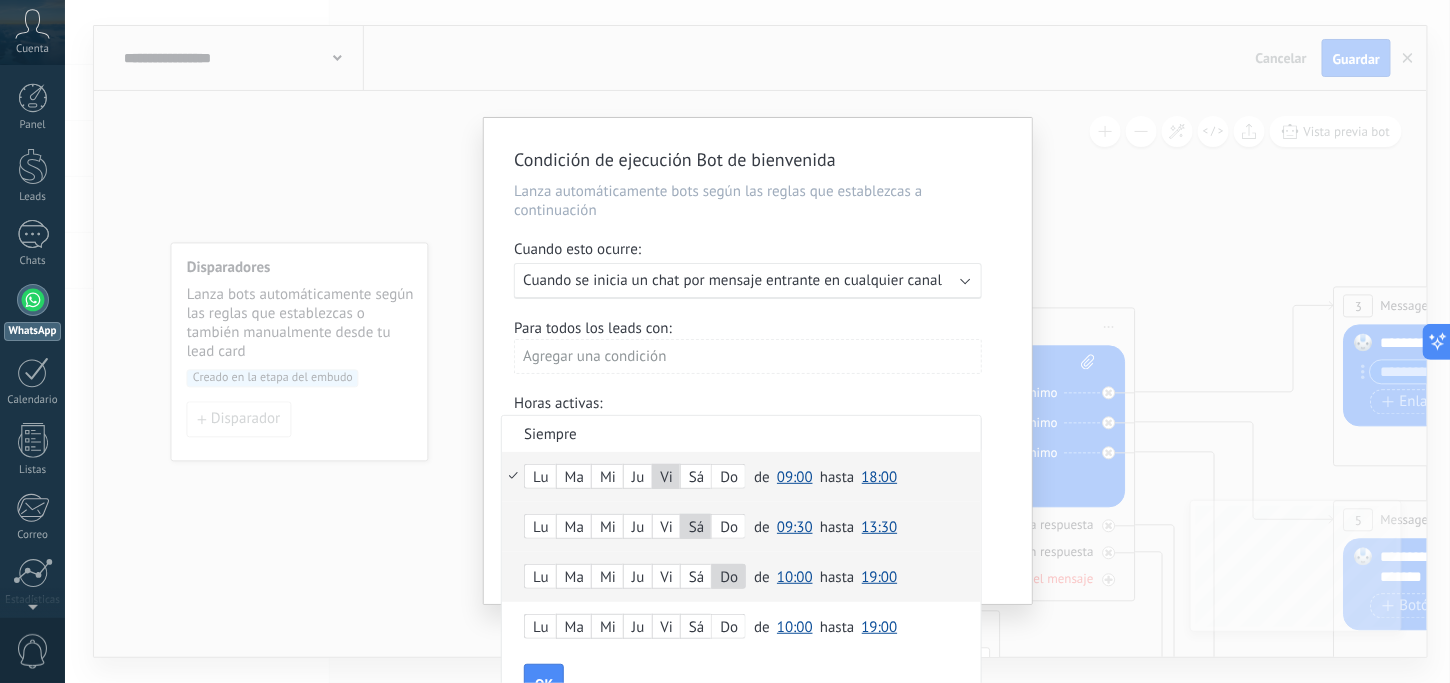 click on "Condición de ejecución Bot de bienvenida Lanza automáticamente bots según las reglas que establezcas a continuación Cuando esto ocurre: Ejecutar:  Cuando se inicia un chat por mensaje entrante en cualquier canal Para todos los leads con: Agregar una condición Horas activas: Activo:  Siempre Siempre Lu Ma Mi Ju Vi Sá Do de 00:00 00:30 01:00 01:30 02:00 02:30 03:00 03:30 04:00 04:30 05:00 05:30 06:00 06:30 07:00 07:30 08:00 08:30 09:00 09:30 10:00 10:30 11:00 11:30 12:00 12:30 13:00 13:30 14:00 14:30 15:00 15:30 16:00 16:30 17:00 17:30 18:00 18:30 19:00 19:30 20:00 20:30 21:00 21:30 22:00 22:30 23:00 23:30 09:00 hasta 00:00 00:30 01:00 01:30 02:00 02:30 03:00 03:30 04:00 04:30 05:00 05:30 06:00 06:30 07:00 07:30 08:00 08:30 09:00 09:30 10:00 10:30 11:00 11:30 12:00 12:30 13:00 13:30 14:00 14:30 15:00 15:30 16:00 16:30 17:00 17:30 18:00 18:30 19:00 19:30 20:00 20:30 21:00 21:30 22:00 22:30 23:00 23:30 18:00 Lu Ma Mi Ju Vi Sá Do de 00:00 00:30 01:00 01:30 02:00 02:30 03:00 03:30 04:00" at bounding box center [757, 341] 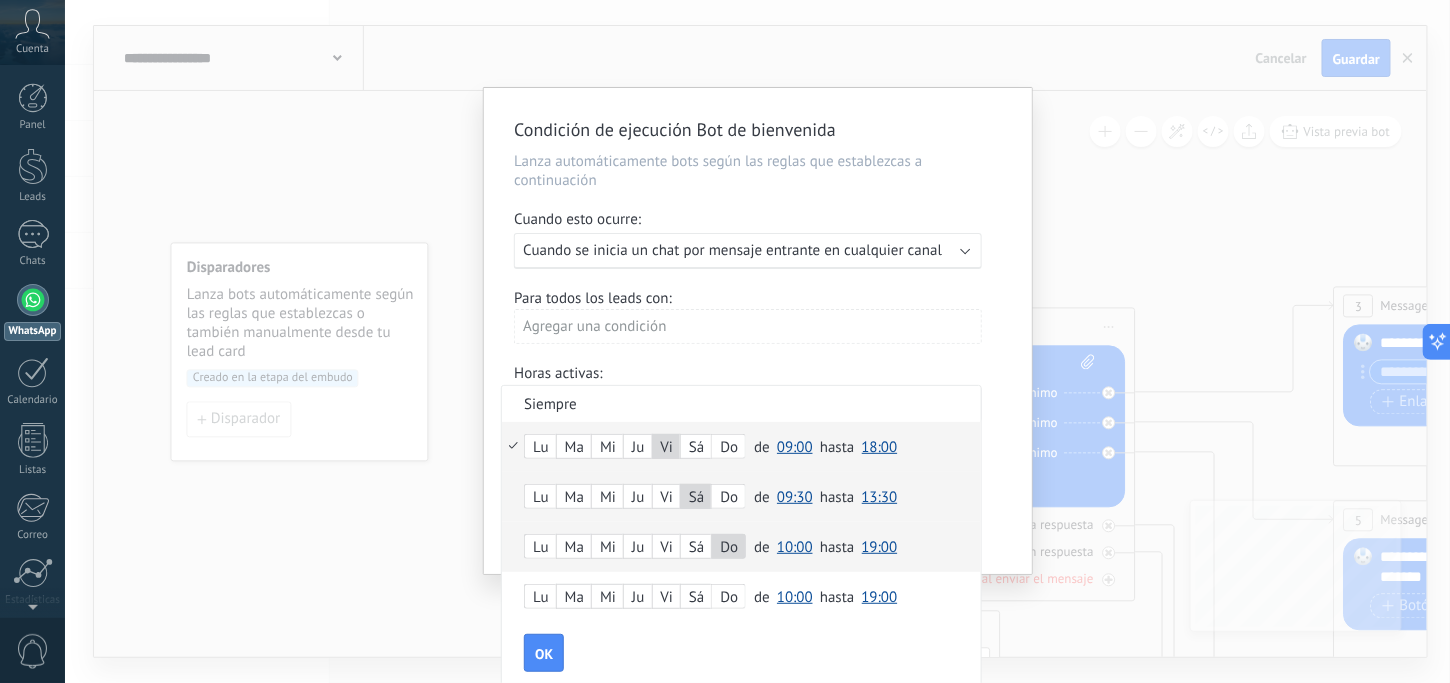 scroll, scrollTop: 43, scrollLeft: 0, axis: vertical 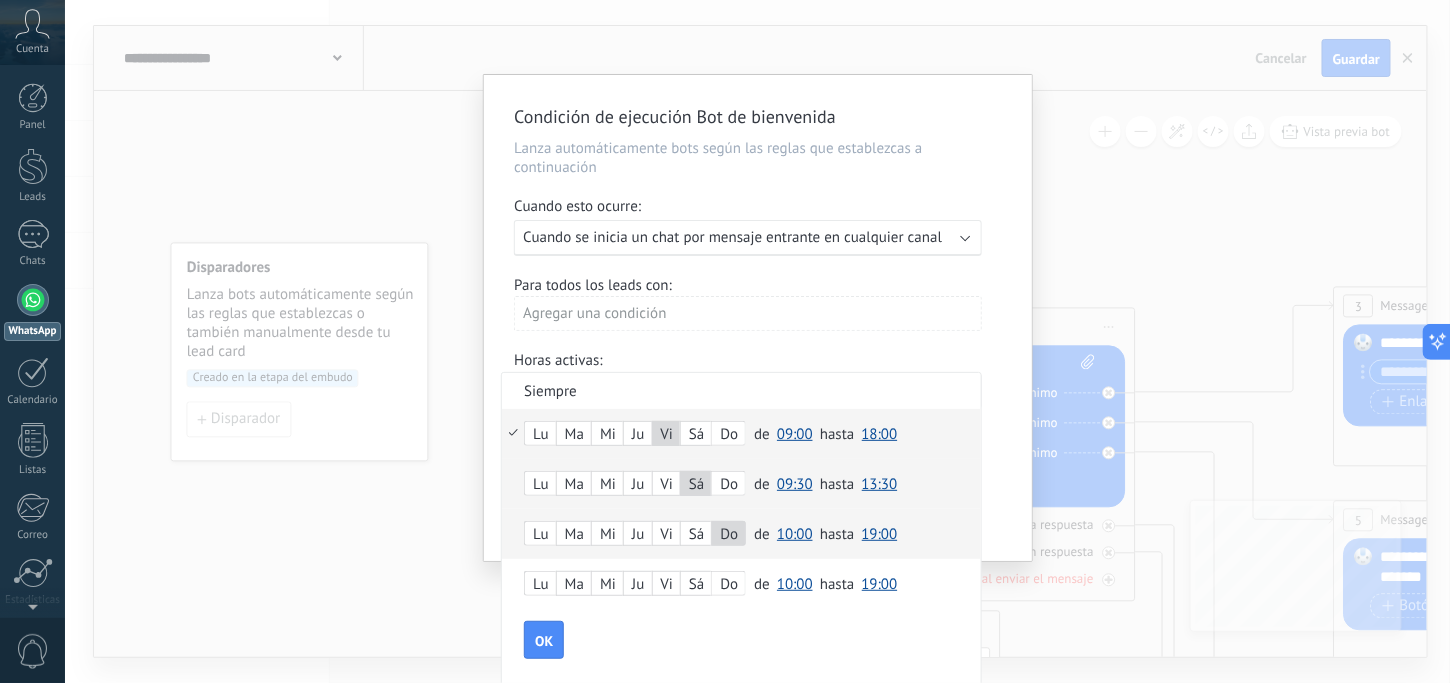 click on "Lu Ma Mi Ju Vi Sá Do de 00:00 00:30 01:00 01:30 02:00 02:30 03:00 03:30 04:00 04:30 05:00 05:30 06:00 06:30 07:00 07:30 08:00 08:30 09:00 09:30 10:00 10:30 11:00 11:30 12:00 12:30 13:00 13:30 14:00 14:30 15:00 15:30 16:00 16:30 17:00 17:30 18:00 18:30 19:00 19:30 20:00 20:30 21:00 21:30 22:00 22:30 23:00 23:30 09:30 hasta 00:00 00:30 01:00 01:30 02:00 02:30 03:00 03:30 04:00 04:30 05:00 05:30 06:00 06:30 07:00 07:30 08:00 08:30 09:00 09:30 10:00 10:30 11:00 11:30 12:00 12:30 13:00 13:30 14:00 14:30 15:00 15:30 16:00 16:30 17:00 17:30 18:00 18:30 19:00 19:30 20:00 20:30 21:00 21:30 22:00 22:30 23:00 23:30 13:30" at bounding box center [741, 484] 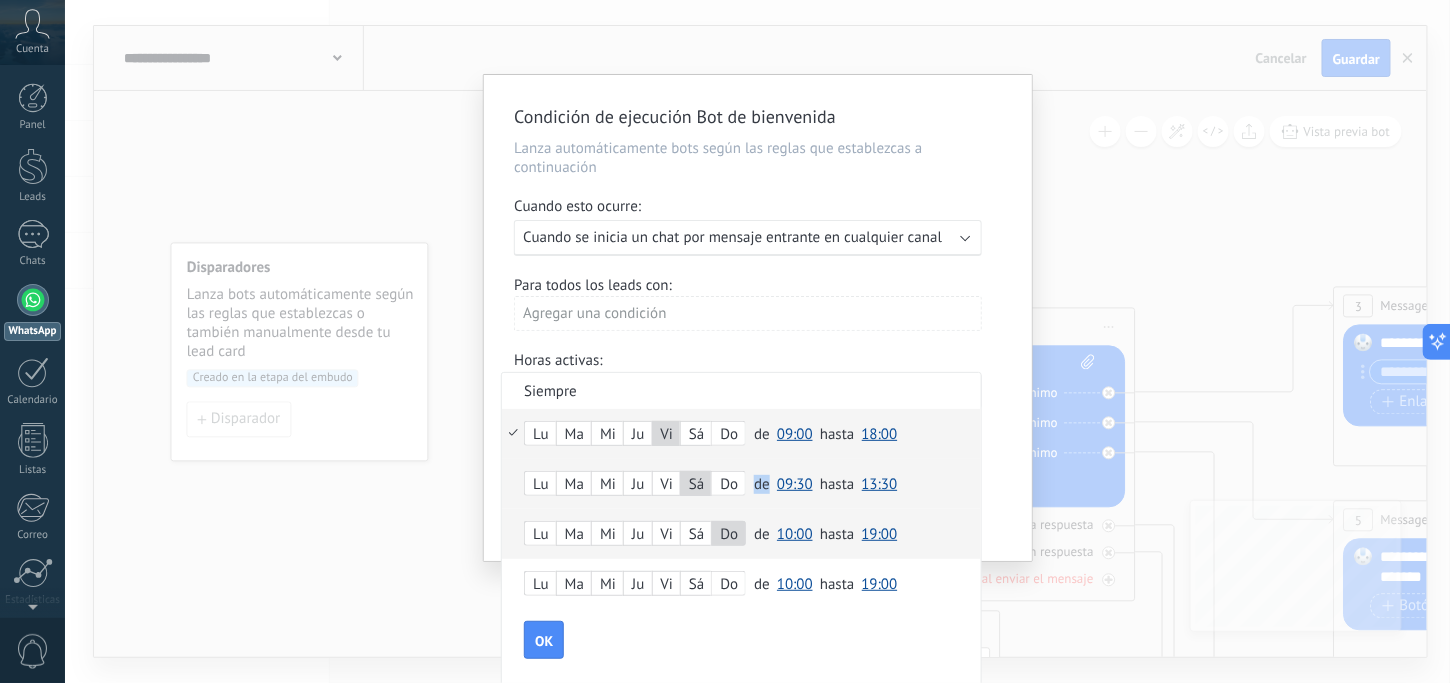 click on "Lu Ma Mi Ju Vi Sá Do de 00:00 00:30 01:00 01:30 02:00 02:30 03:00 03:30 04:00 04:30 05:00 05:30 06:00 06:30 07:00 07:30 08:00 08:30 09:00 09:30 10:00 10:30 11:00 11:30 12:00 12:30 13:00 13:30 14:00 14:30 15:00 15:30 16:00 16:30 17:00 17:30 18:00 18:30 19:00 19:30 20:00 20:30 21:00 21:30 22:00 22:30 23:00 23:30 09:30 hasta 00:00 00:30 01:00 01:30 02:00 02:30 03:00 03:30 04:00 04:30 05:00 05:30 06:00 06:30 07:00 07:30 08:00 08:30 09:00 09:30 10:00 10:30 11:00 11:30 12:00 12:30 13:00 13:30 14:00 14:30 15:00 15:30 16:00 16:30 17:00 17:30 18:00 18:30 19:00 19:30 20:00 20:30 21:00 21:30 22:00 22:30 23:00 23:30 13:30" at bounding box center (741, 484) 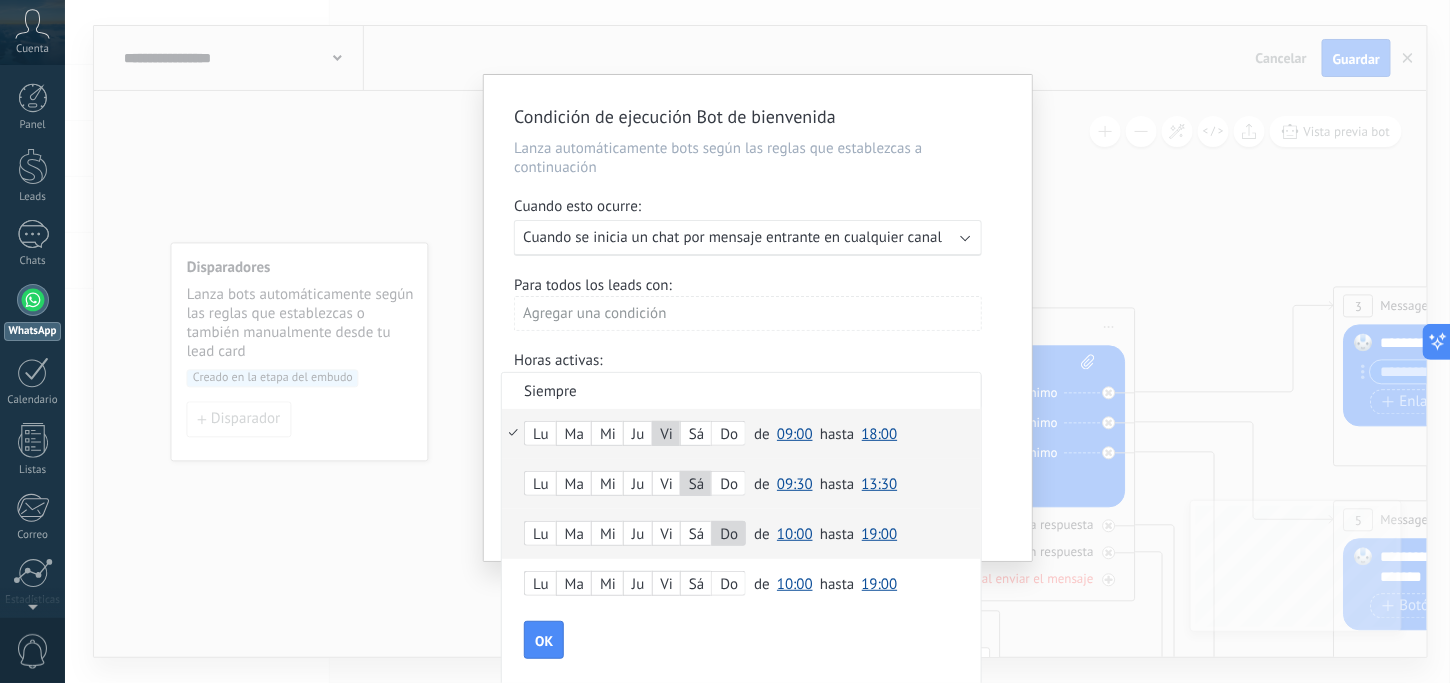 click on "Lu Ma Mi Ju Vi Sá Do de 00:00 00:30 01:00 01:30 02:00 02:30 03:00 03:30 04:00 04:30 05:00 05:30 06:00 06:30 07:00 07:30 08:00 08:30 09:00 09:30 10:00 10:30 11:00 11:30 12:00 12:30 13:00 13:30 14:00 14:30 15:00 15:30 16:00 16:30 17:00 17:30 18:00 18:30 19:00 19:30 20:00 20:30 21:00 21:30 22:00 22:30 23:00 23:30 09:30 hasta 00:00 00:30 01:00 01:30 02:00 02:30 03:00 03:30 04:00 04:30 05:00 05:30 06:00 06:30 07:00 07:30 08:00 08:30 09:00 09:30 10:00 10:30 11:00 11:30 12:00 12:30 13:00 13:30 14:00 14:30 15:00 15:30 16:00 16:30 17:00 17:30 18:00 18:30 19:00 19:30 20:00 20:30 21:00 21:30 22:00 22:30 23:00 23:30 13:30" at bounding box center (741, 484) 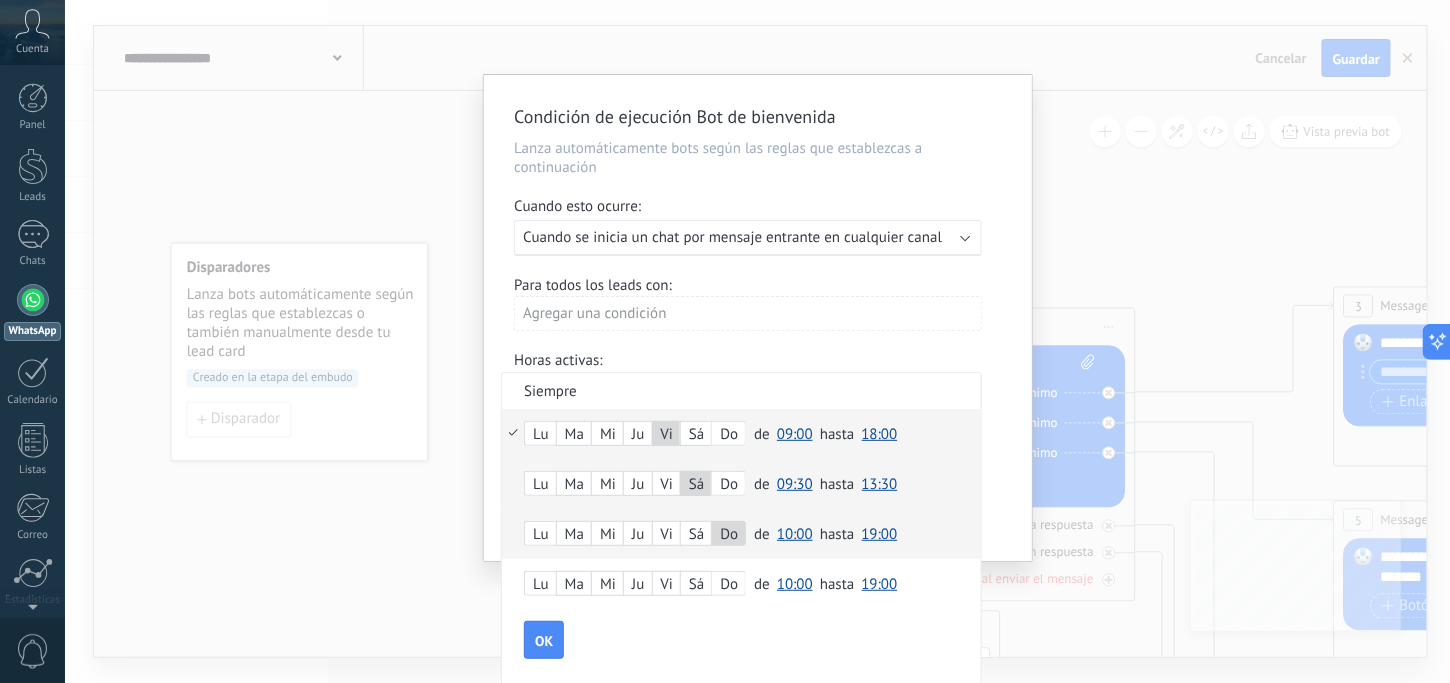 click on "10:00" at bounding box center [795, 534] 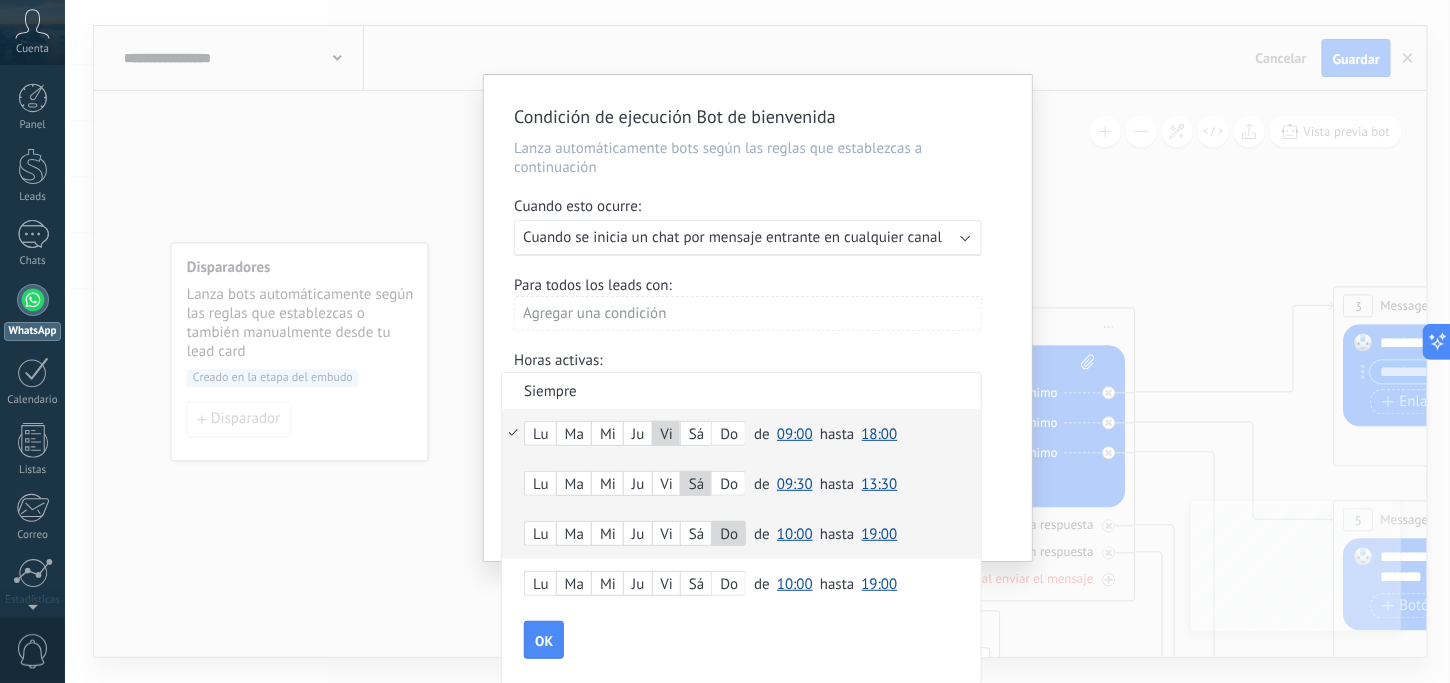 scroll, scrollTop: 0, scrollLeft: 0, axis: both 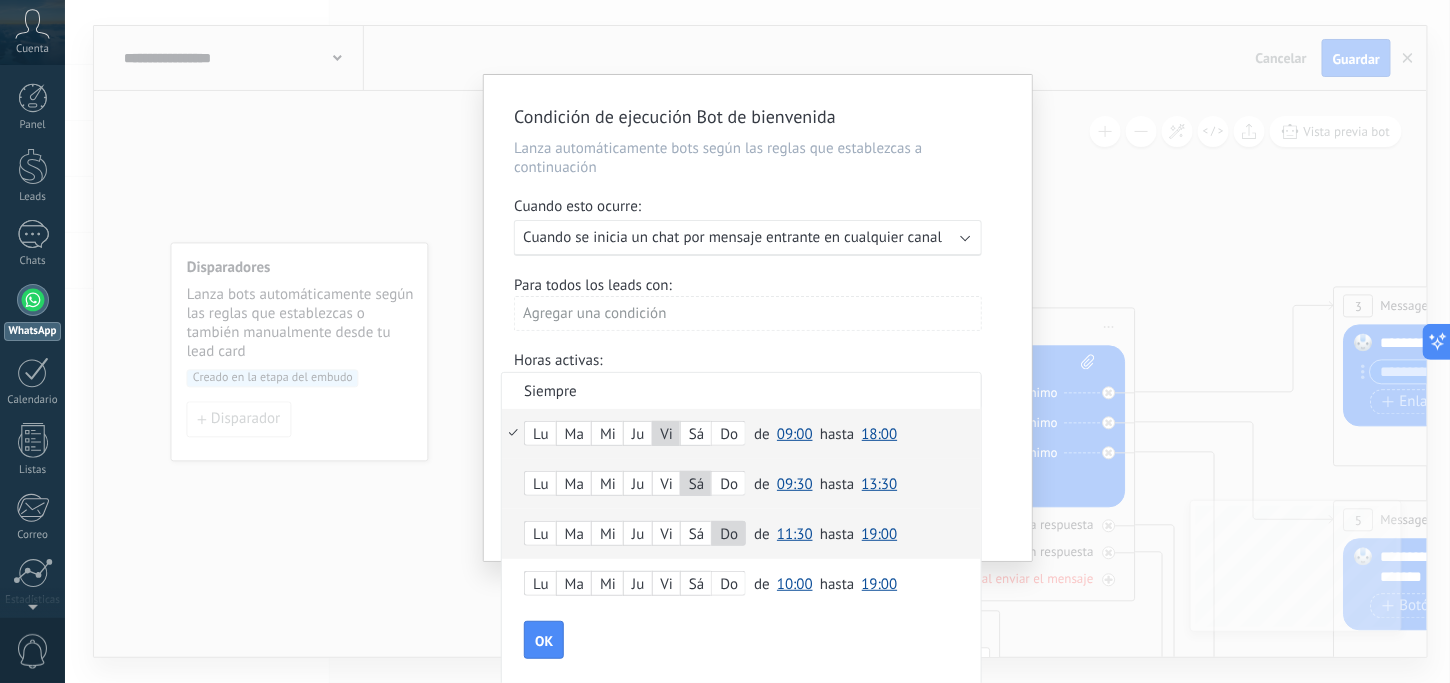 click on "11:30" at bounding box center [795, 534] 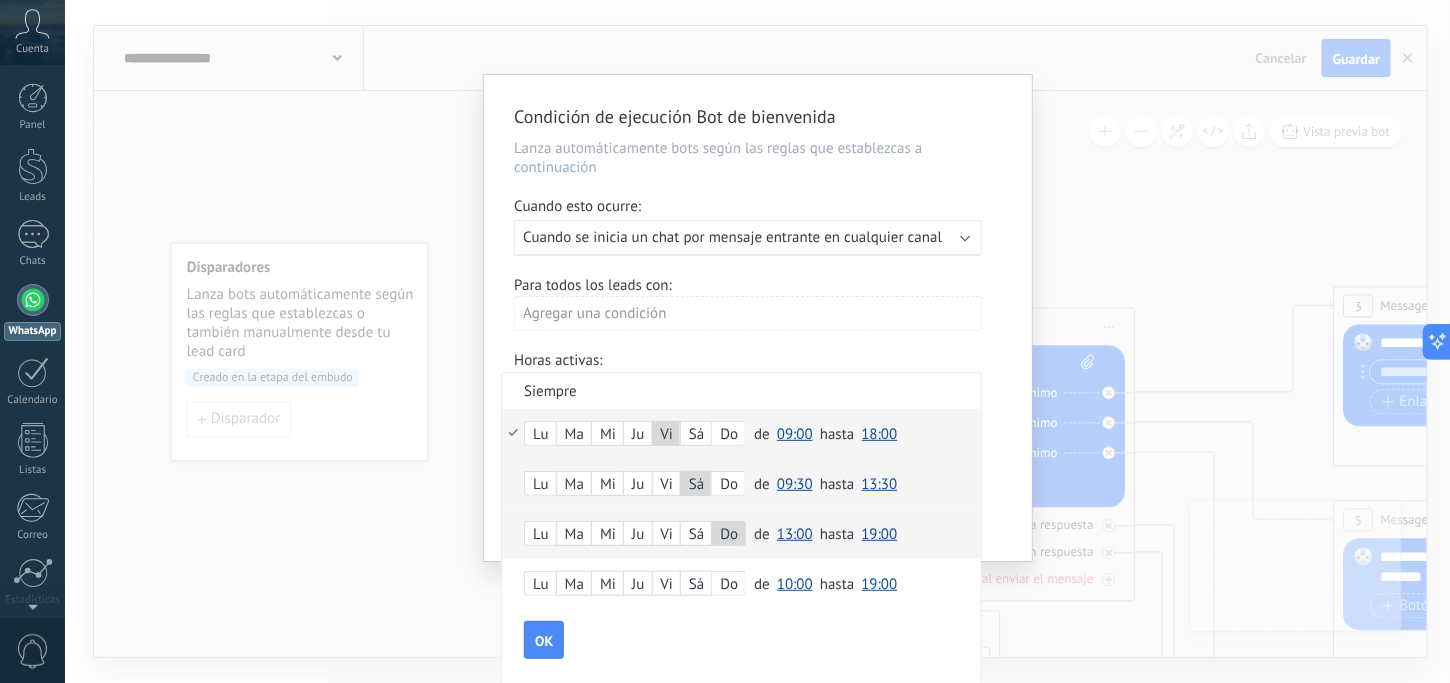 click on "13:00" at bounding box center [795, 534] 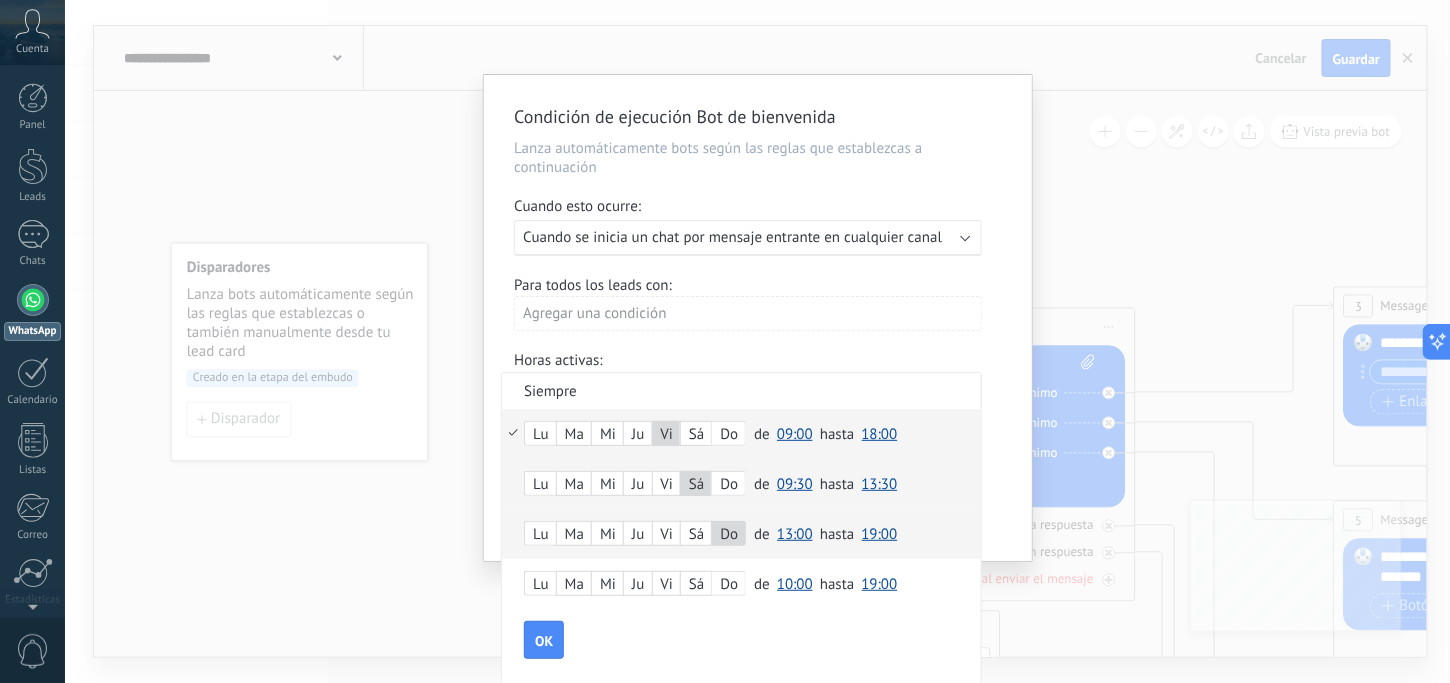 click on "14:30" at bounding box center [0, 0] 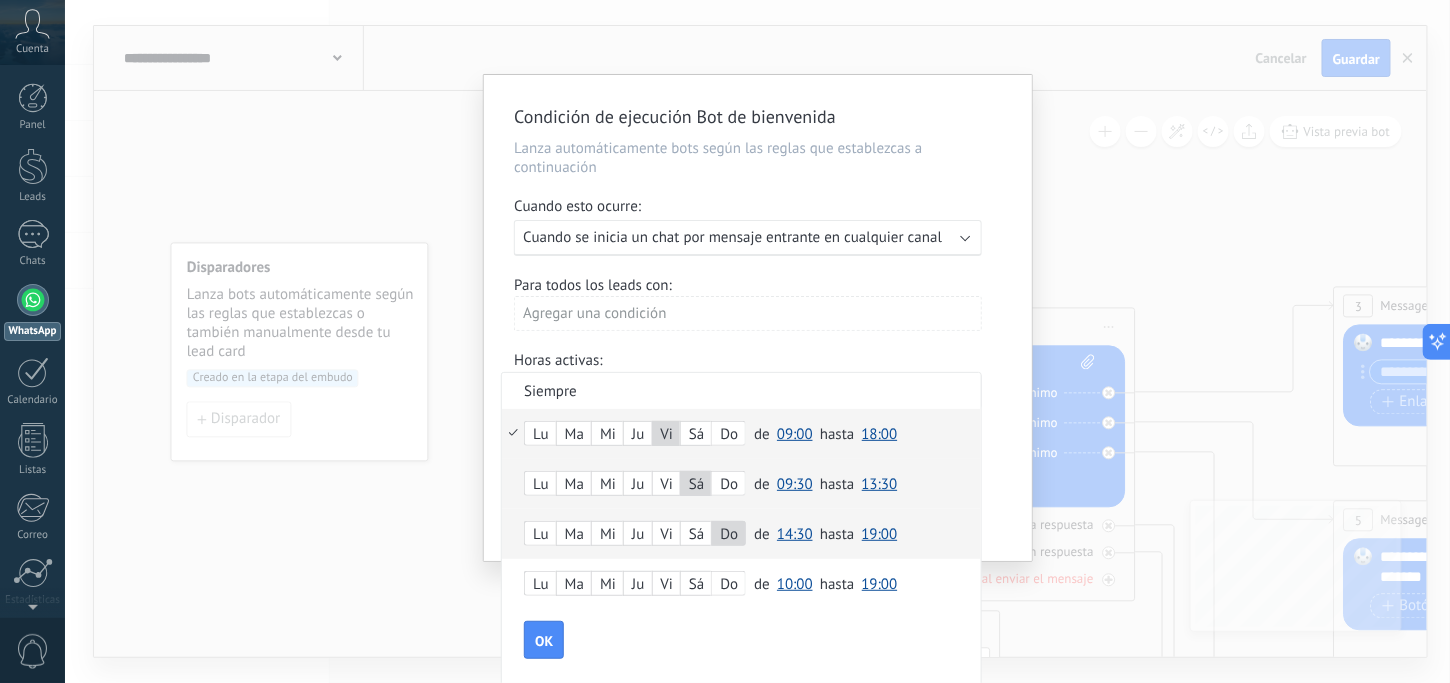 click on "14:30" at bounding box center (795, 534) 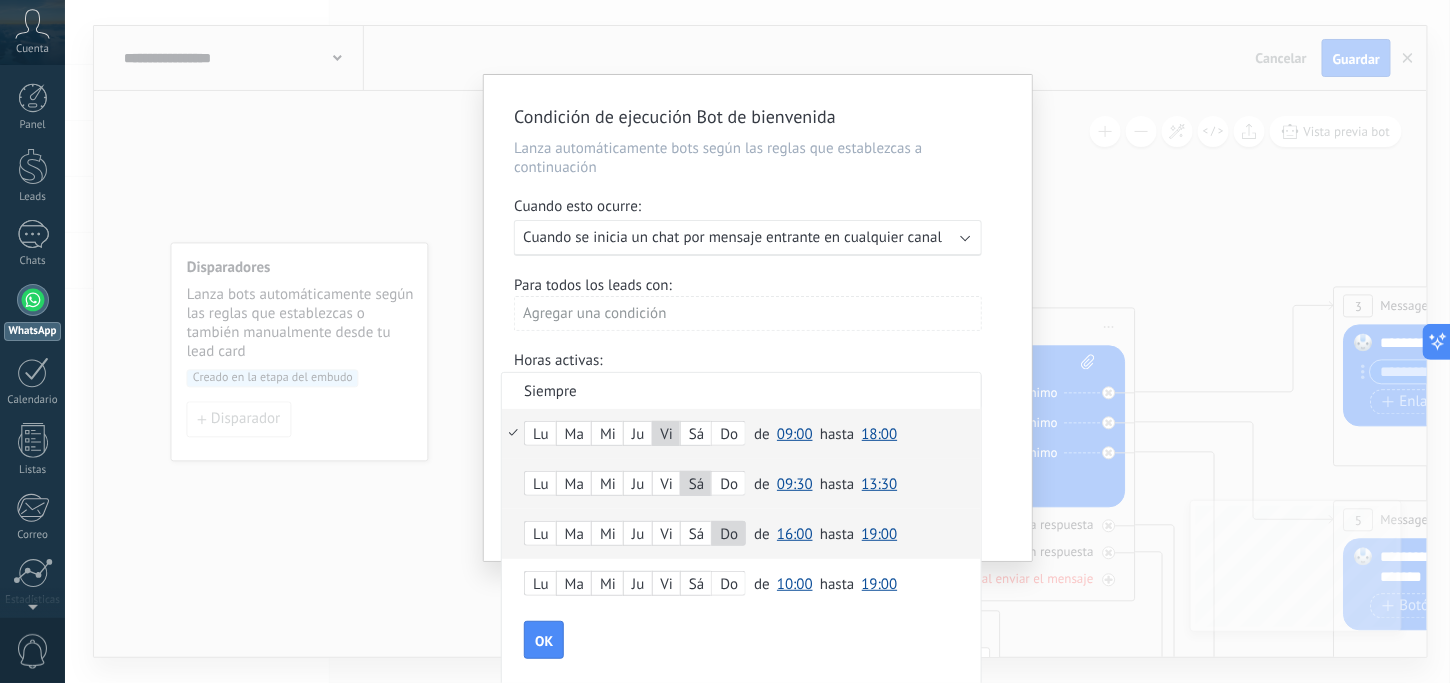 click on "16:00" at bounding box center (795, 534) 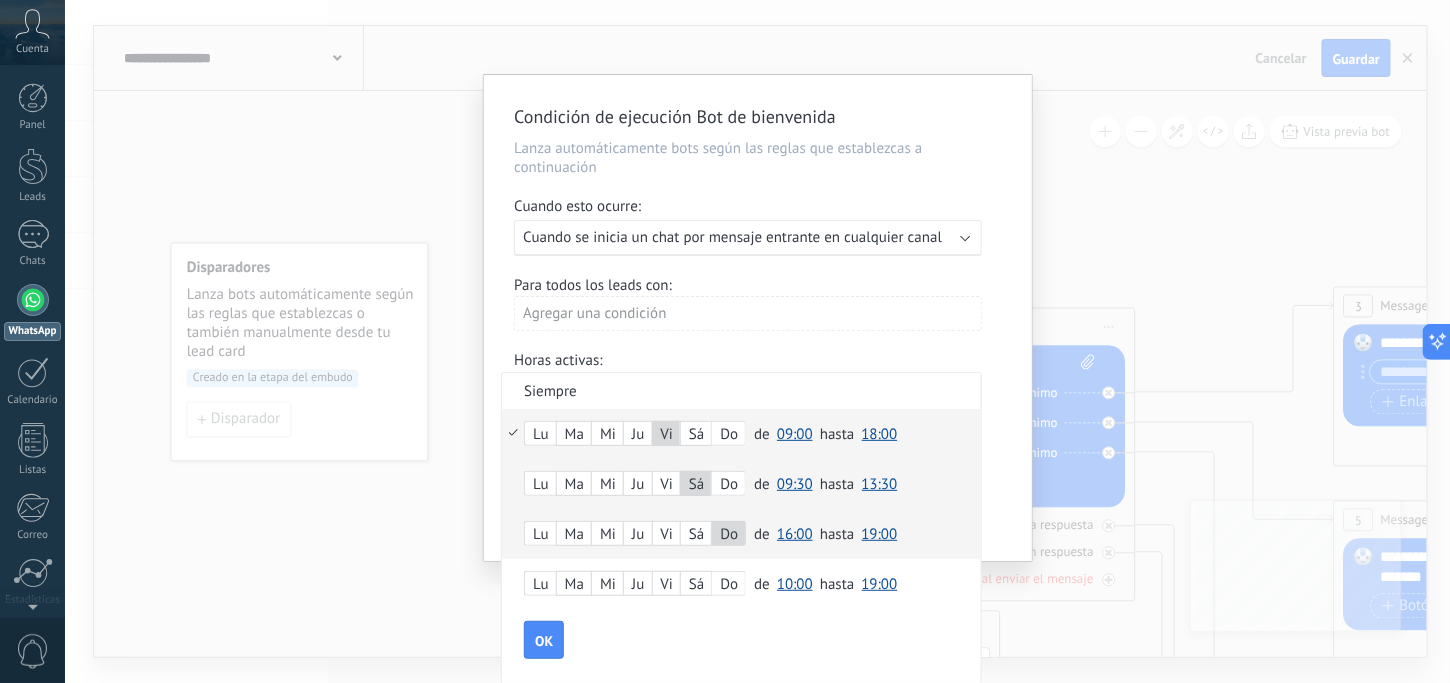 click on "17:30" at bounding box center (0, 0) 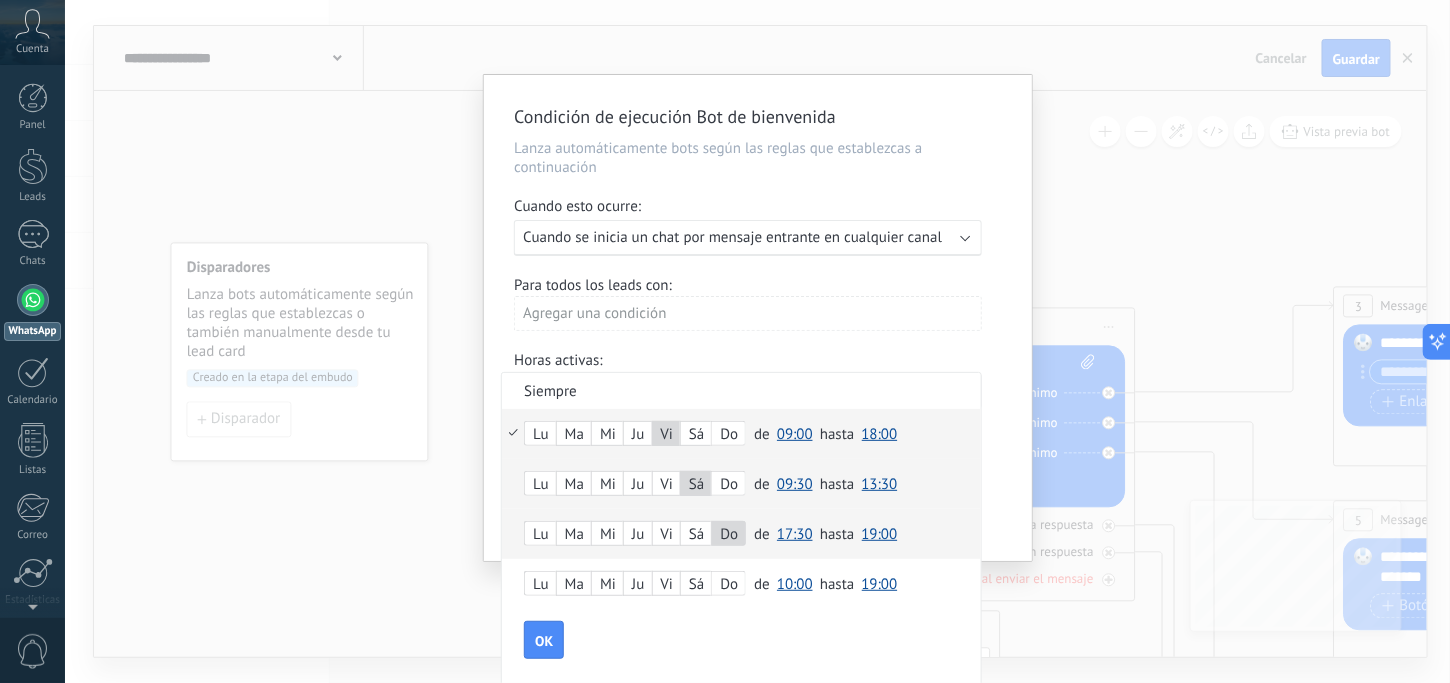 scroll, scrollTop: 0, scrollLeft: 0, axis: both 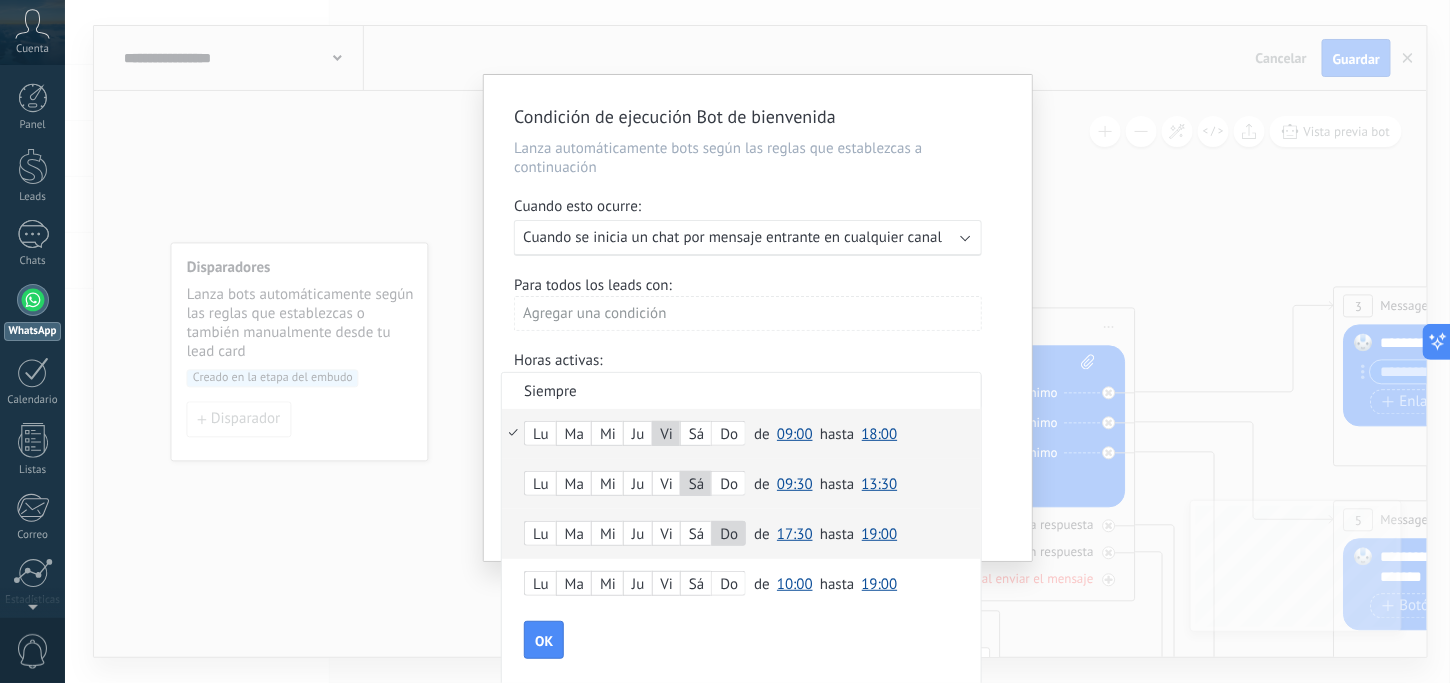 click on "17:30" at bounding box center [795, 534] 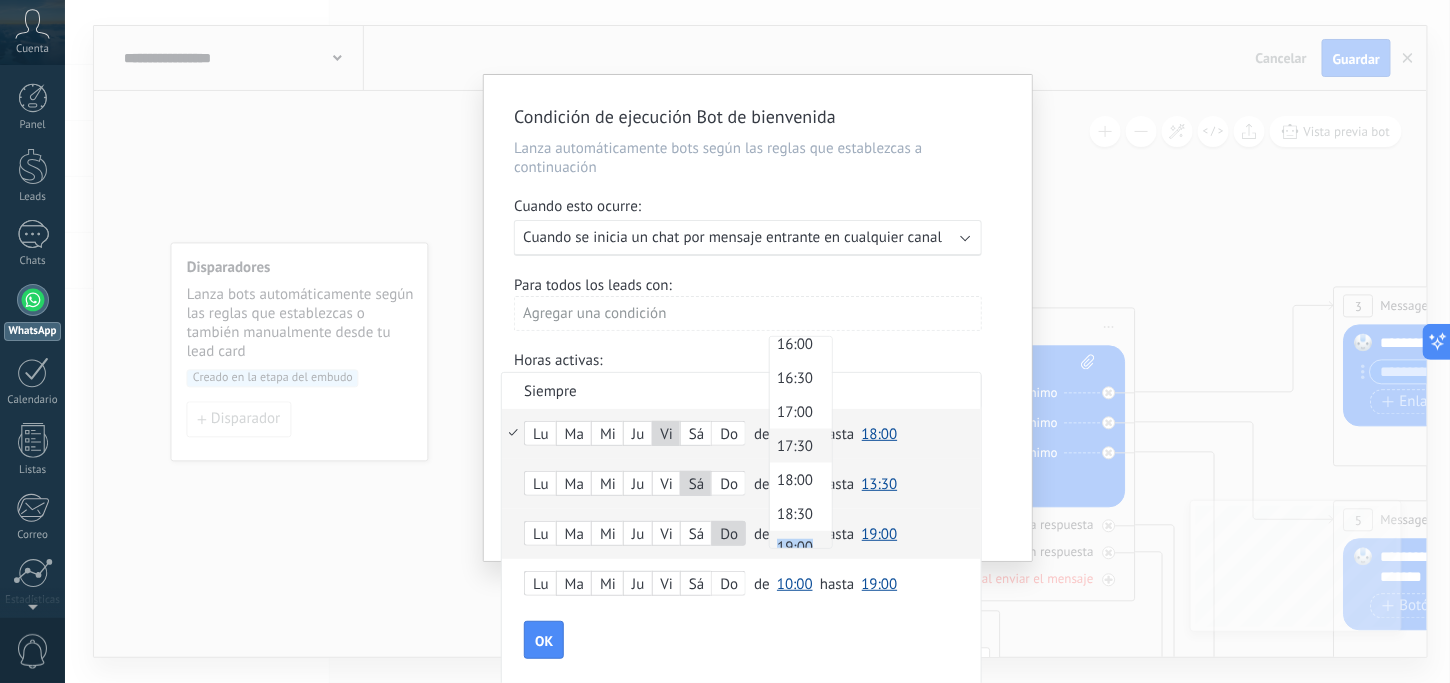 click on "19:00" at bounding box center (798, 548) 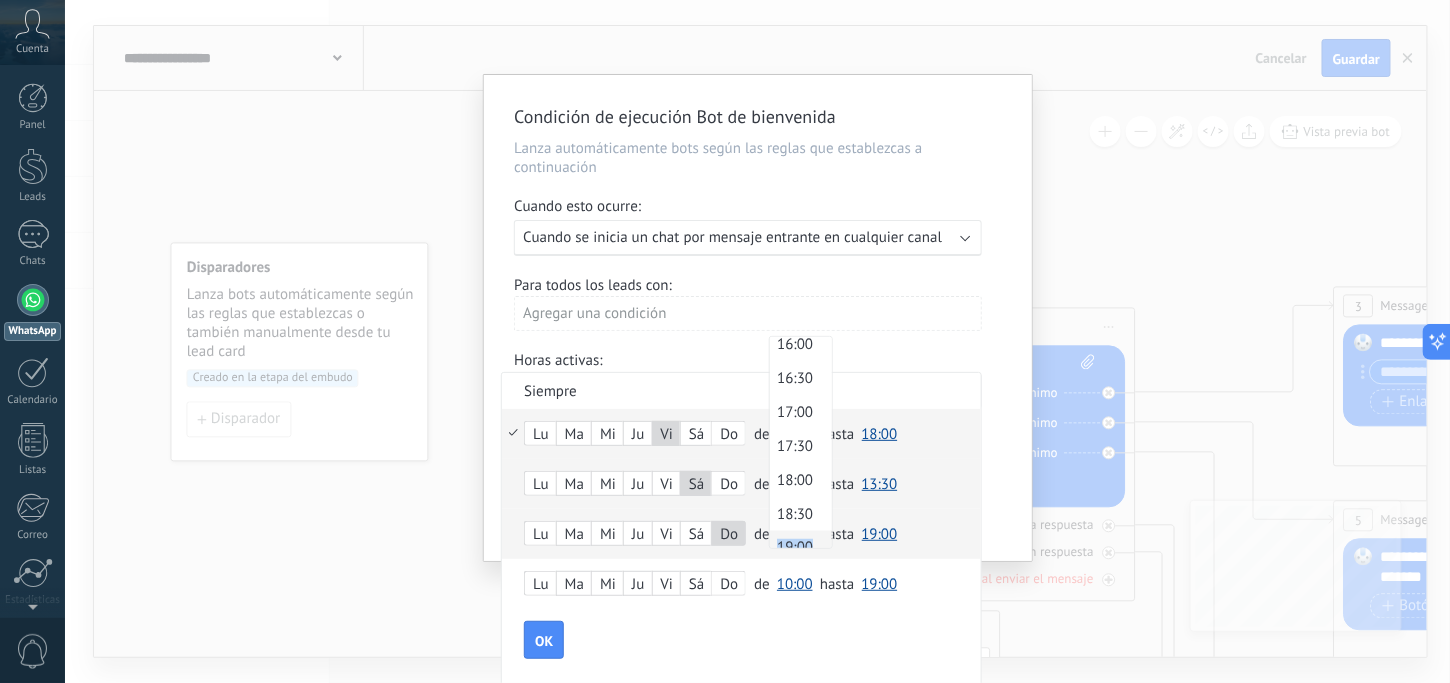 scroll, scrollTop: 1200, scrollLeft: 0, axis: vertical 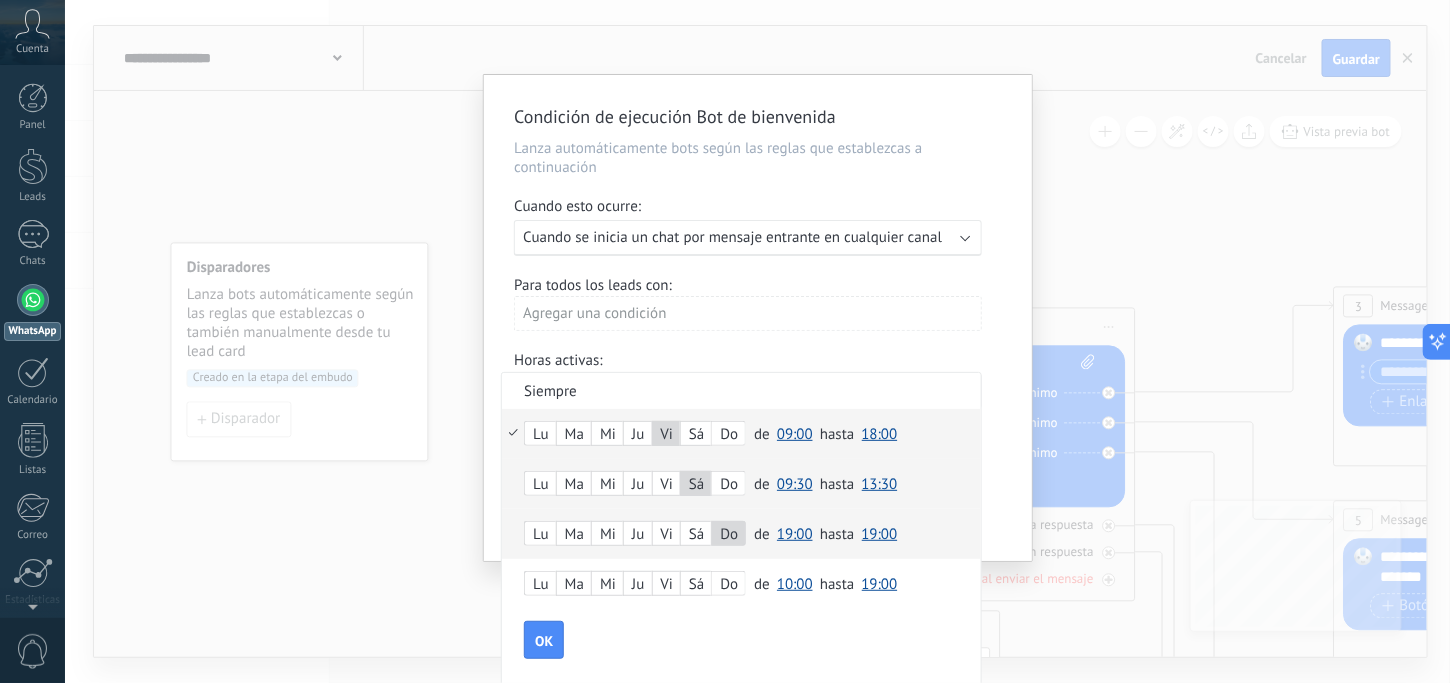 click on "19:00" at bounding box center (880, 534) 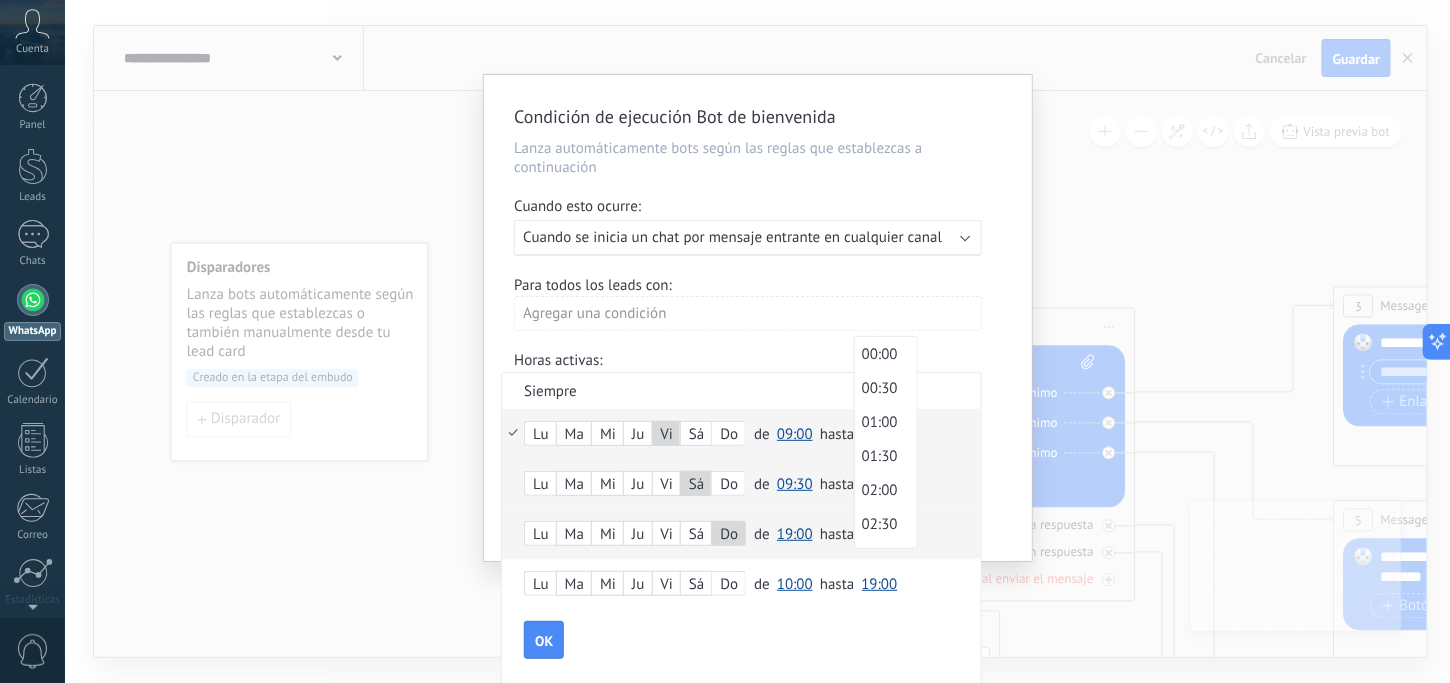 scroll, scrollTop: 1301, scrollLeft: 0, axis: vertical 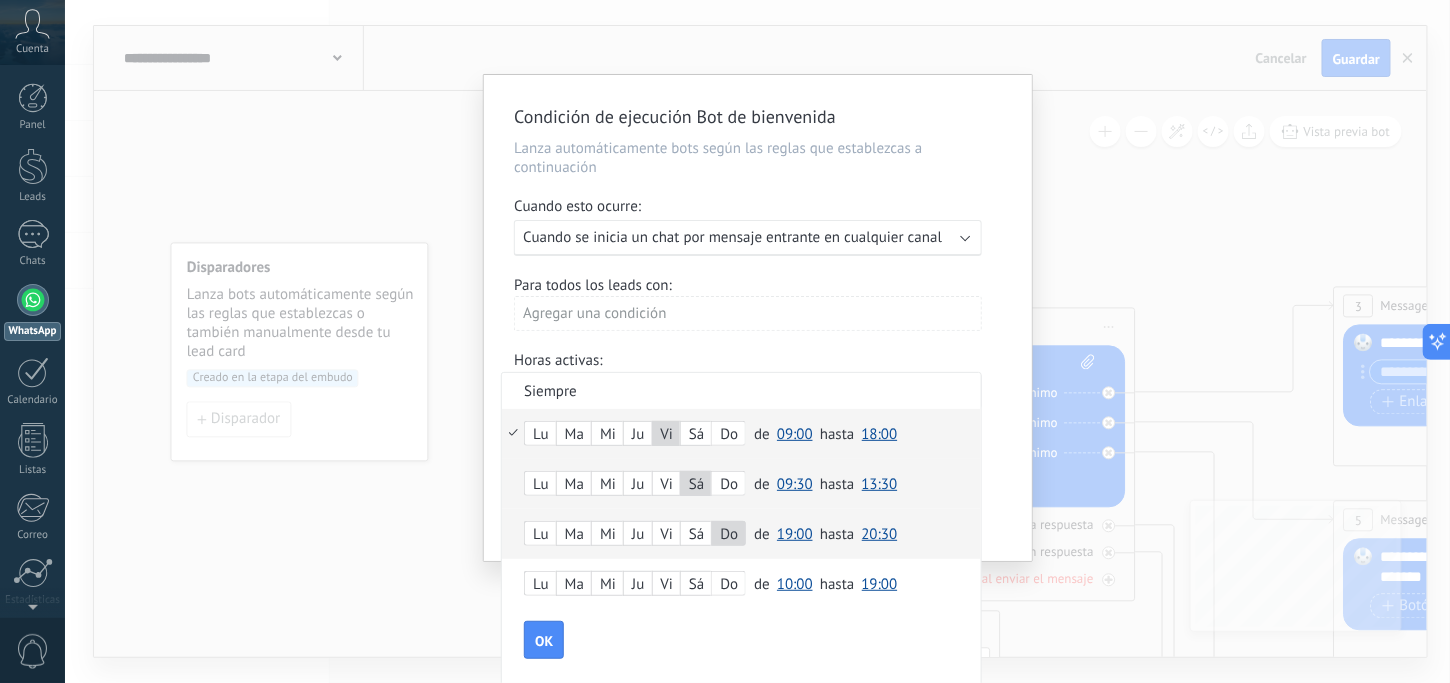click on "20:30" at bounding box center [880, 534] 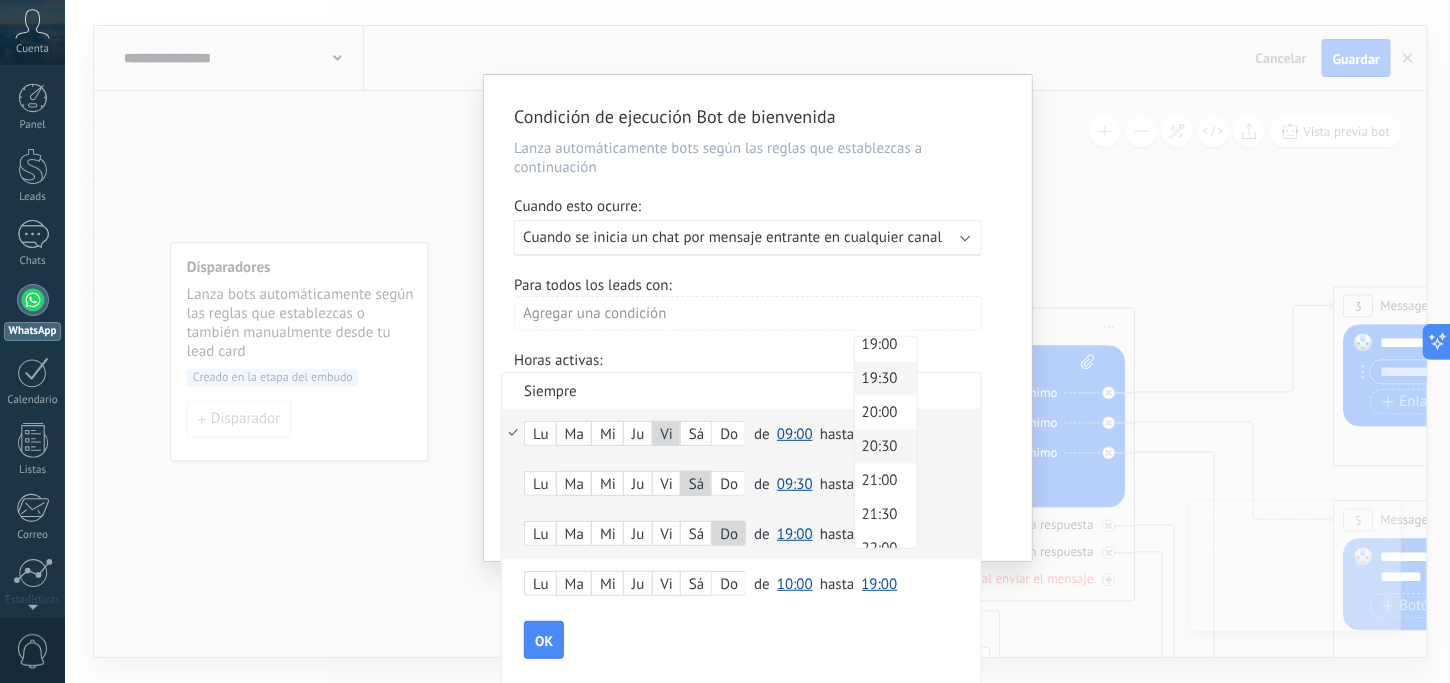 click on "19:30" at bounding box center (883, 379) 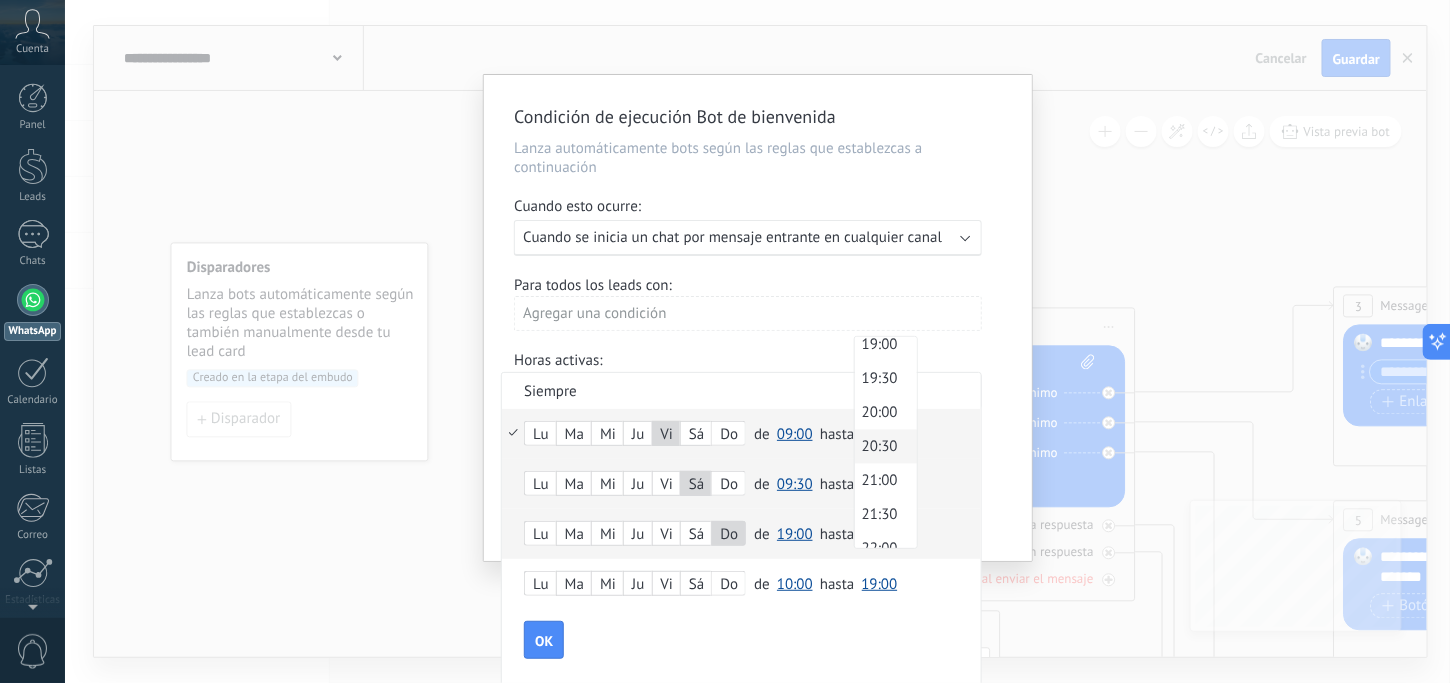 scroll, scrollTop: 0, scrollLeft: 0, axis: both 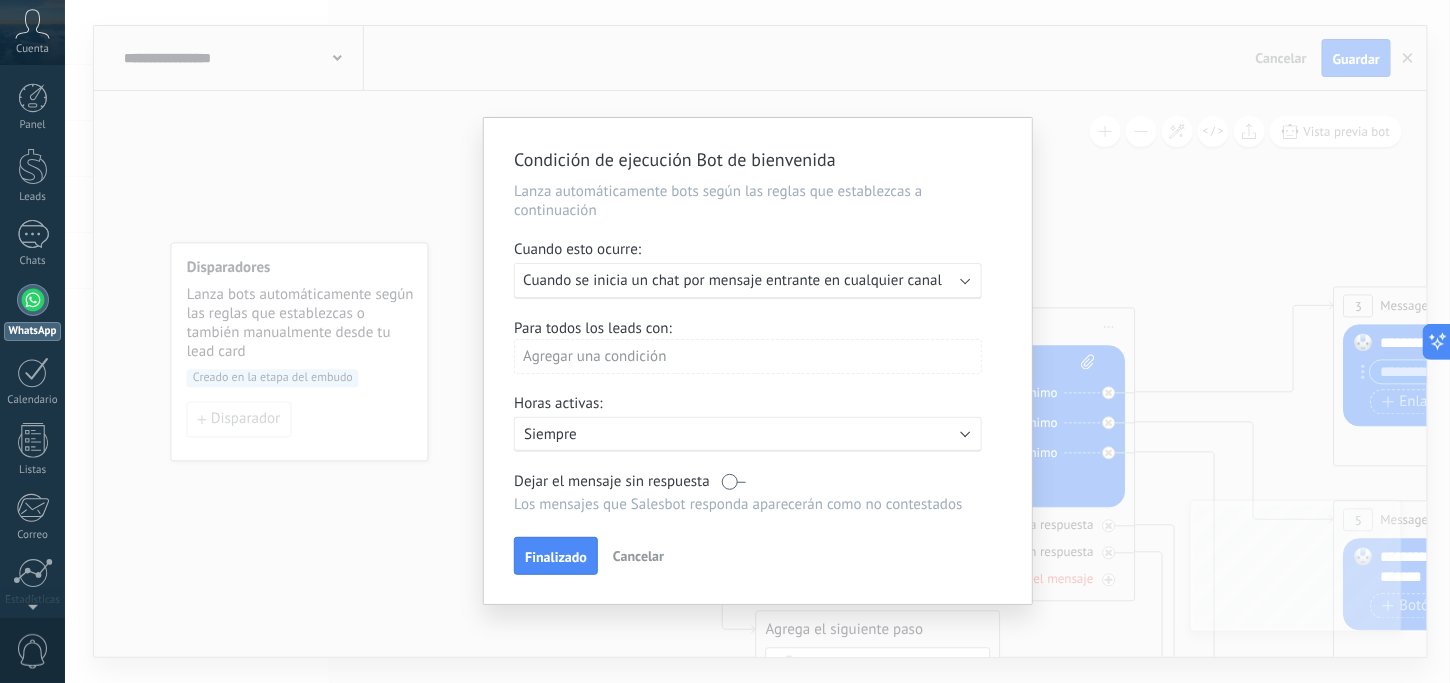 click at bounding box center [966, 279] 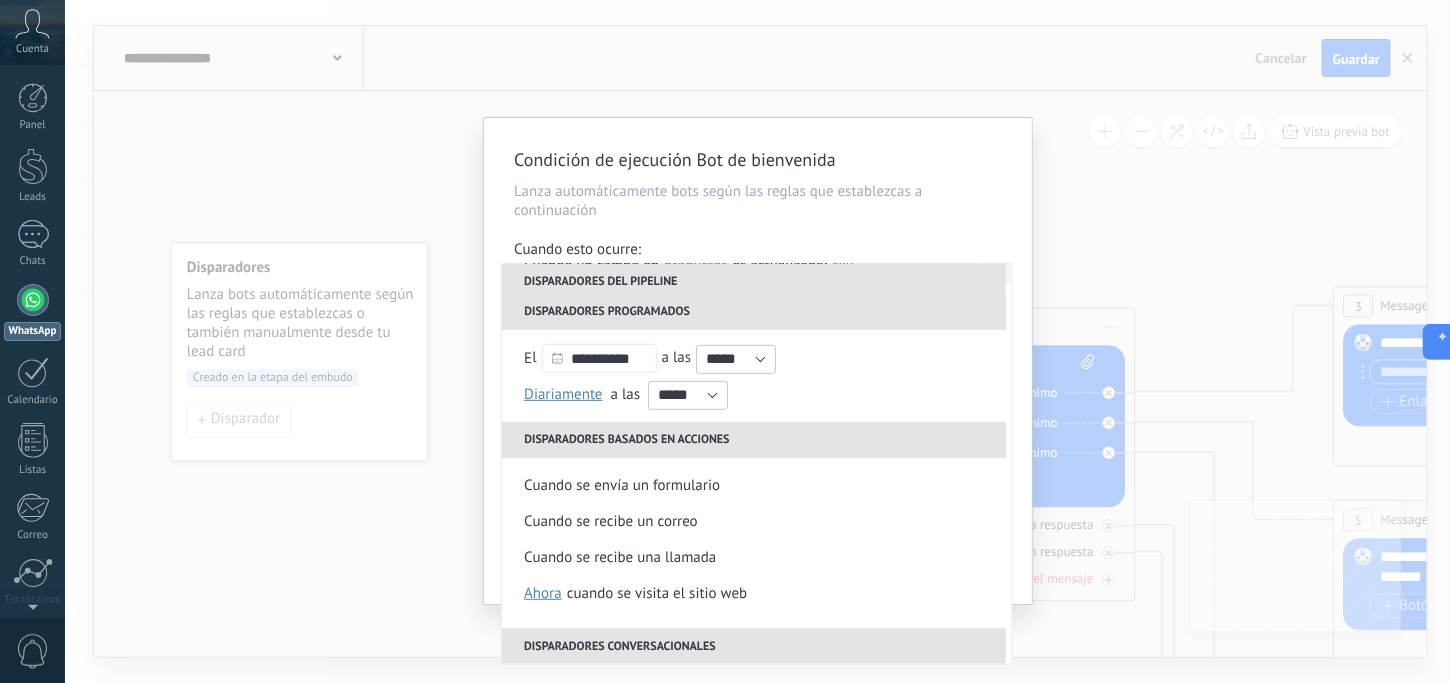 scroll, scrollTop: 300, scrollLeft: 0, axis: vertical 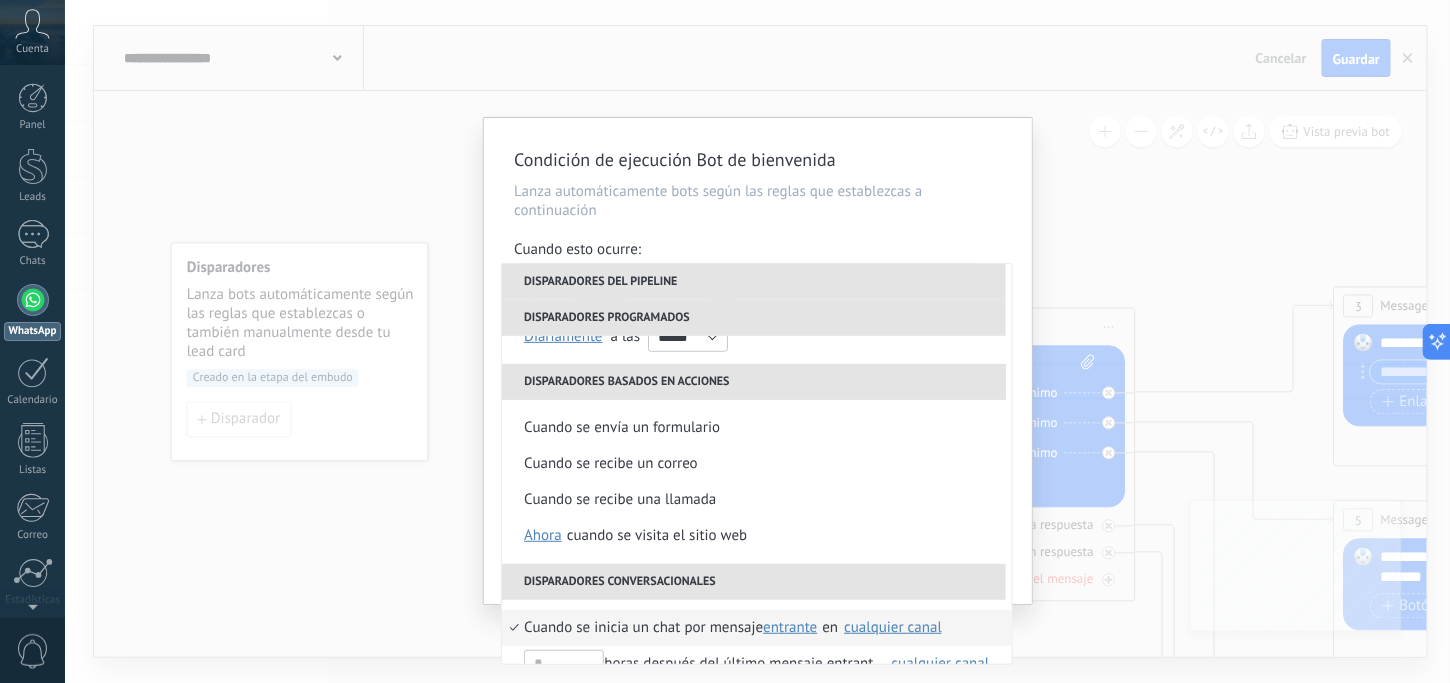 click on "Condición de ejecución Bot de bienvenida Lanza automáticamente bots según las reglas que establezcas a continuación Cuando esto ocurre: Ejecutar:  Cuando se inicia un chat por mensaje entrante en cualquier canal Disparadores del pipeline Cuando se crea en una etapa del embudo ahora después de 5 minutos después de 10 minutos un día Seleccionar un intervalo ahora Cuando se mueve lead a una etapa del embudo ahora después de 5 minutos después de 10 minutos un día Seleccionar un intervalo ahora Cuando se mueve lead o se crea en una etapa del embudo ahora después de 5 minutos después de 10 minutos un día Seleccionar un intervalo ahora Cuando se cambia el usuario responsable en lead Cuando un usuario  añade elimina añade  etiquetas en  lead contacto compañía lead : #añadir etiquetas Cuando un campo en  Productos contacto compañía lead Productos  es actualizado:  SKU Grupo Precio Descripción External ID Unit Oferta especial 1 Precio al por mayor Puntos por compra Imagen SKU El" at bounding box center (757, 341) 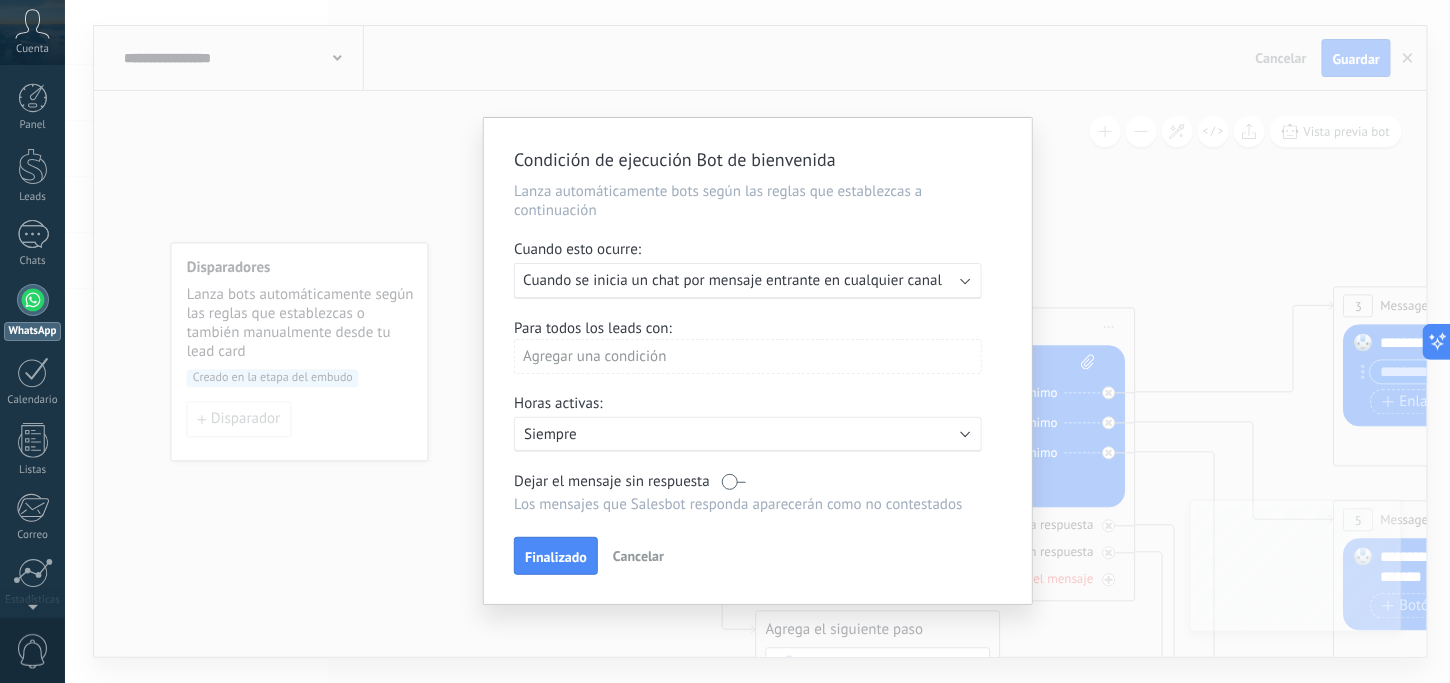 click on "Activo:  Siempre" at bounding box center [748, 434] 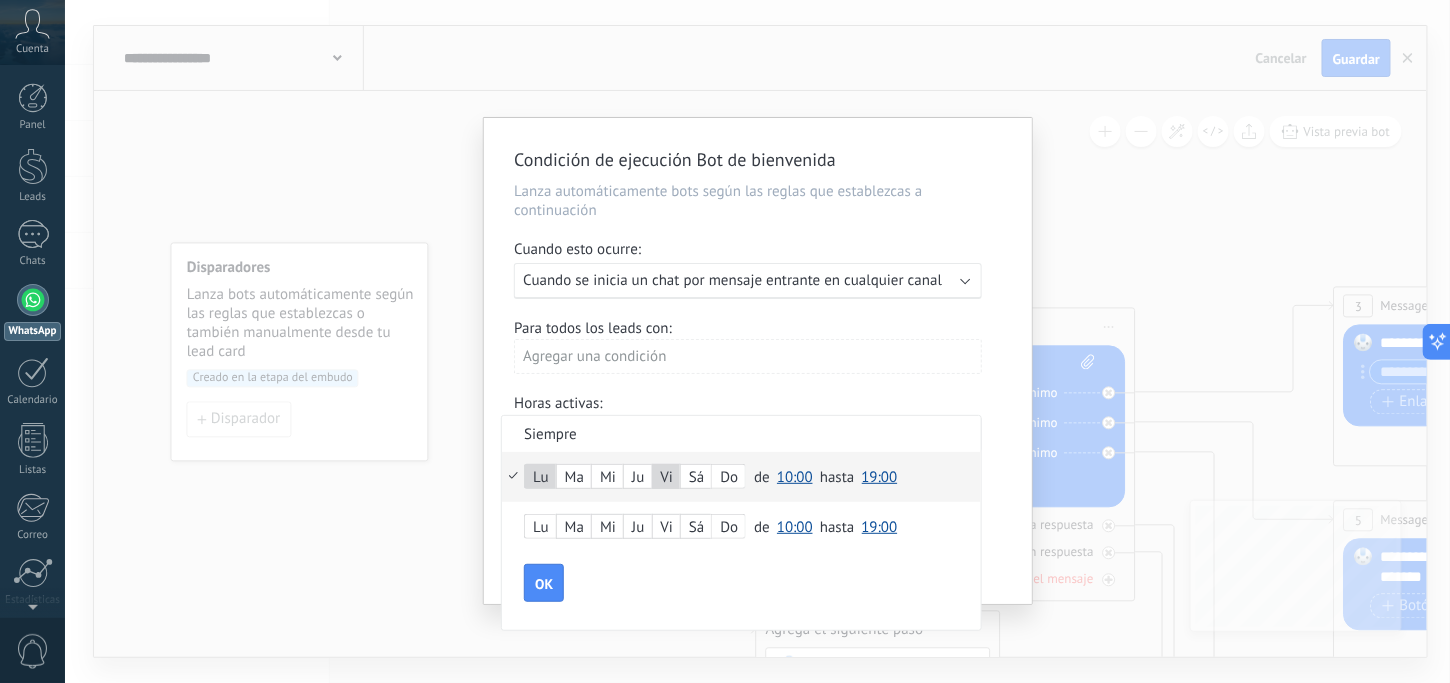click on "10:00" at bounding box center (795, 477) 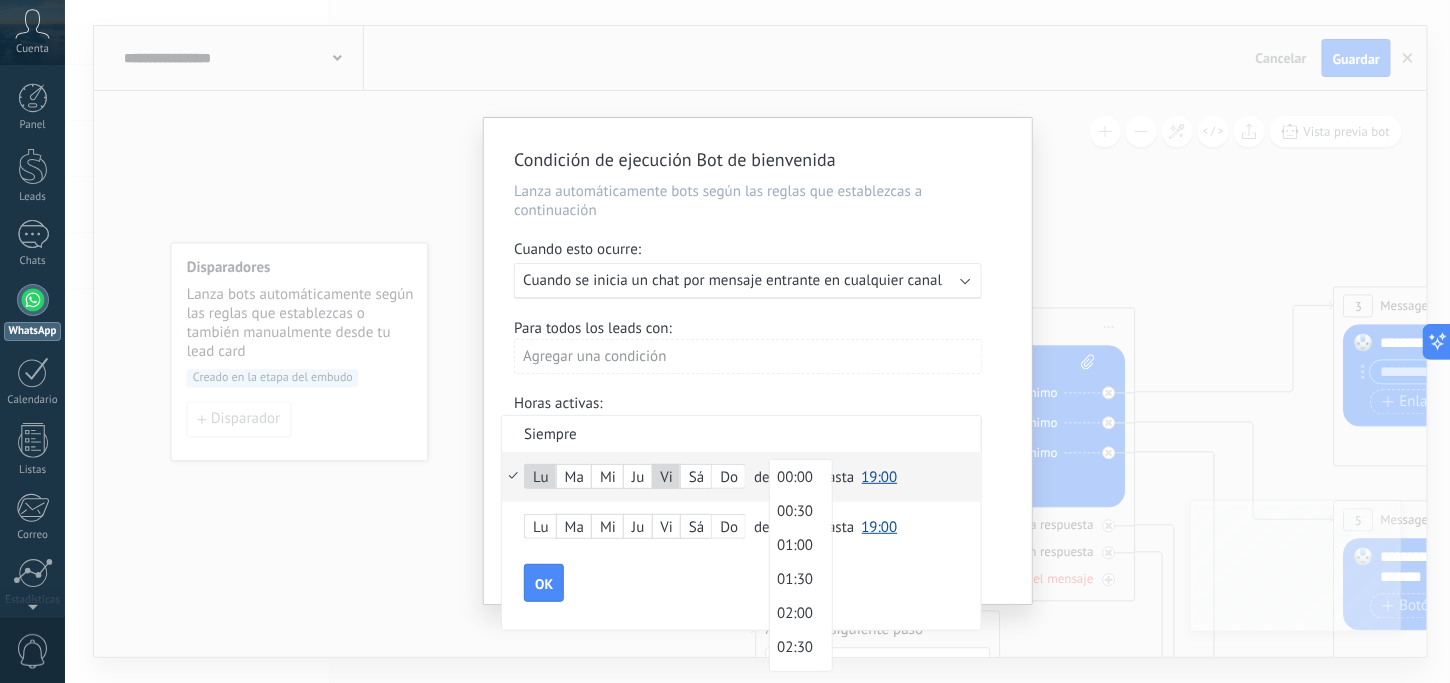 scroll, scrollTop: 590, scrollLeft: 0, axis: vertical 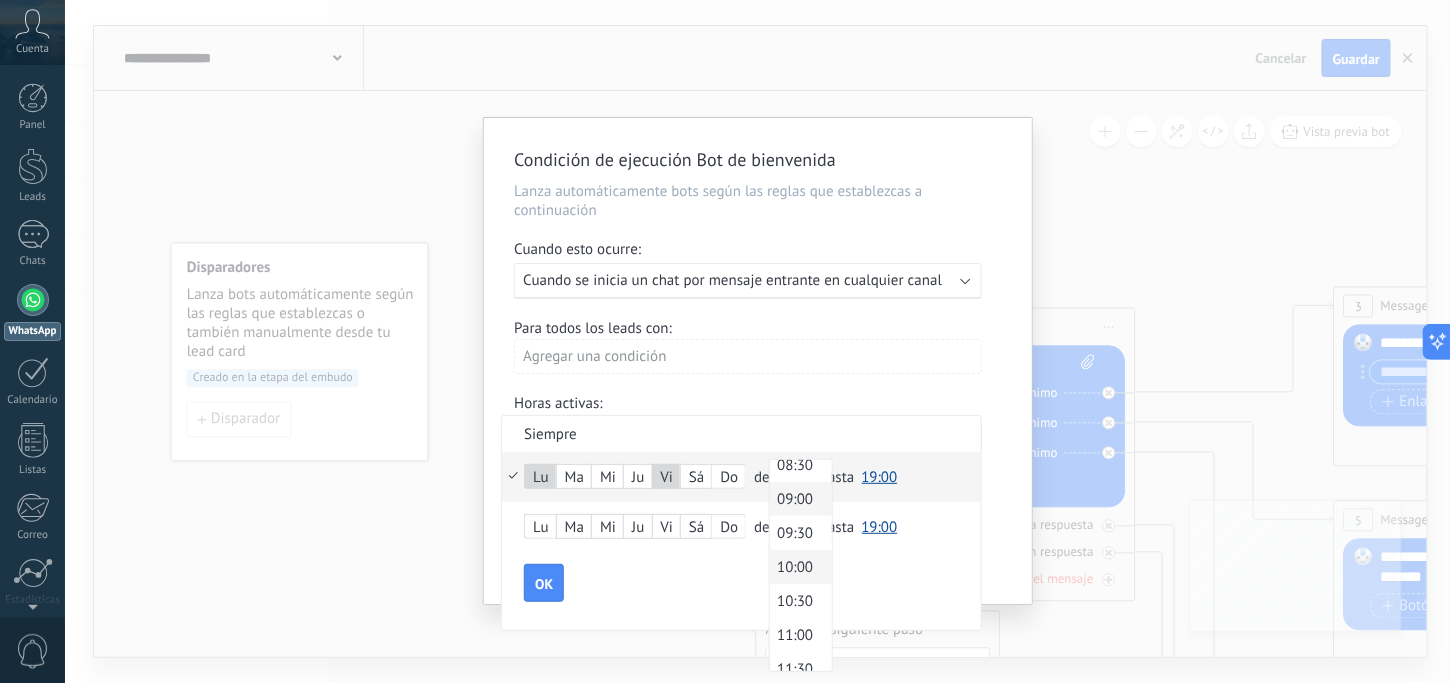 click on "09:00" at bounding box center (798, 499) 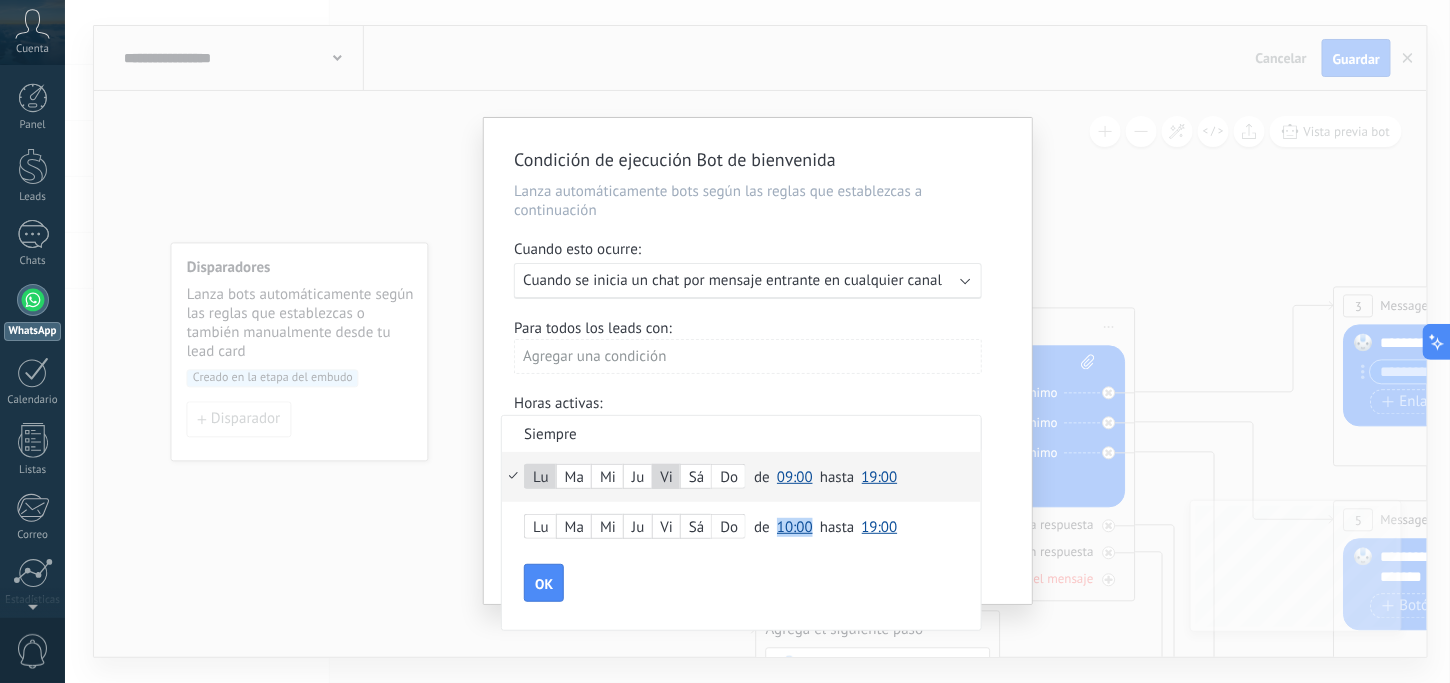click on "19:00" at bounding box center (880, 477) 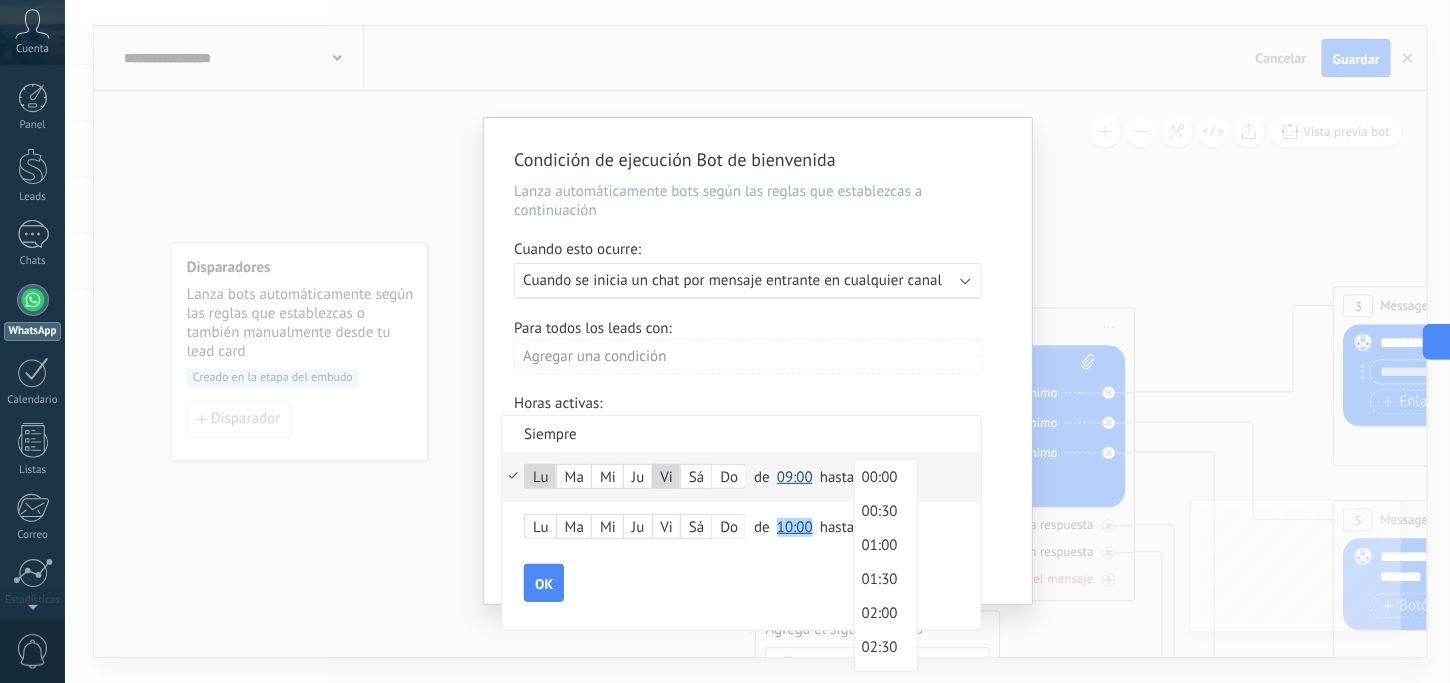 scroll, scrollTop: 1200, scrollLeft: 0, axis: vertical 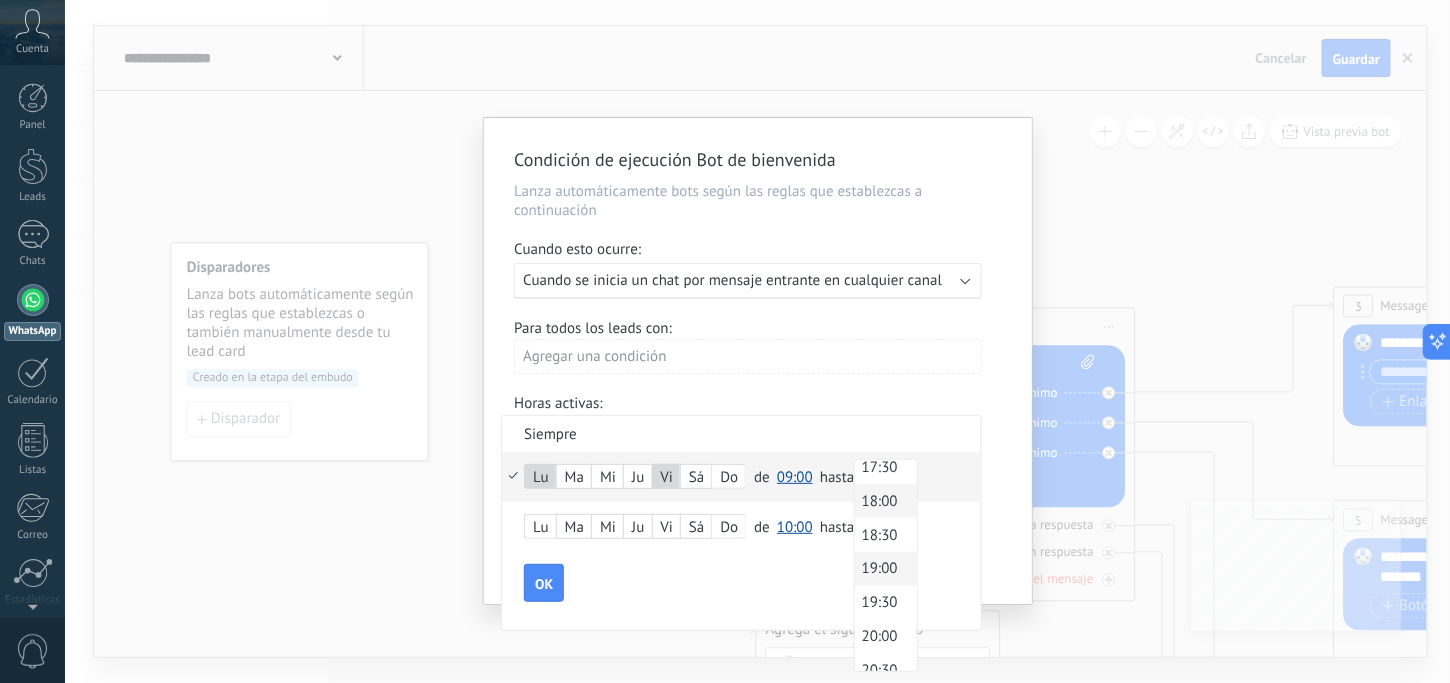 click on "18:00" at bounding box center [883, 501] 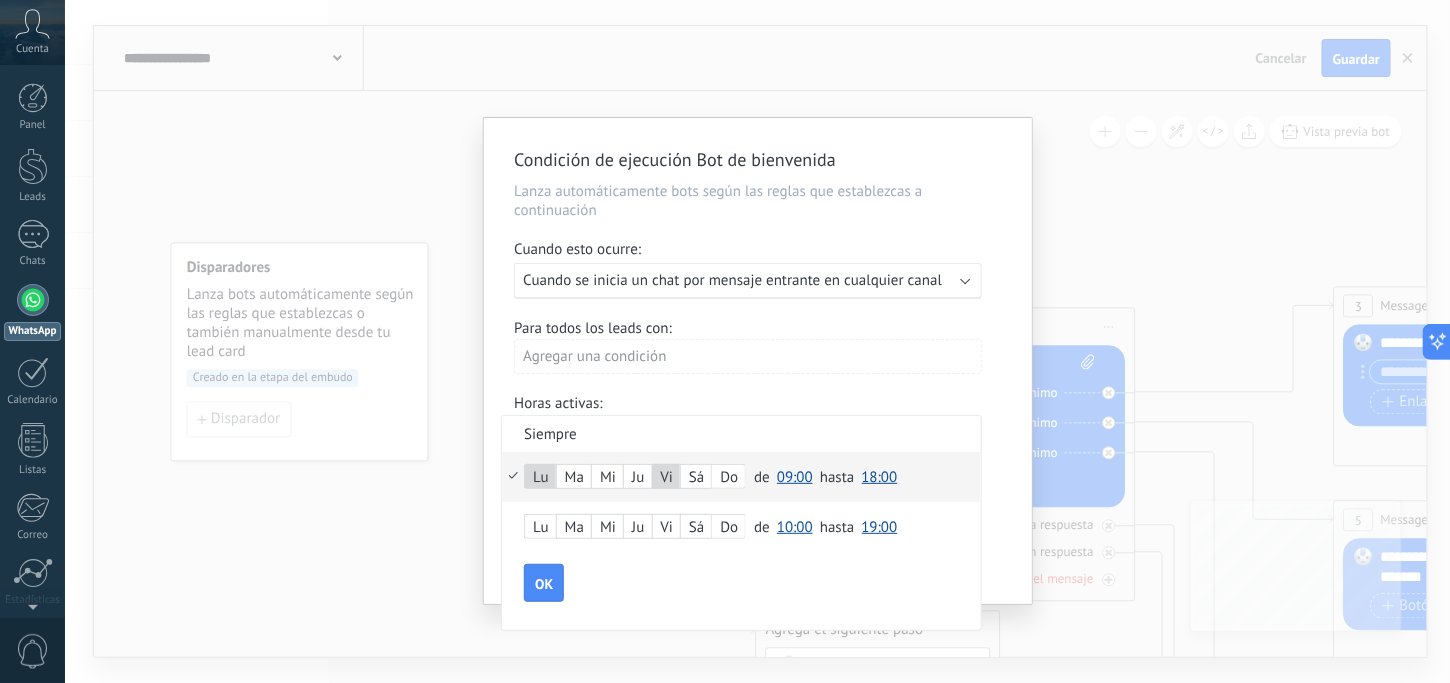 click on "Ma" at bounding box center [574, 528] 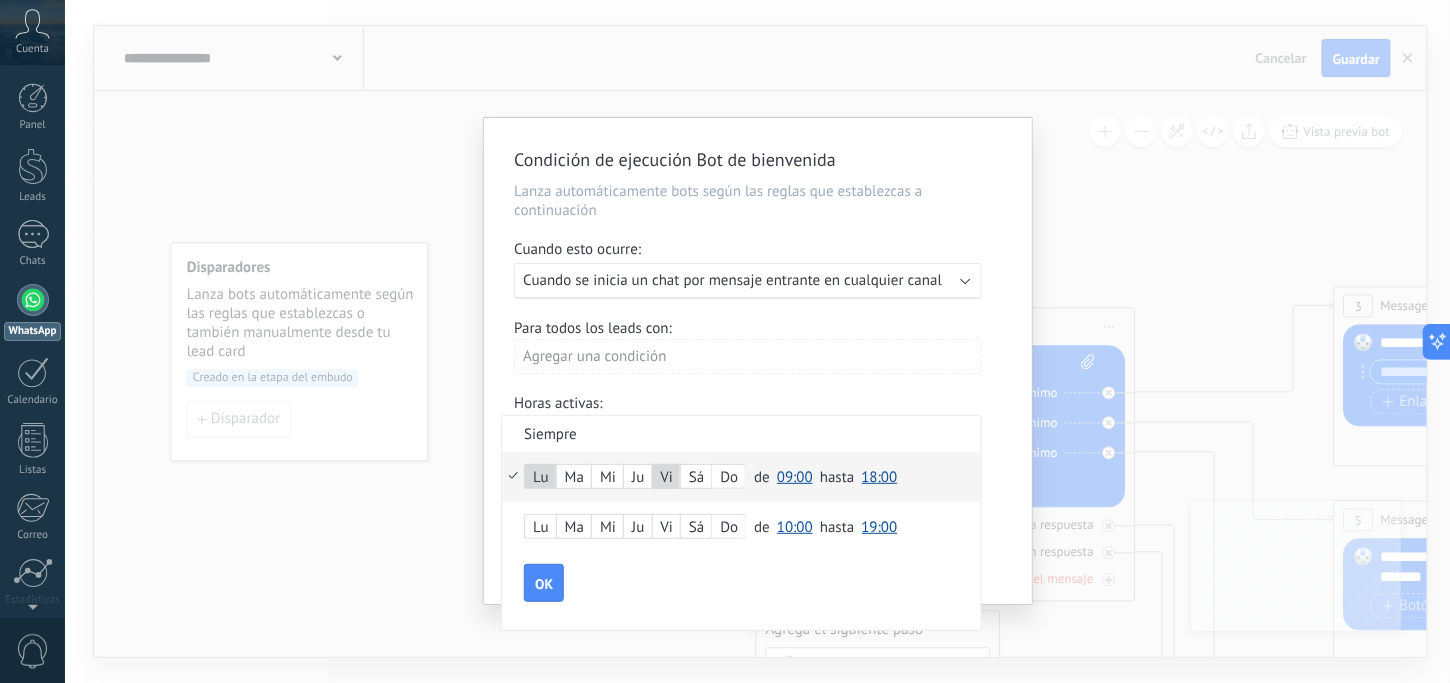 click on "Ma" at bounding box center (574, 528) 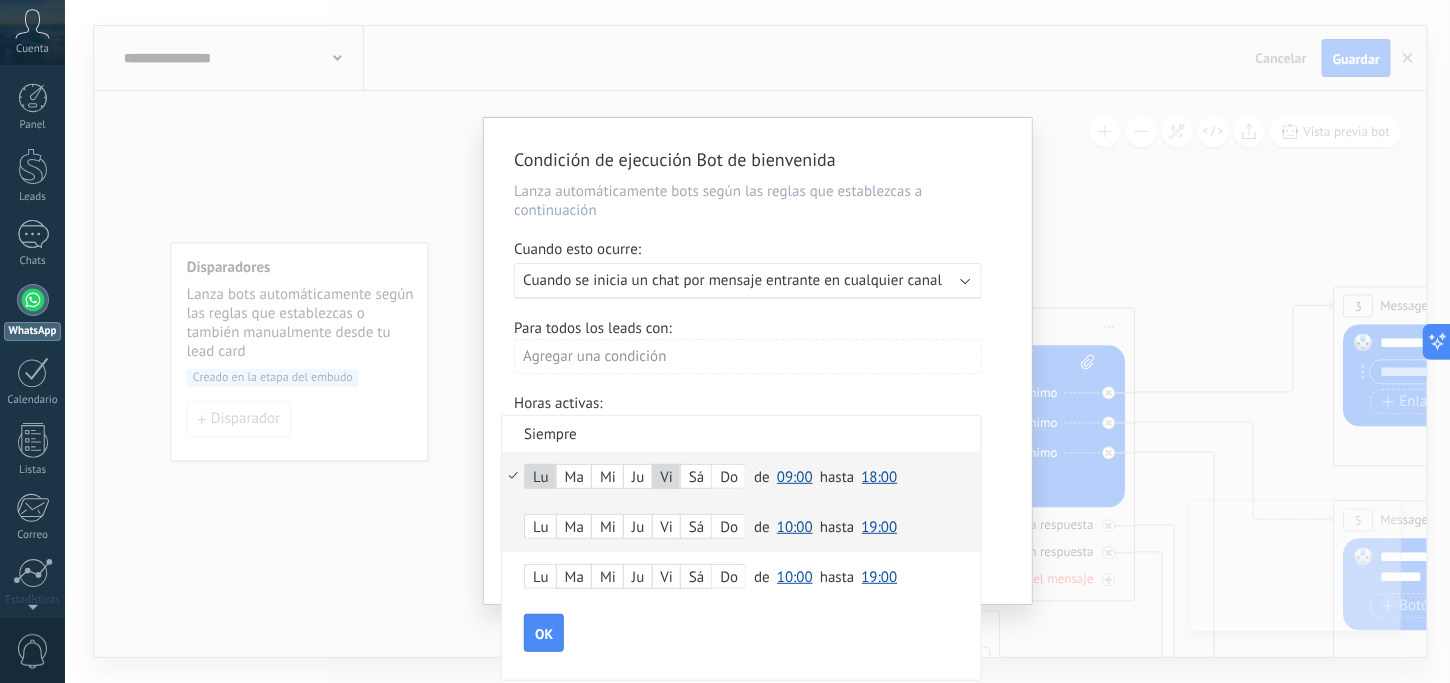 click on "Ma" at bounding box center [574, 528] 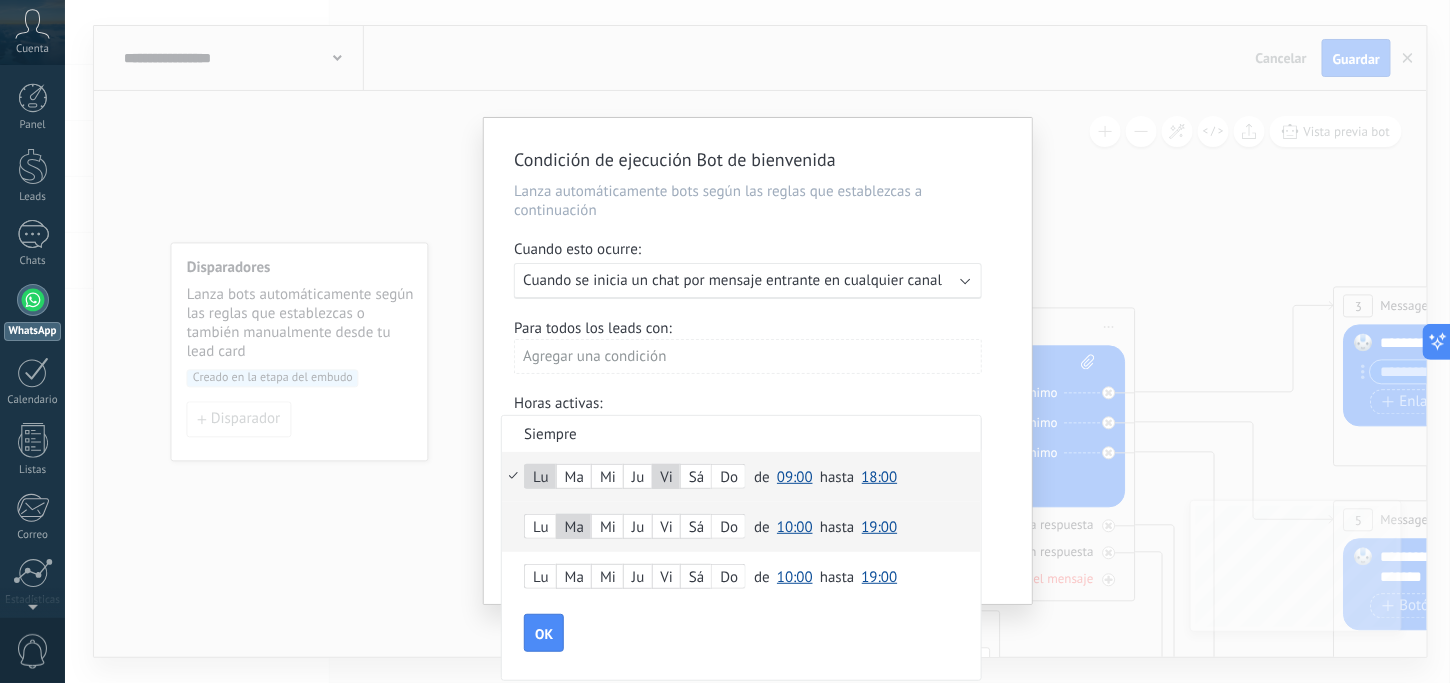 click on "10:00" at bounding box center [795, 527] 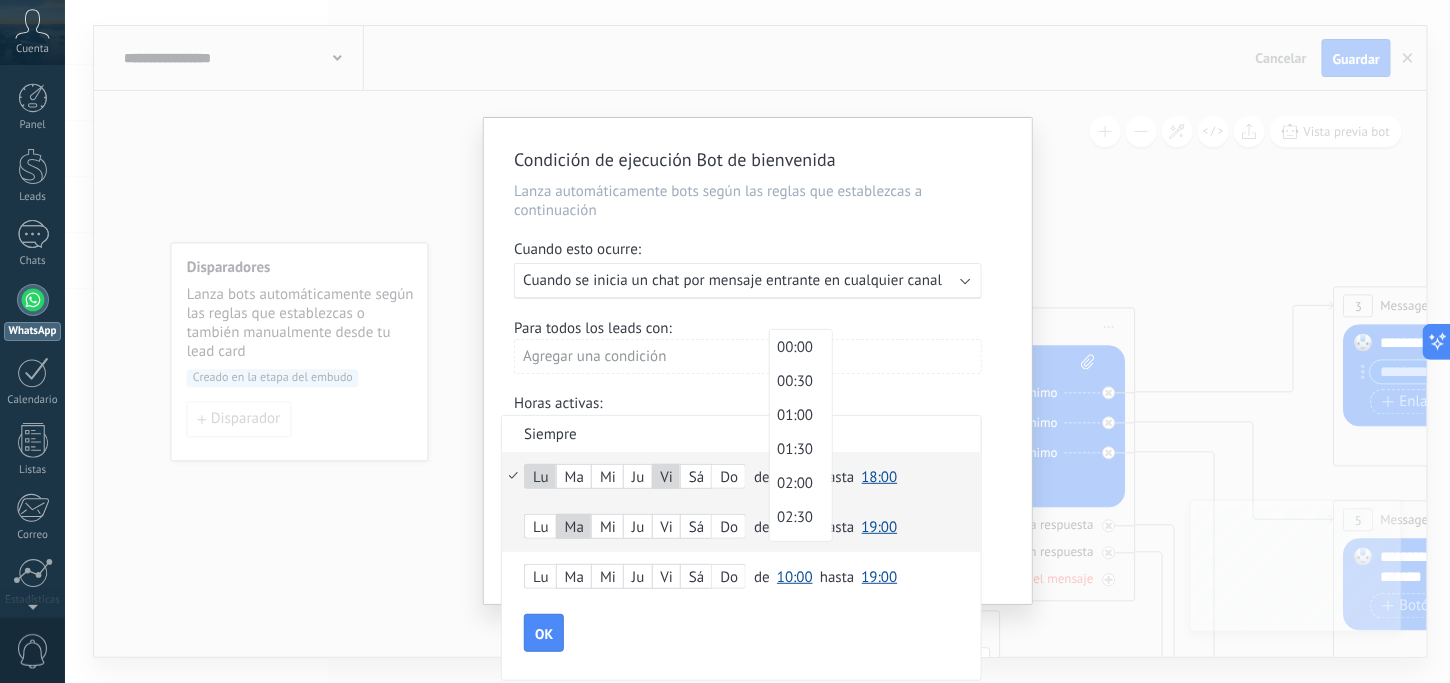 scroll, scrollTop: 590, scrollLeft: 0, axis: vertical 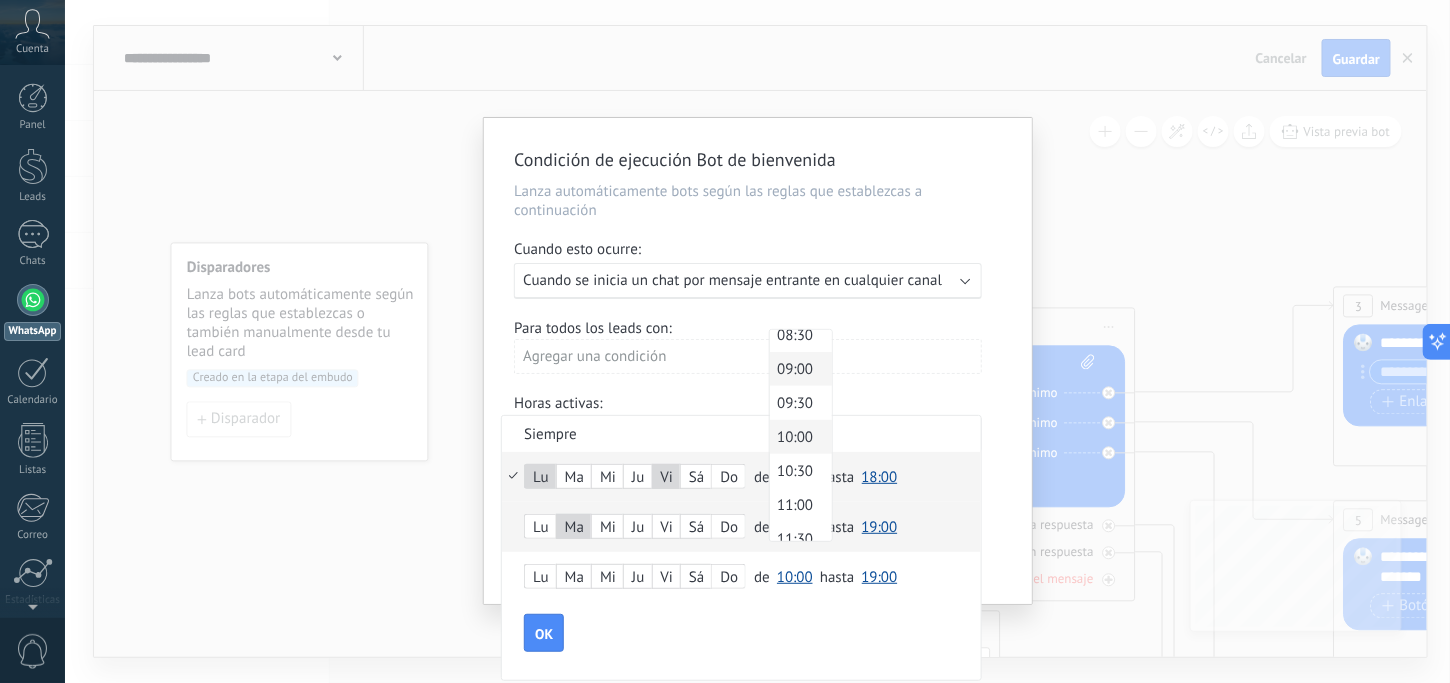 click on "09:00" at bounding box center (798, 369) 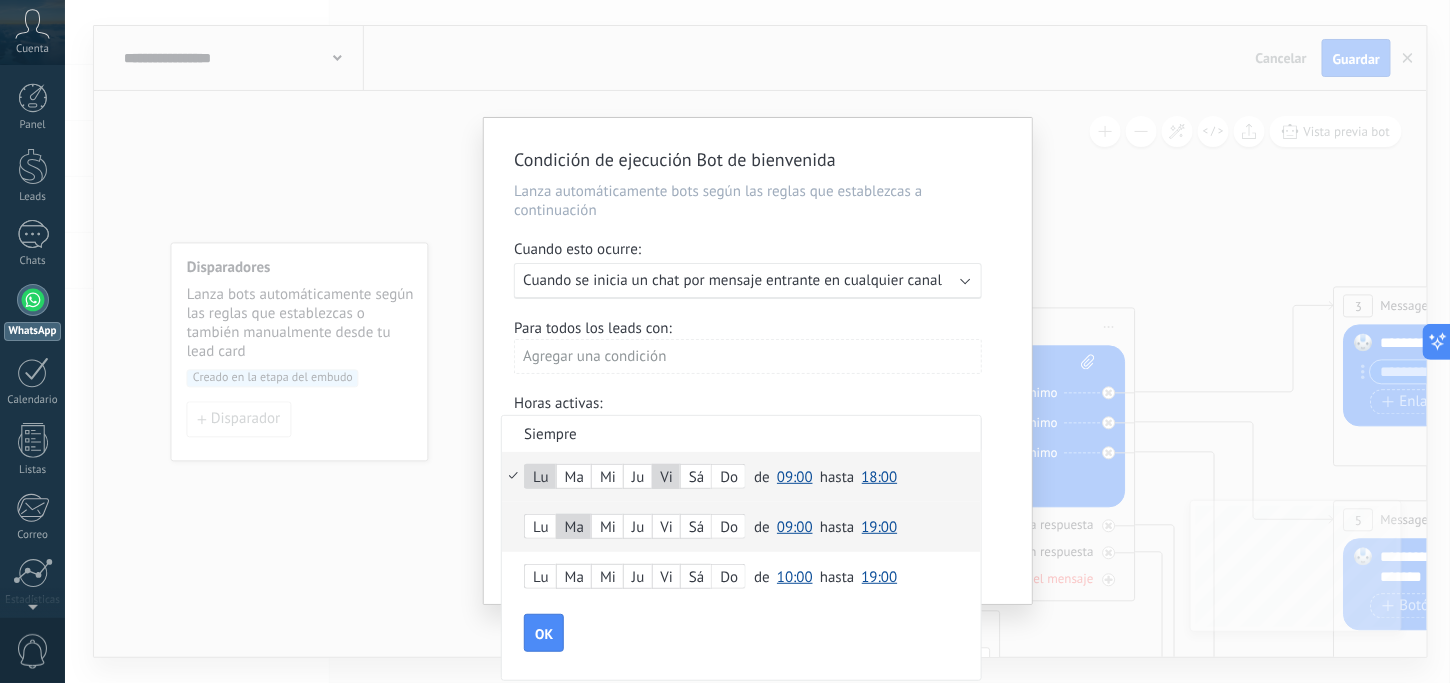 click on "19:00" at bounding box center (880, 527) 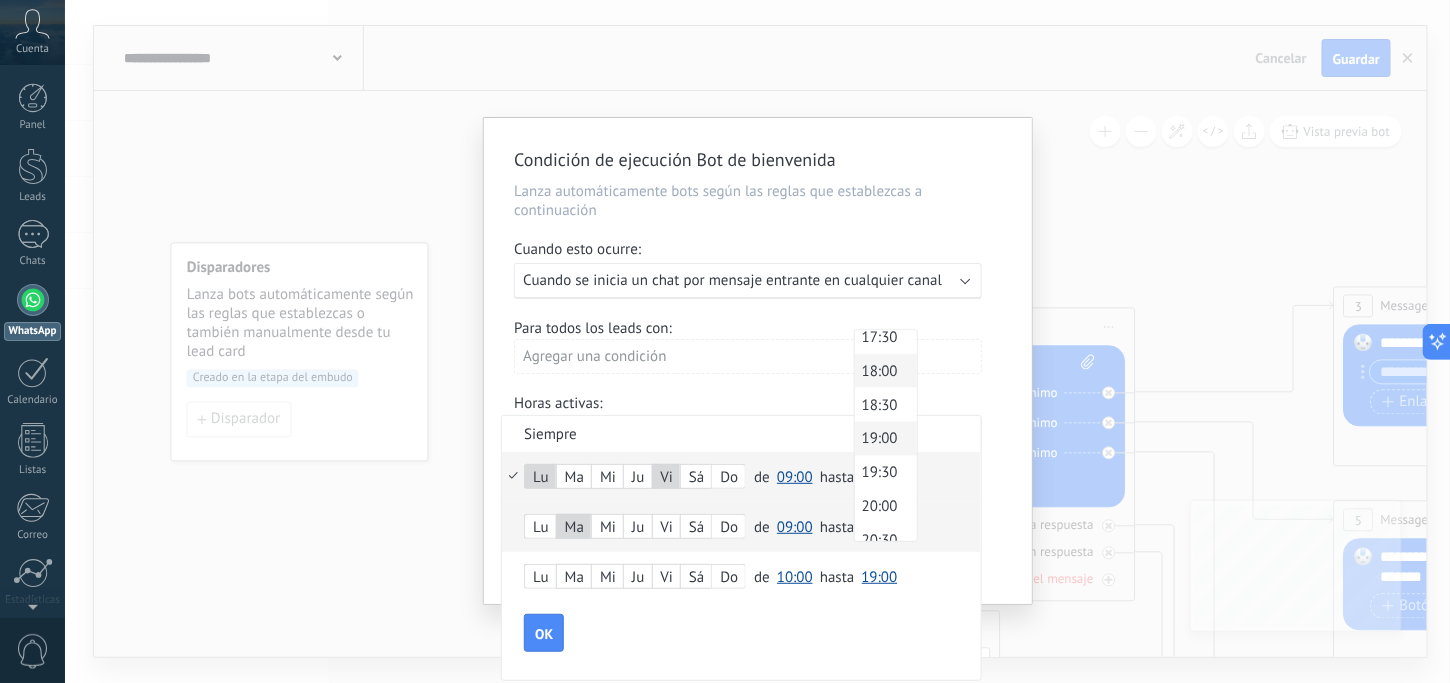 click on "18:00" at bounding box center (883, 371) 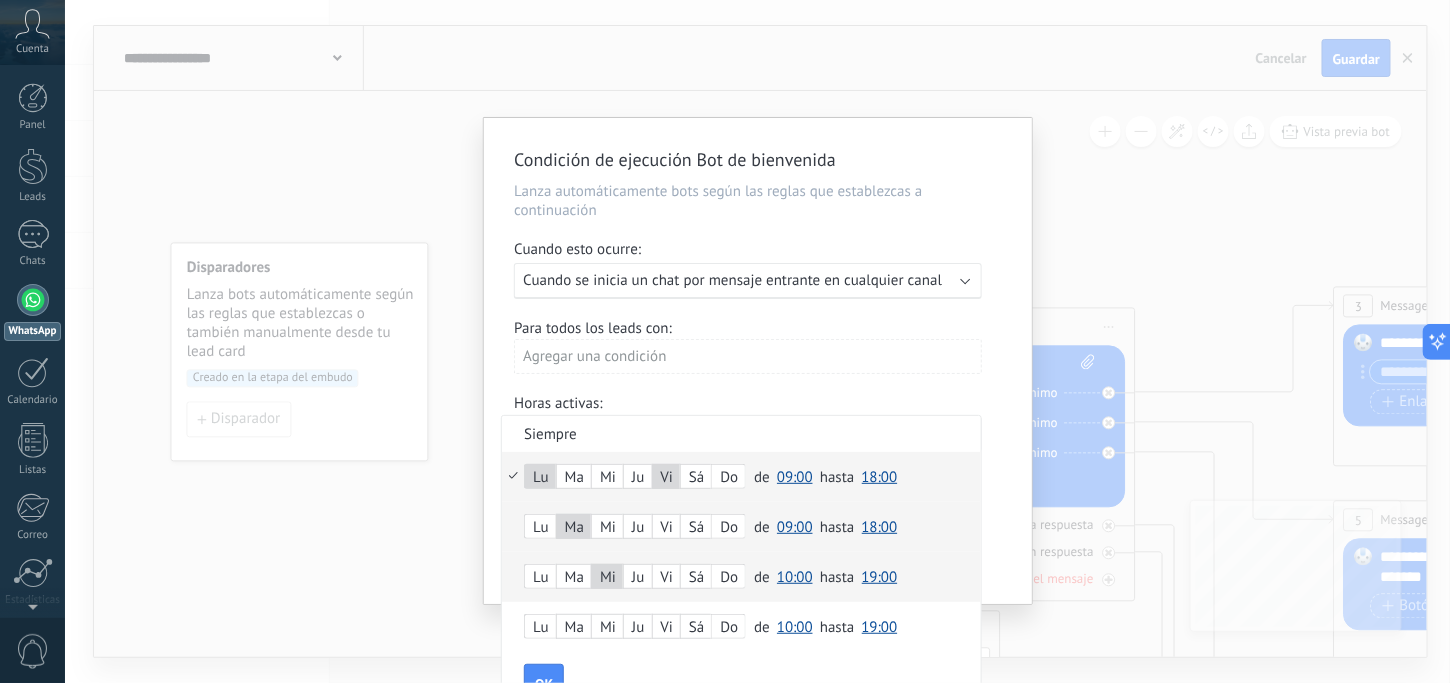 click on "10:00" at bounding box center [795, 577] 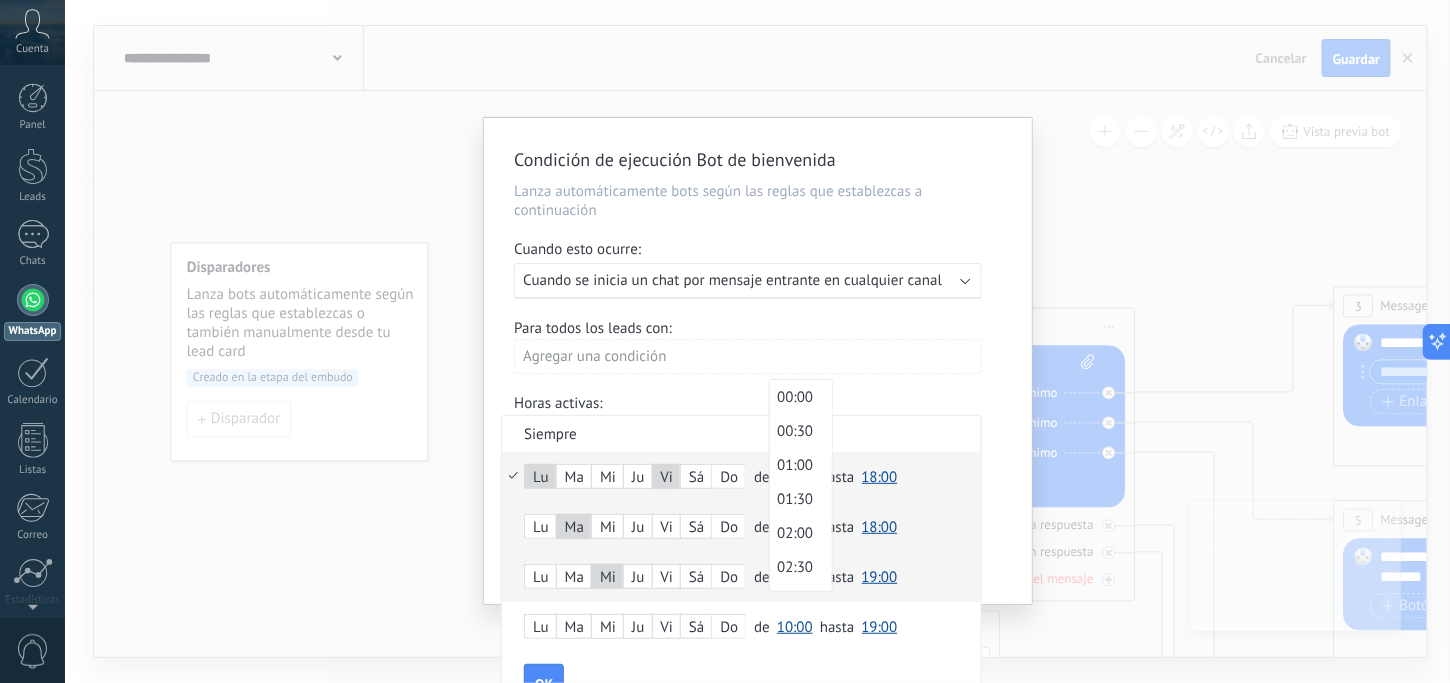 scroll, scrollTop: 590, scrollLeft: 0, axis: vertical 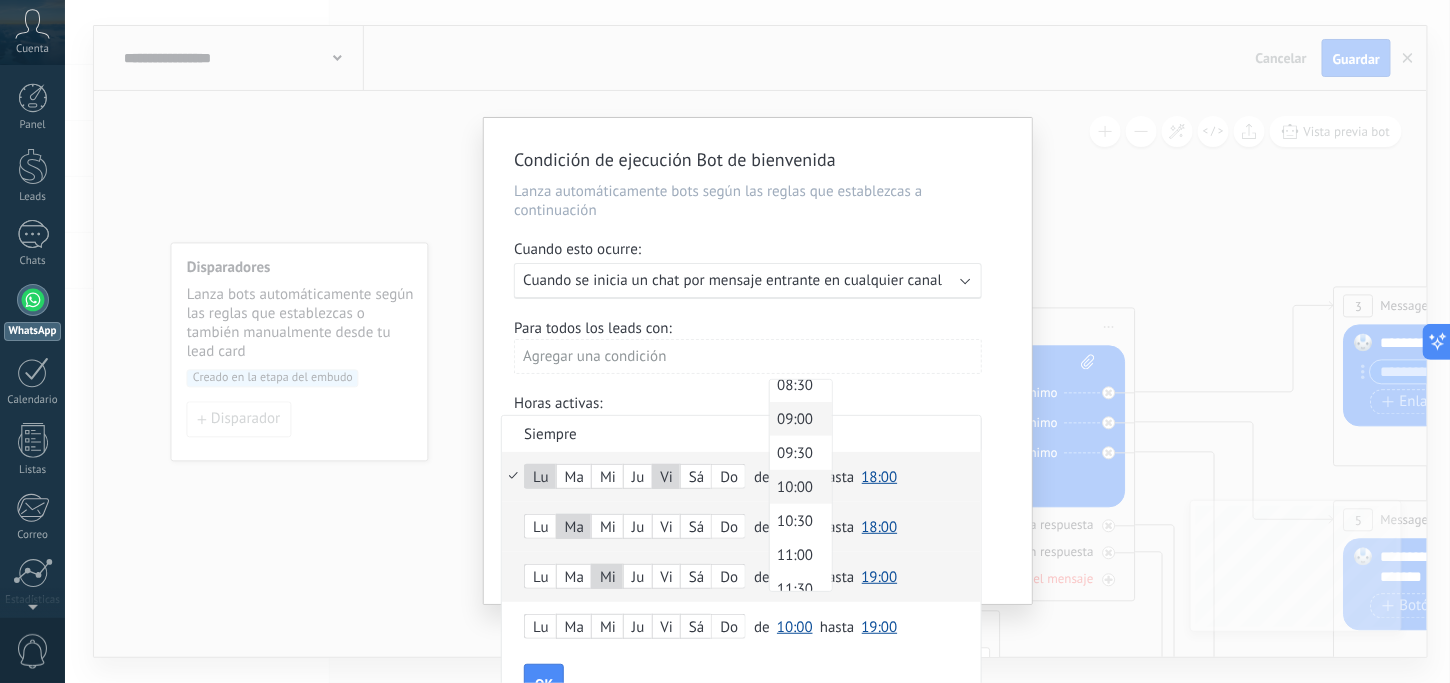 click on "09:00" at bounding box center (798, 419) 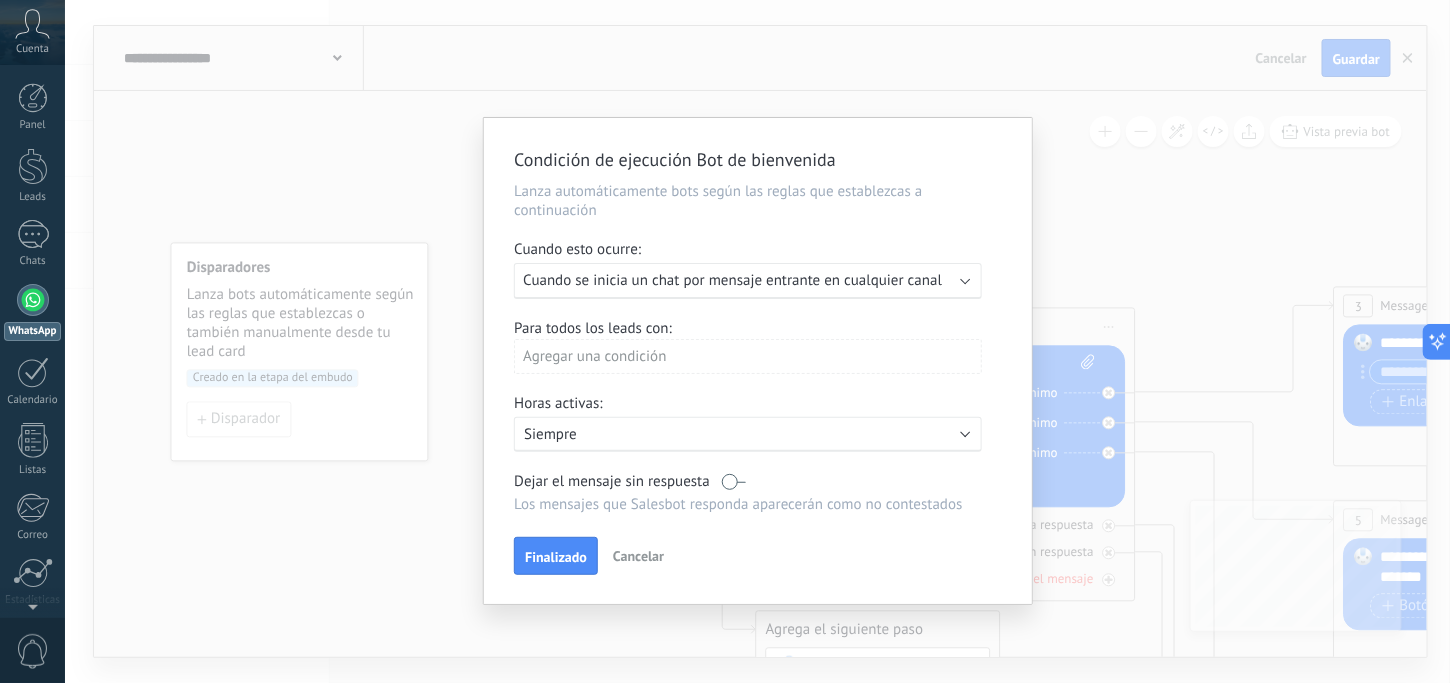 click on "Activo:  Siempre" at bounding box center (748, 434) 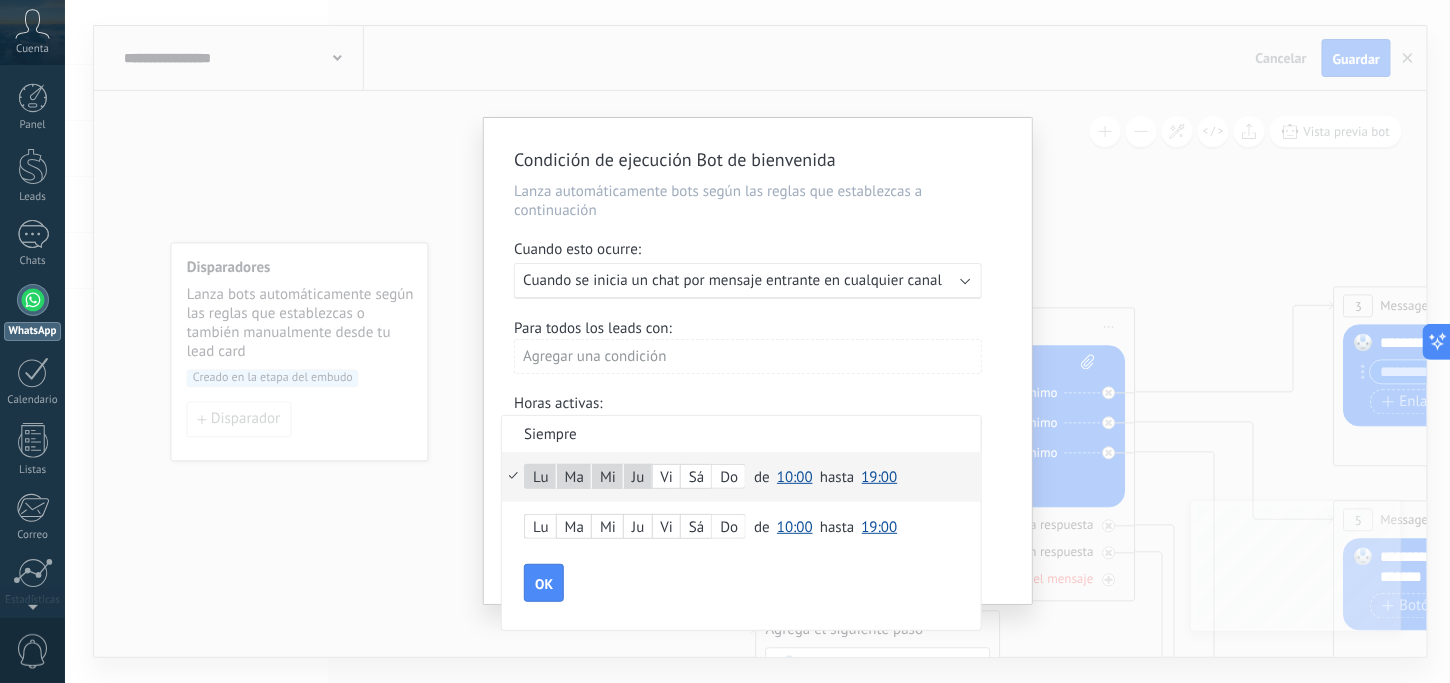 click on "Vi" at bounding box center (667, 478) 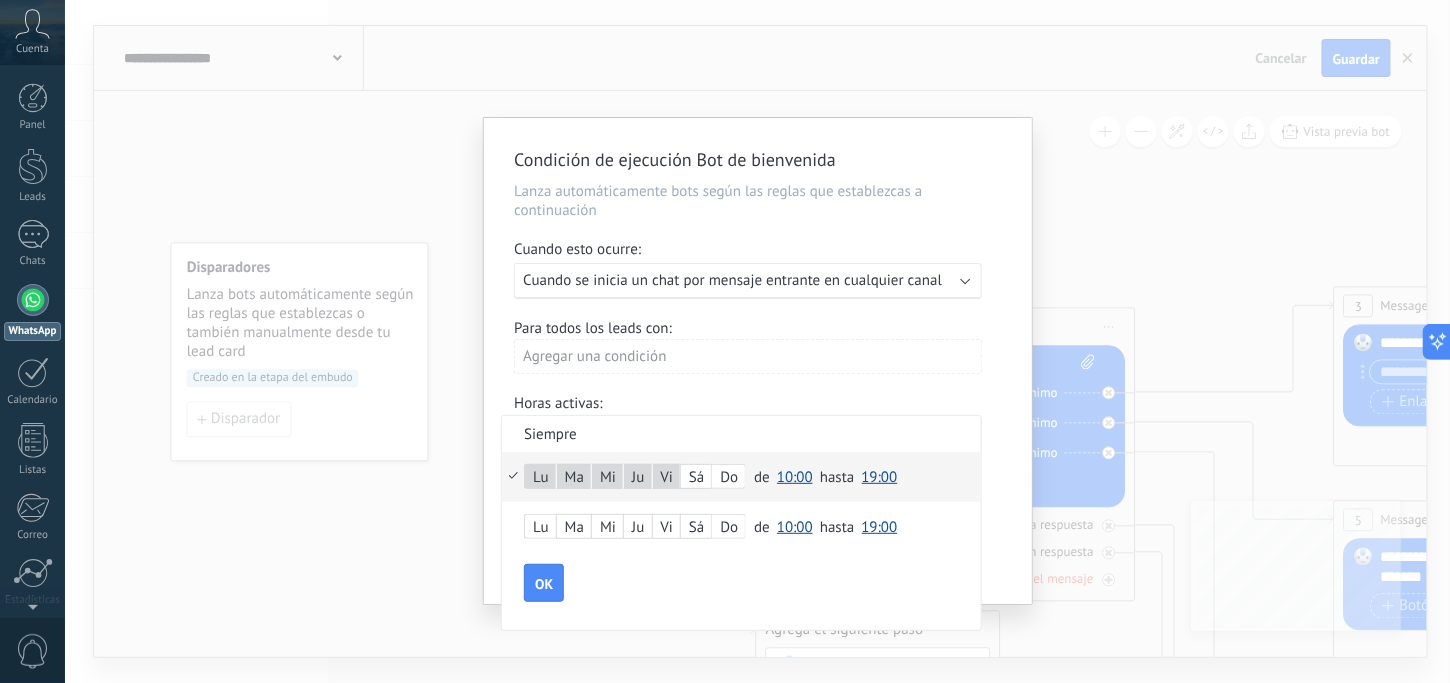 click on "Vi" at bounding box center (667, 478) 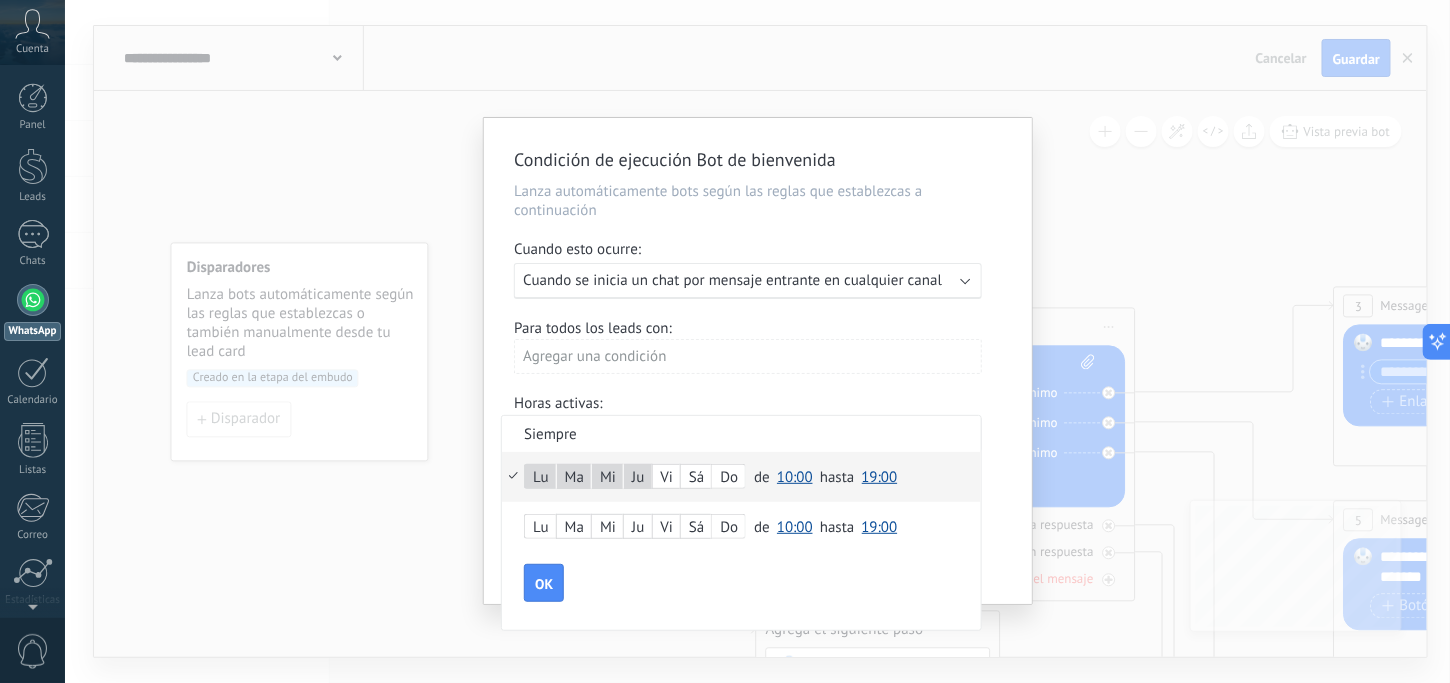 click on "10:00" at bounding box center [795, 477] 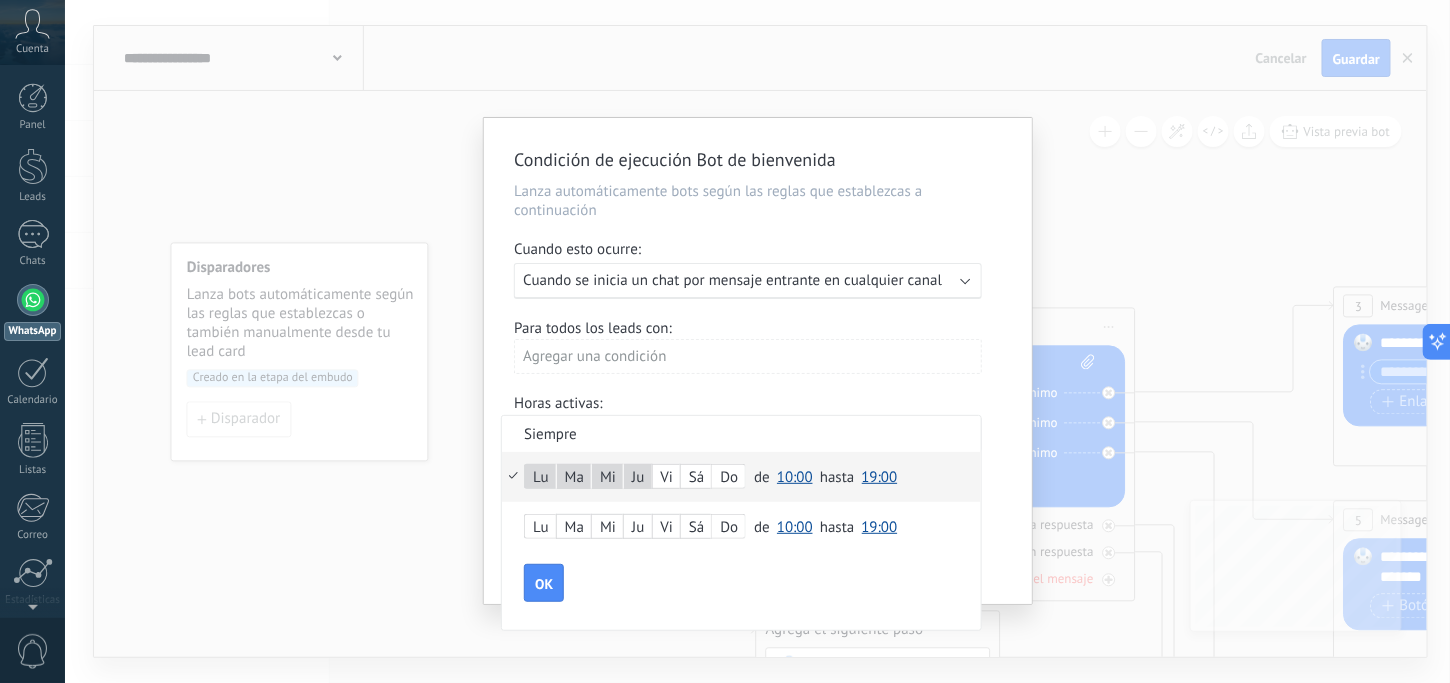 click on "08:30" at bounding box center [0, 0] 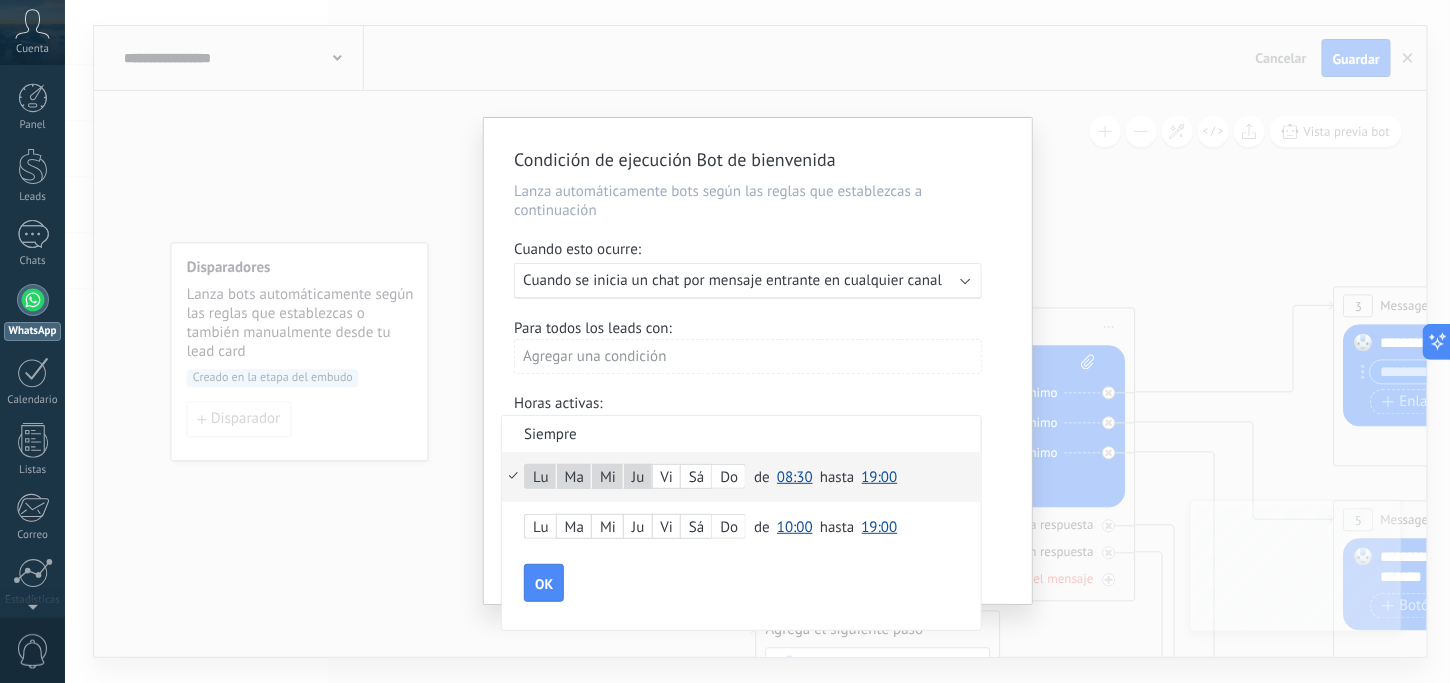 click on "08:30" at bounding box center [795, 477] 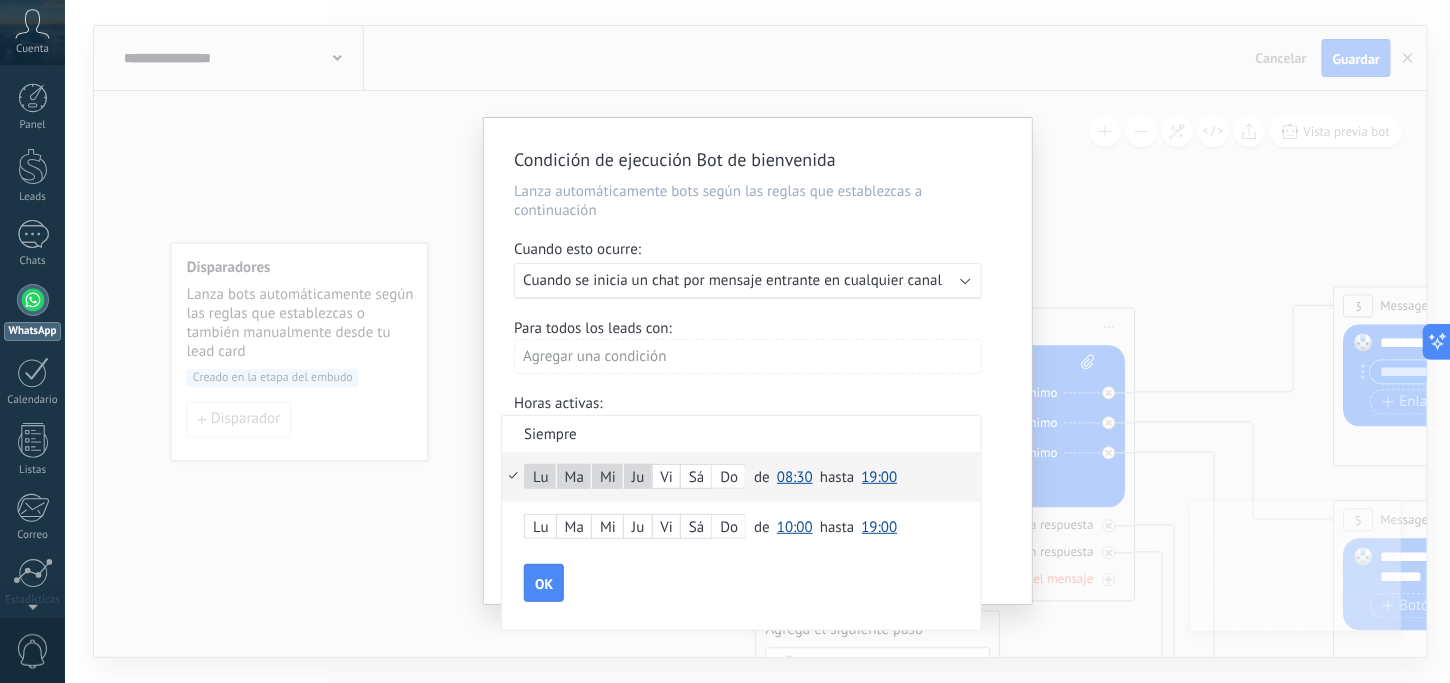 click on "07:00" at bounding box center (0, 0) 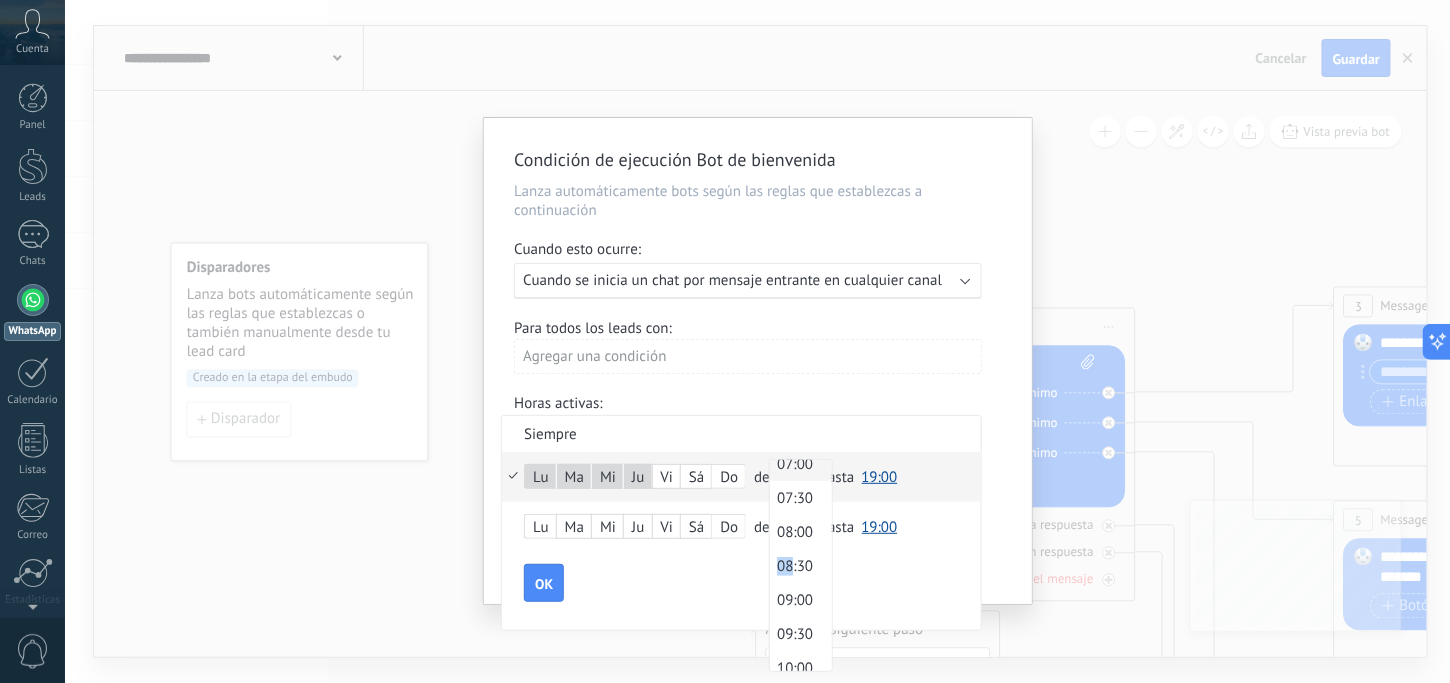 scroll, scrollTop: 387, scrollLeft: 0, axis: vertical 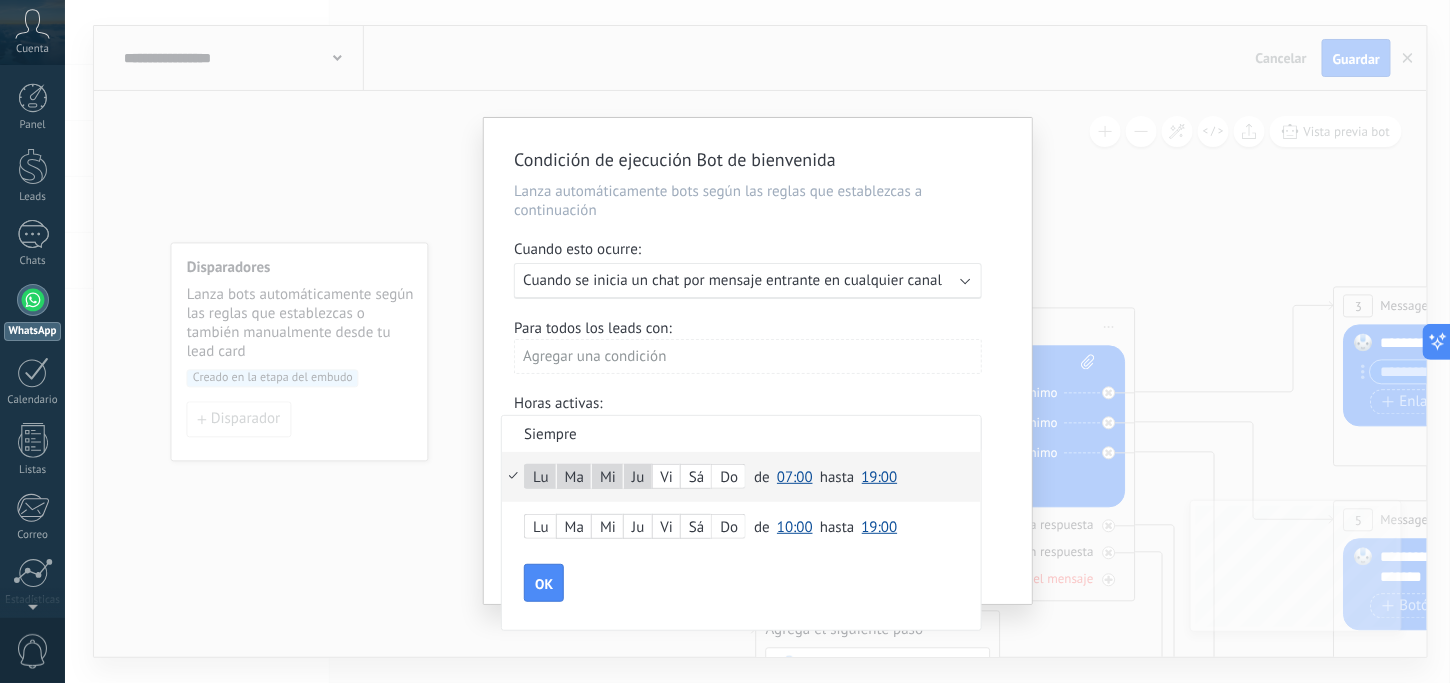 click on "07:00" at bounding box center [795, 477] 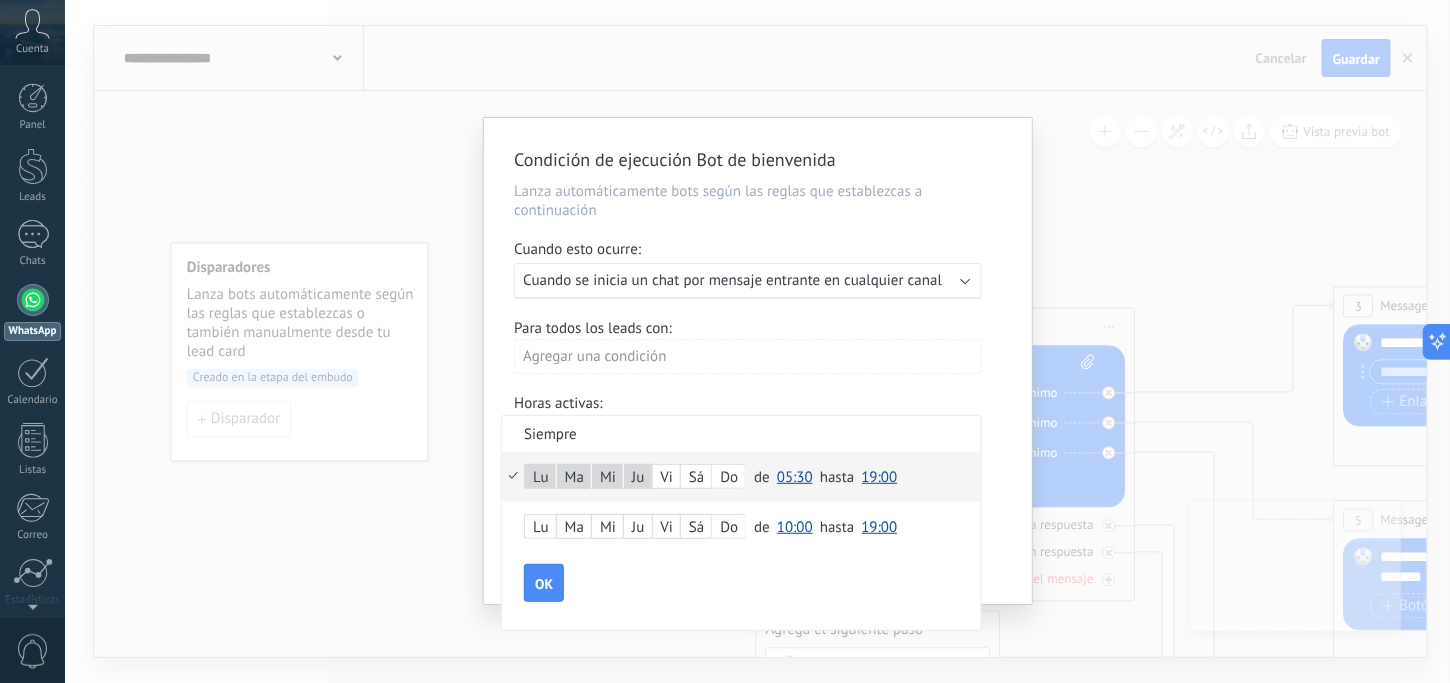 click on "05:30" at bounding box center [795, 477] 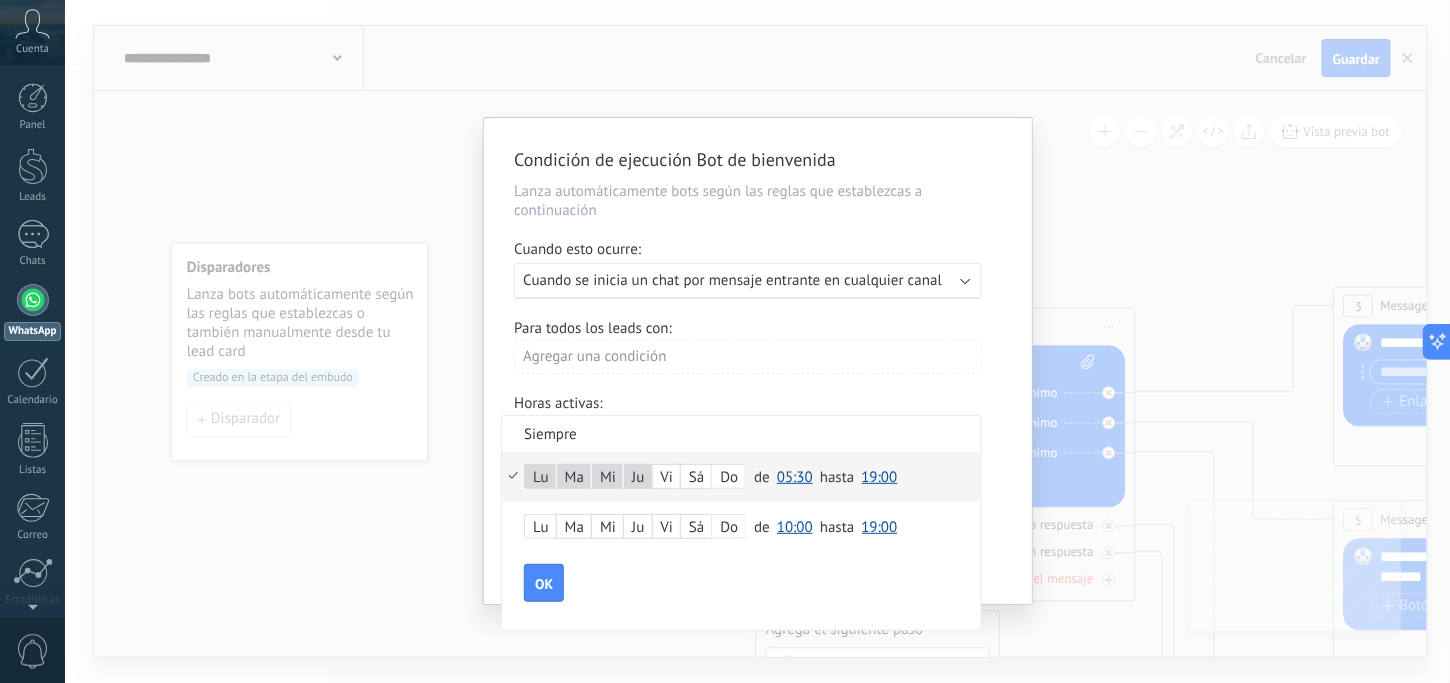 click on "04:30" at bounding box center [0, 0] 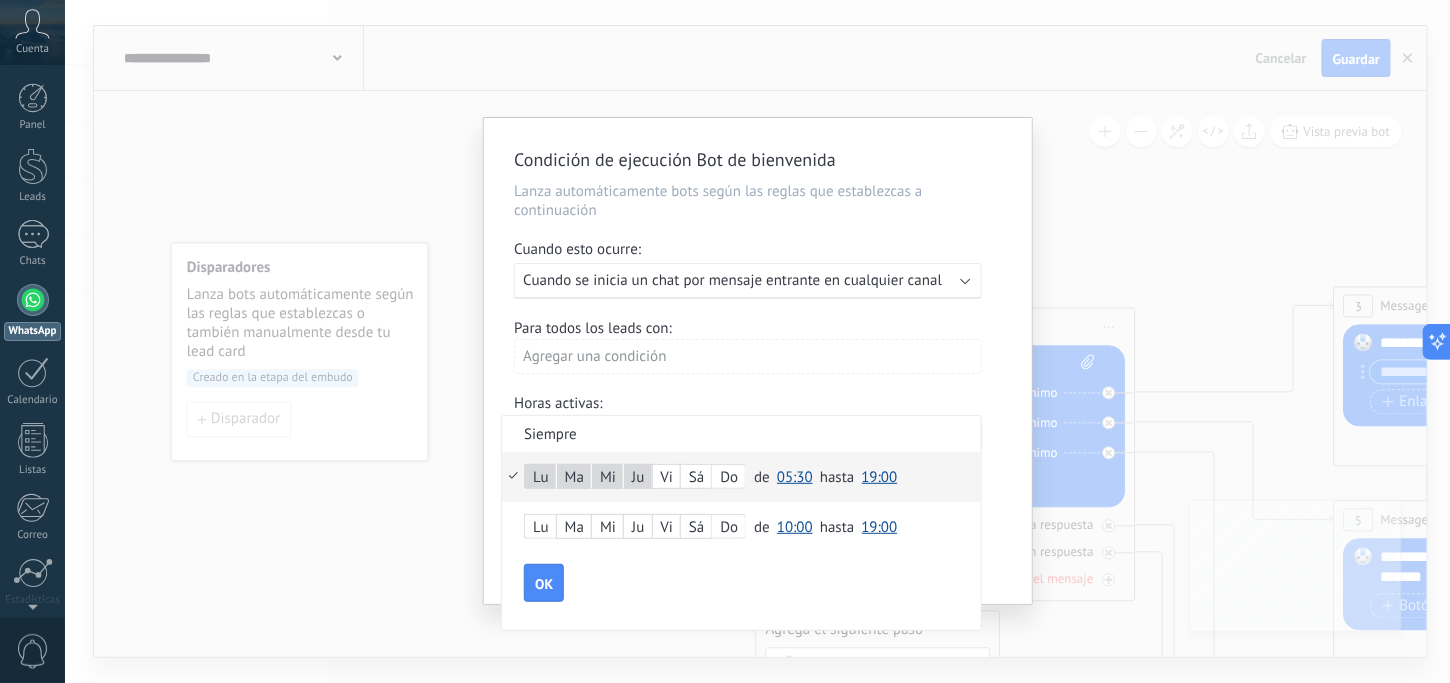 click on "05:30" at bounding box center (795, 477) 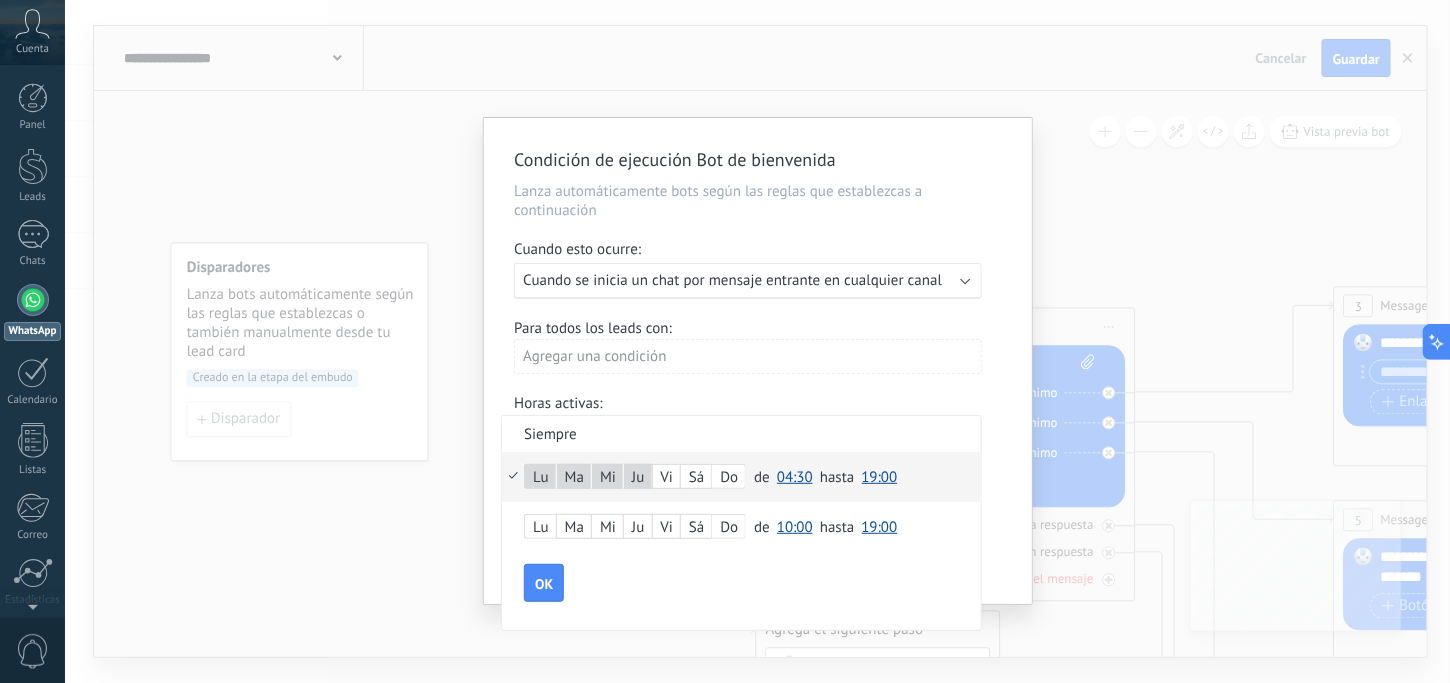 click on "04:30" at bounding box center (795, 477) 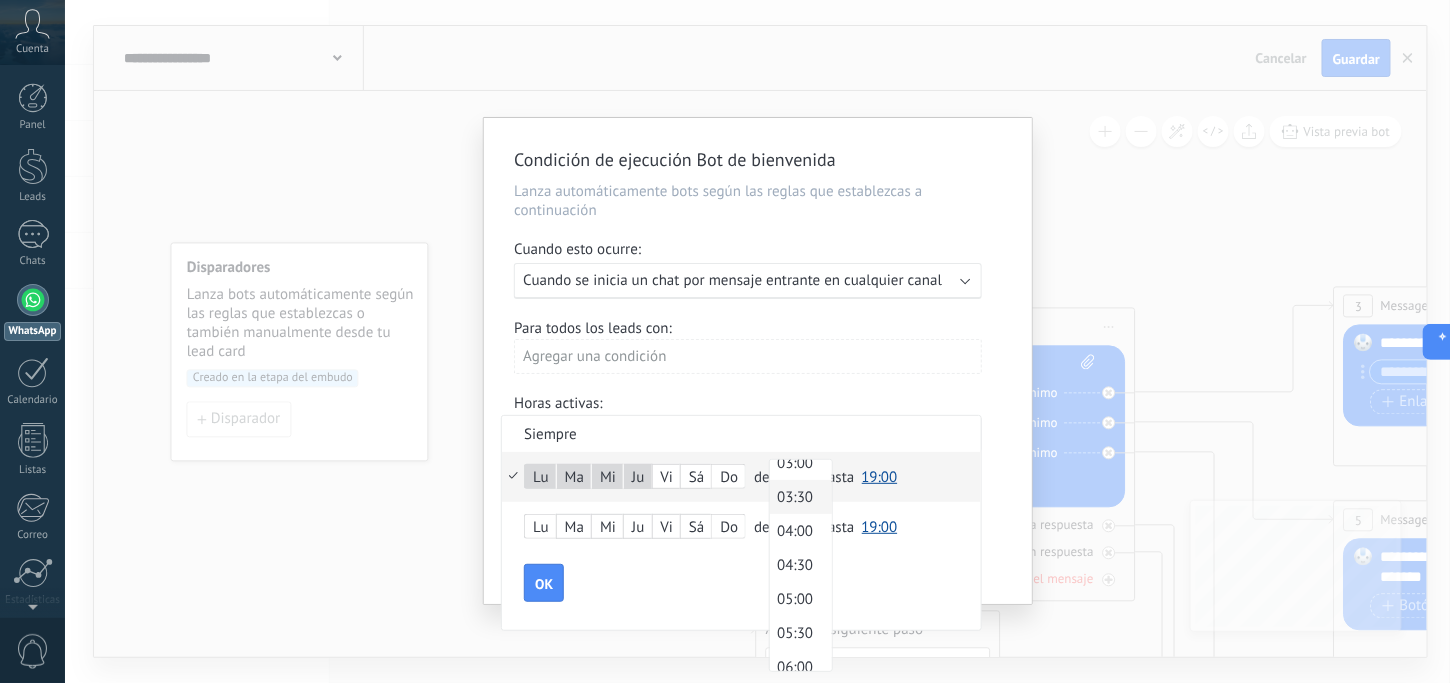 scroll, scrollTop: 150, scrollLeft: 0, axis: vertical 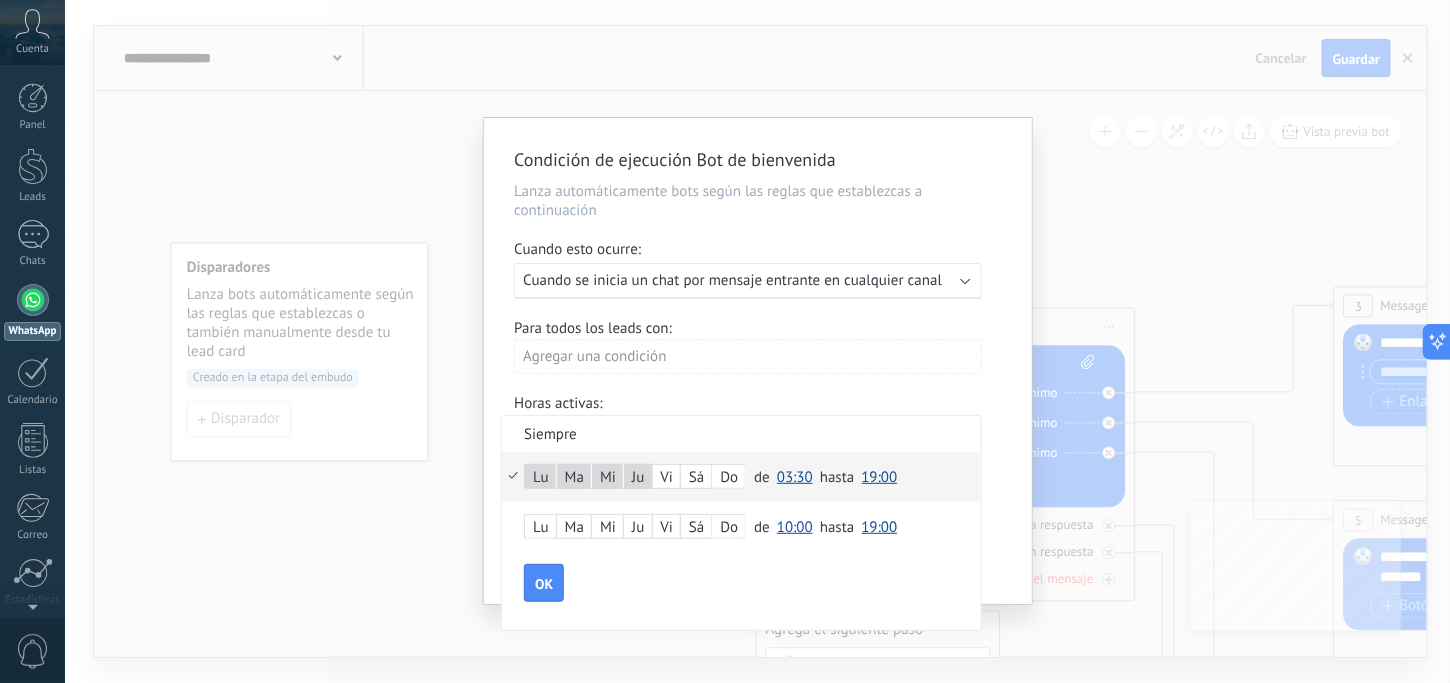 click on "03:30" at bounding box center (795, 477) 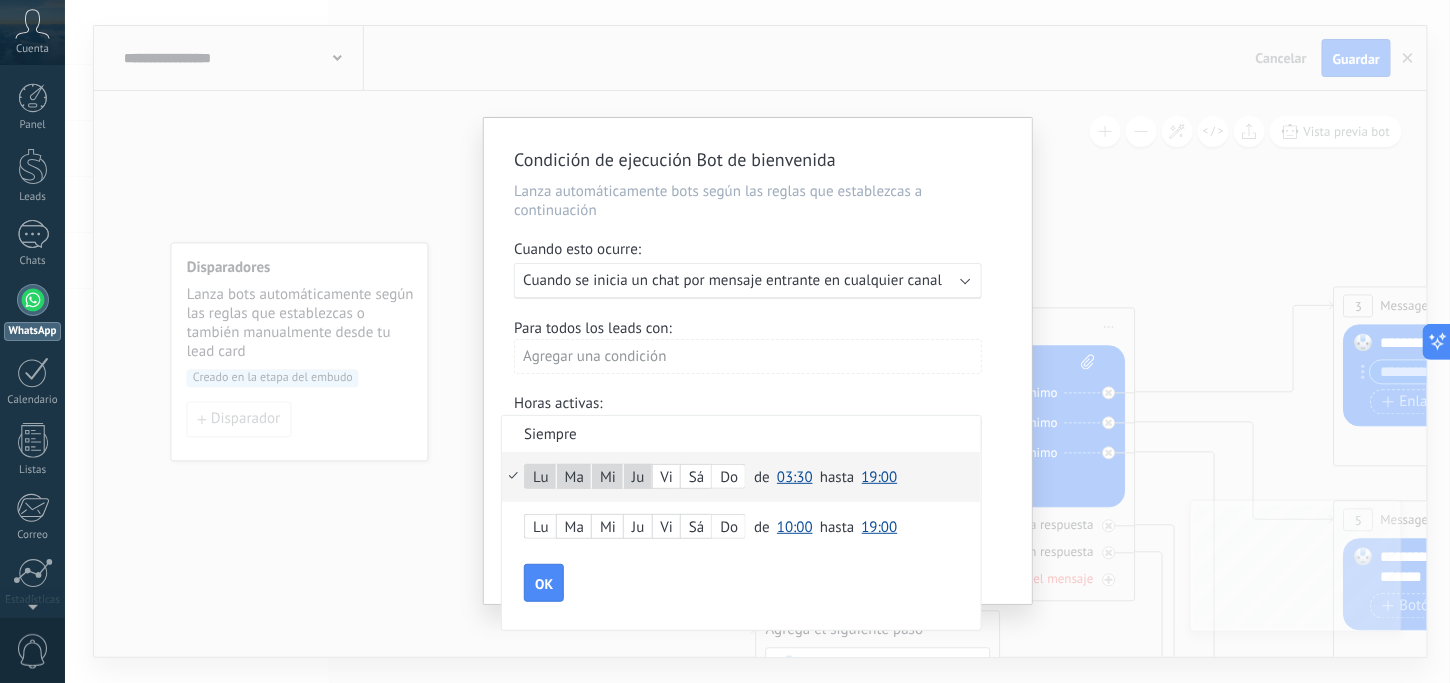 click on "02:00" at bounding box center [0, 0] 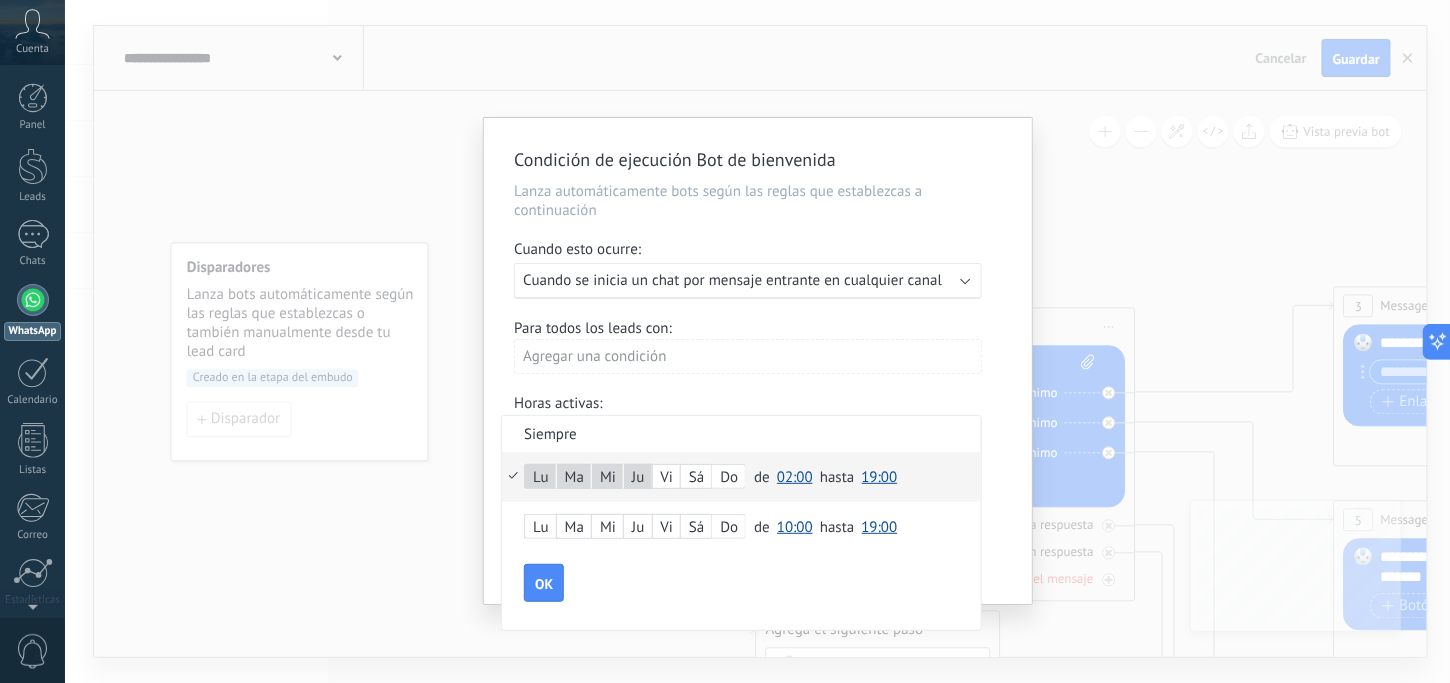 drag, startPoint x: 798, startPoint y: 472, endPoint x: 799, endPoint y: 485, distance: 13.038404 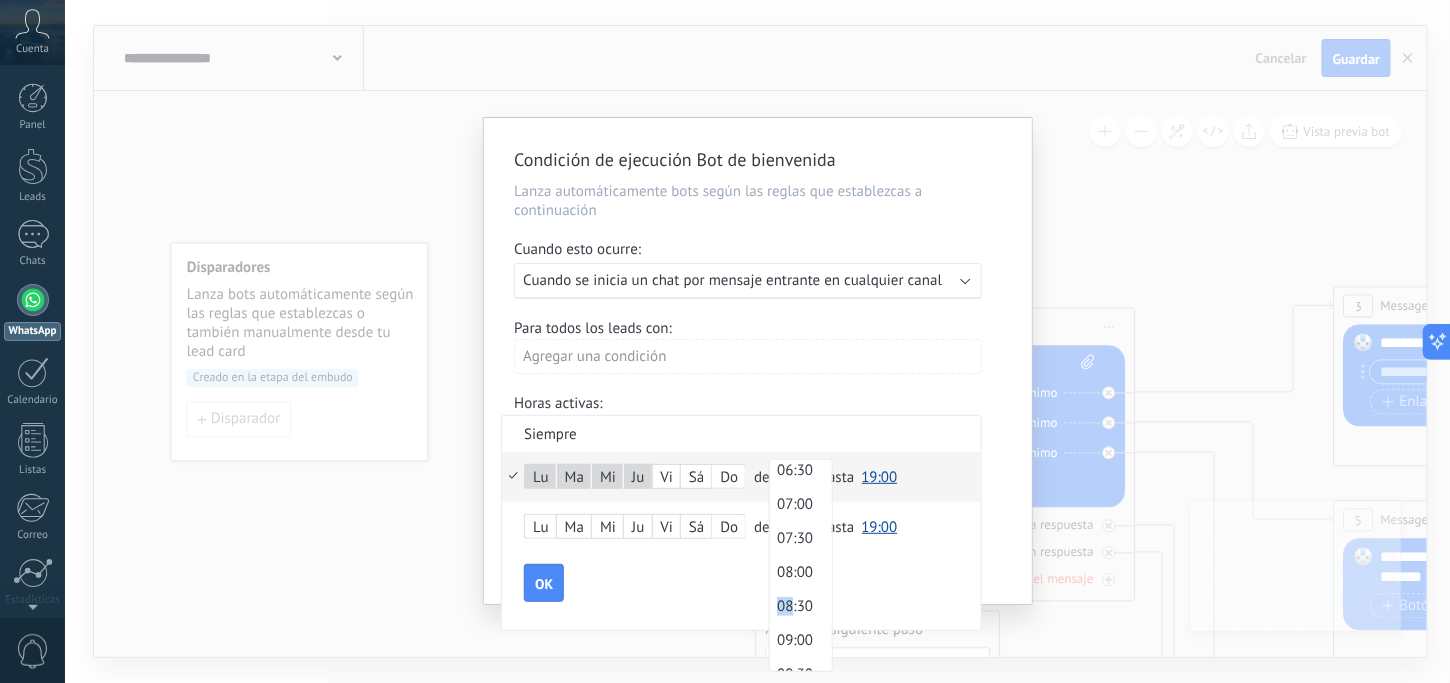 scroll, scrollTop: 549, scrollLeft: 0, axis: vertical 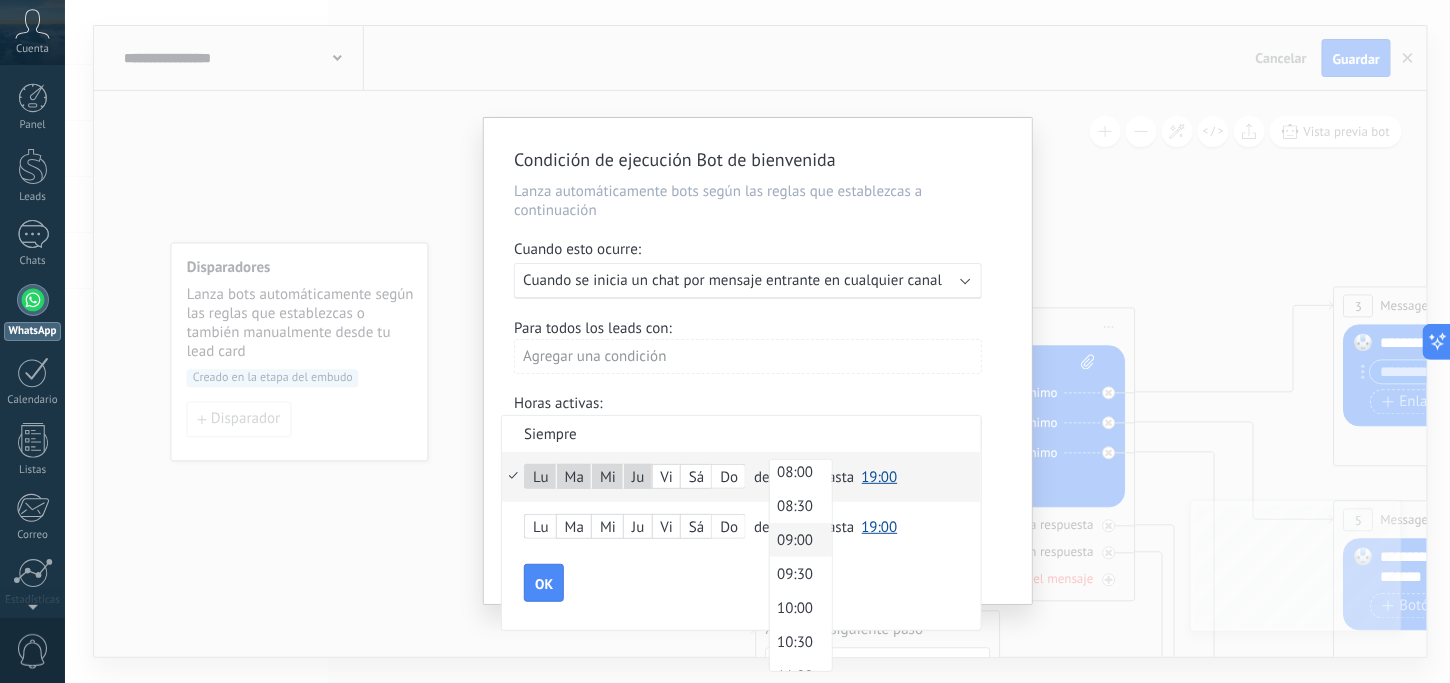 click on "09:00" at bounding box center [798, 540] 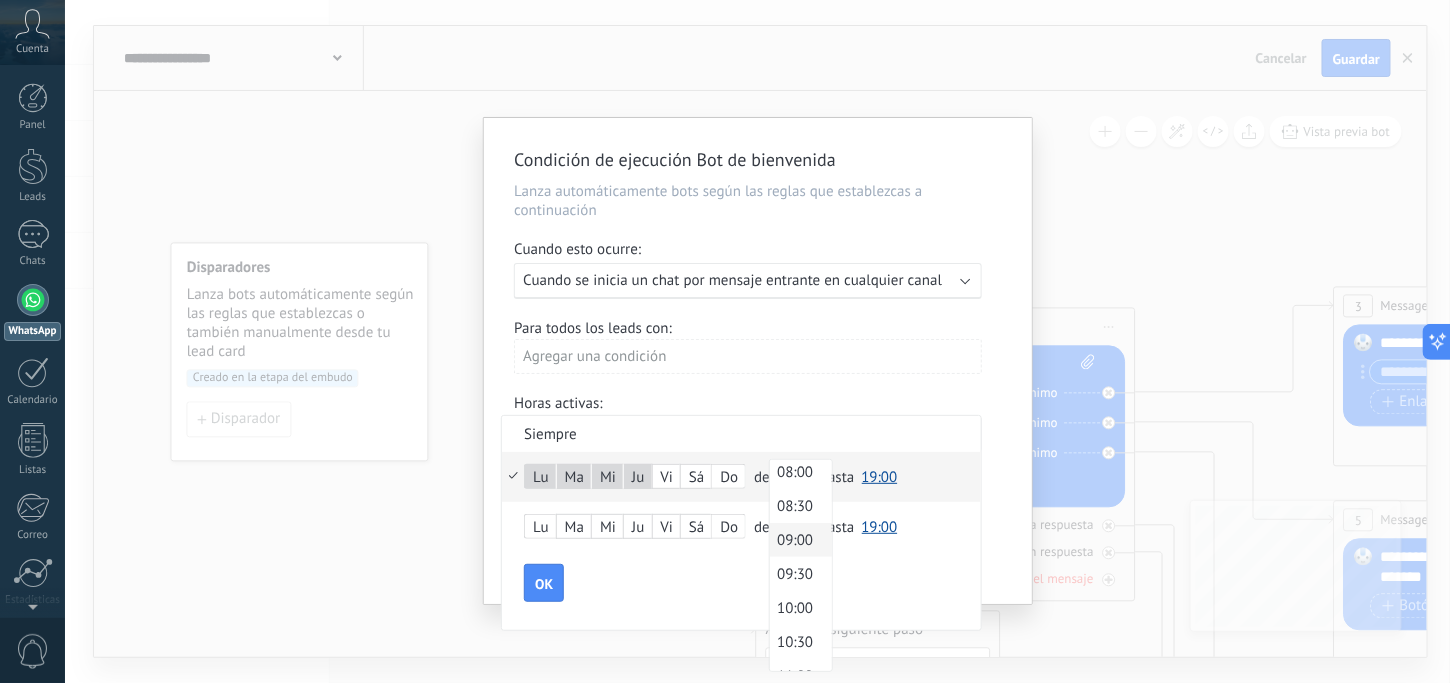 click on "10:00" at bounding box center [795, 527] 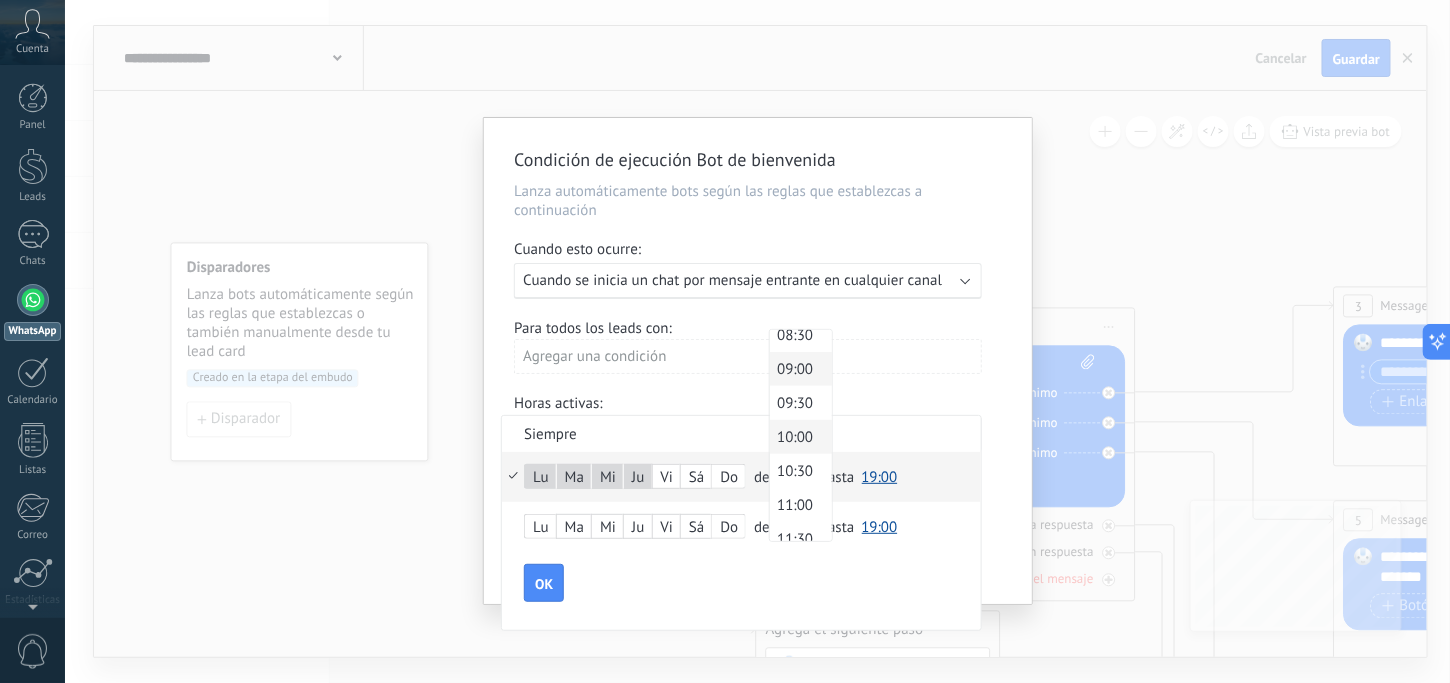 click on "09:00" at bounding box center (798, 369) 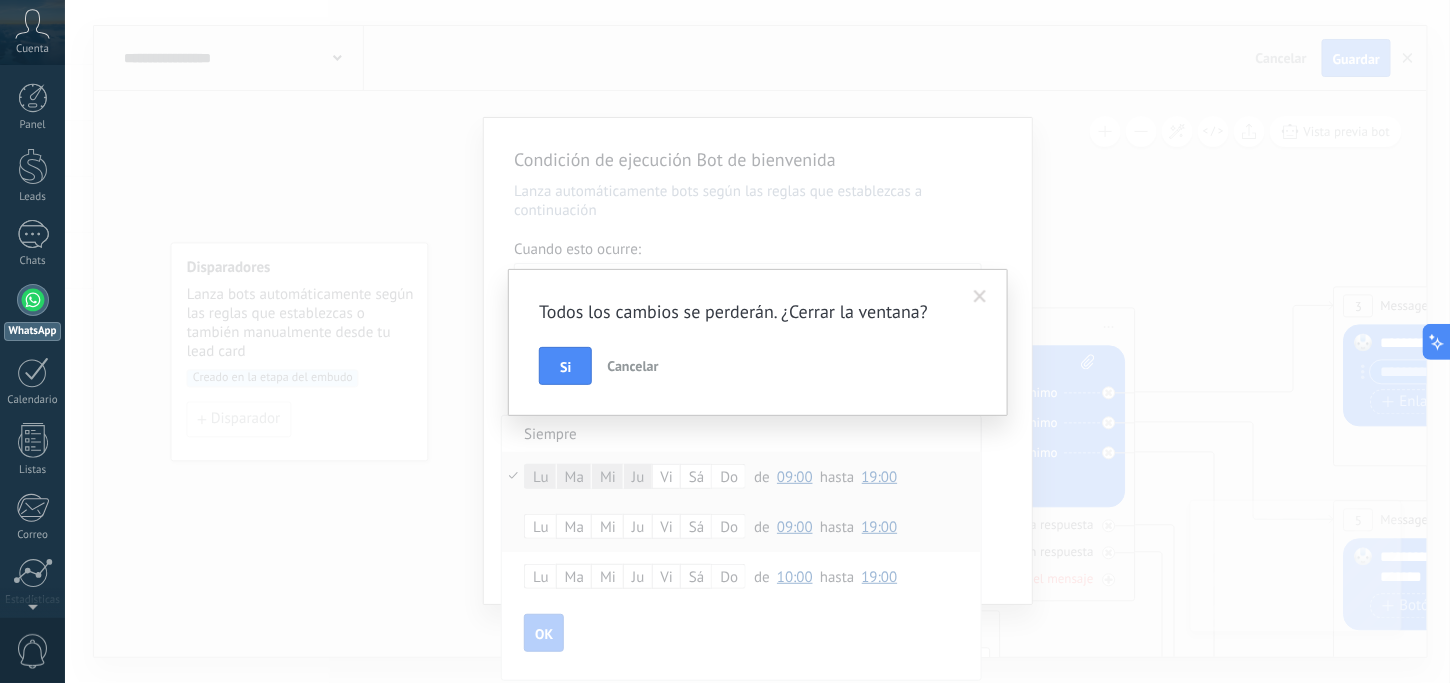 click on "Si Cancelar" at bounding box center (758, 366) 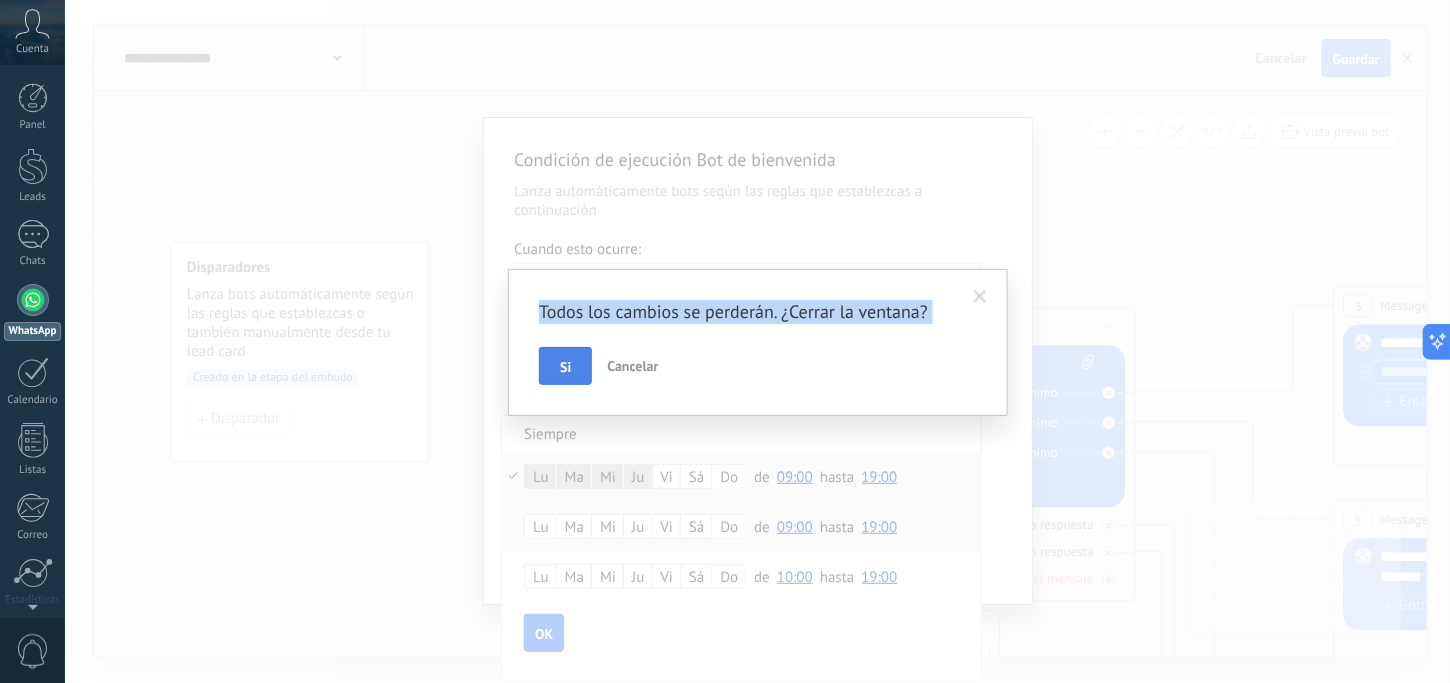 click on "Si" at bounding box center (565, 367) 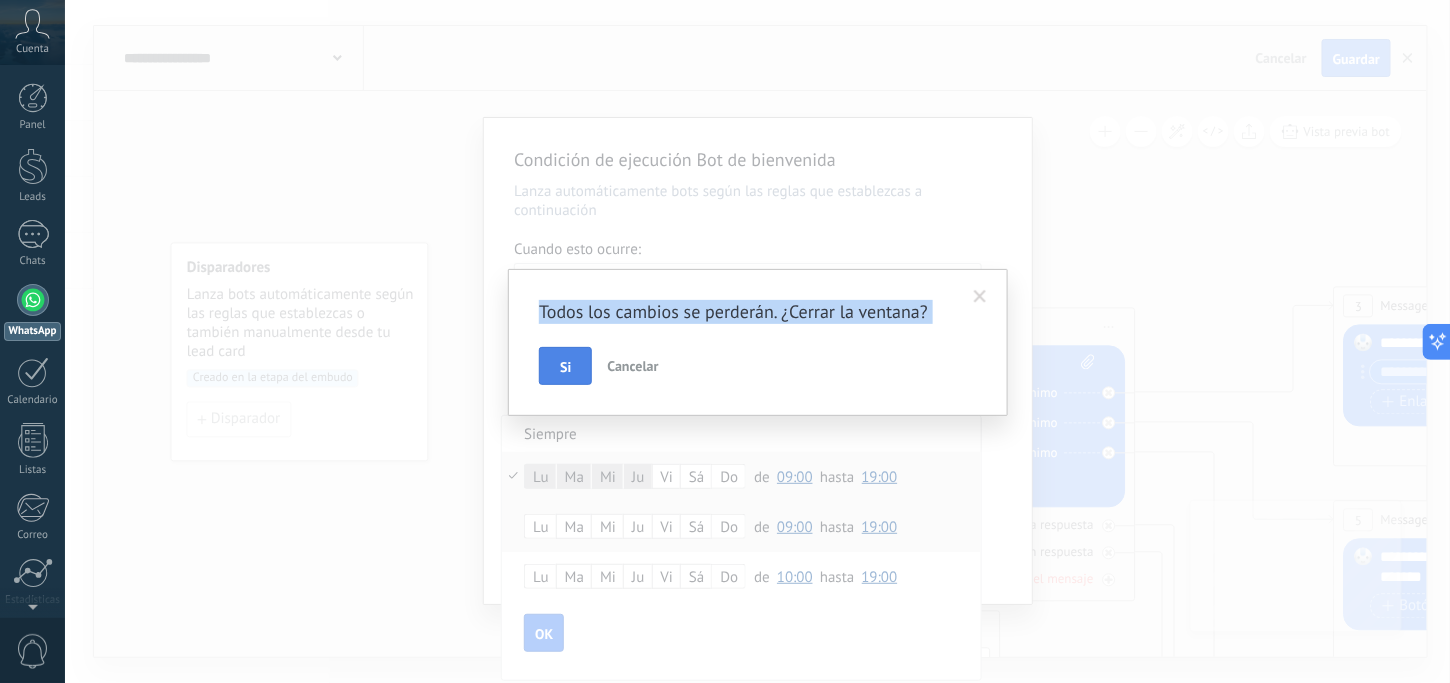 click on "Todos los cambios se perderán. ¿Cerrar la ventana? Si Cancelar" at bounding box center (757, 341) 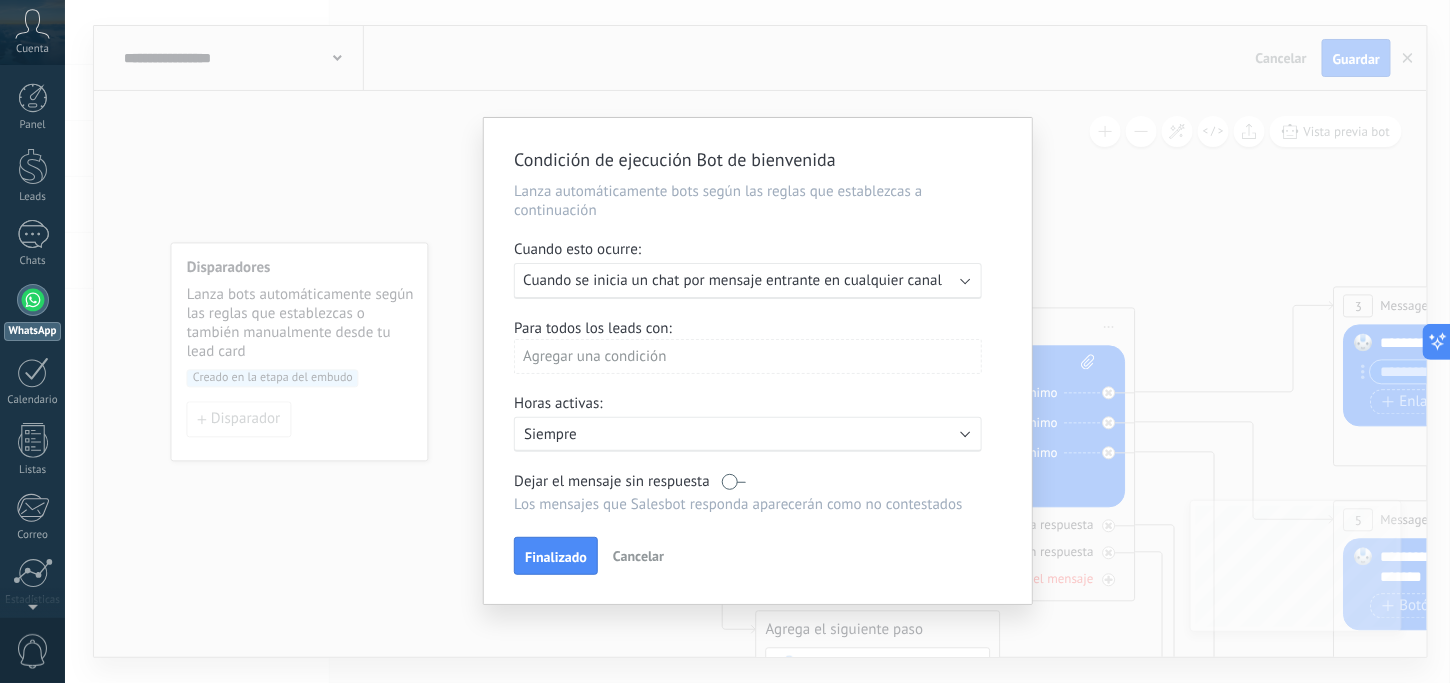 click on "Activo:  Siempre" at bounding box center [748, 434] 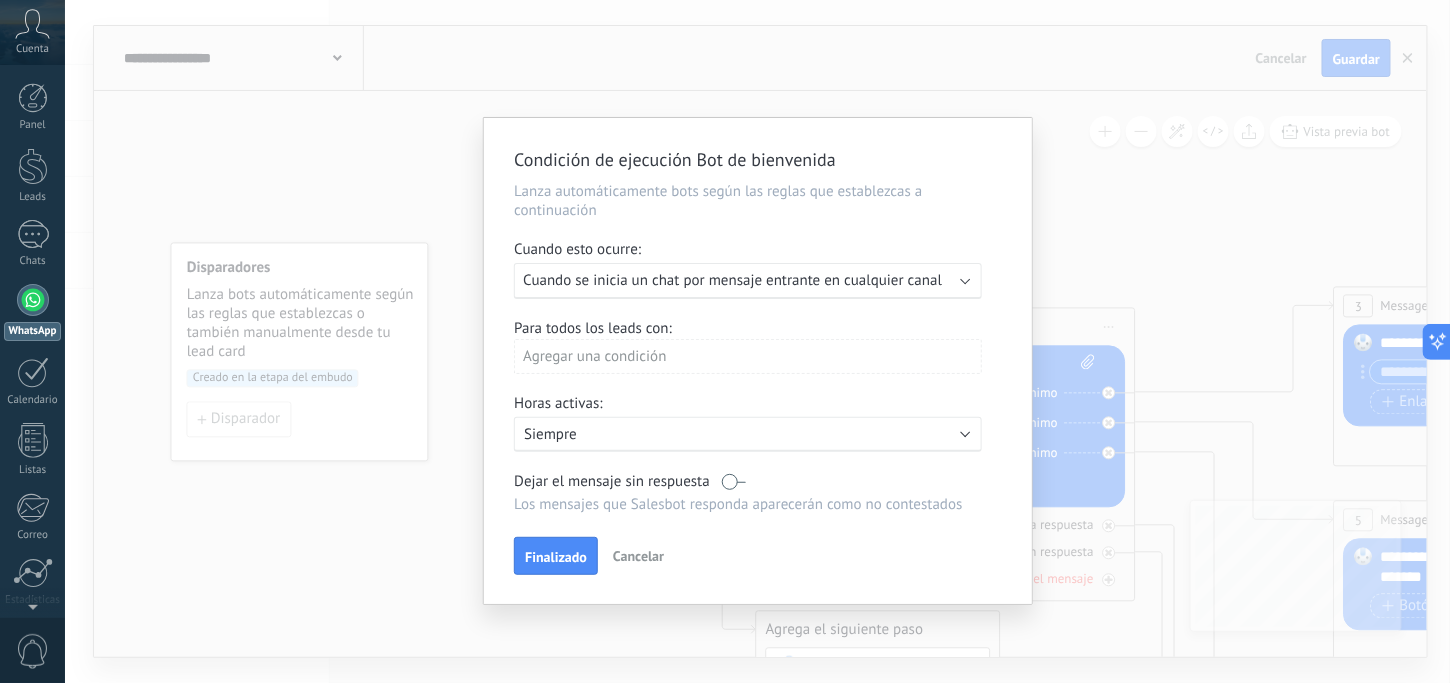 click on "Activo:  Siempre" at bounding box center [748, 434] 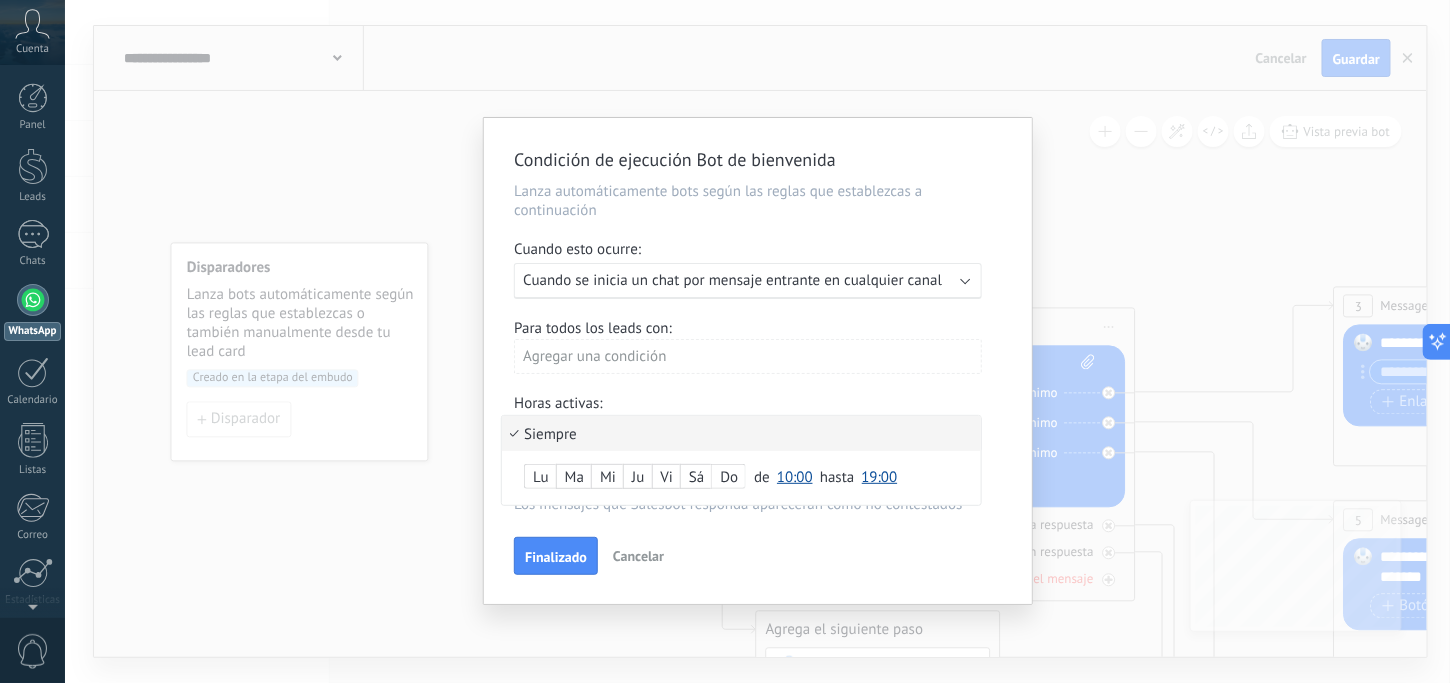 click on "Lu" at bounding box center (540, 478) 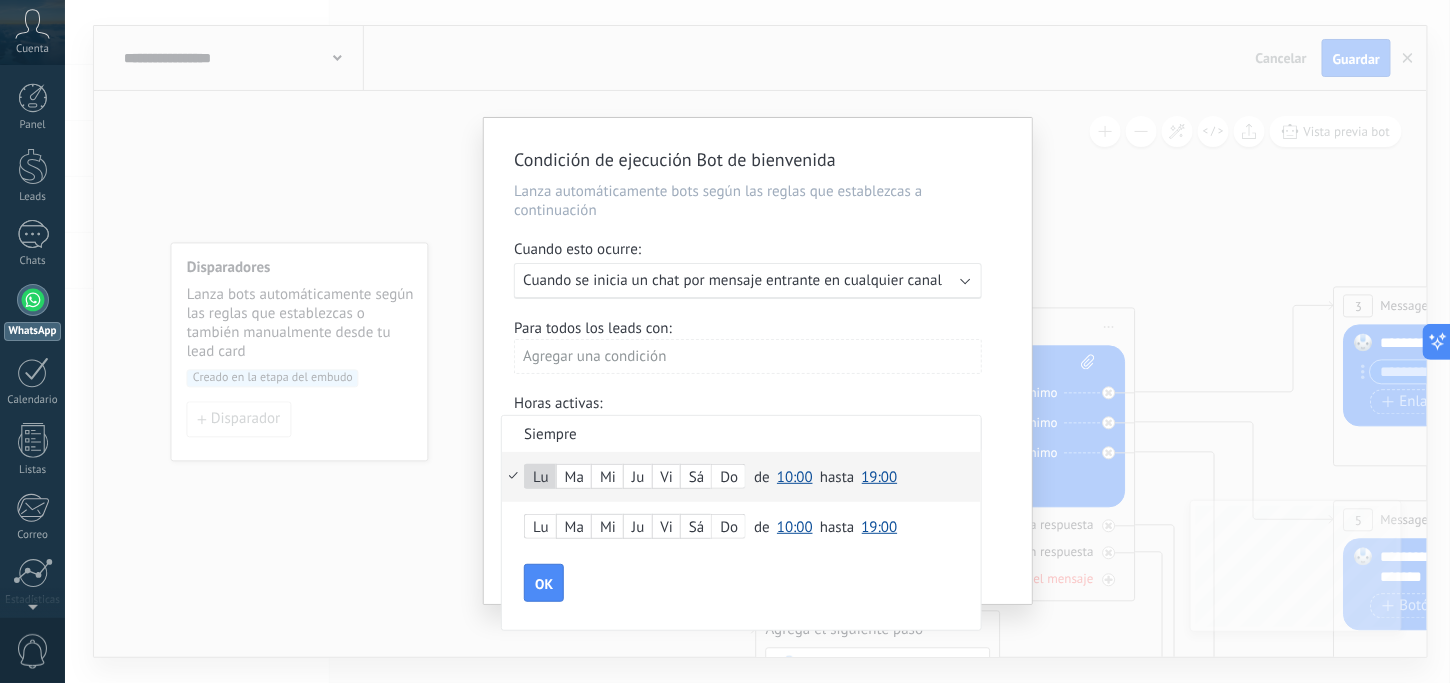 click on "Lu" at bounding box center [540, 478] 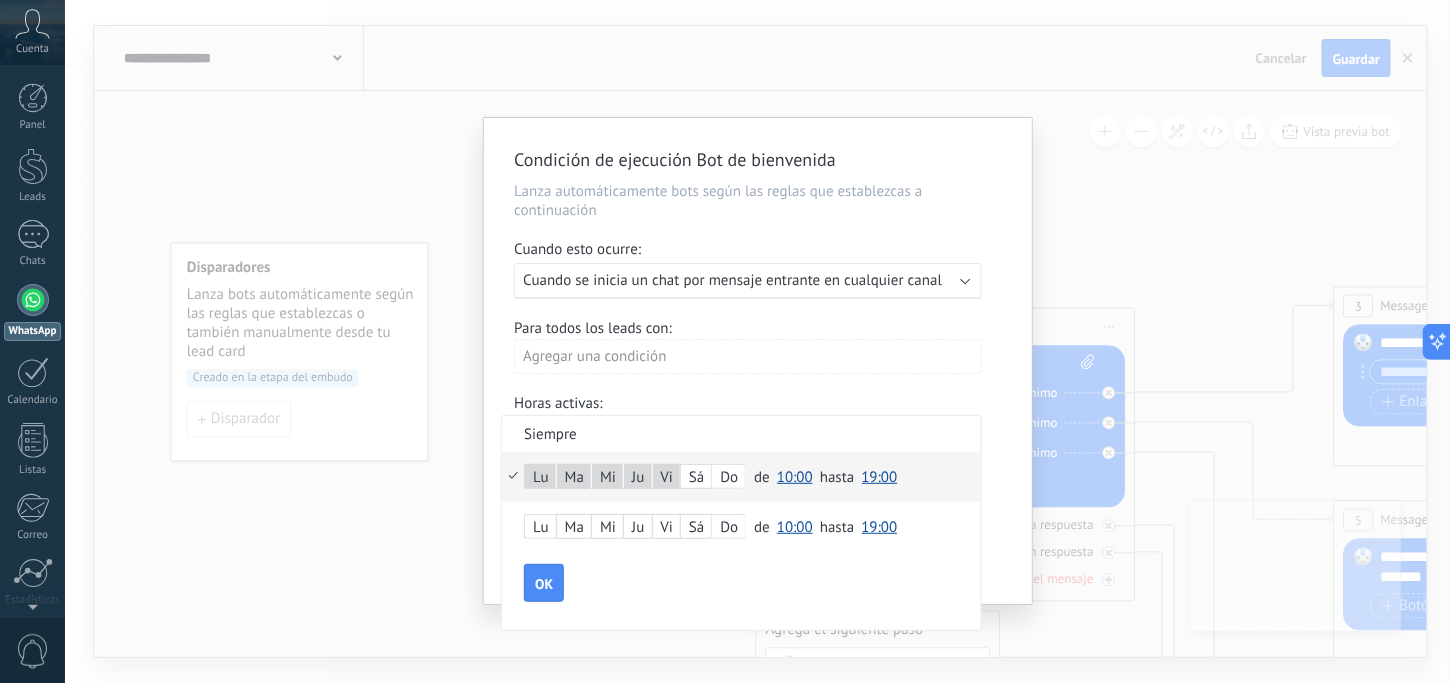 click on "10:00" at bounding box center (795, 477) 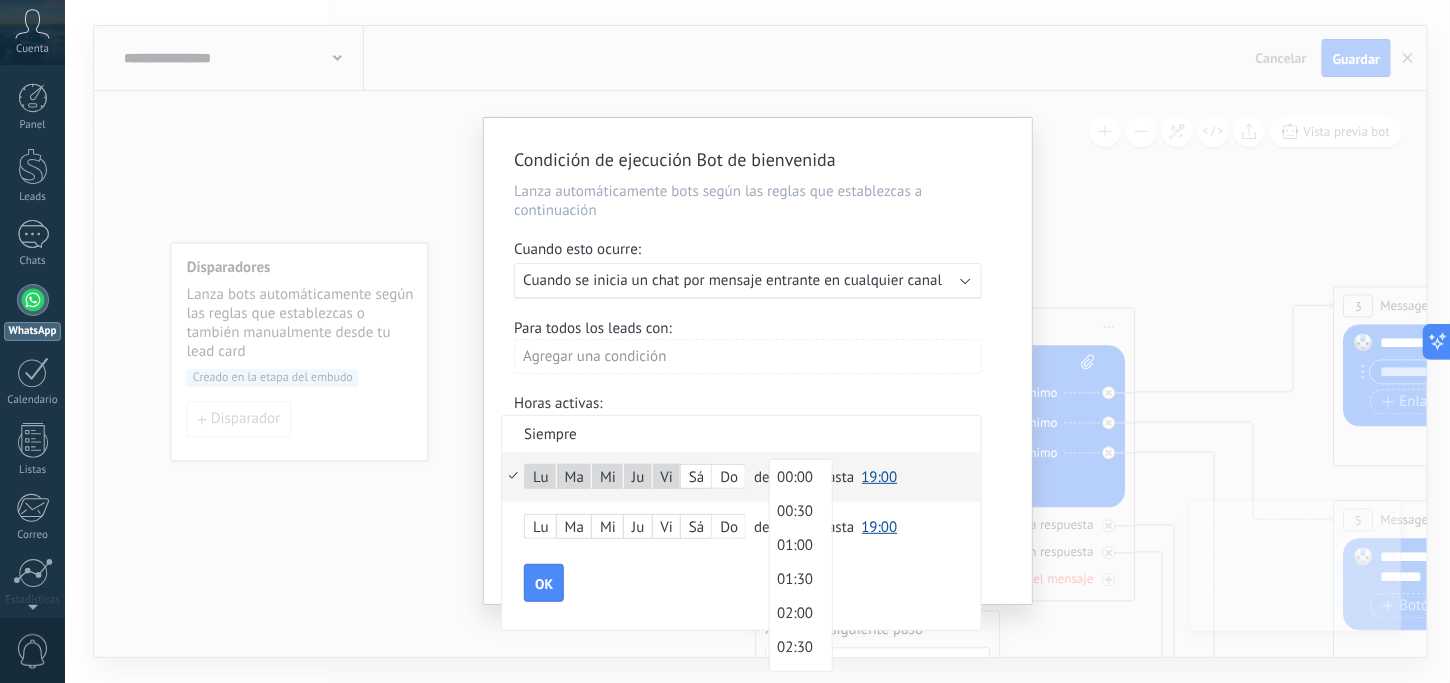 scroll, scrollTop: 590, scrollLeft: 0, axis: vertical 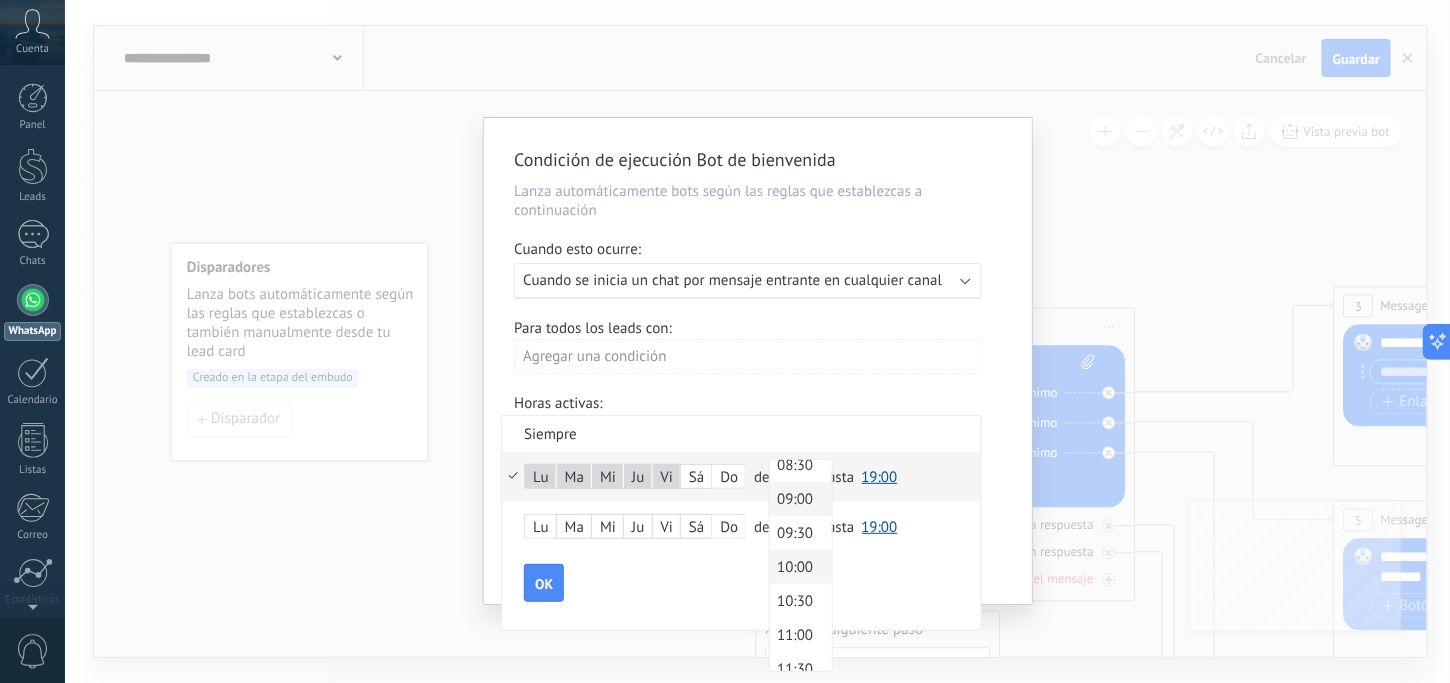 click on "09:00" at bounding box center (798, 499) 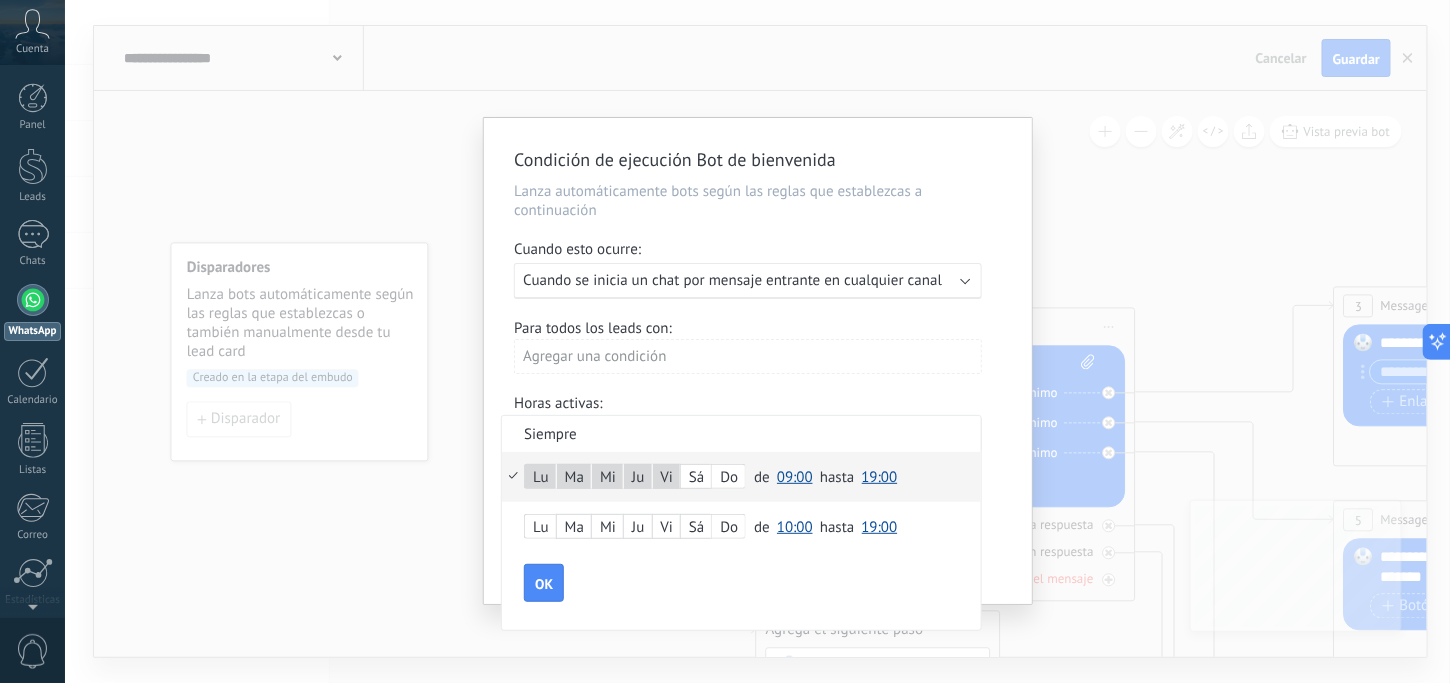 click on "Lu Ma Mi Ju Vi Sá Do de 00:00 00:30 01:00 01:30 02:00 02:30 03:00 03:30 04:00 04:30 05:00 05:30 06:00 06:30 07:00 07:30 08:00 08:30 09:00 09:30 10:00 10:30 11:00 11:30 12:00 12:30 13:00 13:30 14:00 14:30 15:00 15:30 16:00 16:30 17:00 17:30 18:00 18:30 19:00 19:30 20:00 20:30 21:00 21:30 22:00 22:30 23:00 23:30 09:00 hasta 00:00 00:30 01:00 01:30 02:00 02:30 03:00 03:30 04:00 04:30 05:00 05:30 06:00 06:30 07:00 07:30 08:00 08:30 09:00 09:30 10:00 10:30 11:00 11:30 12:00 12:30 13:00 13:30 14:00 14:30 15:00 15:30 16:00 16:30 17:00 17:30 18:00 18:30 19:00 19:30 20:00 20:30 21:00 21:30 22:00 22:30 23:00 23:30 19:00" at bounding box center (741, 477) 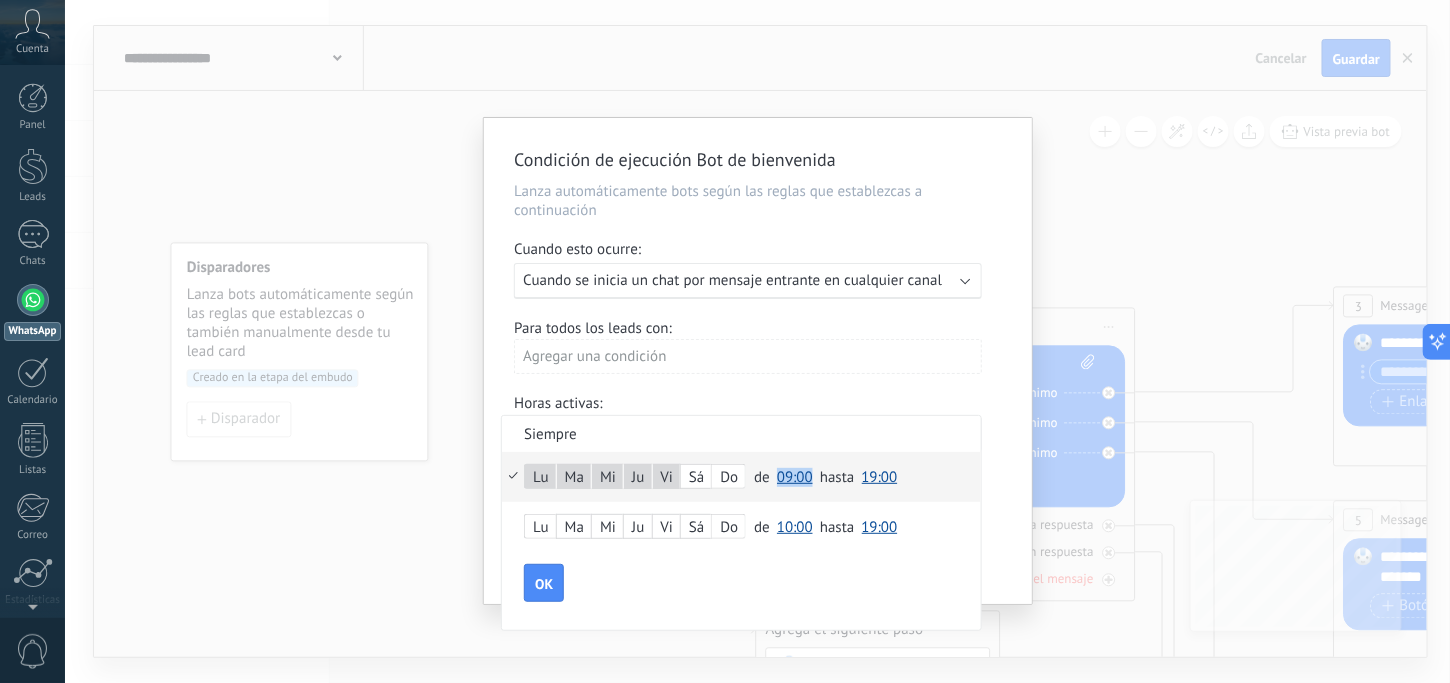 click on "19:00" at bounding box center (880, 477) 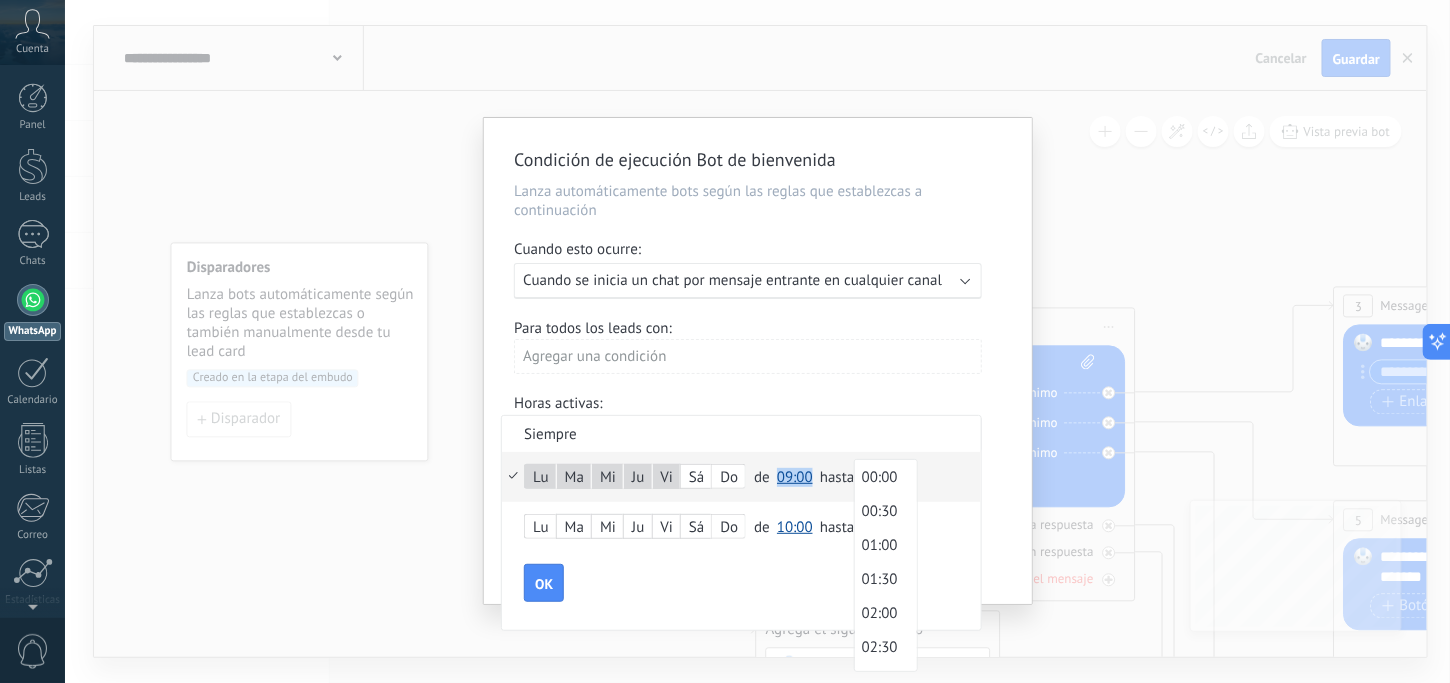 scroll, scrollTop: 1200, scrollLeft: 0, axis: vertical 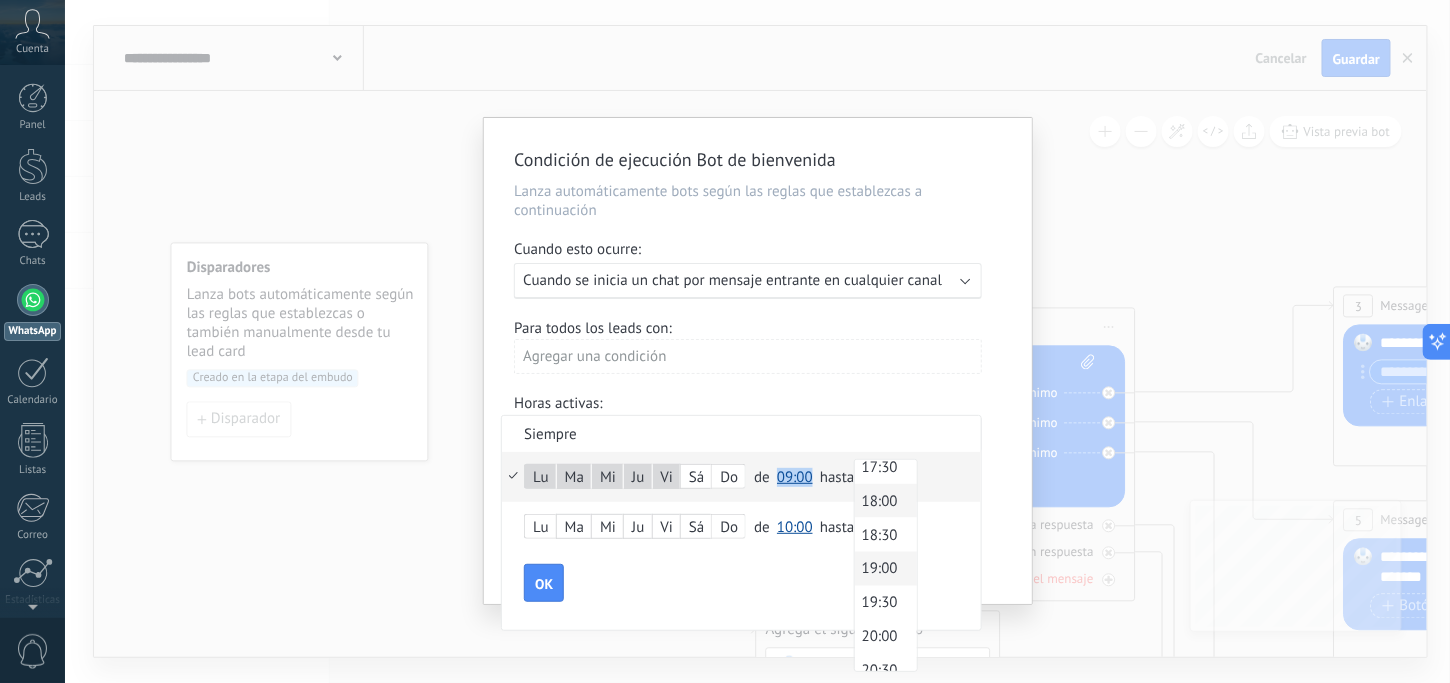 click on "18:00" at bounding box center (883, 501) 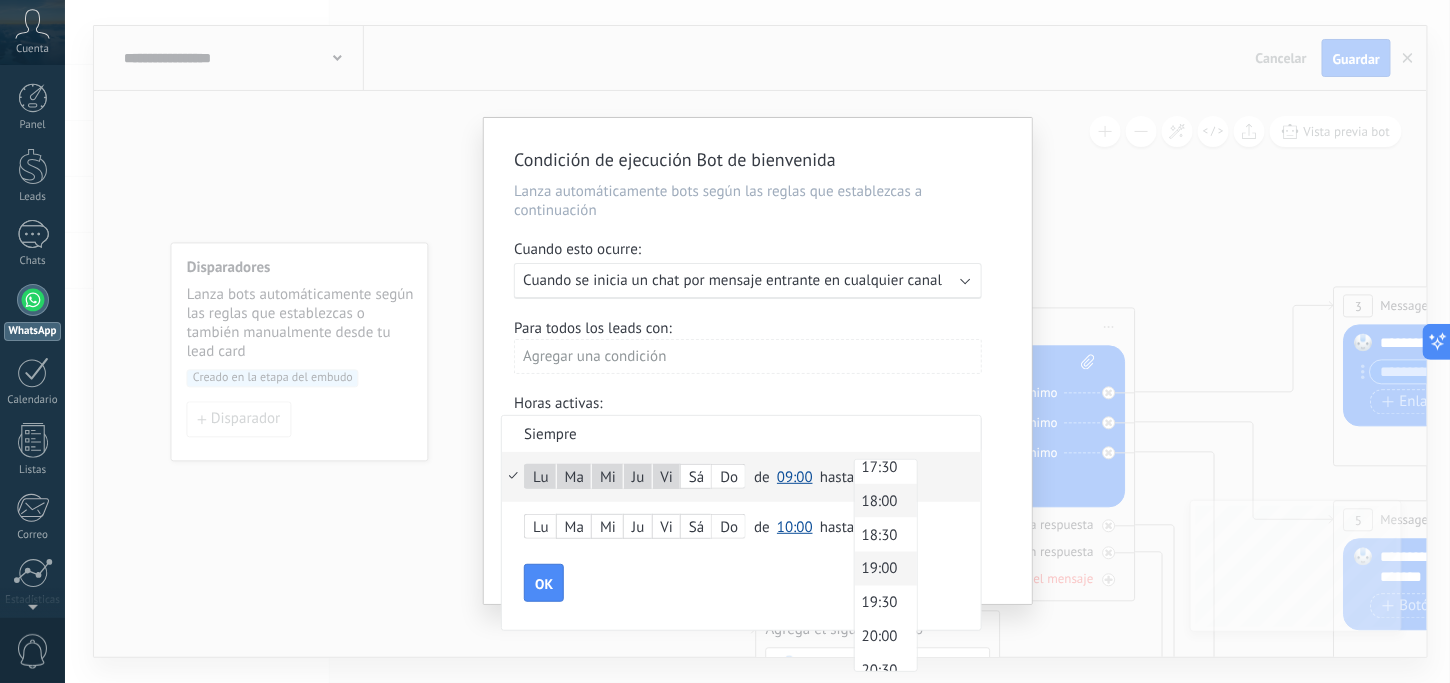 click on "19:00" at bounding box center (880, 477) 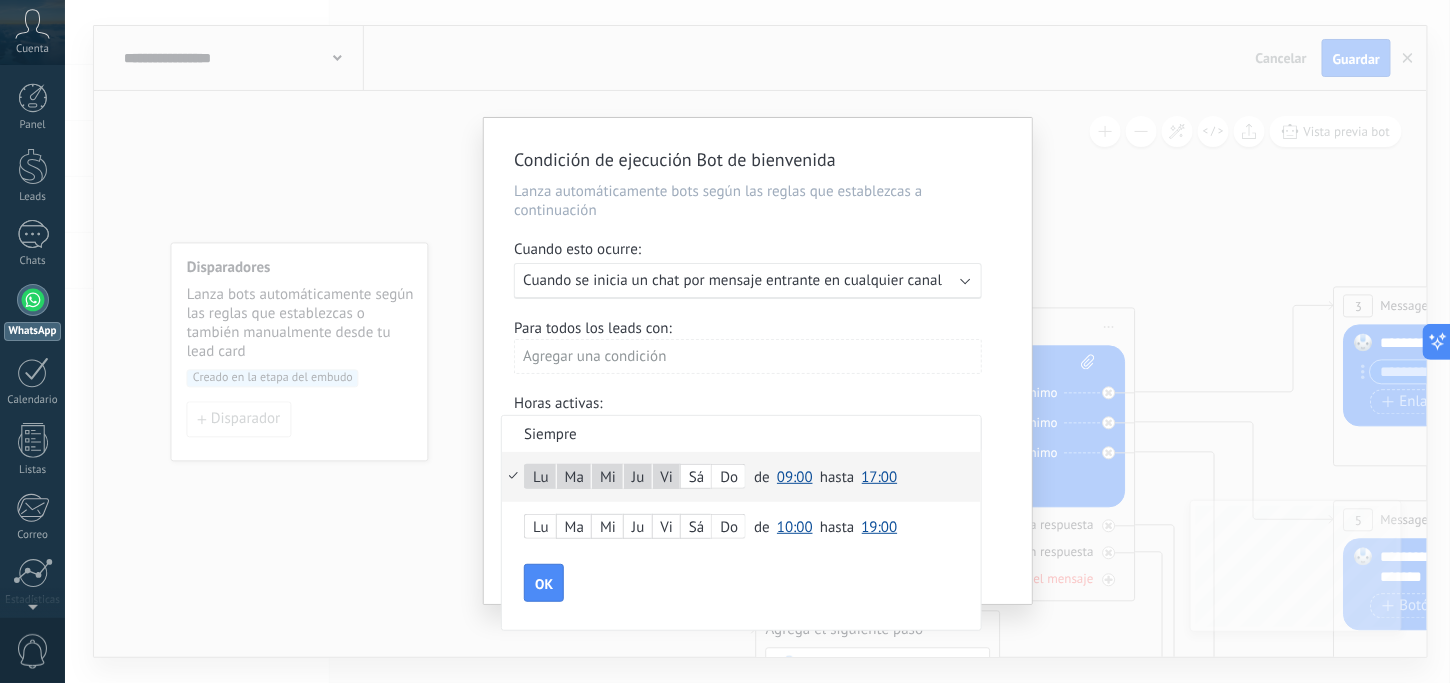 scroll, scrollTop: 0, scrollLeft: 0, axis: both 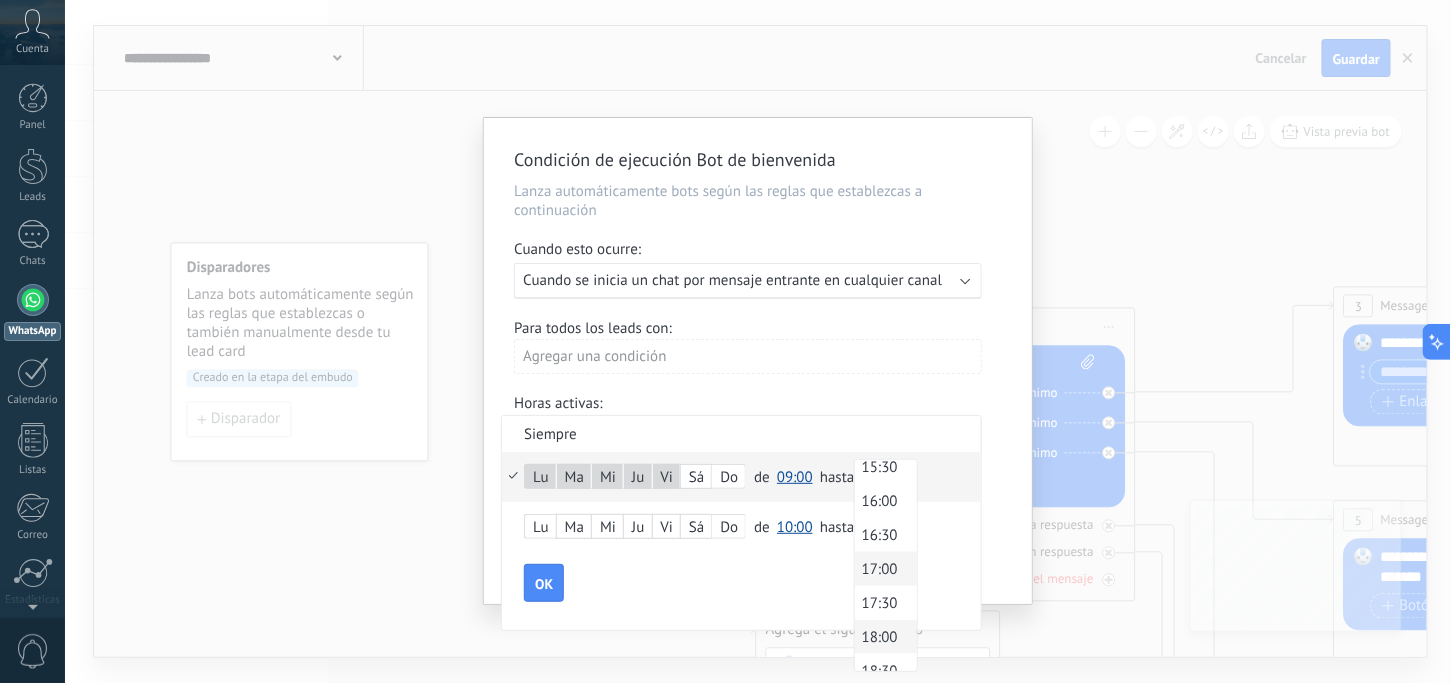 click on "18:00" at bounding box center (883, 637) 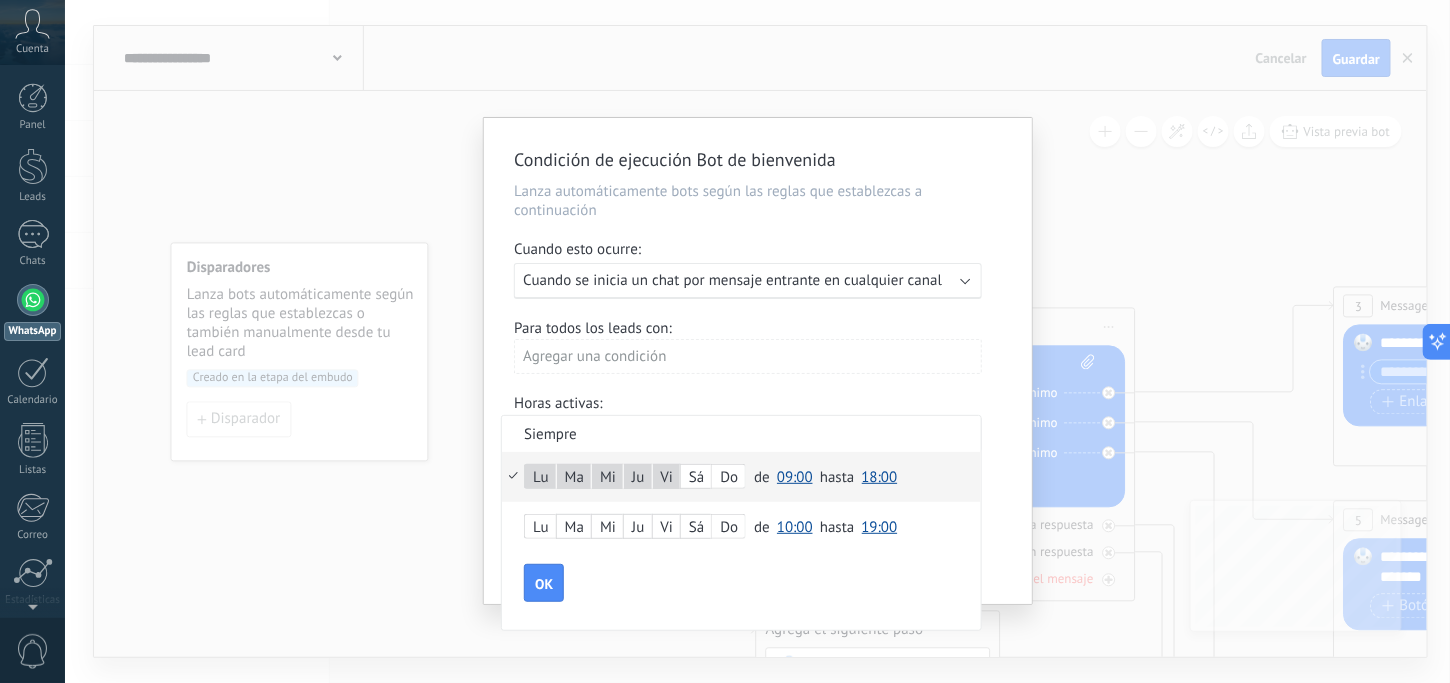 click on "Sá" at bounding box center (696, 528) 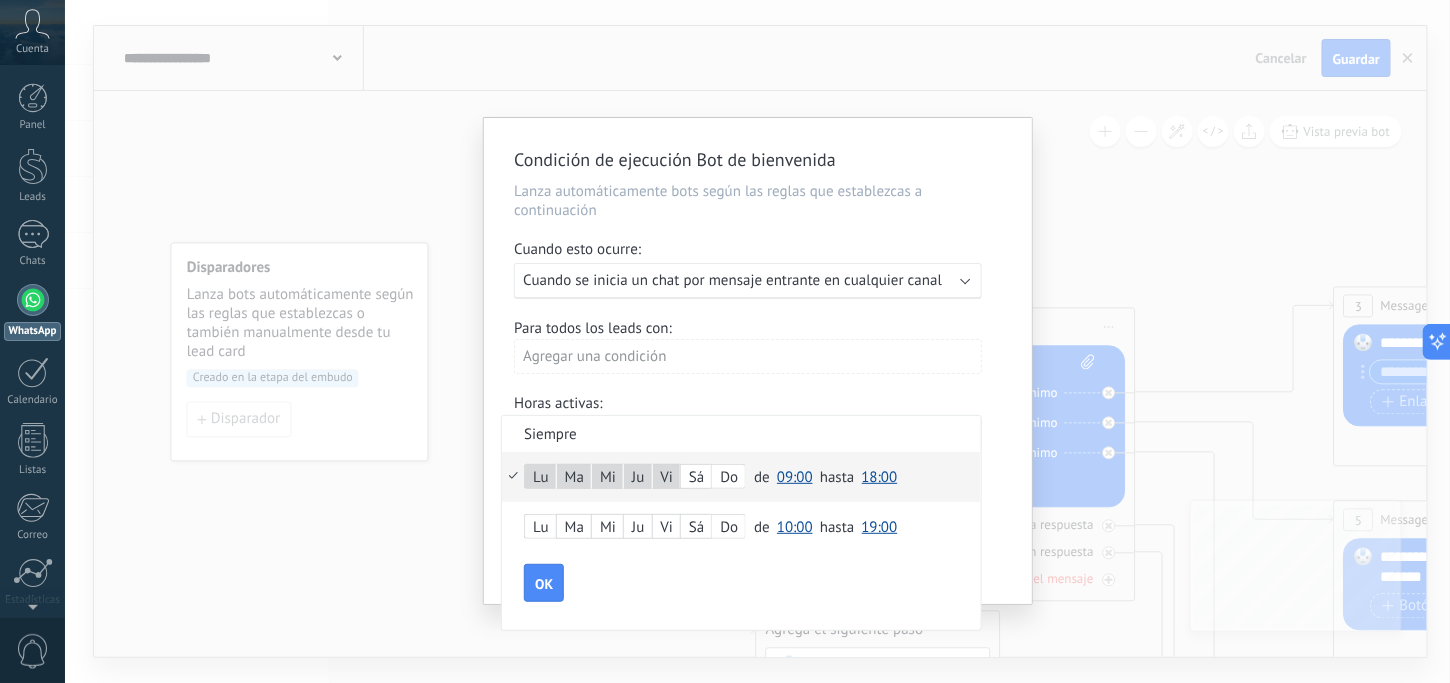 click on "Sá" at bounding box center [696, 528] 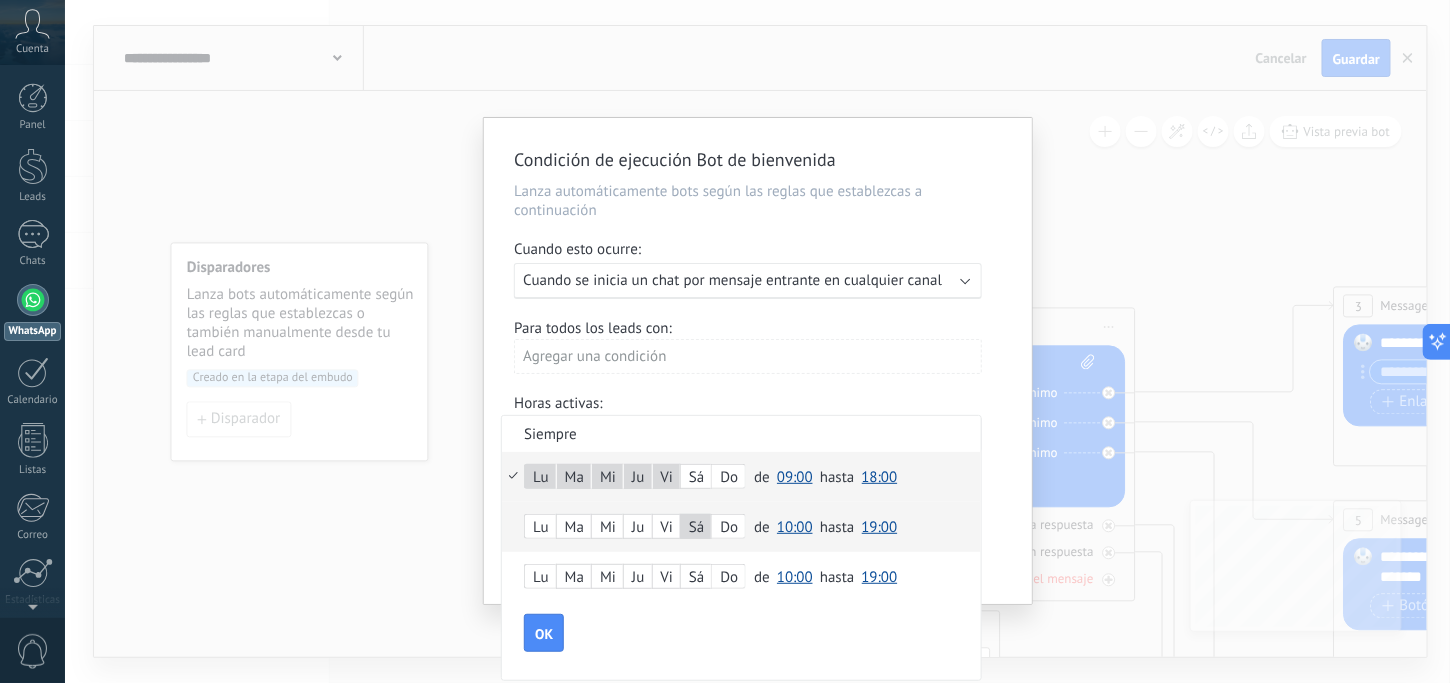 click on "10:00" at bounding box center [795, 527] 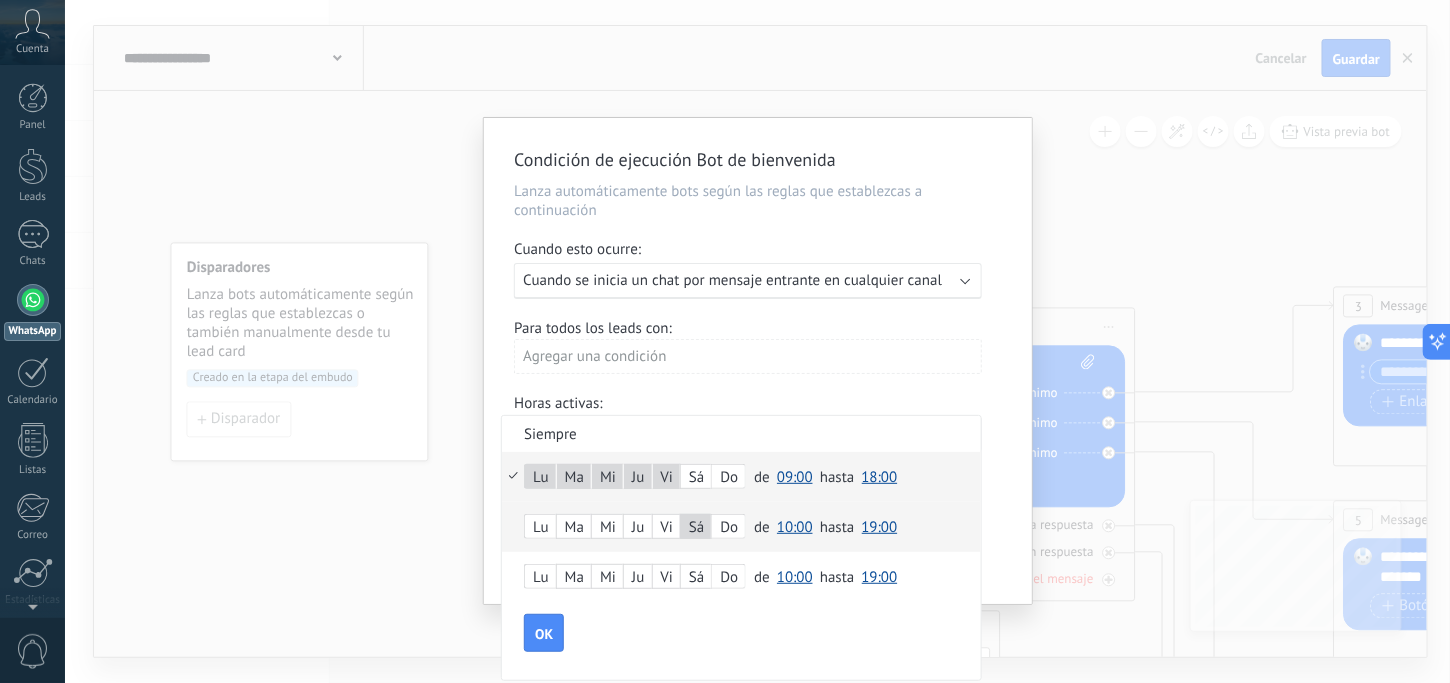 scroll, scrollTop: 590, scrollLeft: 0, axis: vertical 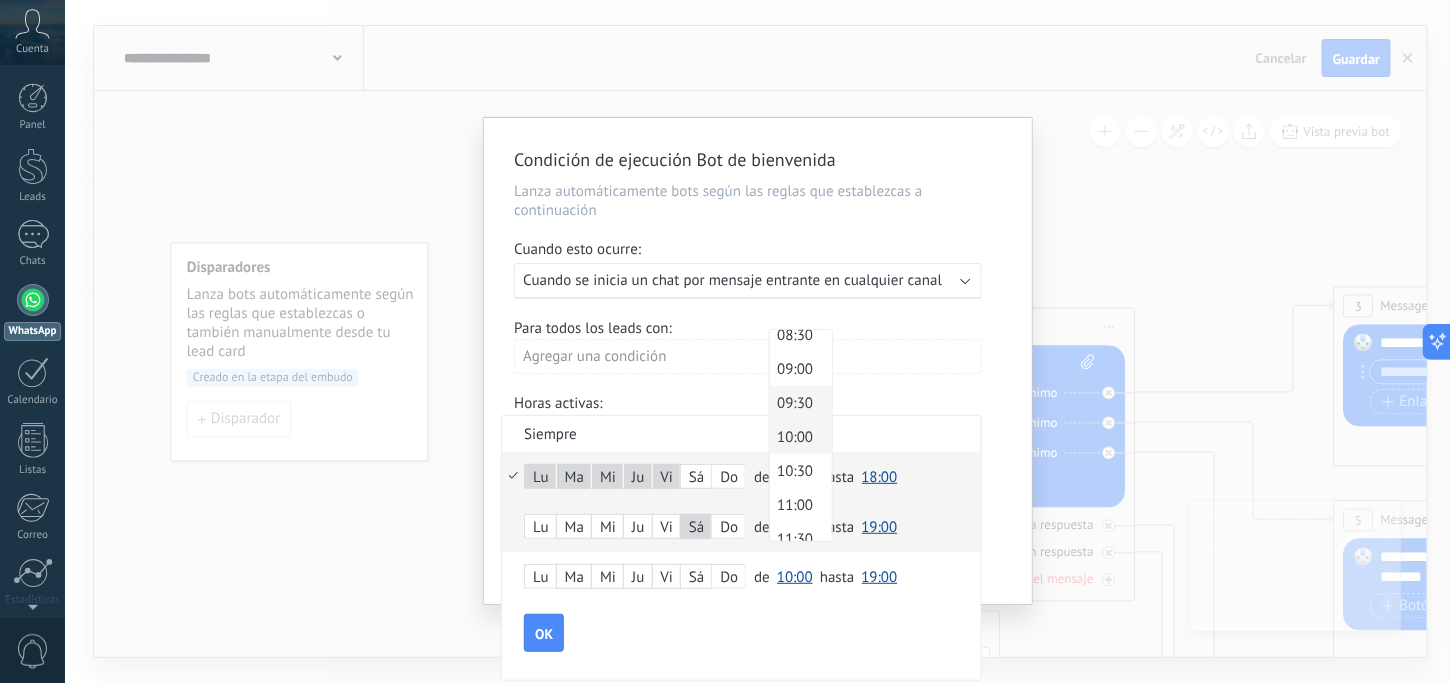 click on "09:30" at bounding box center (798, 403) 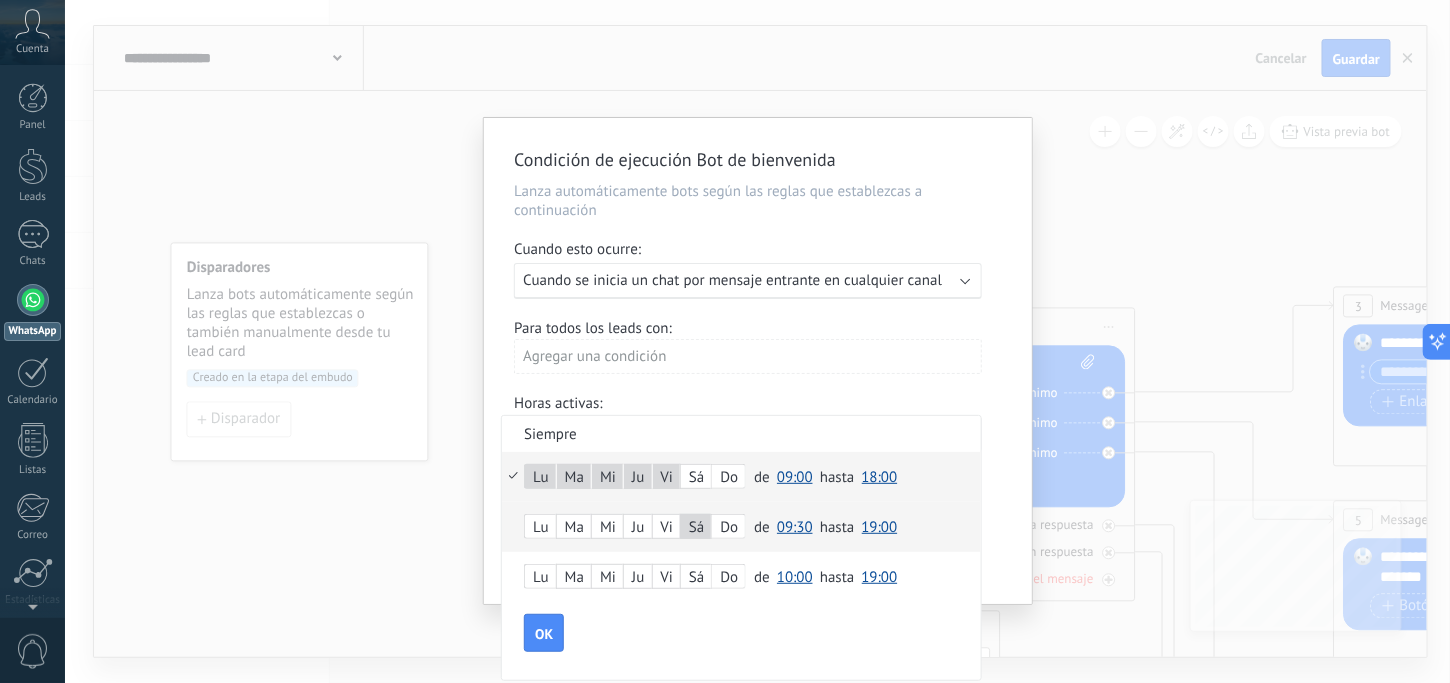 click on "19:00" at bounding box center [880, 527] 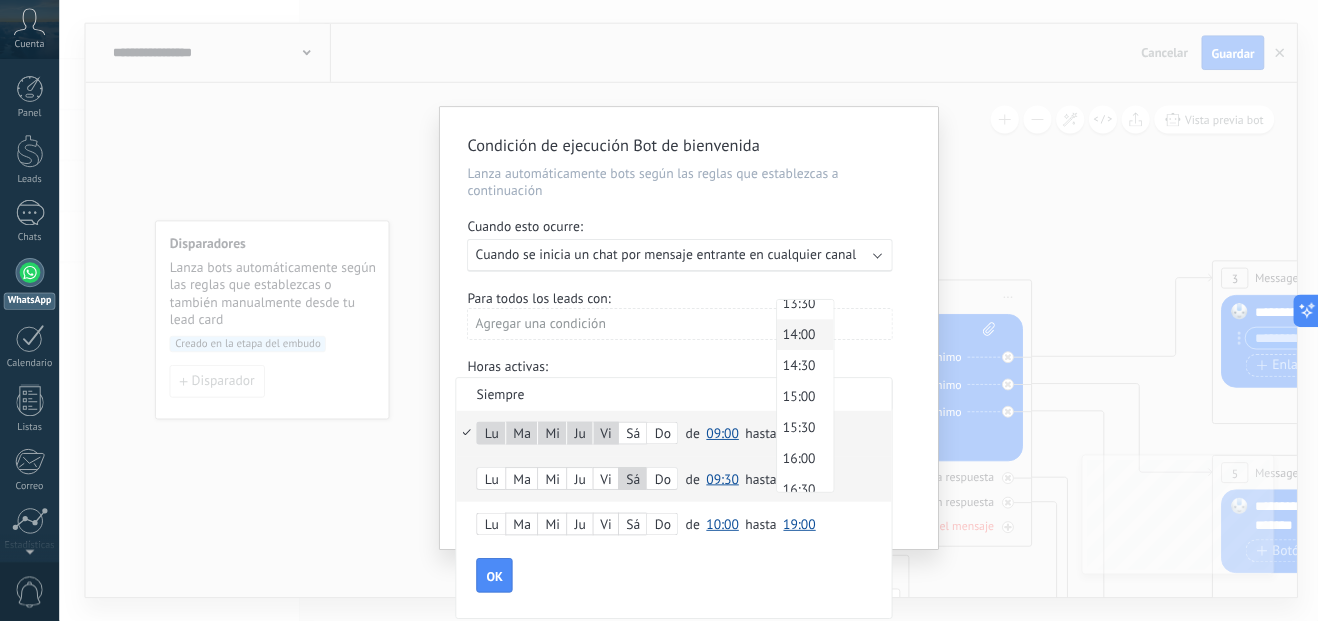scroll, scrollTop: 900, scrollLeft: 0, axis: vertical 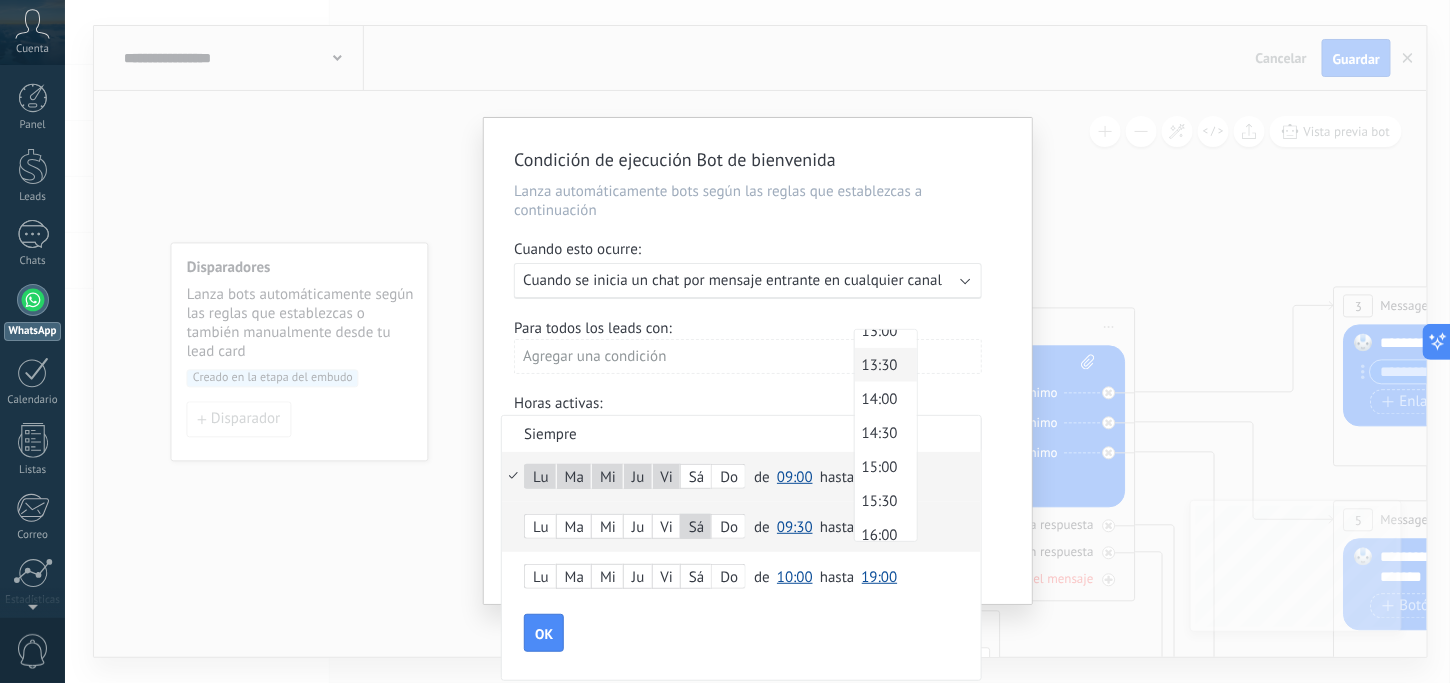 click on "13:30" at bounding box center (883, 365) 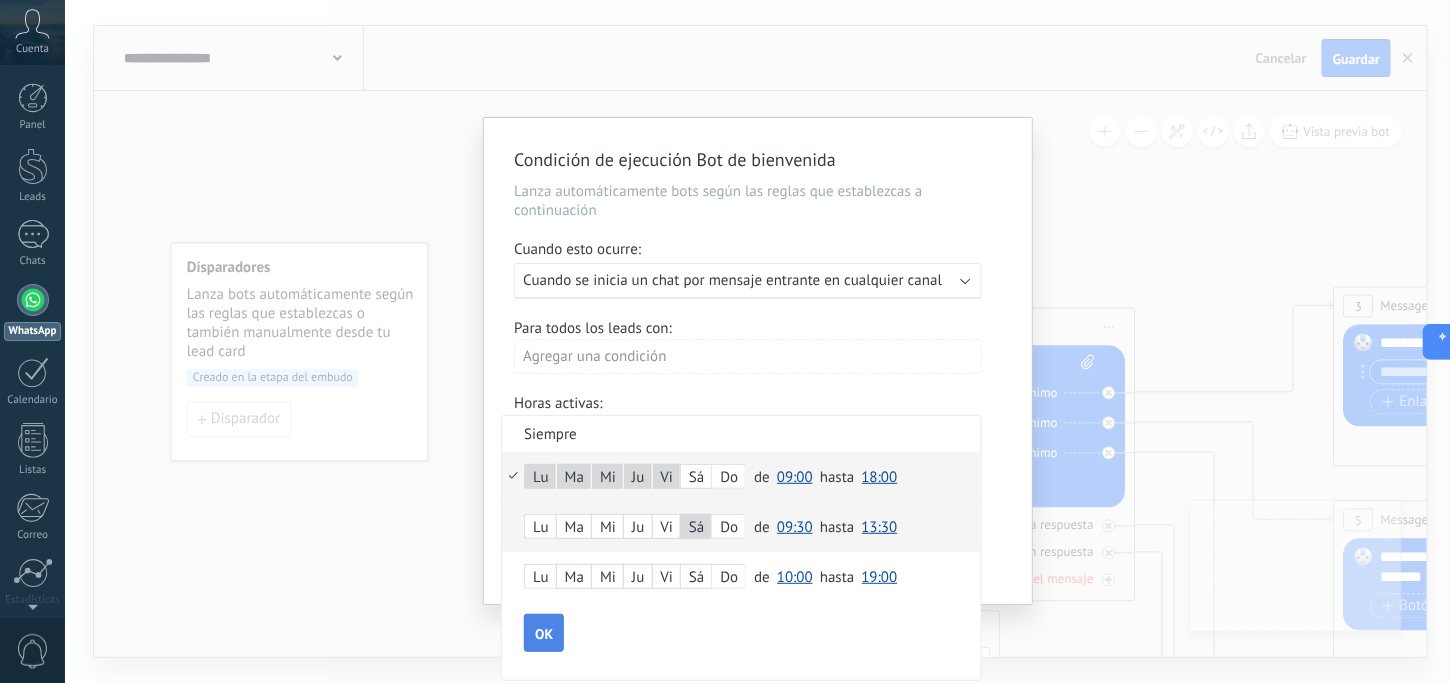 click on "OK" at bounding box center [544, 634] 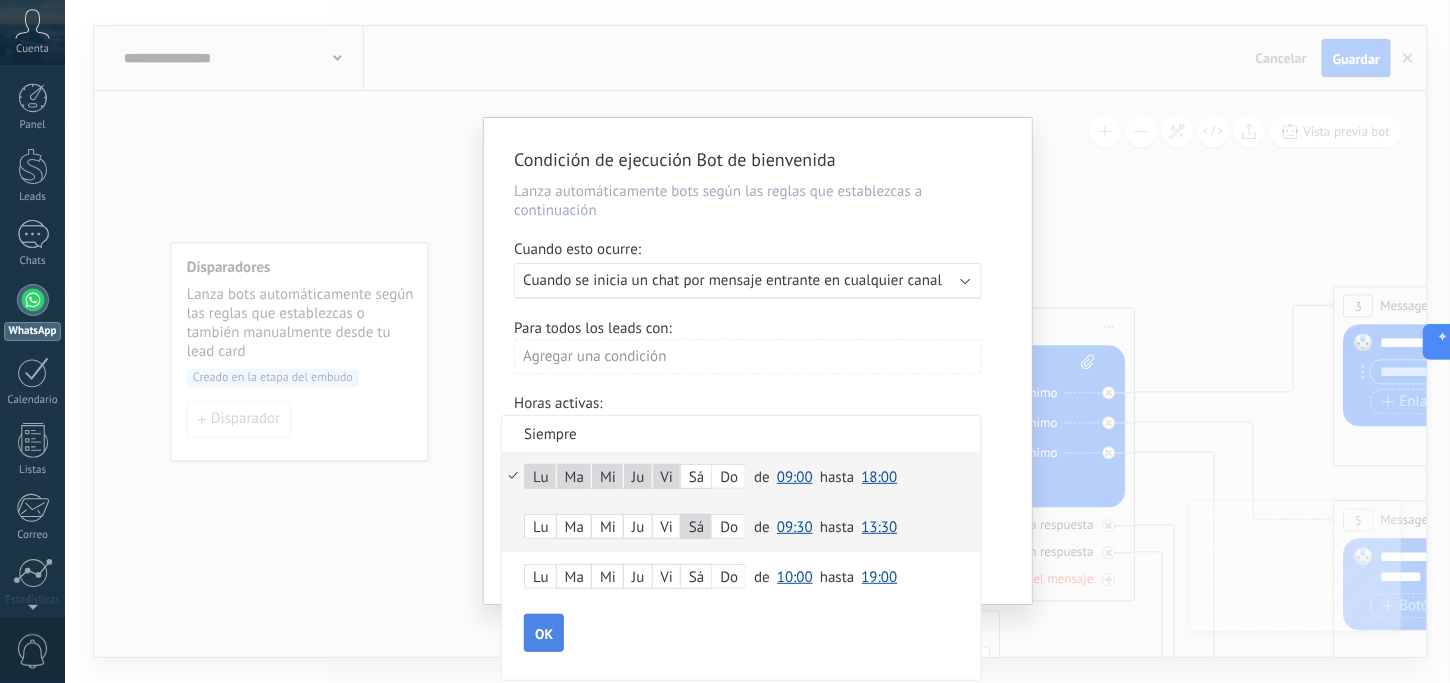 click on "Condición de ejecución Bot de bienvenida Lanza automáticamente bots según las reglas que establezcas a continuación Cuando esto ocurre: Ejecutar:  Cuando se inicia un chat por mensaje entrante en cualquier canal Para todos los leads con: Agregar una condición Horas activas: Activo:  Siempre Siempre Lu Ma Mi Ju Vi Sá Do de 00:00 00:30 01:00 01:30 02:00 02:30 03:00 03:30 04:00 04:30 05:00 05:30 06:00 06:30 07:00 07:30 08:00 08:30 09:00 09:30 10:00 10:30 11:00 11:30 12:00 12:30 13:00 13:30 14:00 14:30 15:00 15:30 16:00 16:30 17:00 17:30 18:00 18:30 19:00 19:30 20:00 20:30 21:00 21:30 22:00 22:30 23:00 23:30 09:00 hasta 00:00 00:30 01:00 01:30 02:00 02:30 03:00 03:30 04:00 04:30 05:00 05:30 06:00 06:30 07:00 07:30 08:00 08:30 09:00 09:30 10:00 10:30 11:00 11:30 12:00 12:30 13:00 13:30 14:00 14:30 15:00 15:30 16:00 16:30 17:00 17:30 18:00 18:30 19:00 19:30 20:00 20:30 21:00 21:30 22:00 22:30 23:00 23:30 18:00 Lu Ma Mi Ju Vi Sá Do de 00:00 00:30 01:00 01:30 02:00 02:30 03:00 03:30 04:00" at bounding box center (757, 341) 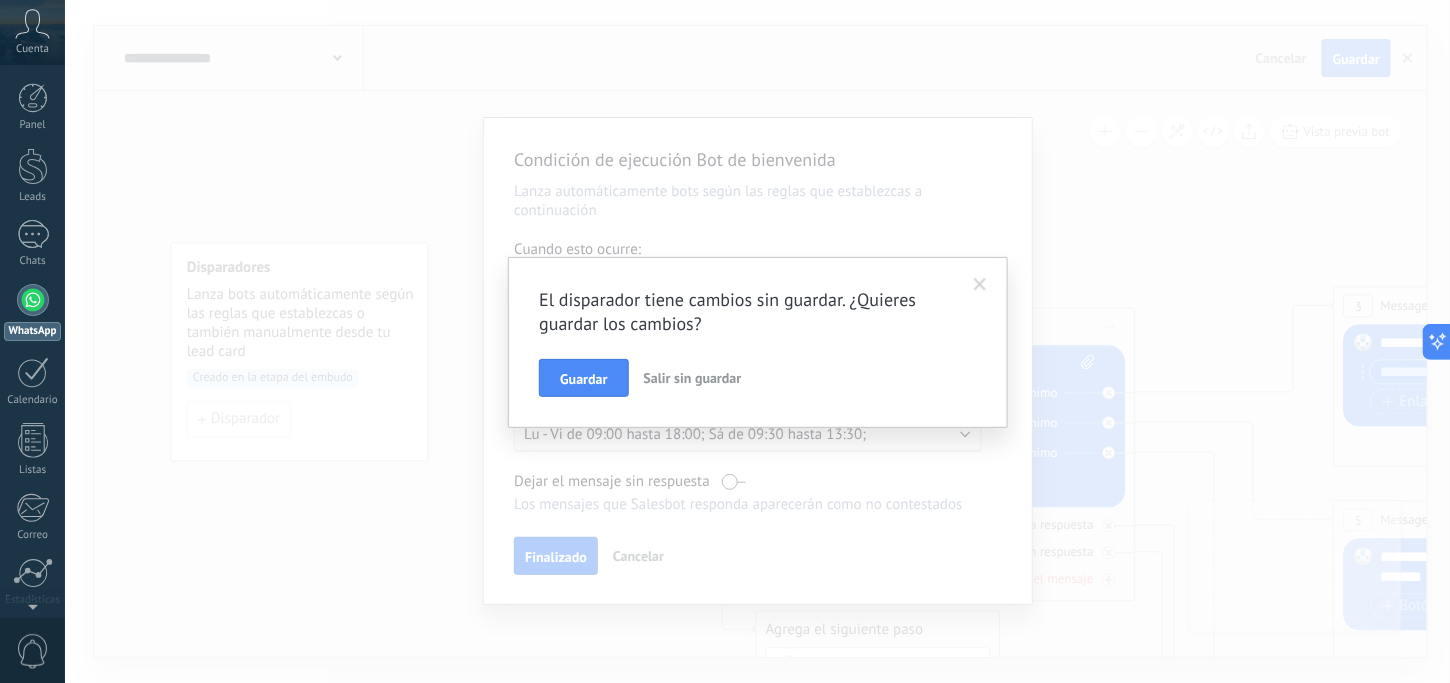 click on "El disparador tiene cambios sin guardar. ¿Quieres guardar los cambios? Guardar Salir sin guardar" at bounding box center [757, 341] 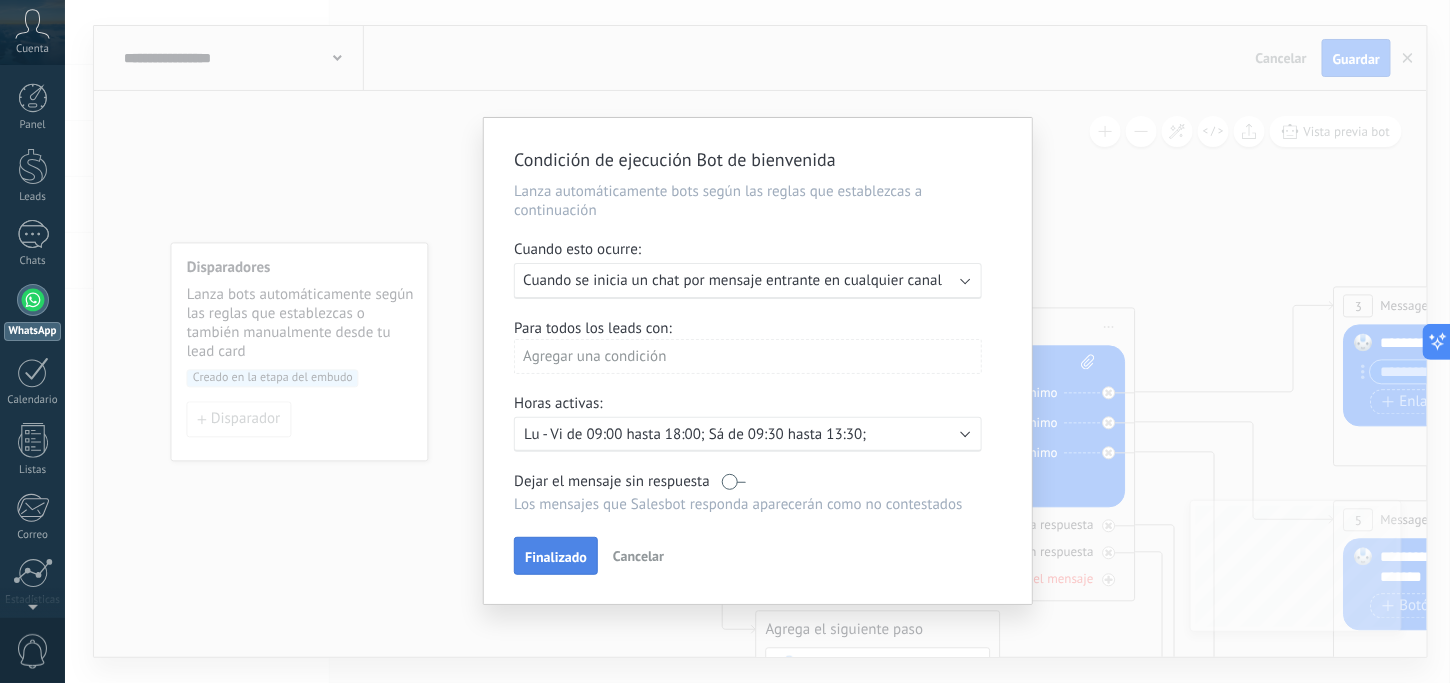 click on "Finalizado" at bounding box center (556, 557) 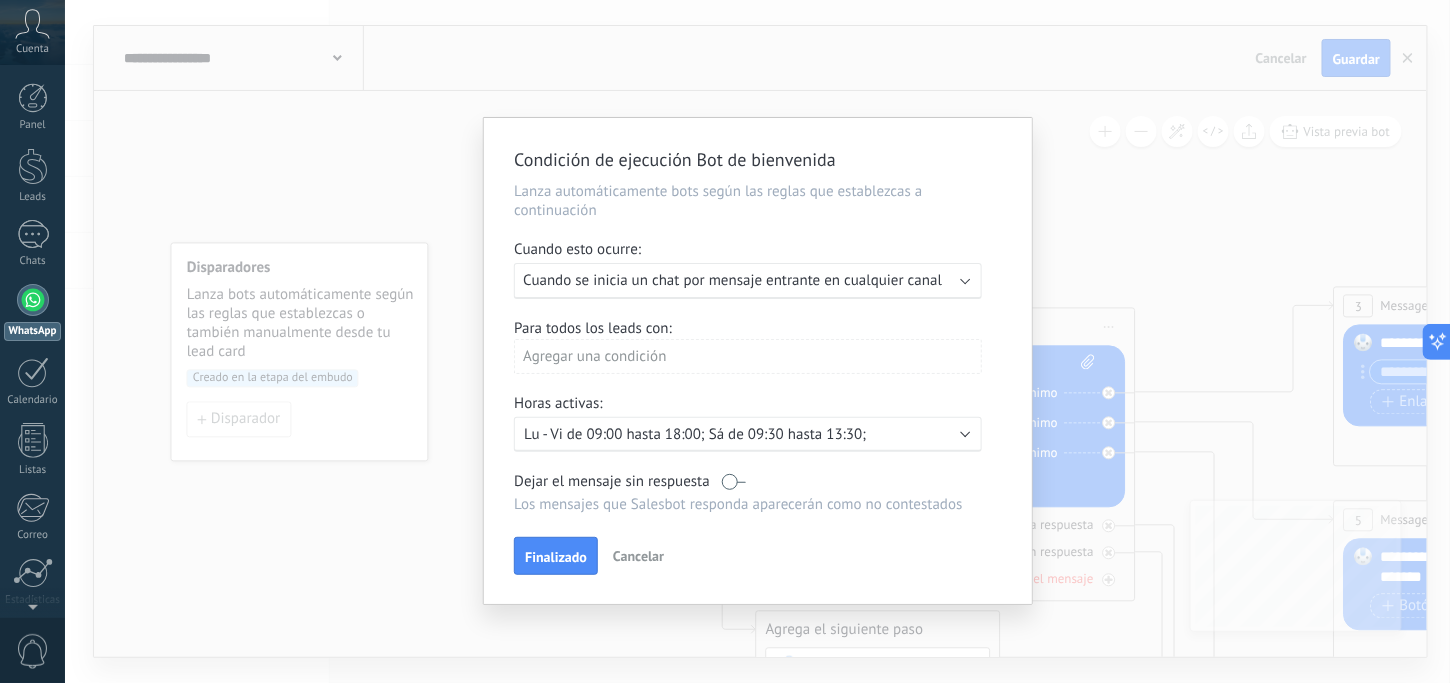 click on "Condición de ejecución Bot de bienvenida Lanza automáticamente bots según las reglas que establezcas a continuación Cuando esto ocurre: Ejecutar:  Cuando se inicia un chat por mensaje entrante en cualquier canal Para todos los leads con: Agregar una condición Horas activas: Activo:  Lu - Vi de 09:00 hasta 18:00;
Sá de 09:30 hasta 13:30;
Dejar el mensaje sin respuesta Los mensajes que Salesbot responda aparecerán como no contestados Aplicar a todos los leads en esta etapa Finalizado Cancelar" at bounding box center (757, 341) 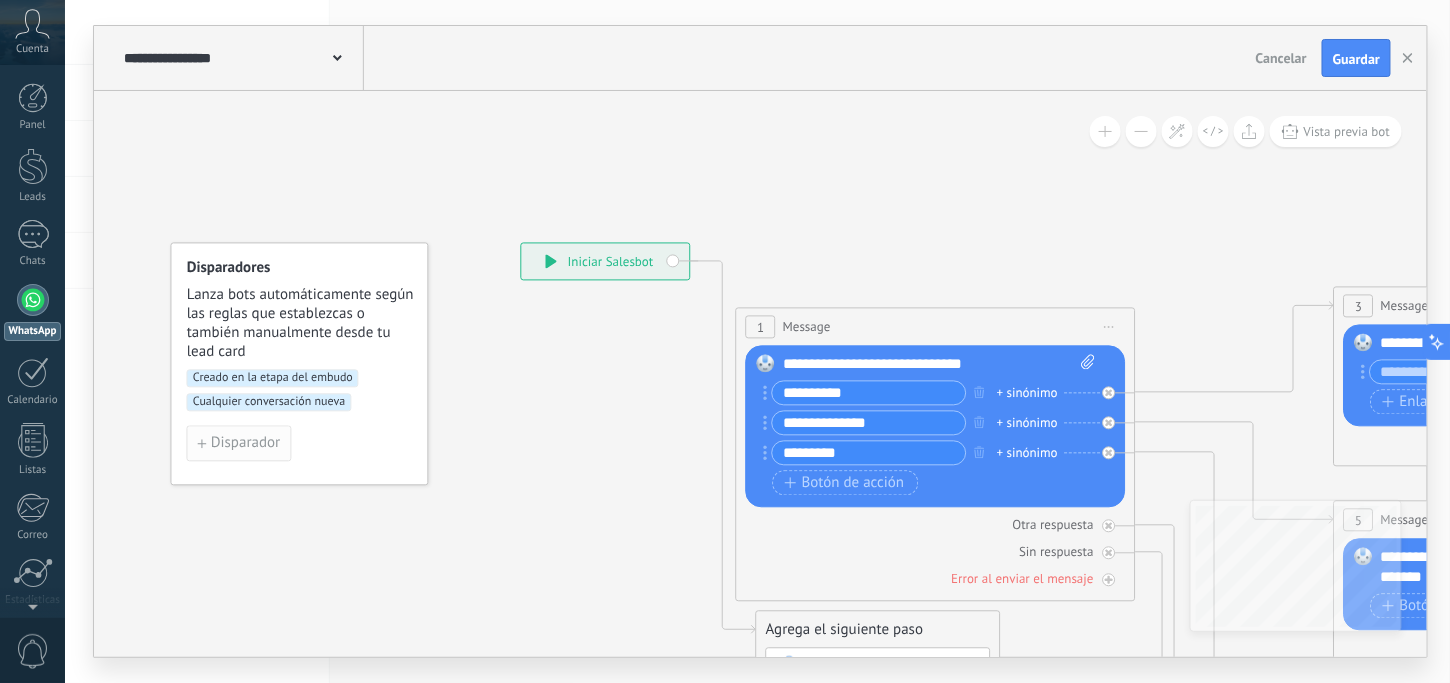 click on "Disparador" at bounding box center [245, 444] 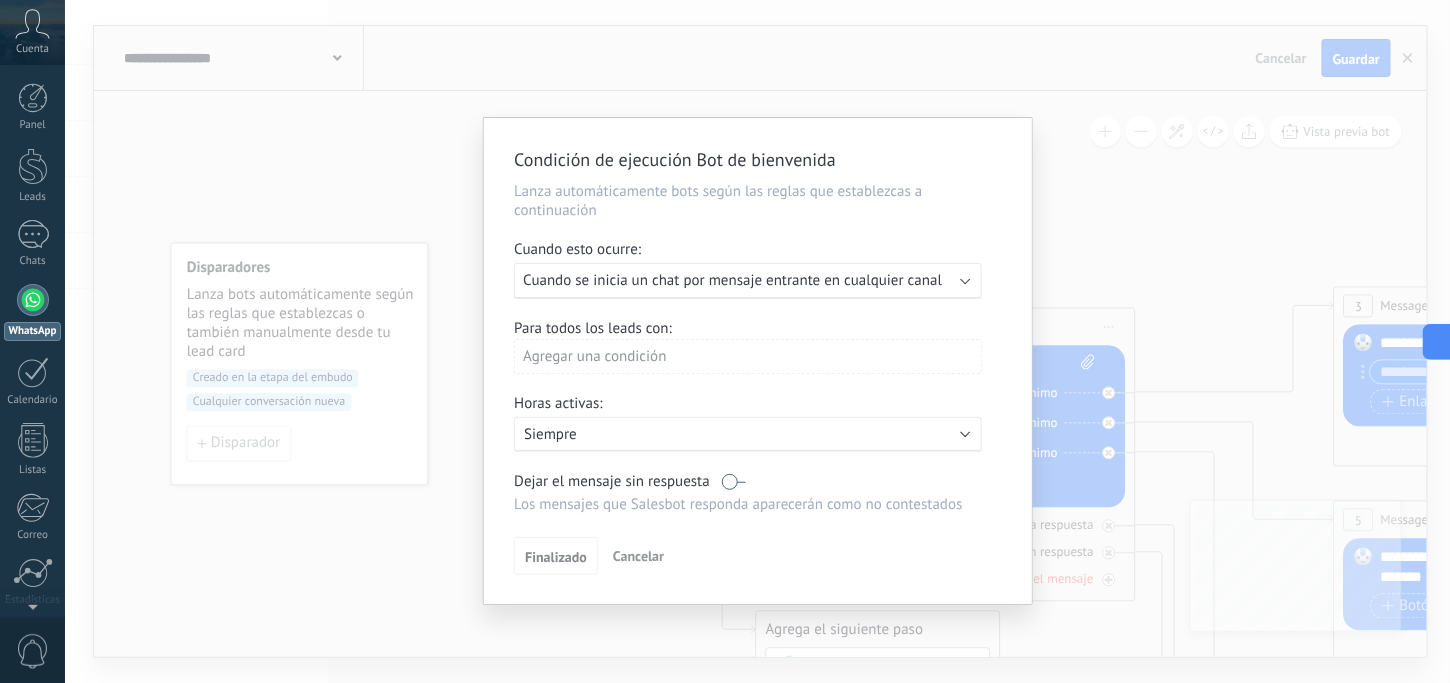 click on "Agregar una condición" at bounding box center (748, 356) 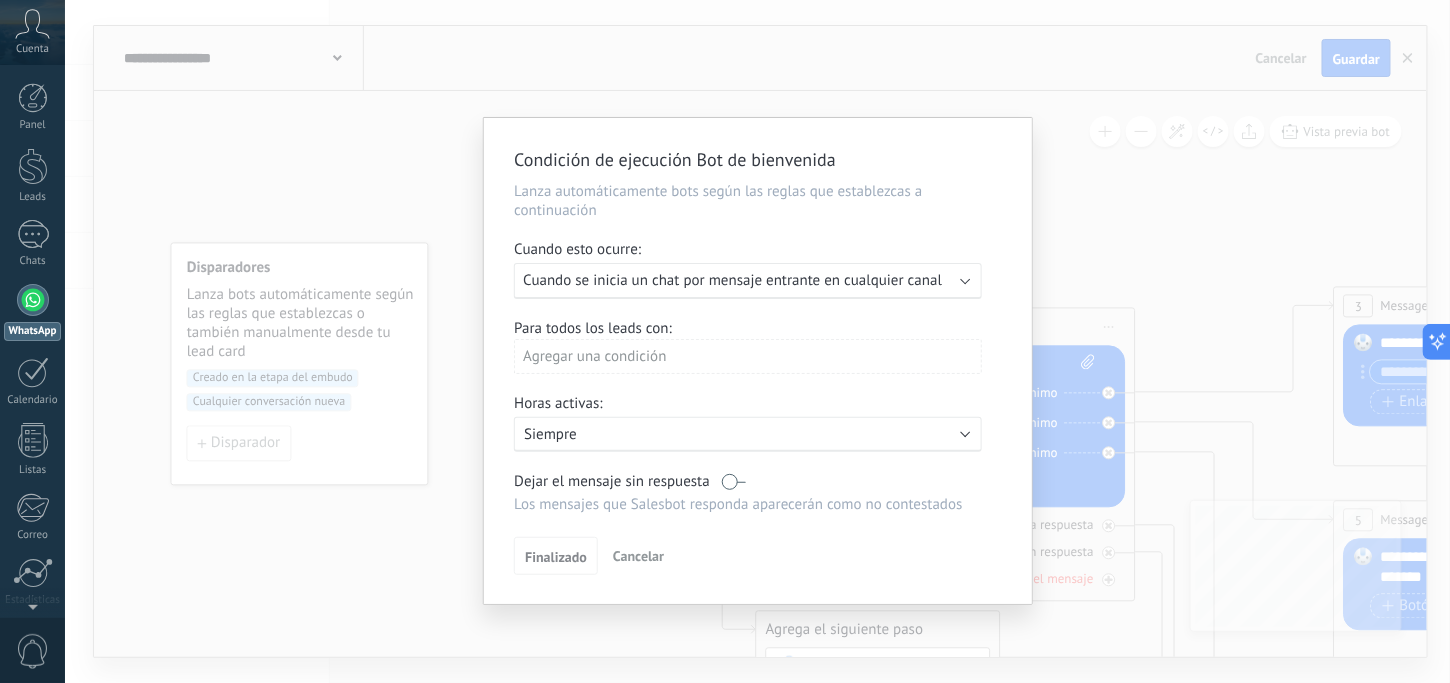 click on "Agregar una condición" at bounding box center [748, 356] 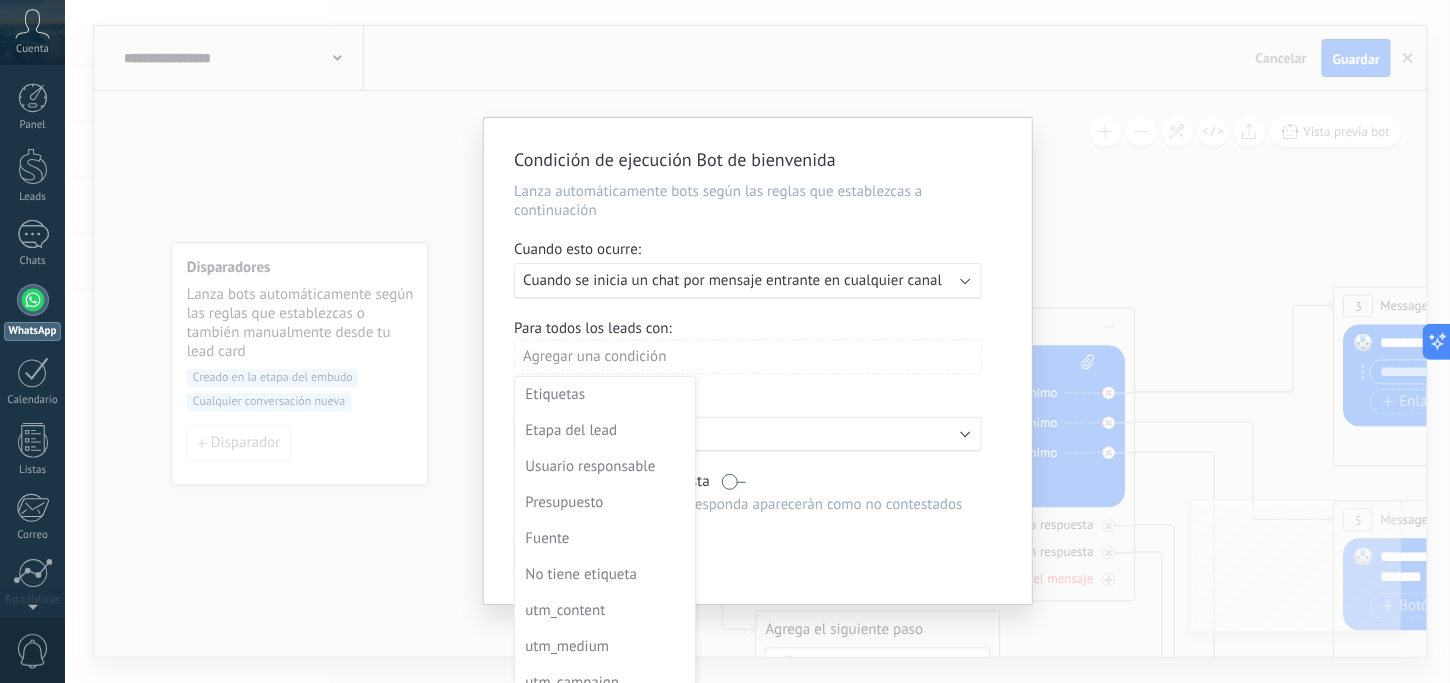 click at bounding box center [758, 359] 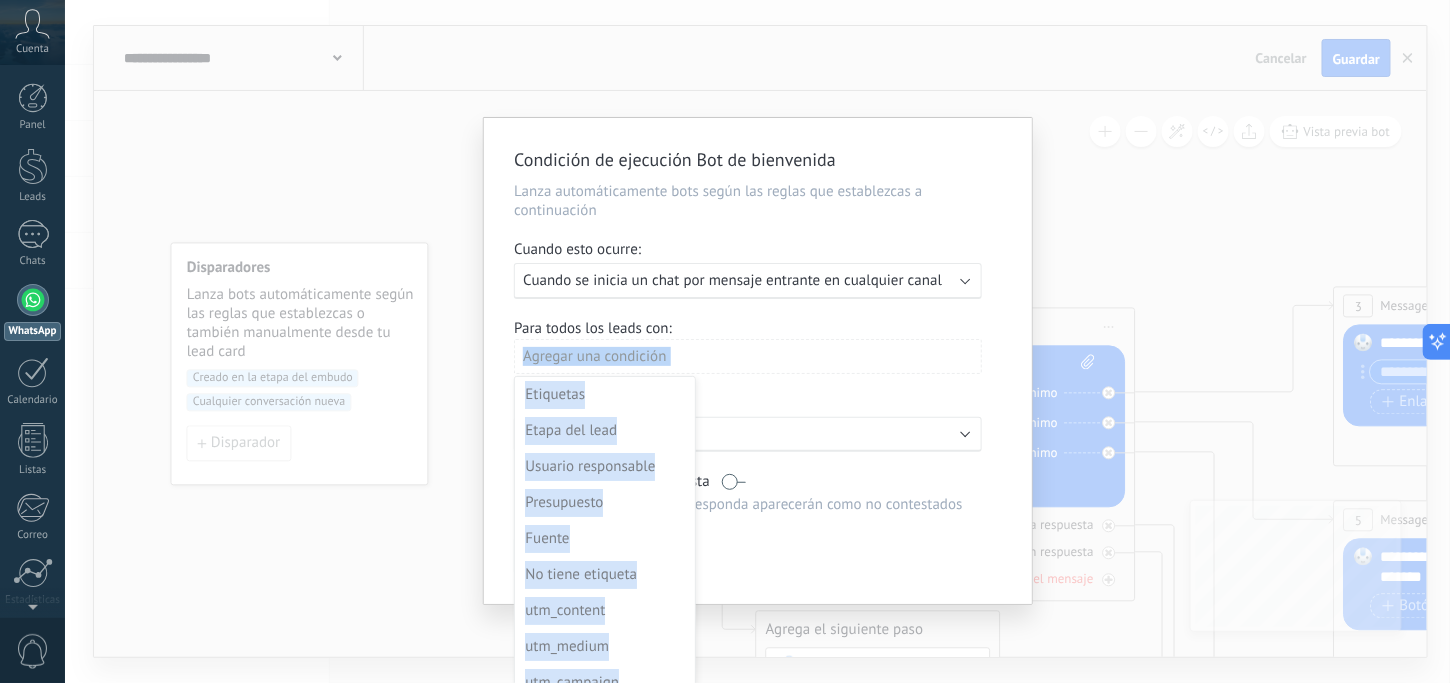 click on "Agregar una condición" at bounding box center (748, 356) 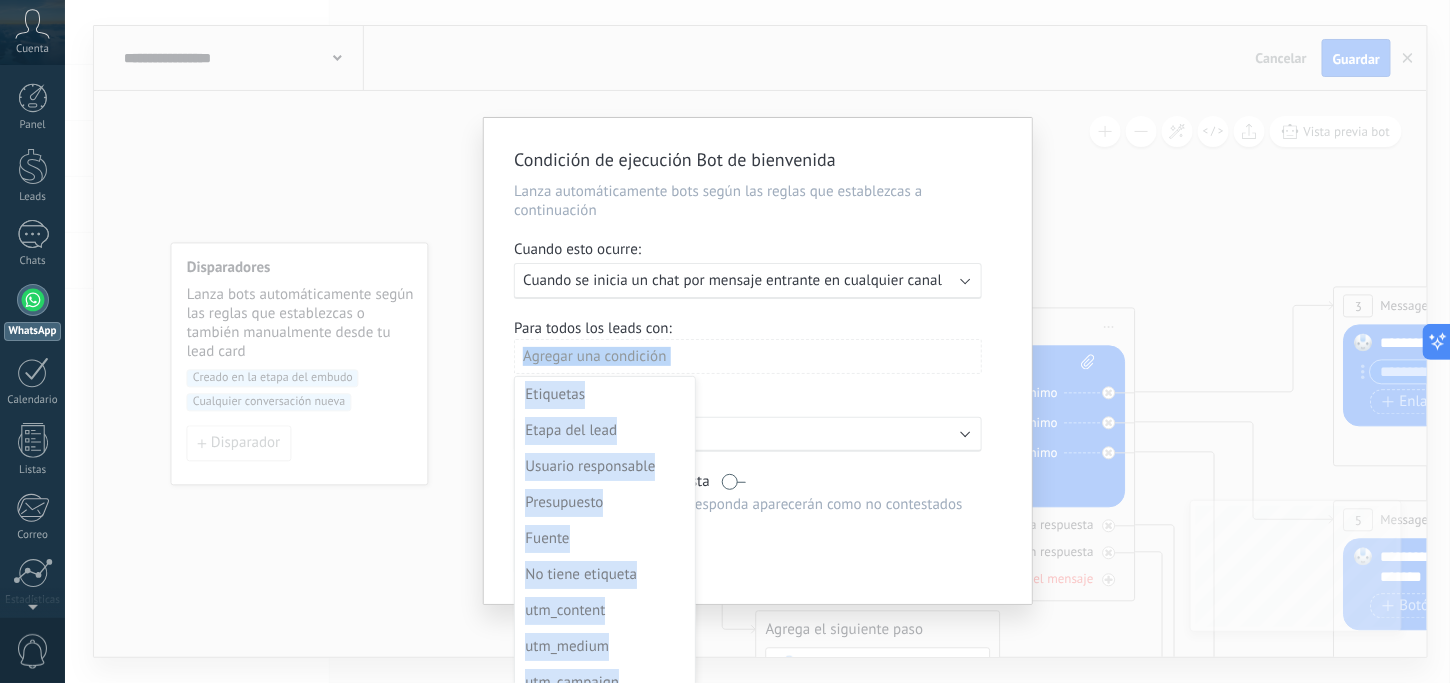 click on "Condición de ejecución Bot de bienvenida Lanza automáticamente bots según las reglas que establezcas a continuación Cuando esto ocurre: Ejecutar:  Cuando se inicia un chat por mensaje entrante en cualquier canal Para todos los leads con: Agregar una condición Etiquetas Etapa del lead Usuario responsable Presupuesto Fuente No tiene etiqueta utm_content utm_medium utm_campaign utm_source utm_term utm_referrer referrer gclientid gclid fbclid Horas activas: Activo:  Siempre Dejar el mensaje sin respuesta Los mensajes que Salesbot responda aparecerán como no contestados Aplicar a todos los leads en esta etapa Finalizado Cancelar" at bounding box center [757, 341] 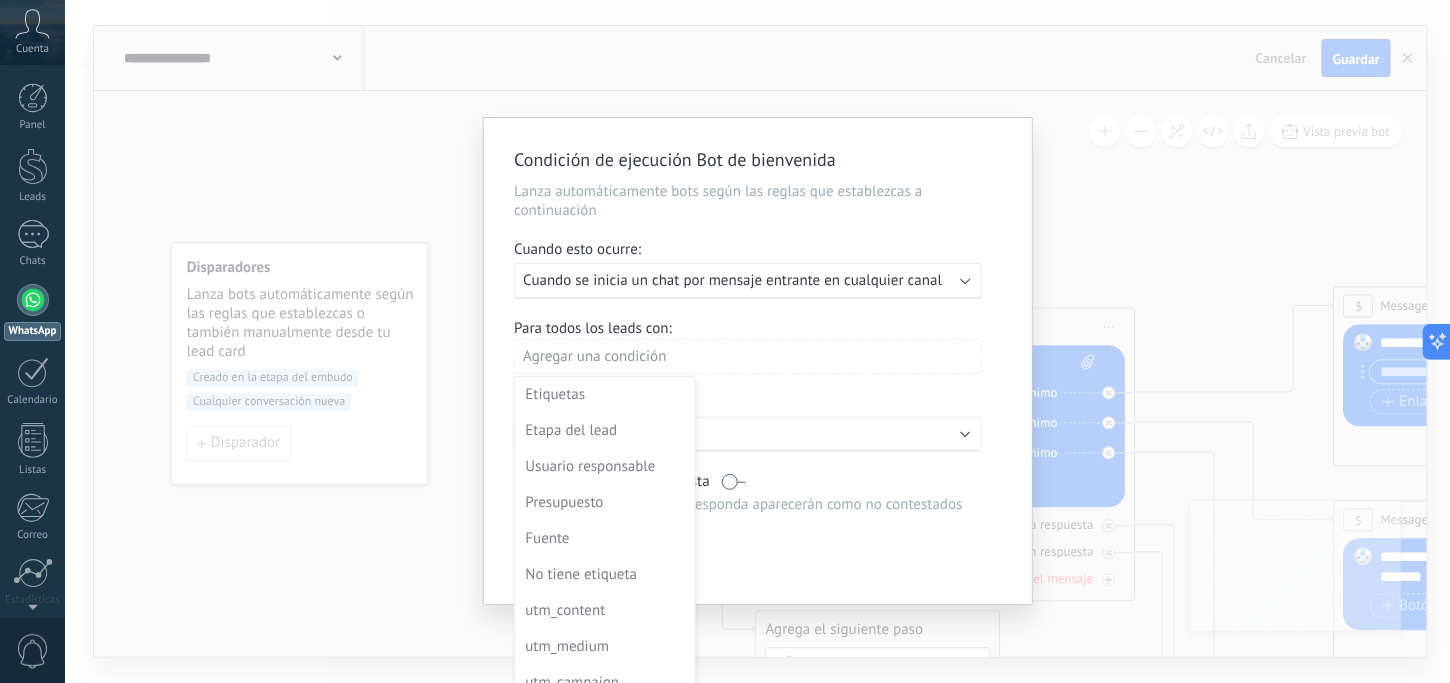 click on "Condición de ejecución Bot de bienvenida Lanza automáticamente bots según las reglas que establezcas a continuación Cuando esto ocurre: Ejecutar:  Cuando se inicia un chat por mensaje entrante en cualquier canal Para todos los leads con: Agregar una condición Etiquetas Etapa del lead Usuario responsable Presupuesto Fuente No tiene etiqueta utm_content utm_medium utm_campaign utm_source utm_term utm_referrer referrer gclientid gclid fbclid Horas activas: Activo:  Siempre Dejar el mensaje sin respuesta Los mensajes que Salesbot responda aparecerán como no contestados Aplicar a todos los leads en esta etapa Finalizado Cancelar" at bounding box center (757, 341) 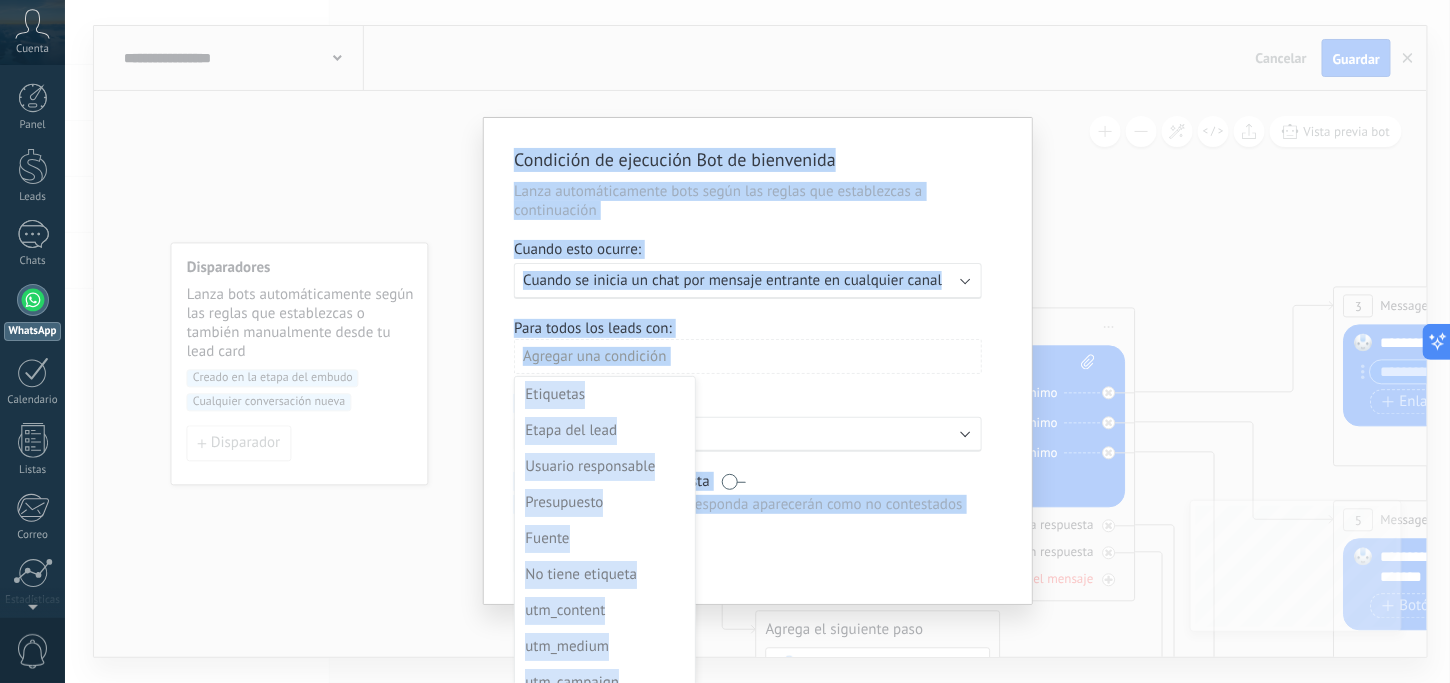 click on "Condición de ejecución Bot de bienvenida Lanza automáticamente bots según las reglas que establezcas a continuación Cuando esto ocurre: Ejecutar:  Cuando se inicia un chat por mensaje entrante en cualquier canal Para todos los leads con: Agregar una condición Etiquetas Etapa del lead Usuario responsable Presupuesto Fuente No tiene etiqueta utm_content utm_medium utm_campaign utm_source utm_term utm_referrer referrer gclientid gclid fbclid Horas activas: Activo:  Siempre Dejar el mensaje sin respuesta Los mensajes que Salesbot responda aparecerán como no contestados Aplicar a todos los leads en esta etapa Finalizado Cancelar" at bounding box center [757, 341] 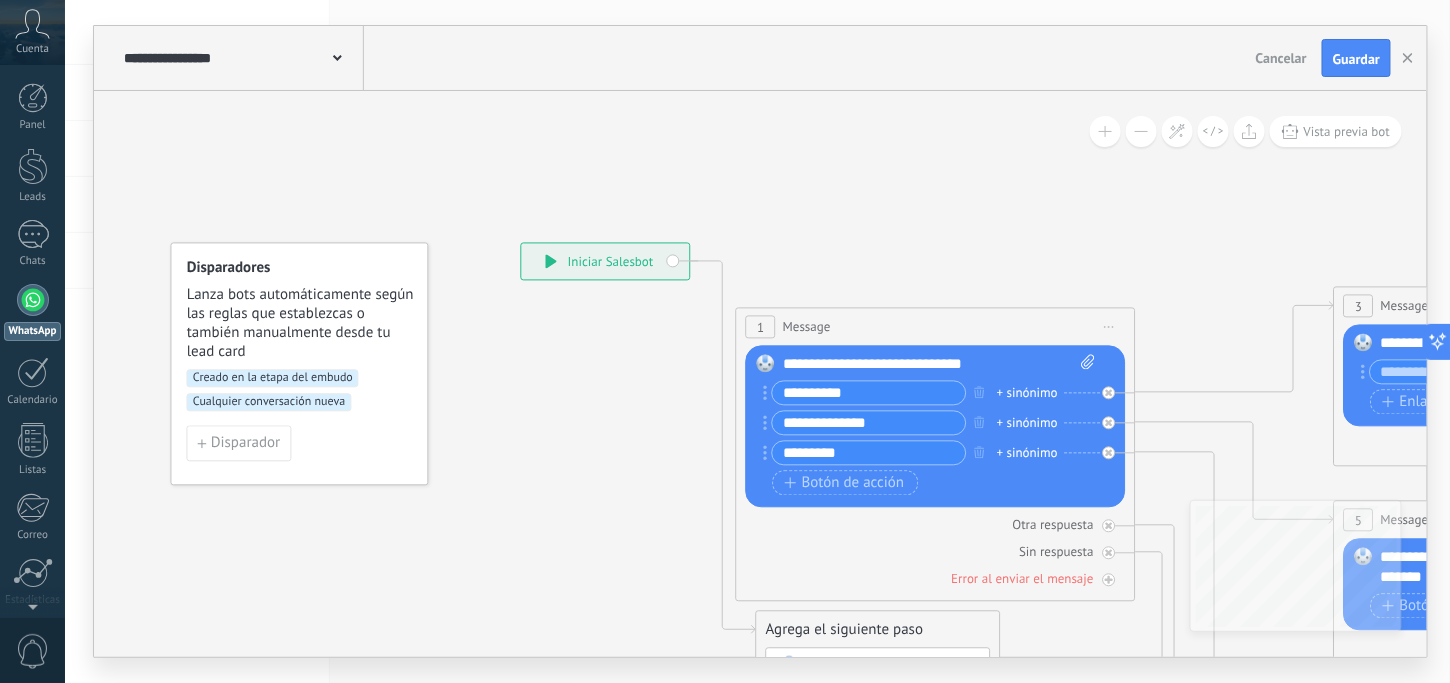 click 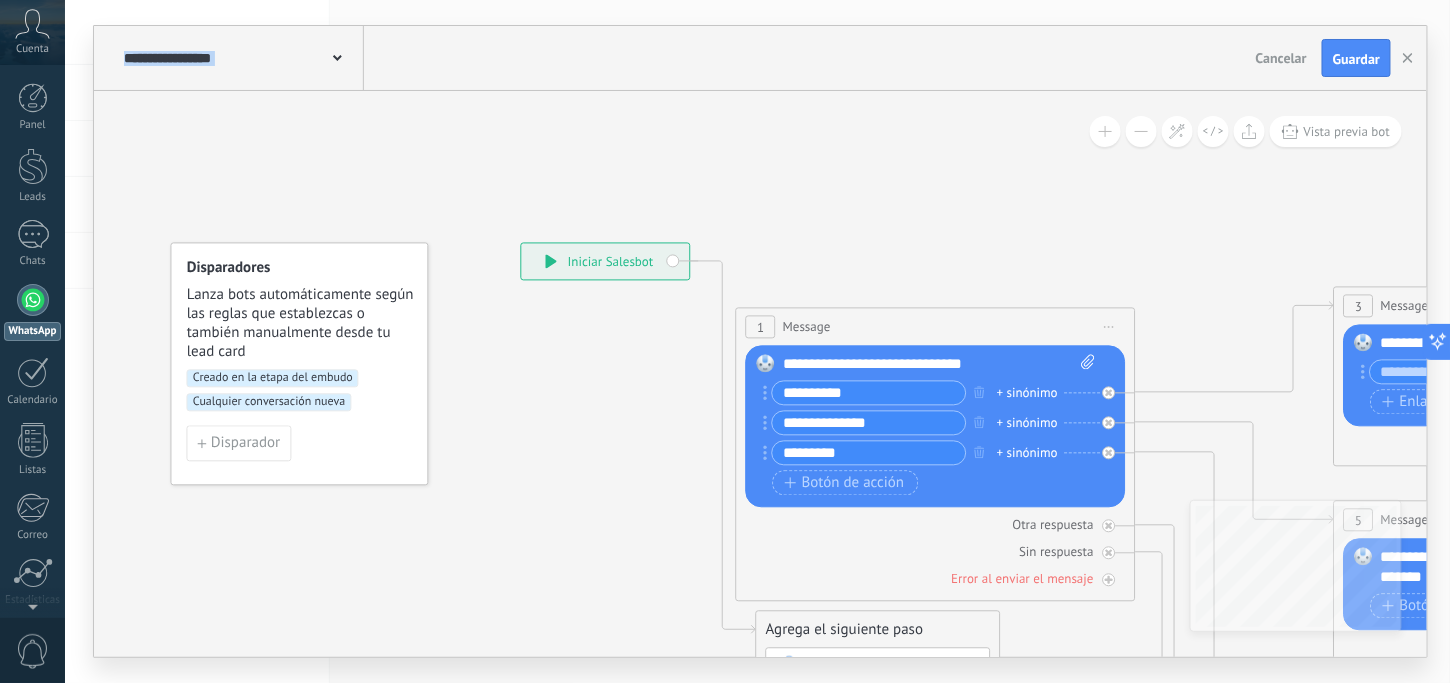 click 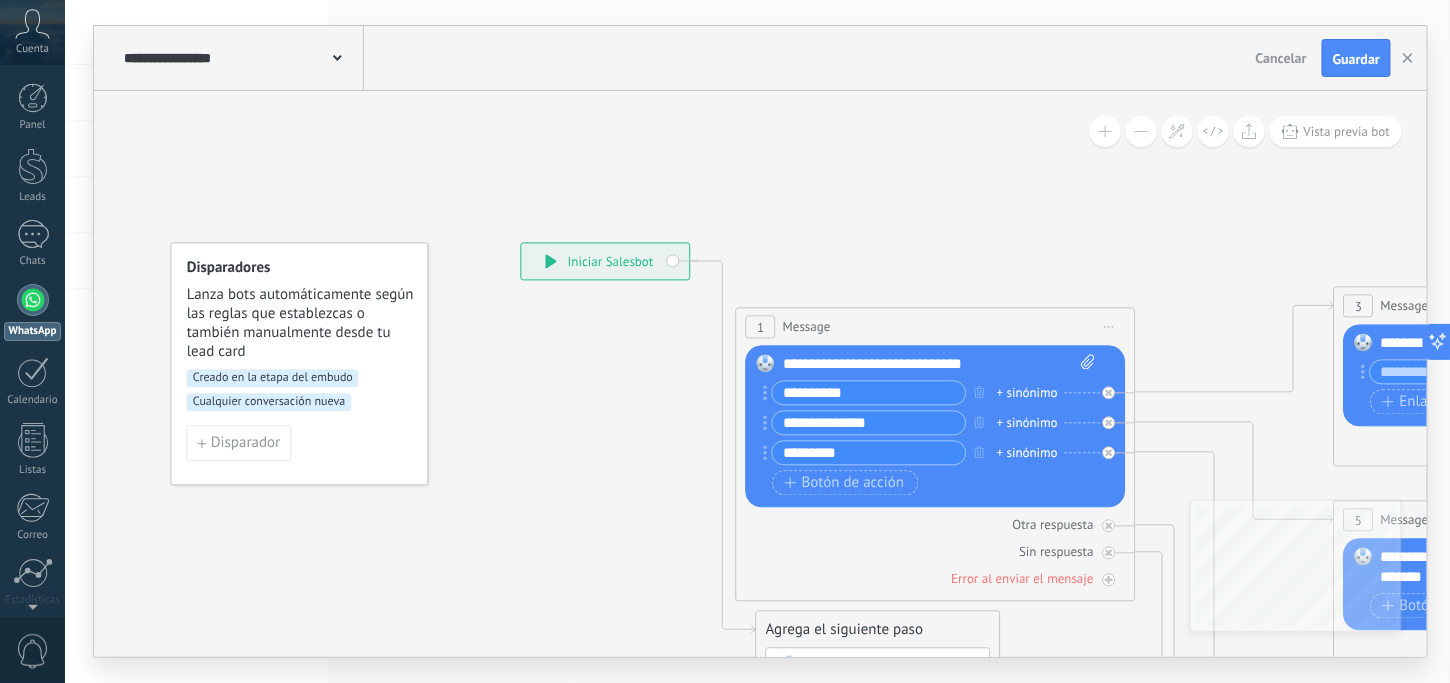 click on "**********" at bounding box center [940, 365] 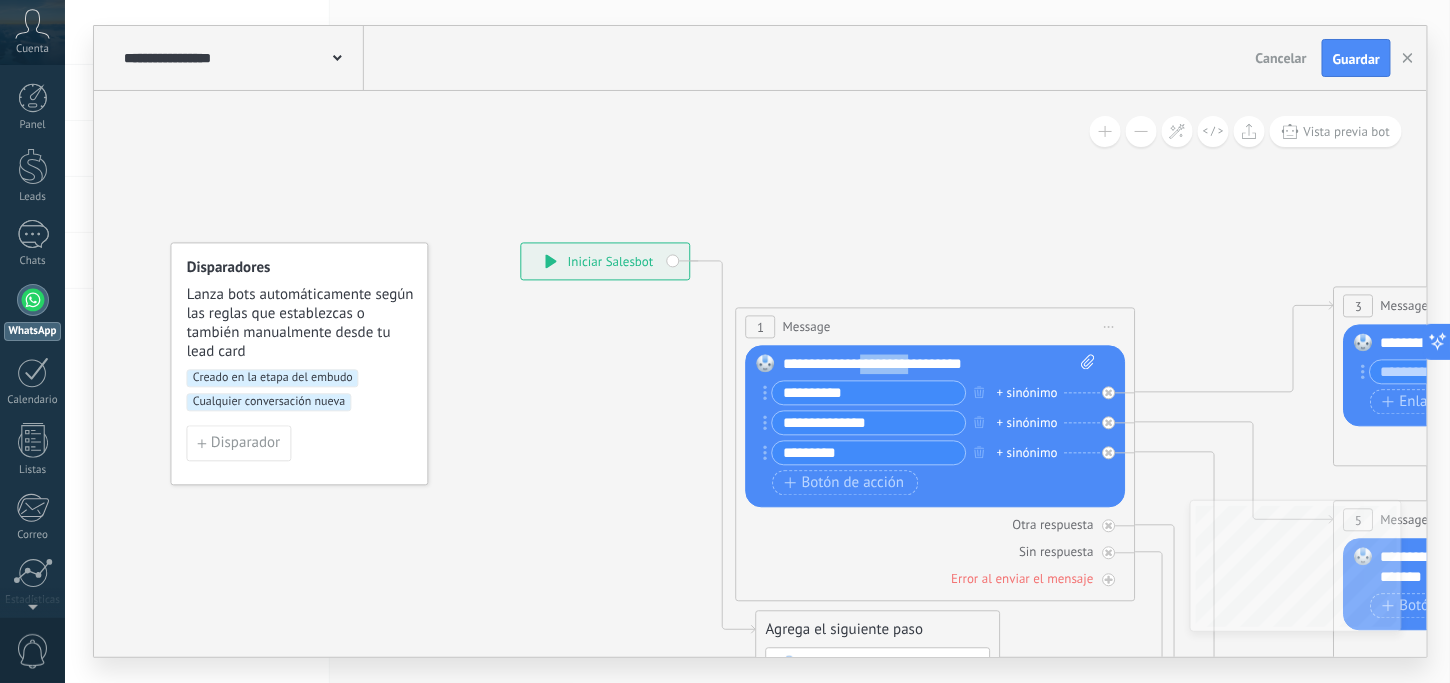 click on "**********" at bounding box center (940, 365) 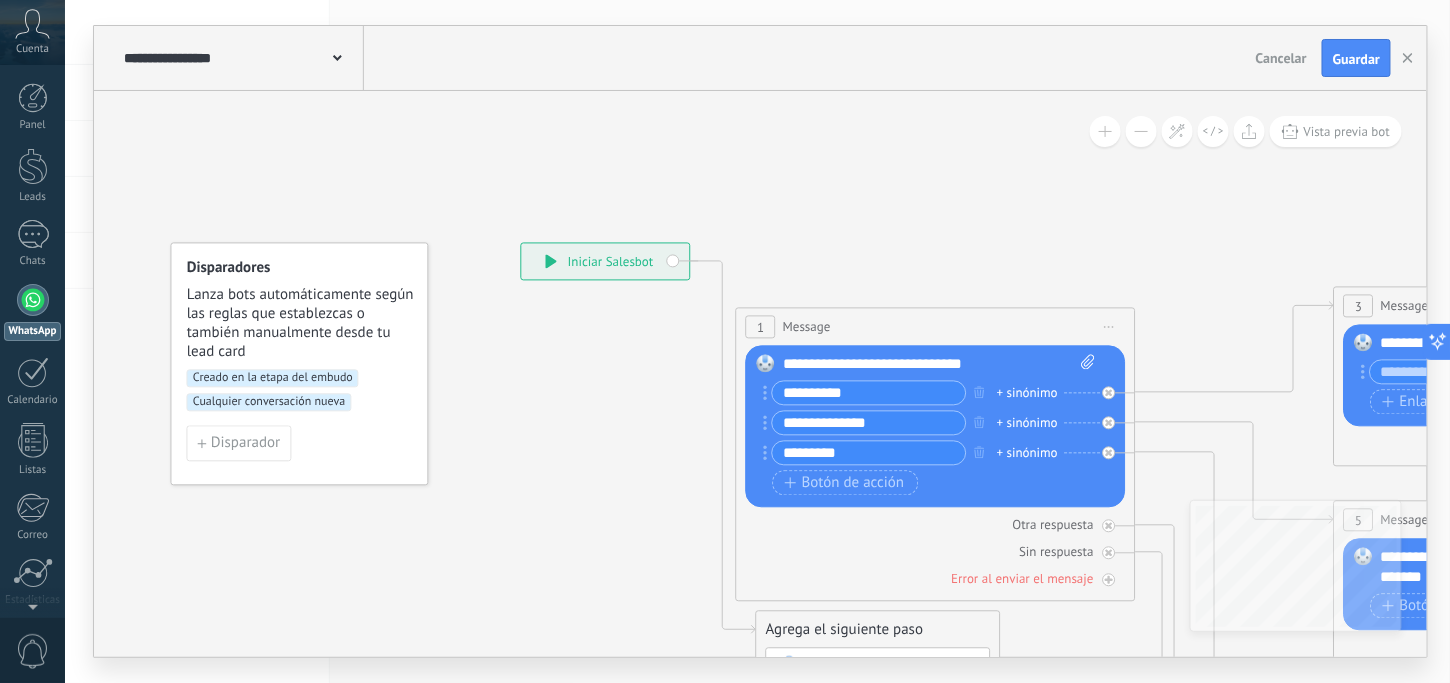click on "**********" at bounding box center (940, 365) 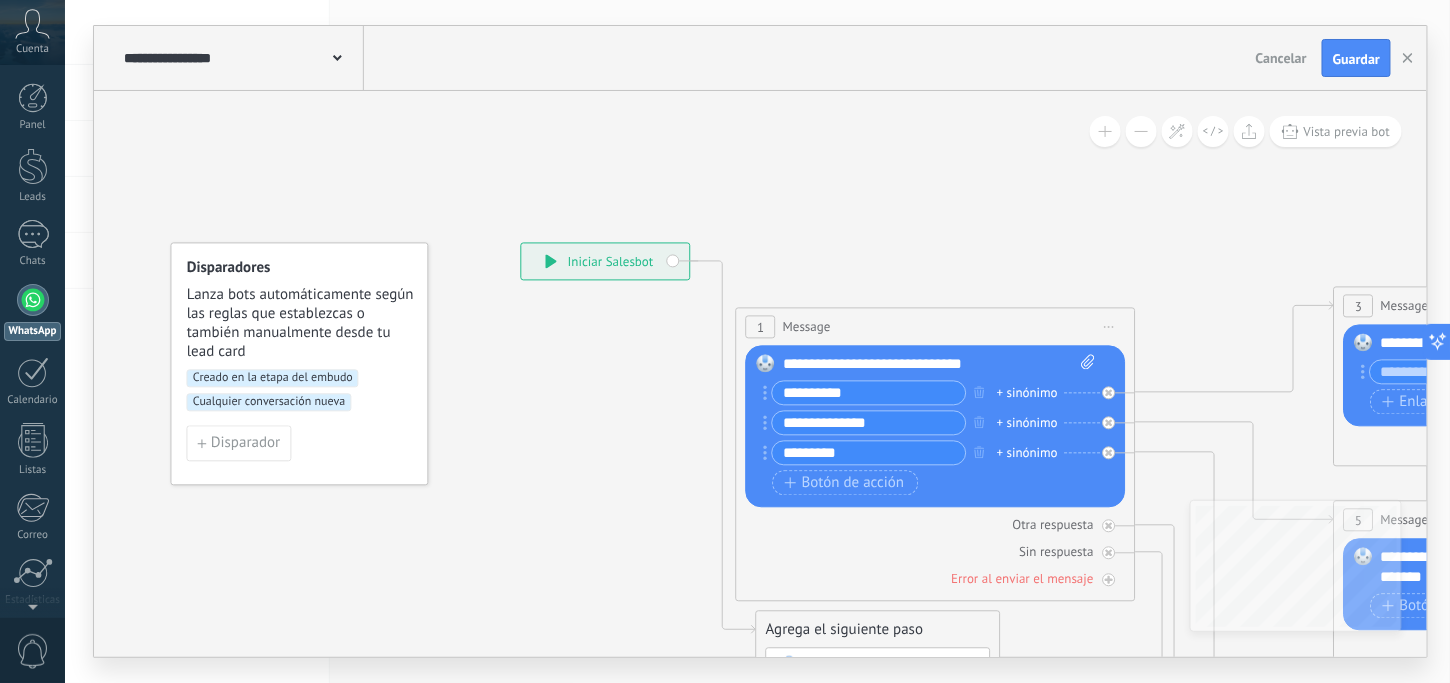 click on "**********" at bounding box center (940, 365) 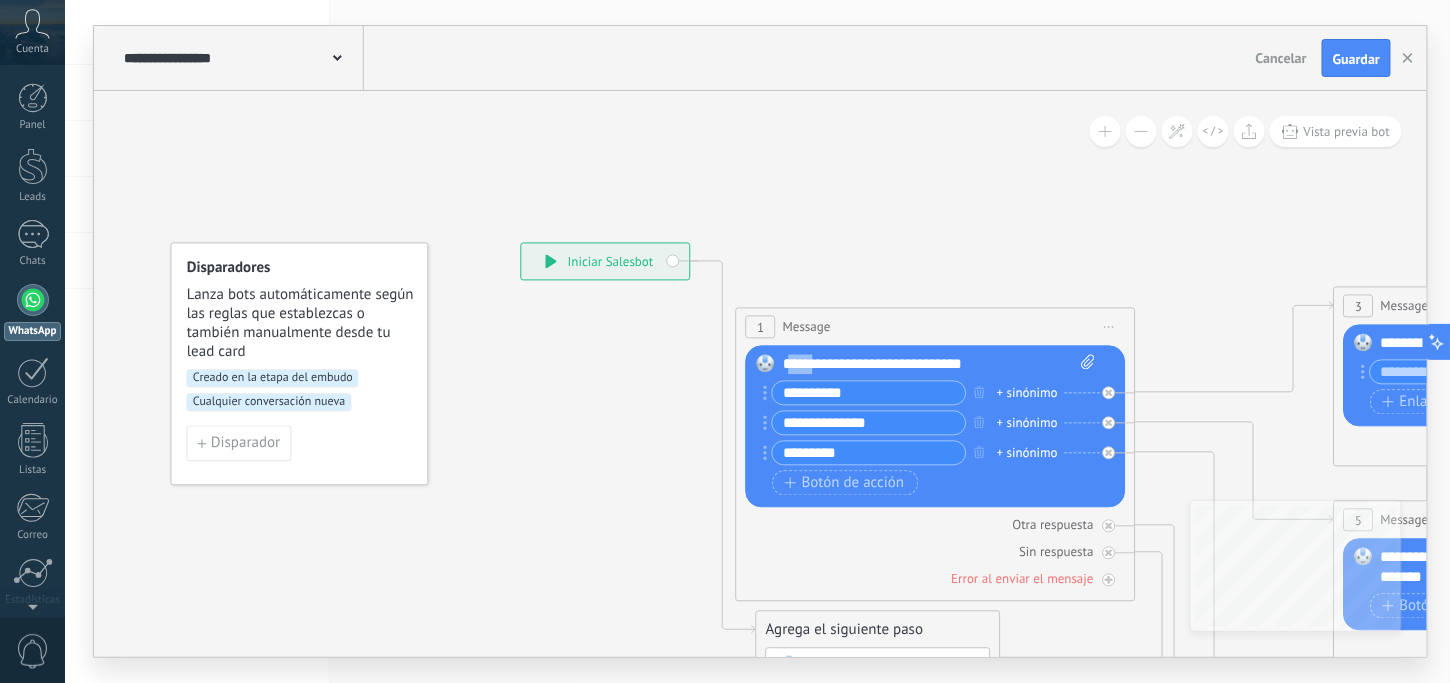 click on "Message" at bounding box center (807, 327) 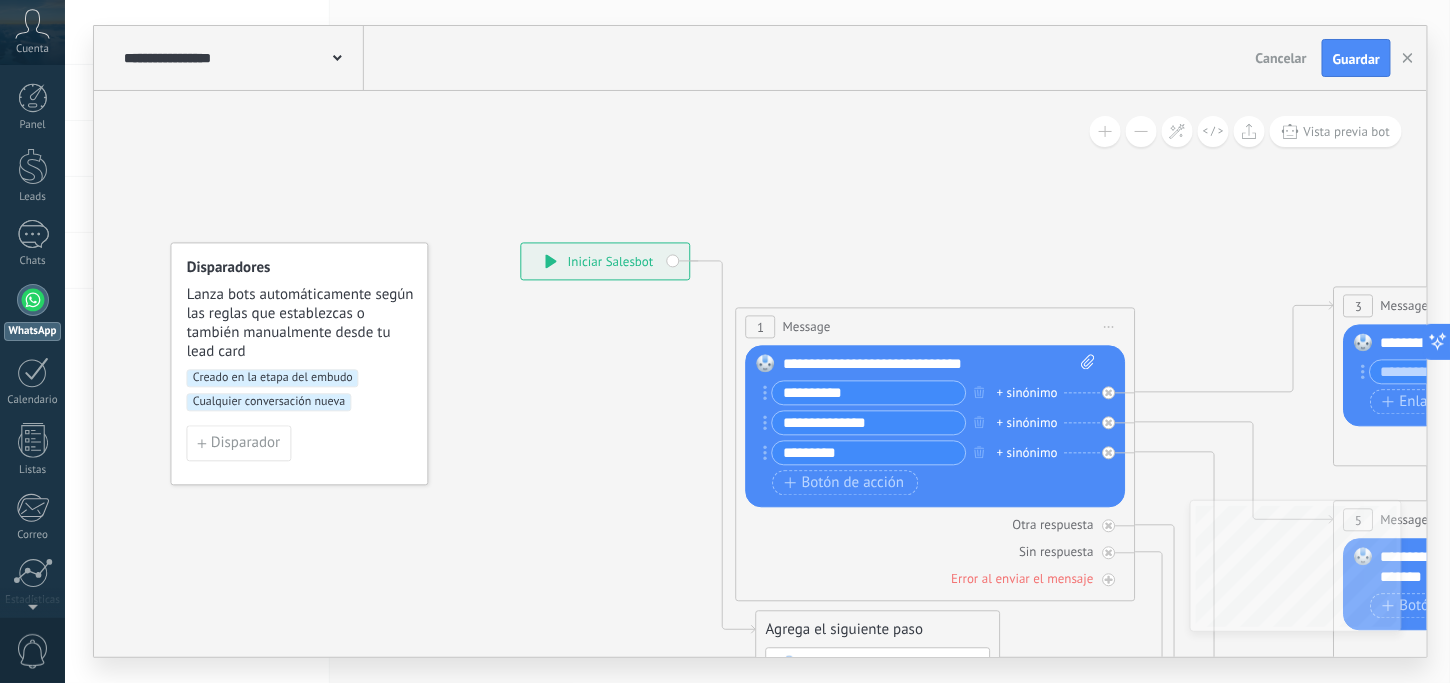 click on "**********" at bounding box center (869, 393) 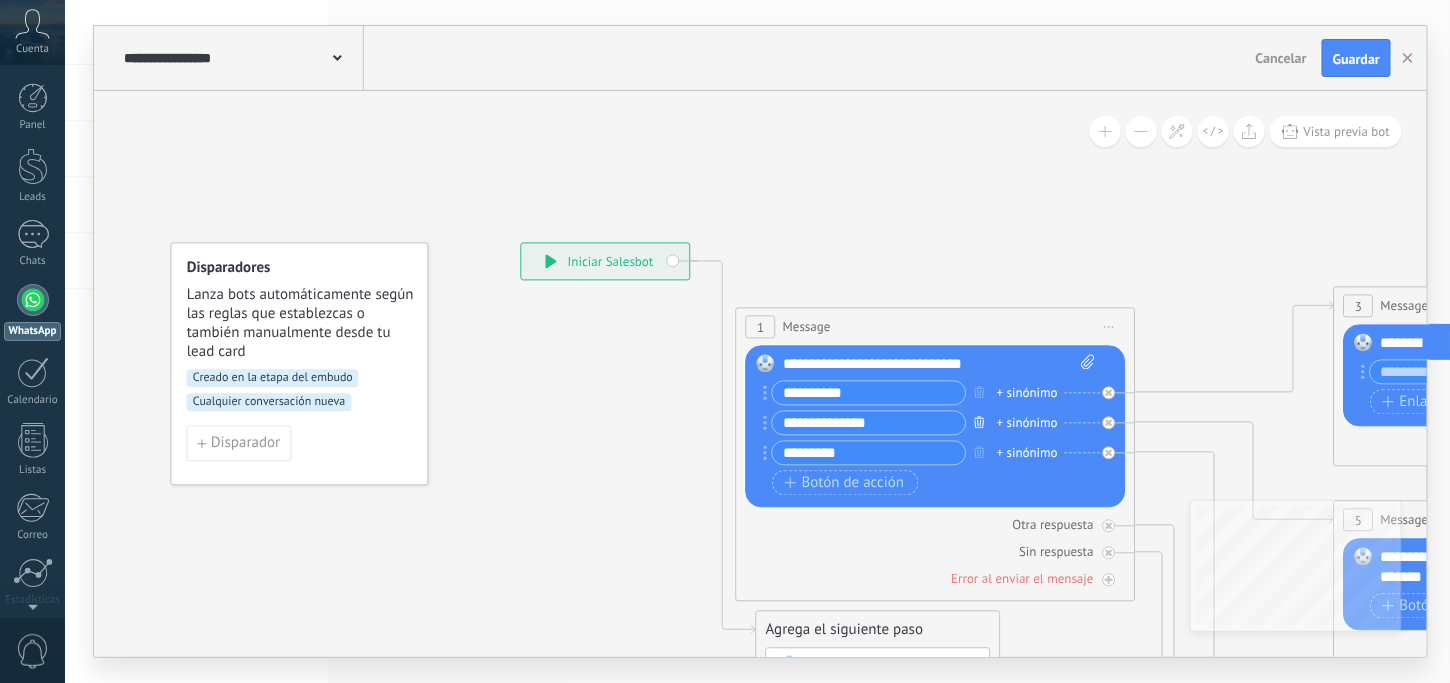 click 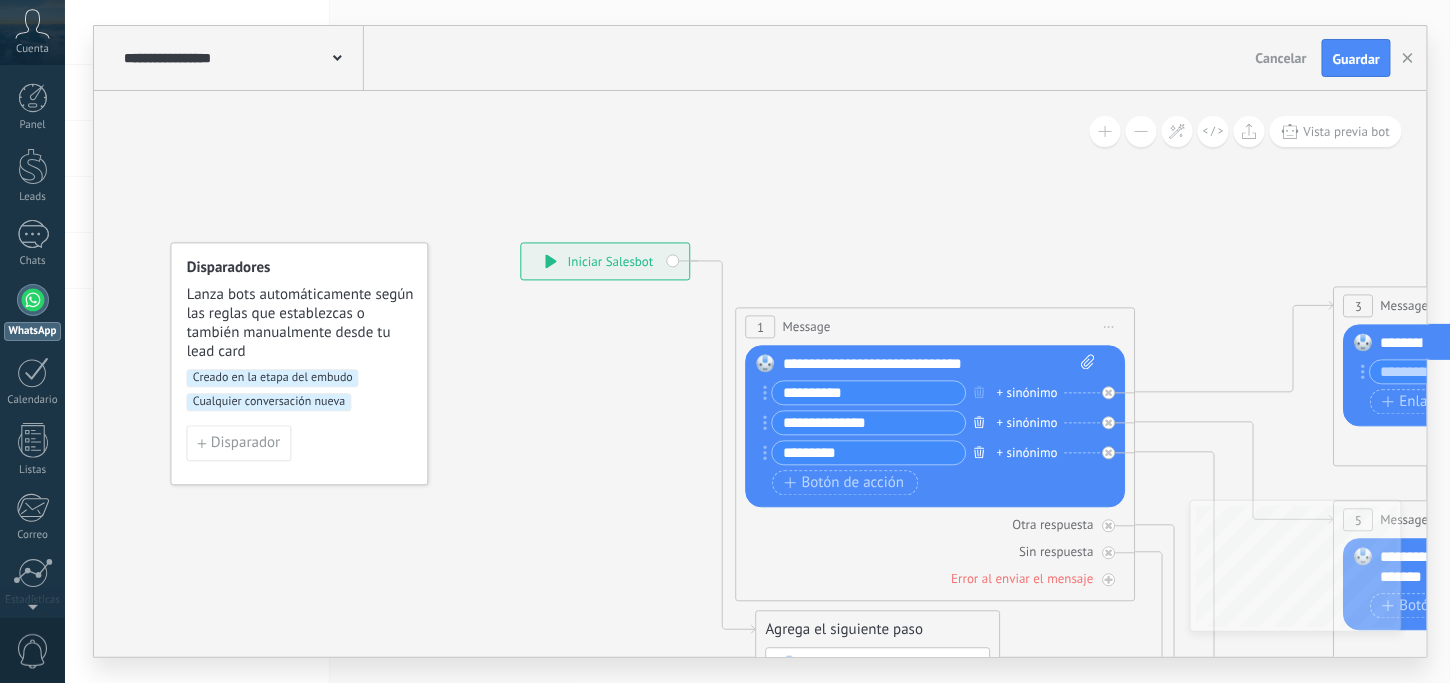 click 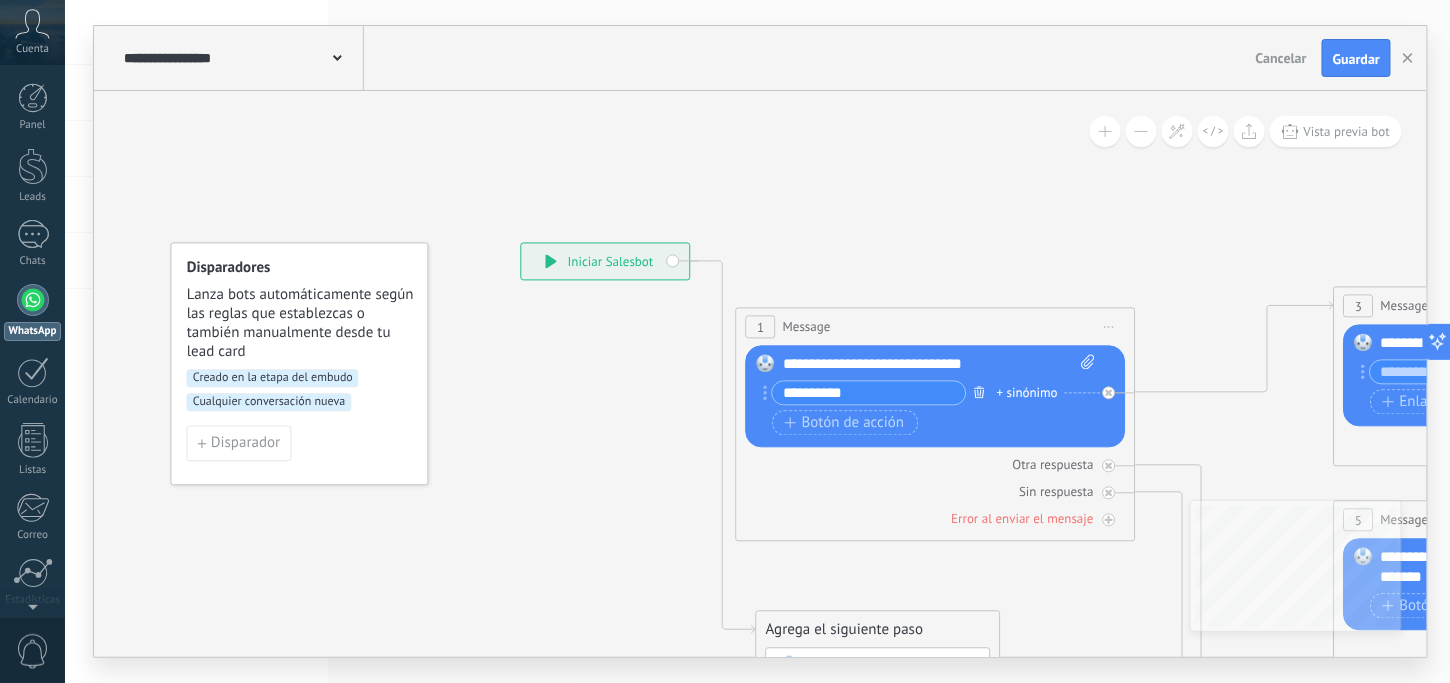 click 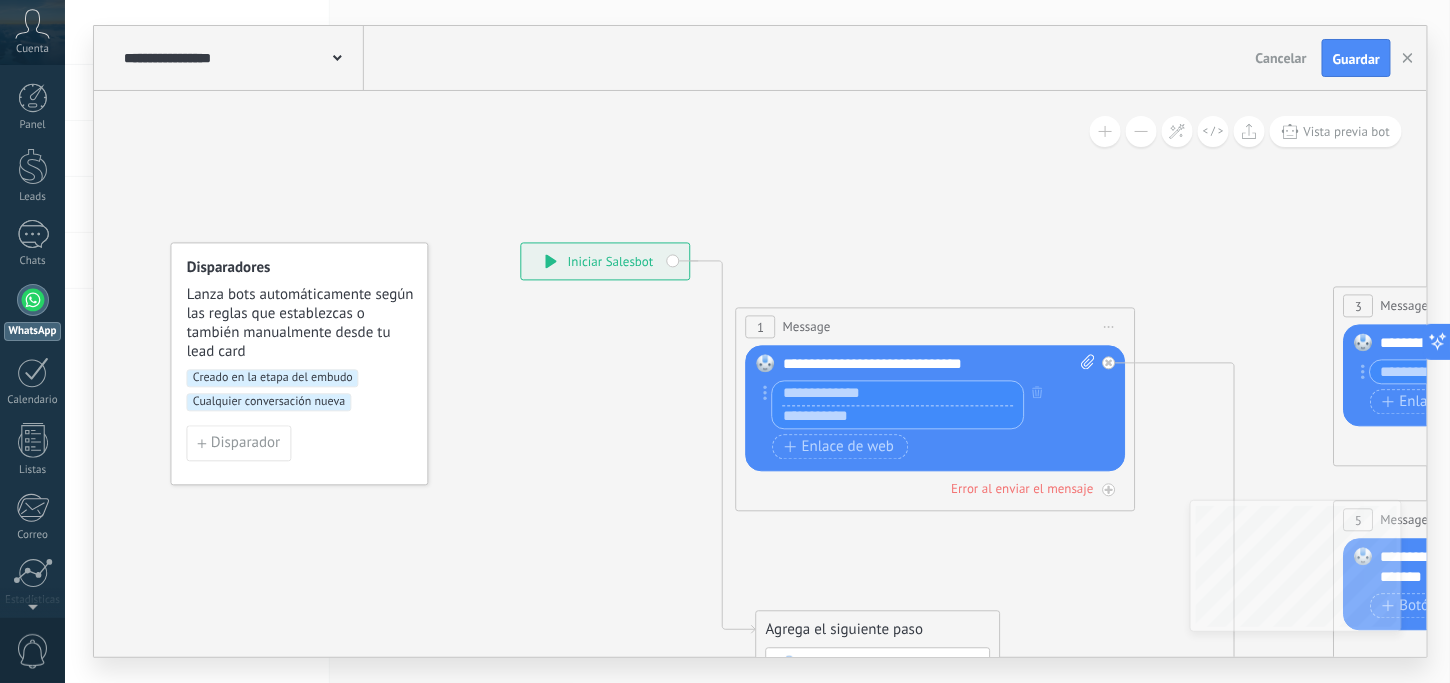 click at bounding box center (898, 394) 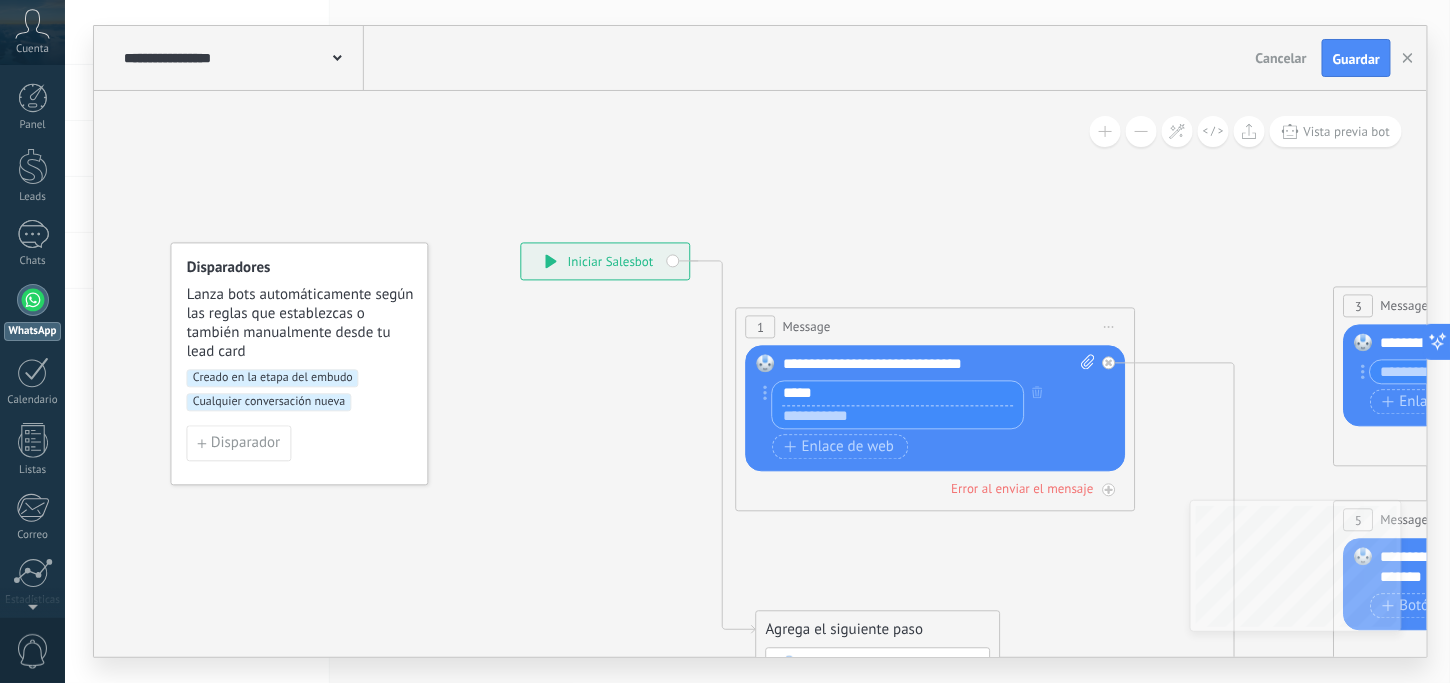 type on "****" 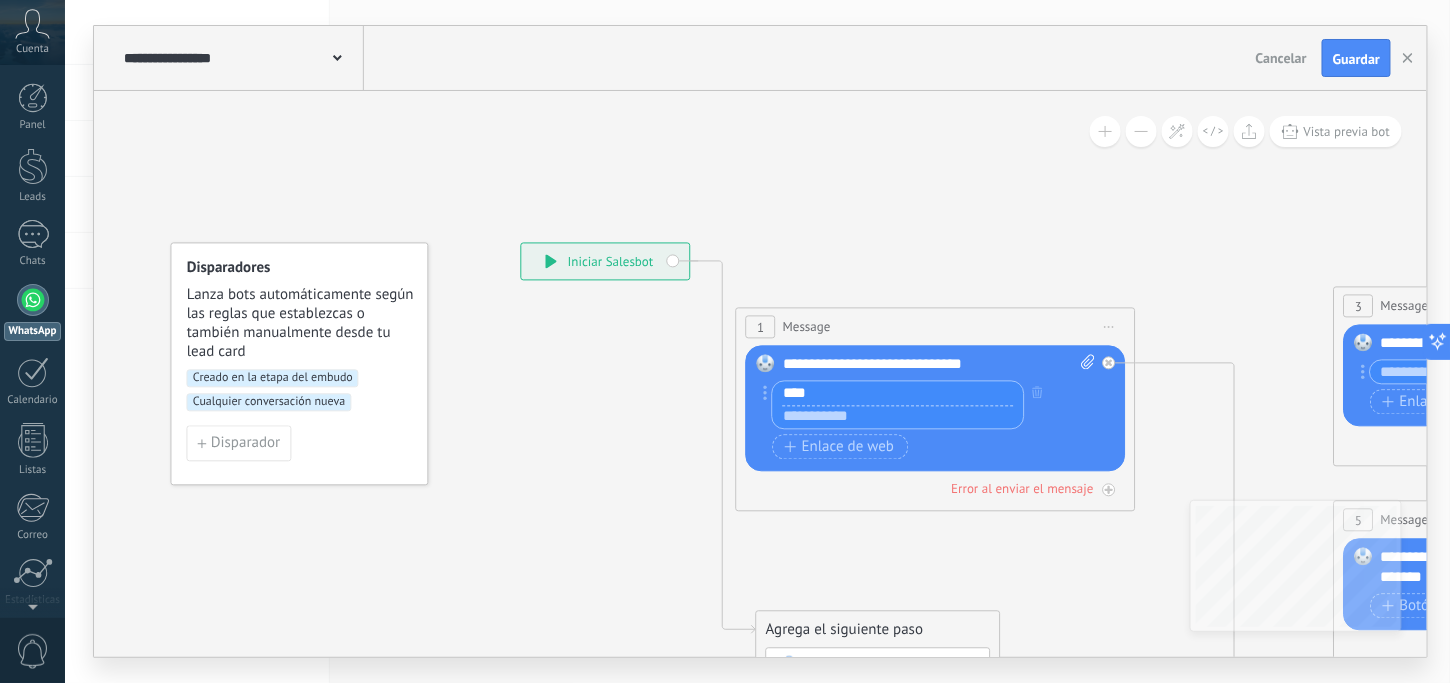 type on "**********" 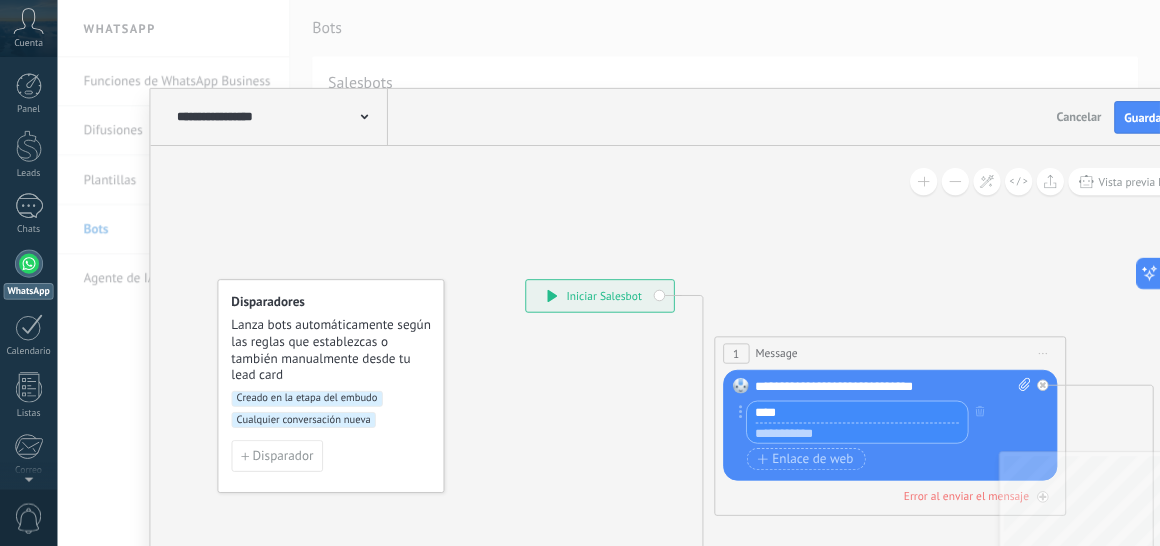 scroll, scrollTop: 19, scrollLeft: 0, axis: vertical 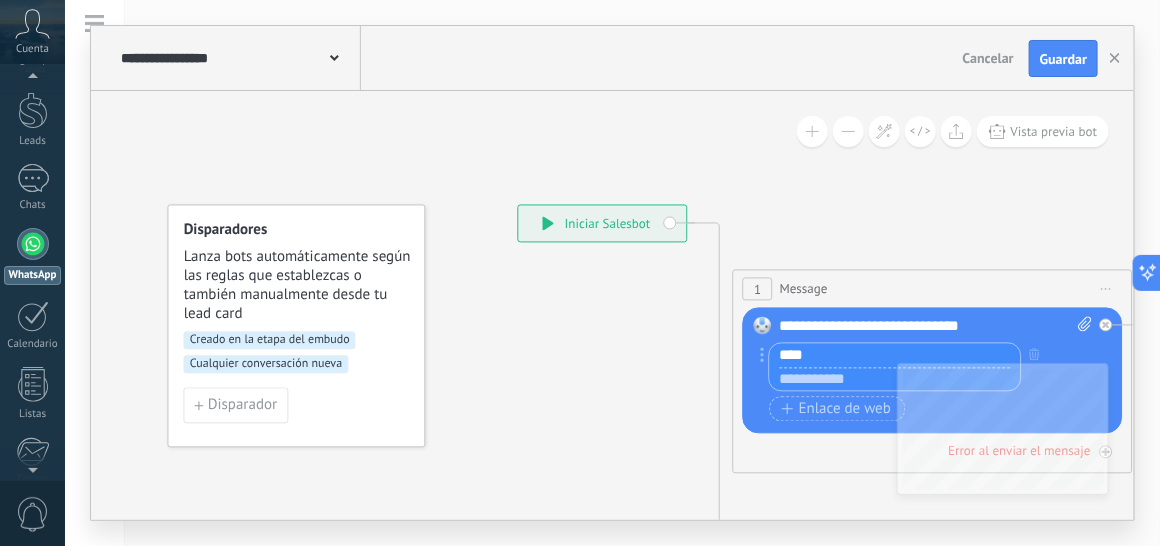 click 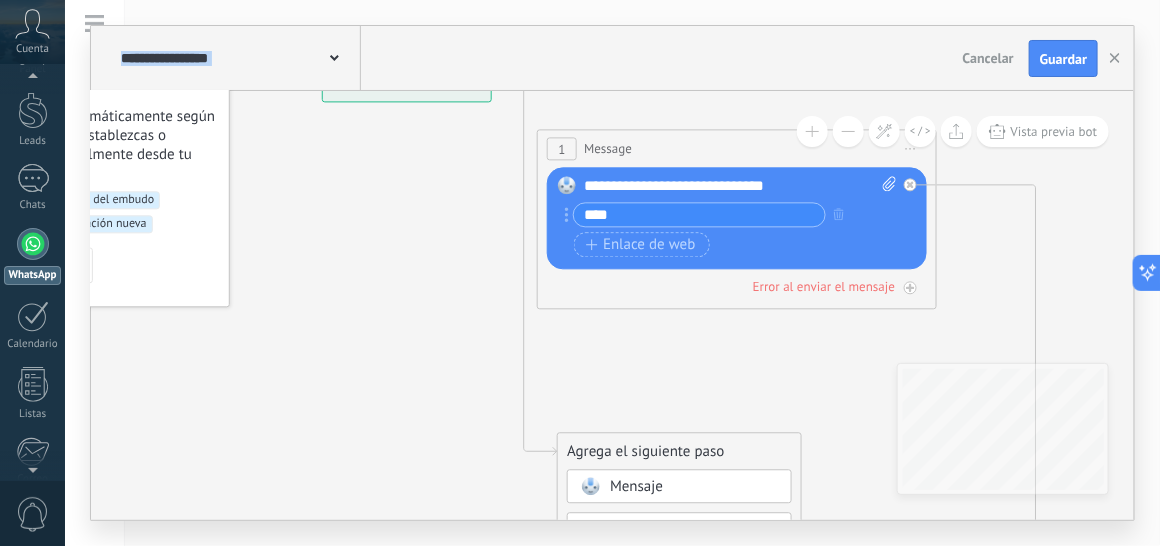 drag, startPoint x: 543, startPoint y: 378, endPoint x: 283, endPoint y: 265, distance: 283.49426 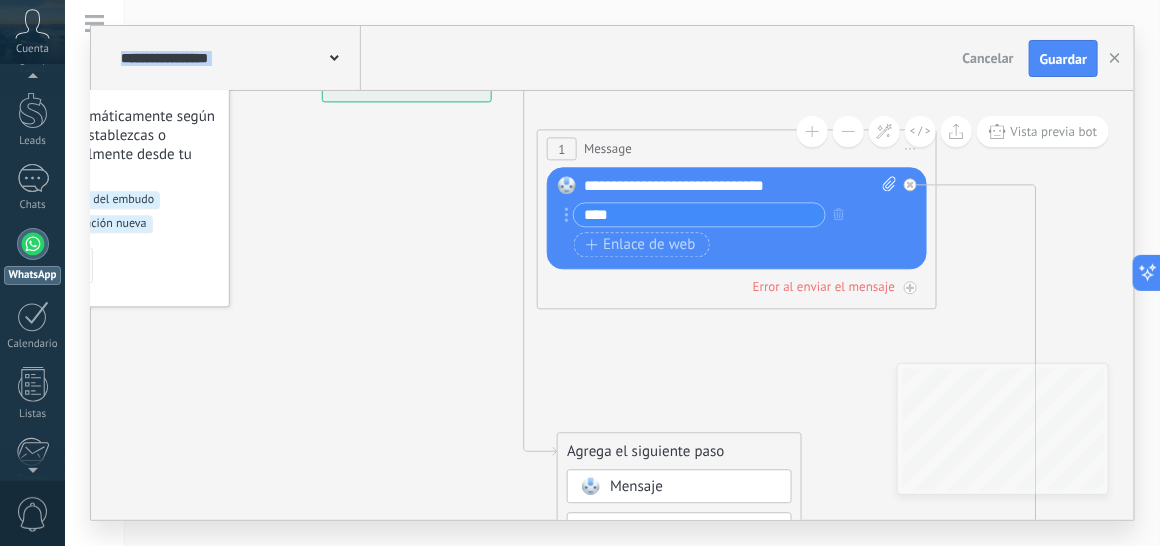 click 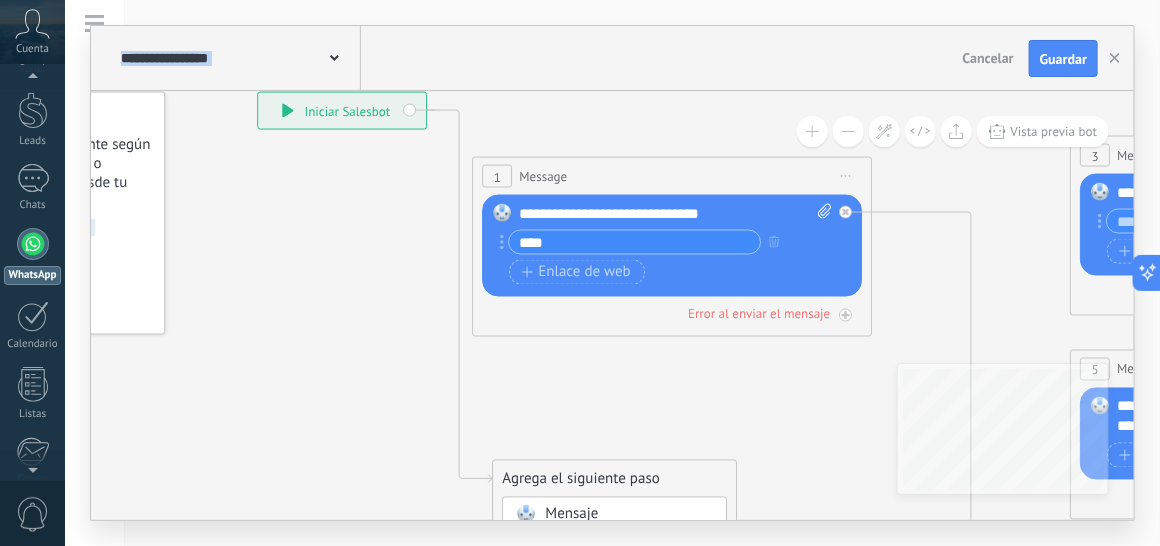 click 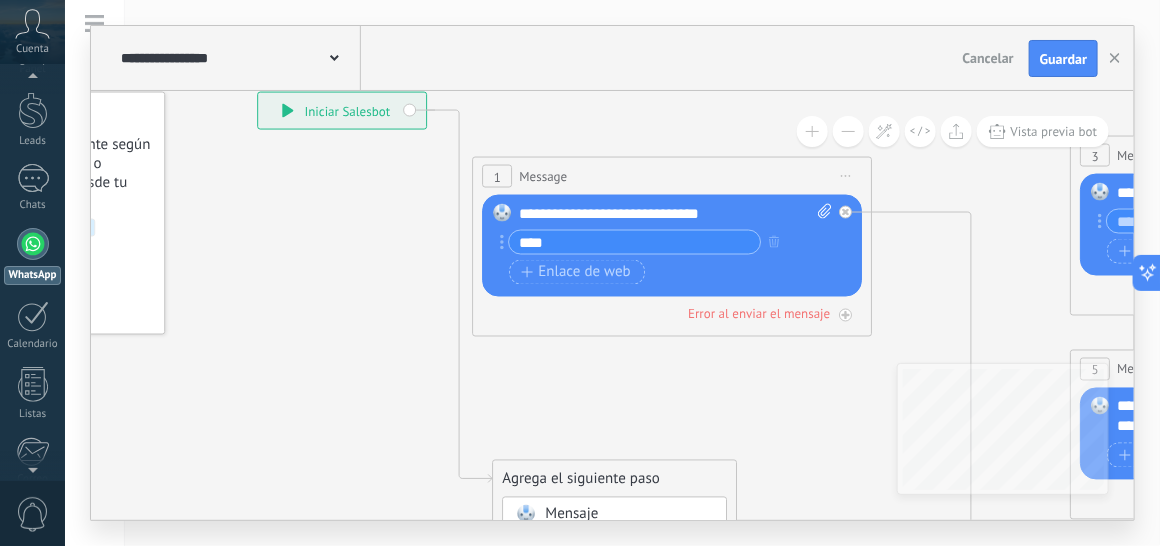click on "****" at bounding box center [635, 242] 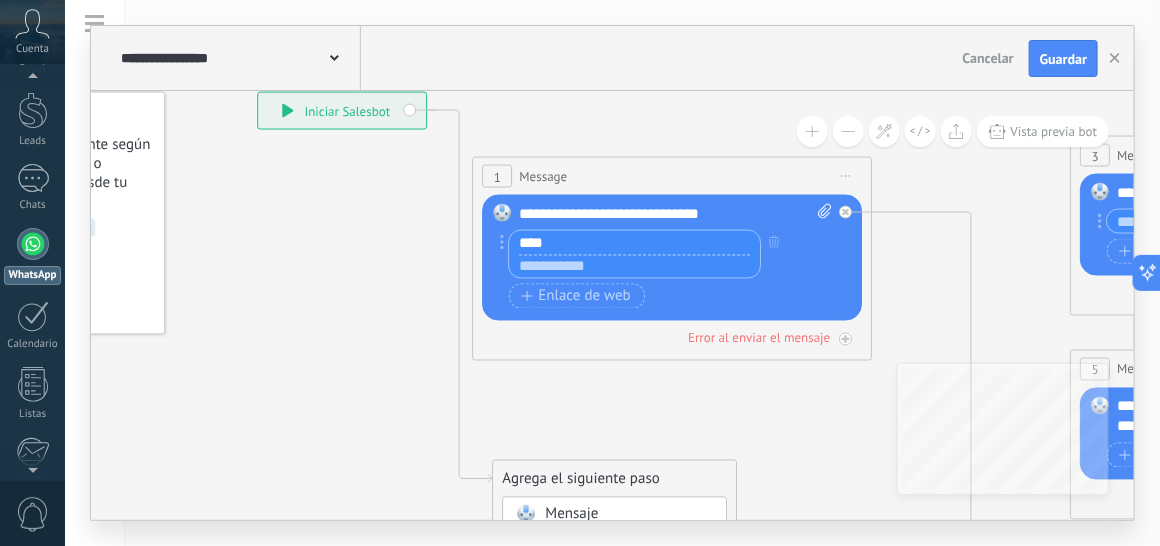 click on "****" at bounding box center [635, 243] 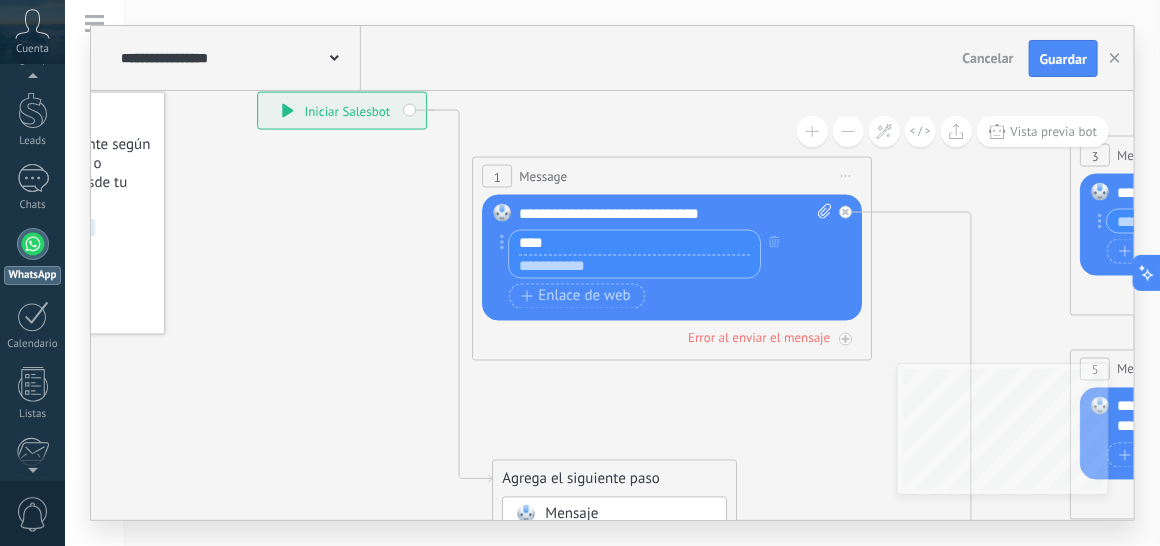 click on "****" at bounding box center [635, 243] 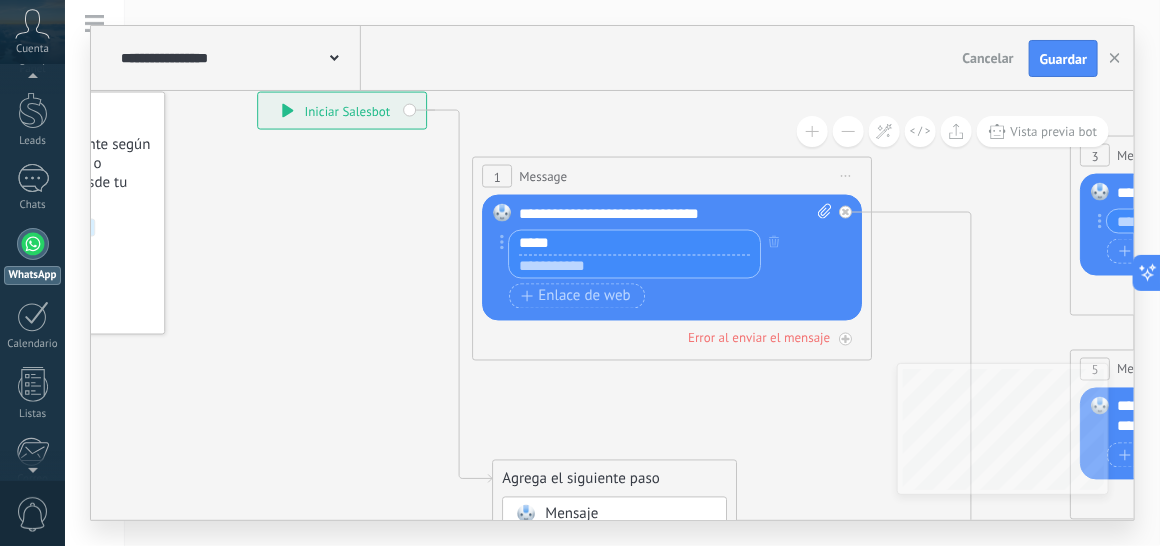 drag, startPoint x: 595, startPoint y: 246, endPoint x: 513, endPoint y: 388, distance: 163.9756 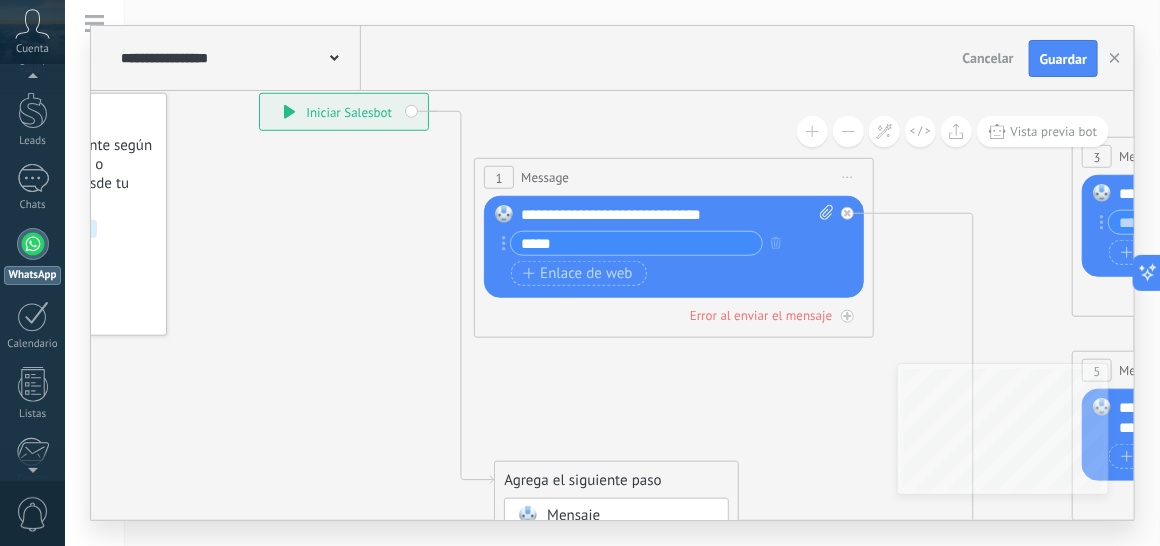 click on "****" at bounding box center (636, 243) 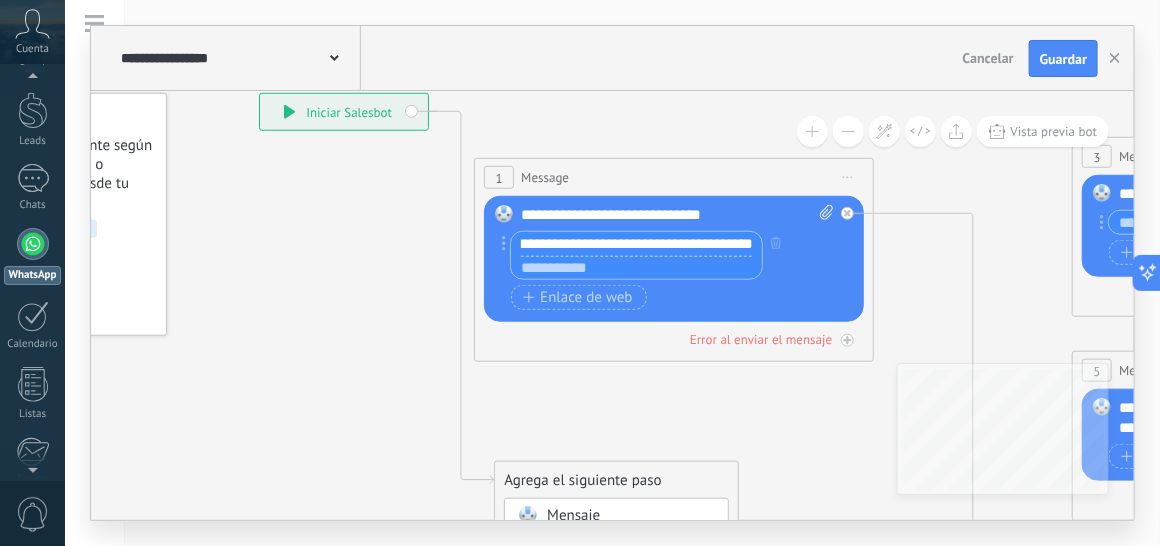 scroll, scrollTop: 0, scrollLeft: 206, axis: horizontal 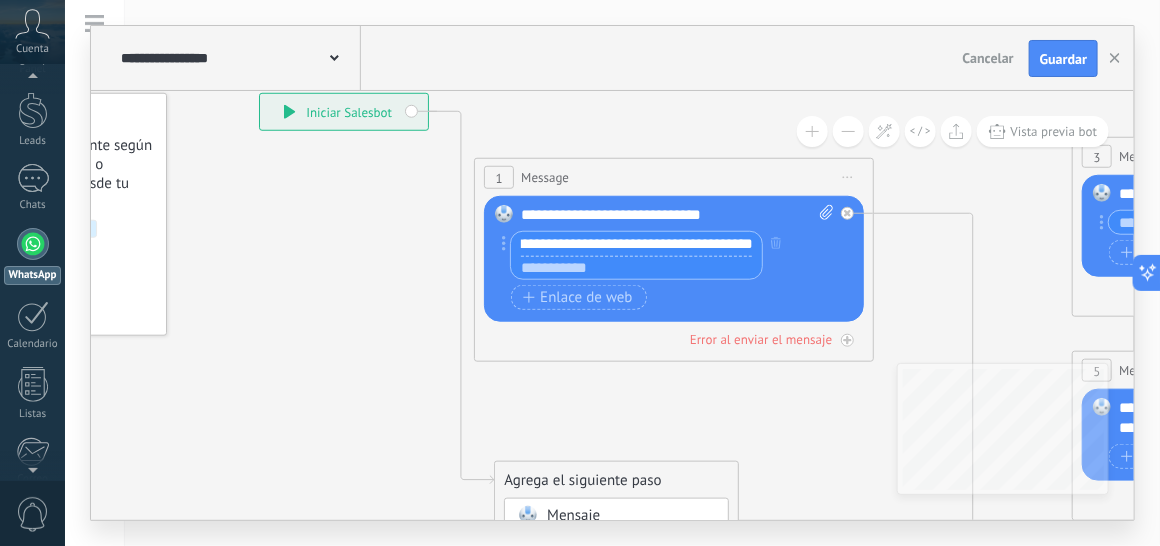 type on "**********" 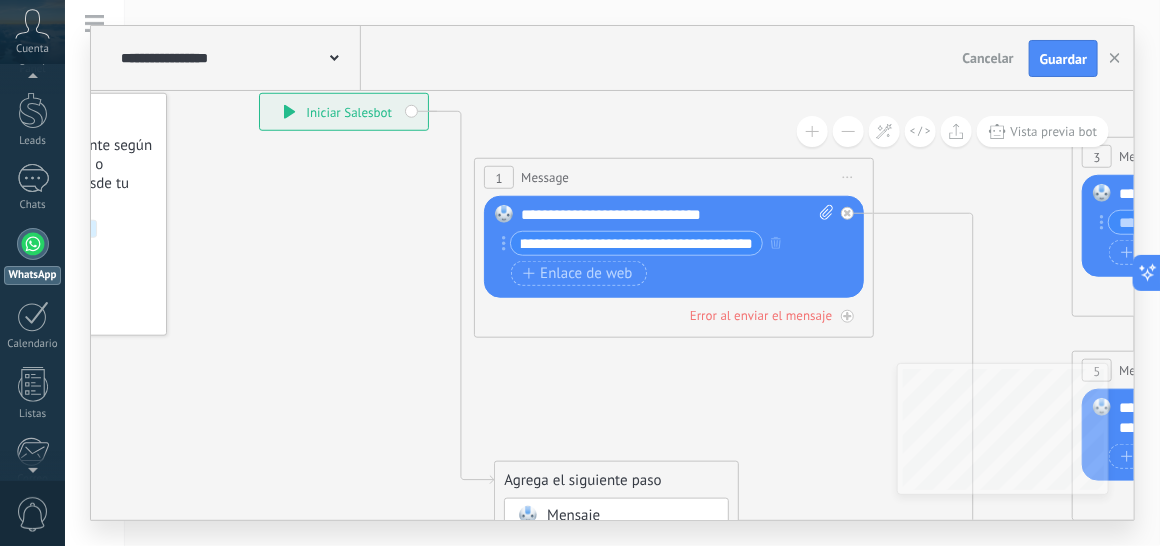 click 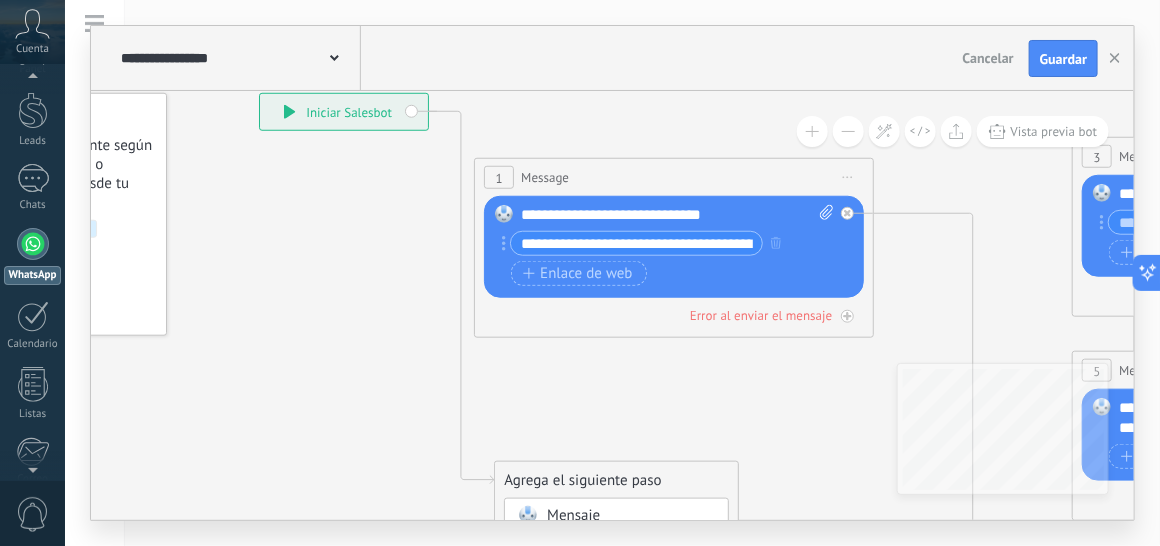click 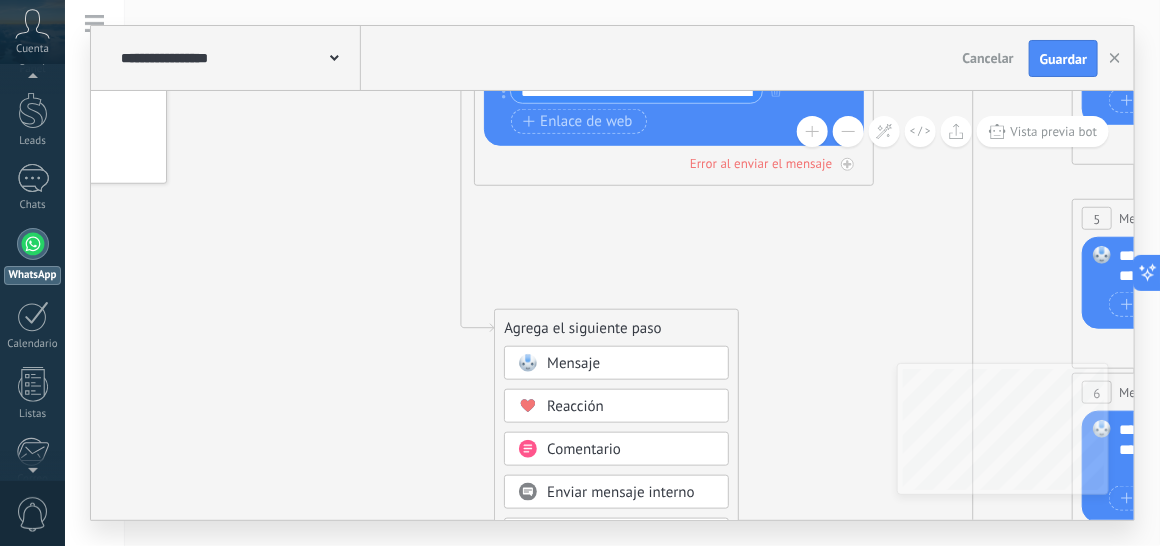 click on "Reacción" at bounding box center [631, 407] 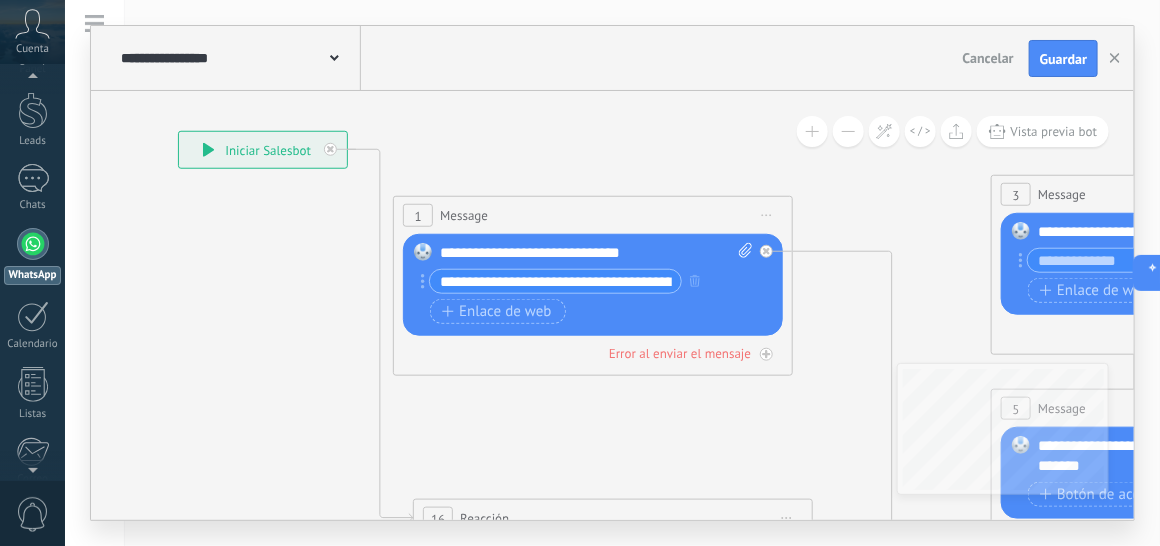 click 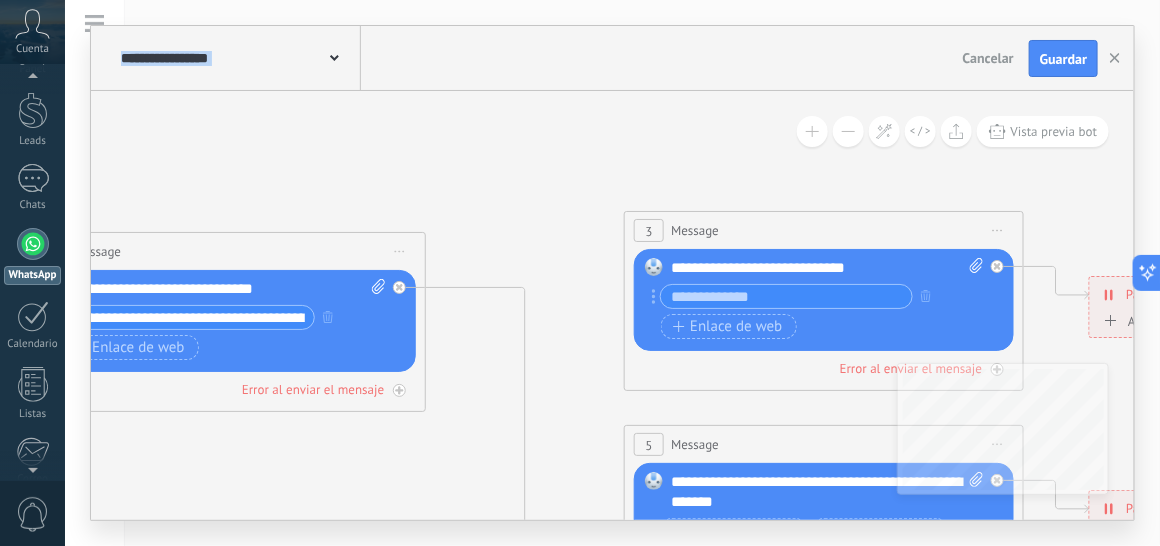 drag, startPoint x: 919, startPoint y: 322, endPoint x: 552, endPoint y: 359, distance: 368.8604 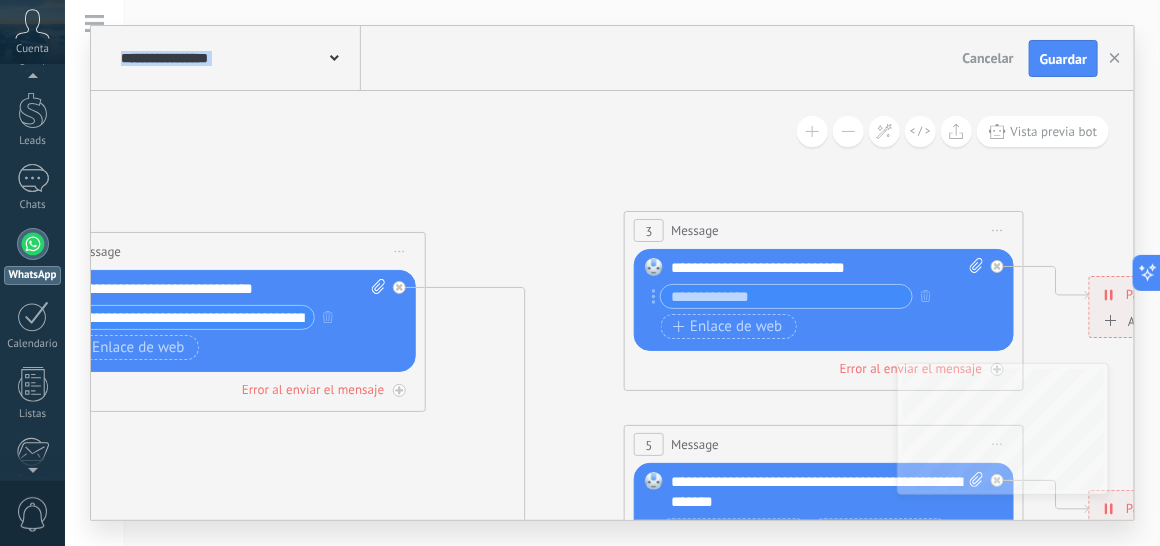 click 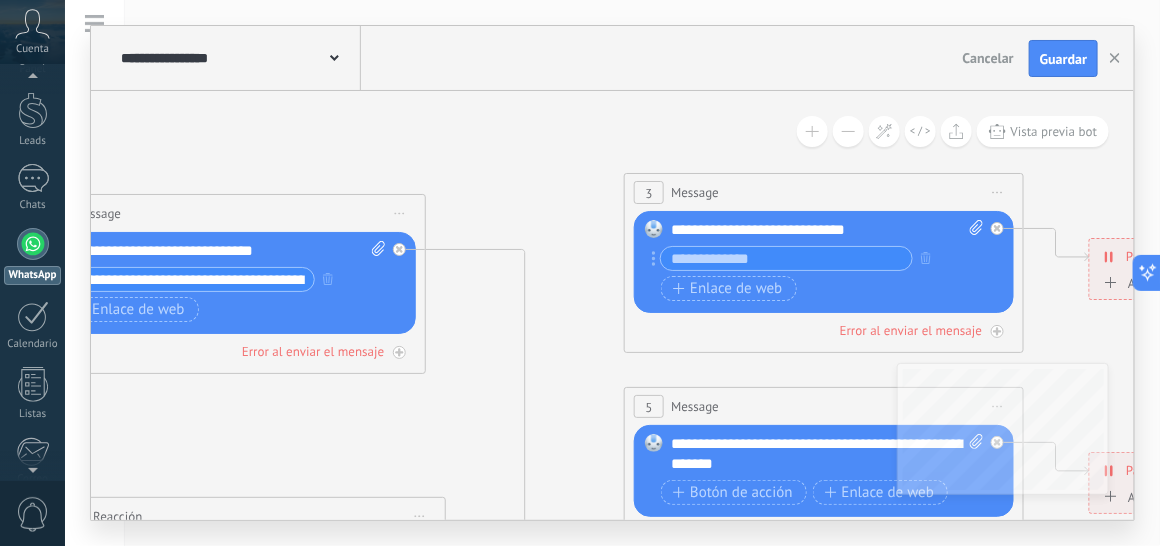 click at bounding box center (786, 258) 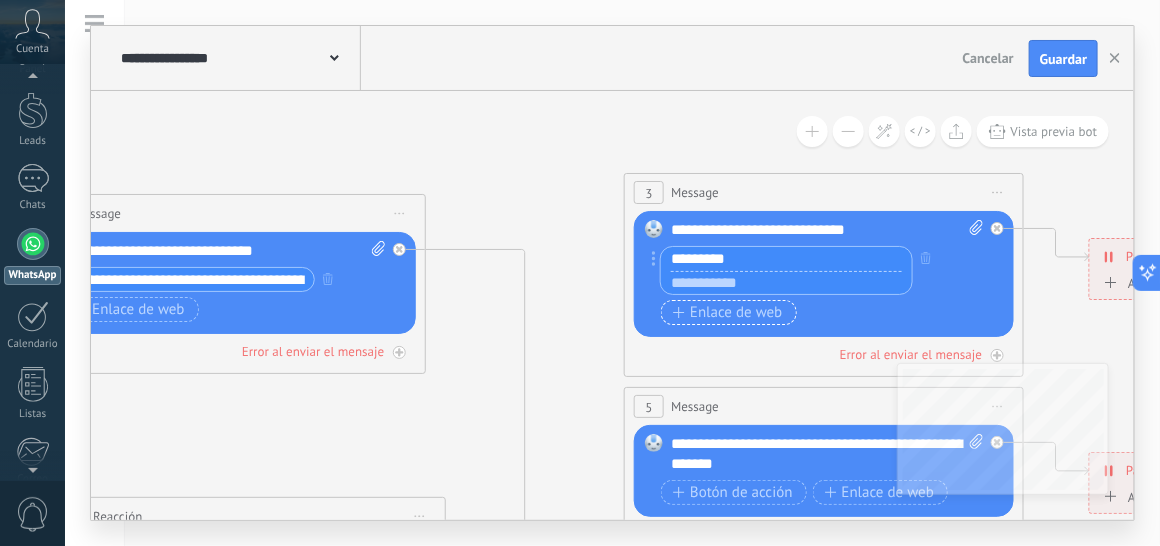 type on "*********" 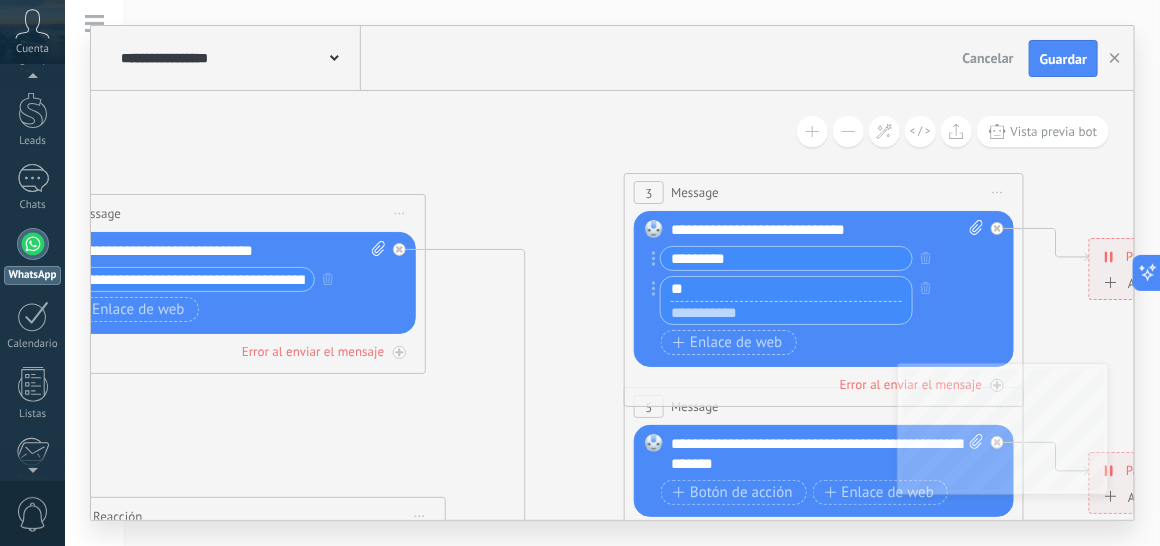 type on "*" 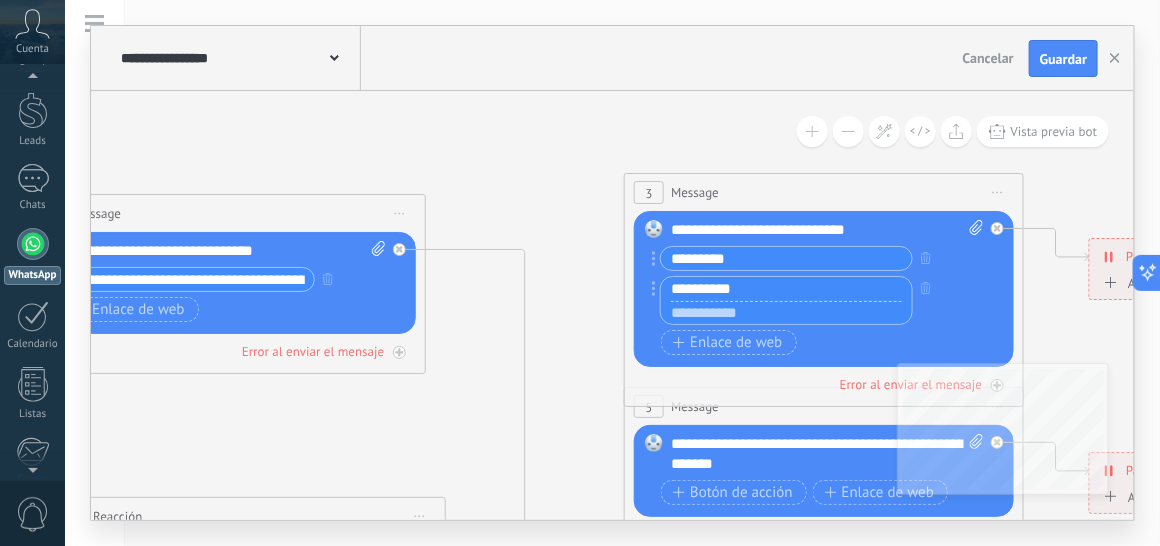 type on "**********" 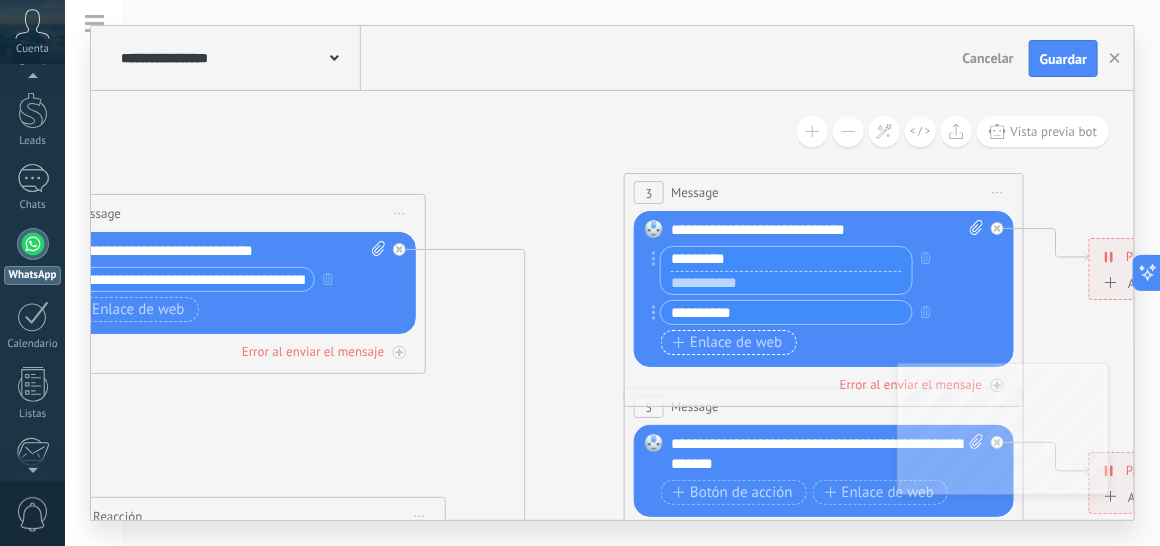 type on "*********" 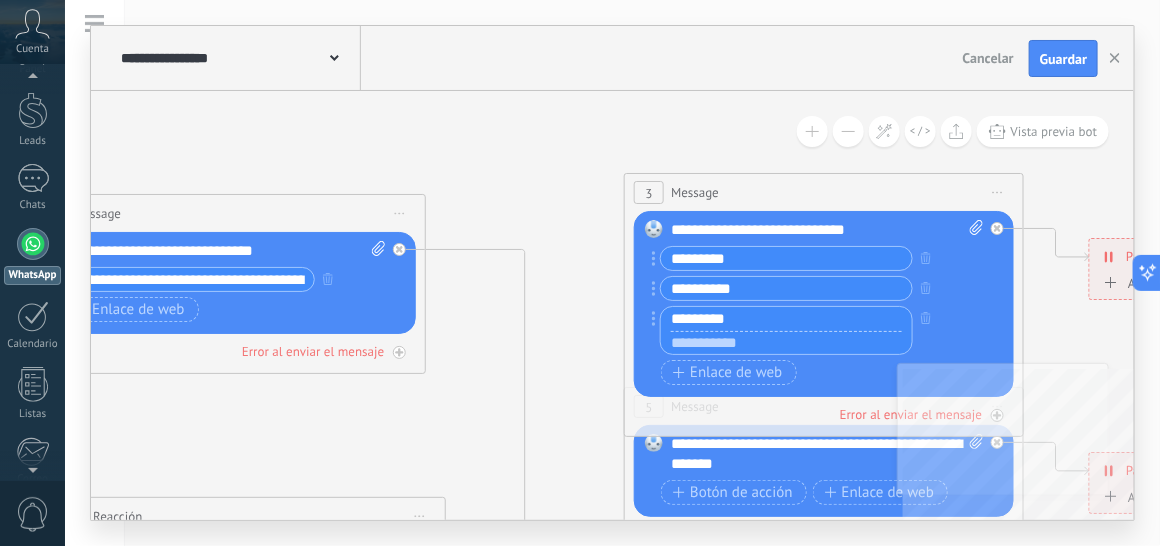 type on "*********" 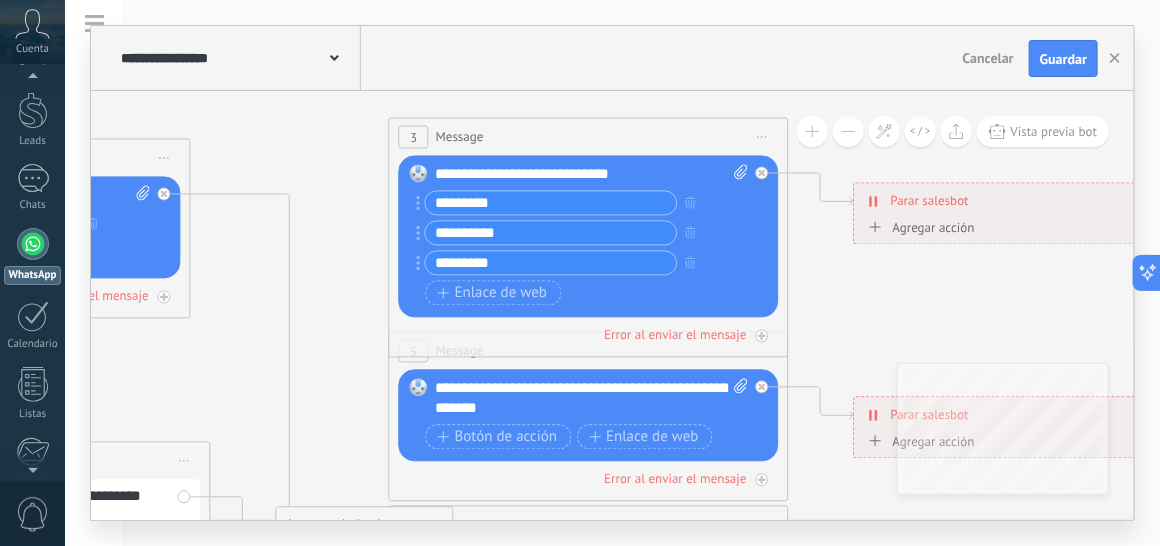 drag, startPoint x: 1040, startPoint y: 273, endPoint x: 805, endPoint y: 218, distance: 241.35037 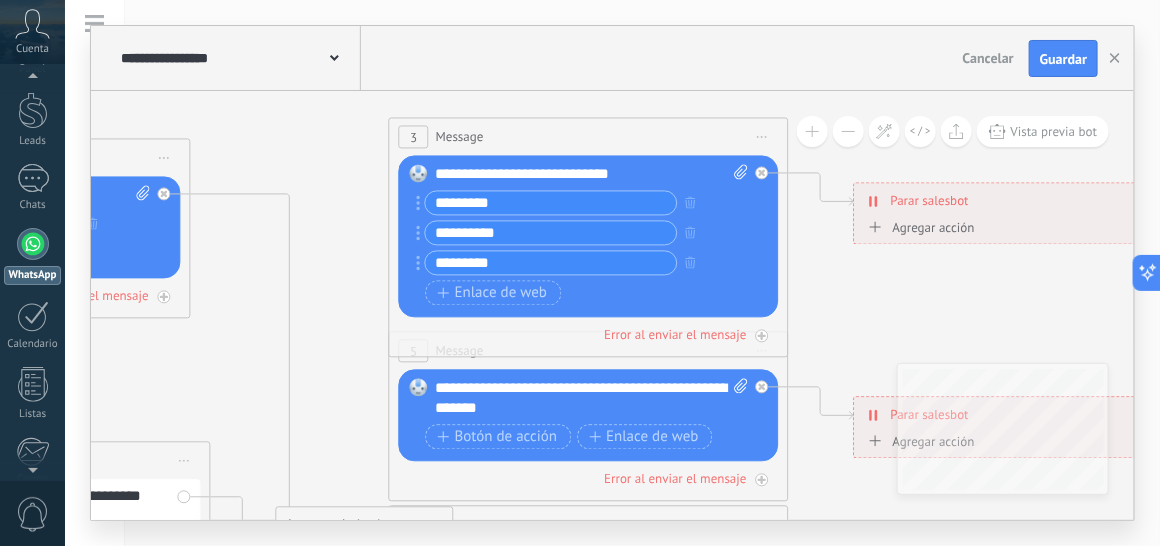 click 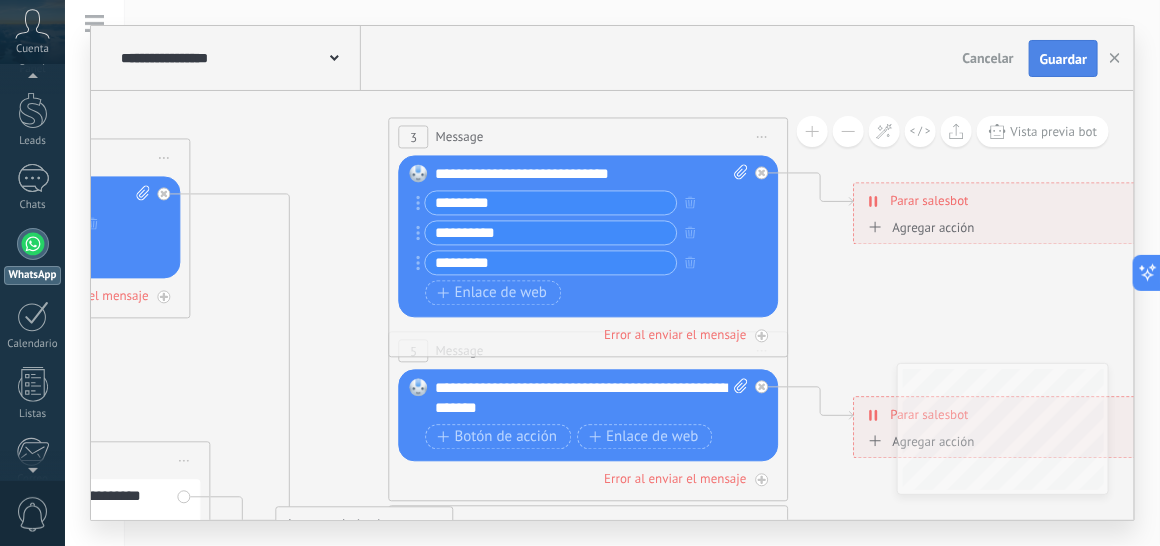click on "Guardar" at bounding box center [1063, 59] 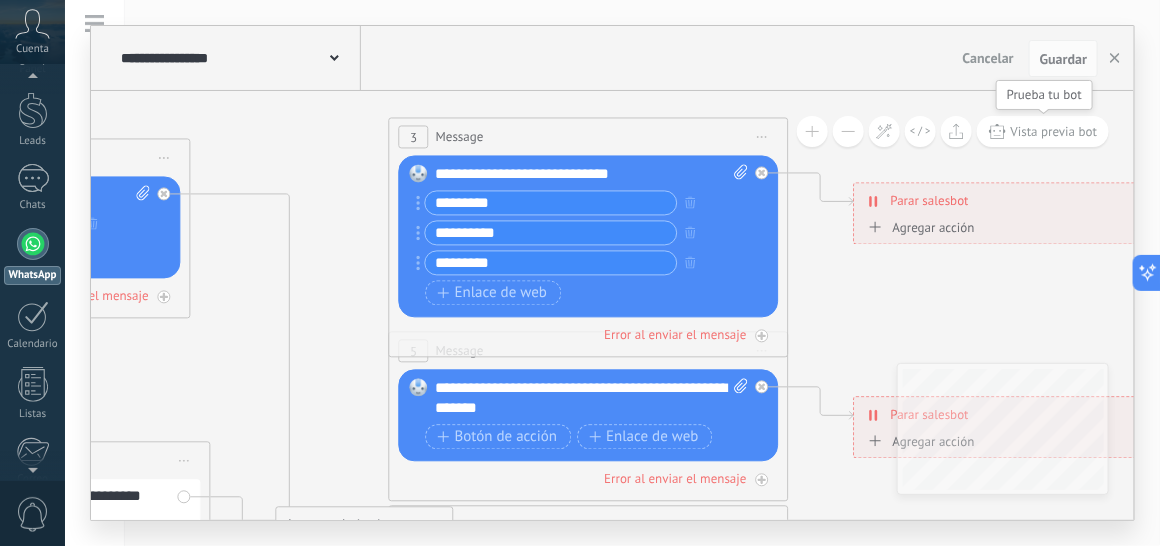 click on "Vista previa bot" at bounding box center (1054, 131) 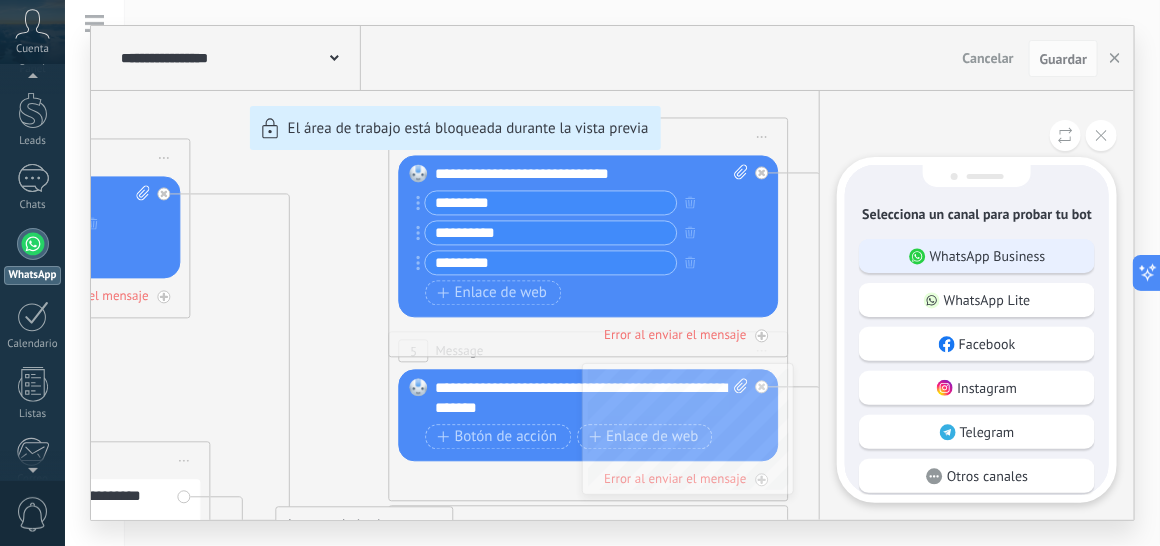 click on "WhatsApp Business" at bounding box center (988, 256) 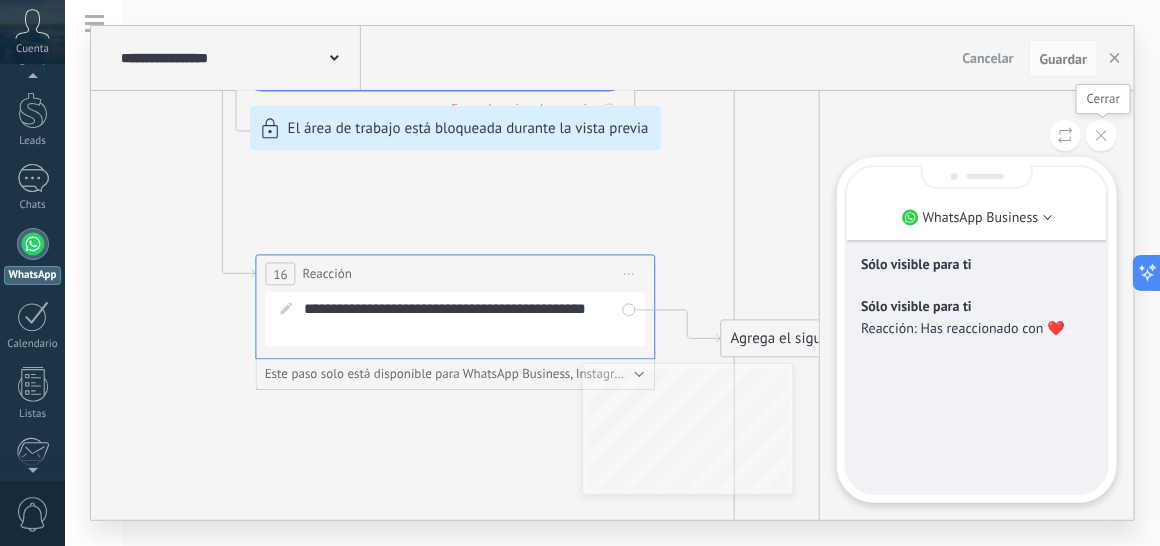 click 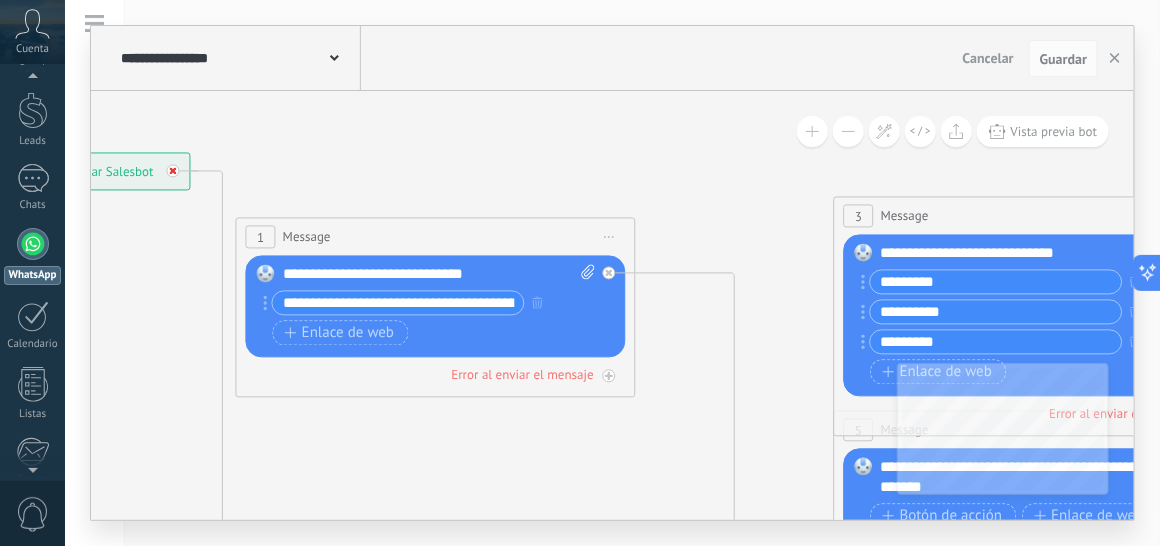click 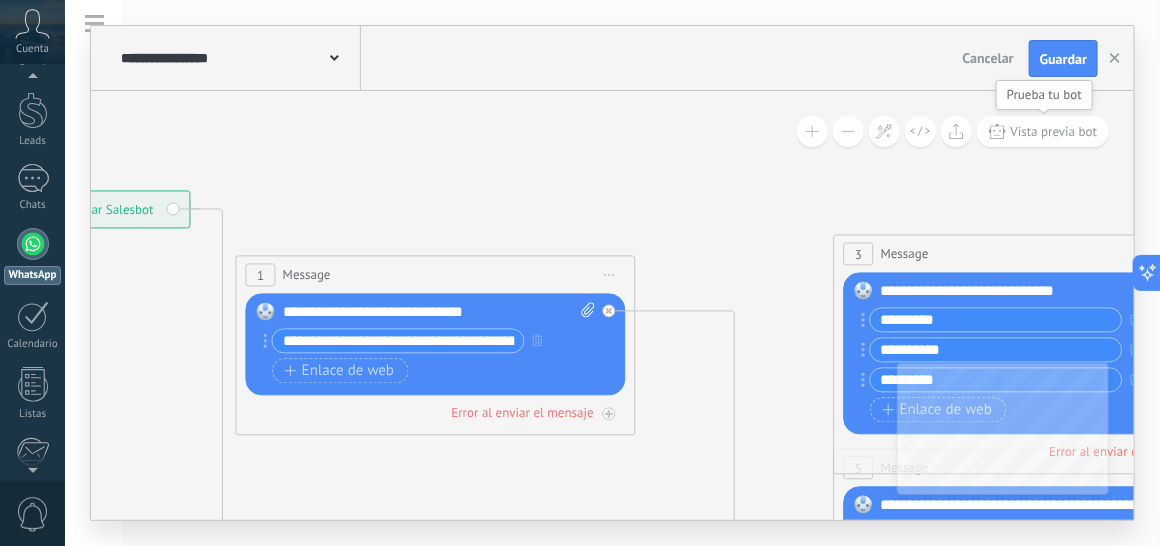 click on "Vista previa bot" at bounding box center [1054, 131] 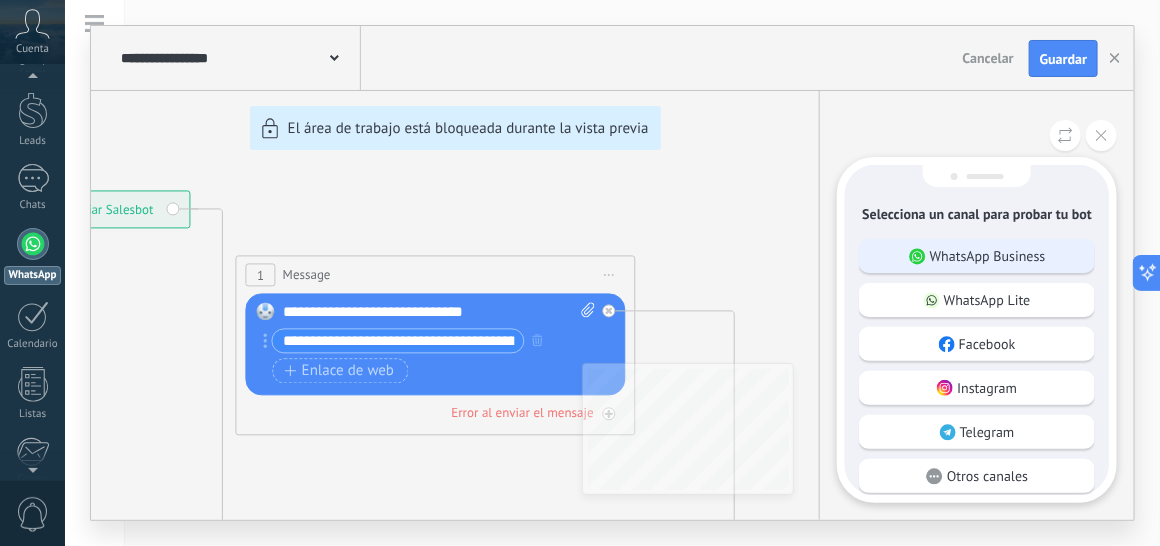 click on "WhatsApp Business" at bounding box center [988, 256] 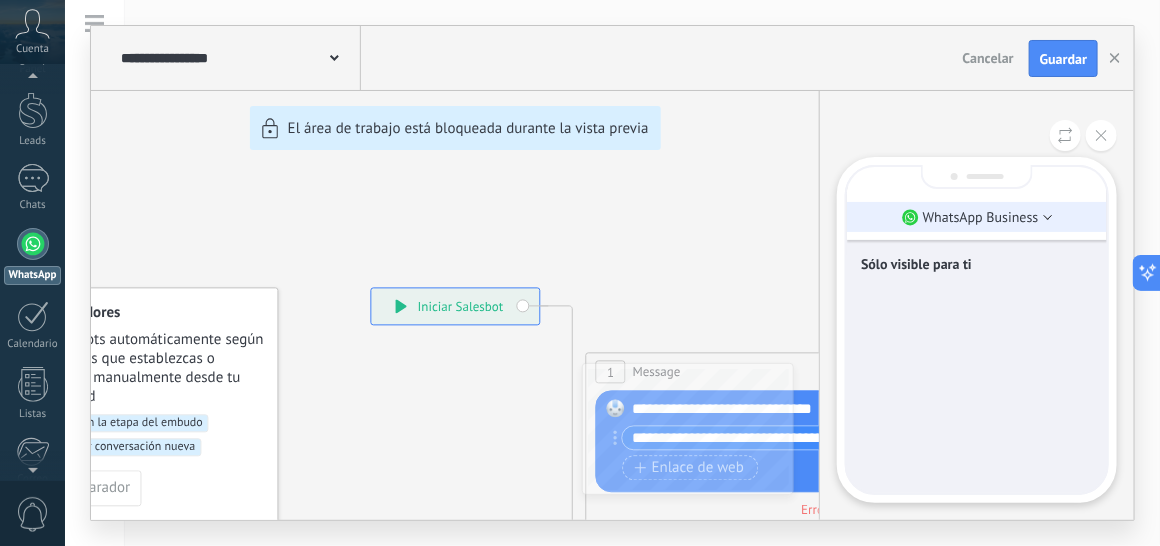 click 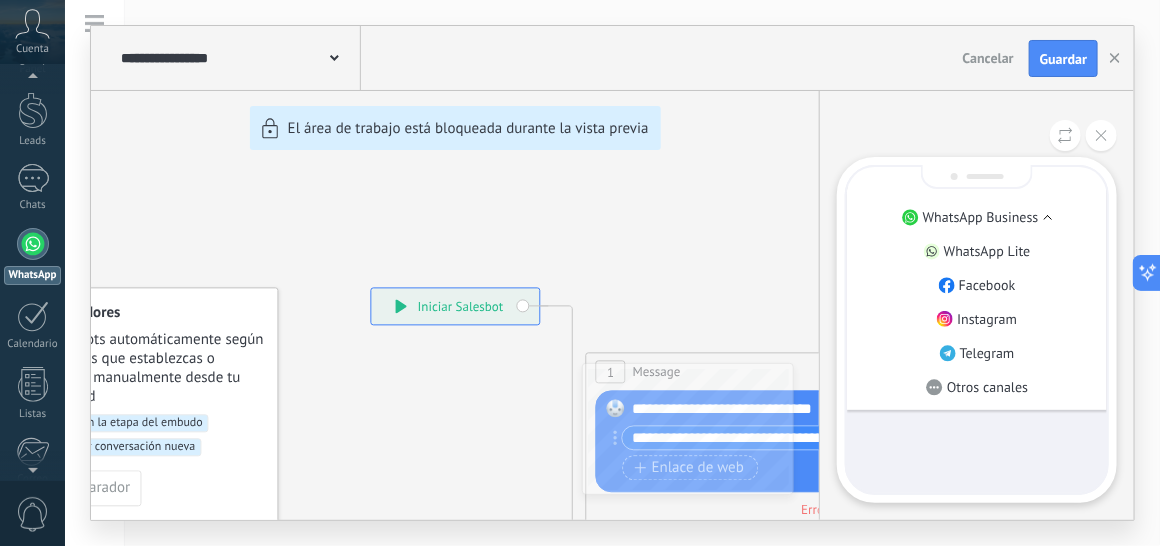 click 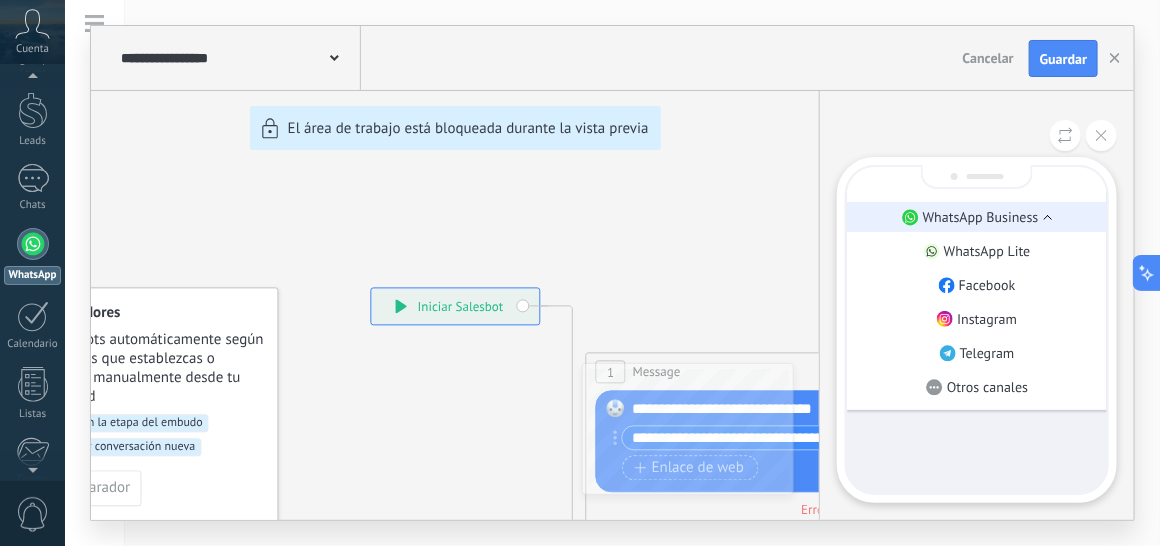 click on "WhatsApp Business" at bounding box center (981, 217) 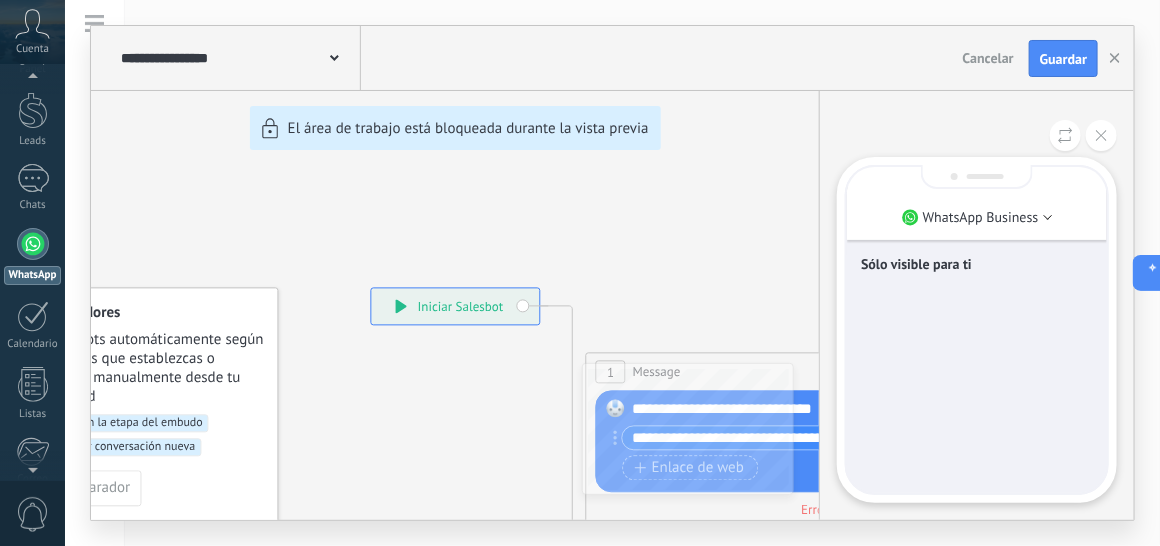 click on "WhatsApp Business" at bounding box center (981, 217) 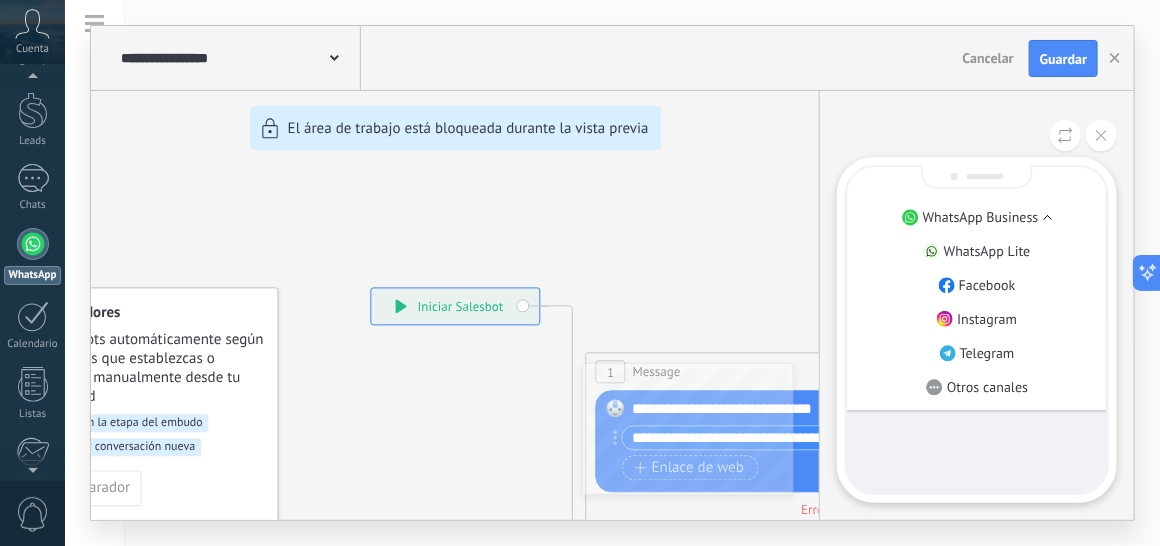 click on "WhatsApp Business" at bounding box center [981, 217] 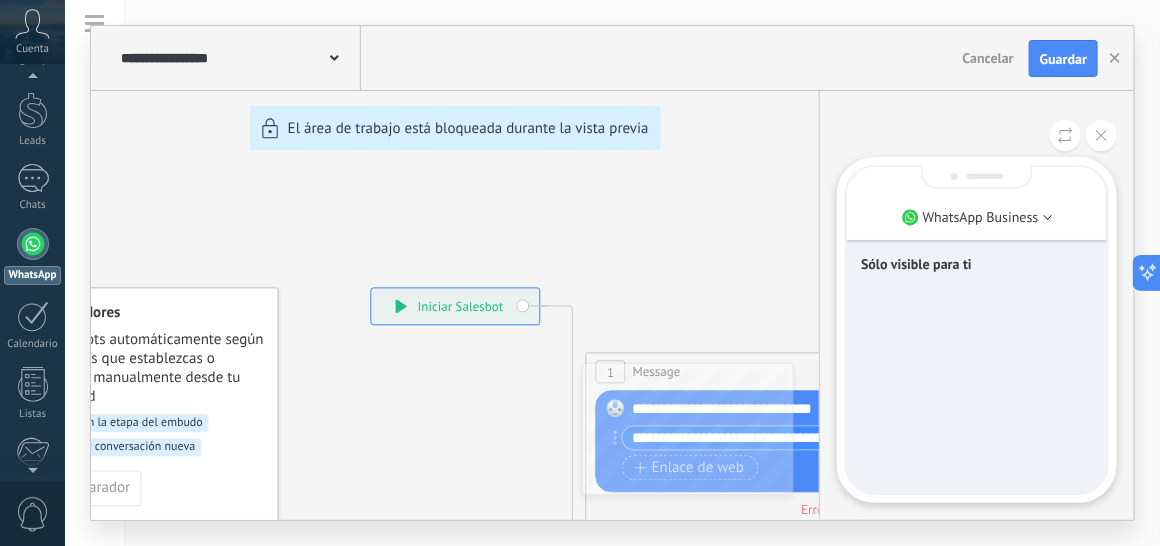 click on "Sólo visible para ti" at bounding box center (977, 264) 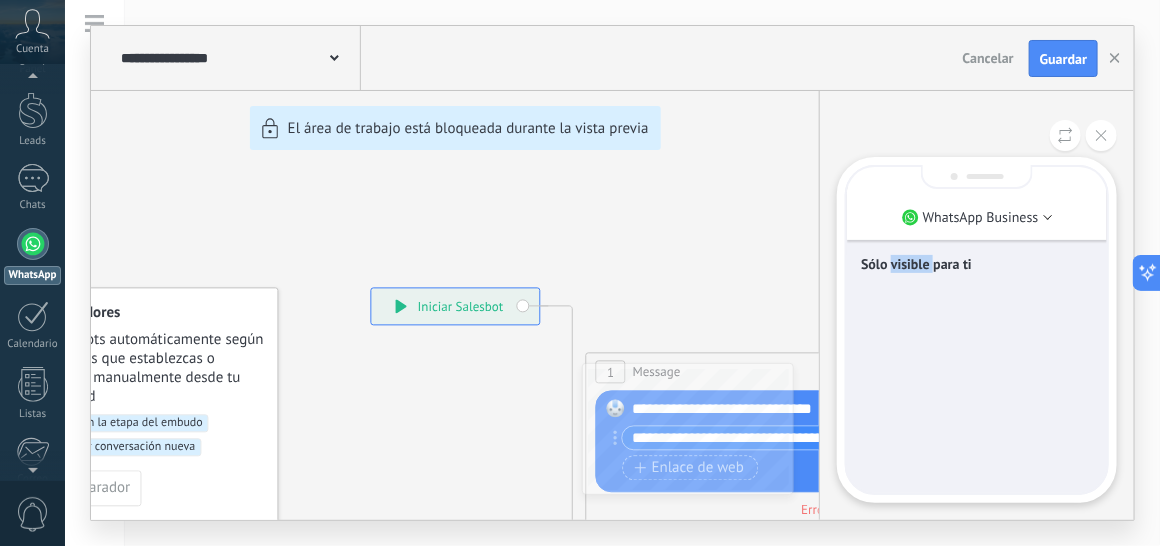 click on "Sólo visible para ti" at bounding box center [977, 264] 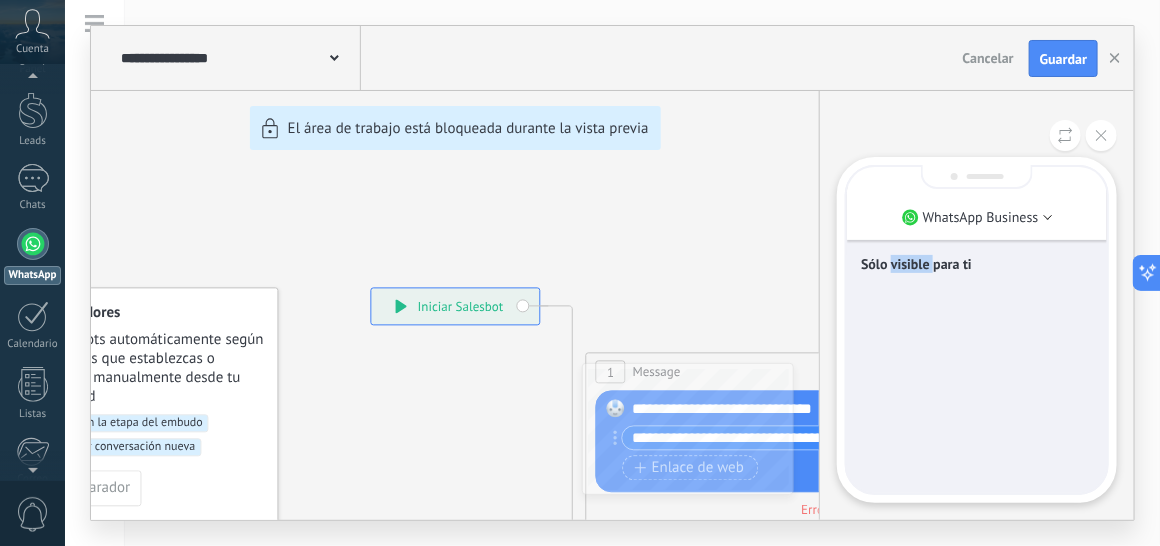 click on "Sólo visible para ti" at bounding box center (977, 264) 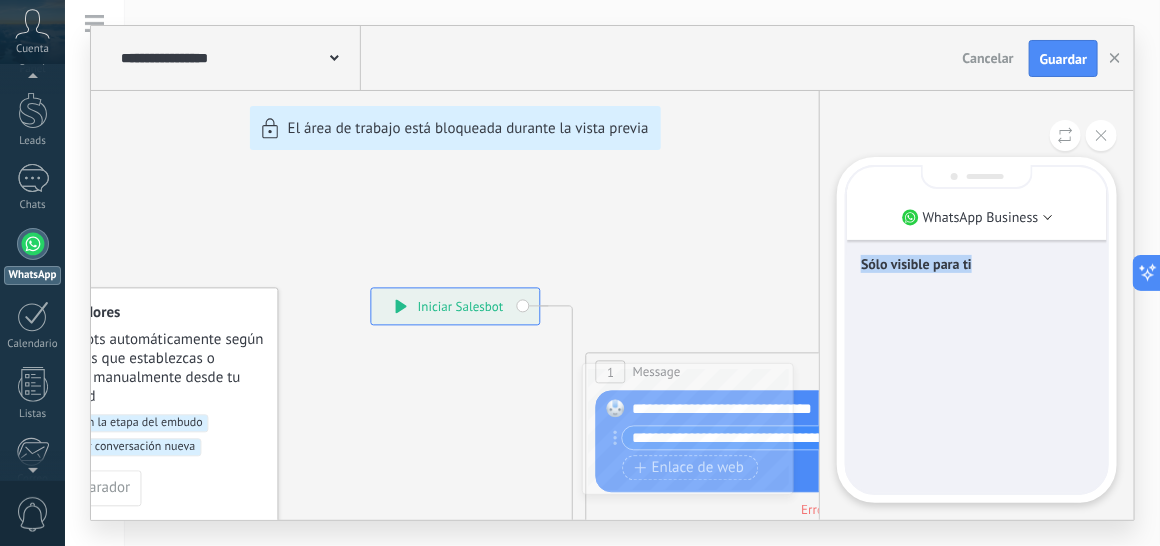 click on "Sólo visible para ti" at bounding box center (977, 330) 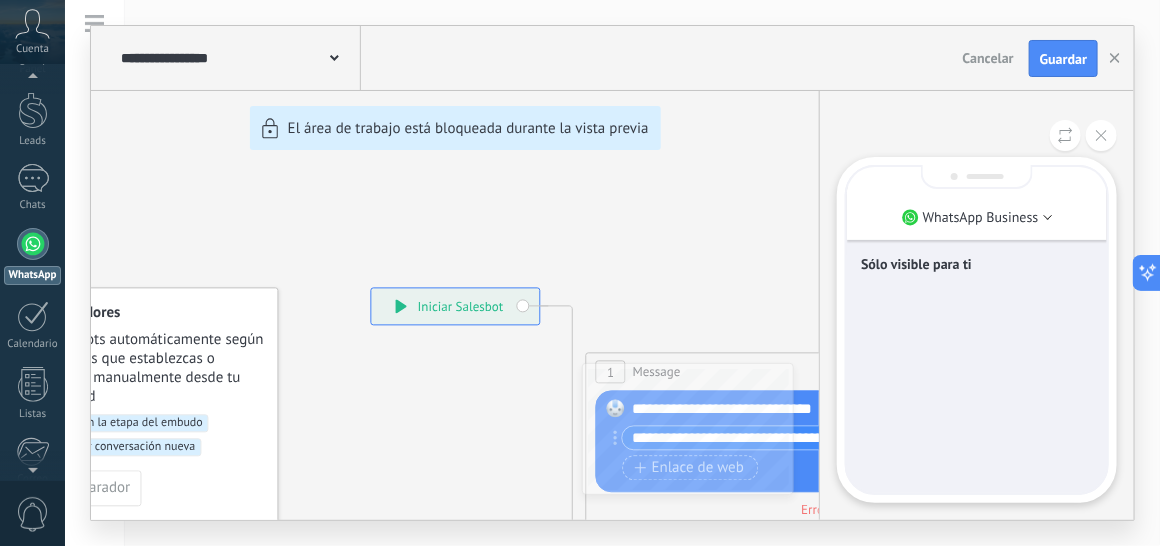 click on "Sólo visible para ti" at bounding box center (977, 330) 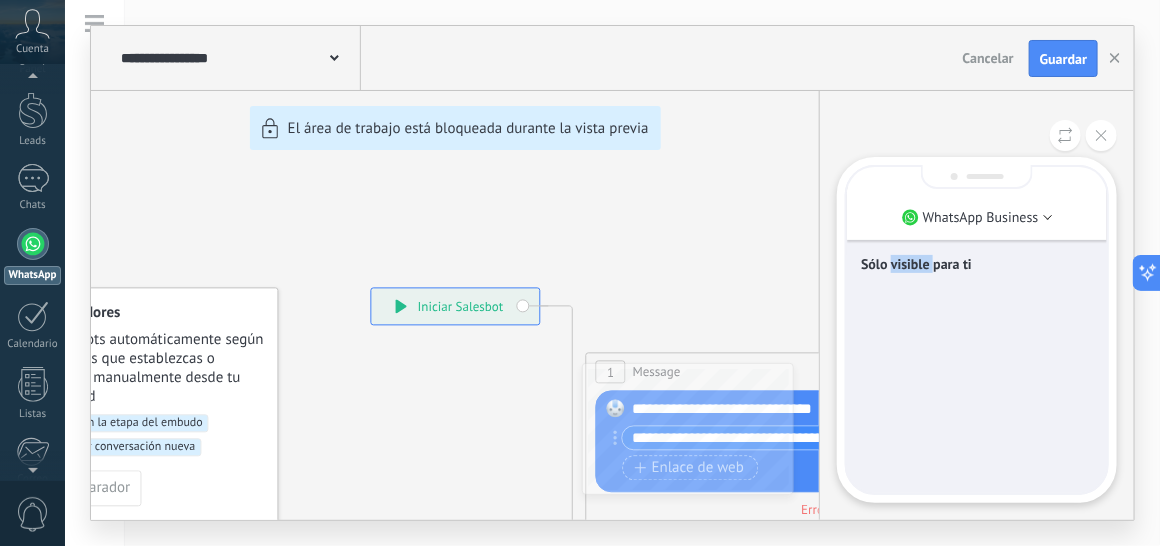 click on "Sólo visible para ti" at bounding box center (977, 330) 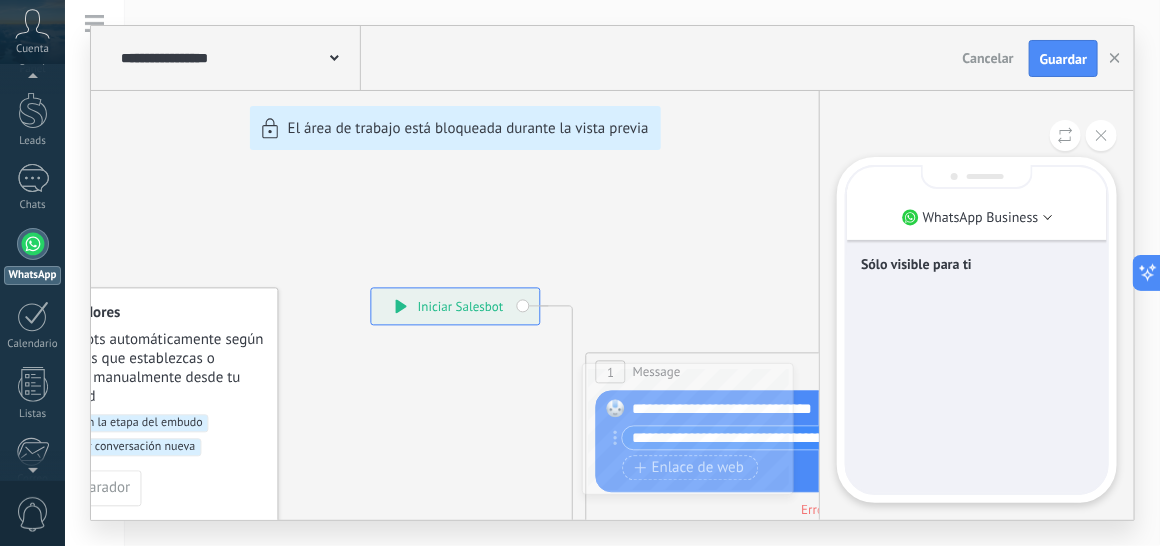 click on "**********" at bounding box center [612, 273] 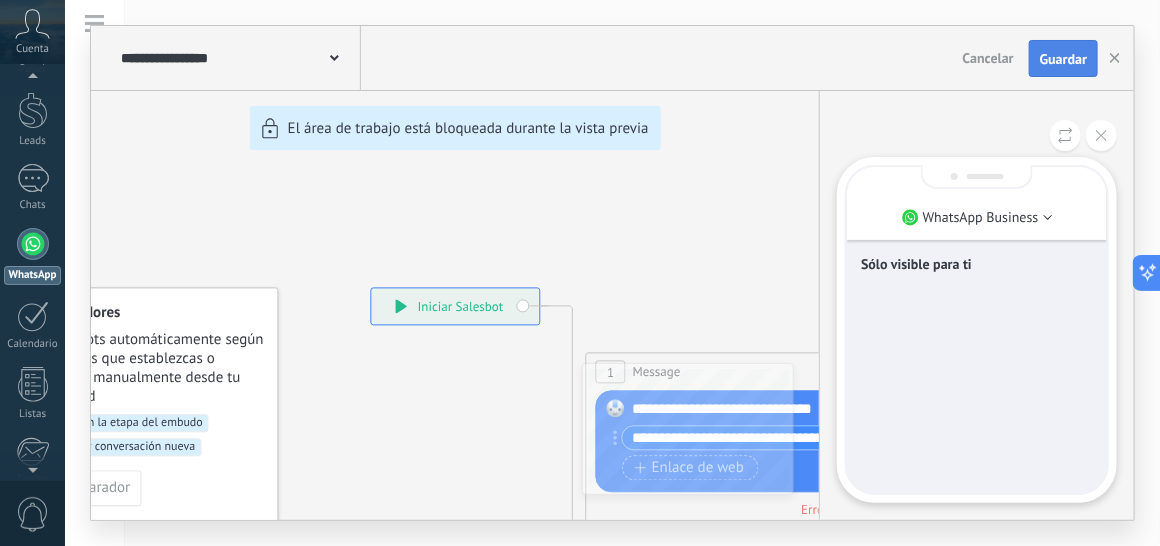 click on "Guardar" at bounding box center (1063, 59) 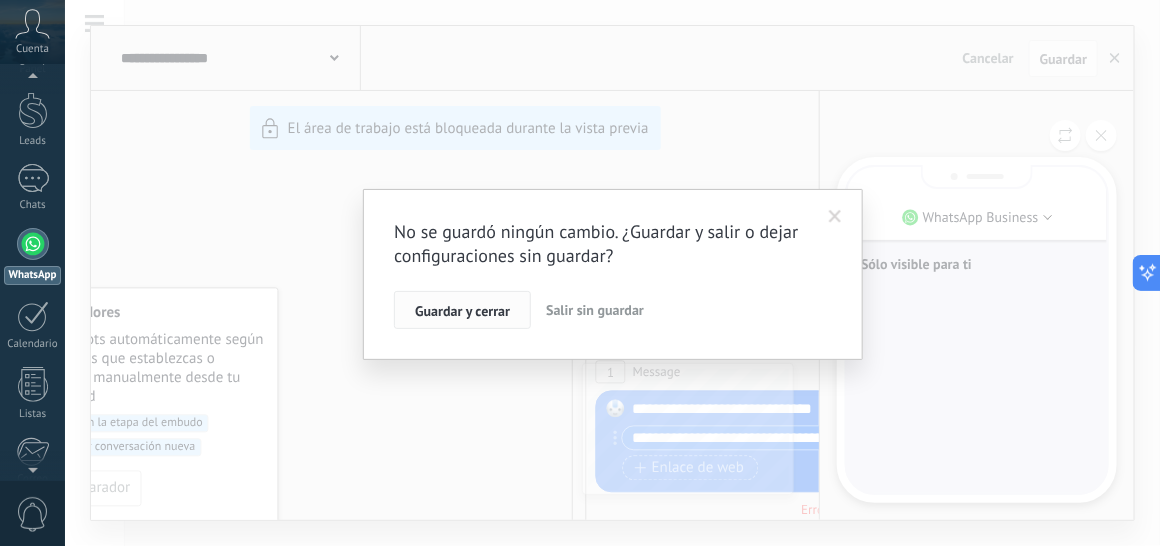 click on "Guardar y cerrar" at bounding box center (462, 310) 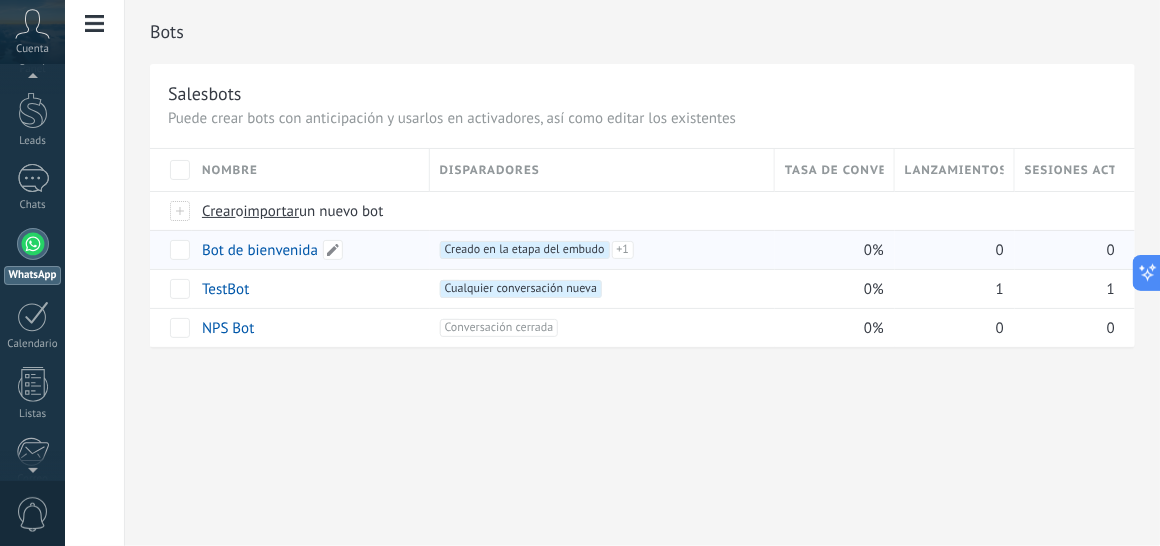 click on "Bot de bienvenida" at bounding box center (260, 250) 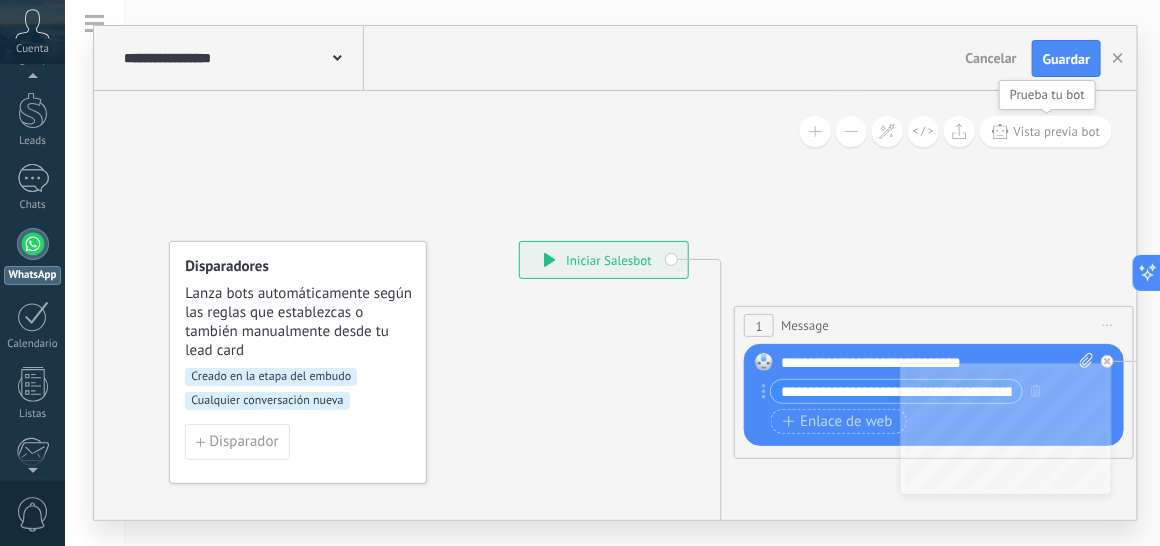 click on "Vista previa bot" at bounding box center (1046, 131) 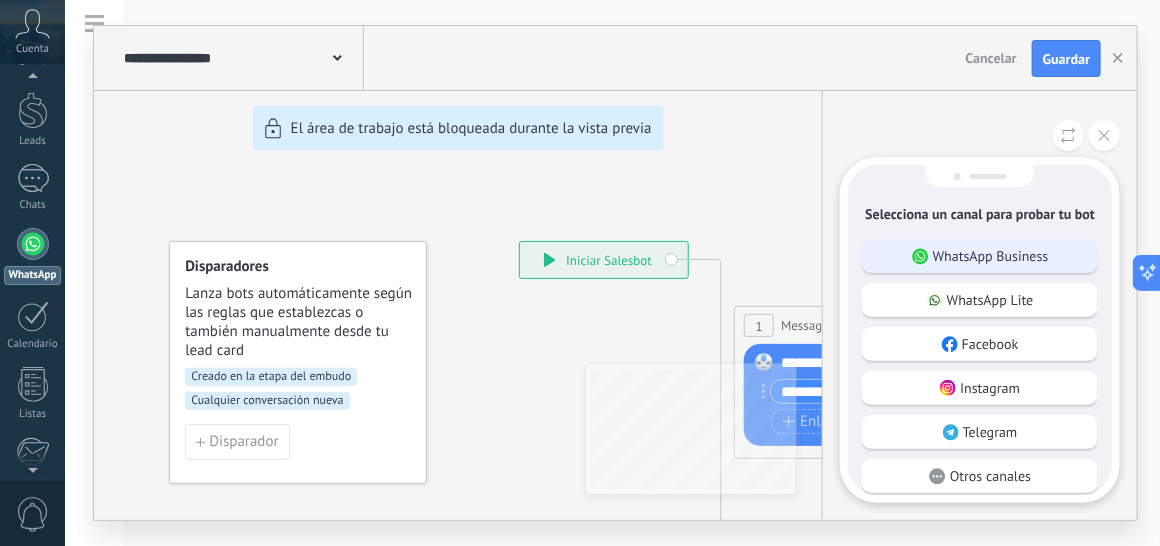click on "WhatsApp Business" at bounding box center (991, 256) 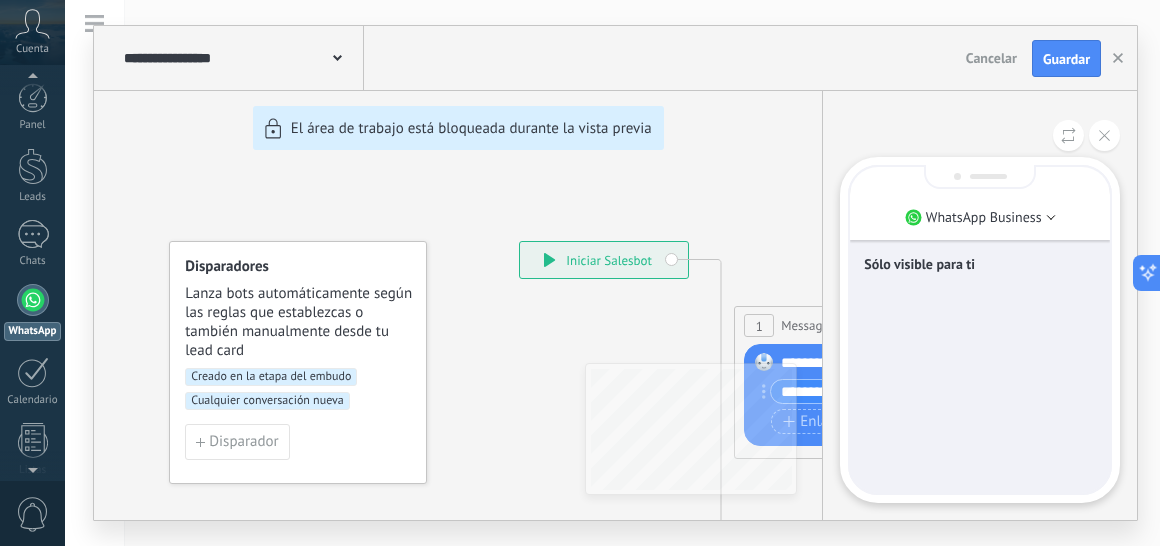 scroll, scrollTop: 0, scrollLeft: 0, axis: both 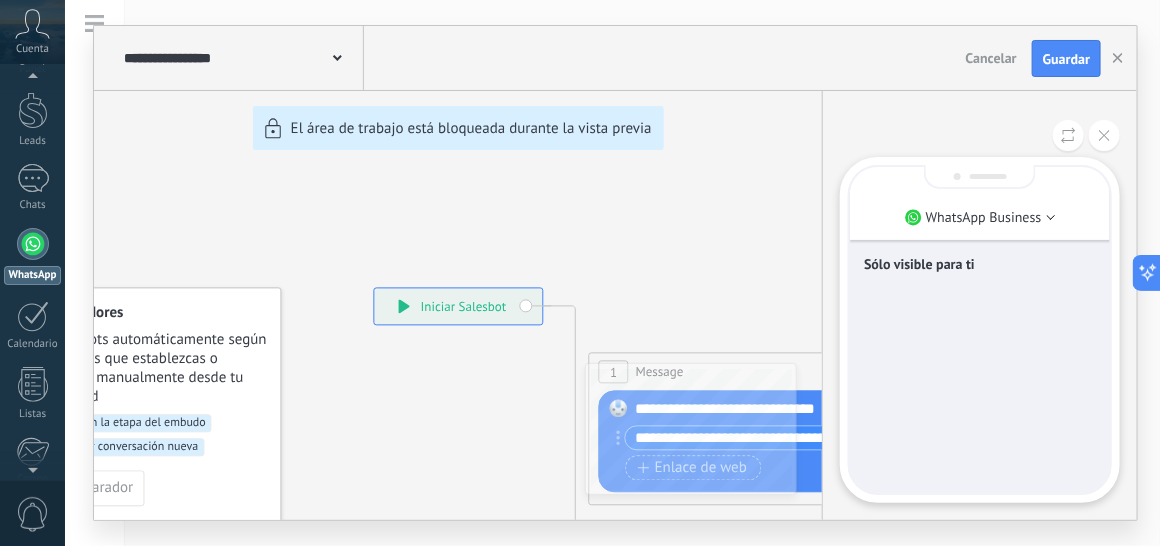 click on "Sólo visible para ti" at bounding box center (980, 264) 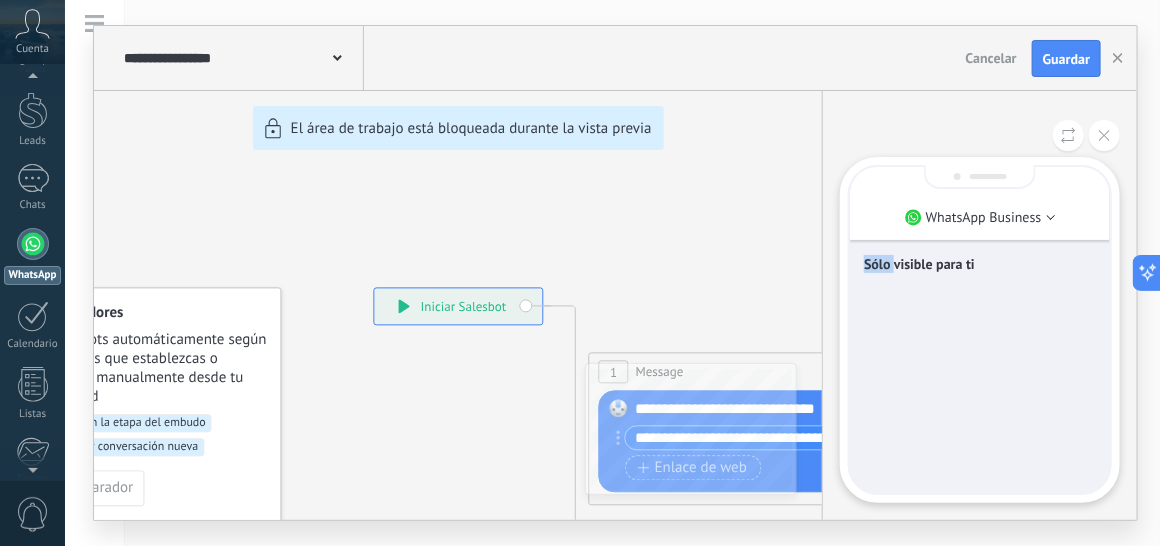 click on "Sólo visible para ti" at bounding box center [980, 264] 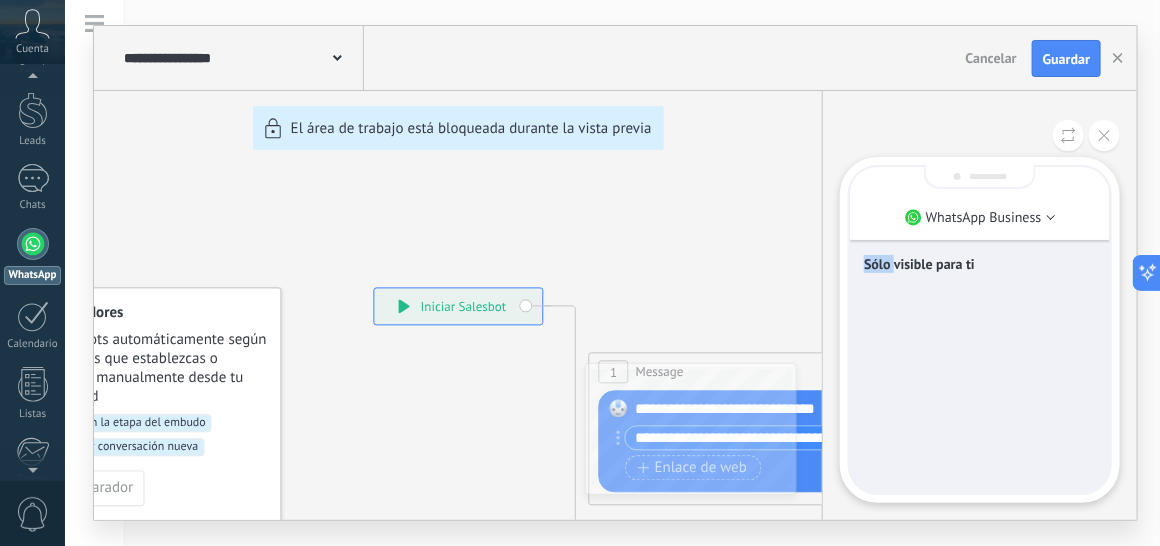 click on "Sólo visible para ti" at bounding box center [980, 264] 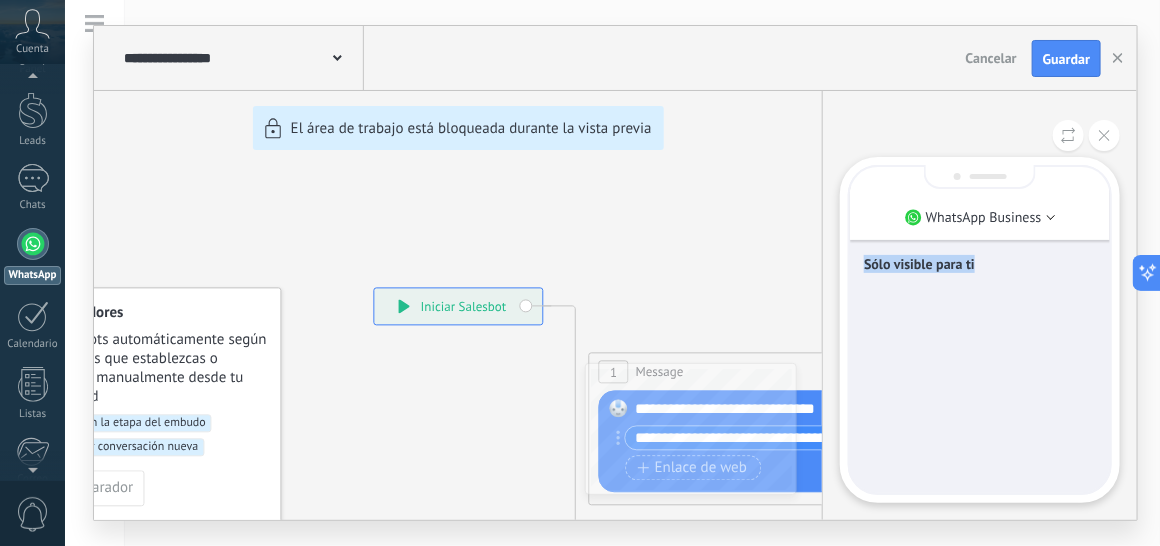 click on "Sólo visible para ti" at bounding box center [980, 264] 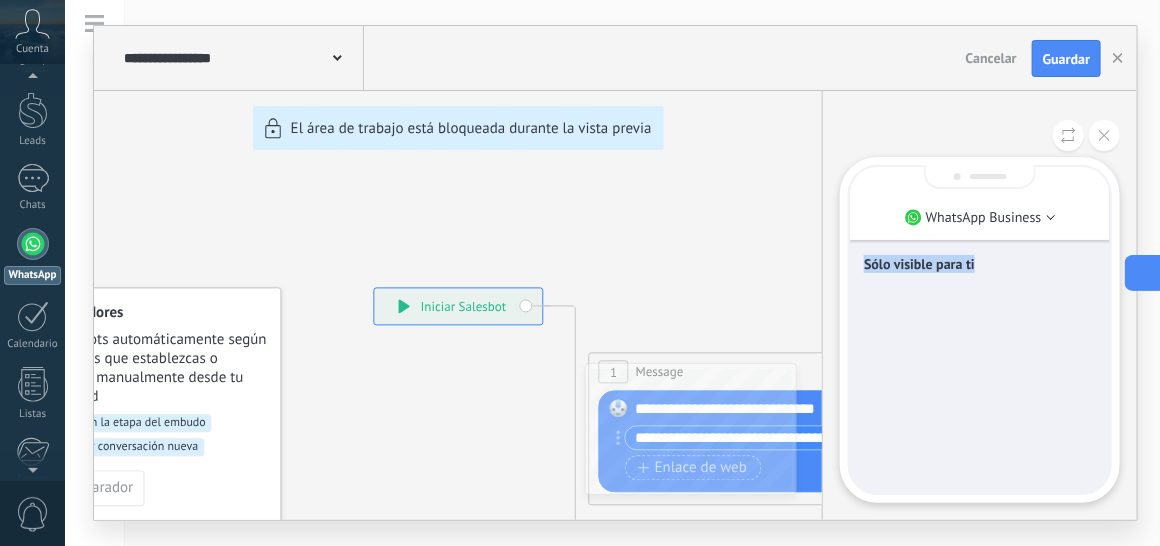 click 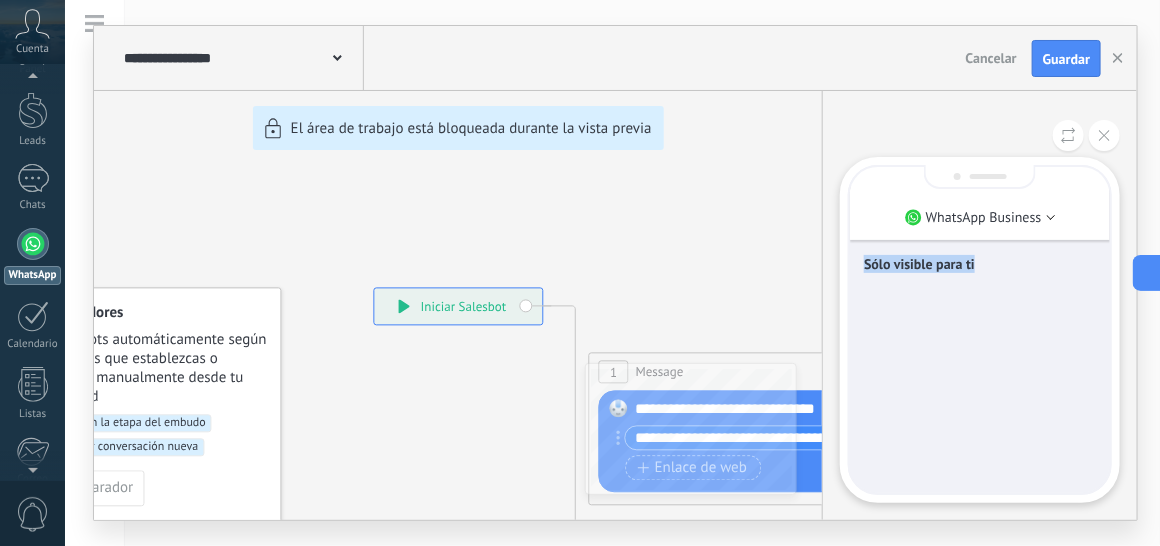 click on "Kommo Copilot Nuevo chat Nuevo chat ¡Hola, soy Kommo Copilot! ¿Necesitas ayuda para configurar Kommo o gestionar tus leads? ¡Solo pregúntame! El contenido generado por IA puede ser impreciso" at bounding box center [1320, 273] 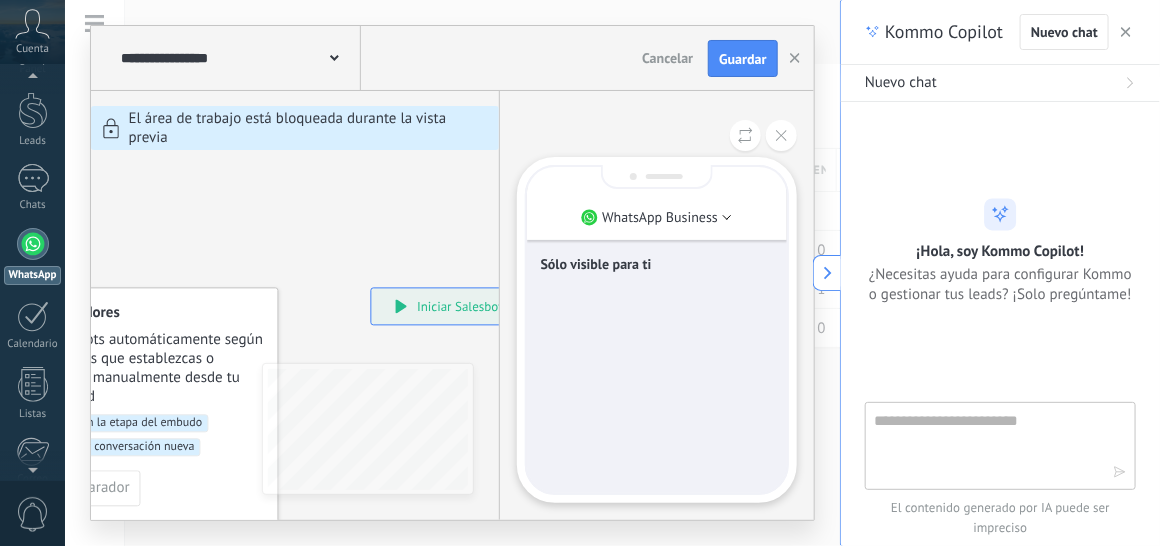 click at bounding box center [986, 445] 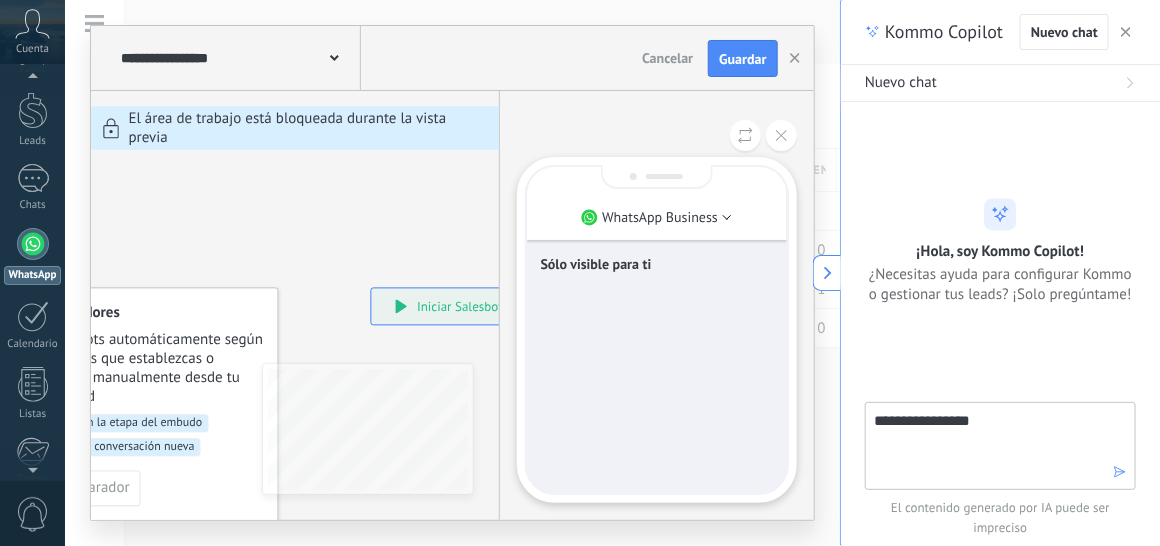 type on "**********" 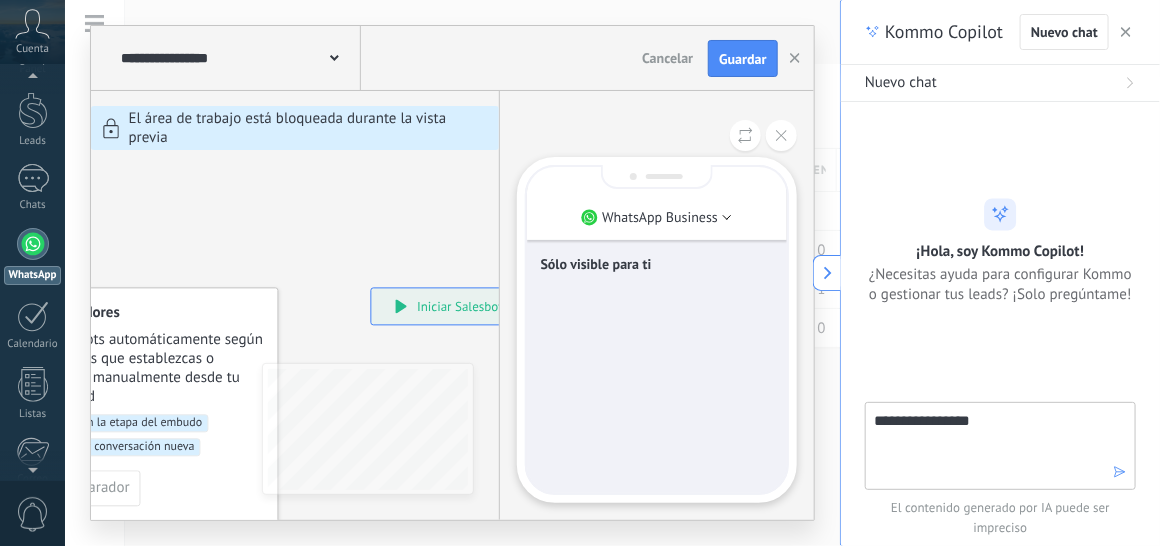 click 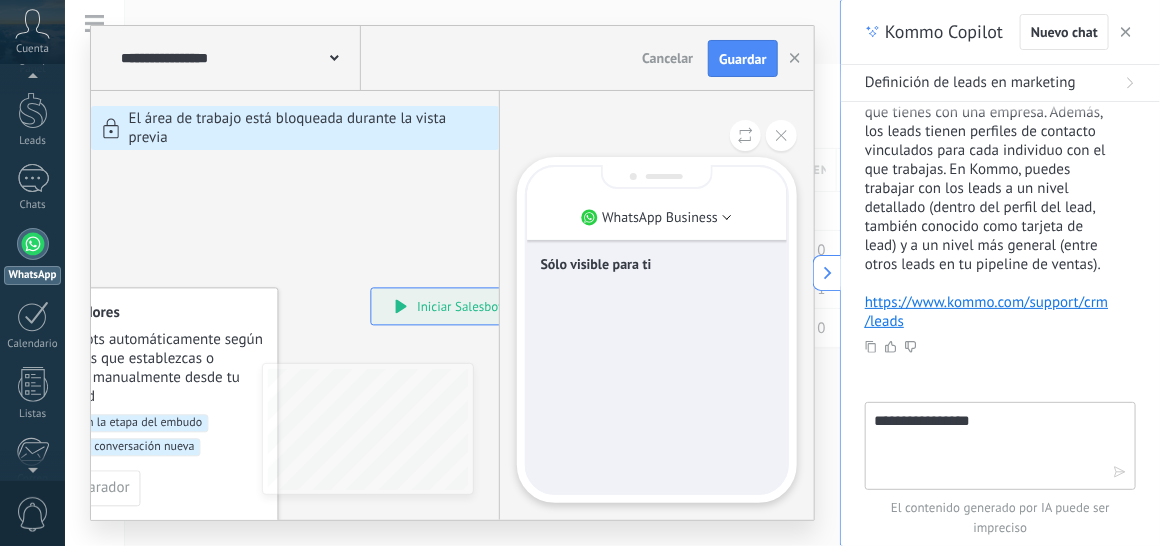 scroll, scrollTop: 308, scrollLeft: 0, axis: vertical 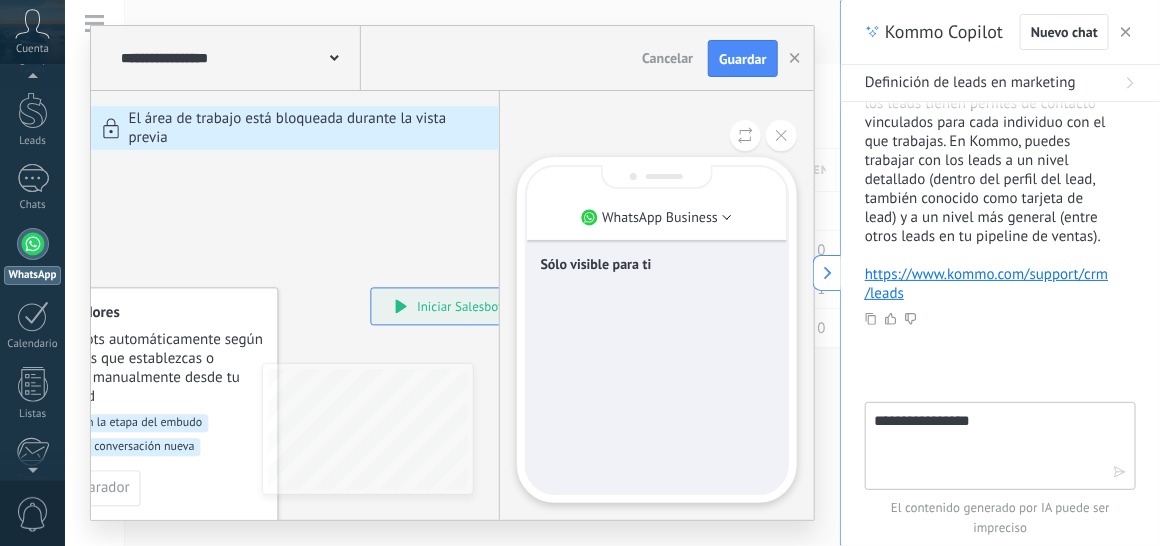 click on "**********" at bounding box center (986, 445) 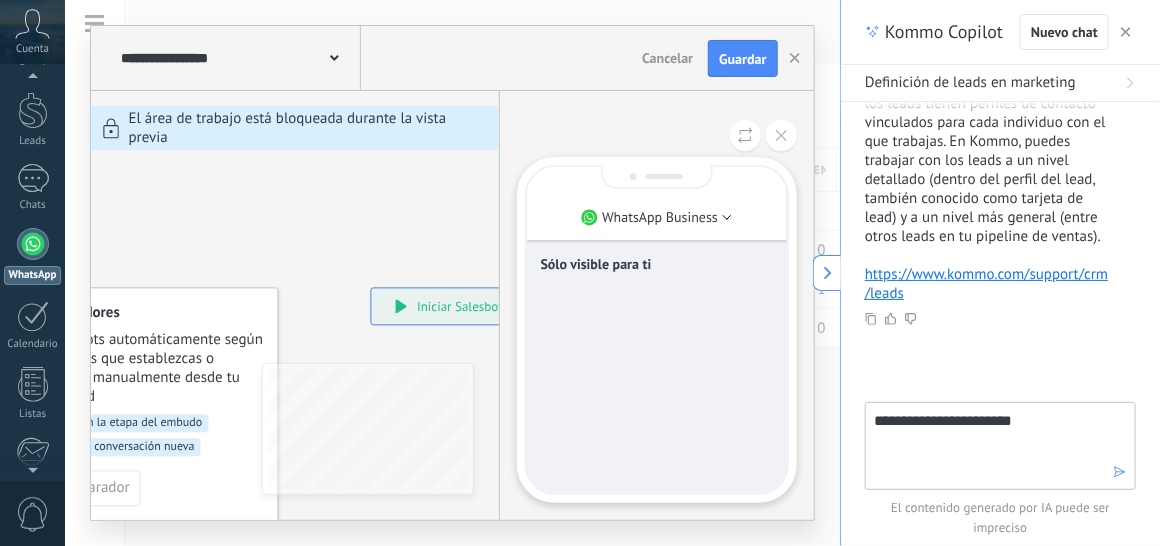 type on "**********" 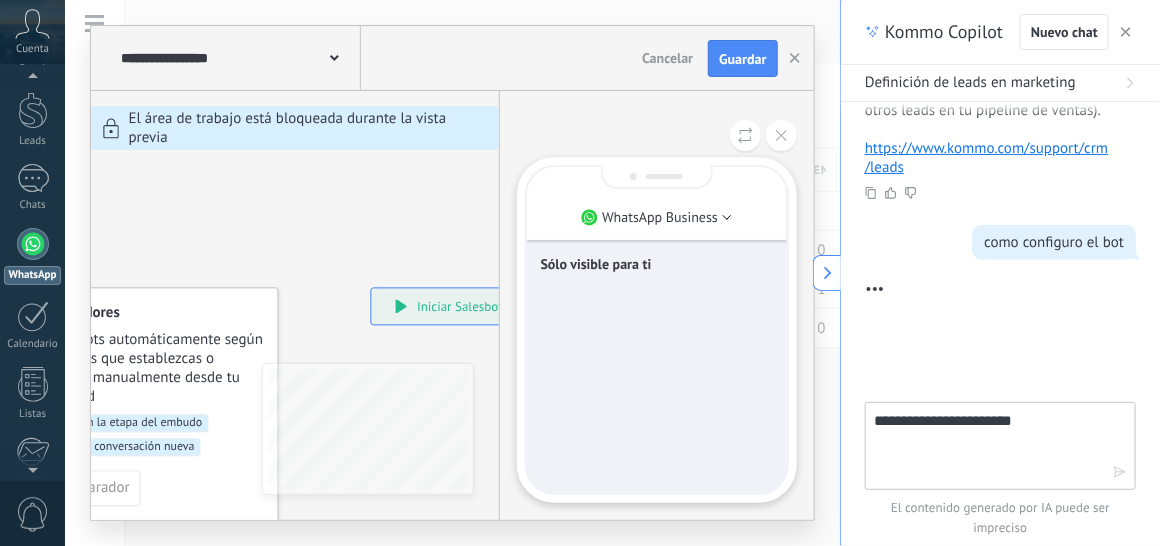 scroll, scrollTop: 1763, scrollLeft: 0, axis: vertical 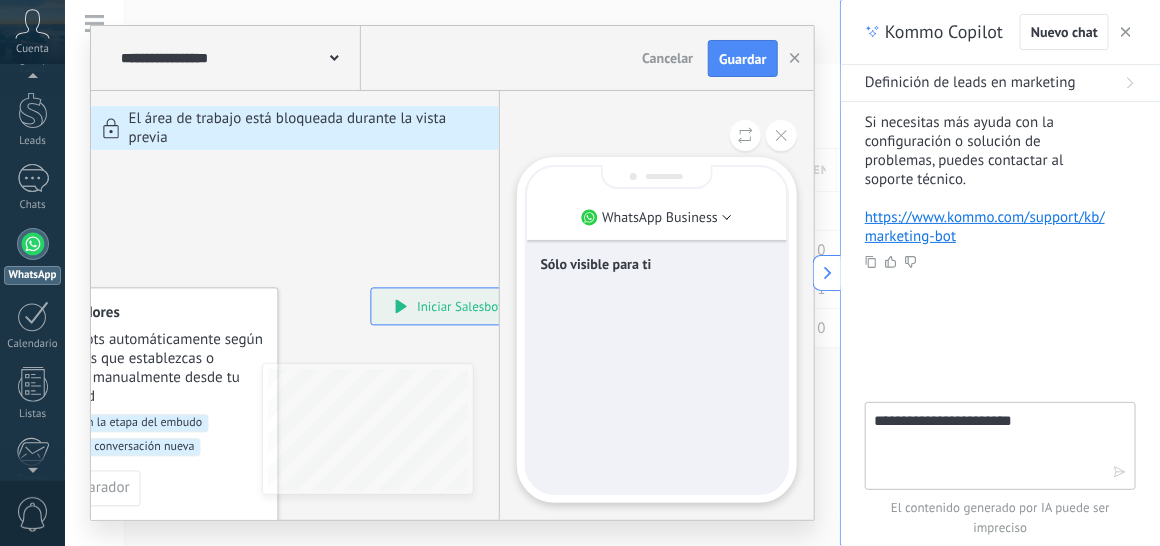 click on "**********" at bounding box center (452, 273) 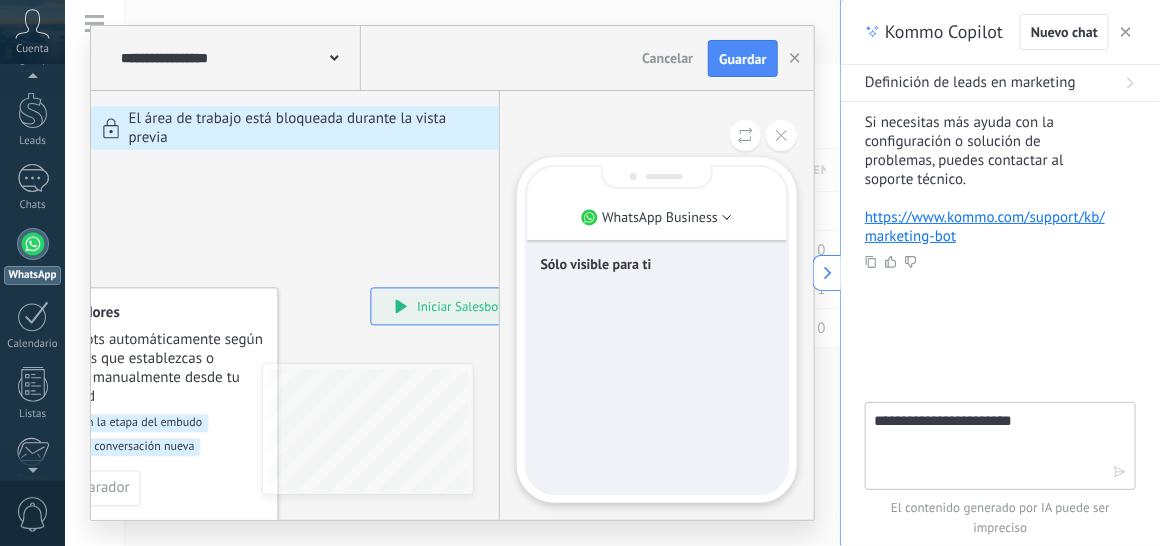 click on "**********" at bounding box center [452, 273] 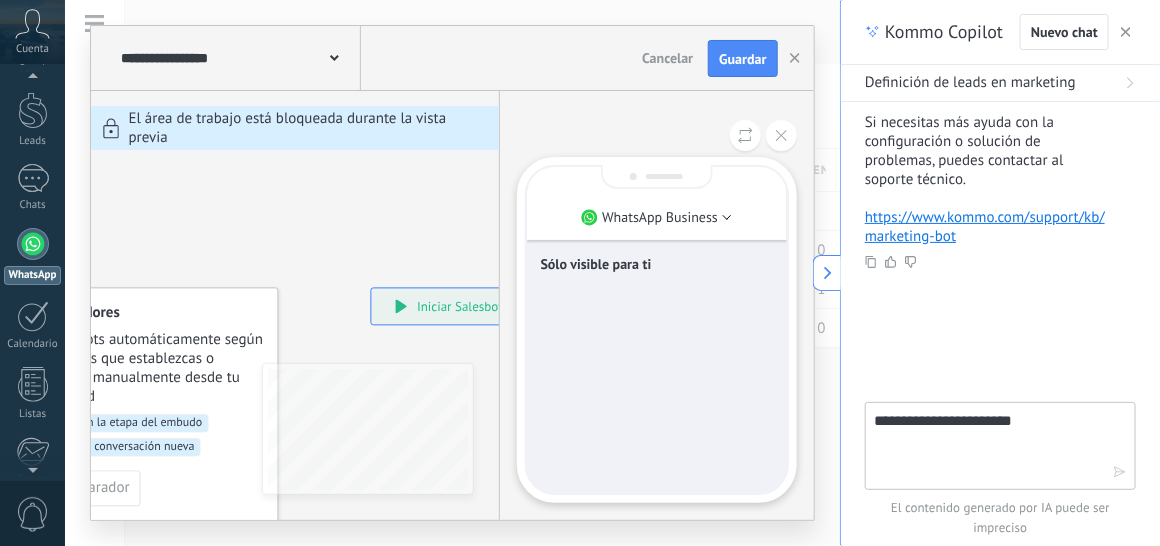 click on "**********" at bounding box center (452, 273) 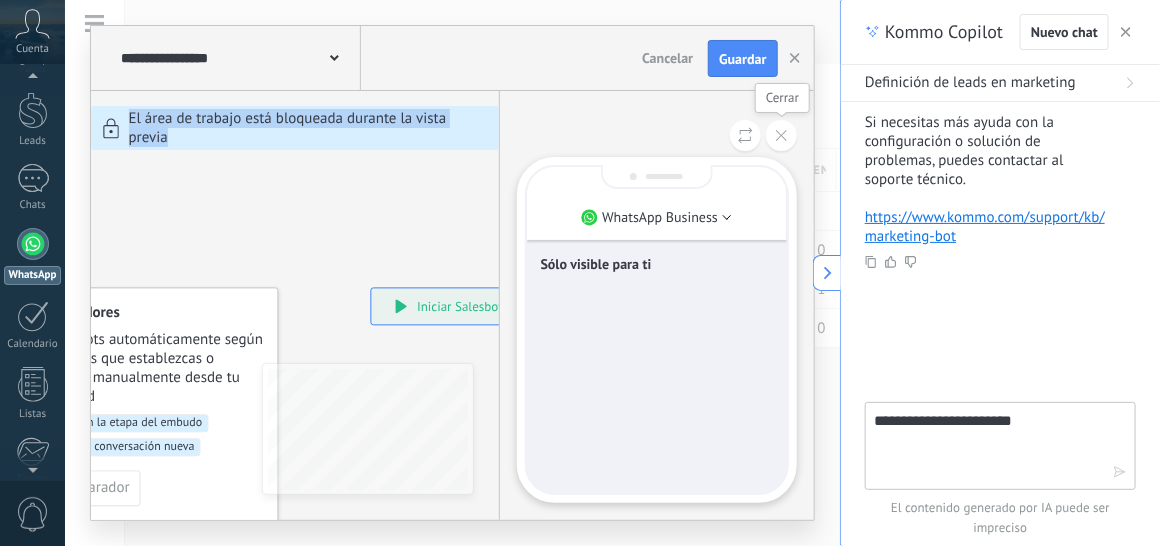 click 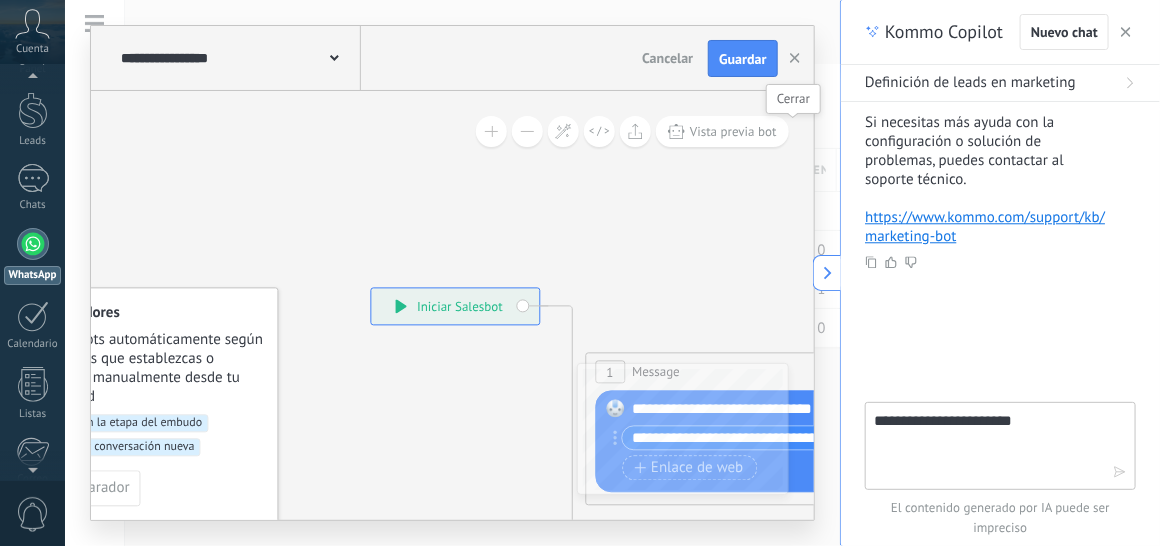 click at bounding box center [972, 135] 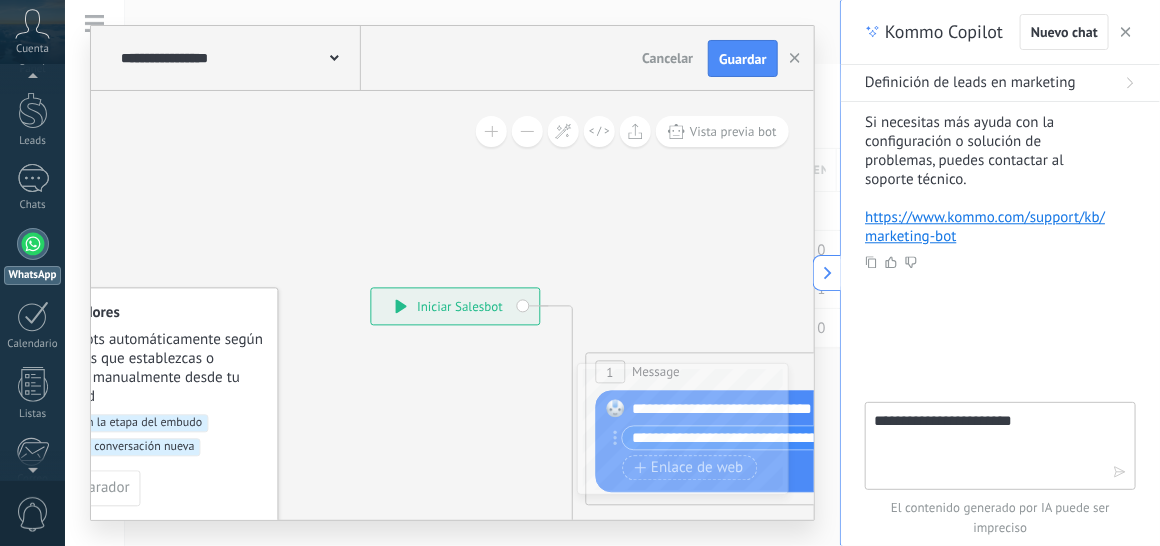 click at bounding box center [1126, 32] 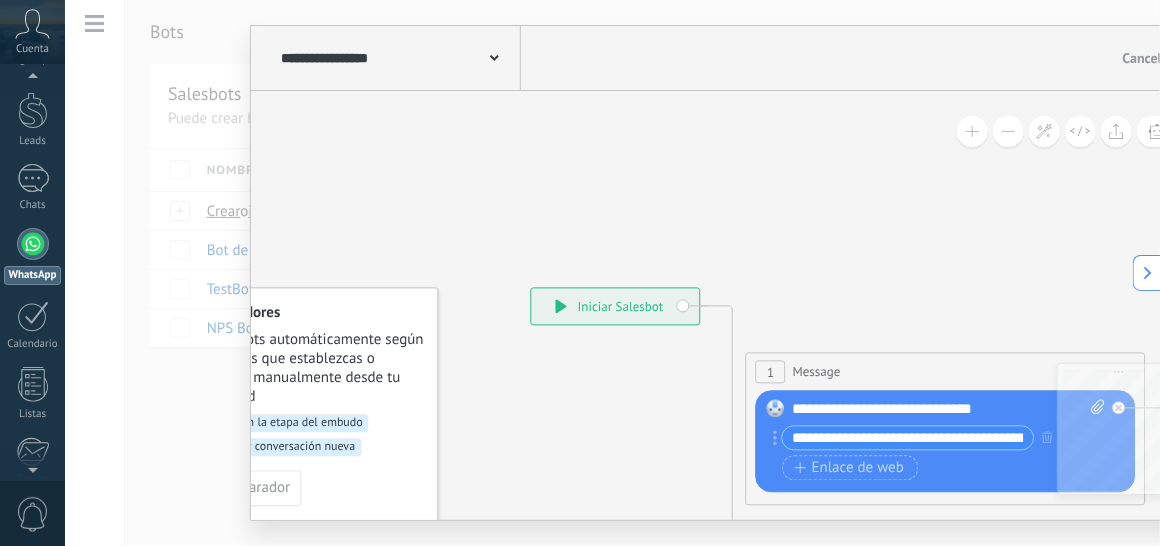 click on "Nuevo chat" at bounding box center [1398, 32] 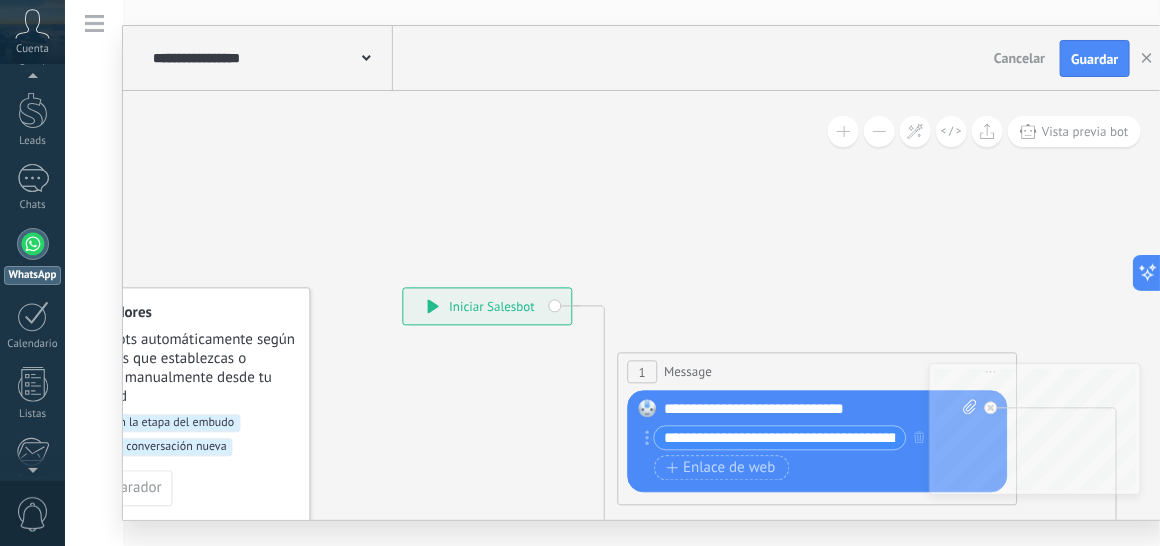 scroll, scrollTop: 0, scrollLeft: 0, axis: both 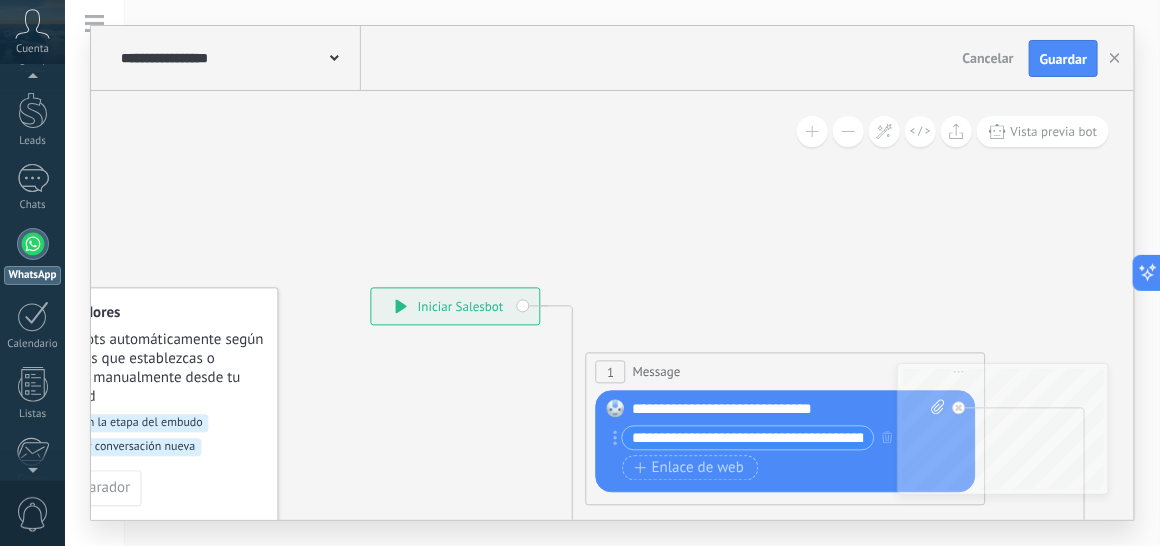 click 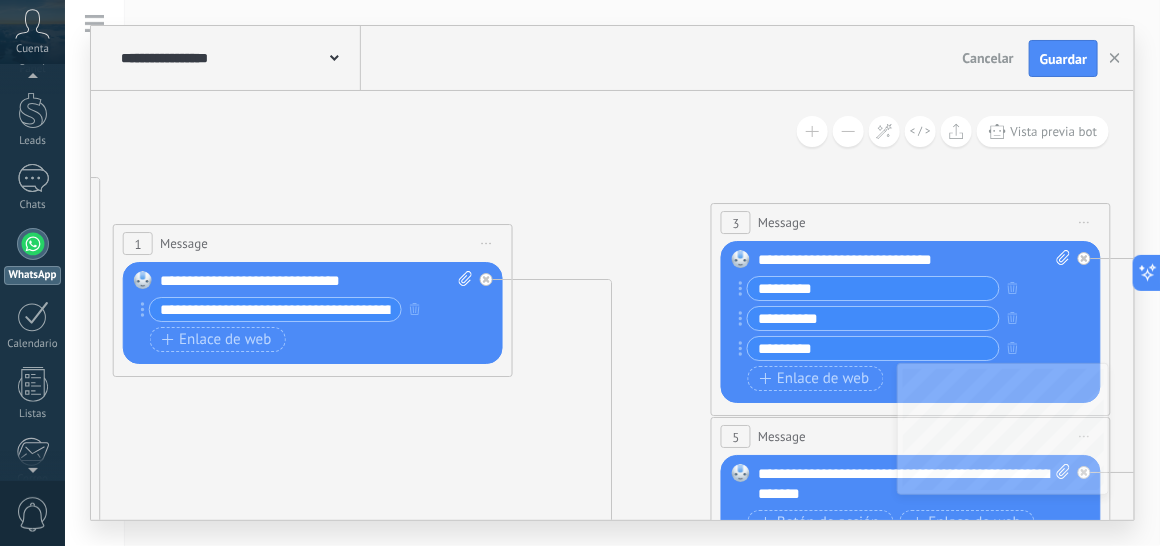 drag, startPoint x: 886, startPoint y: 330, endPoint x: 411, endPoint y: 430, distance: 485.4122 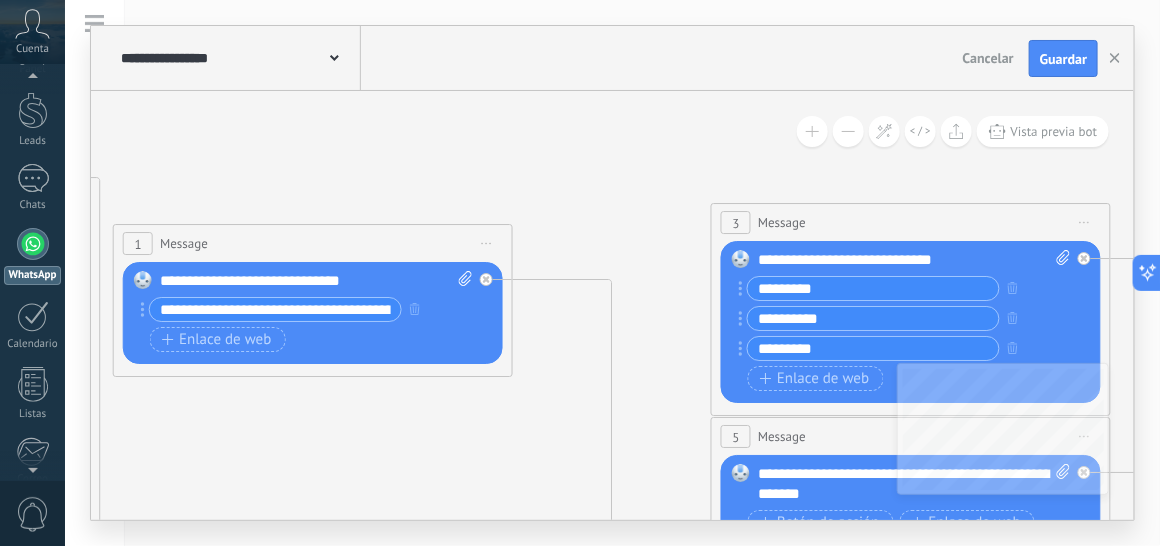 click 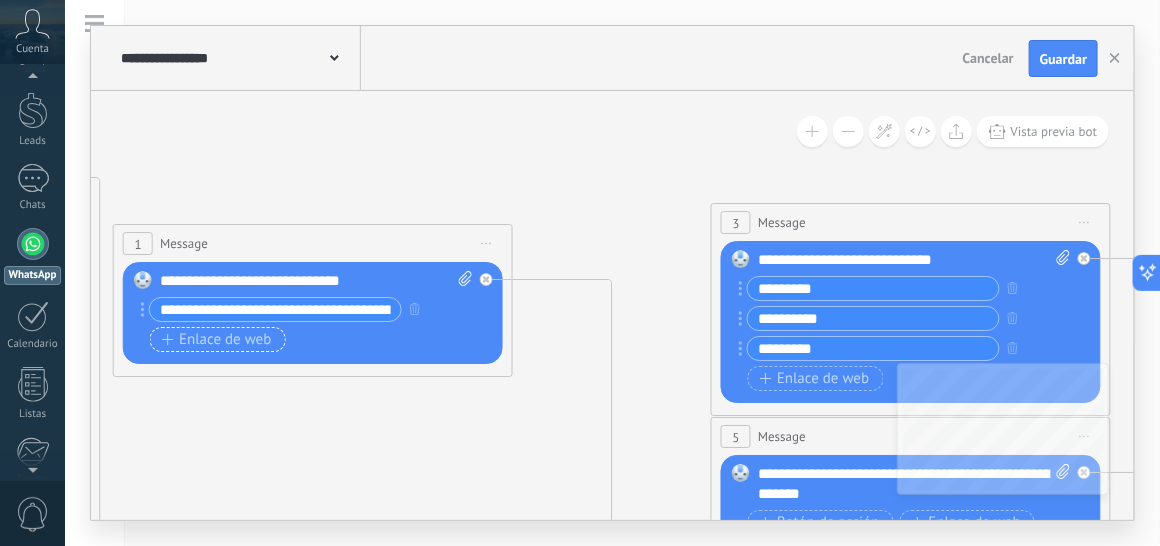 click on "Enlace de web" at bounding box center (216, 340) 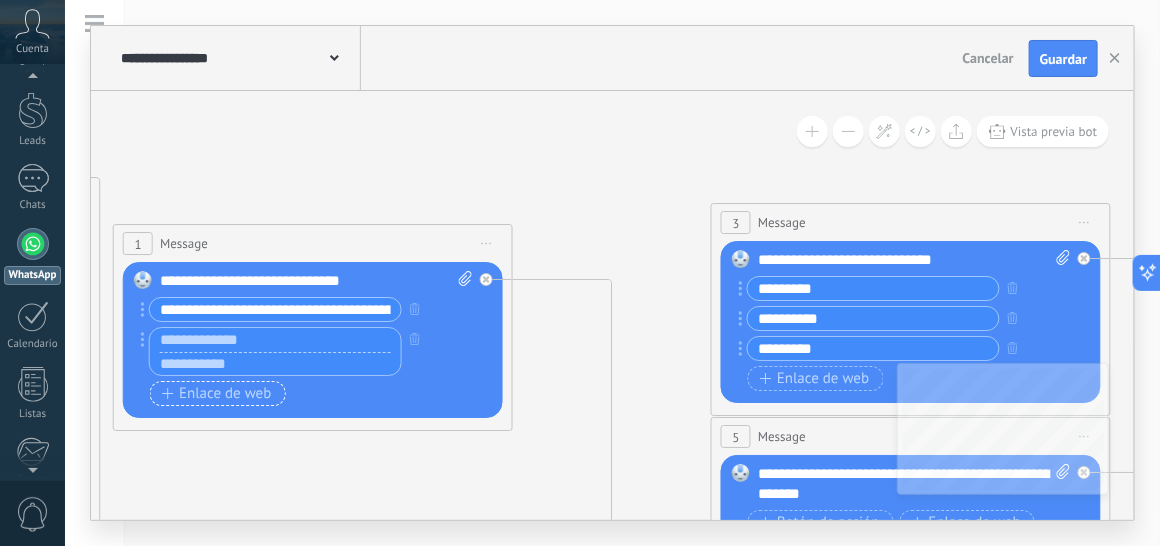 click at bounding box center (275, 340) 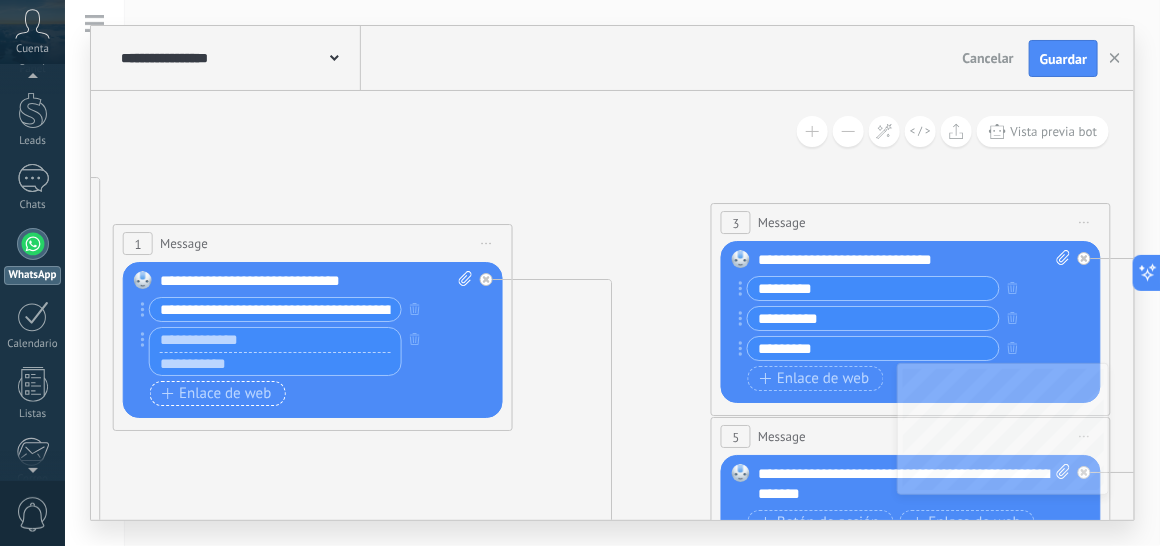 click at bounding box center (275, 340) 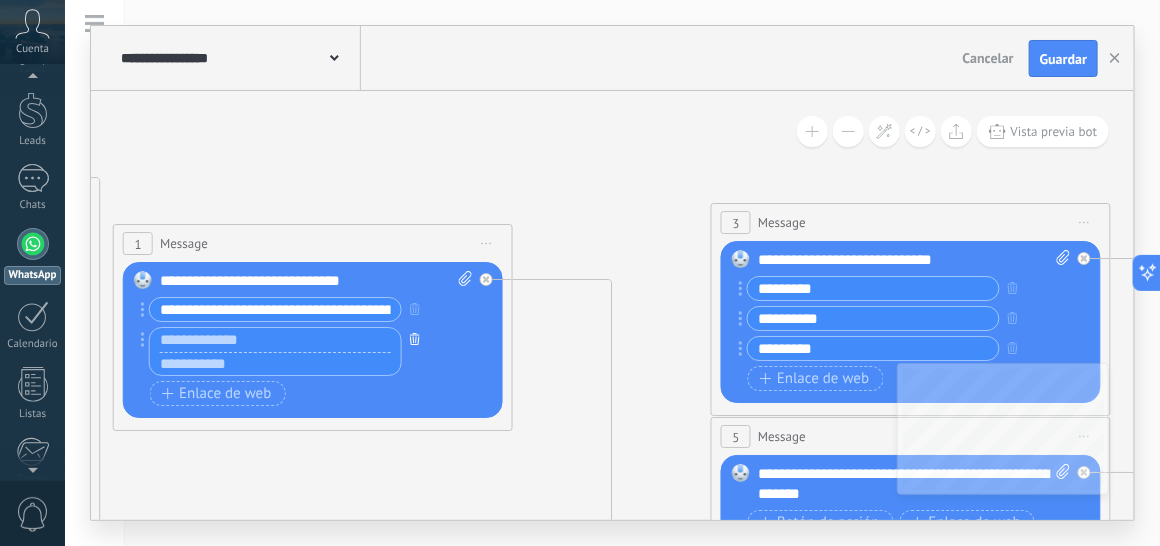 click 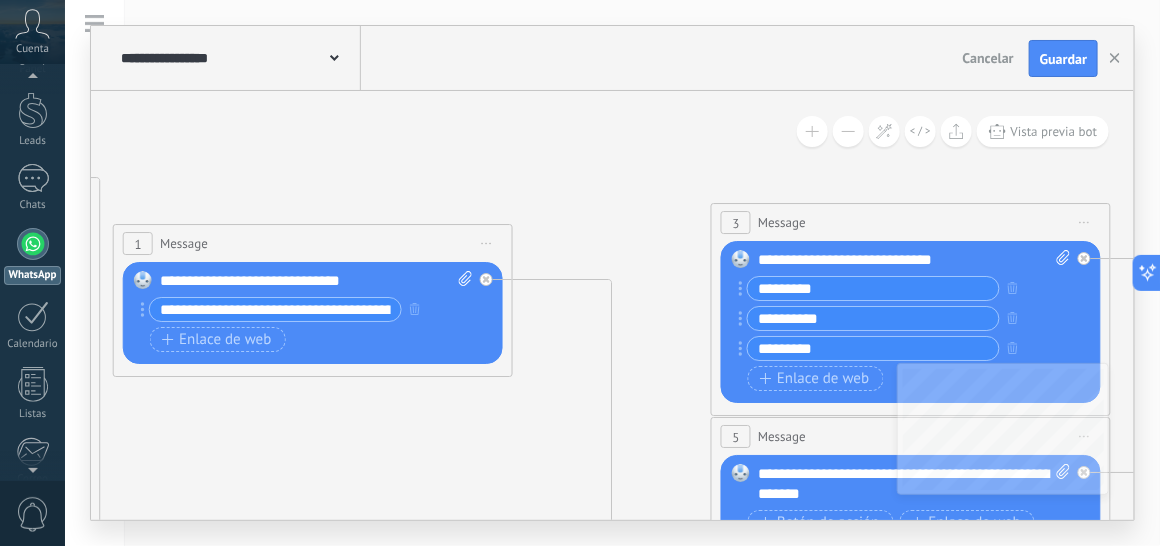 click on "**********" at bounding box center (909, 322) 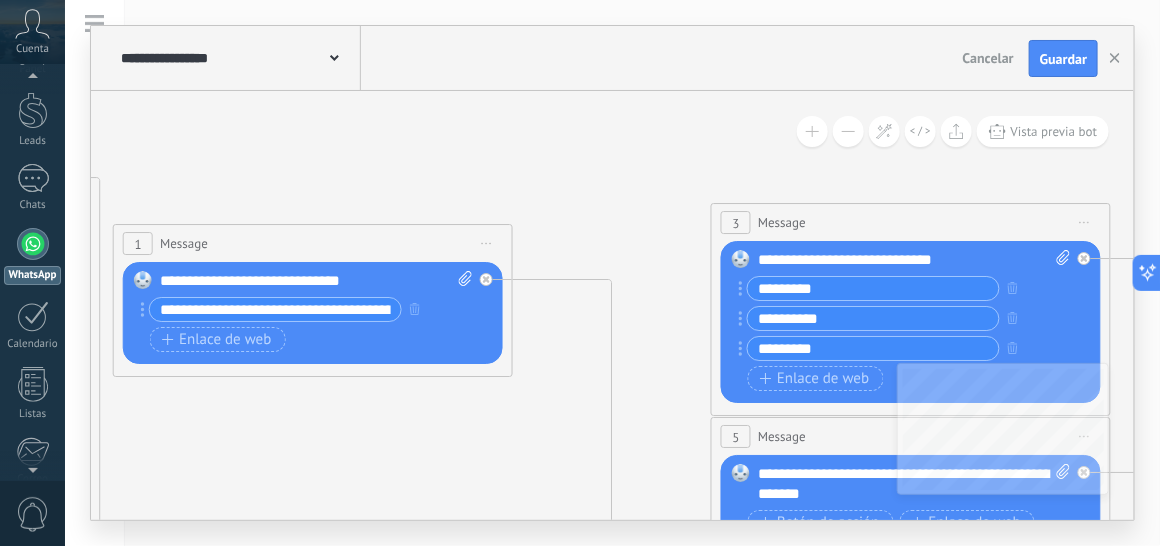 click on "Reemplazar
Quitar
Convertir a mensaje de voz
Arrastre la imagen aquí para adjuntarla.
Añadir imagen
Subir
Arrastrar y soltar
Archivo no encontrado
Escribe tu mensaje..." at bounding box center (911, 323) 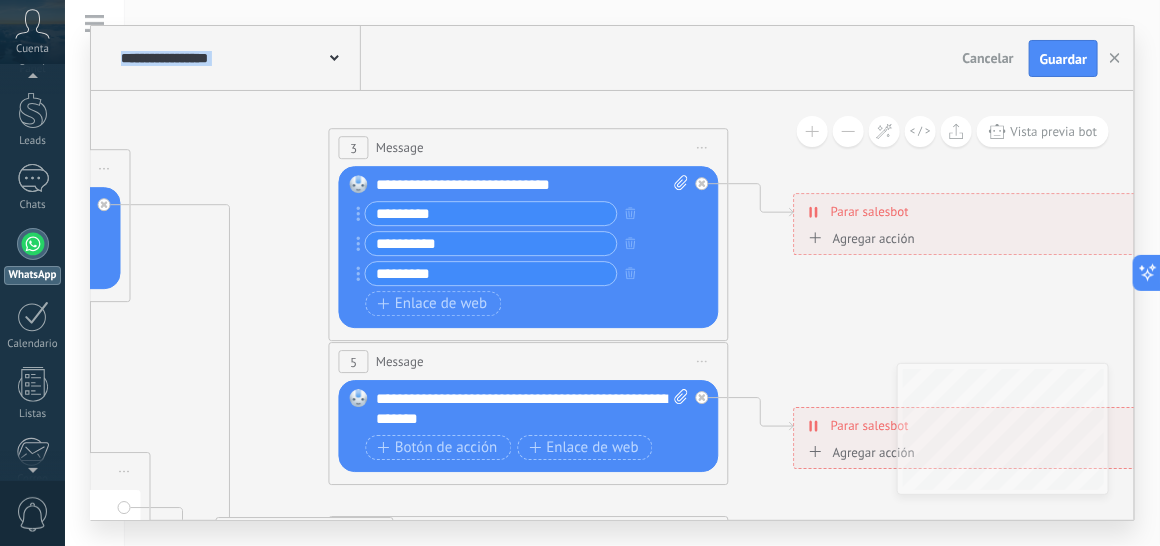 drag, startPoint x: 1011, startPoint y: 178, endPoint x: 633, endPoint y: 106, distance: 384.79605 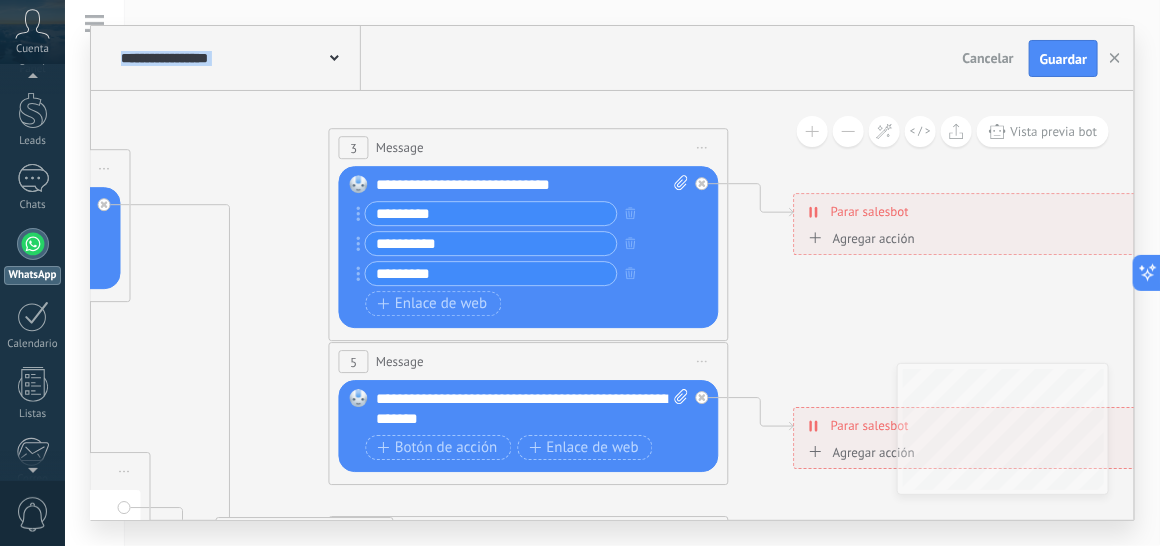 click 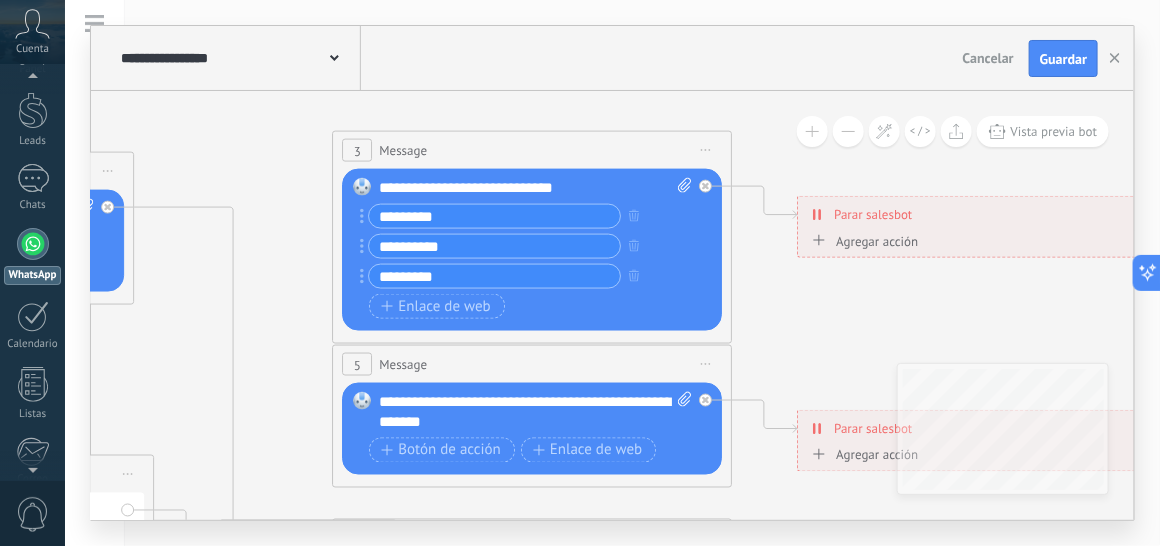 click 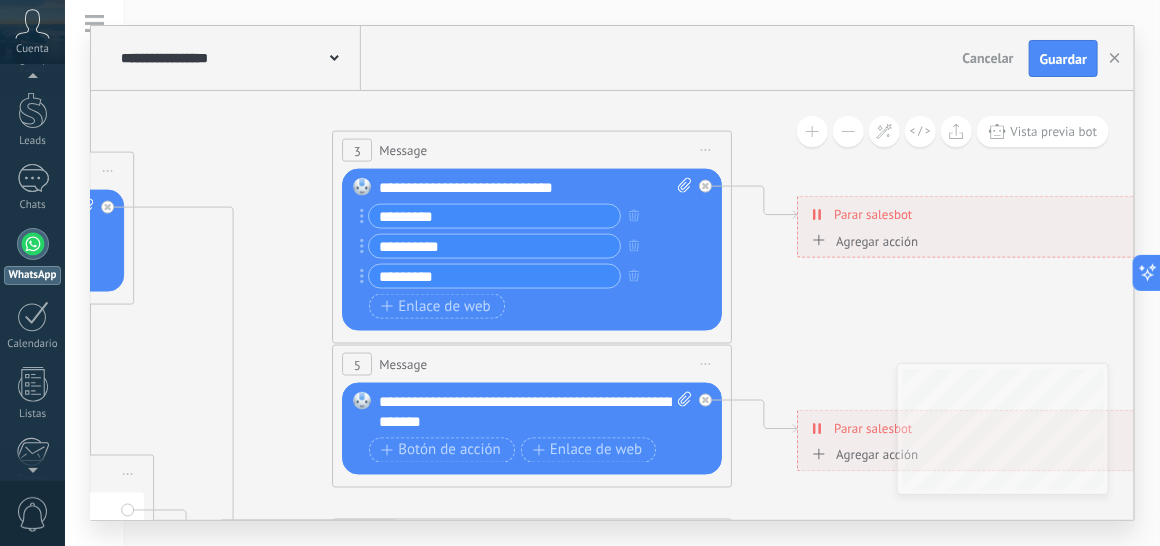 click on "Conversación marcada como cerrada" at bounding box center (922, 242) 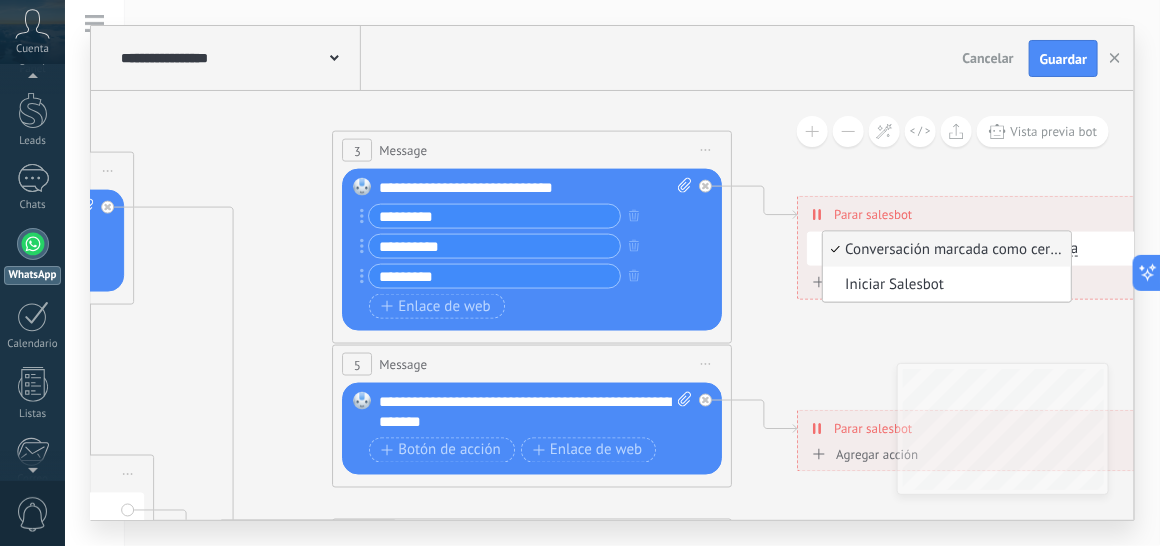 click 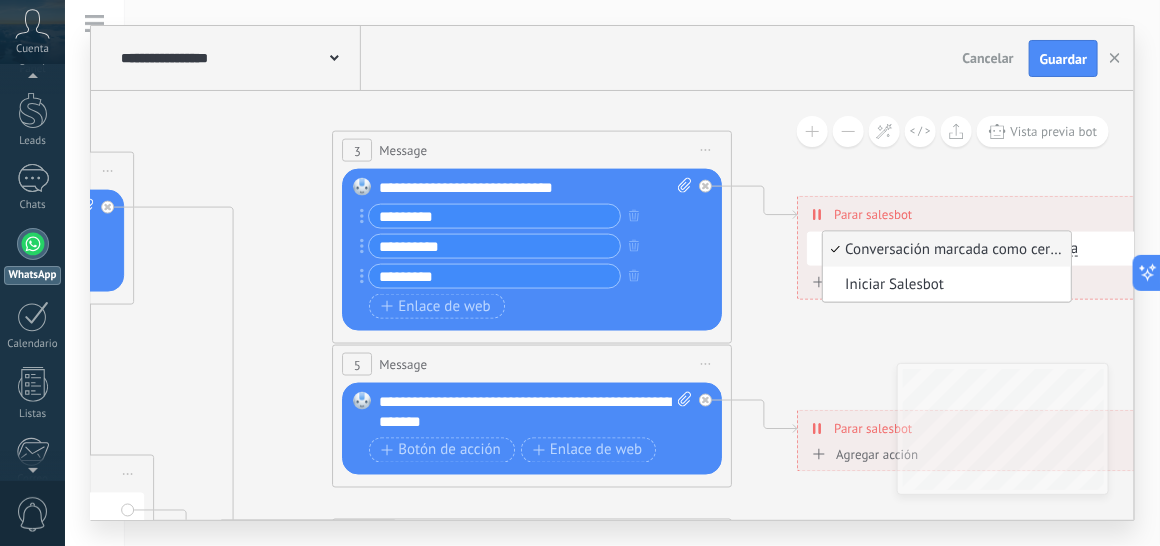 click 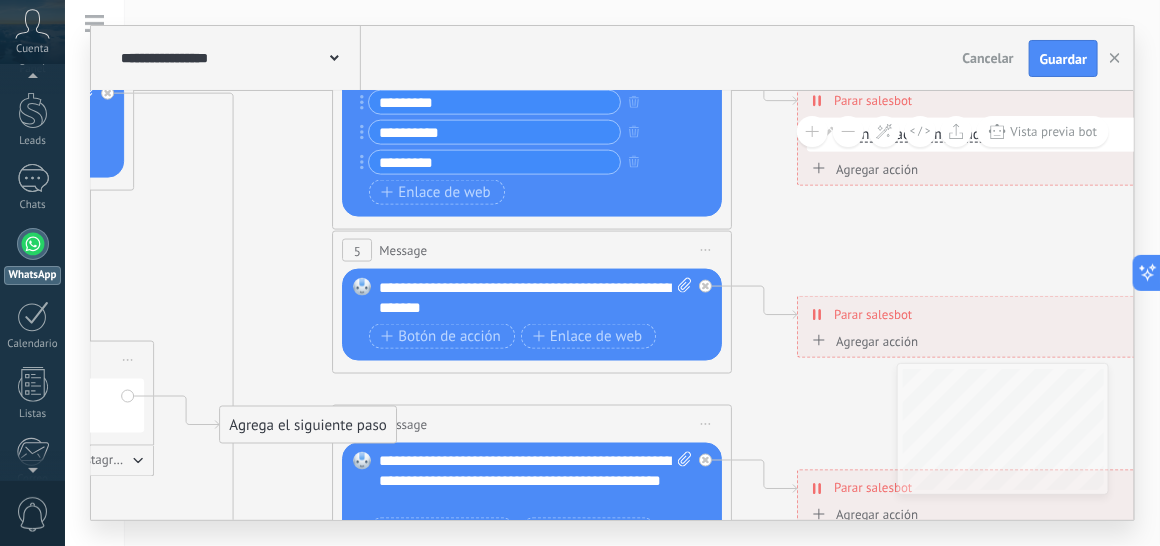 click on "Parar salesbot" at bounding box center (873, 100) 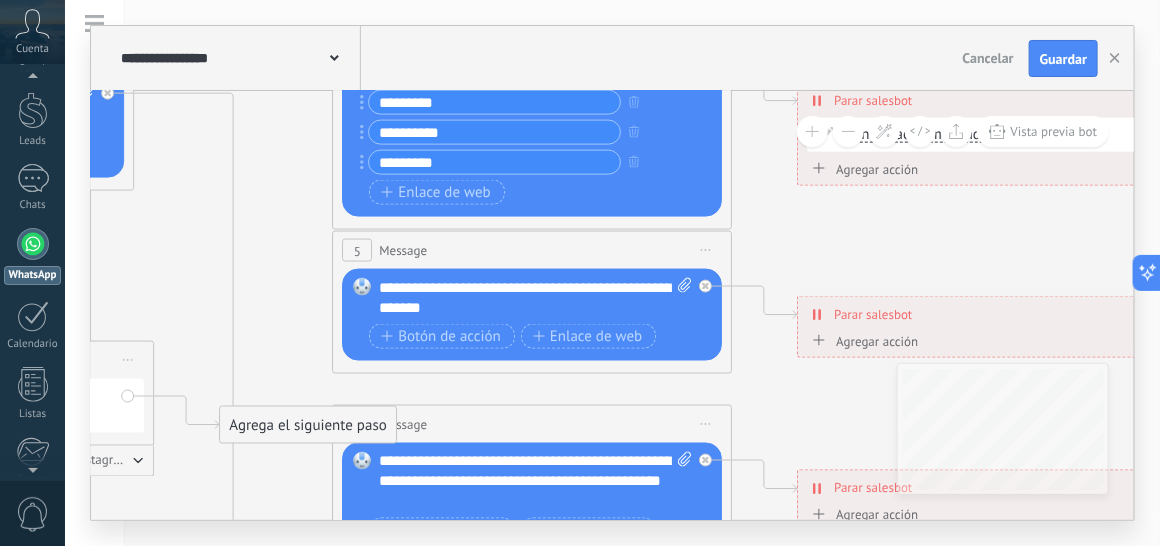 click on "Parar salesbot" at bounding box center [873, 100] 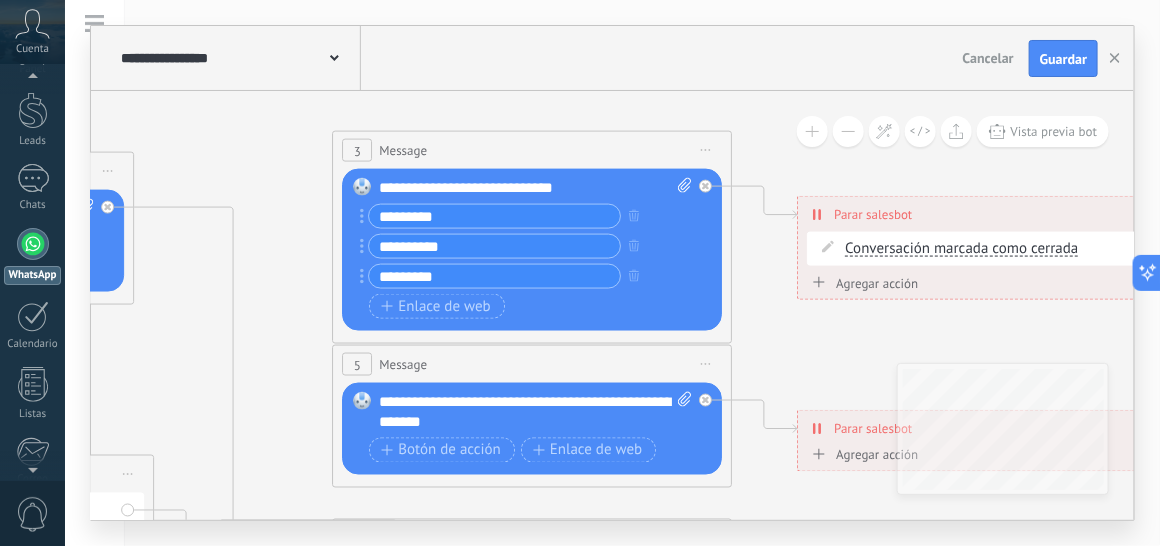 click on "Parar salesbot" at bounding box center (873, 214) 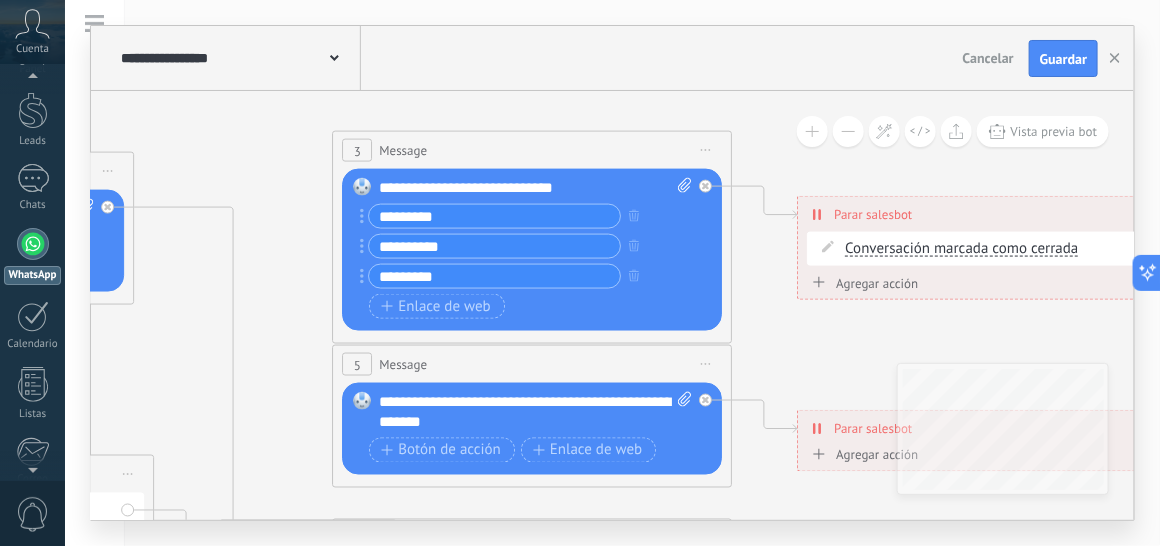 click on "Parar salesbot" at bounding box center [873, 214] 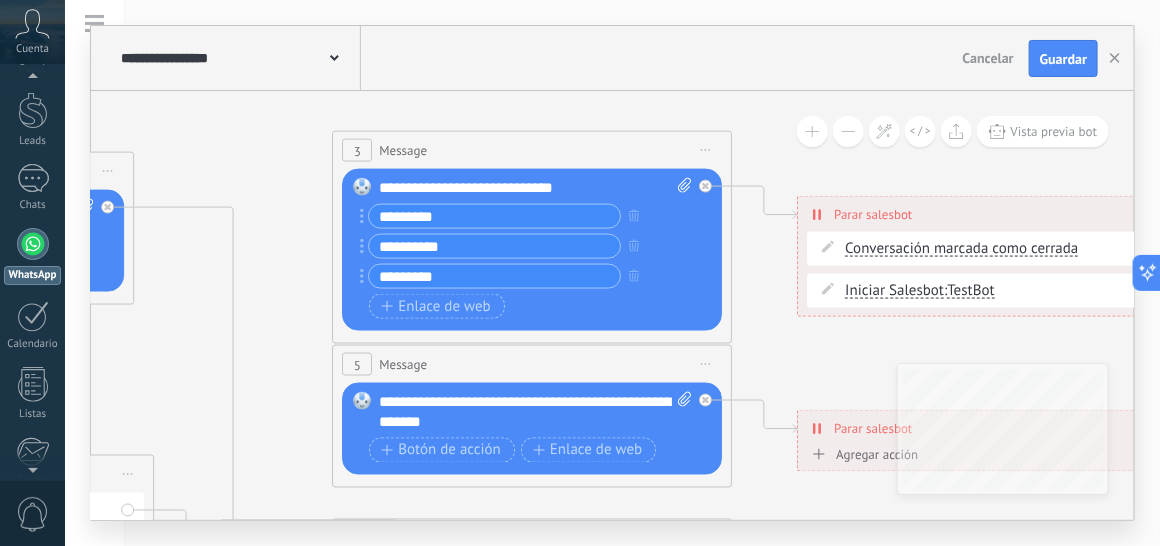 click 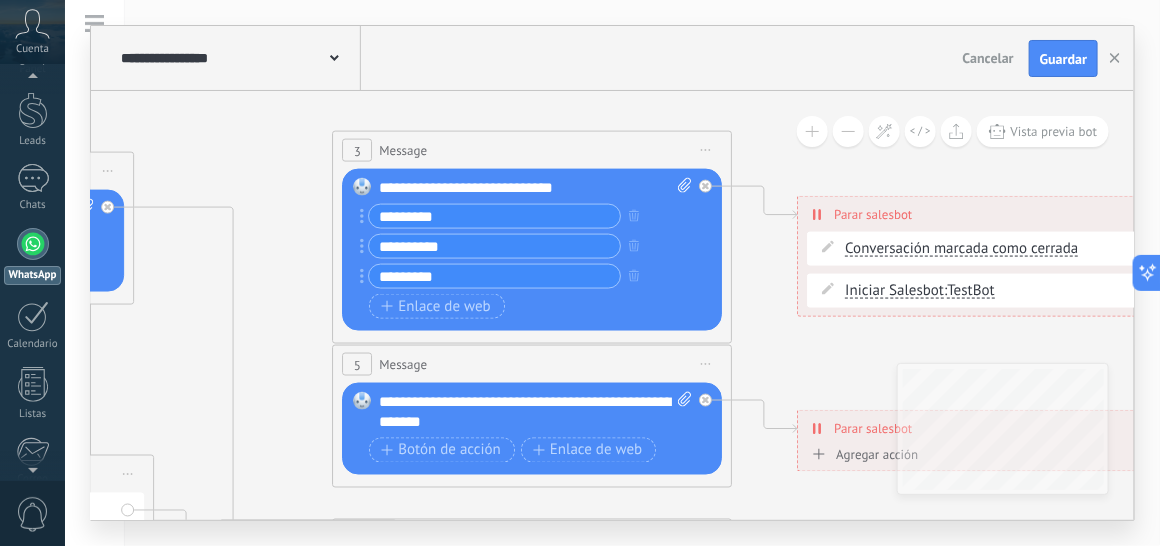 click 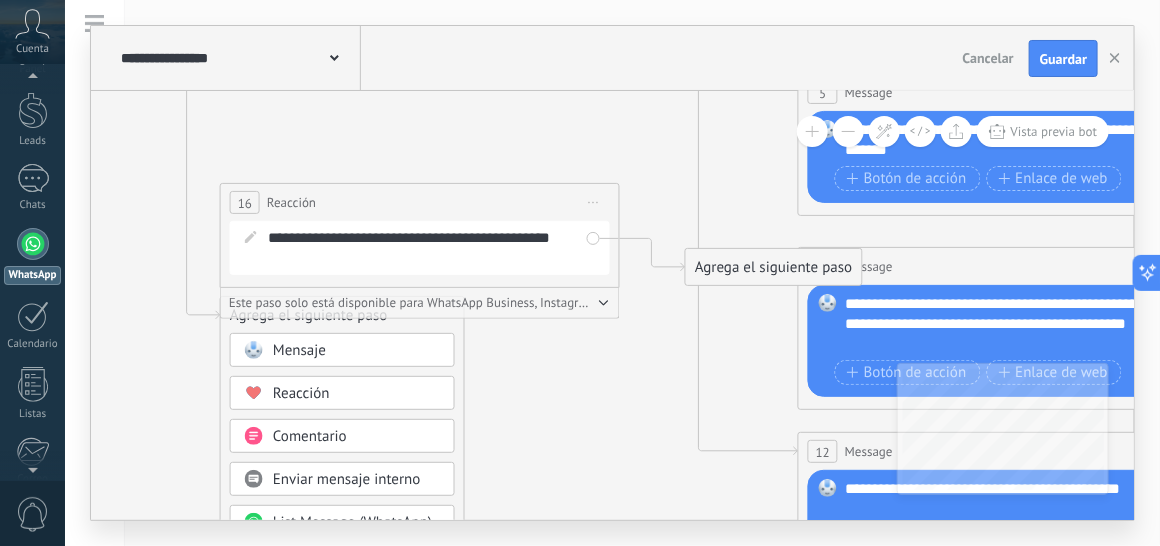 drag, startPoint x: 309, startPoint y: 299, endPoint x: 747, endPoint y: 130, distance: 469.4731 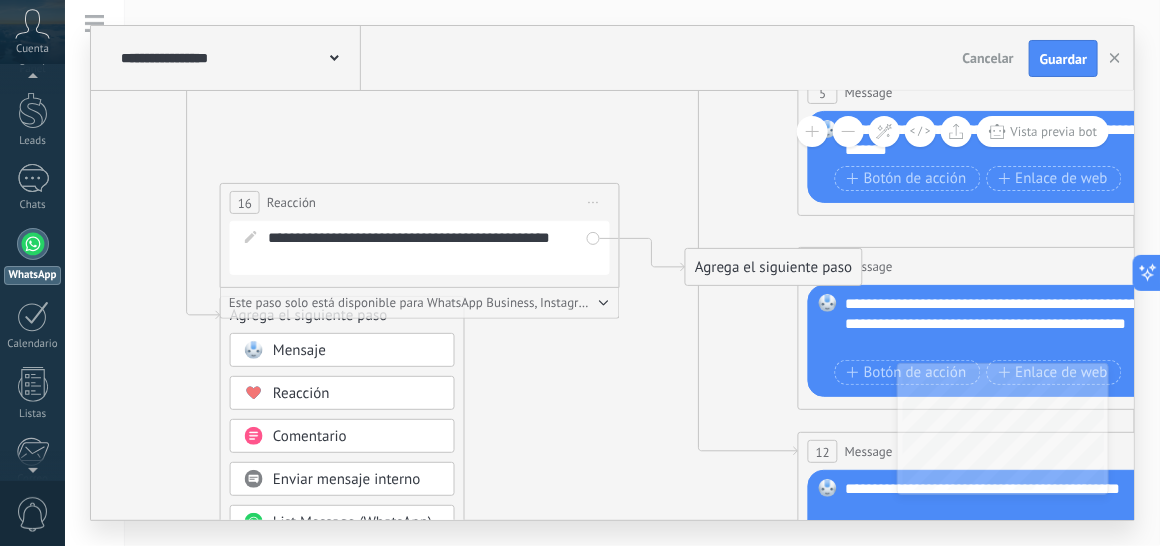 click 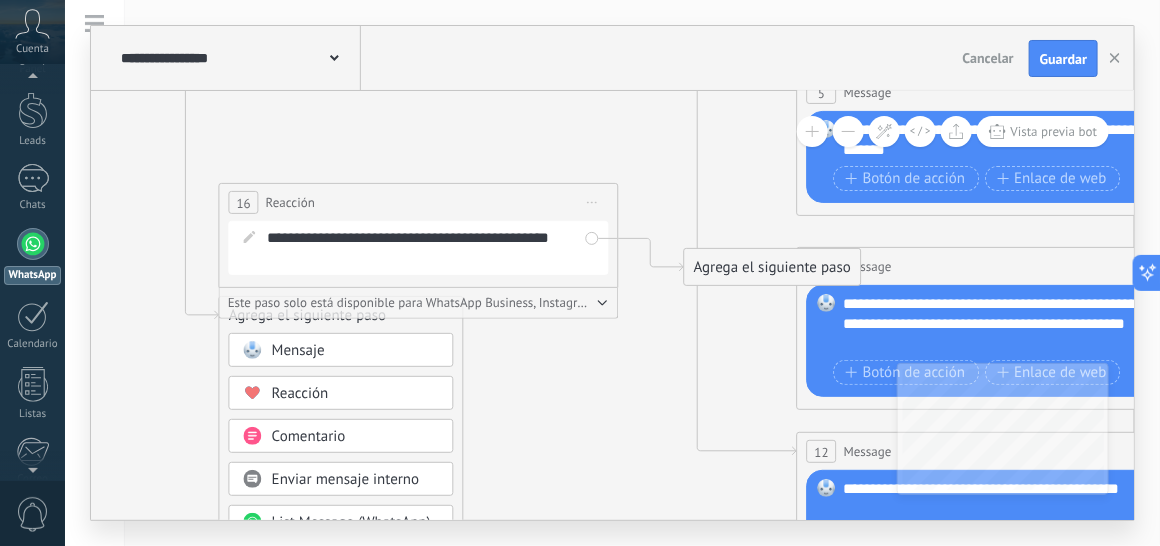 click on "Iniciar vista previa aquí
Cambiar nombre
Duplicar
Borrar" at bounding box center (593, 202) 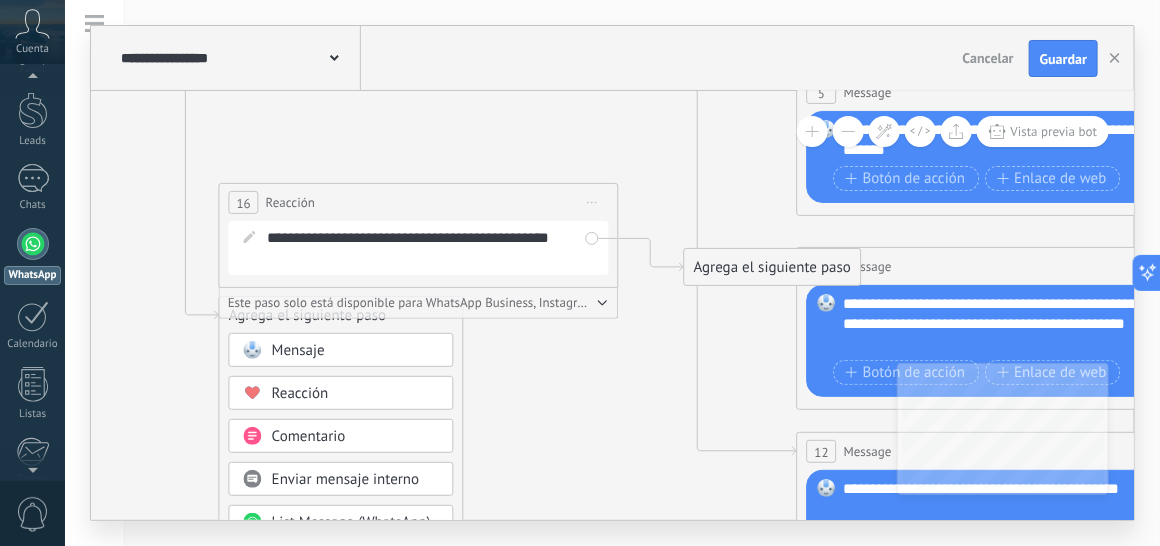 click on "Iniciar vista previa aquí
Cambiar nombre
Duplicar
Borrar" at bounding box center (593, 202) 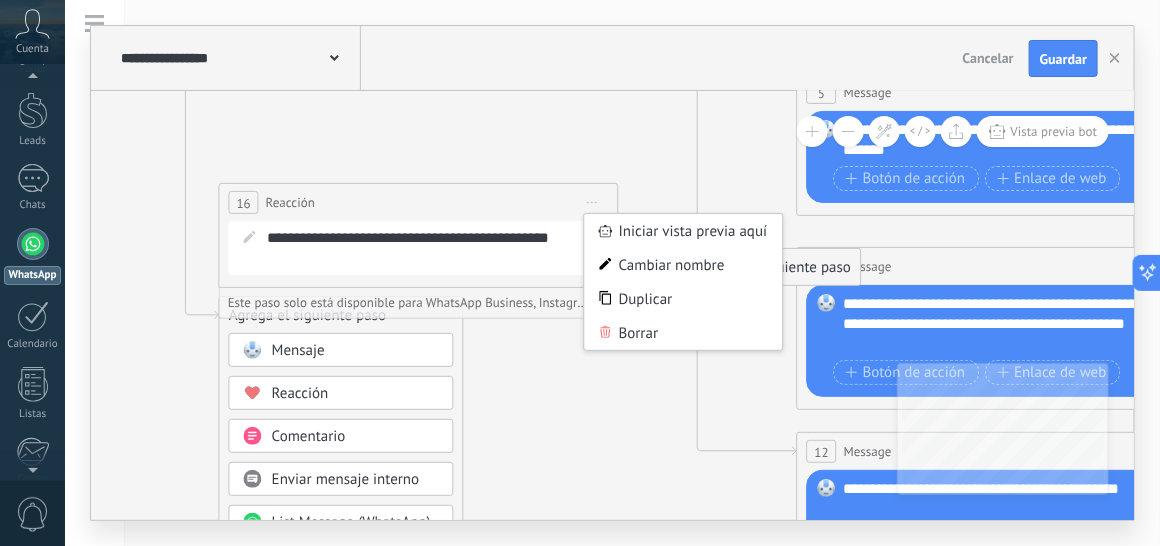 click on "Iniciar vista previa aquí
Cambiar nombre
Duplicar
Borrar" at bounding box center [593, 202] 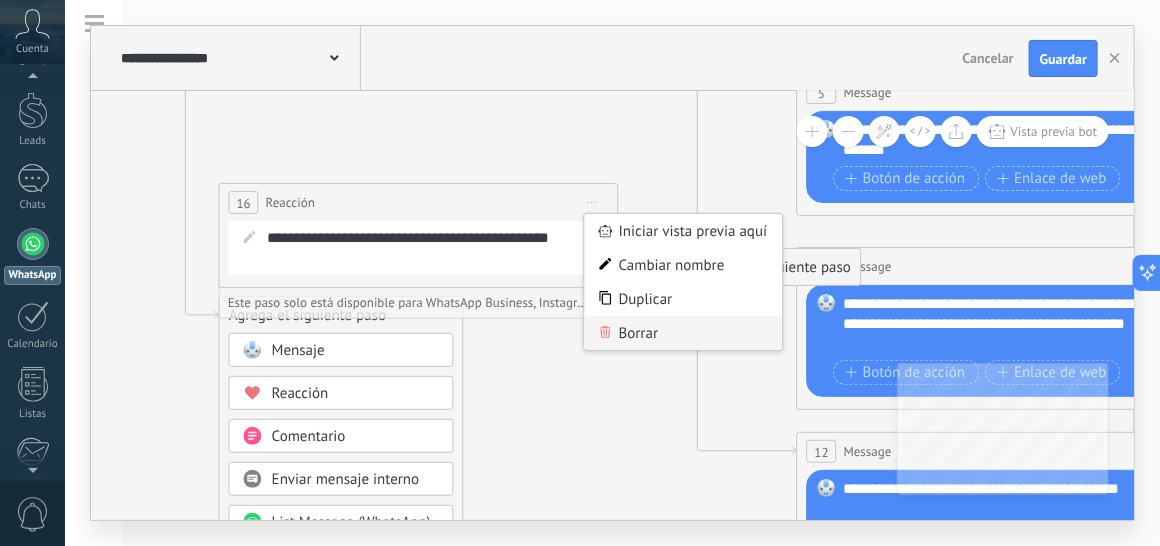 click on "Borrar" at bounding box center [684, 333] 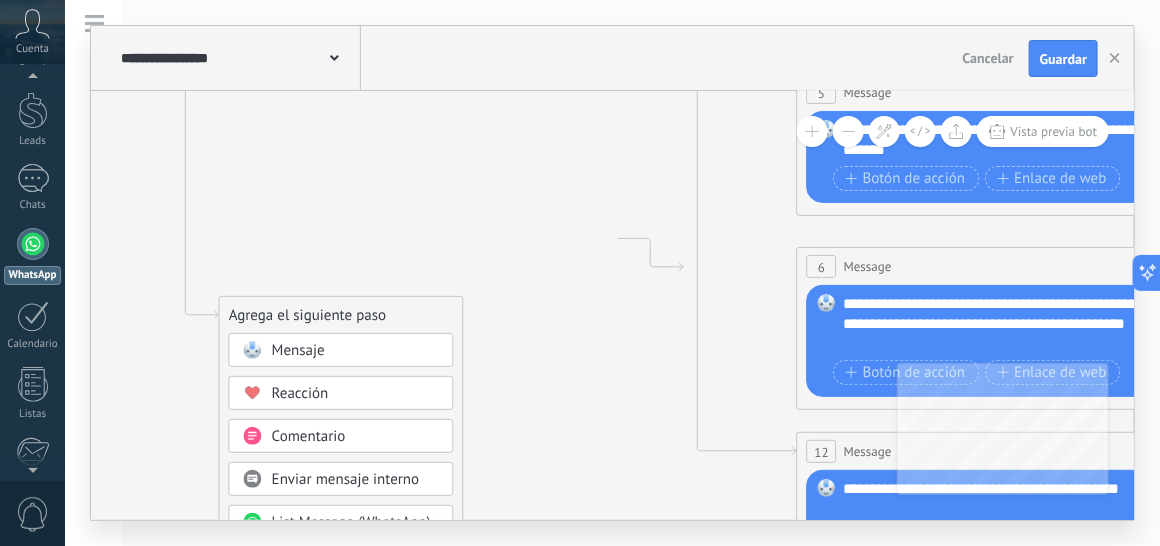 click 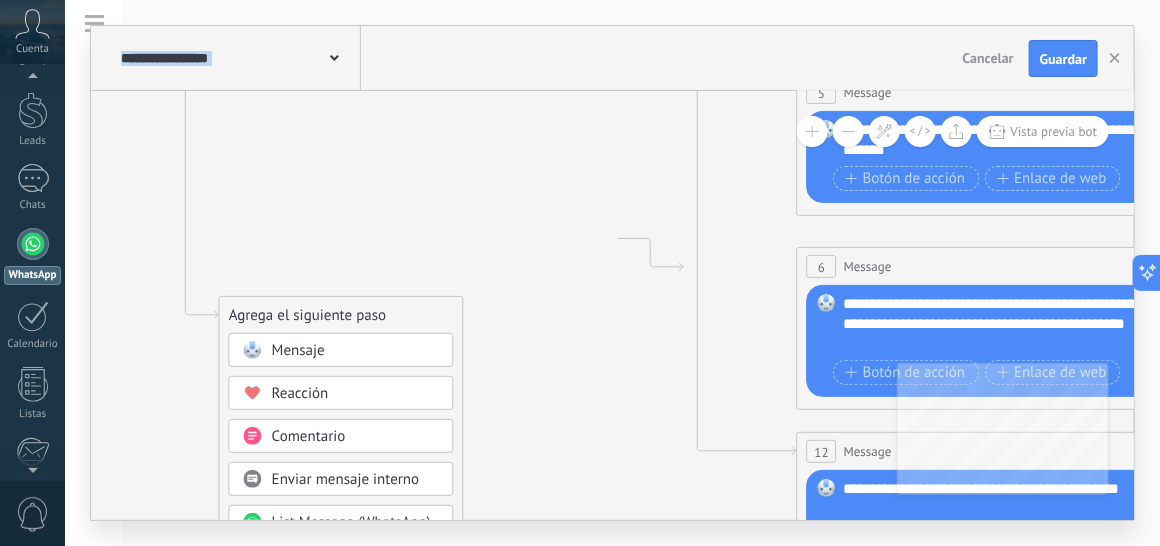 click 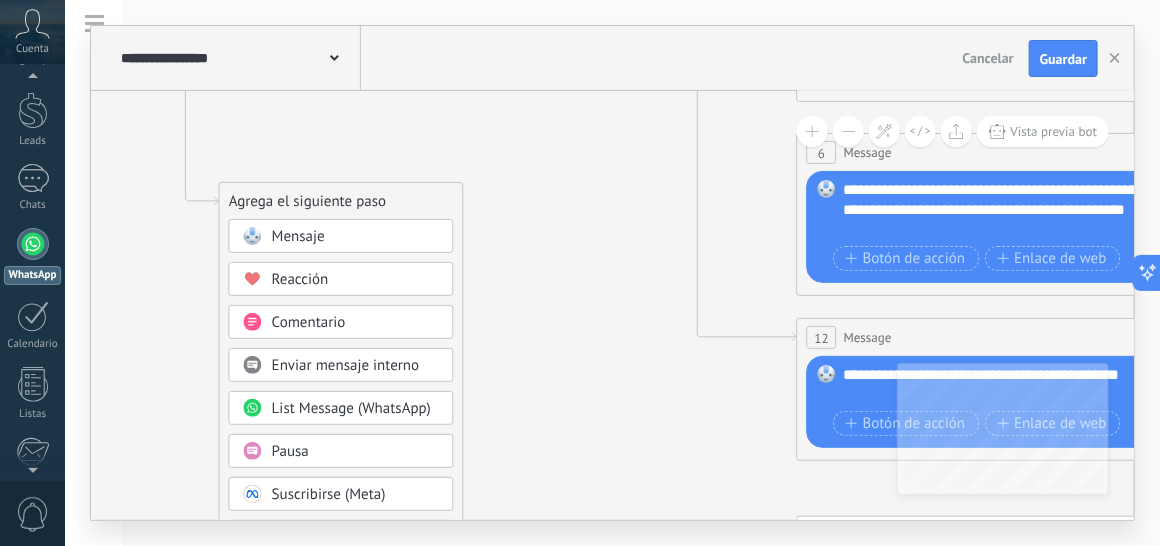 click 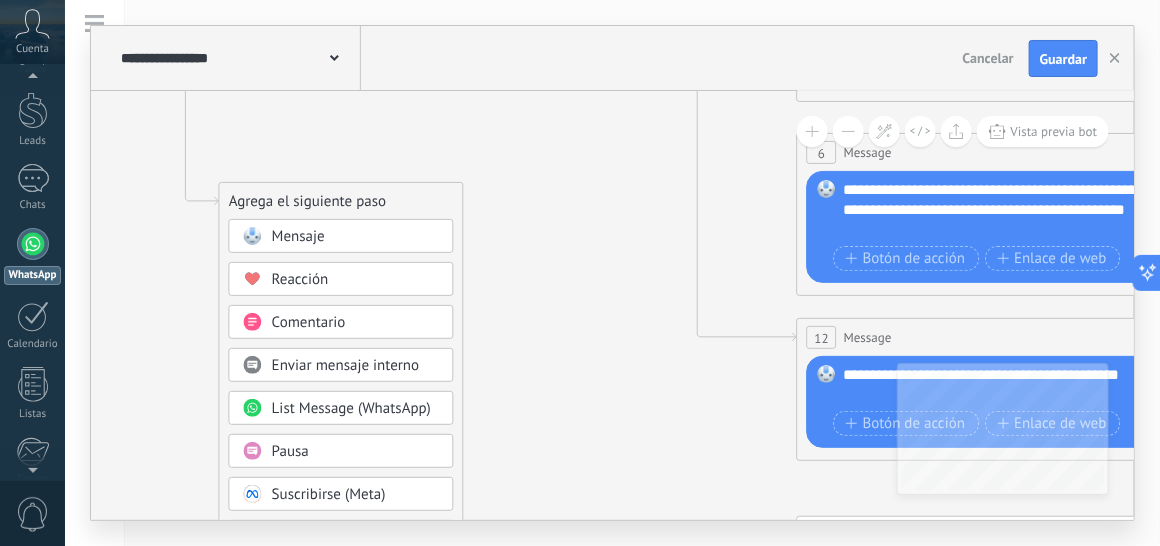 click 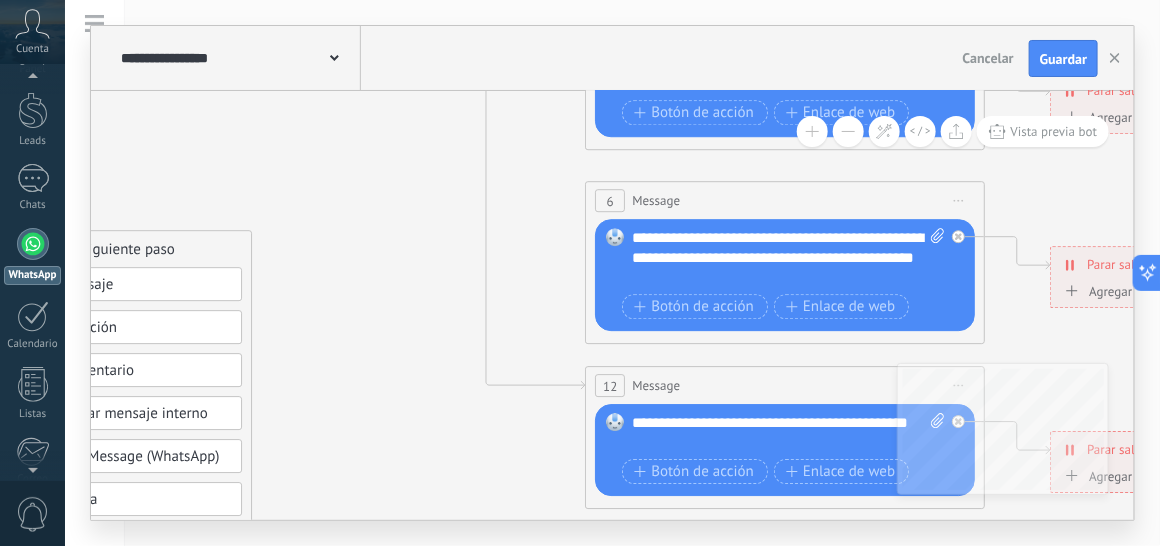 drag, startPoint x: 671, startPoint y: 432, endPoint x: 460, endPoint y: 480, distance: 216.39085 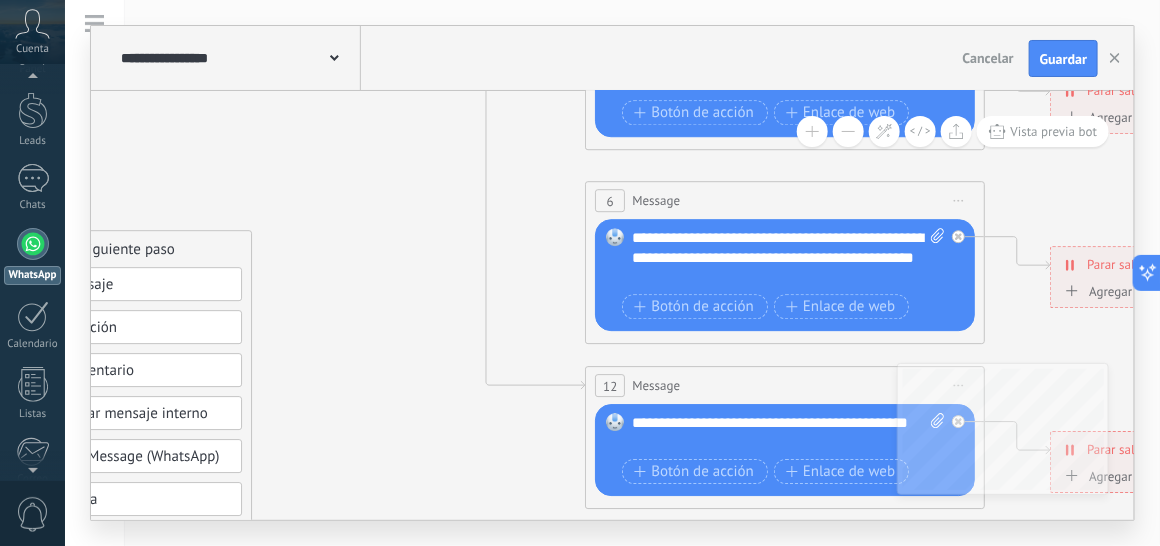 click 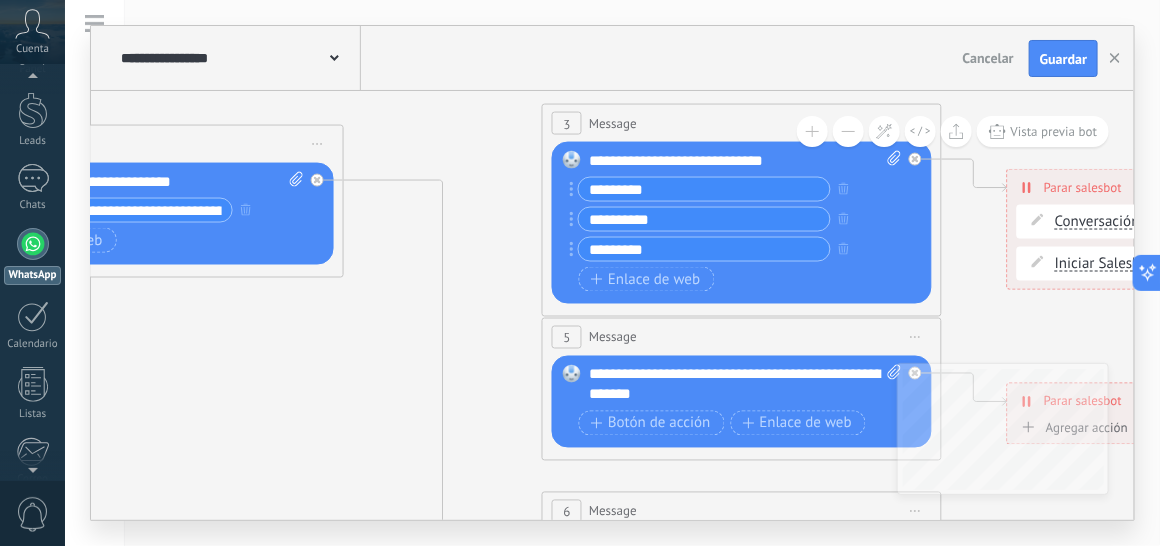 drag, startPoint x: 518, startPoint y: 174, endPoint x: 474, endPoint y: 485, distance: 314.0971 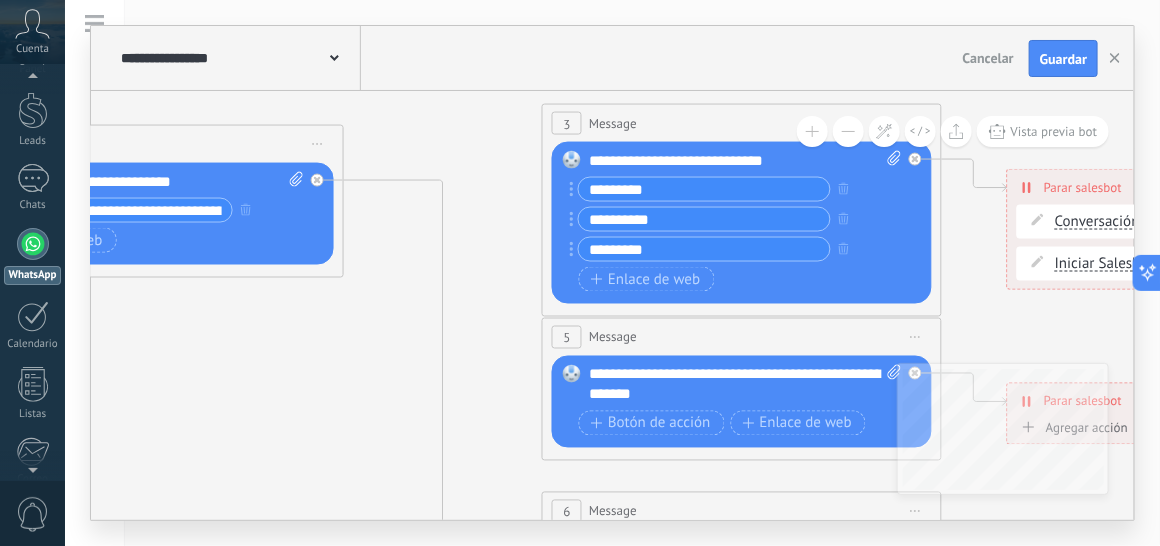 click 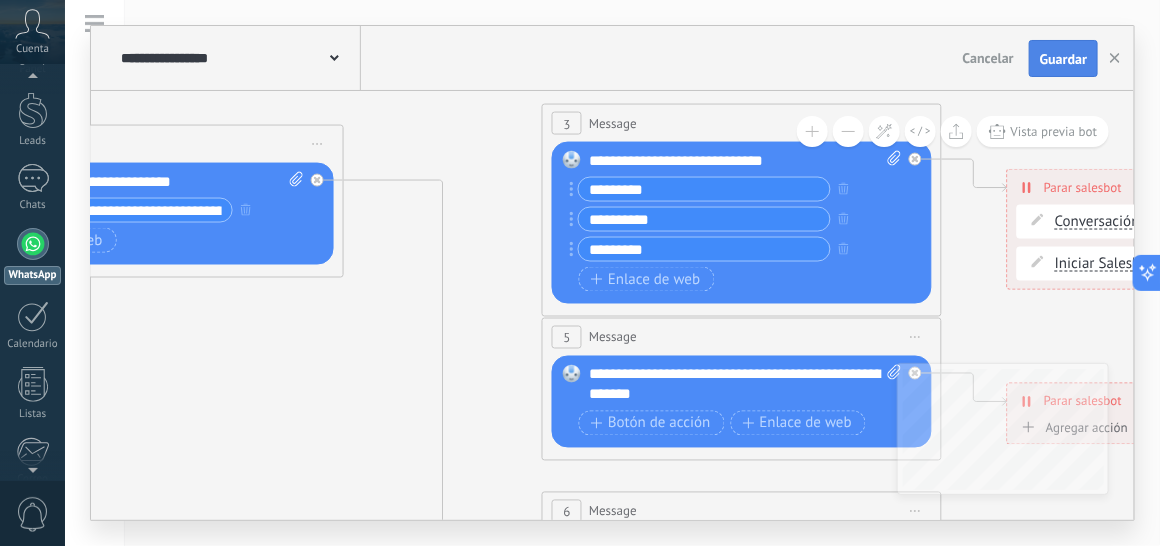 click on "Guardar" at bounding box center (1063, 59) 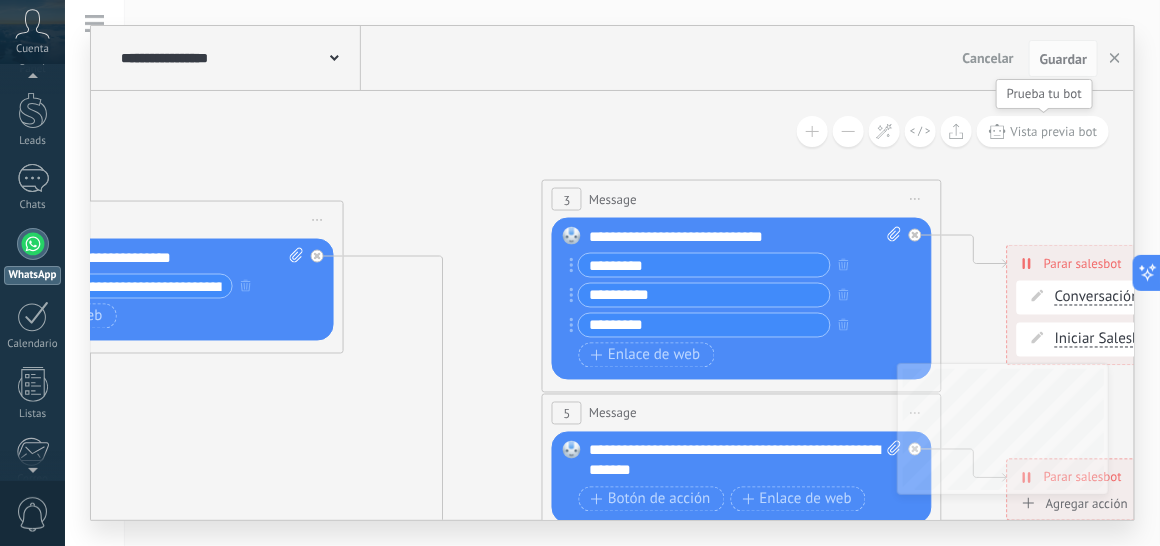click on "Vista previa bot" at bounding box center [1043, 131] 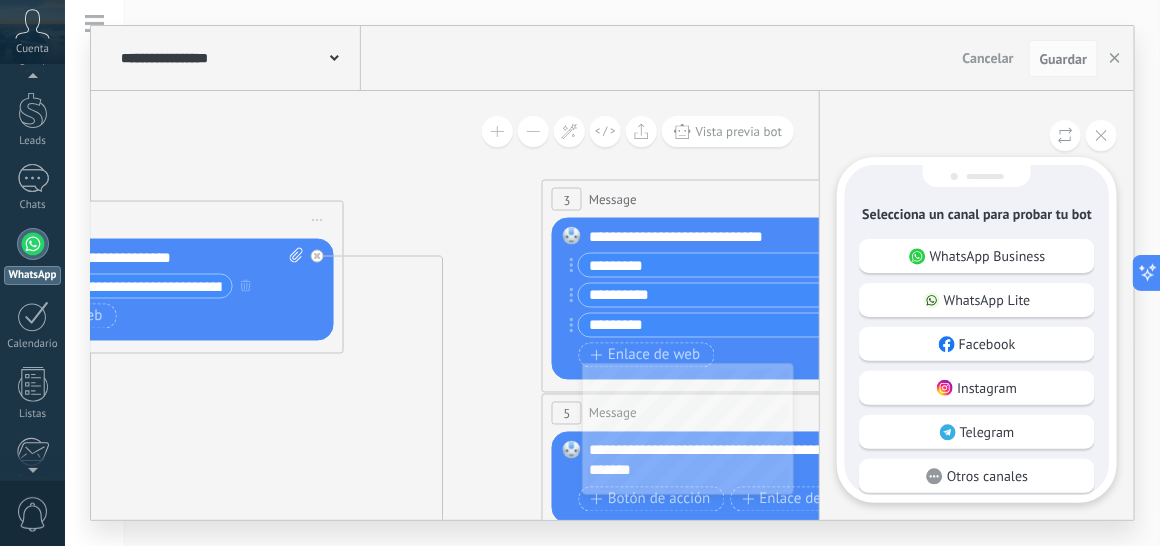click on "**********" at bounding box center (612, 273) 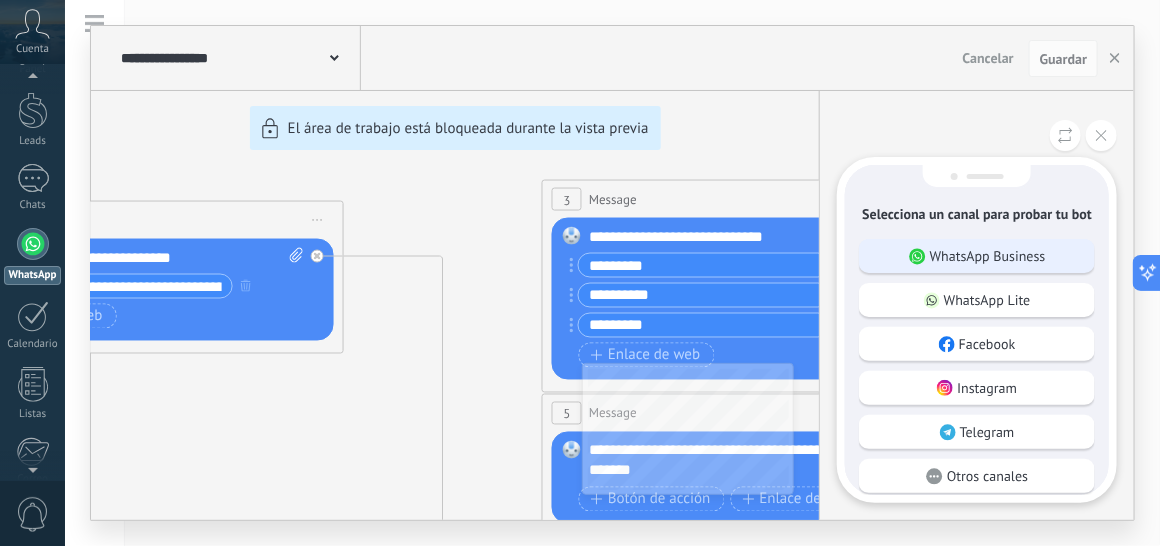 click on "WhatsApp Business" at bounding box center [988, 256] 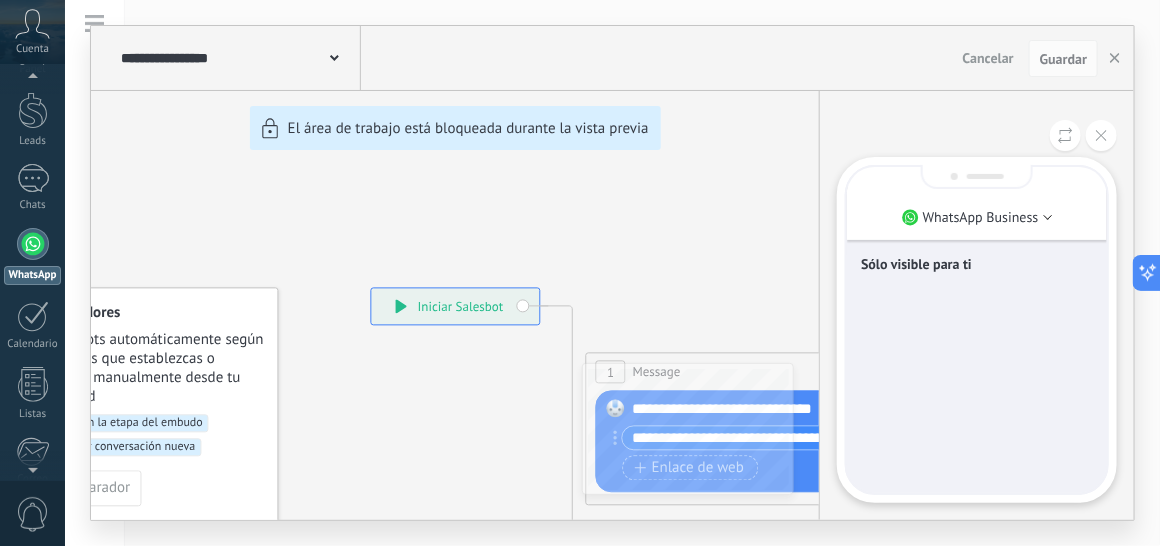 click on "Sólo visible para ti" at bounding box center (977, 330) 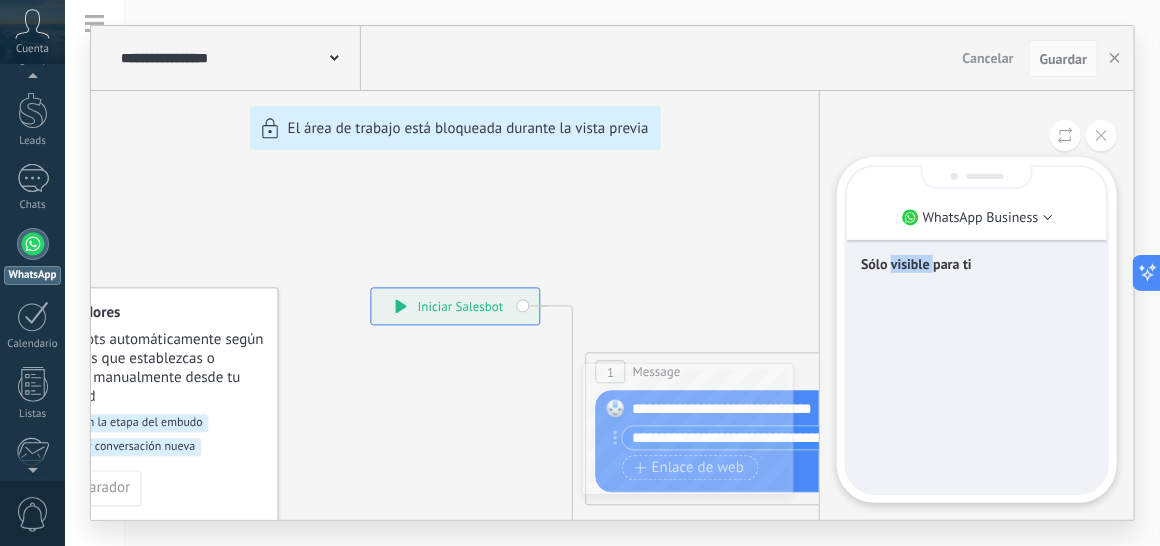 click on "Sólo visible para ti" at bounding box center [977, 330] 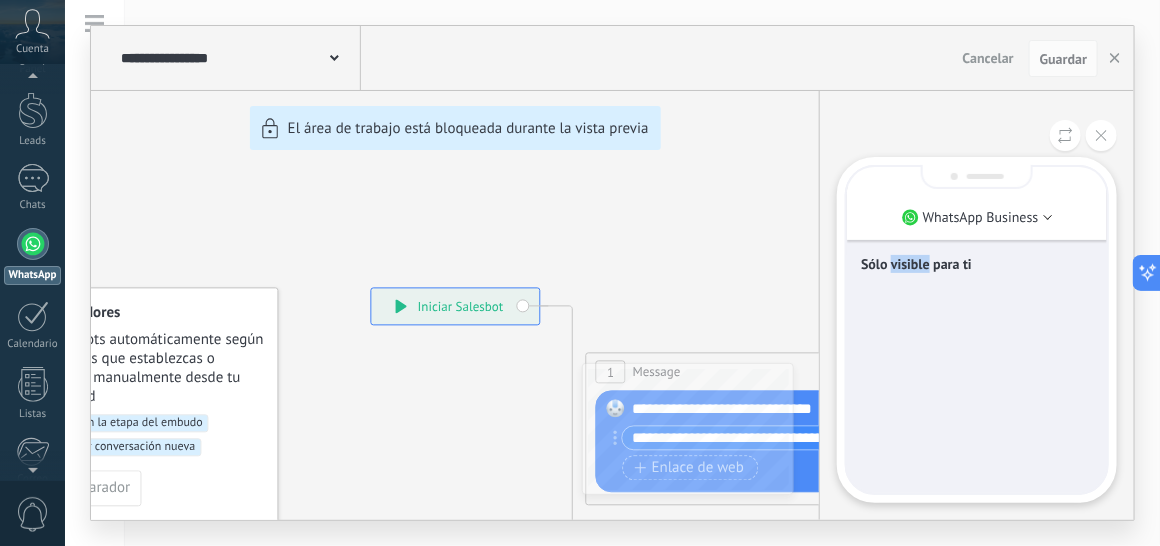 click on "Sólo visible para ti" at bounding box center [977, 264] 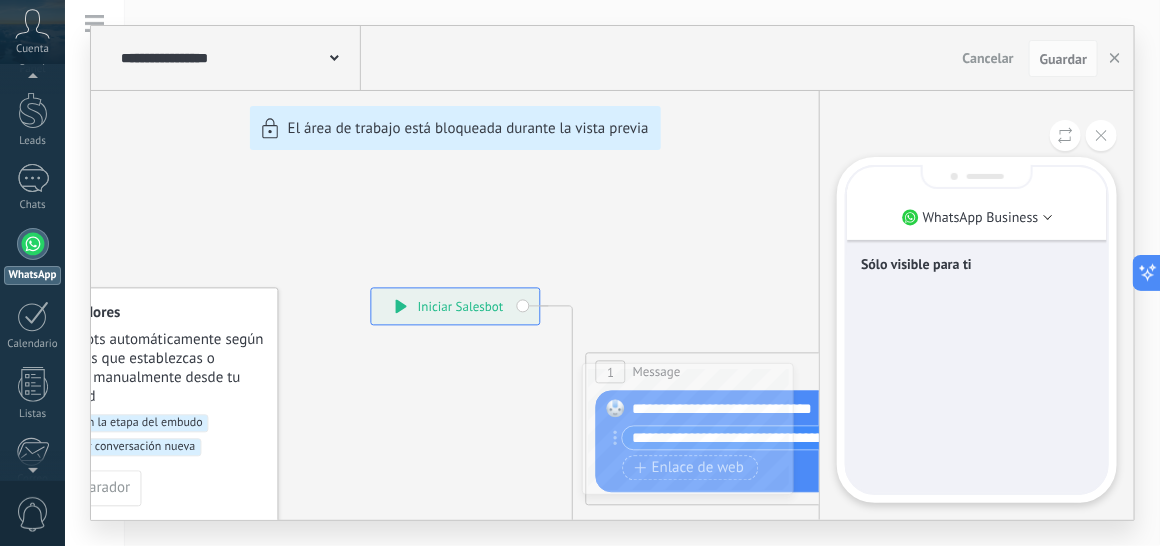 click on "Sólo visible para ti" at bounding box center [977, 264] 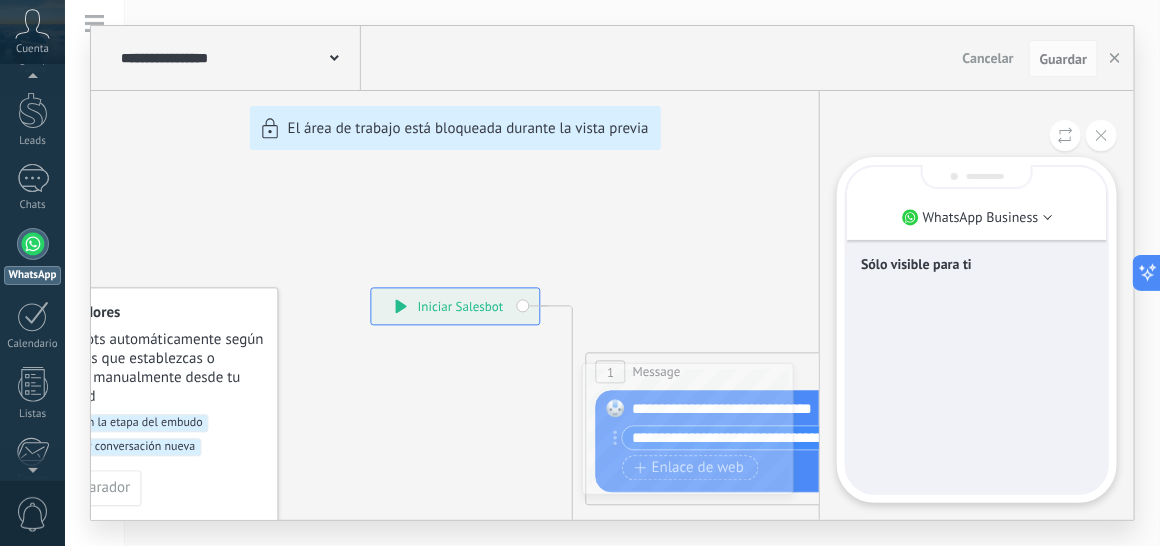 click on "Sólo visible para ti" at bounding box center [977, 264] 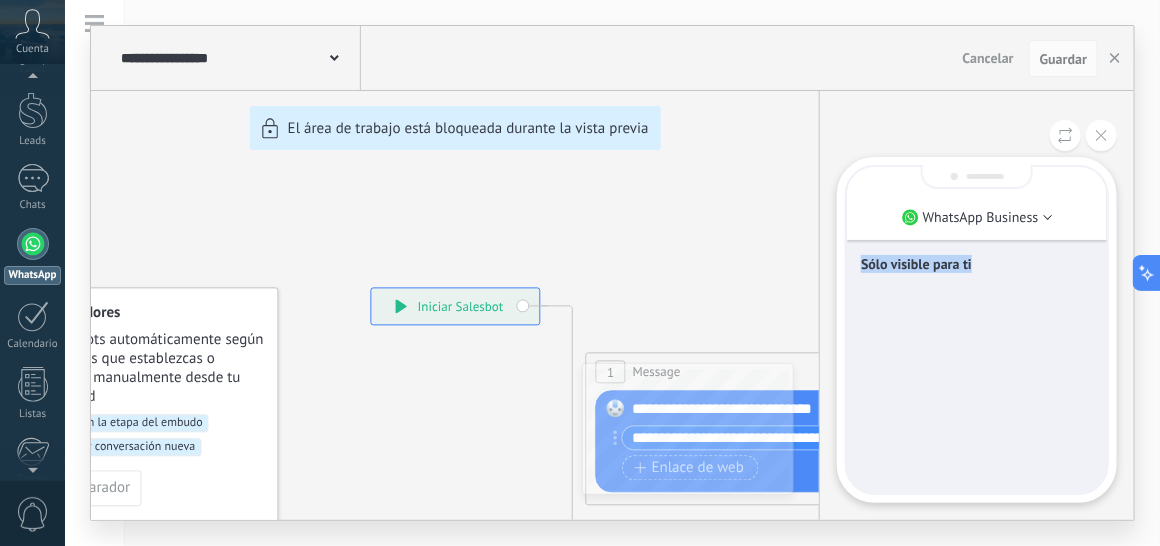 drag, startPoint x: 985, startPoint y: 261, endPoint x: 841, endPoint y: 306, distance: 150.8675 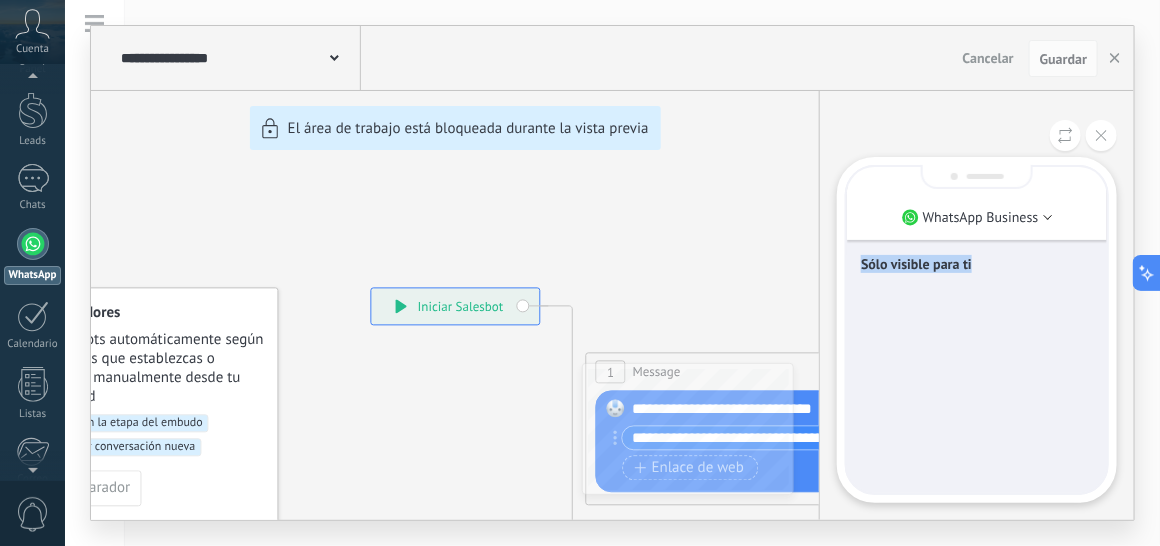 click on "WhatsApp Business Sólo visible para ti" at bounding box center (977, 330) 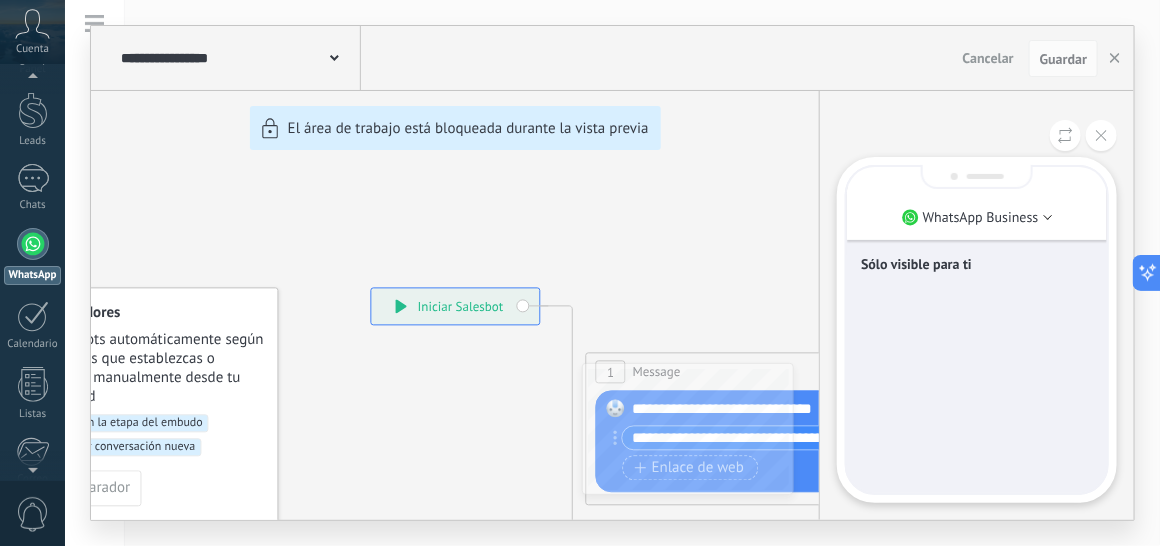 click on "**********" at bounding box center [612, 273] 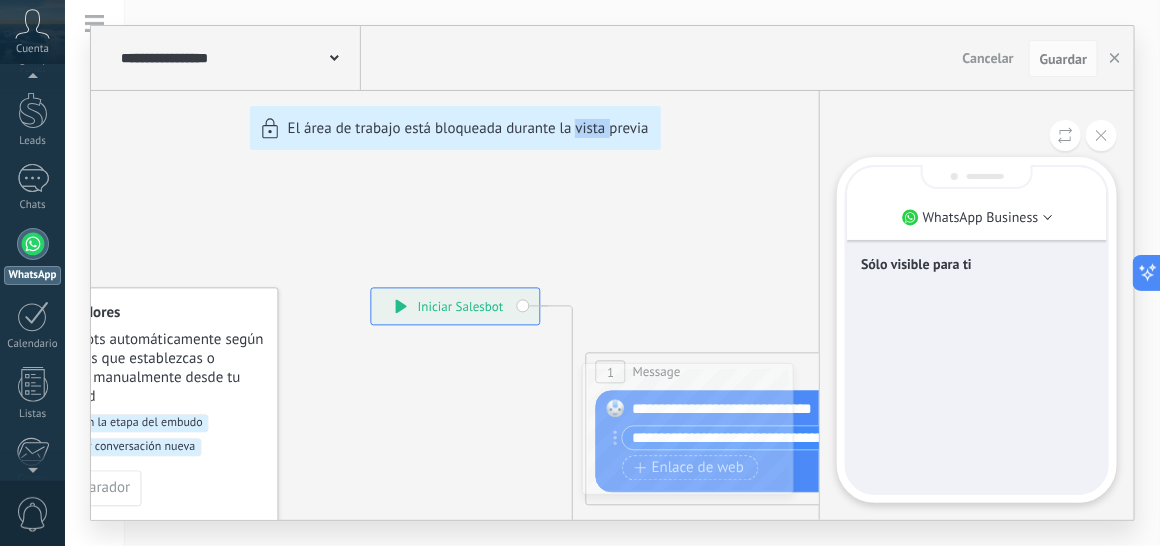 click on "**********" at bounding box center [612, 273] 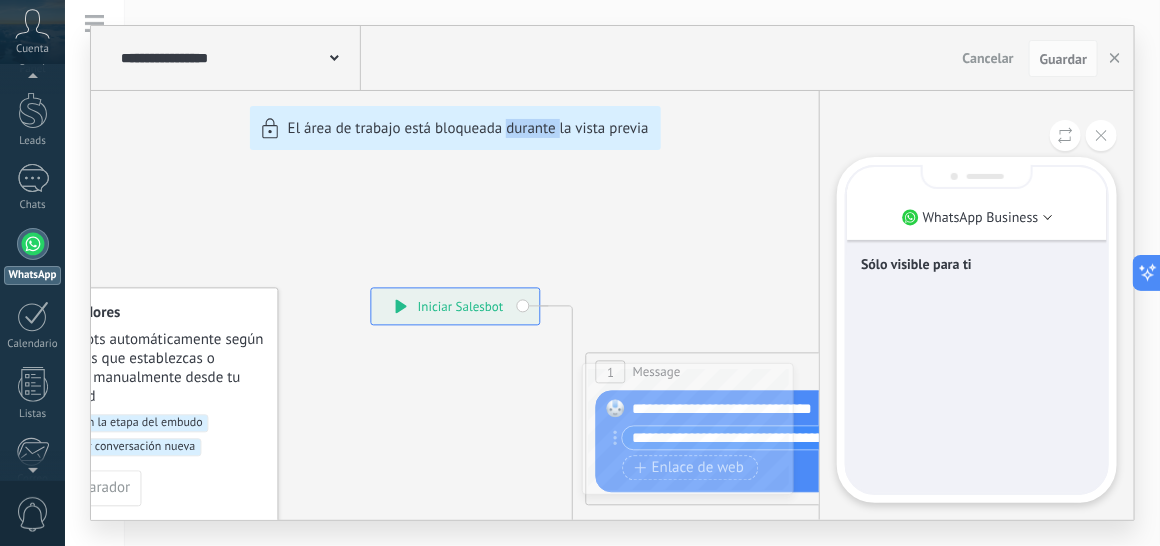 click on "**********" at bounding box center (612, 273) 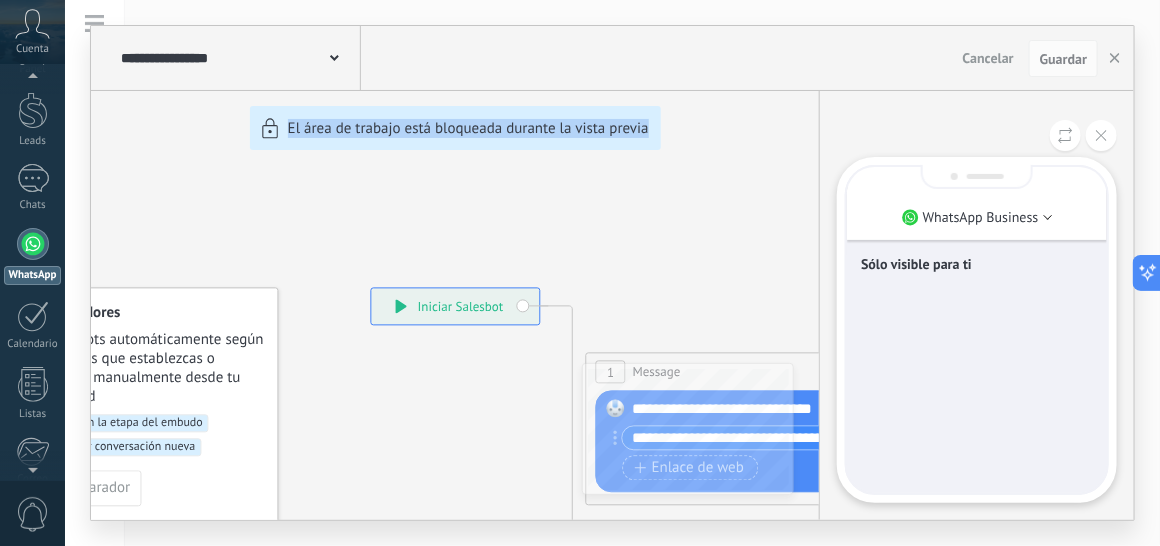 click on "**********" at bounding box center (612, 273) 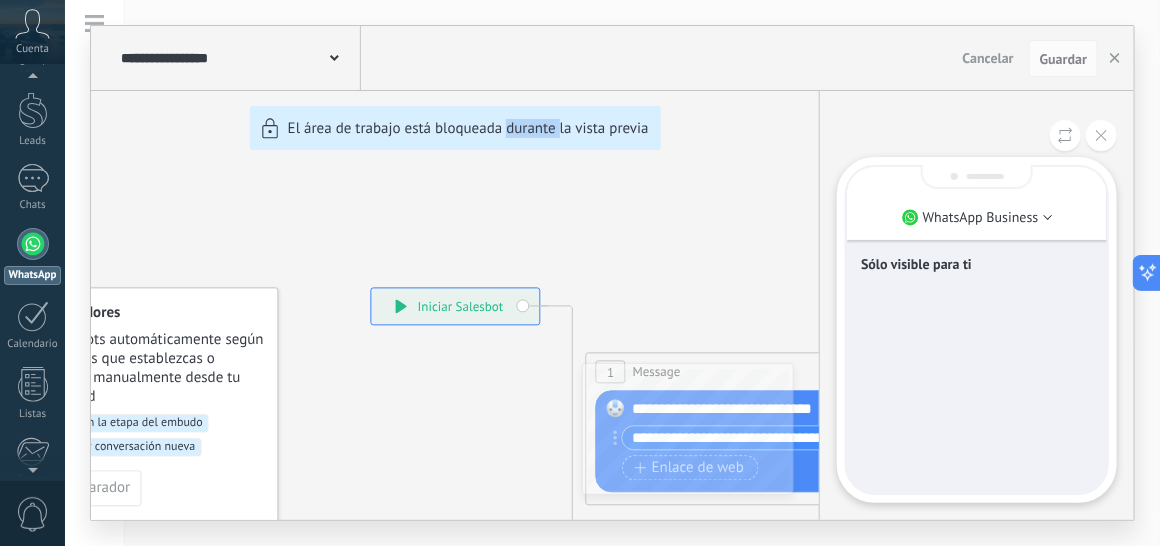click on "**********" at bounding box center (612, 273) 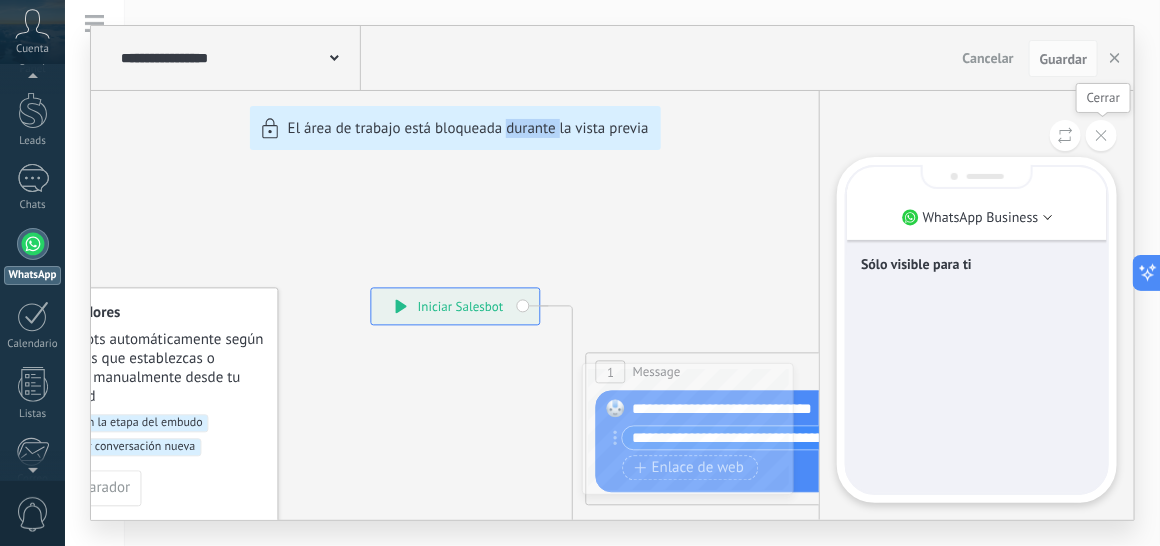 click at bounding box center (1101, 135) 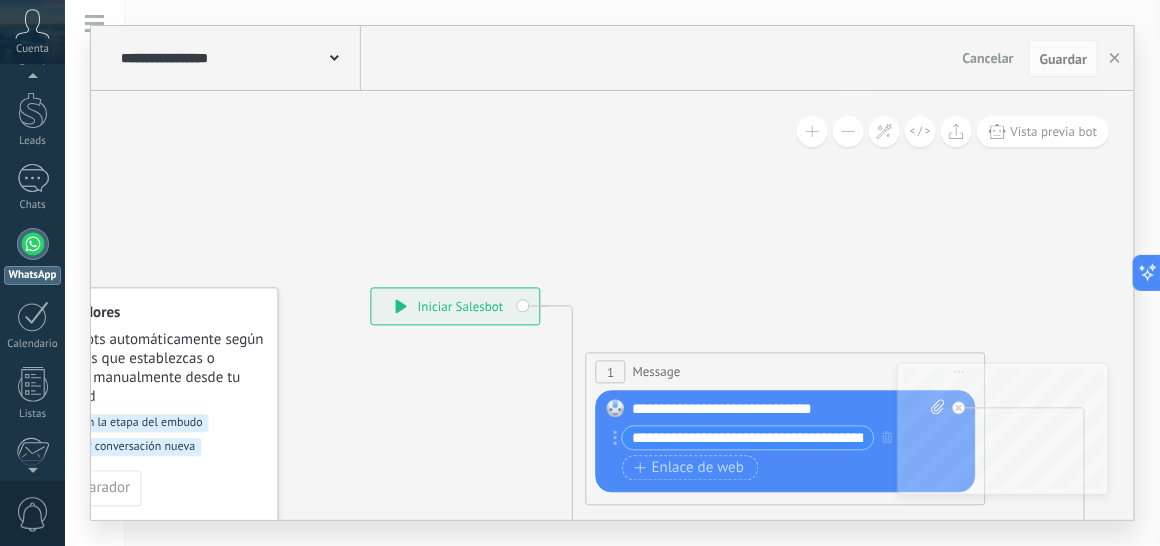 click on "**********" at bounding box center (456, 307) 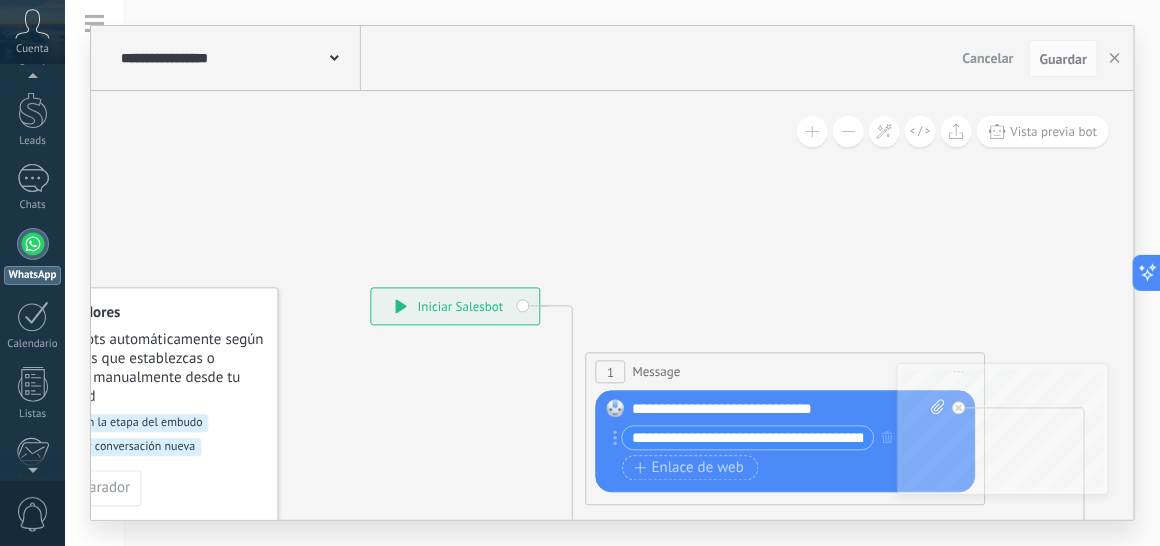 click on "**********" at bounding box center [456, 307] 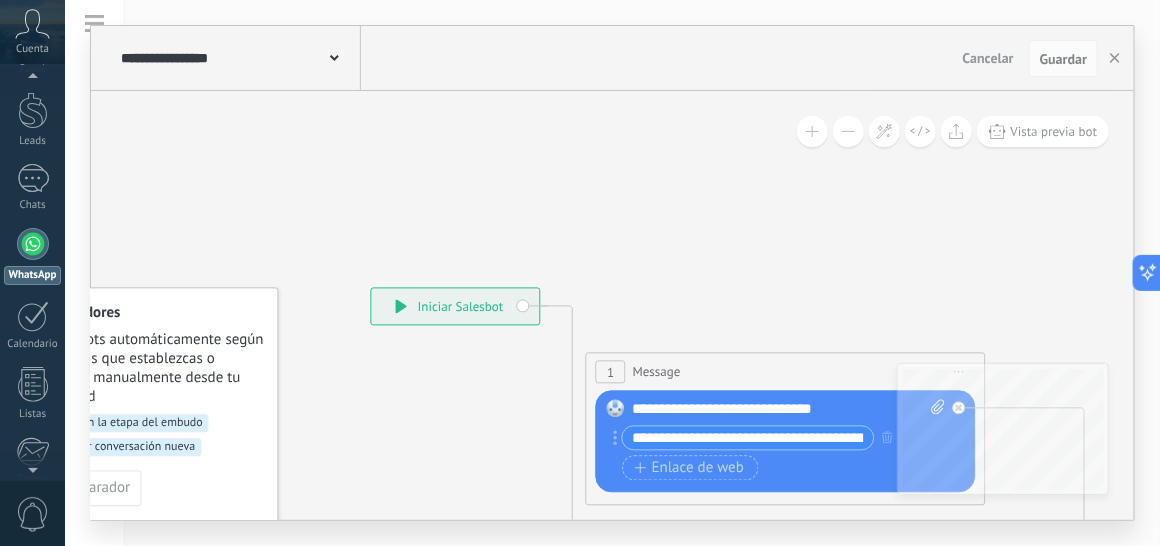 click on "**********" at bounding box center (456, 307) 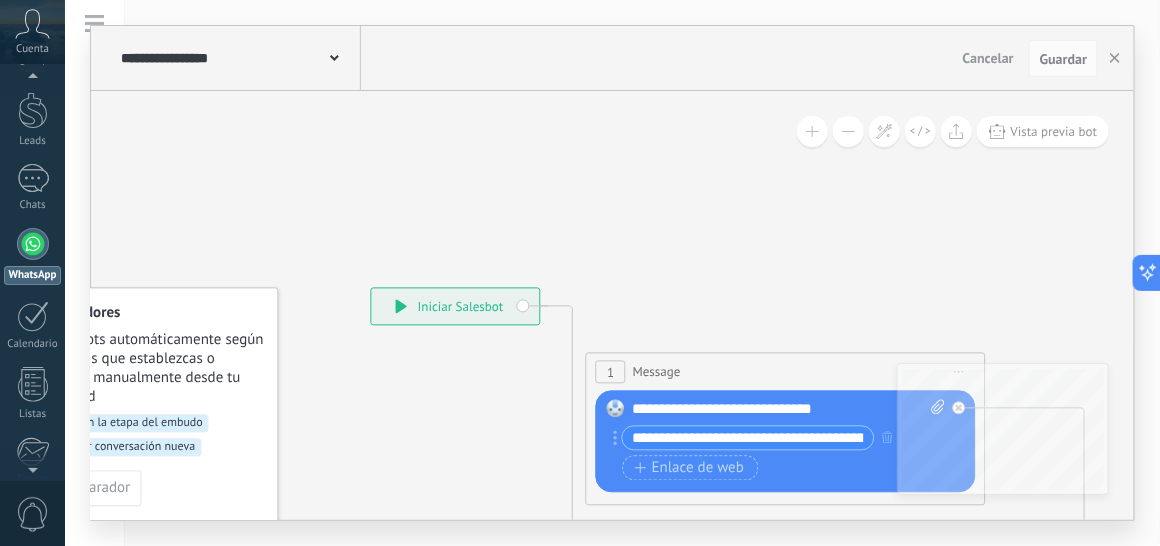 click on "**********" at bounding box center (456, 307) 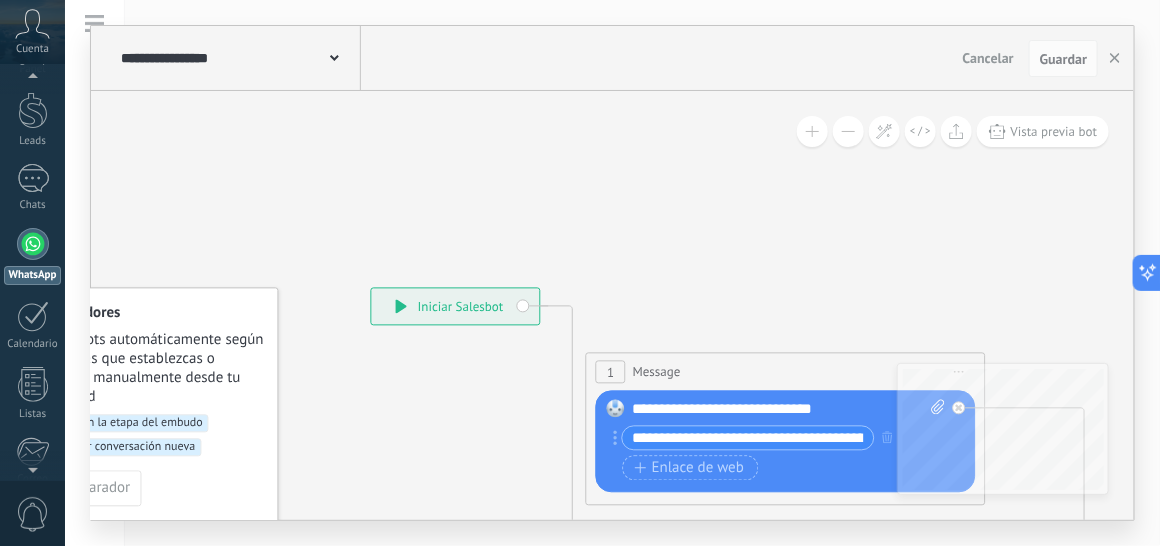 click on "**********" at bounding box center (456, 307) 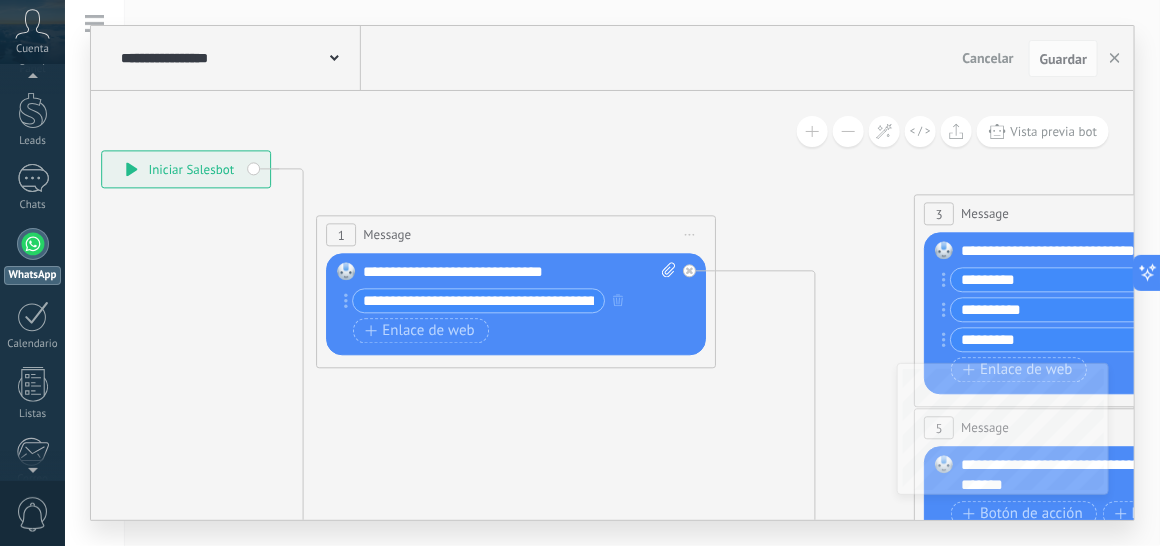 drag, startPoint x: 836, startPoint y: 310, endPoint x: 567, endPoint y: 173, distance: 301.87747 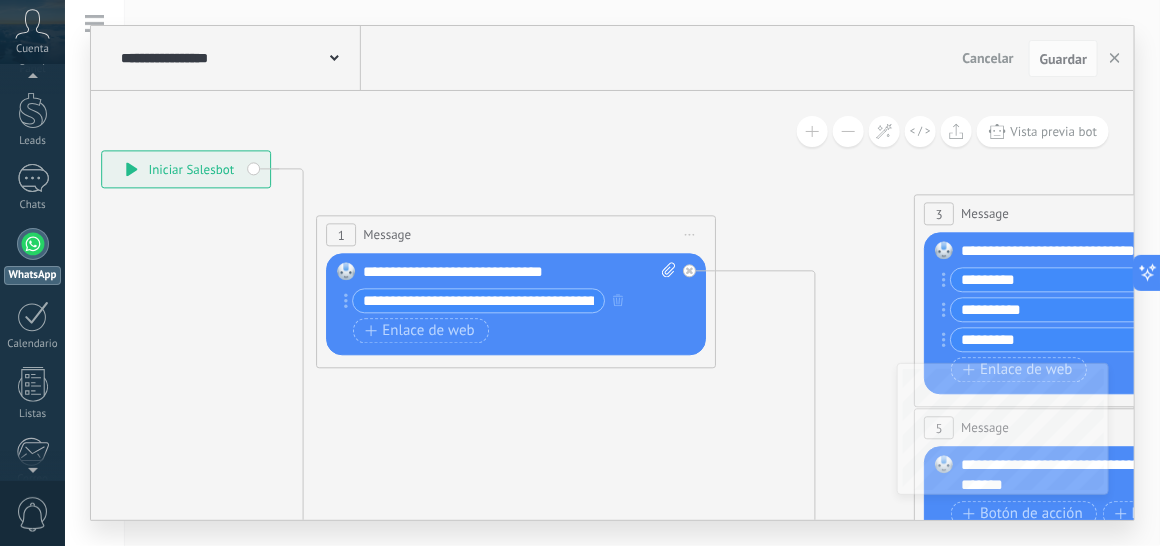 click 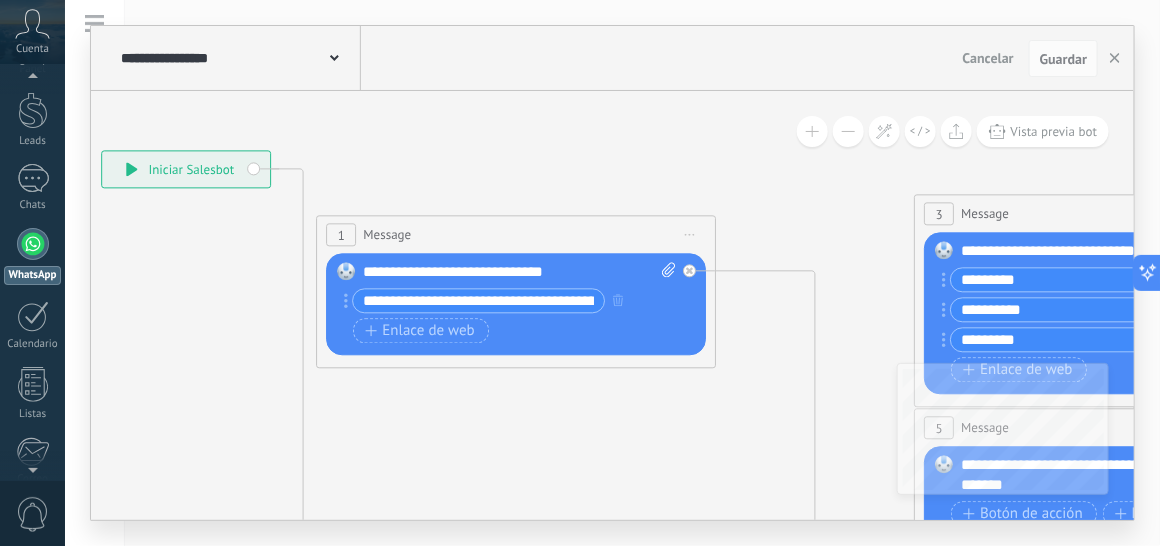 click 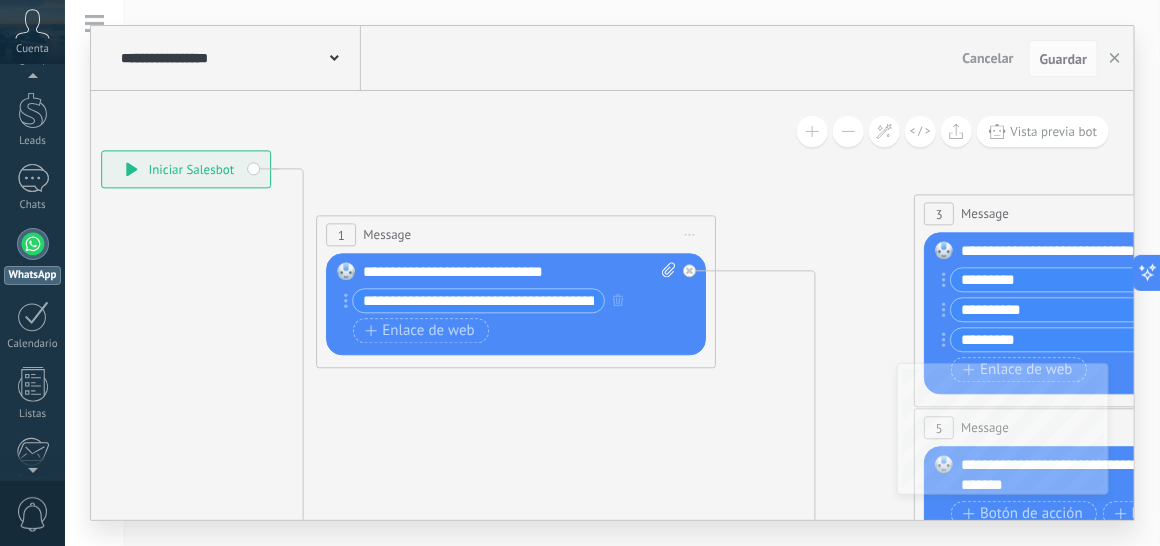 click 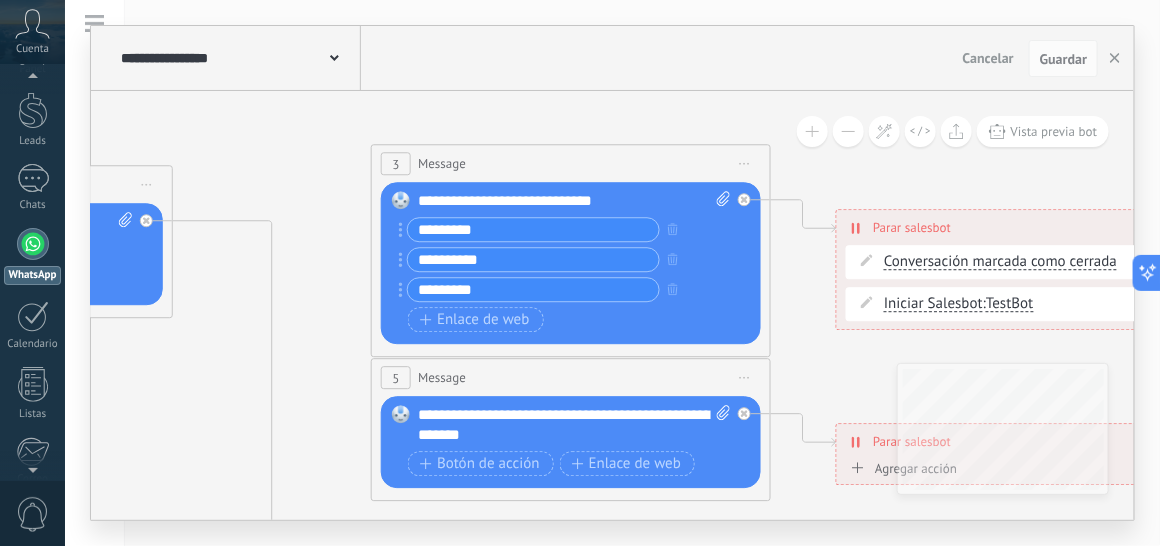 drag, startPoint x: 847, startPoint y: 369, endPoint x: 293, endPoint y: 321, distance: 556.07556 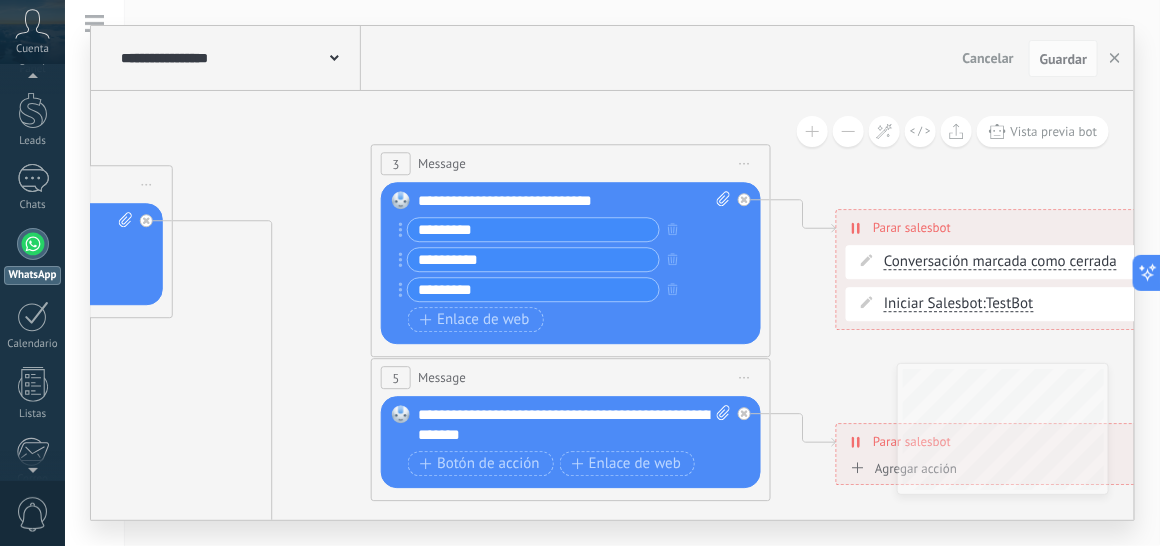 click 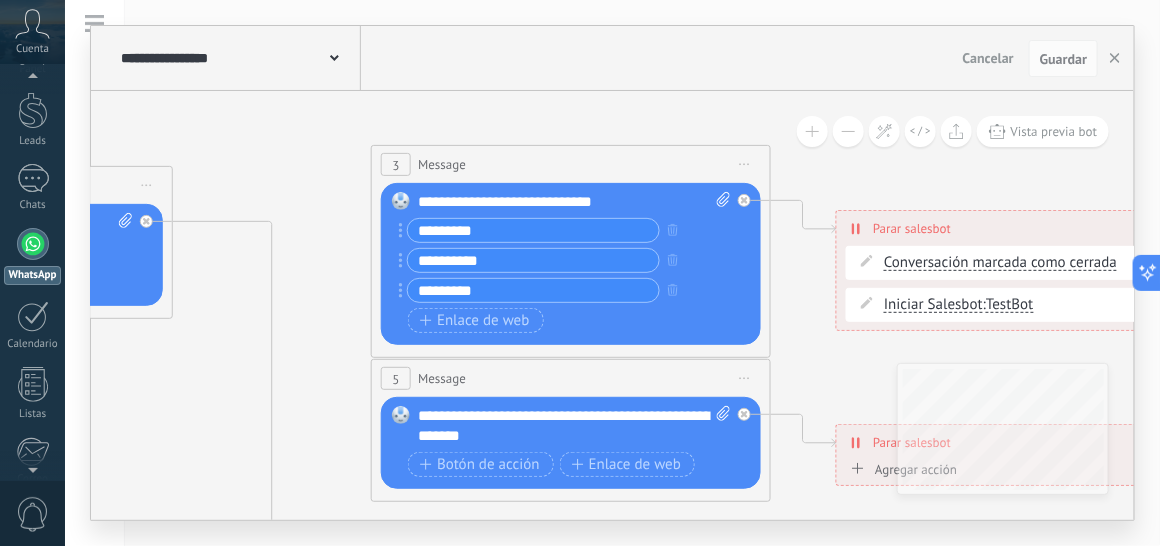click on "Conversación marcada como cerrada" at bounding box center [1000, 263] 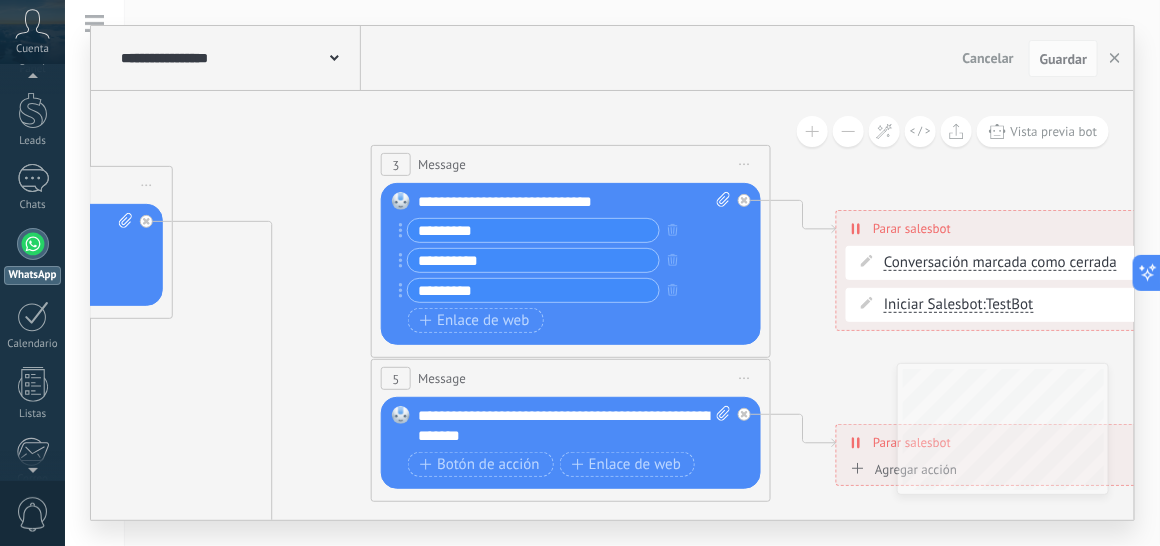 click on "Conversación marcada como cerrada" at bounding box center (999, 263) 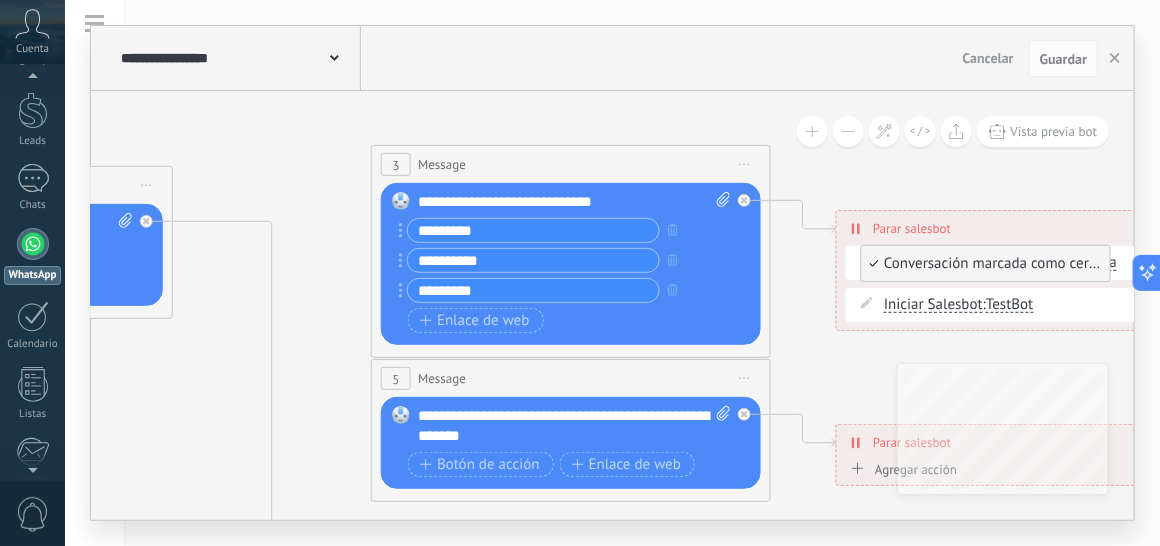 click on "Conversación marcada como cerrada" at bounding box center (983, 264) 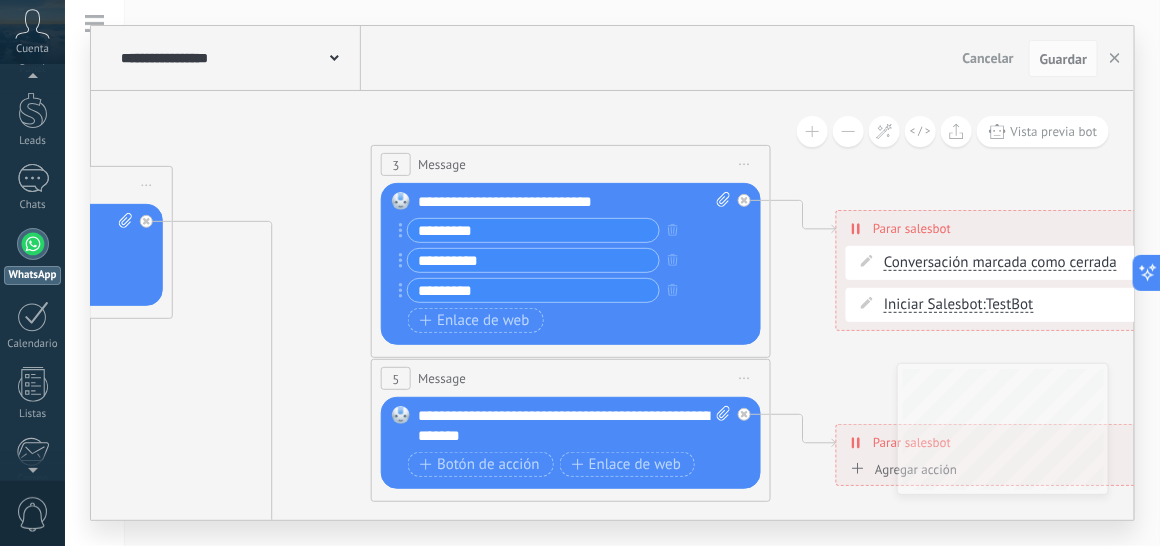 click 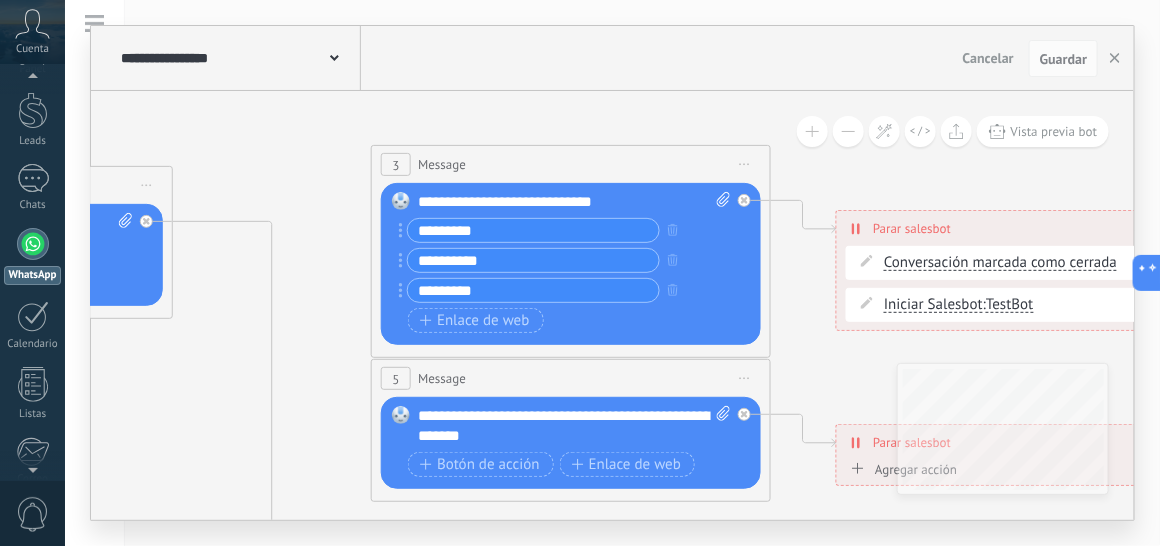 click at bounding box center (812, 131) 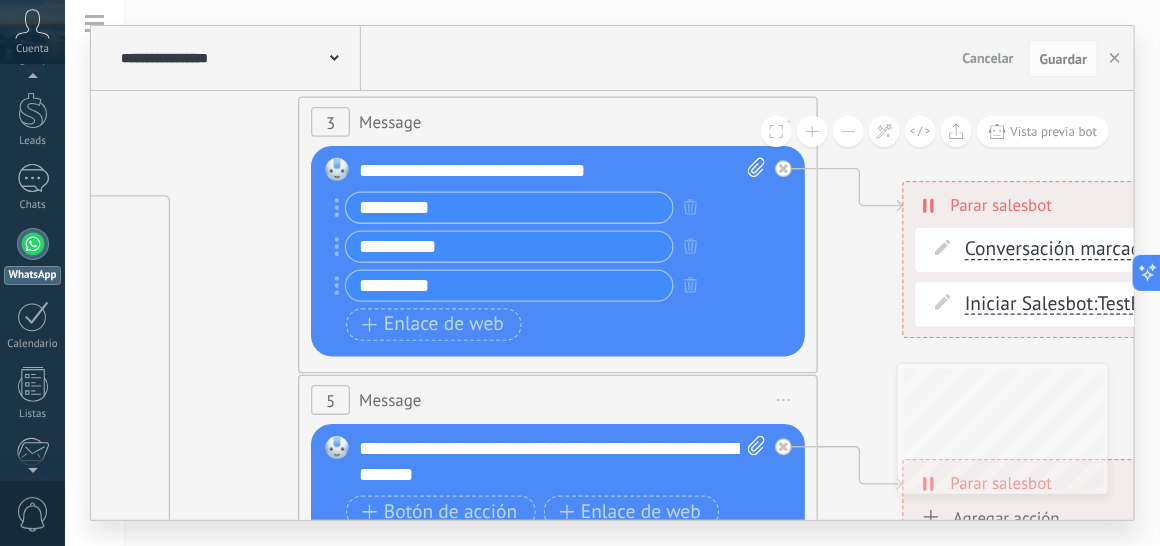 click at bounding box center [848, 131] 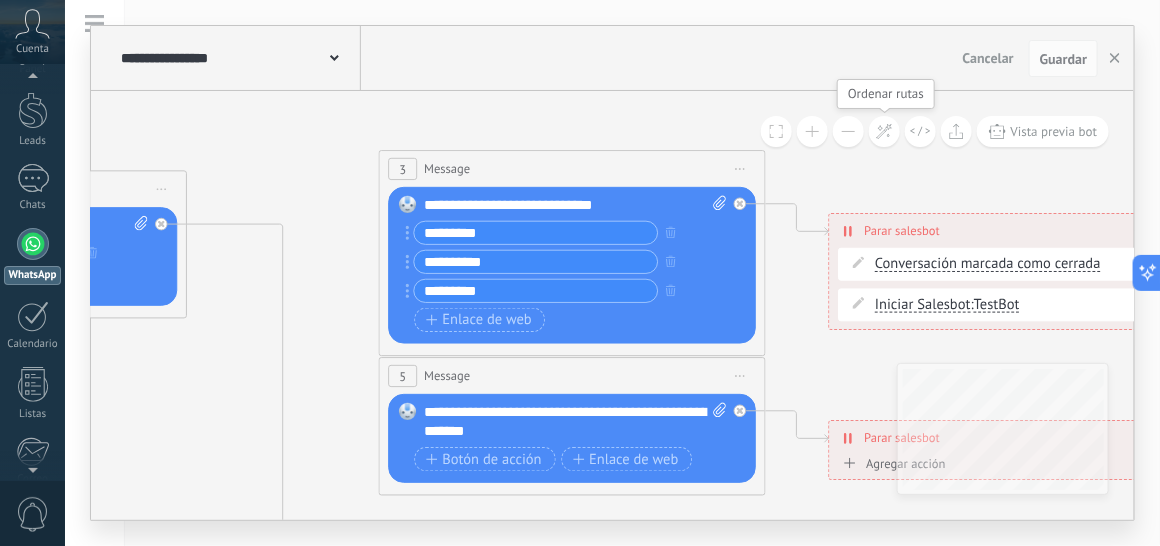 click 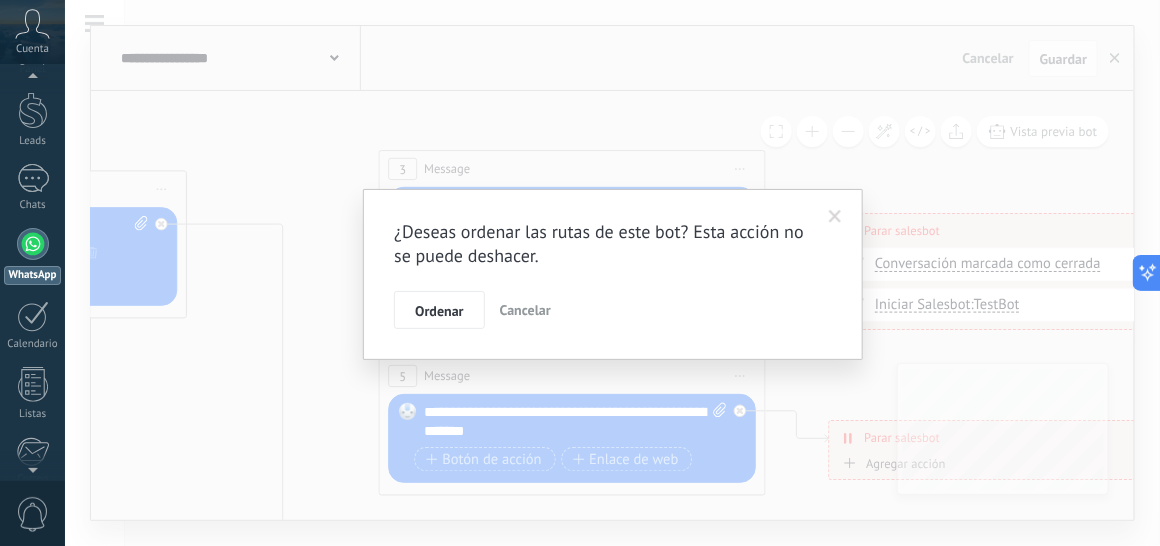 click on "¿Deseas ordenar las rutas de este bot? Esta acción no se puede deshacer. Ordenar Cancelar" at bounding box center [612, 273] 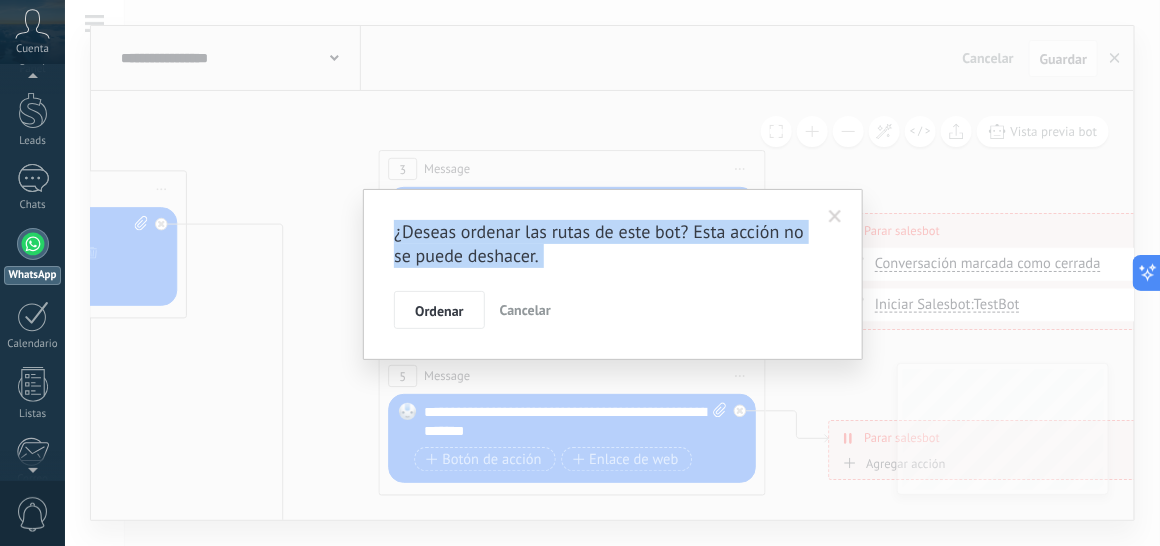 click on "¿Deseas ordenar las rutas de este bot? Esta acción no se puede deshacer. Ordenar Cancelar" at bounding box center (612, 273) 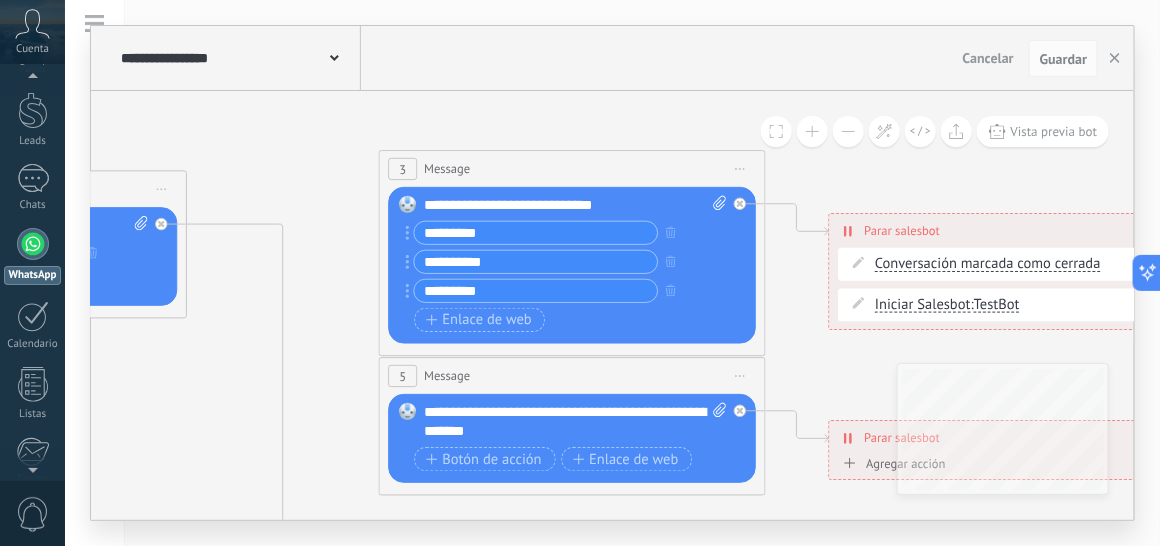 click on "**********" at bounding box center [-8, 256] 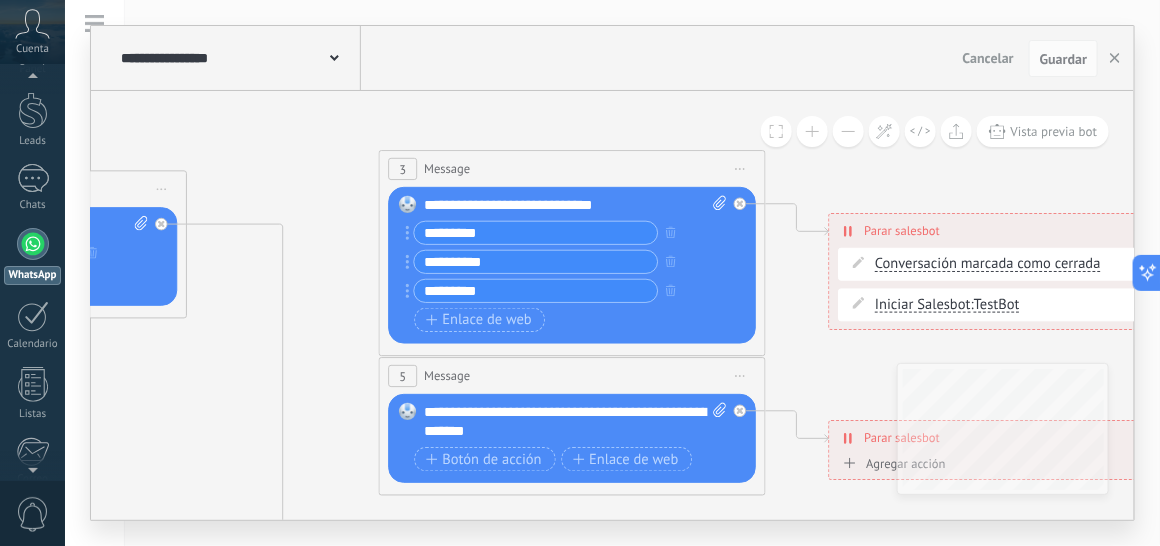 click on "**********" at bounding box center (-8, 256) 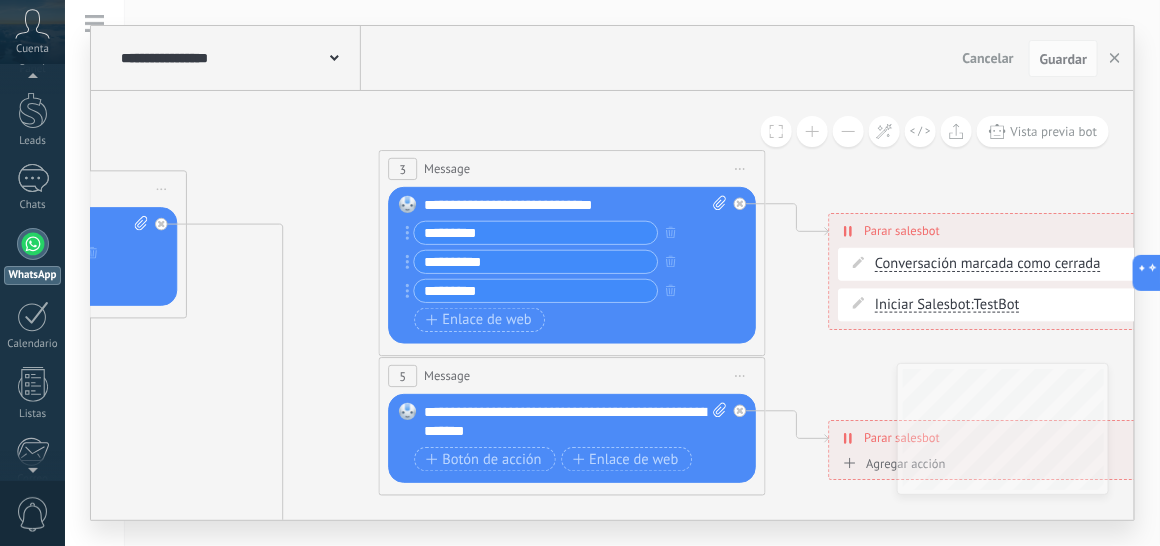 click 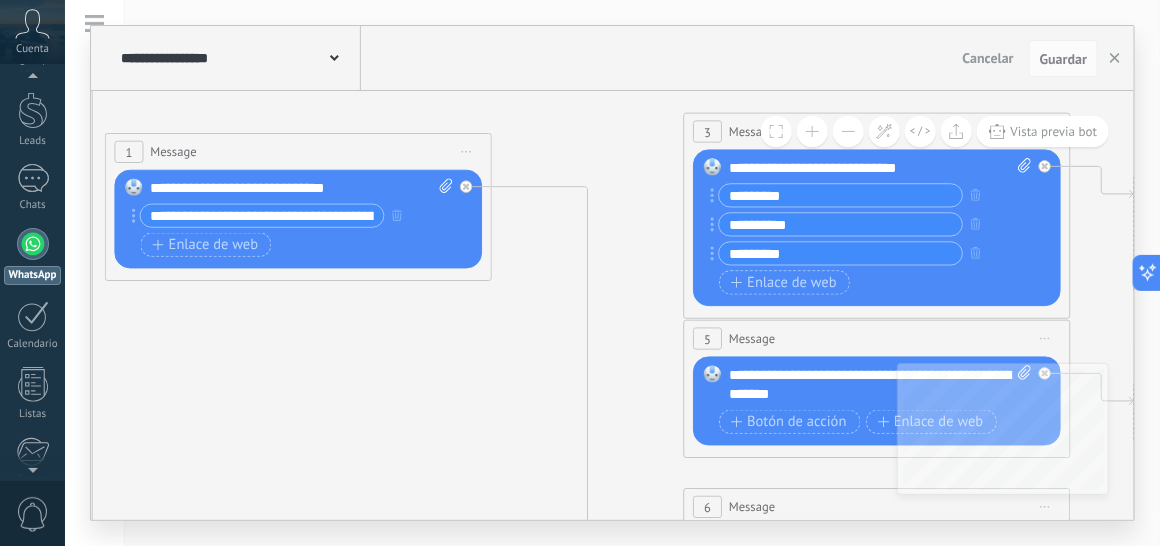 drag, startPoint x: 291, startPoint y: 409, endPoint x: 644, endPoint y: 375, distance: 354.6336 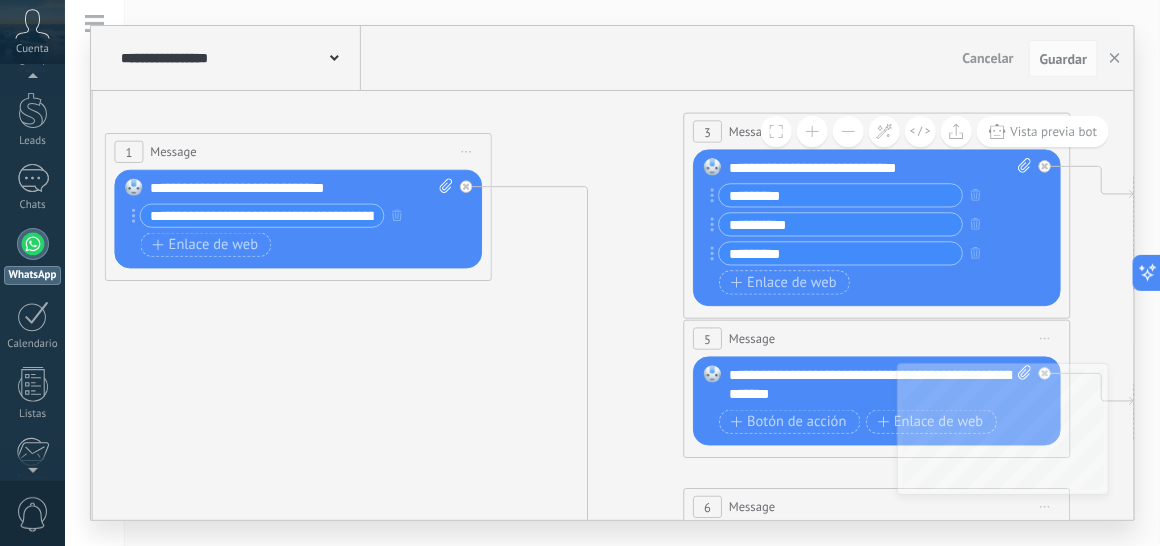 click 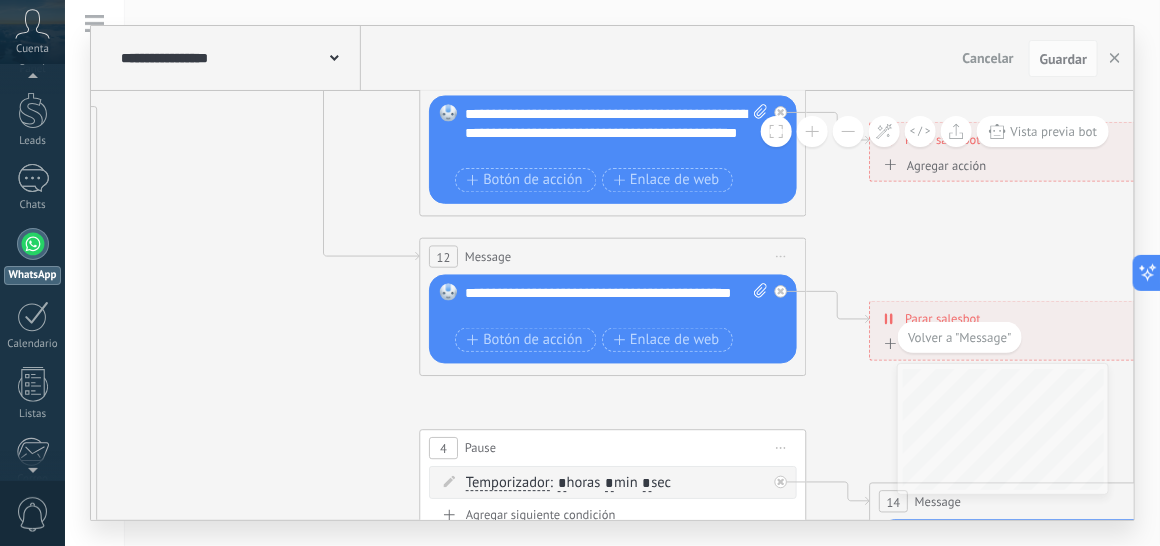 click 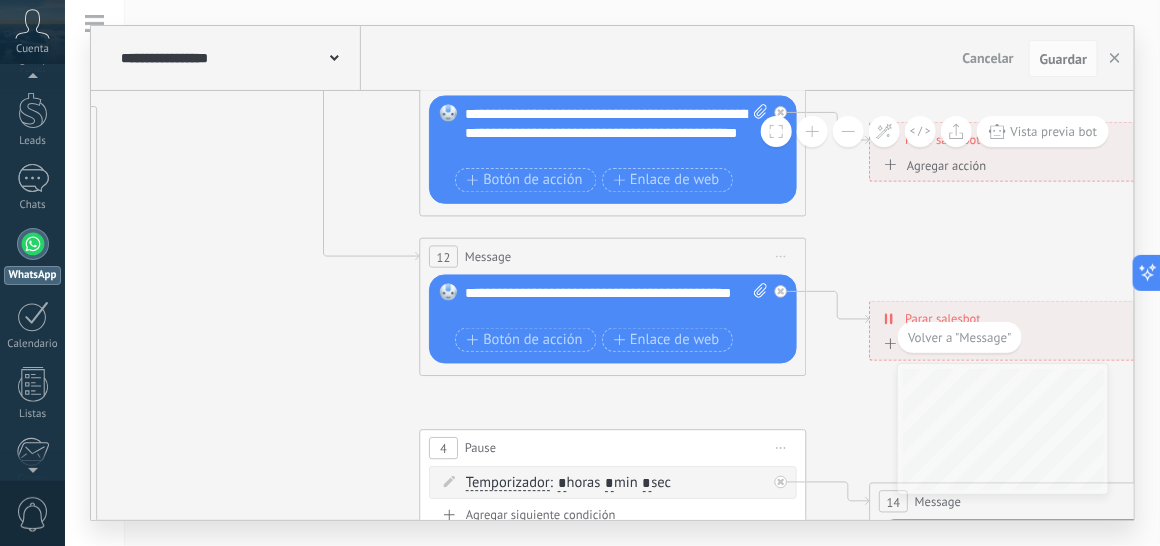 click 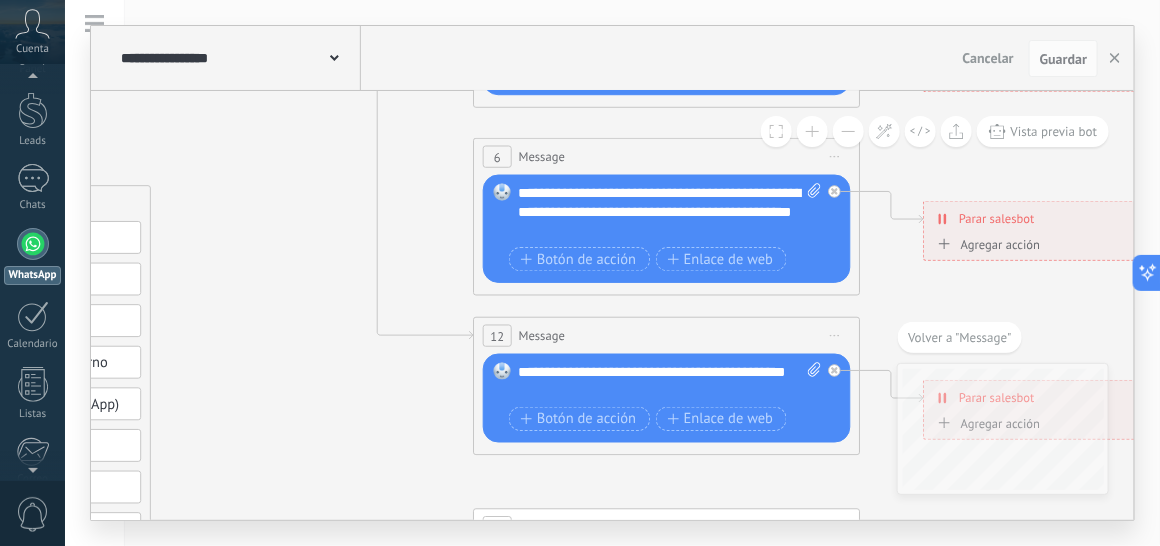 drag, startPoint x: 572, startPoint y: 462, endPoint x: 692, endPoint y: 508, distance: 128.51459 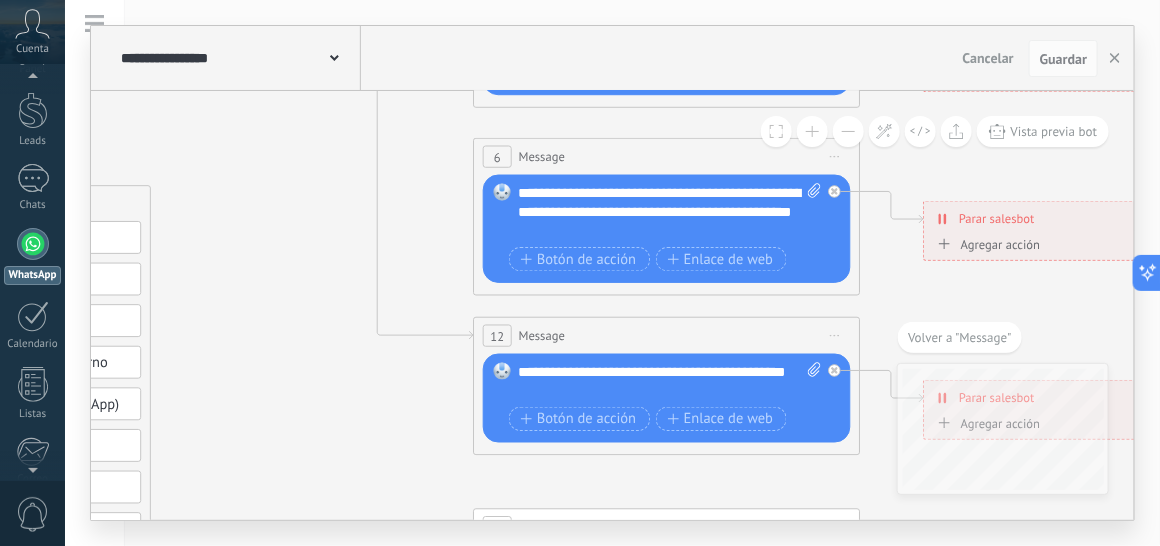click on "**********" at bounding box center (-313, -280) 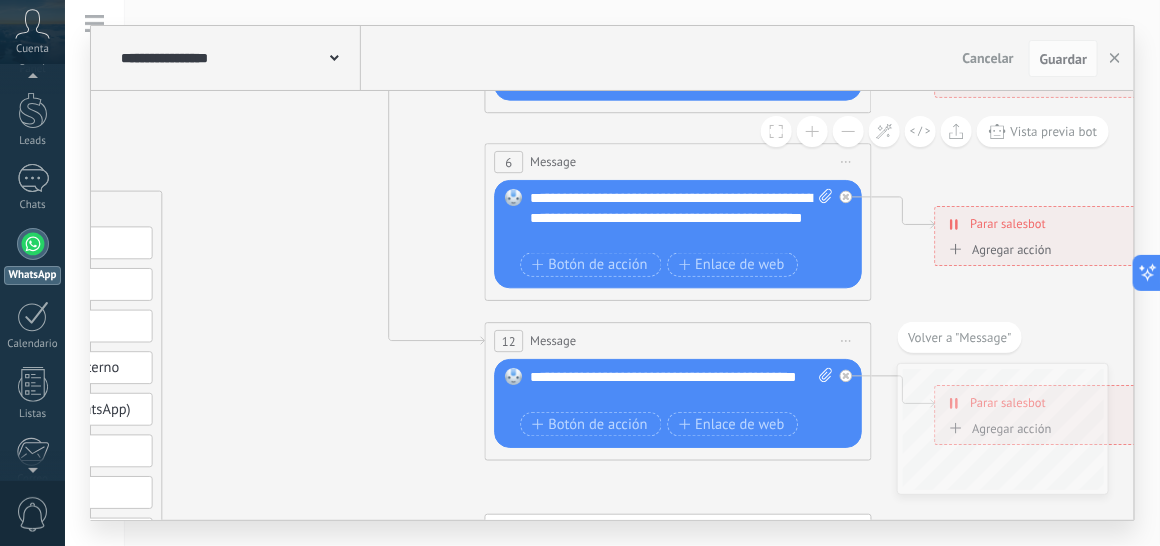 click 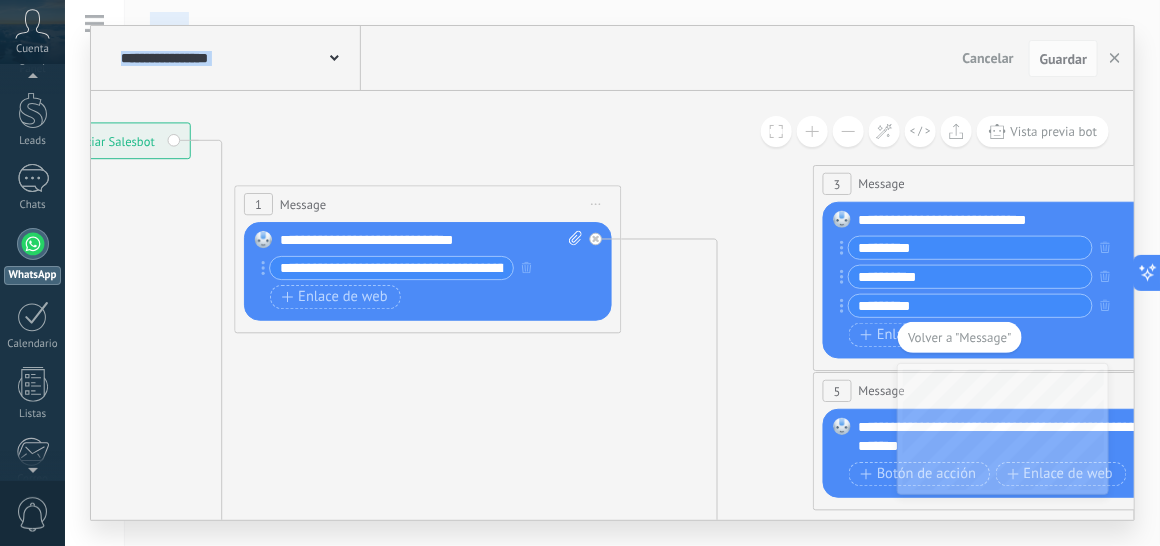 drag, startPoint x: 225, startPoint y: 167, endPoint x: 553, endPoint y: 564, distance: 514.96893 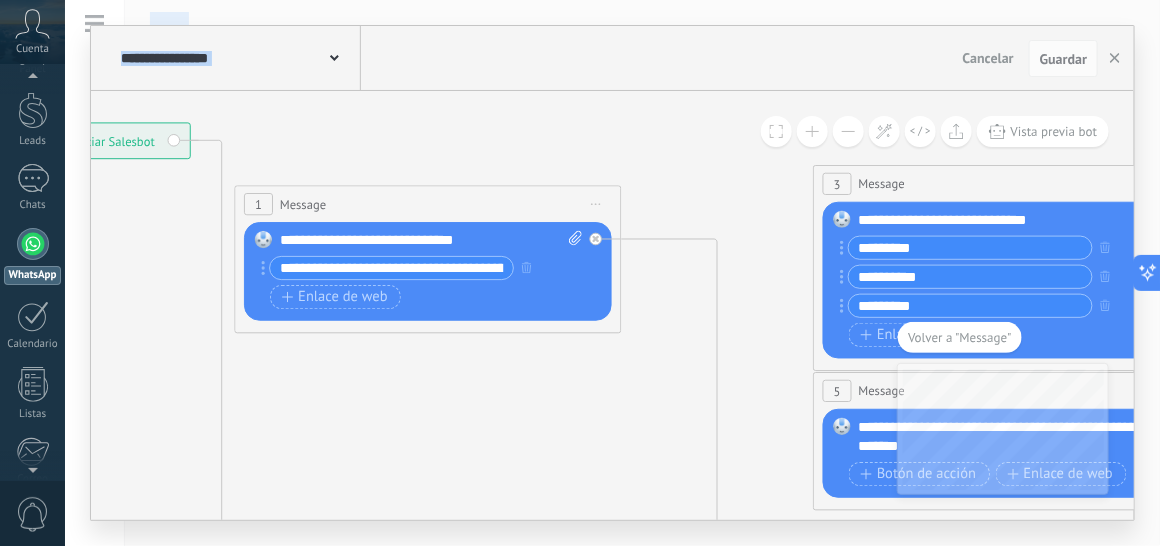 click on ".abccls-1,.abccls-2{fill-rule:evenodd}.abccls-2{fill:#fff} .abfcls-1{fill:none}.abfcls-2{fill:#fff} .abncls-1{isolation:isolate}.abncls-2{opacity:.06}.abncls-2,.abncls-3,.abncls-6{mix-blend-mode:multiply}.abncls-3{opacity:.15}.abncls-4,.abncls-8{fill:#fff}.abncls-5{fill:url(#abnlinear-gradient)}.abncls-6{opacity:.04}.abncls-7{fill:url(#abnlinear-gradient-2)}.abncls-8{fill-rule:evenodd} .abqst0{fill:#ffa200} .abwcls-1{fill:#252525} .cls-1{isolation:isolate} .acicls-1{fill:none} .aclcls-1{fill:#232323} .acnst0{display:none} .addcls-1,.addcls-2{fill:none;stroke-miterlimit:10}.addcls-1{stroke:#dfe0e5}.addcls-2{stroke:#a1a7ab} .adecls-1,.adecls-2{fill:none;stroke-miterlimit:10}.adecls-1{stroke:#dfe0e5}.adecls-2{stroke:#a1a7ab} .adqcls-1{fill:#8591a5;fill-rule:evenodd} .aeccls-1{fill:#5c9f37} .aeecls-1{fill:#f86161} .aejcls-1{fill:#8591a5;fill-rule:evenodd} .aekcls-1{fill-rule:evenodd} .aelcls-1{fill-rule:evenodd;fill:currentColor} .aemcls-1{fill-rule:evenodd;fill:currentColor} .aercls-2{fill:#24bc8c}" at bounding box center (580, 273) 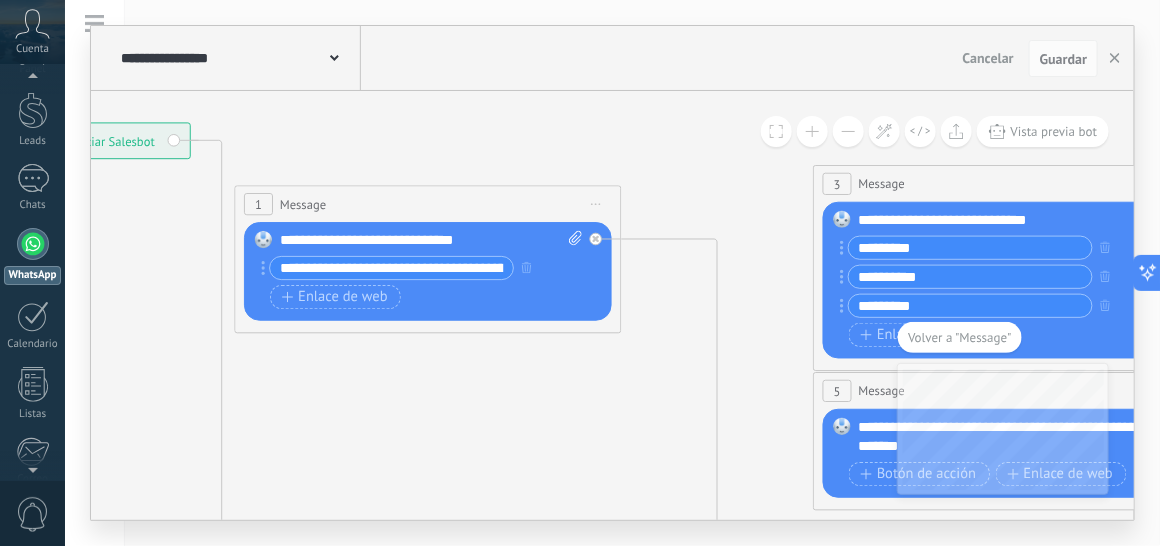 click on "**********" at bounding box center (391, 268) 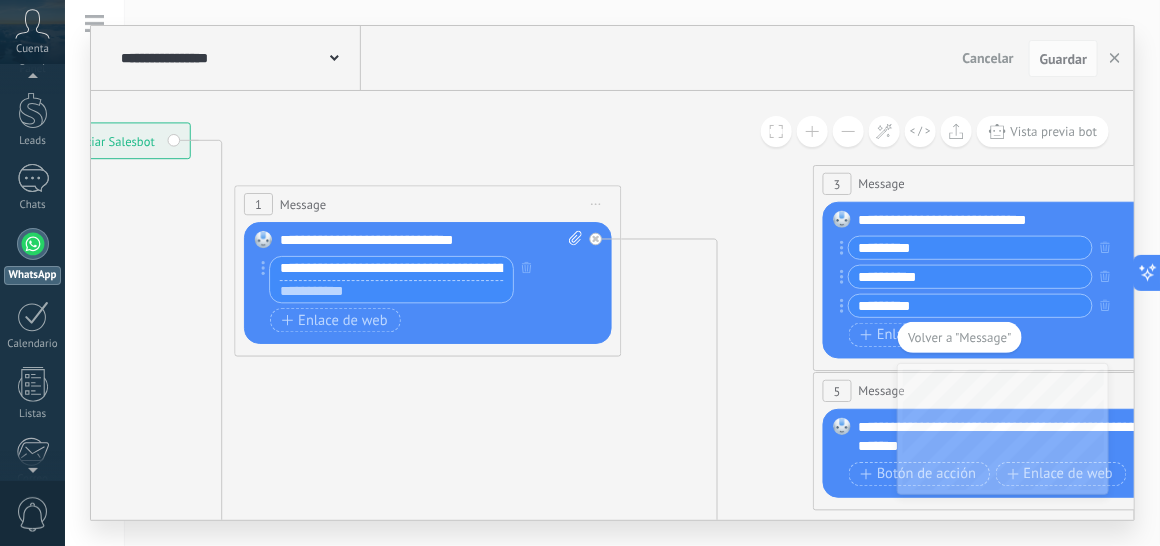 click on "**********" at bounding box center (391, 268) 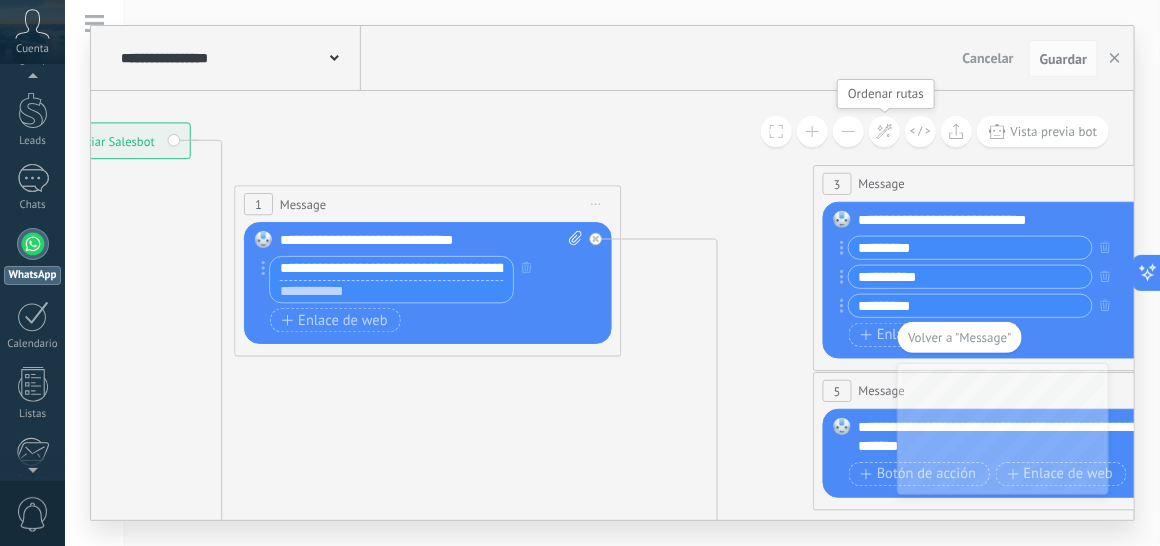 click 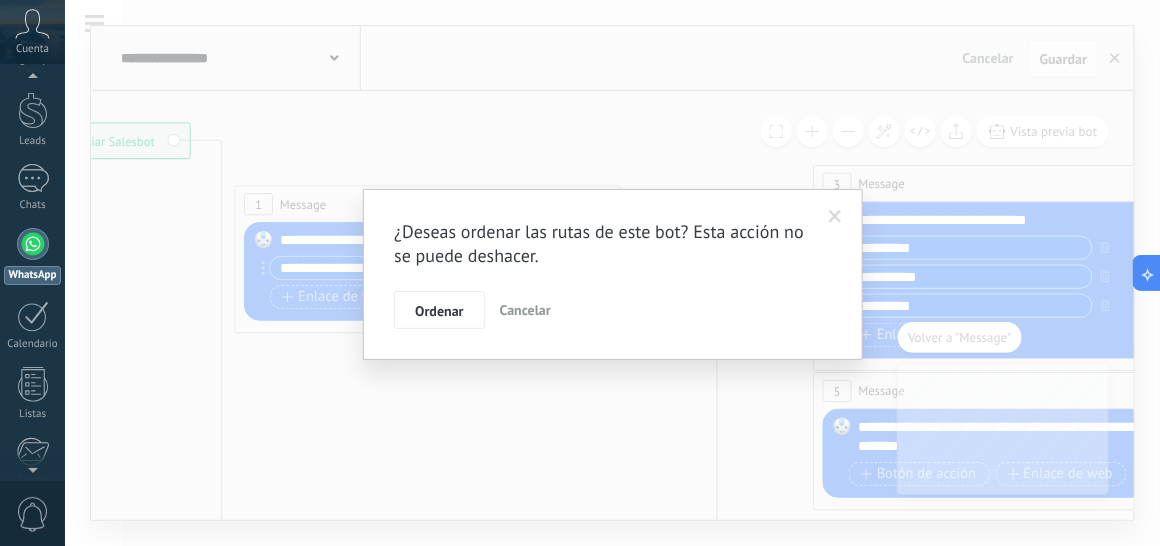 click on "¿Deseas ordenar las rutas de este bot? Esta acción no se puede deshacer. Ordenar Cancelar" at bounding box center (612, 273) 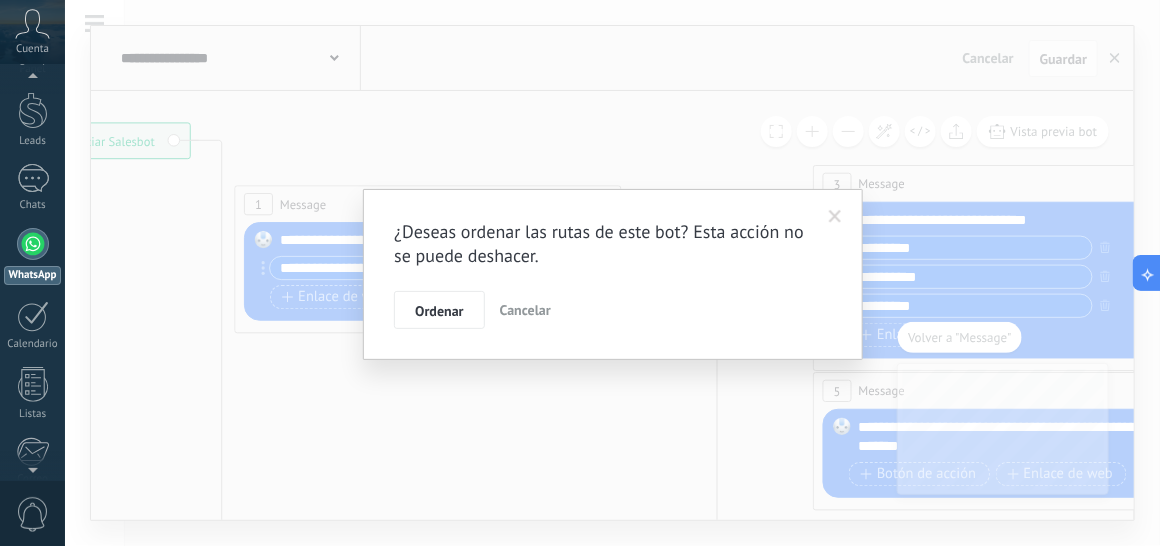click on "¿Deseas ordenar las rutas de este bot? Esta acción no se puede deshacer. Ordenar Cancelar" at bounding box center [612, 273] 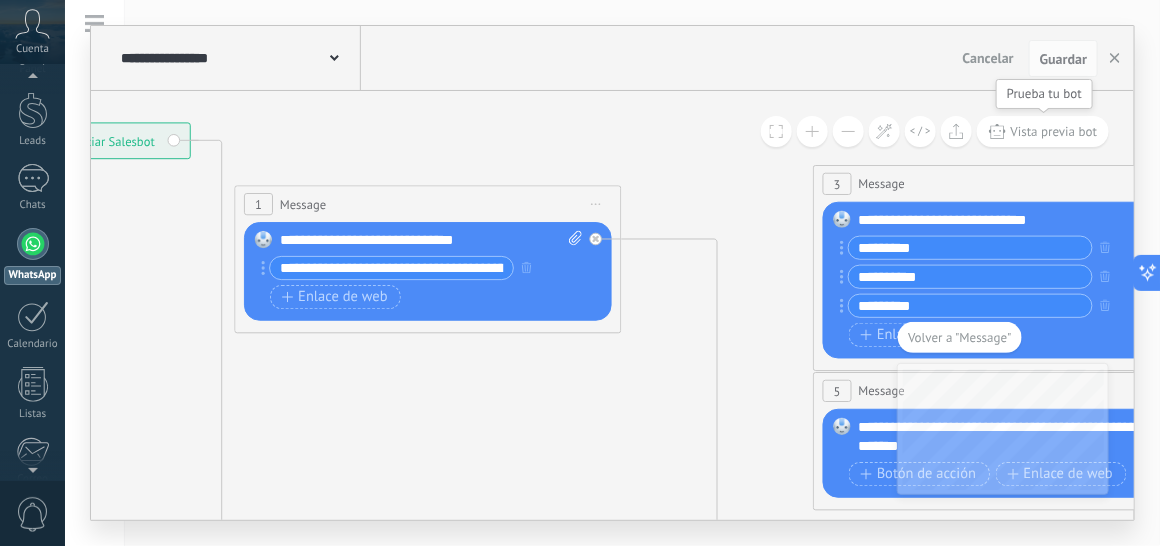 click on "Vista previa bot" at bounding box center (1054, 131) 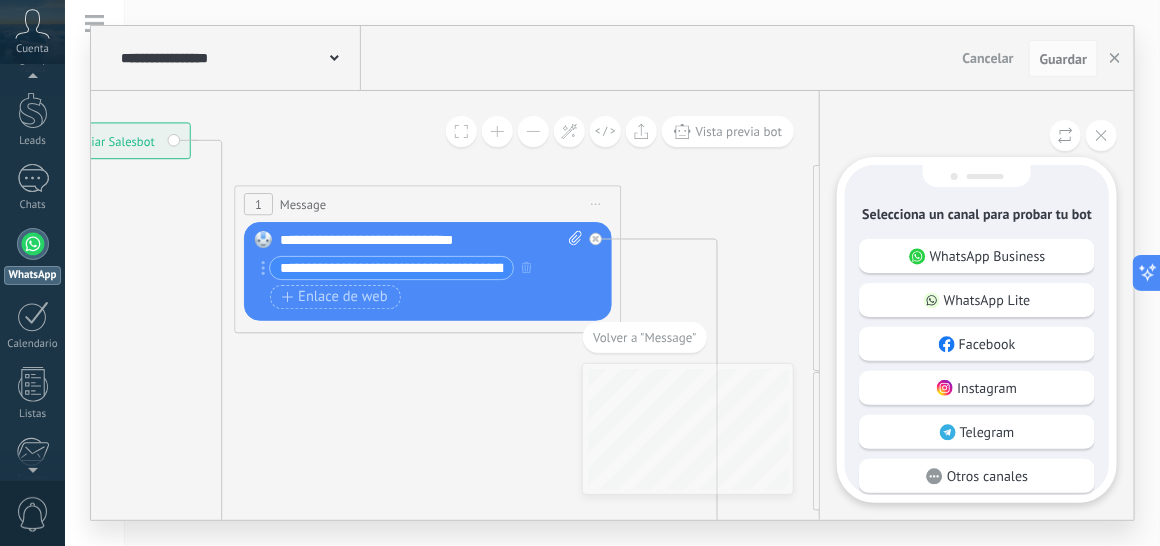 click on "**********" at bounding box center [612, 273] 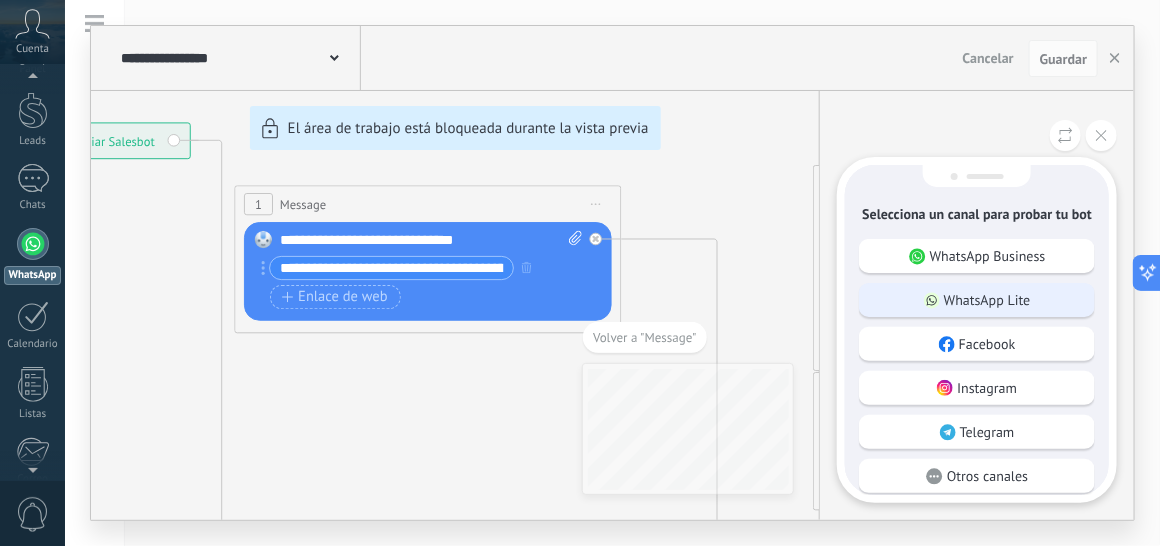 click on "WhatsApp Lite" at bounding box center [987, 300] 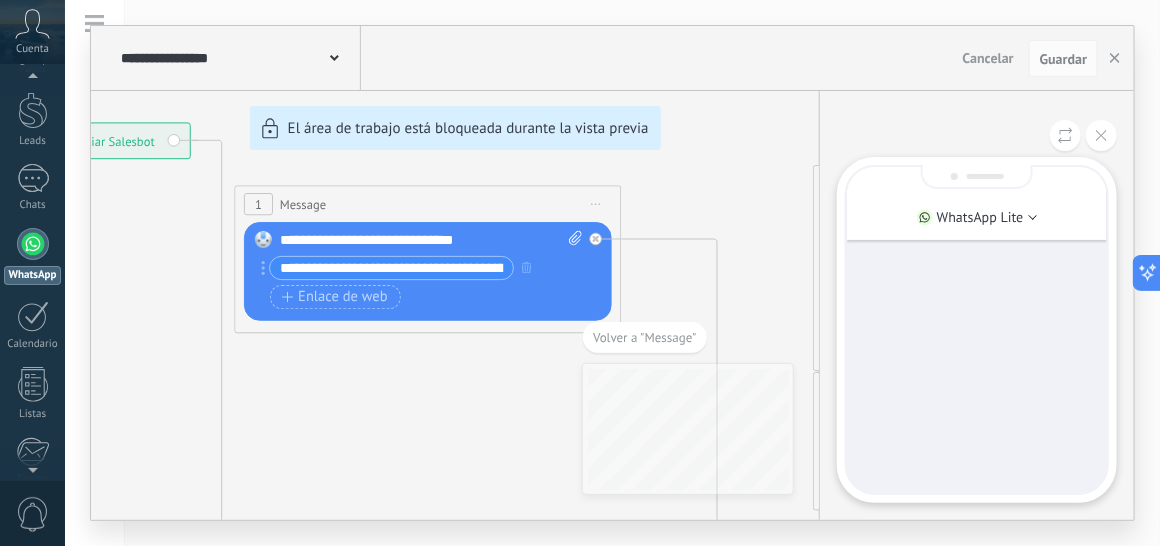 click at bounding box center (977, 330) 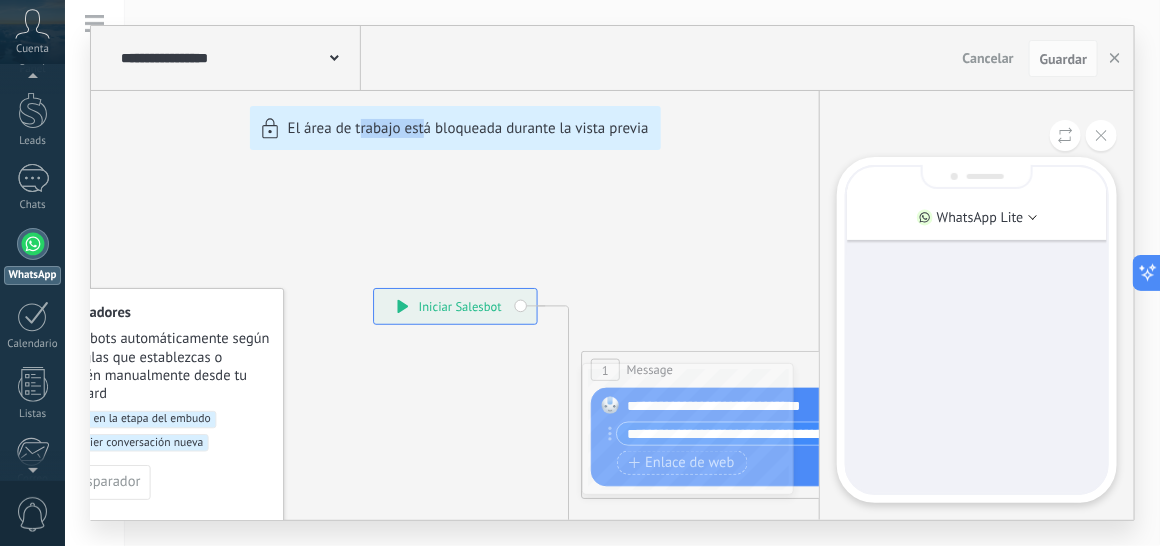 drag, startPoint x: 363, startPoint y: 235, endPoint x: 425, endPoint y: 212, distance: 66.12866 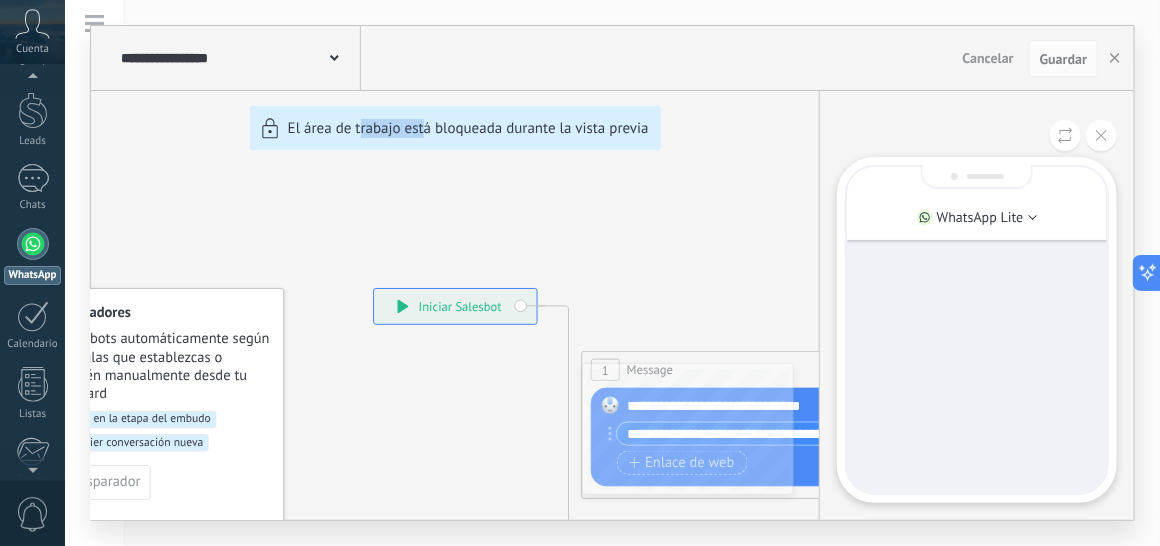 click on "**********" at bounding box center [612, 273] 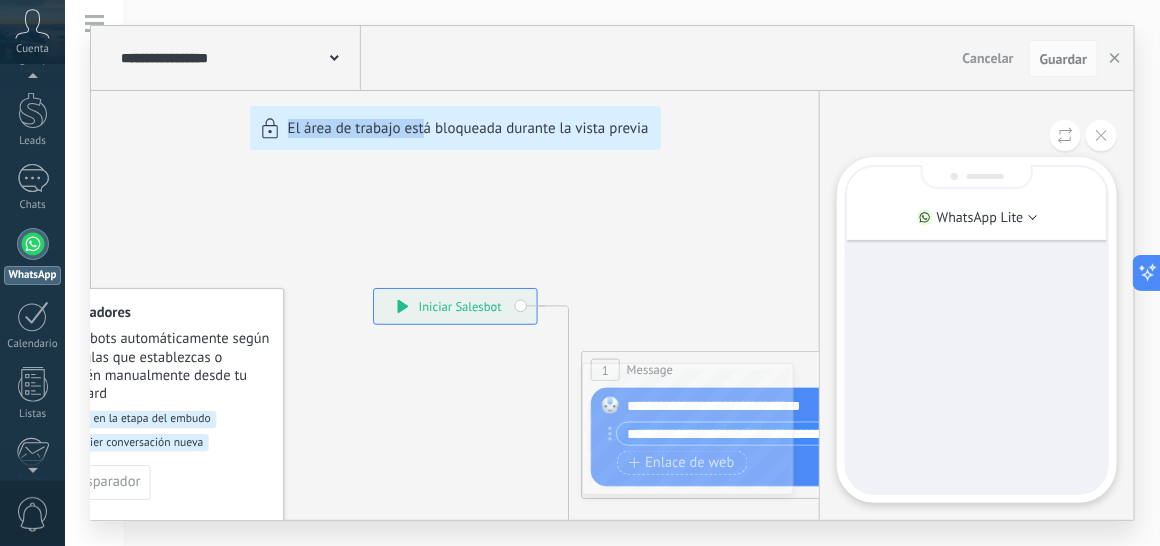 drag, startPoint x: 266, startPoint y: 265, endPoint x: 422, endPoint y: 255, distance: 156.32019 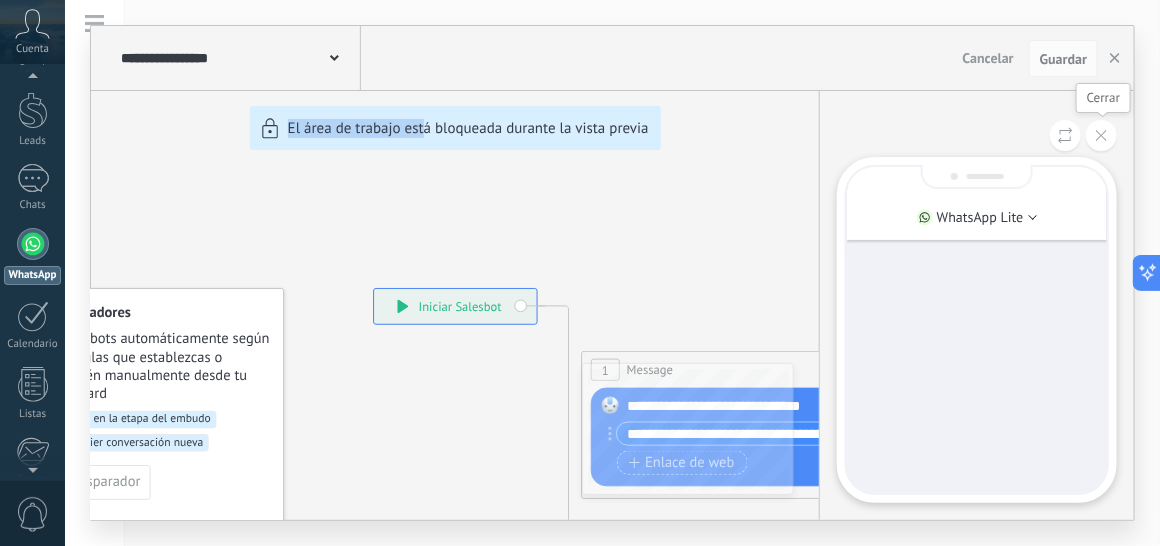 click at bounding box center (1101, 135) 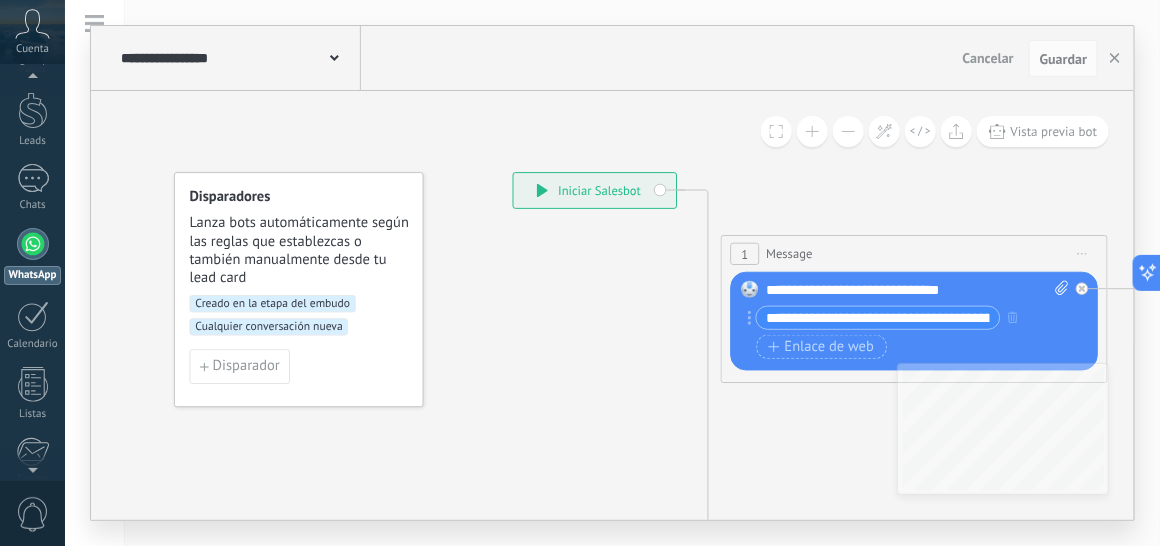 drag, startPoint x: 289, startPoint y: 237, endPoint x: 429, endPoint y: 121, distance: 181.8131 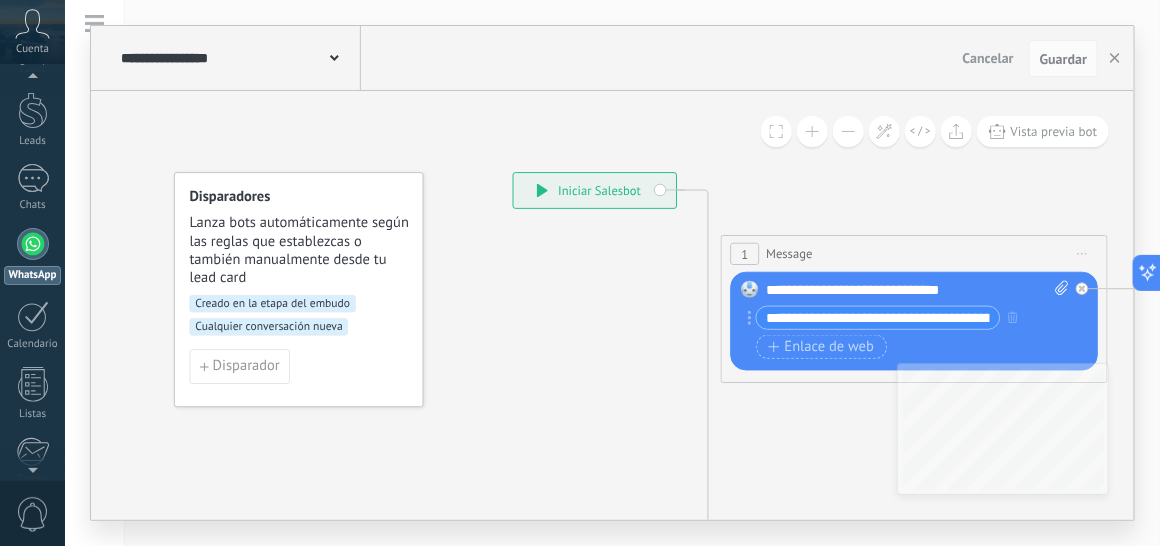 click 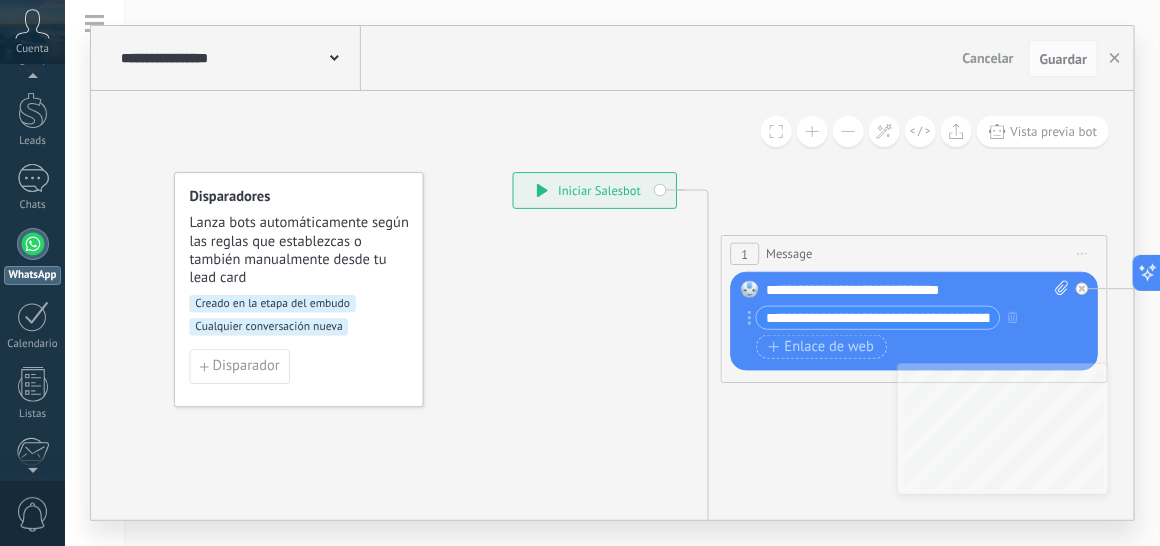 click on "Cualquier conversación nueva" at bounding box center [269, 327] 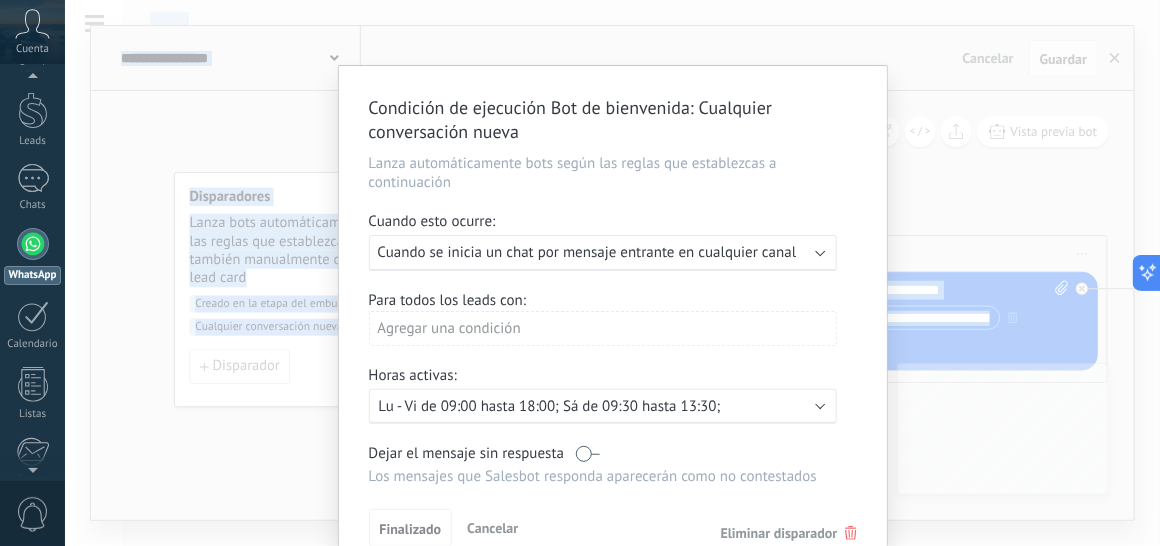 click on "Horas activas:" at bounding box center [613, 377] 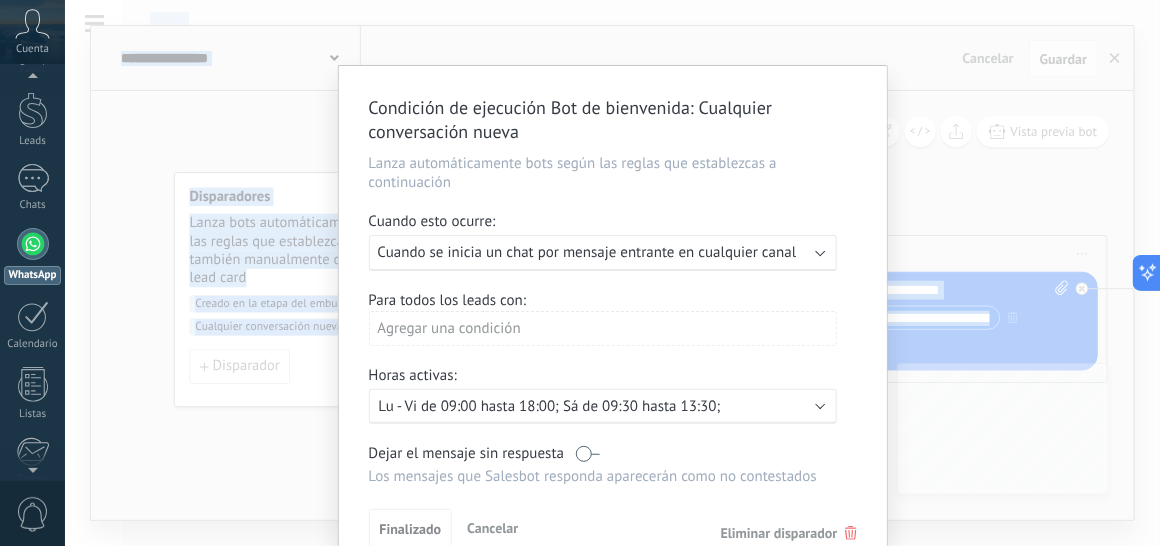 click on "Horas activas:" at bounding box center [613, 377] 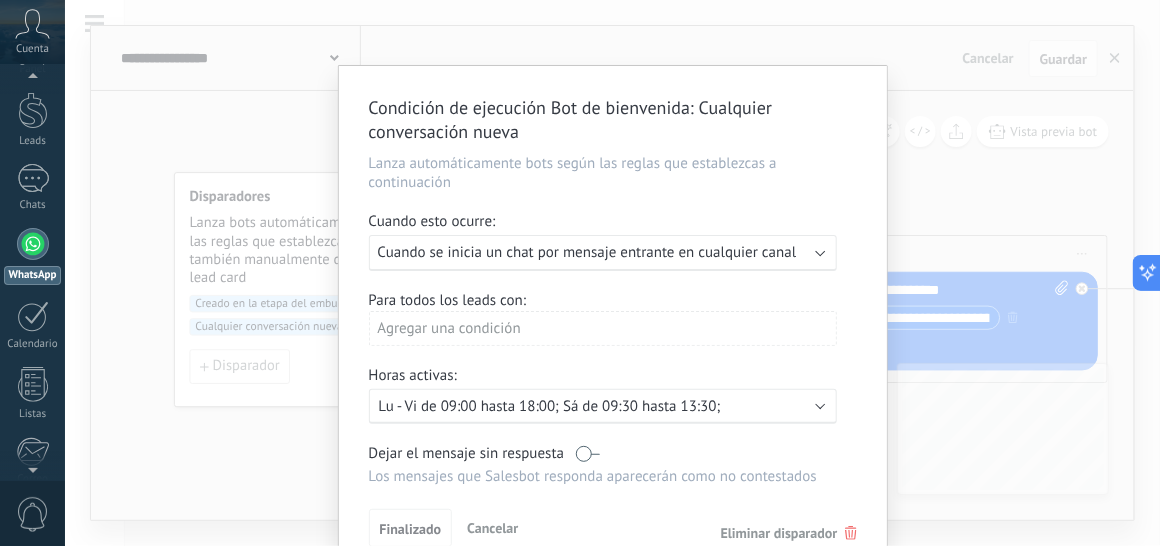 scroll, scrollTop: 80, scrollLeft: 0, axis: vertical 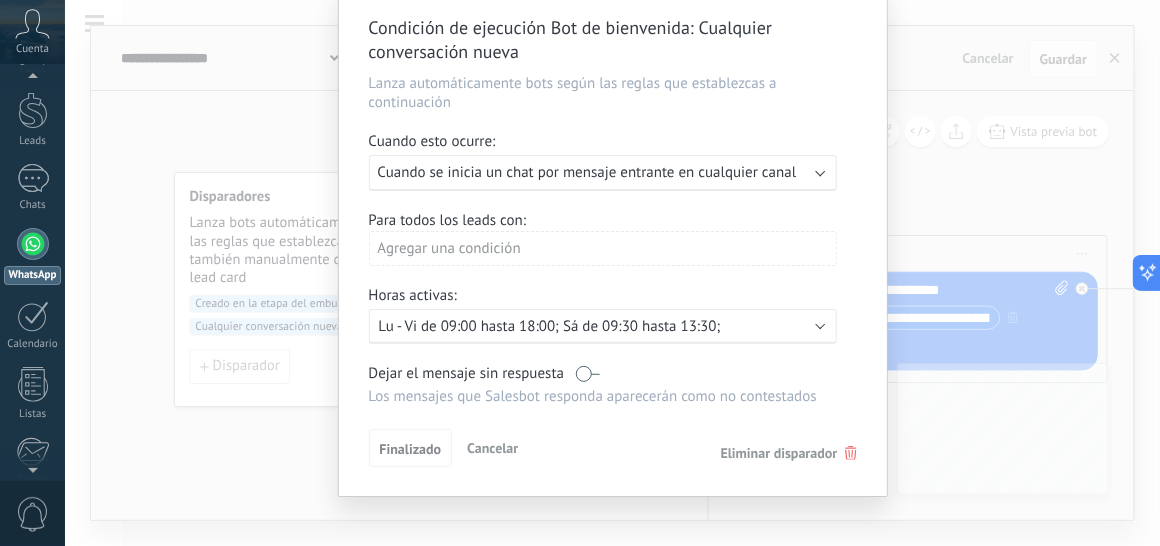 click at bounding box center [588, 373] 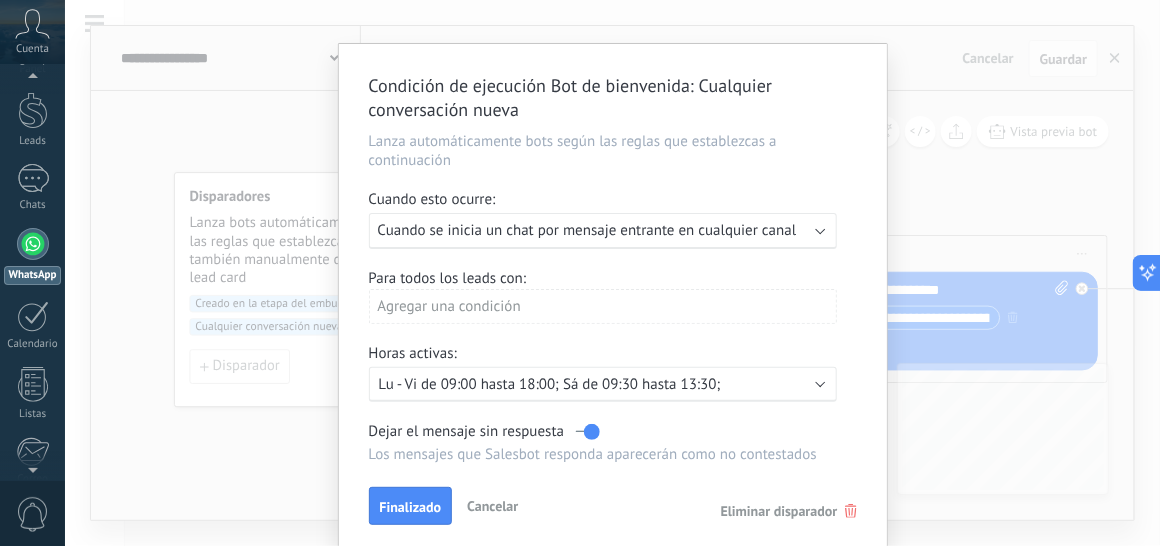 scroll, scrollTop: 0, scrollLeft: 0, axis: both 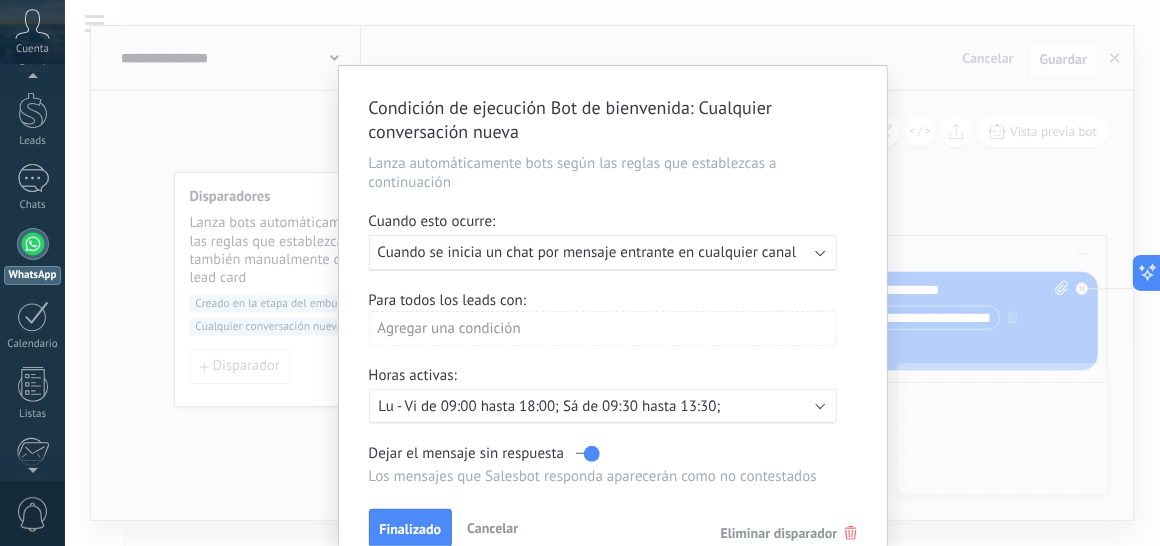 click at bounding box center [820, 251] 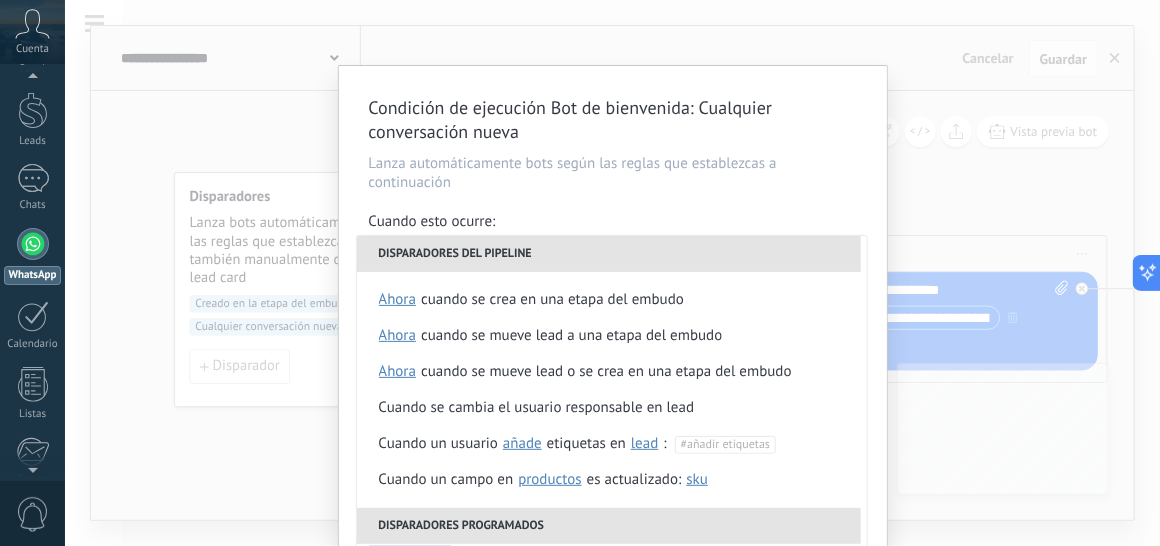 click on "Condición de ejecución Bot de bienvenida : Cualquier conversación nueva Lanza automáticamente bots según las reglas que establezcas a continuación Cuando esto ocurre: Ejecutar:  Cuando se inicia un chat por mensaje entrante en cualquier canal Disparadores del pipeline Cuando se crea en una etapa del embudo ahora después de 5 minutos después de 10 minutos un día Seleccionar un intervalo ahora Cuando se mueve lead a una etapa del embudo ahora después de 5 minutos después de 10 minutos un día Seleccionar un intervalo ahora Cuando se mueve lead o se crea en una etapa del embudo ahora después de 5 minutos después de 10 minutos un día Seleccionar un intervalo ahora Cuando se cambia el usuario responsable en lead Cuando un usuario  añade elimina añade  etiquetas en  lead contacto compañía lead : #añadir etiquetas Cuando un campo en  Productos contacto compañía lead Productos  es actualizado:  SKU Grupo Precio Descripción External ID Unit Oferta especial 1 Precio al por mayor Puntos por compra" at bounding box center [613, 321] 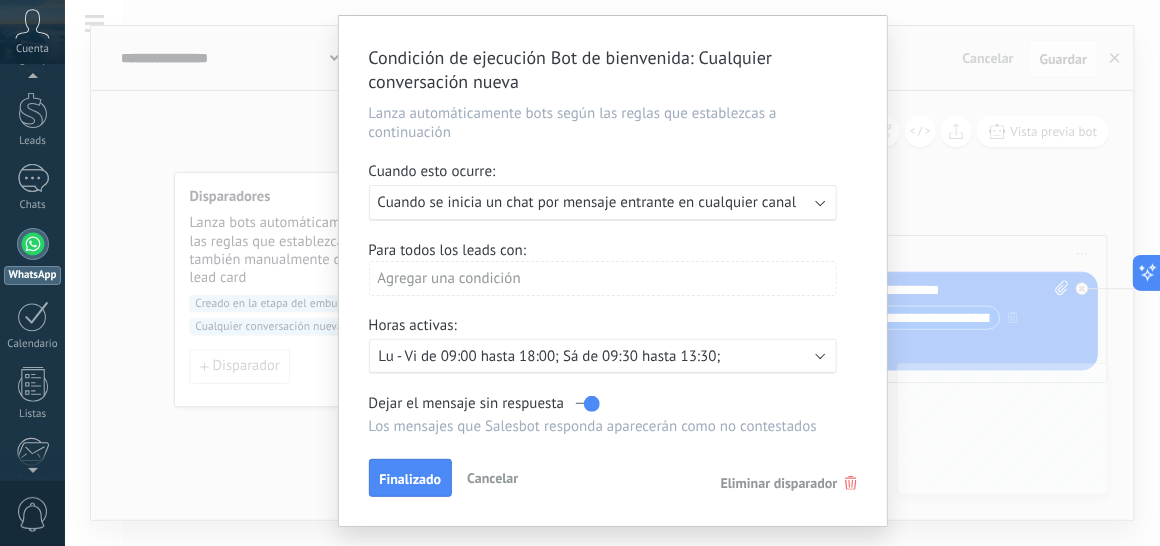 scroll, scrollTop: 96, scrollLeft: 0, axis: vertical 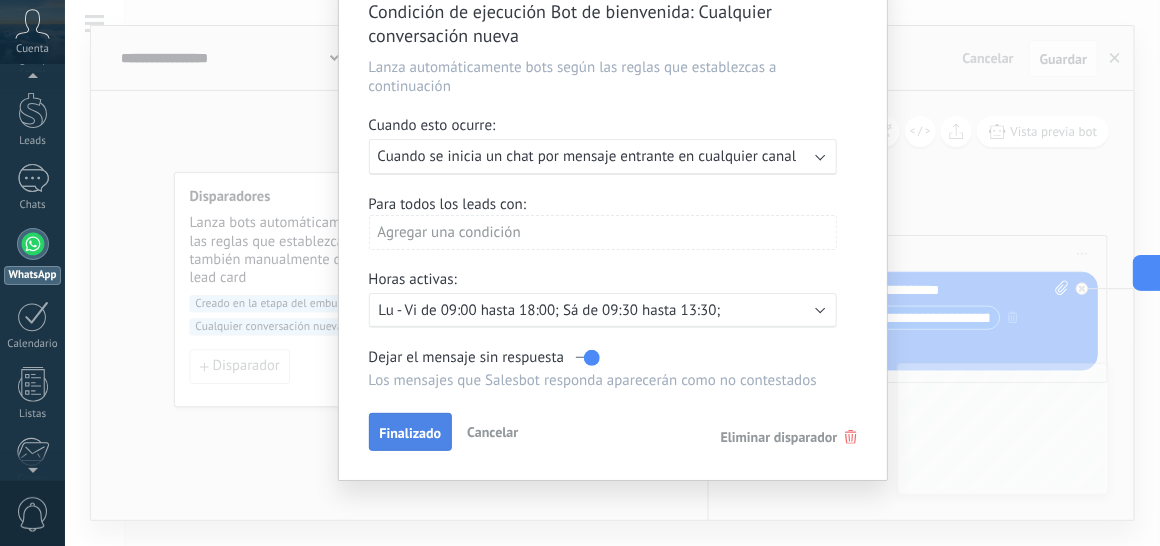 click on "Finalizado" at bounding box center (411, 433) 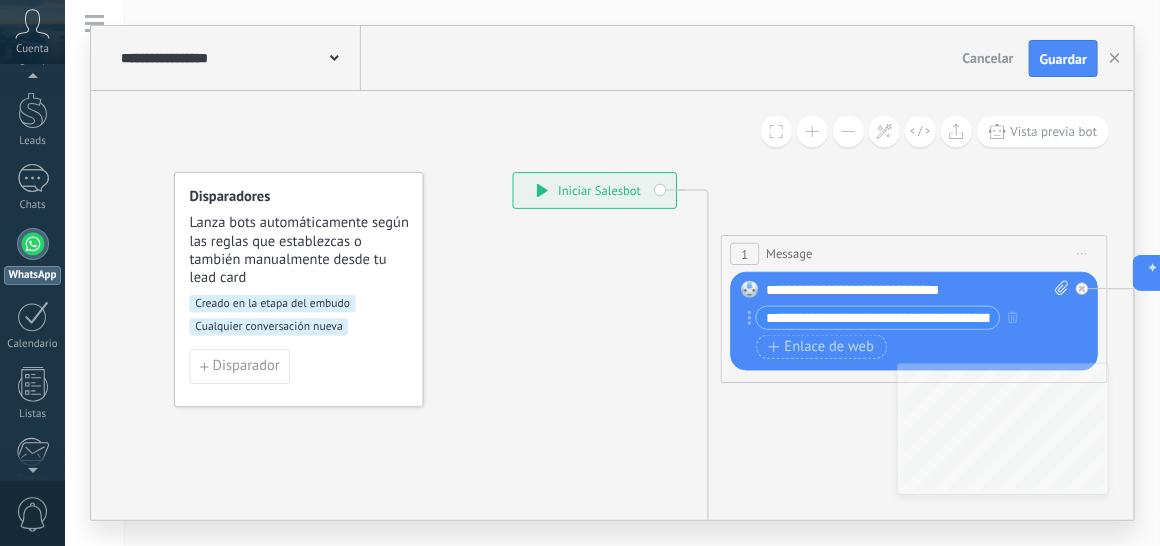scroll, scrollTop: 0, scrollLeft: 0, axis: both 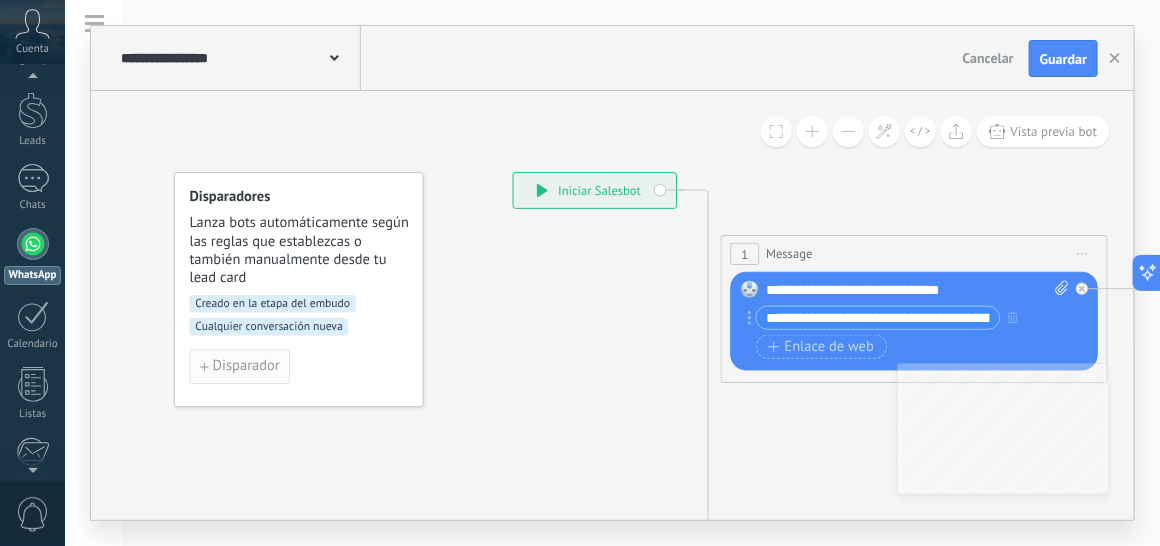 click on "Disparador" at bounding box center [240, 367] 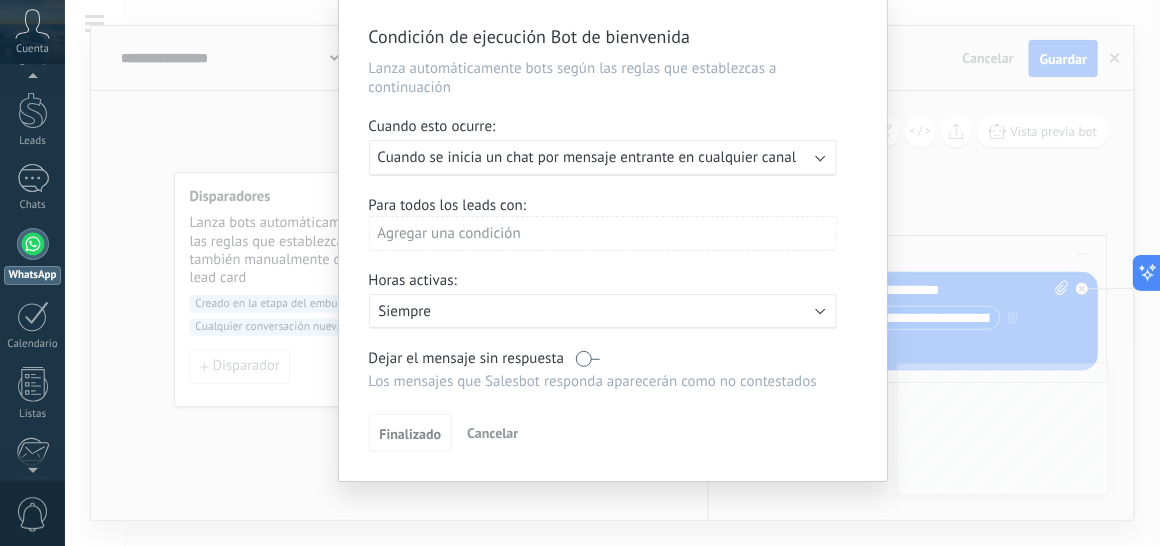 scroll, scrollTop: 0, scrollLeft: 0, axis: both 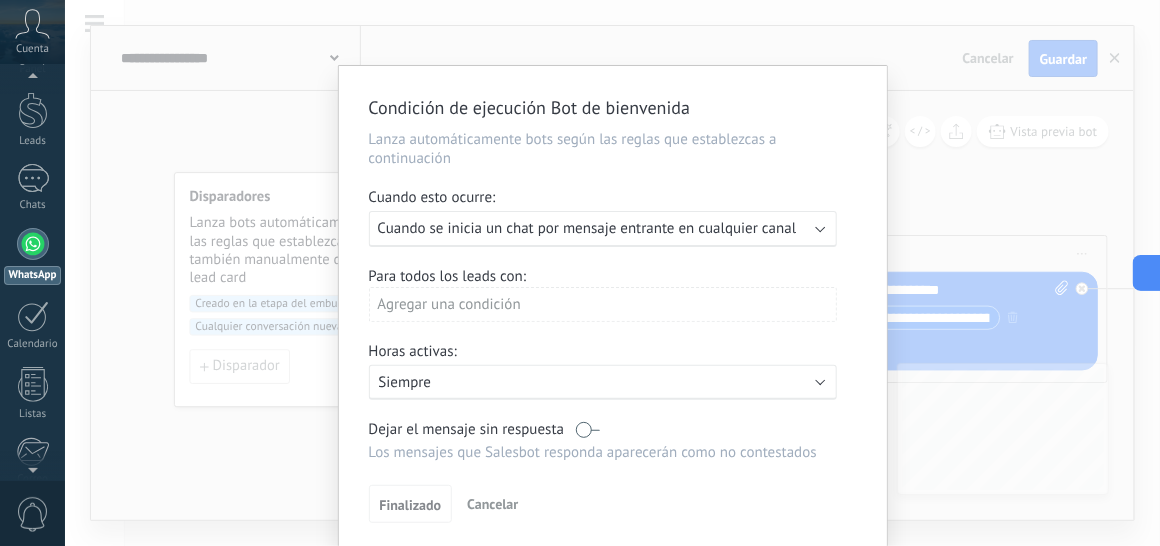 click on "Condición de ejecución Bot de bienvenida Lanza automáticamente bots según las reglas que establezcas a continuación Cuando esto ocurre: Ejecutar:  Cuando se inicia un chat por mensaje entrante en cualquier canal Para todos los leads con: Agregar una condición Horas activas: Activo:  Siempre Dejar el mensaje sin respuesta Los mensajes que Salesbot responda aparecerán como no contestados Aplicar a todos los leads en esta etapa Finalizado Cancelar" at bounding box center [612, 273] 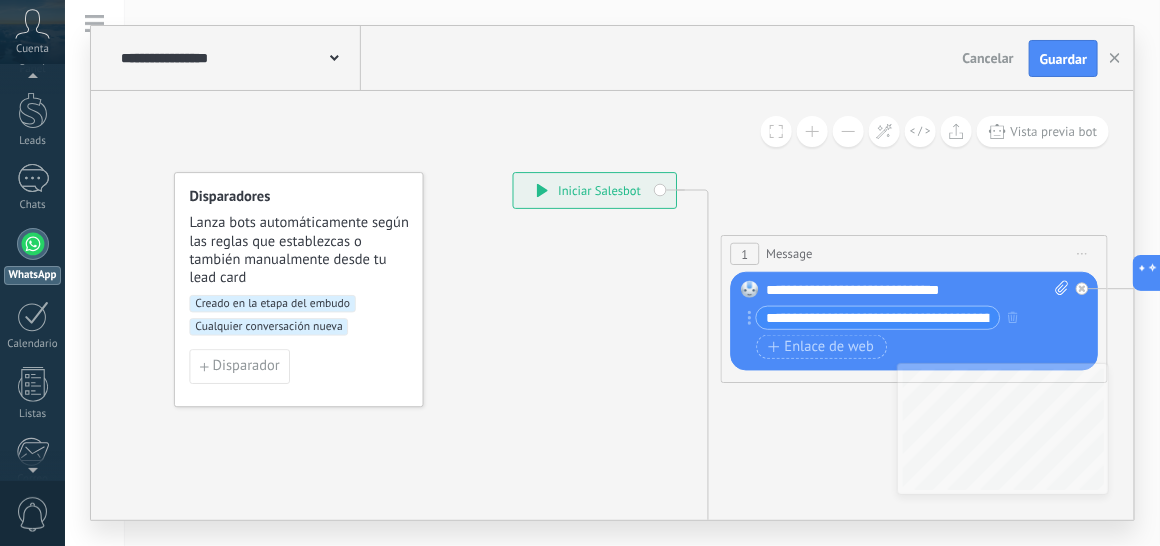 click at bounding box center [612, 273] 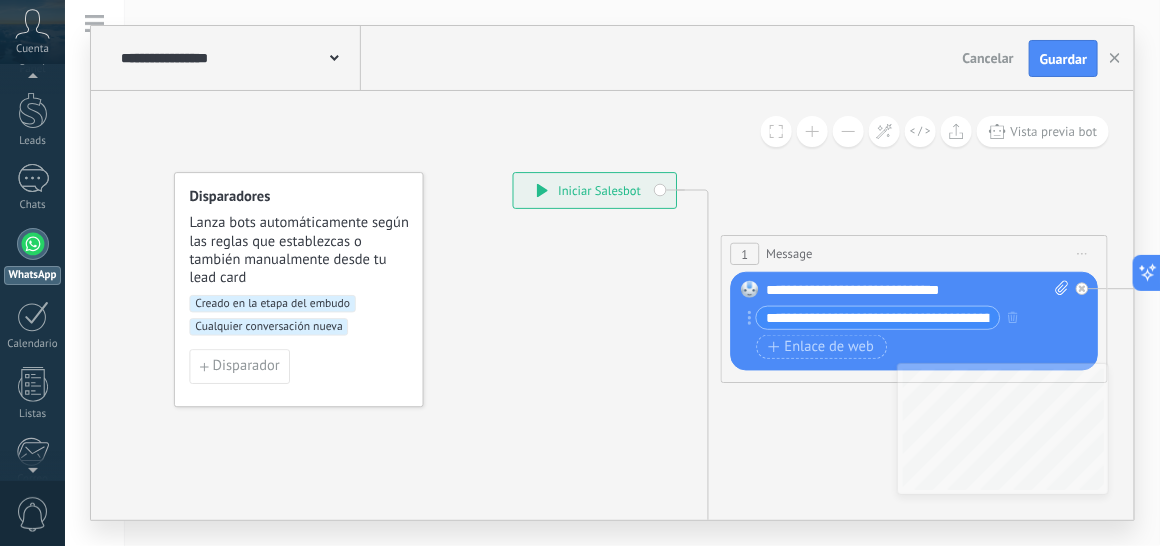 click on "**********" at bounding box center [595, 191] 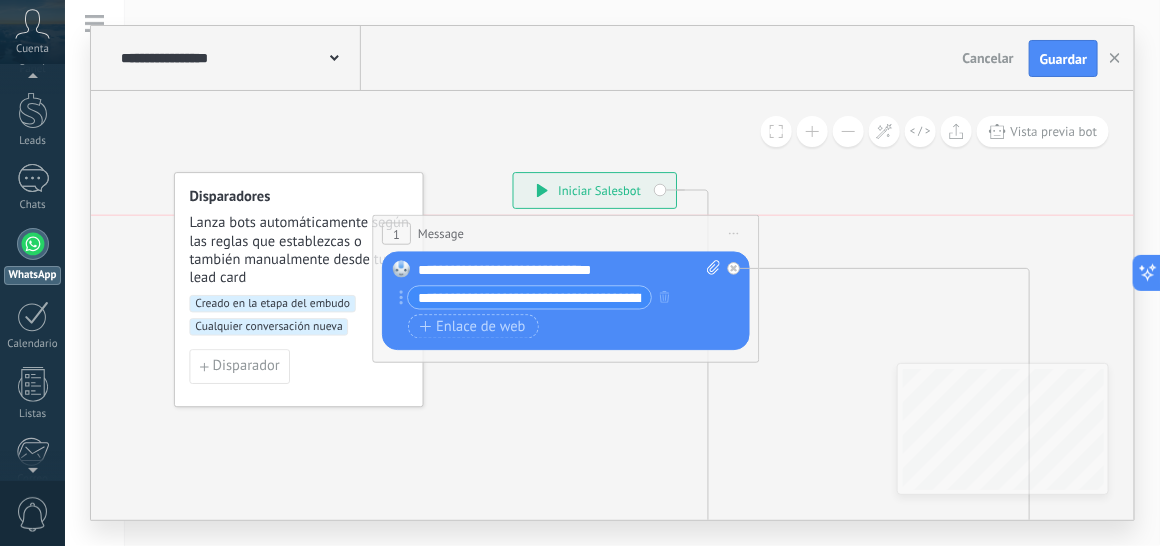 drag, startPoint x: 834, startPoint y: 258, endPoint x: 486, endPoint y: 244, distance: 348.2815 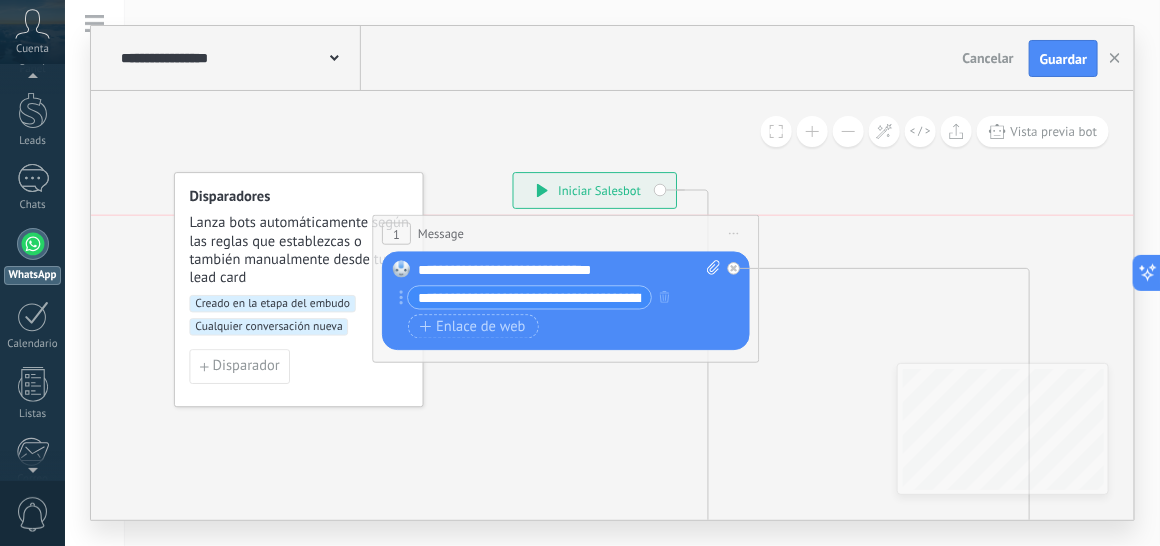 click on "1
Message
*******
(a):
Todos los contactos - canales seleccionados
Todos los contactos - canales seleccionados
Todos los contactos - canal primario
Contacto principal - canales seleccionados
Contacto principal - canal primario
Todos los contactos - canales seleccionados
Todos los contactos - canales seleccionados
Todos los contactos - canal primario" at bounding box center (566, 234) 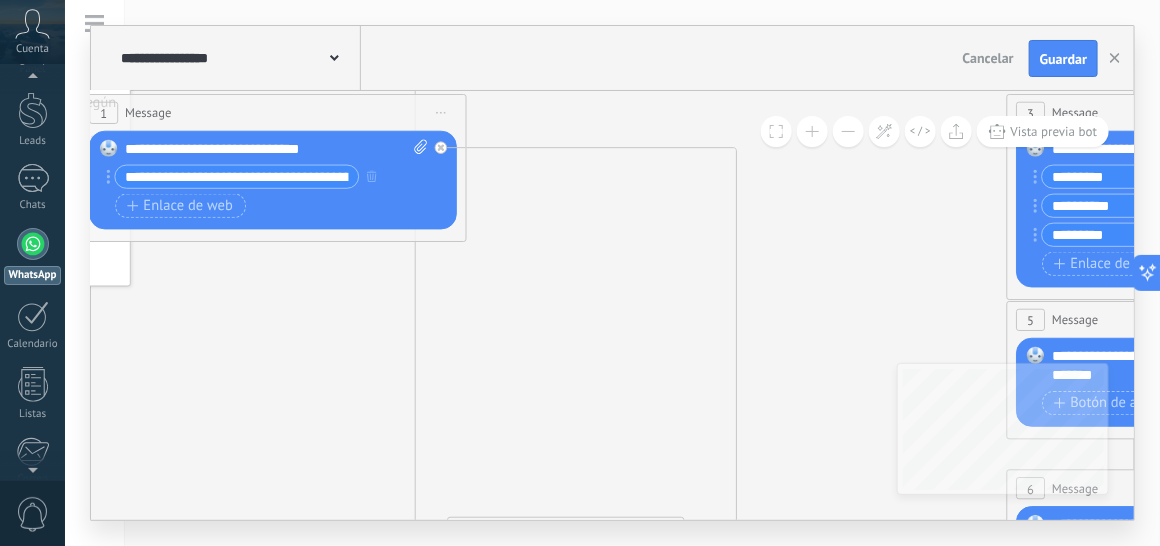 drag, startPoint x: 877, startPoint y: 372, endPoint x: 596, endPoint y: 246, distance: 307.95618 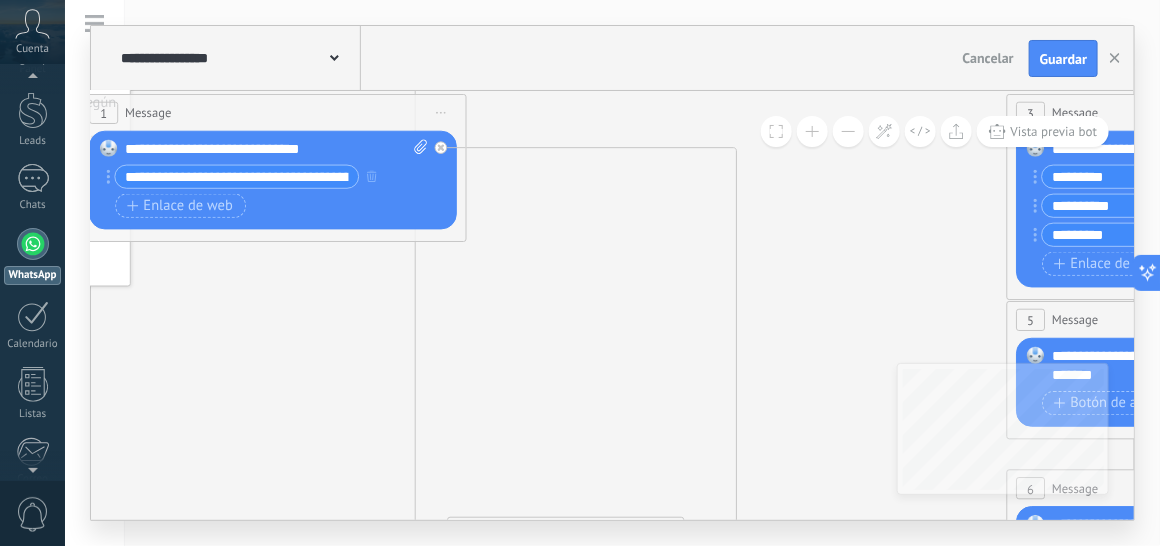 click 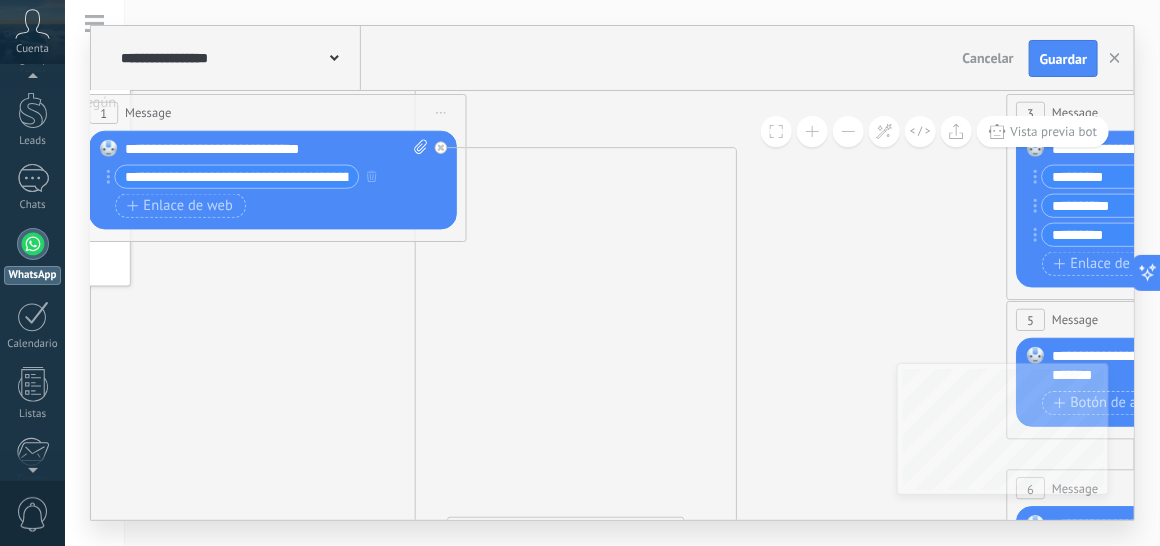 drag, startPoint x: 1007, startPoint y: 255, endPoint x: 793, endPoint y: 274, distance: 214.8418 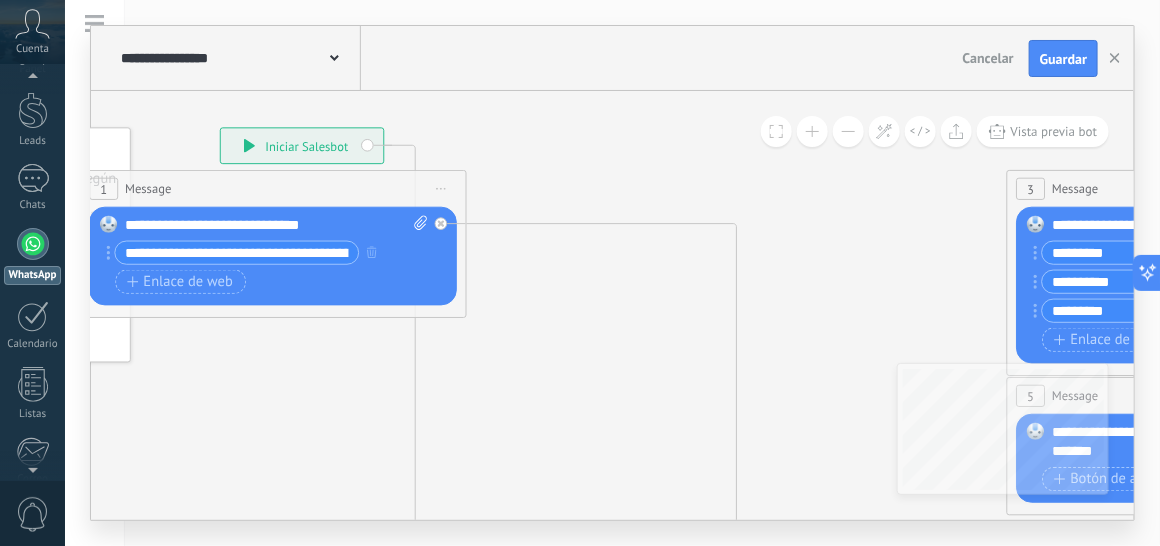click at bounding box center (848, 131) 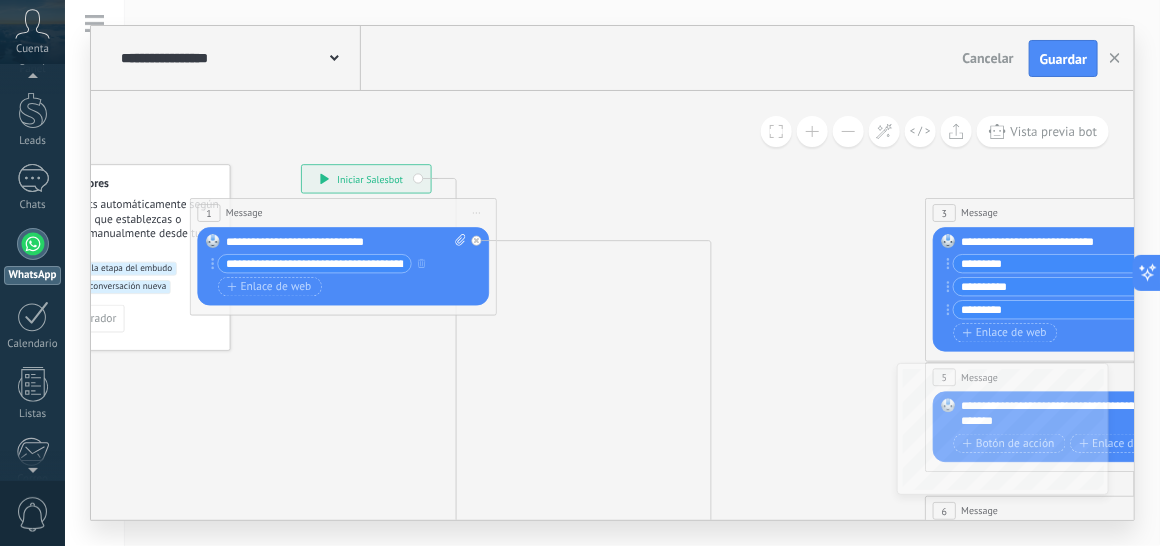 click at bounding box center (848, 131) 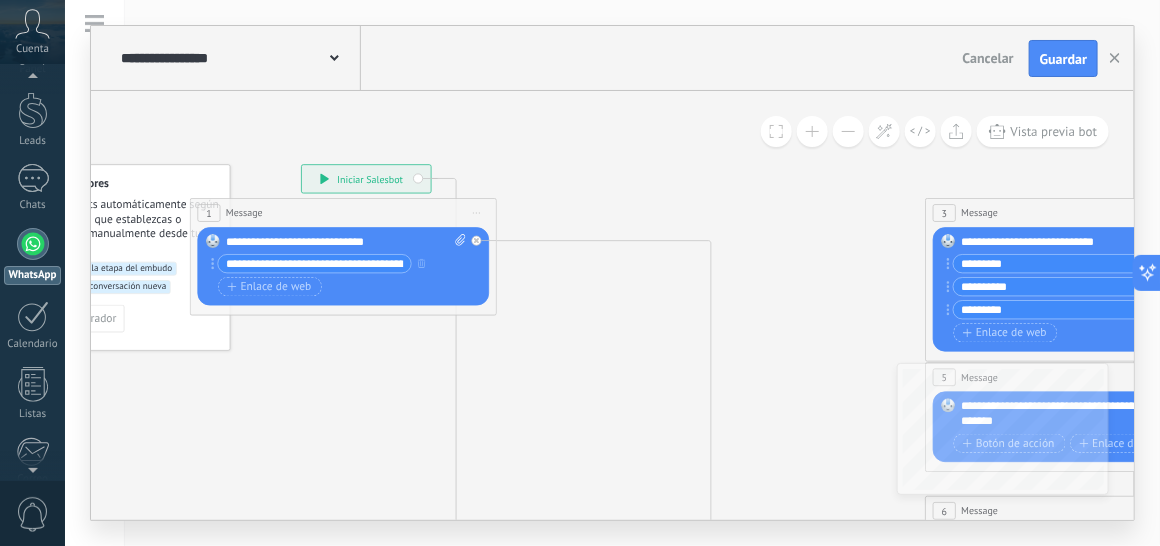 click at bounding box center (848, 131) 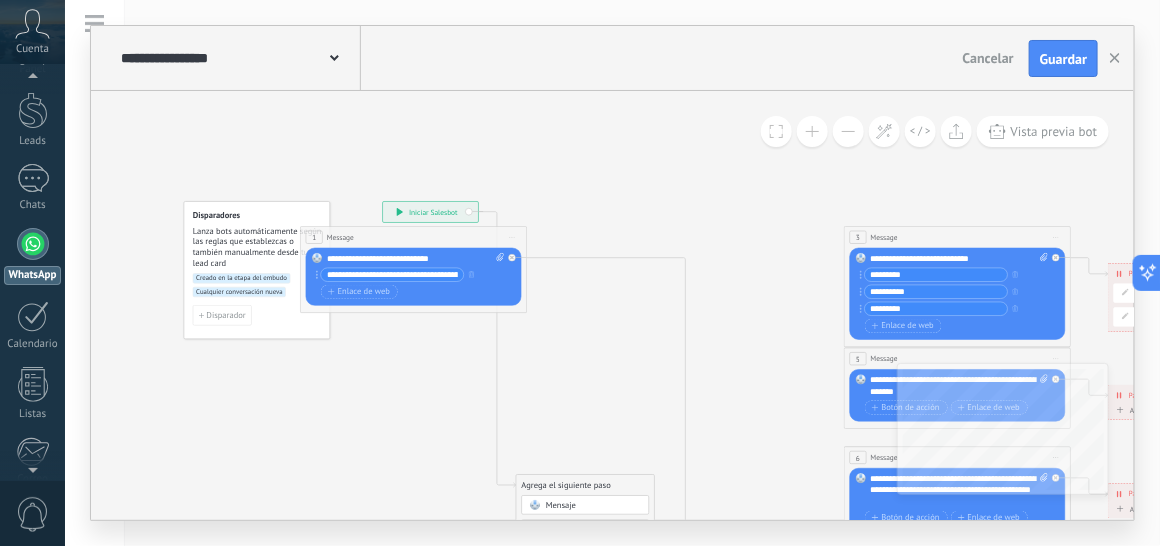 click at bounding box center (848, 131) 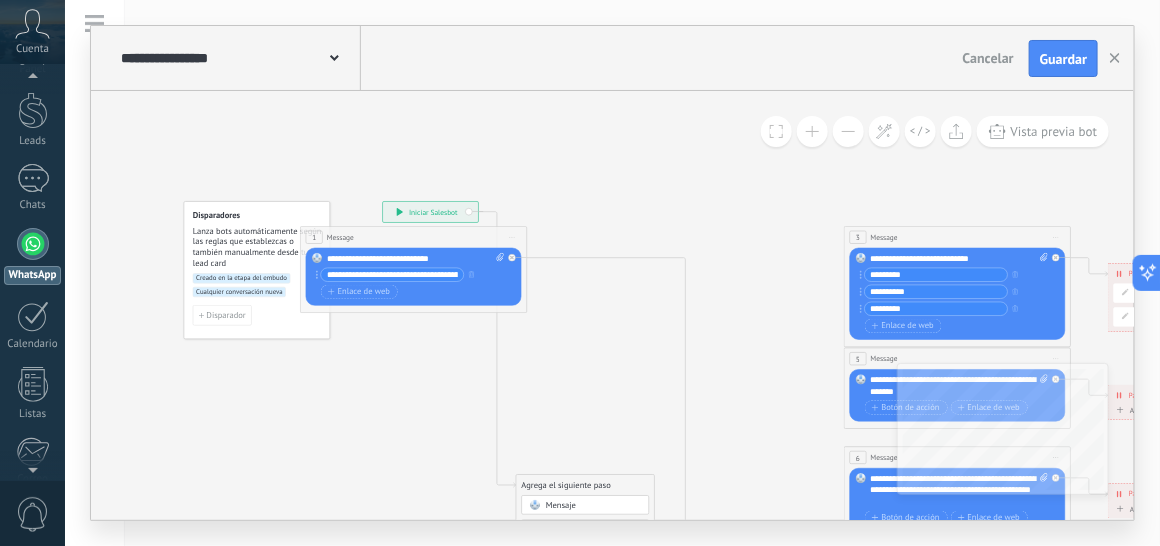 click at bounding box center (848, 131) 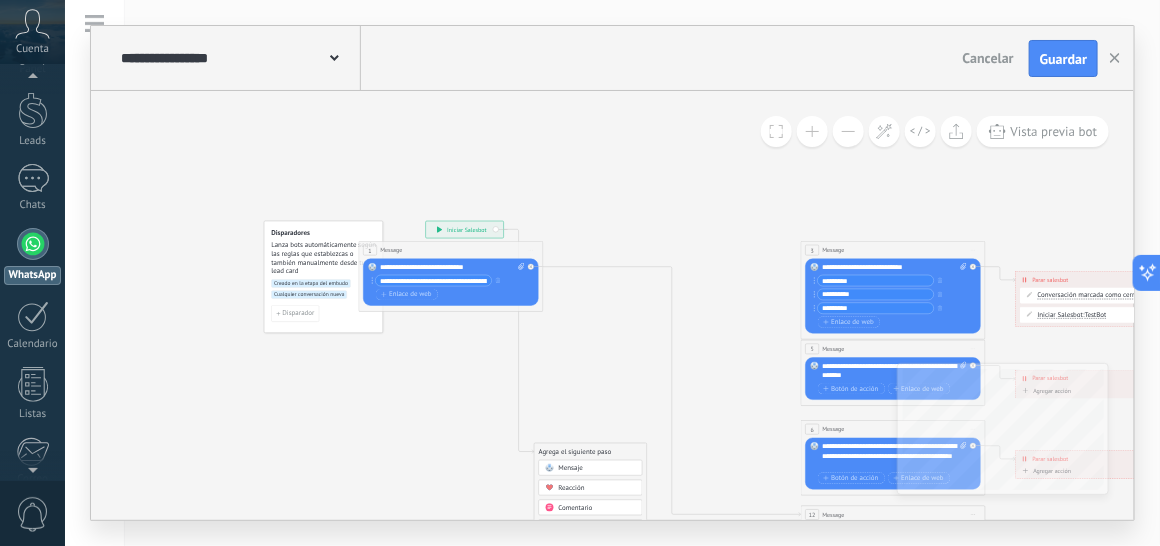 click at bounding box center [848, 131] 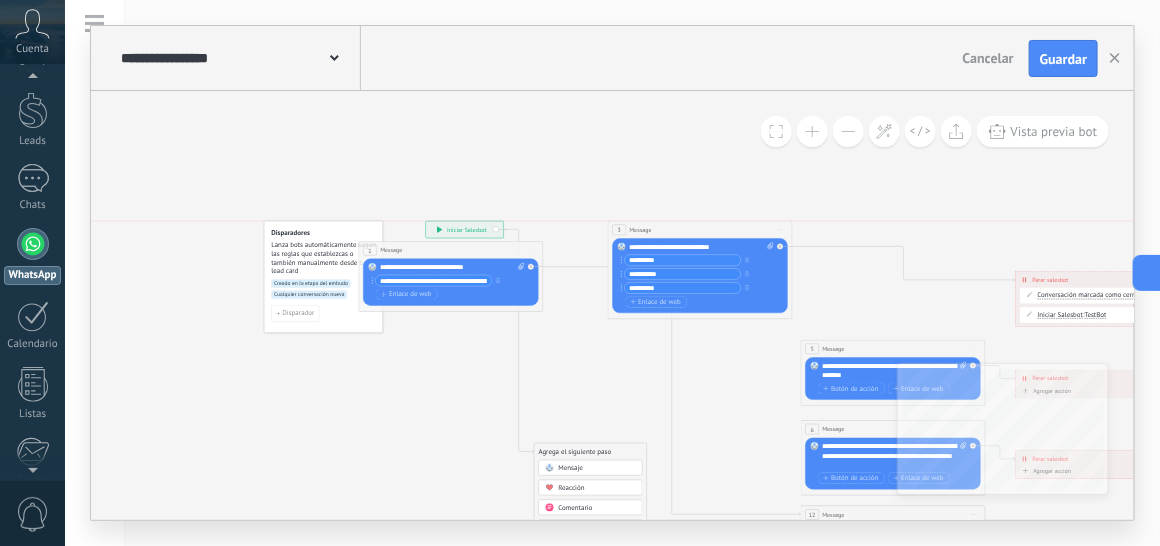 drag, startPoint x: 872, startPoint y: 246, endPoint x: 679, endPoint y: 226, distance: 194.03351 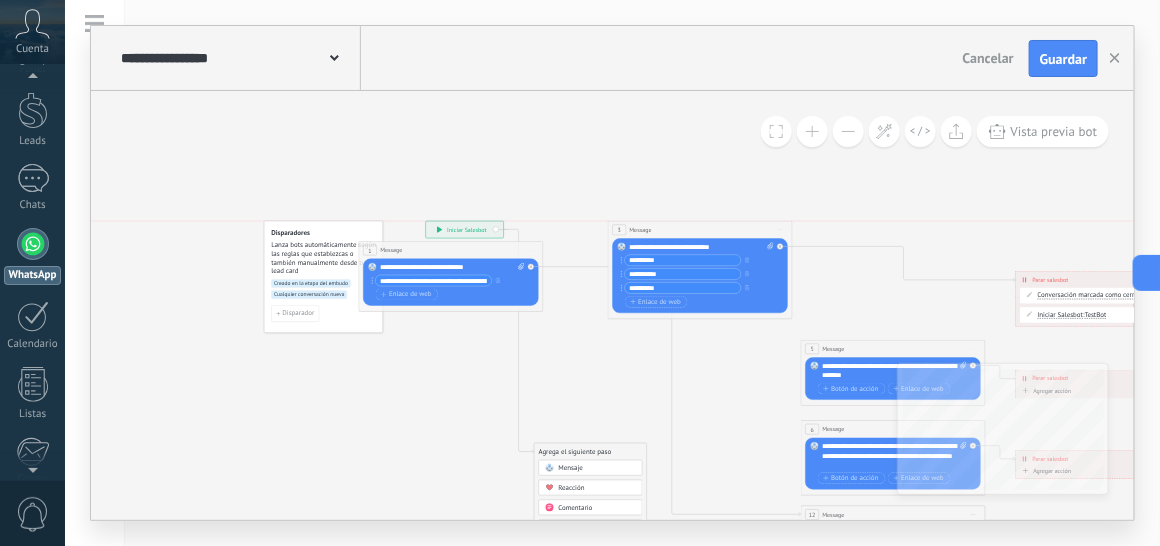 click on "3
Message
*******
(a):
Todos los contactos - canales seleccionados
Todos los contactos - canales seleccionados
Todos los contactos - canal primario
Contacto principal - canales seleccionados
Contacto principal - canal primario
Todos los contactos - canales seleccionados
Todos los contactos - canales seleccionados
Todos los contactos - canal primario" at bounding box center (701, 230) 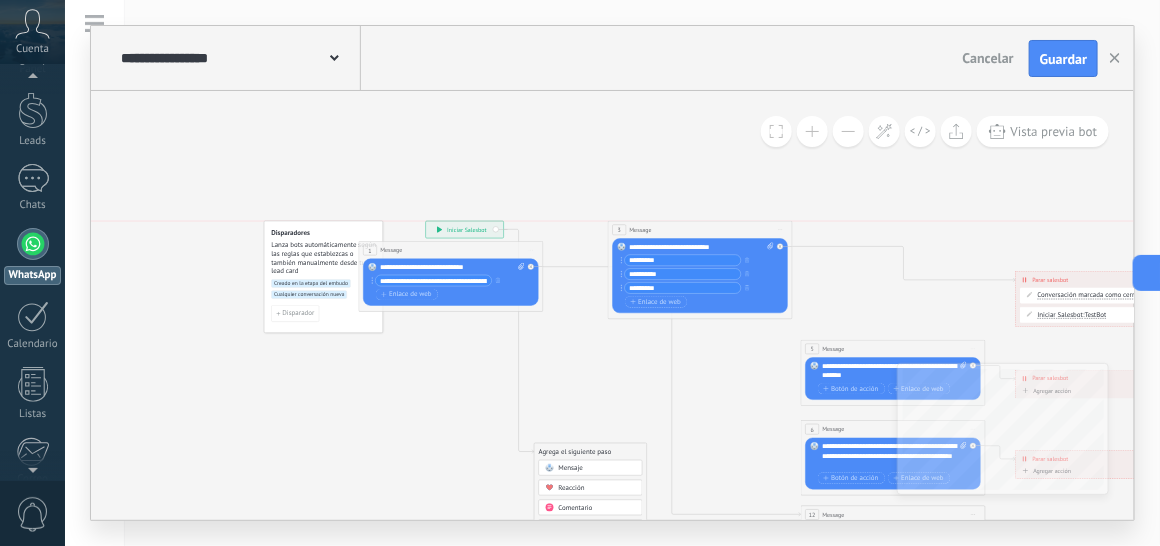 click on "3
Message
*******
(a):
Todos los contactos - canales seleccionados
Todos los contactos - canales seleccionados
Todos los contactos - canal primario
Contacto principal - canales seleccionados
Contacto principal - canal primario
Todos los contactos - canales seleccionados
Todos los contactos - canales seleccionados
Todos los contactos - canal primario" at bounding box center [701, 230] 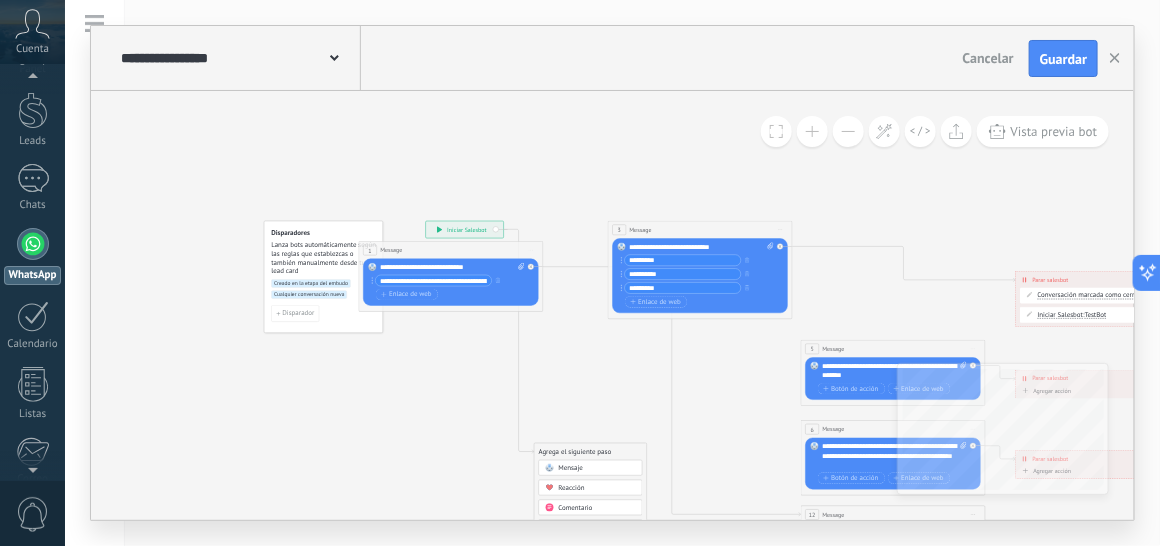 click on "**********" at bounding box center (612, 58) 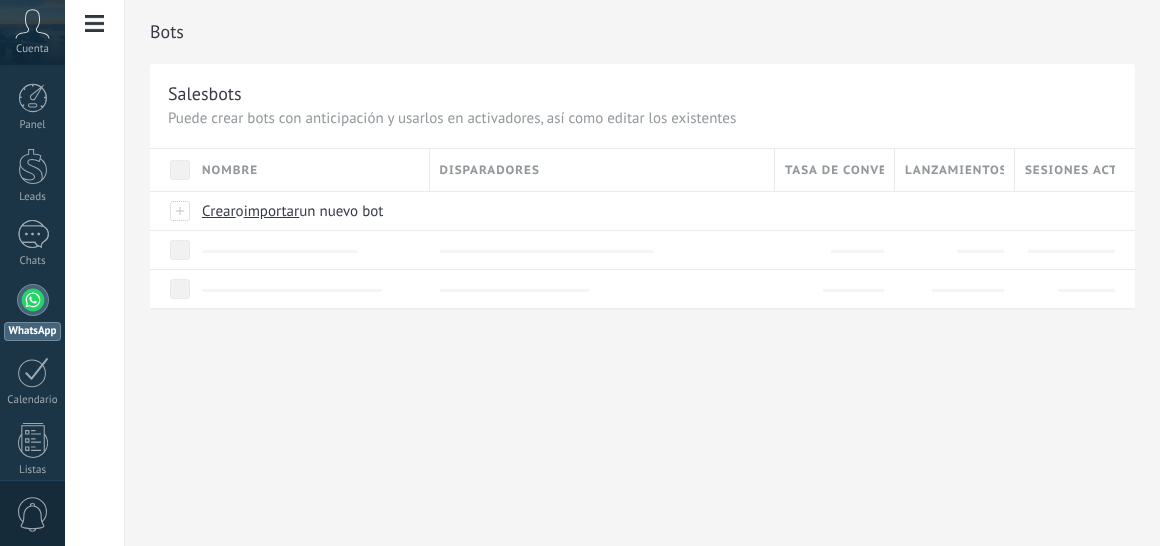 scroll, scrollTop: 0, scrollLeft: 0, axis: both 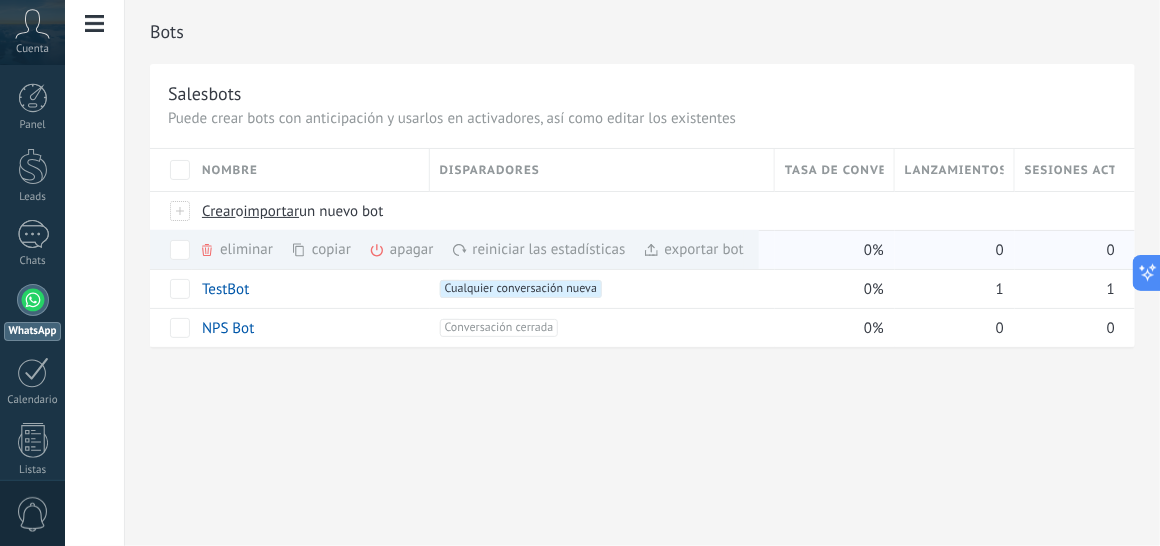 click on "eliminar màs" at bounding box center [270, 249] 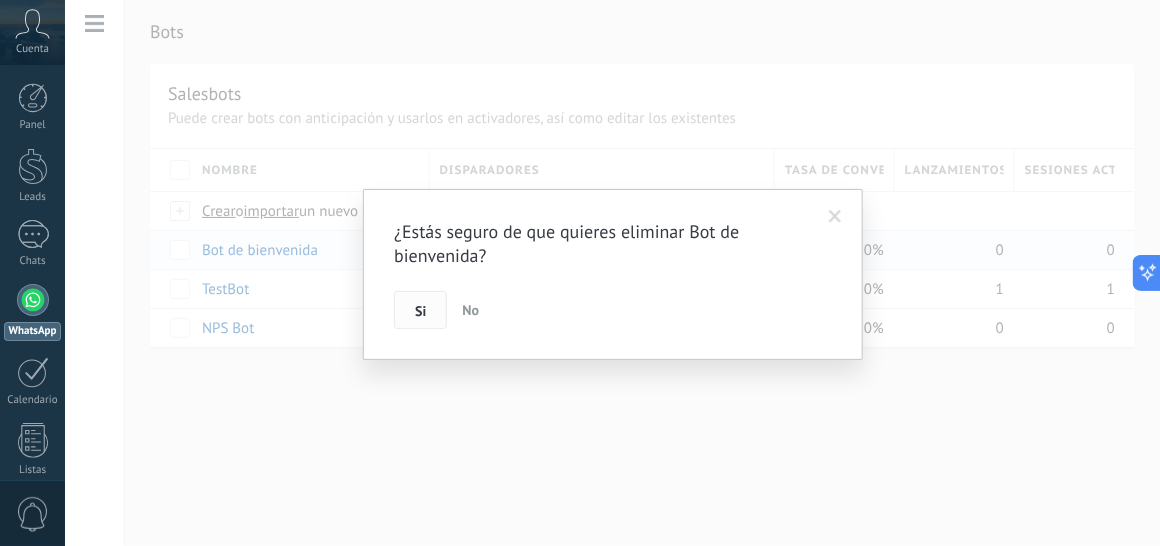 click on "Si" at bounding box center (420, 311) 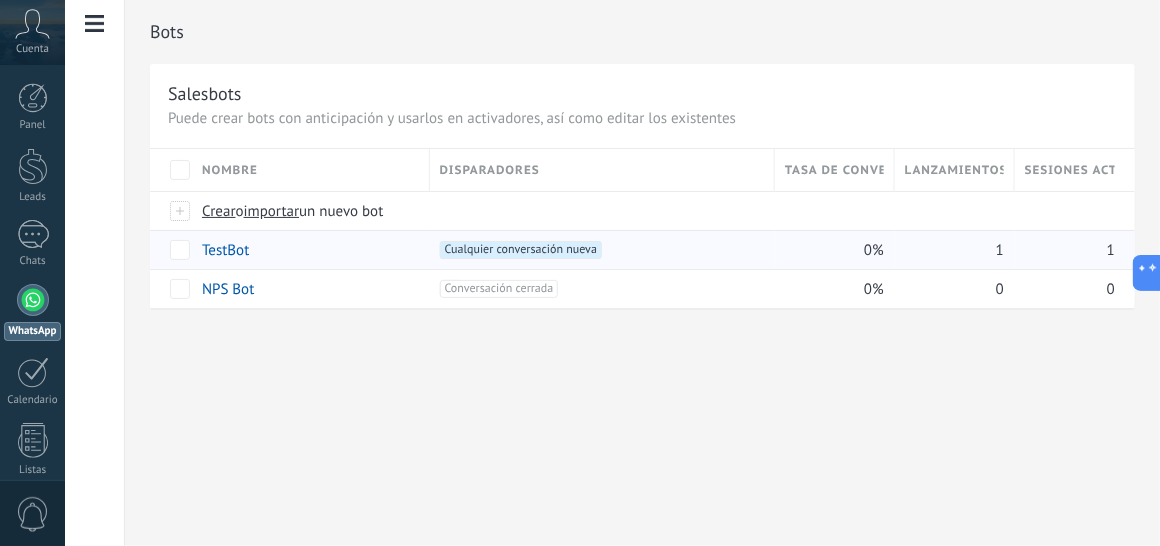click on "Cualquier conversación nueva +0" at bounding box center [521, 250] 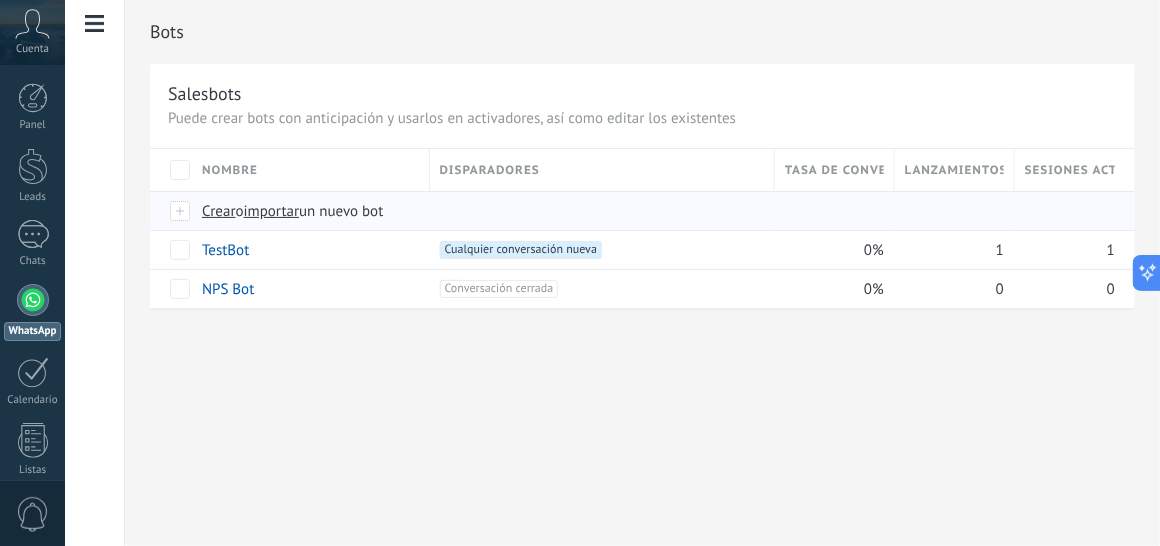 click on "Crear" at bounding box center (219, 211) 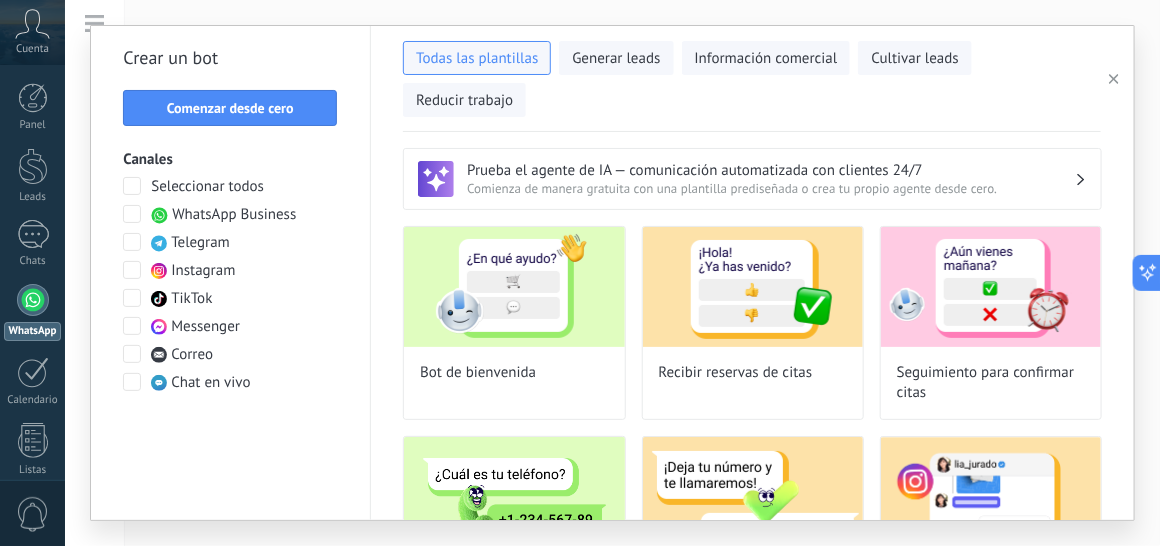 click at bounding box center [132, 214] 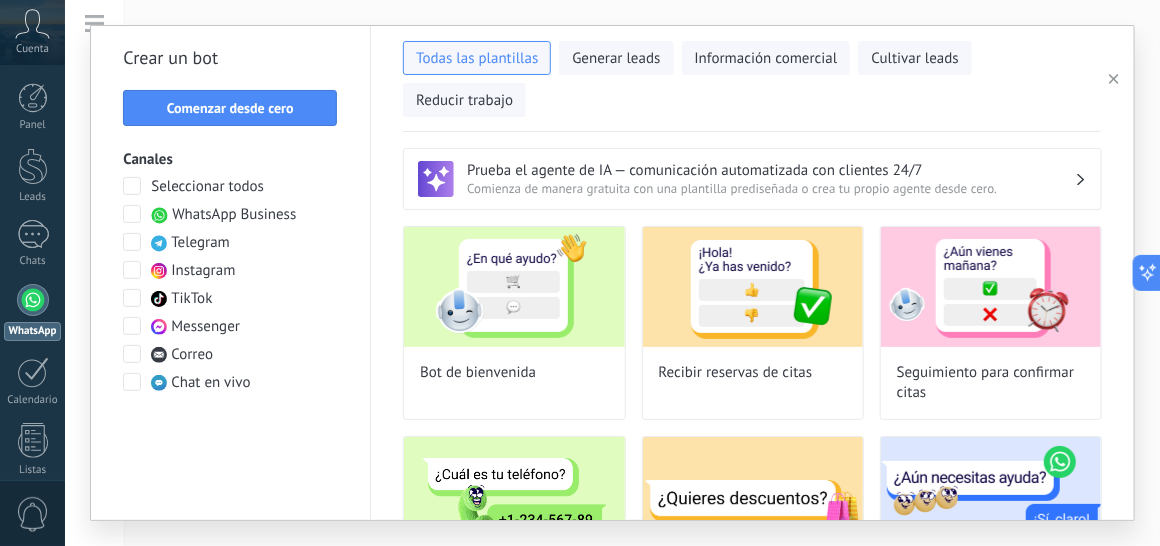 click at bounding box center (132, 270) 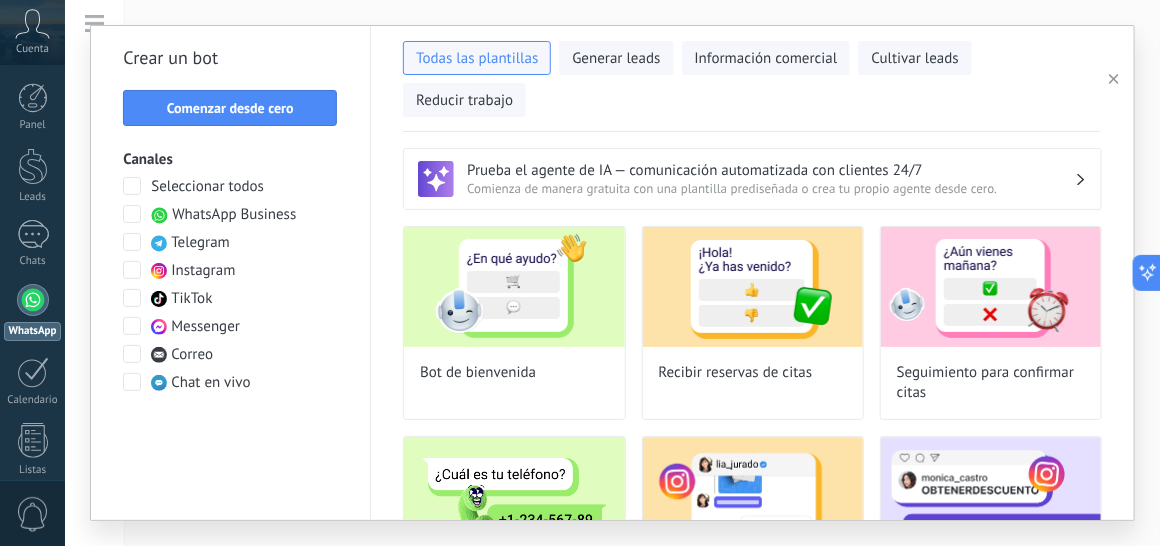 click at bounding box center [132, 326] 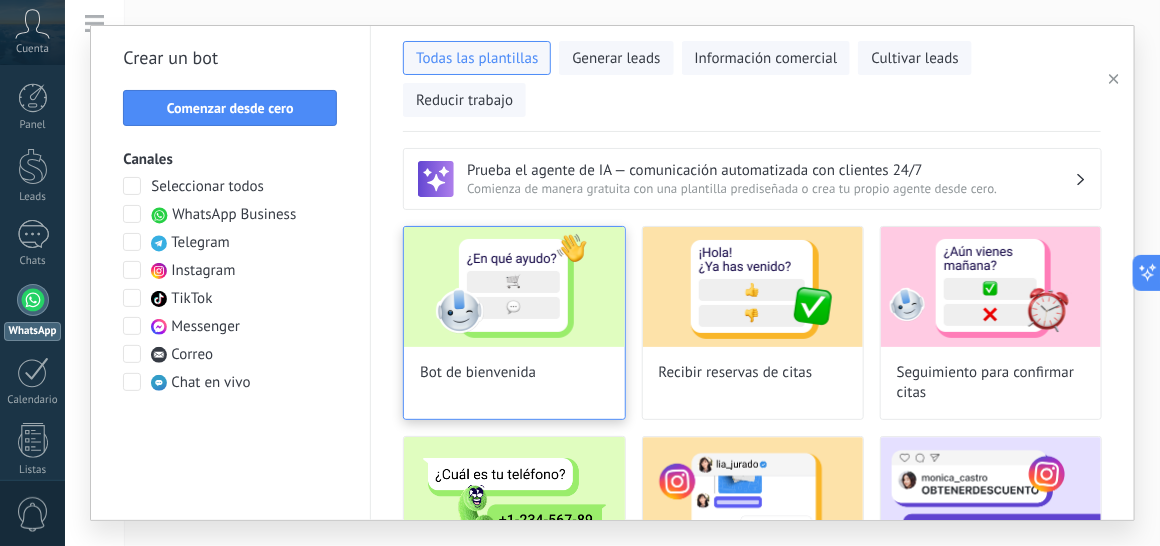 click at bounding box center [514, 287] 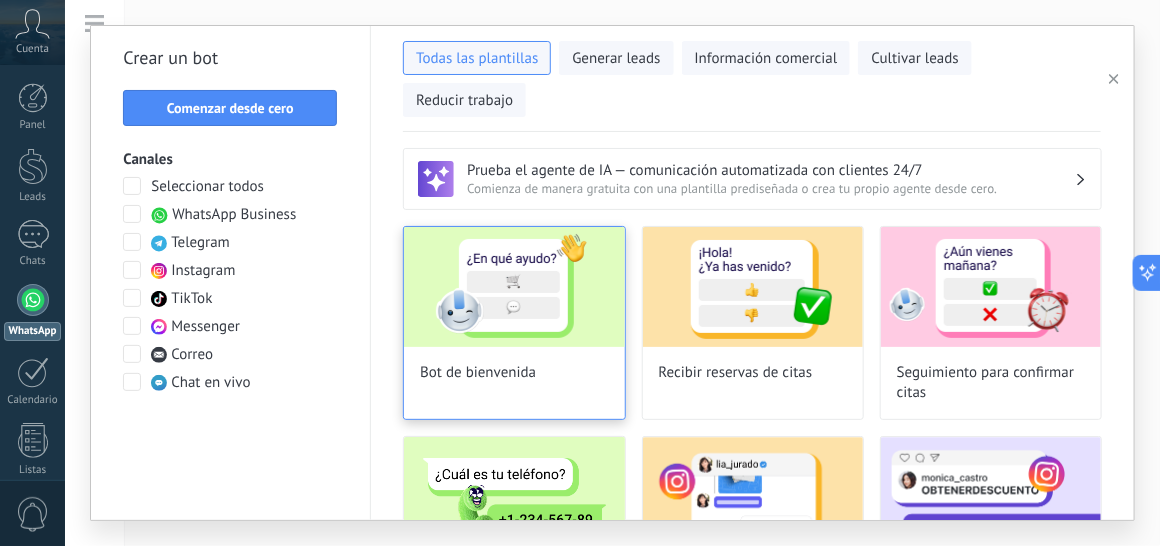 type on "**********" 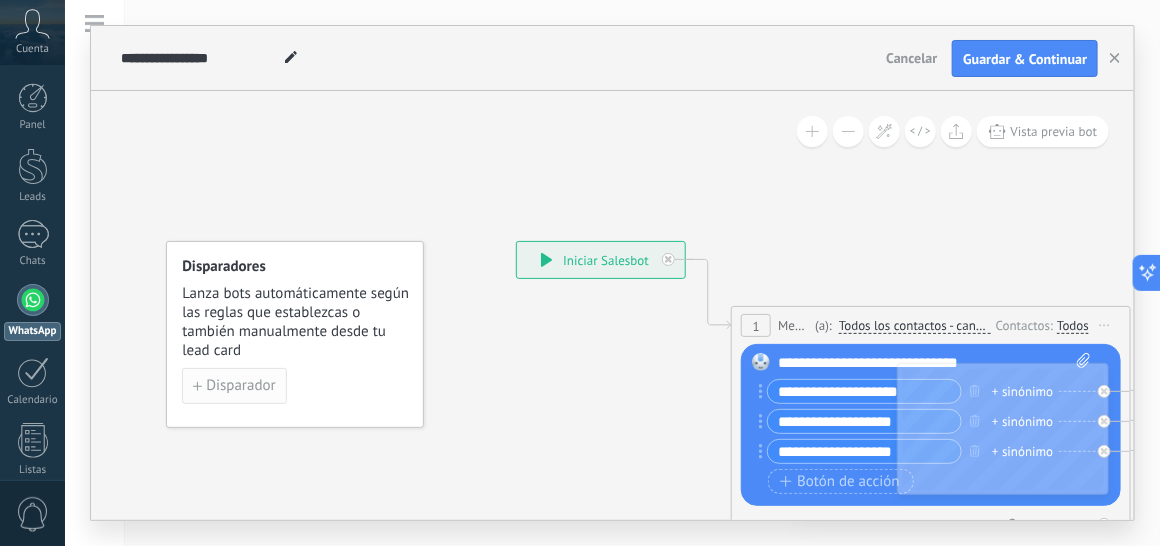 click on "Disparador" at bounding box center (240, 386) 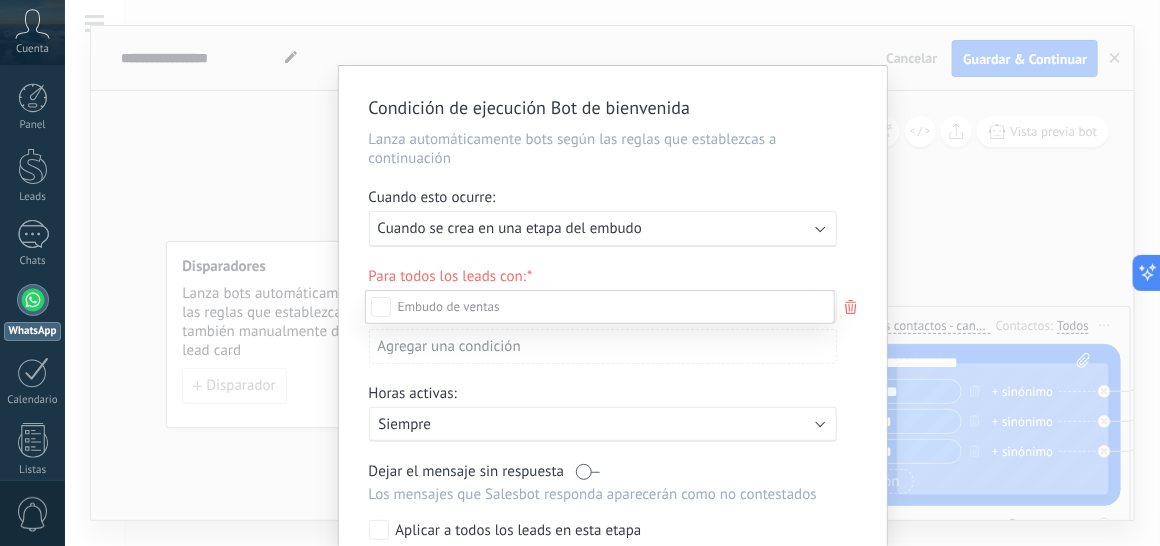 scroll, scrollTop: 208, scrollLeft: 0, axis: vertical 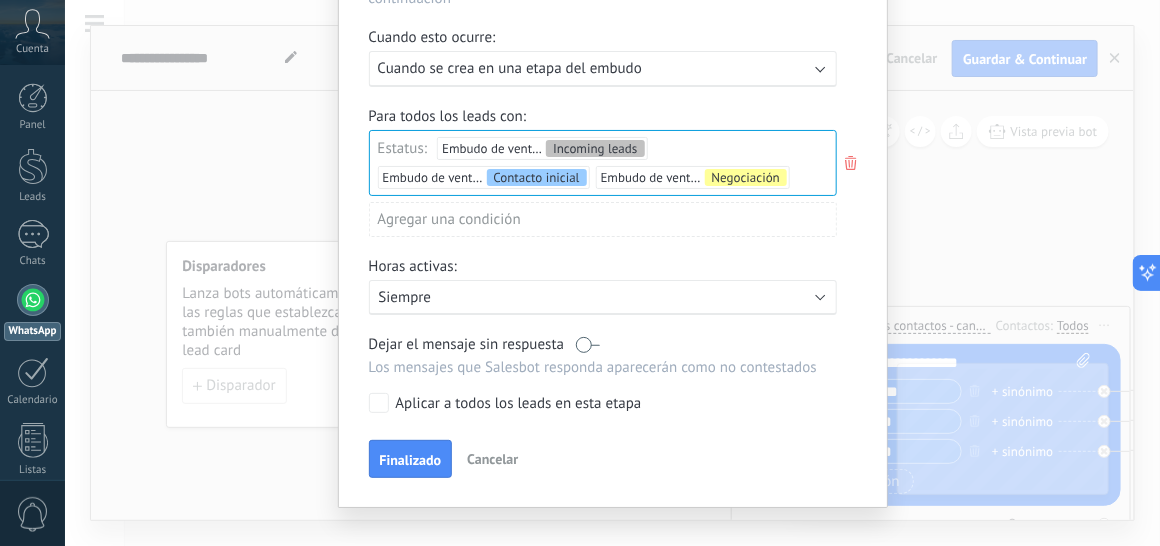 click on "Incoming leads Contacto inicial Negociación Debate contractual Discusión de contrato Logrado con éxito Venta Perdido" at bounding box center [0, 0] 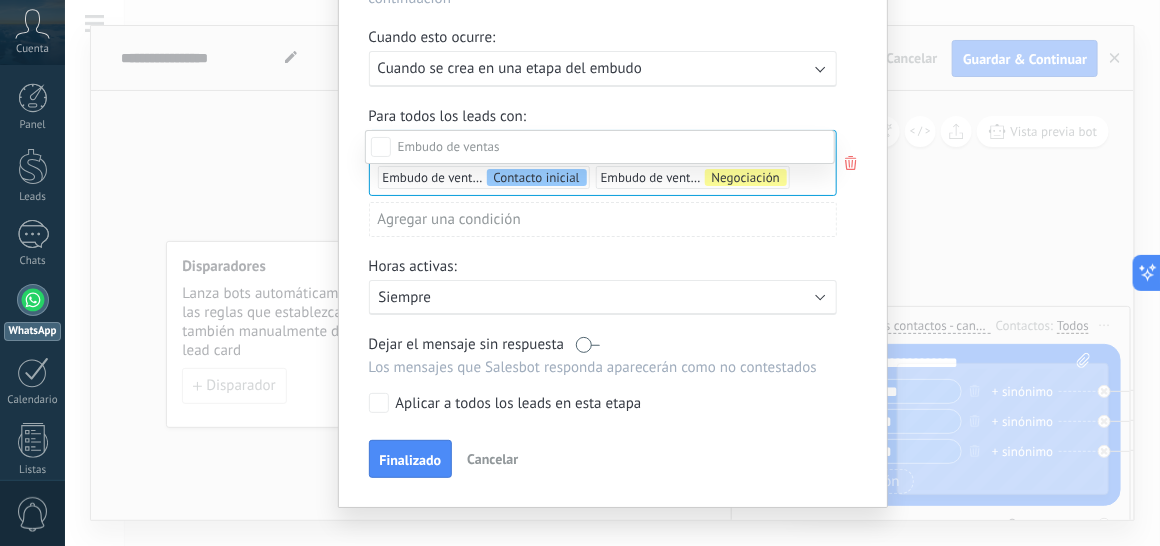 drag, startPoint x: 481, startPoint y: 182, endPoint x: 432, endPoint y: 149, distance: 59.07622 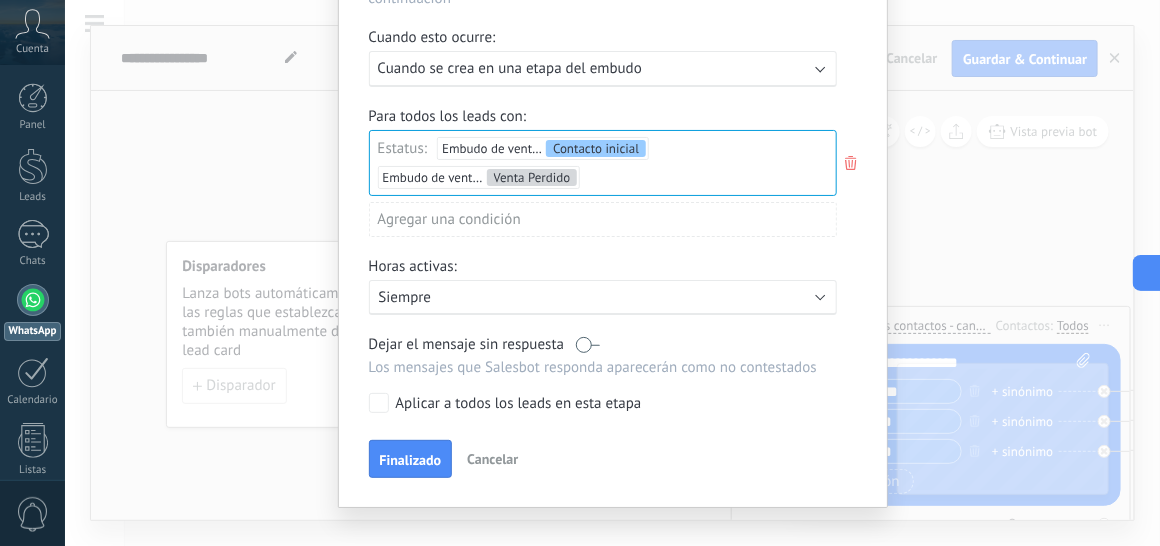 click on "Incoming leads Contacto inicial Negociación Debate contractual Discusión de contrato Logrado con éxito Venta Perdido" at bounding box center [0, 0] 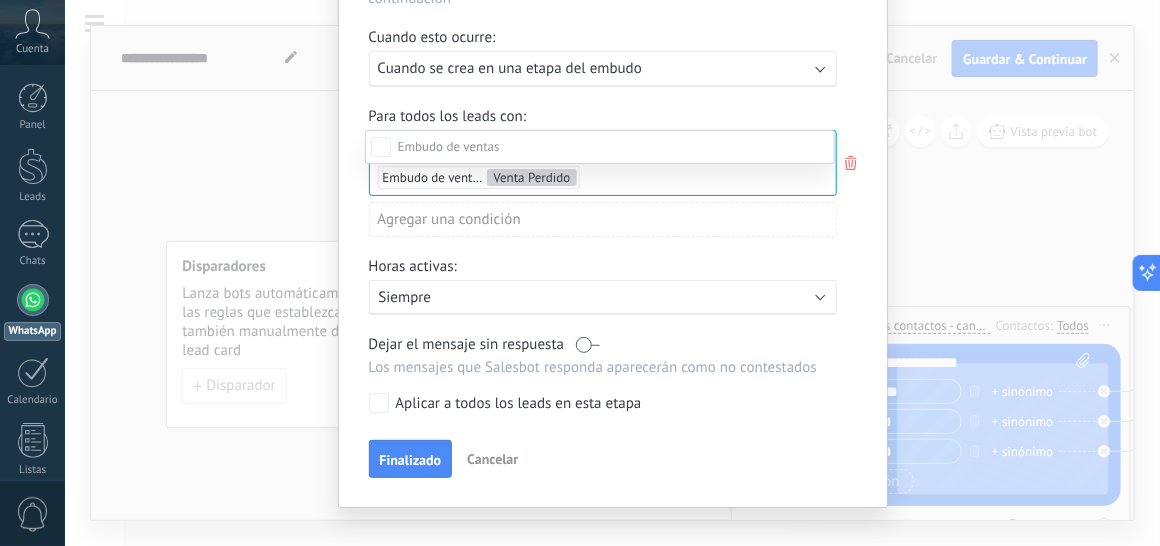 click on "Incoming leads Contacto inicial Negociación Debate contractual Discusión de contrato Logrado con éxito Venta Perdido" at bounding box center (600, 320) 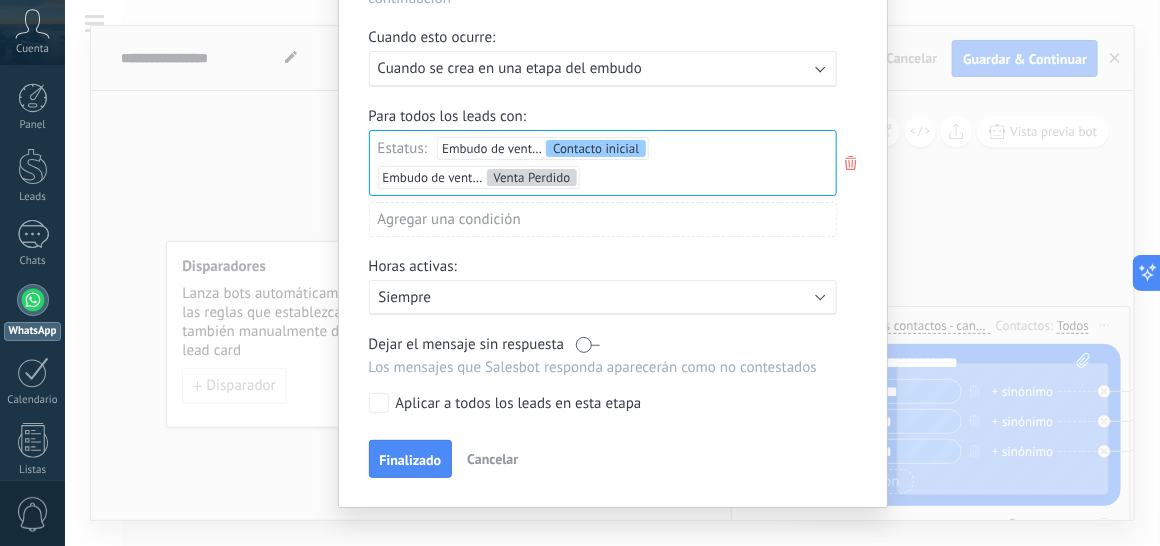 click on "Finalizado" at bounding box center [411, 460] 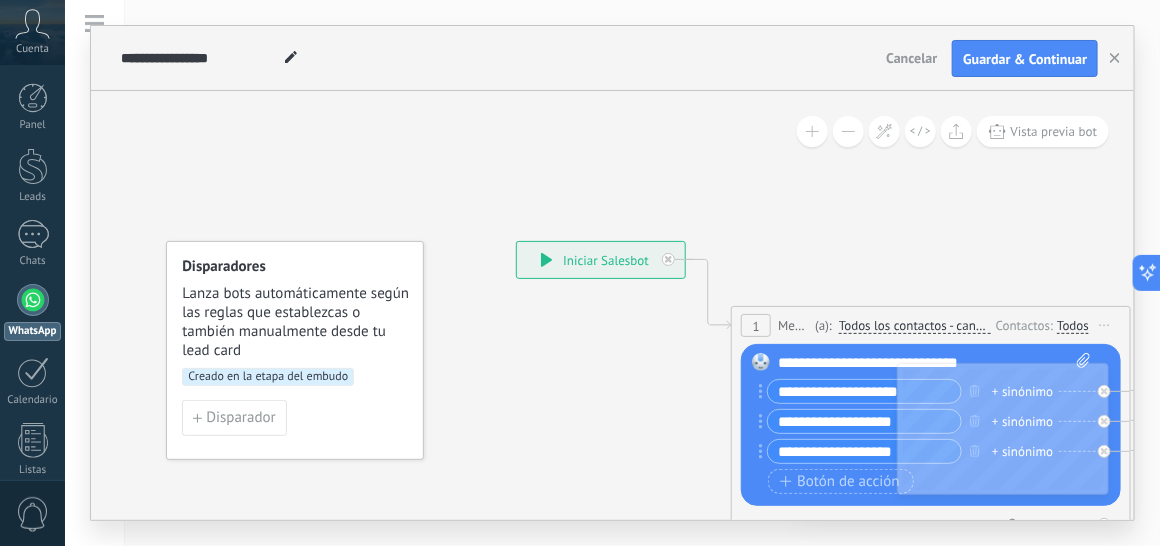 click on "Creado en la etapa del embudo" at bounding box center (268, 377) 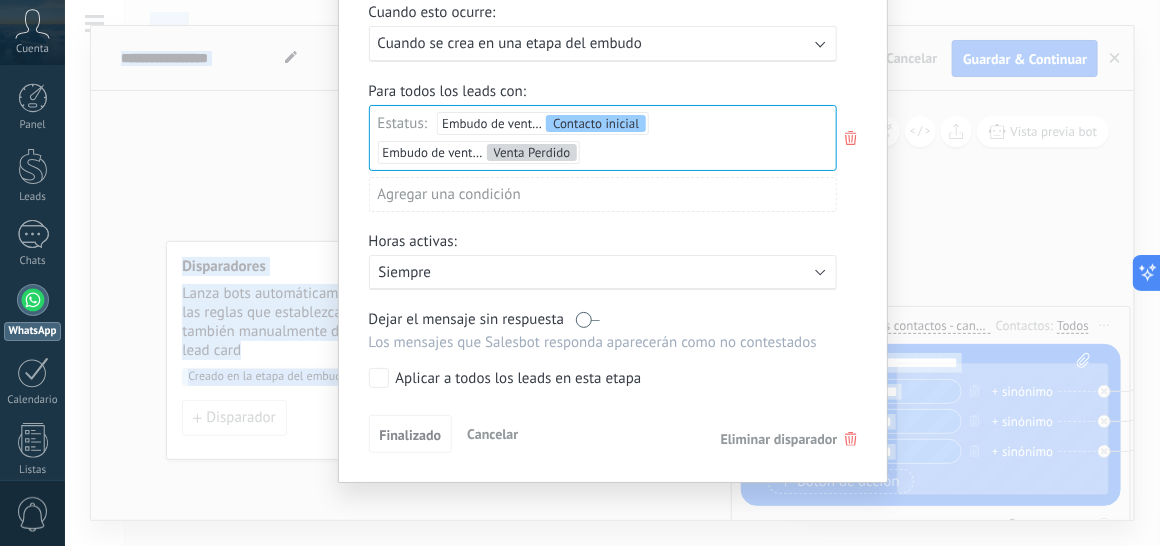 scroll, scrollTop: 210, scrollLeft: 0, axis: vertical 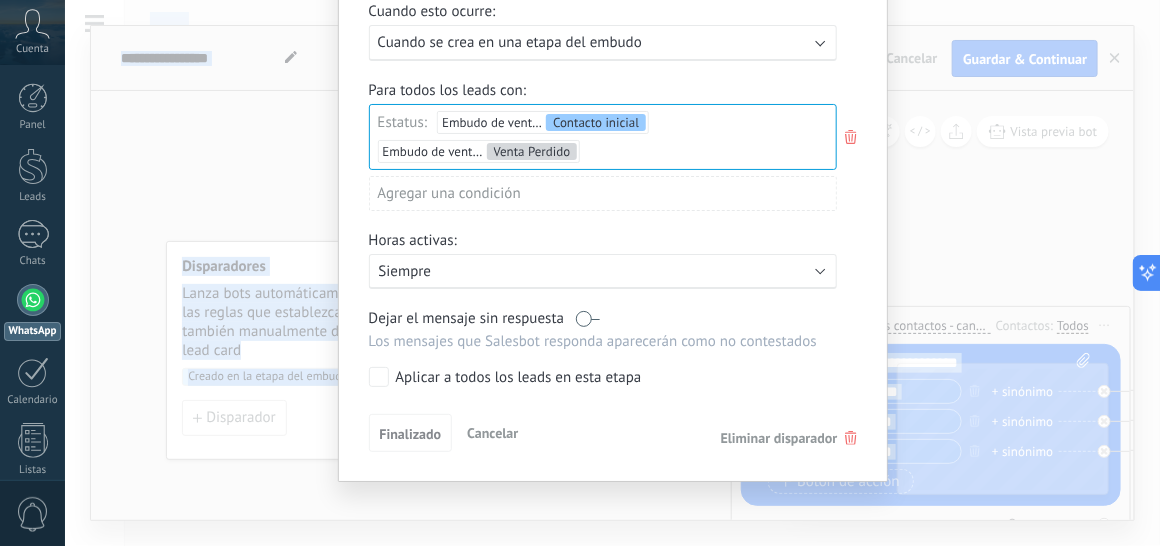 click on "Horas activas:" at bounding box center (613, 242) 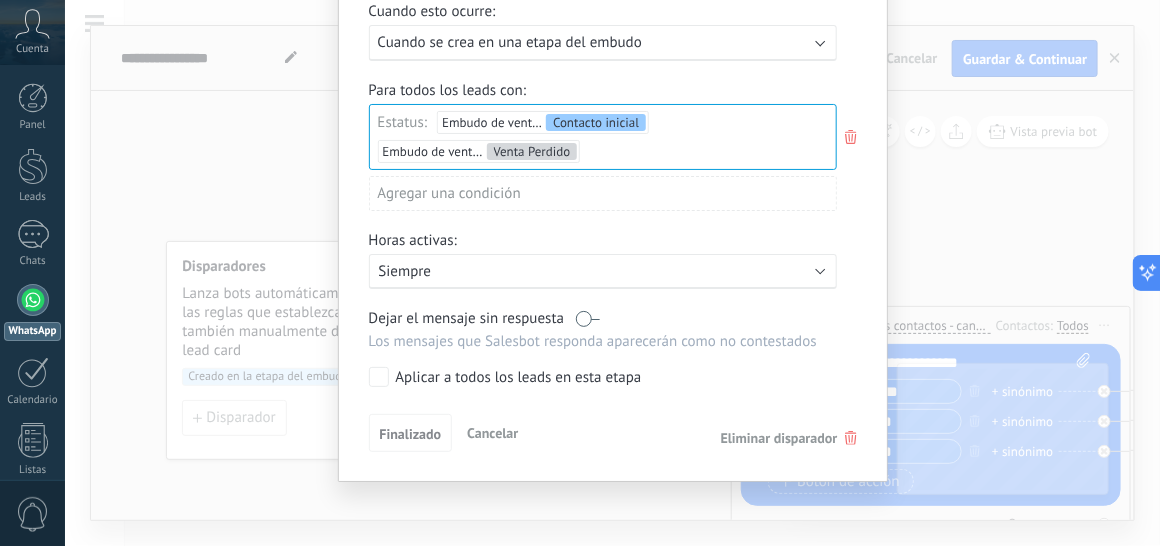 click on "Siempre" at bounding box center (554, 271) 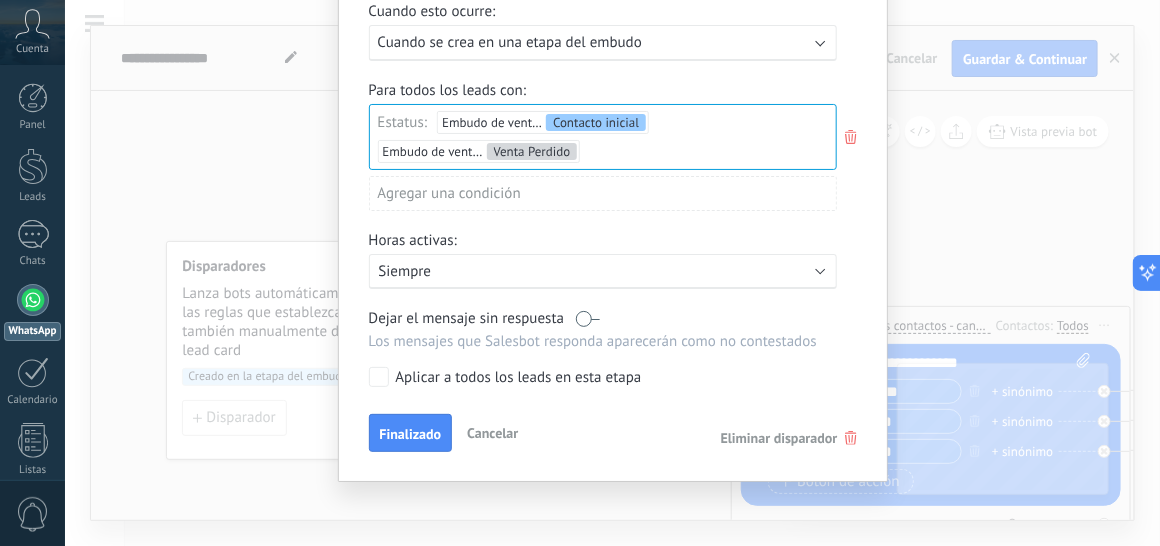 click on "Siempre" at bounding box center (554, 271) 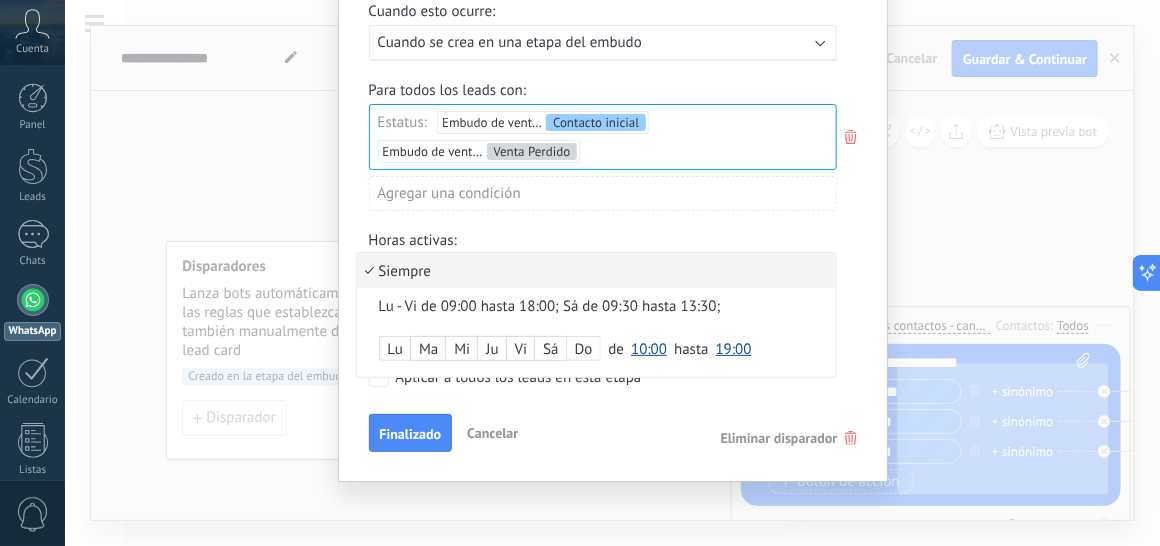 click on "Siempre" at bounding box center (596, 270) 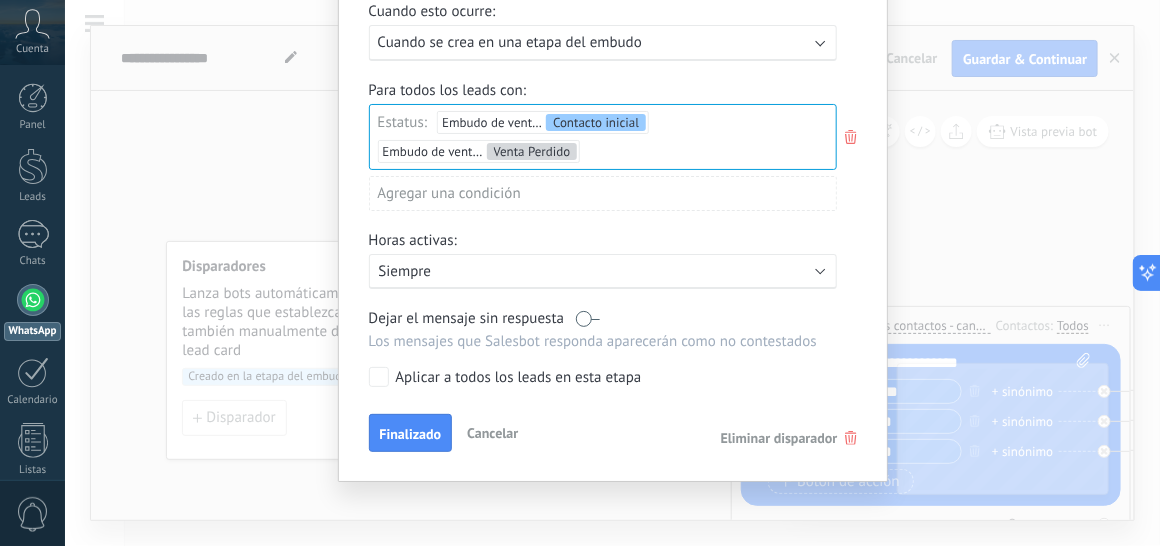 click at bounding box center (820, 270) 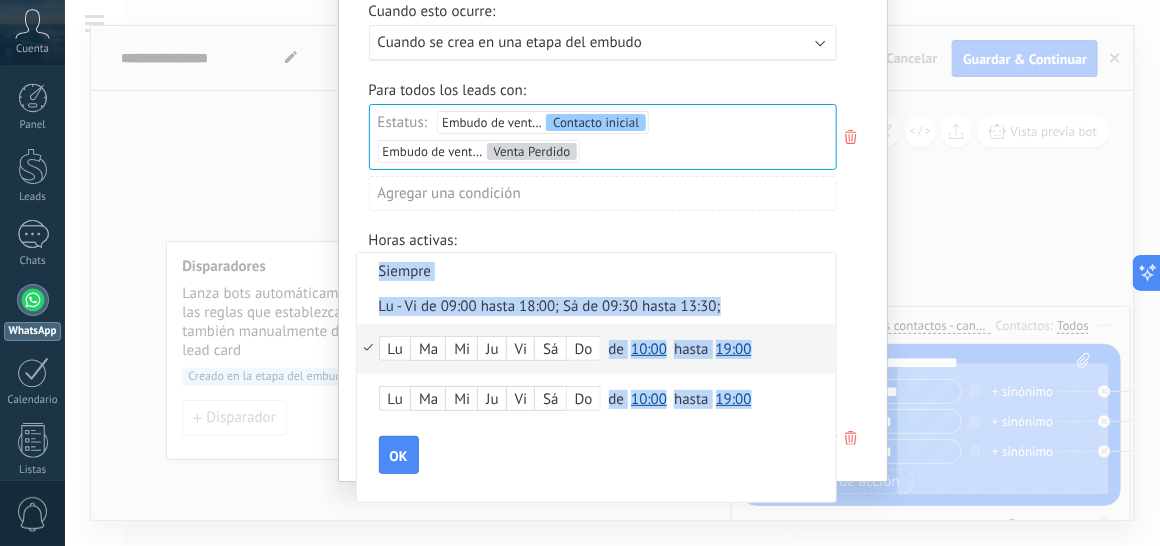 scroll, scrollTop: 0, scrollLeft: 0, axis: both 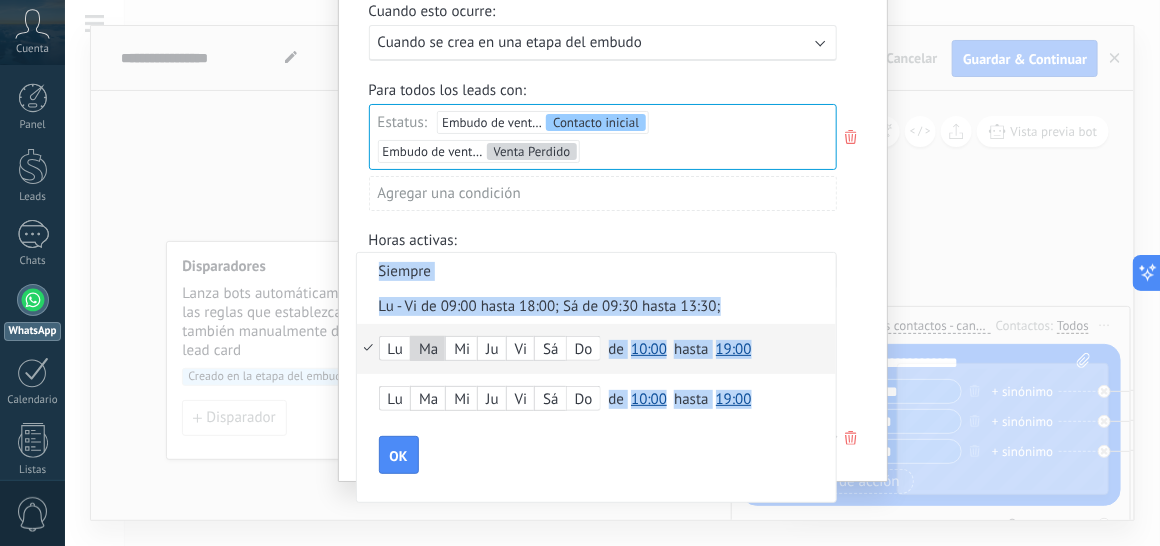 click on "Ma" at bounding box center [428, 350] 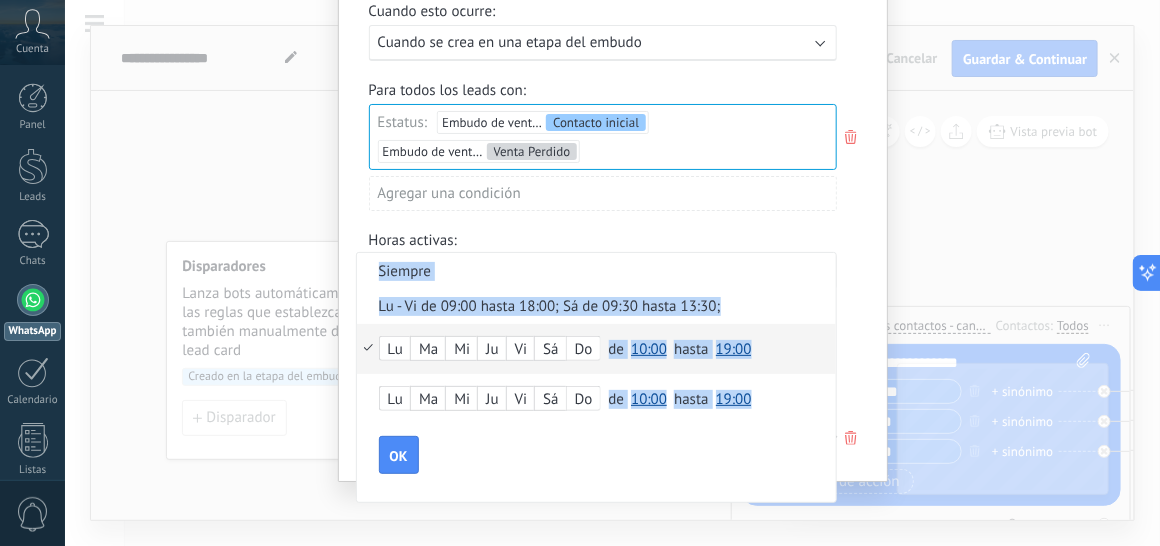 click on "Lu" at bounding box center (395, 350) 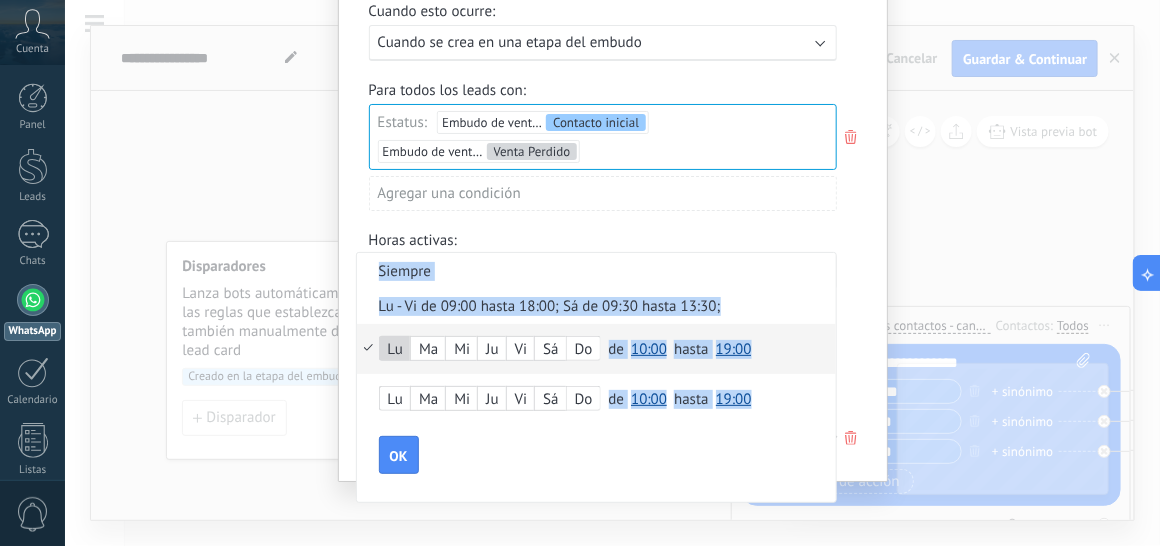 click on "Ma" at bounding box center (428, 350) 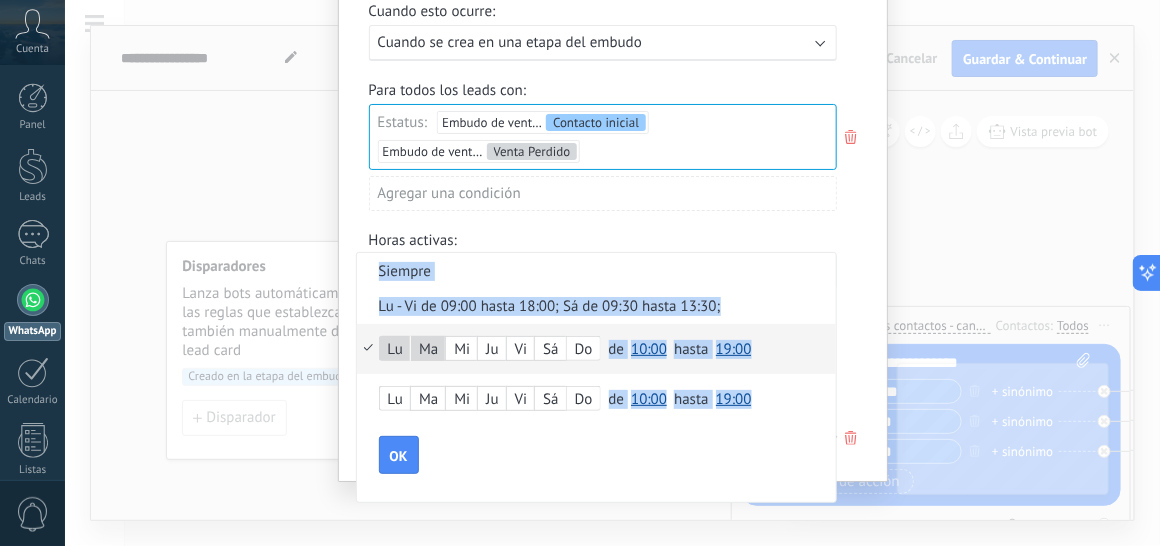 click on "Mi" at bounding box center [461, 350] 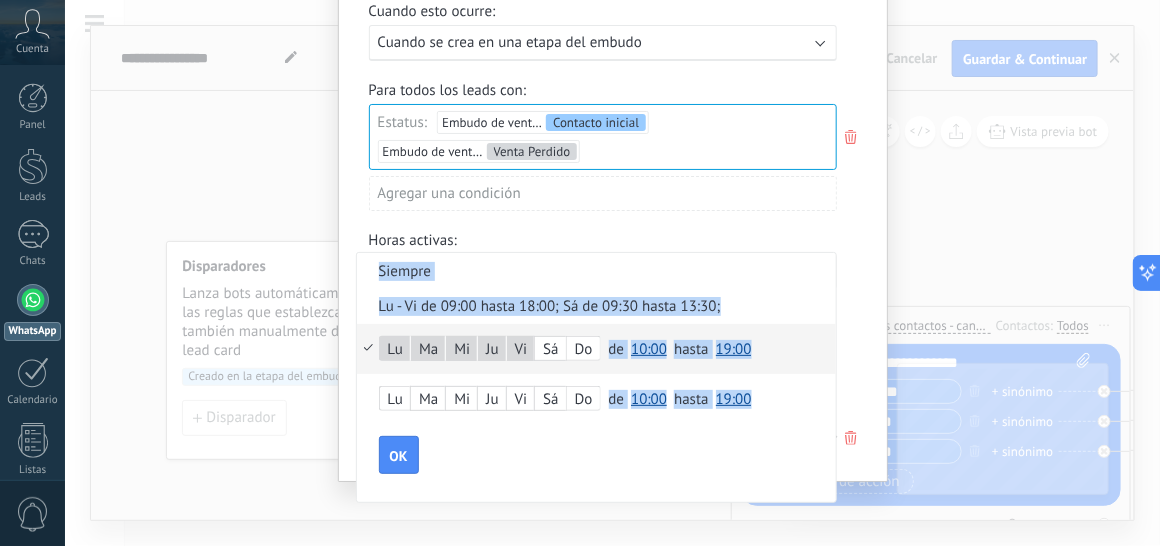 click on "10:00" at bounding box center [649, 349] 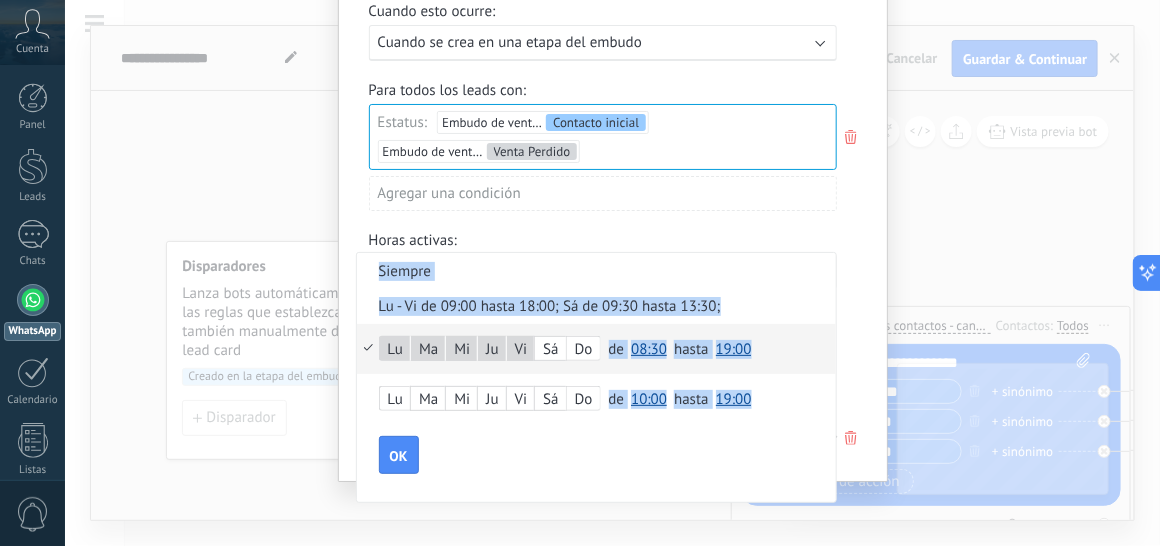 click on "08:30" at bounding box center (649, 349) 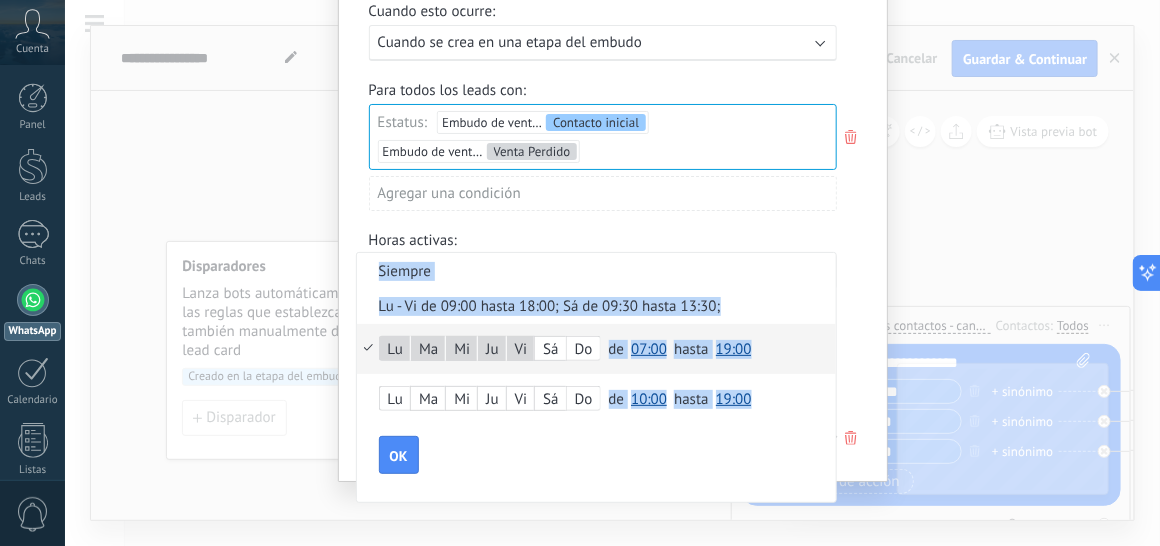 click on "07:00" at bounding box center [649, 349] 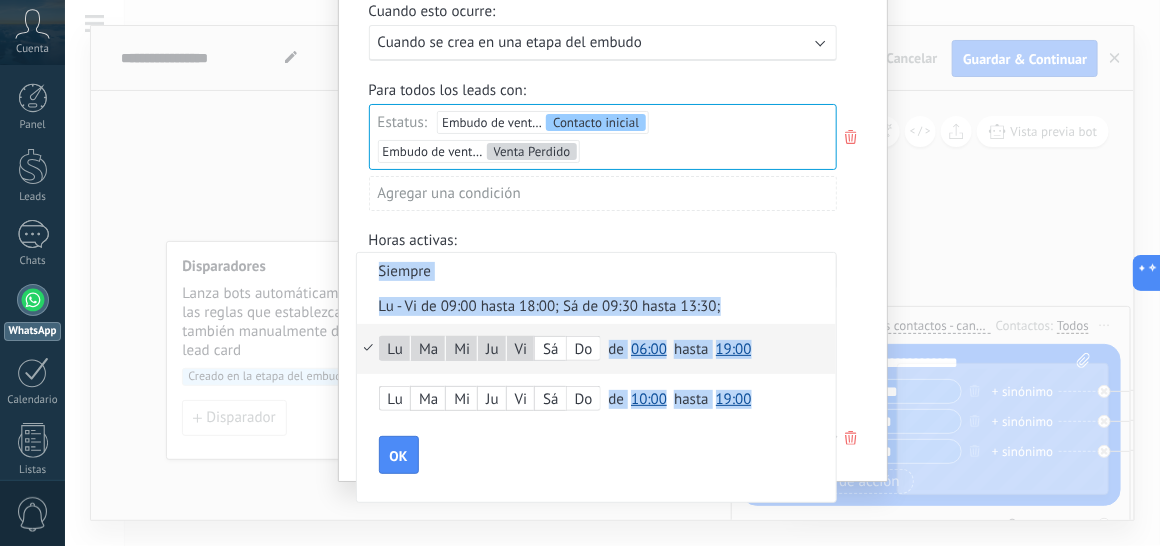 click on "06:00" at bounding box center [649, 349] 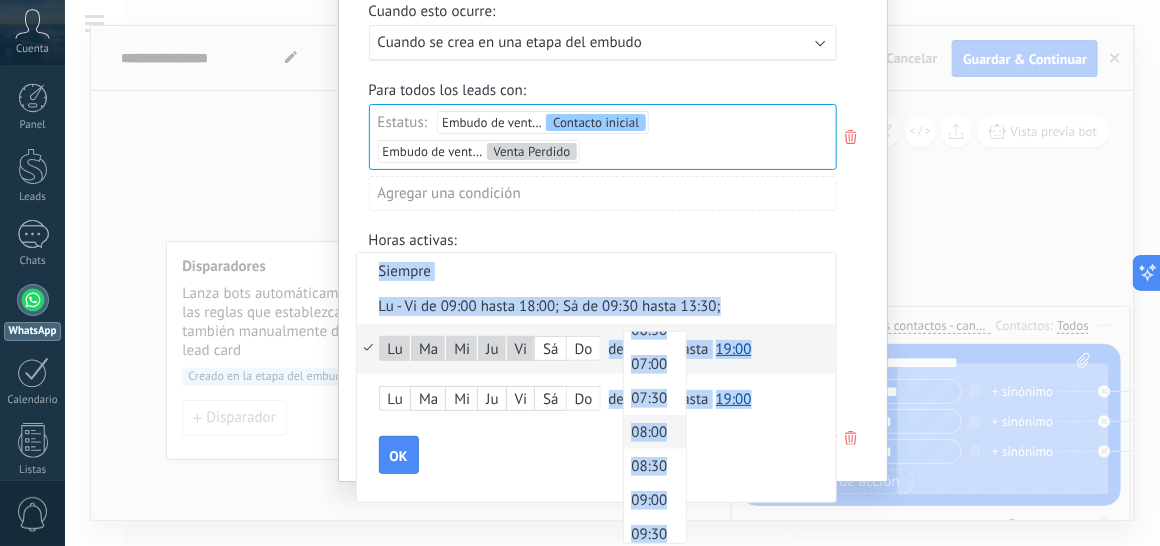 scroll, scrollTop: 485, scrollLeft: 0, axis: vertical 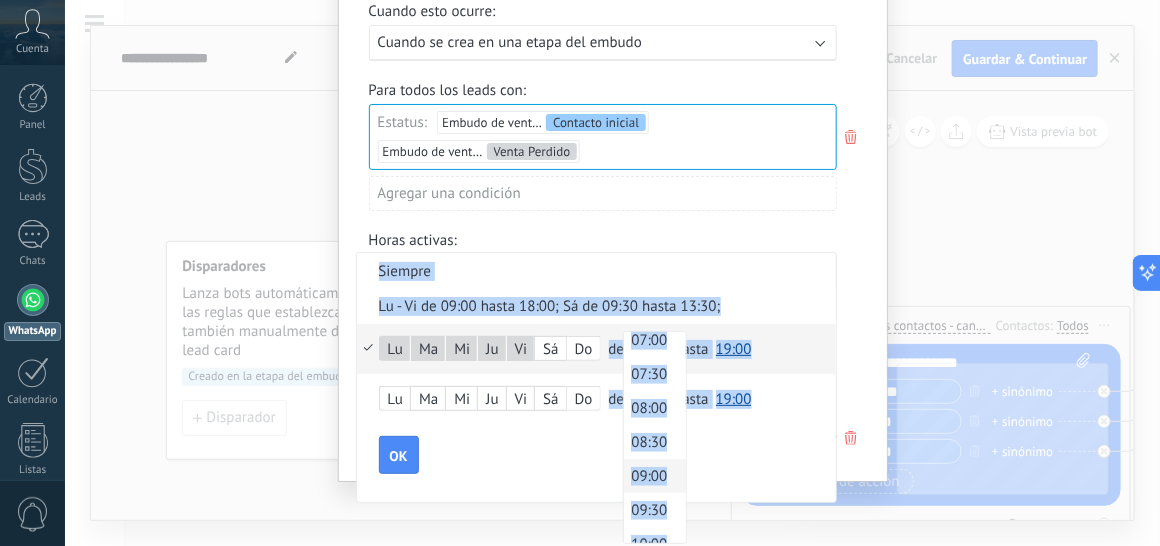 click on "09:00" at bounding box center [652, 476] 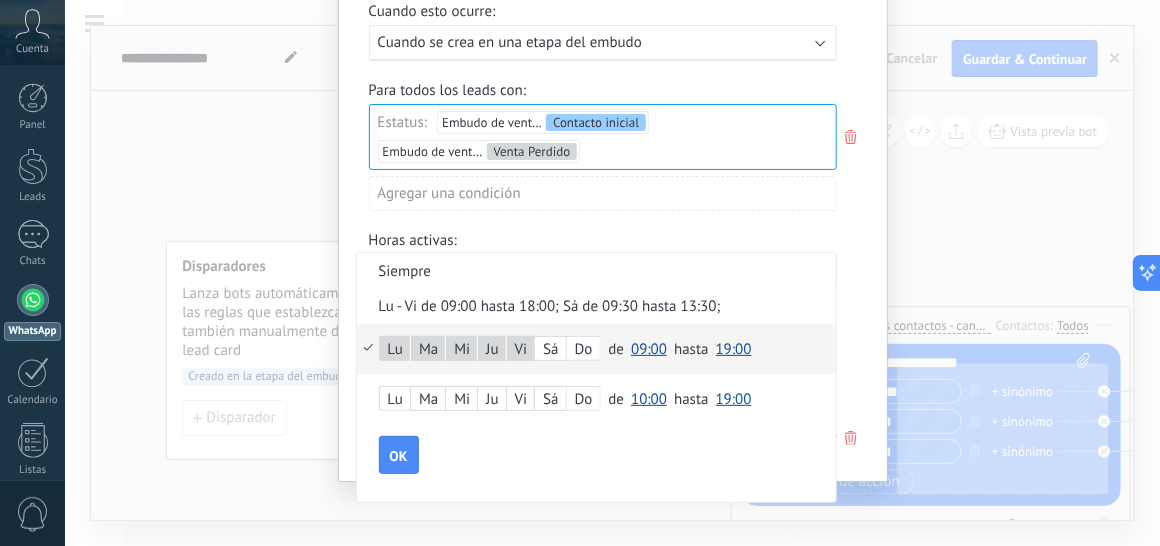 click on "19:00" at bounding box center (734, 349) 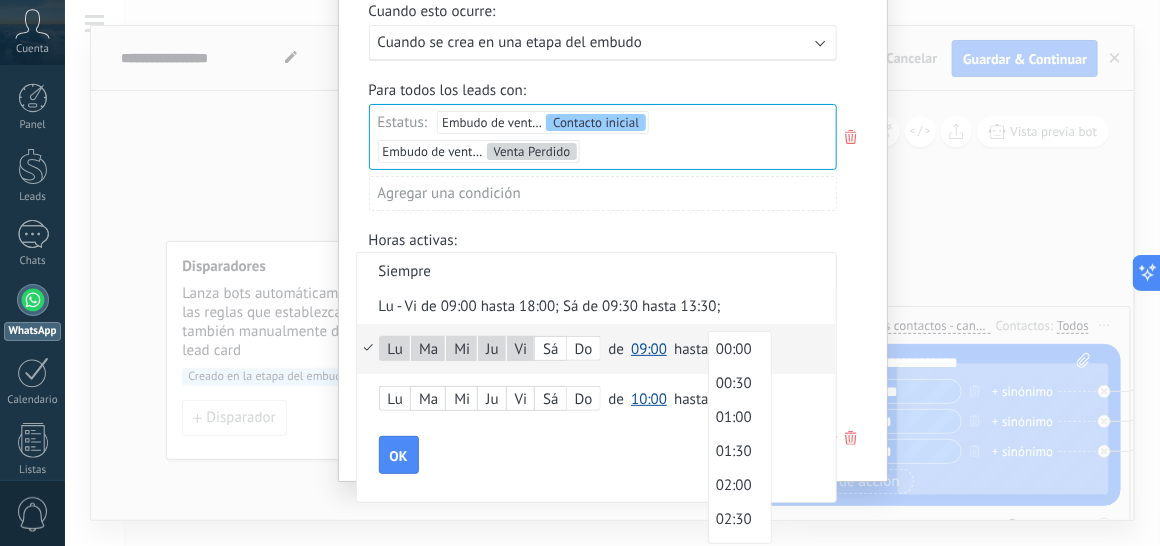 scroll, scrollTop: 1217, scrollLeft: 0, axis: vertical 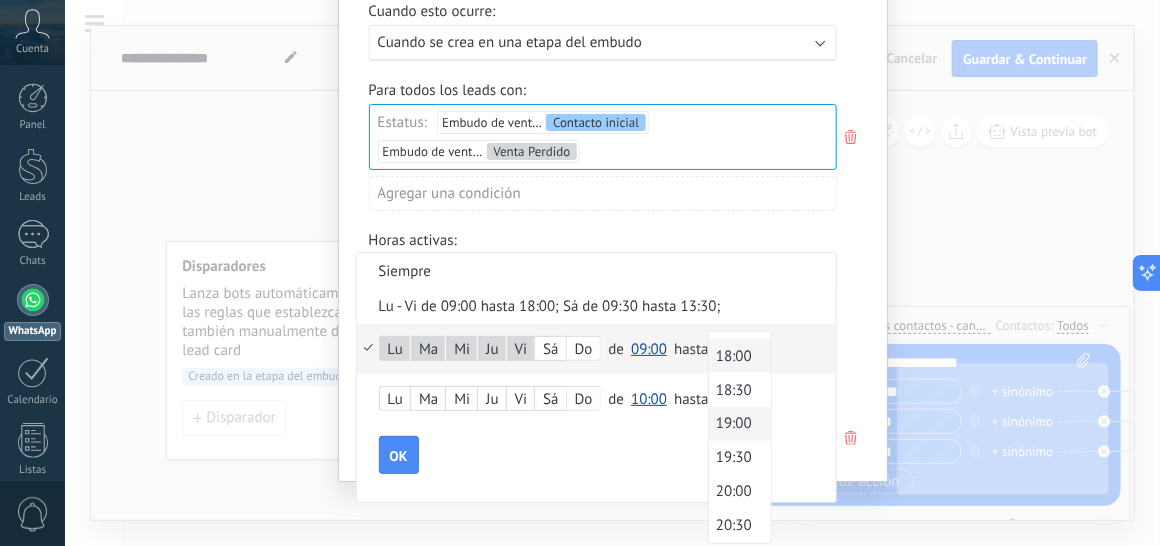 click on "18:00" at bounding box center [737, 356] 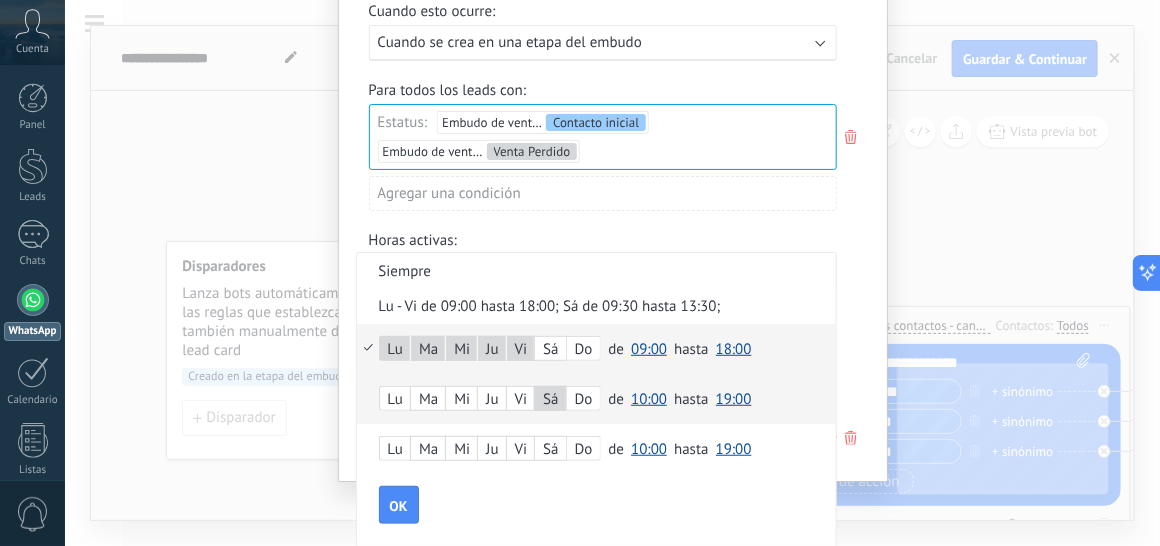 click on "10:00" at bounding box center [649, 399] 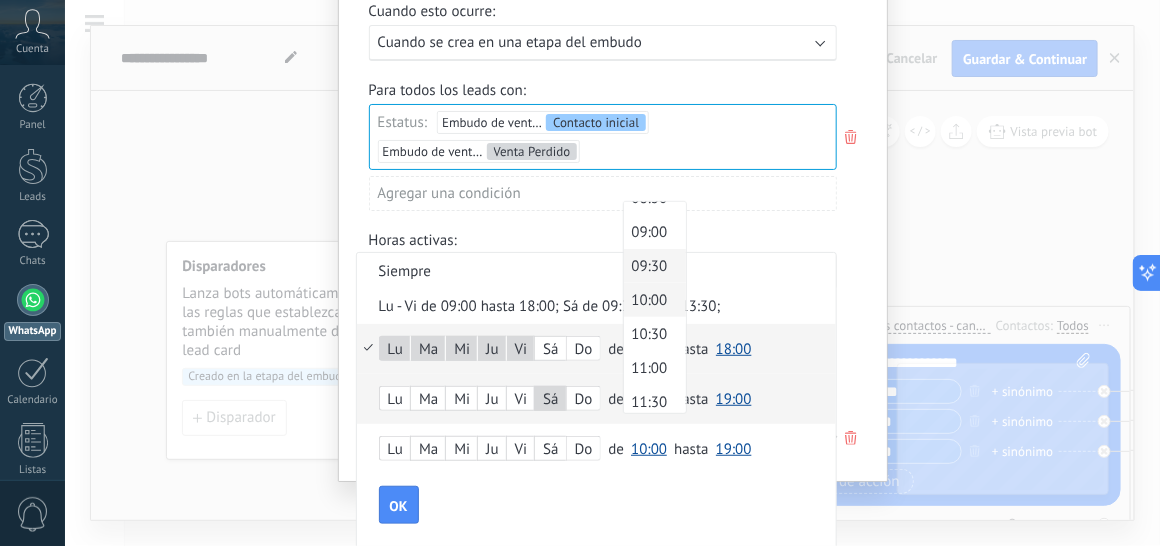 click on "09:30" at bounding box center [652, 266] 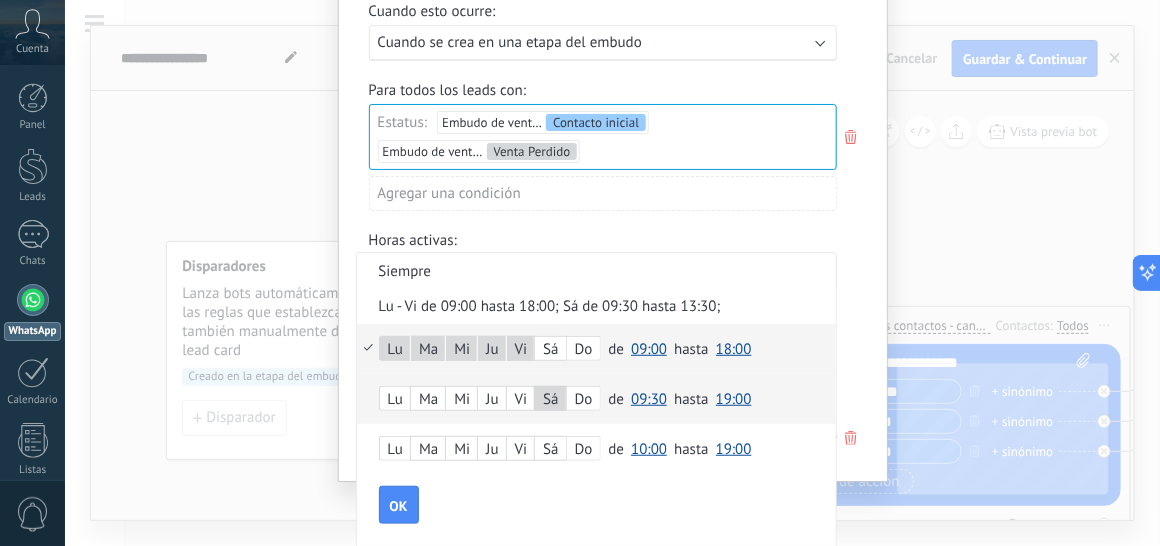 click on "19:00" at bounding box center [734, 399] 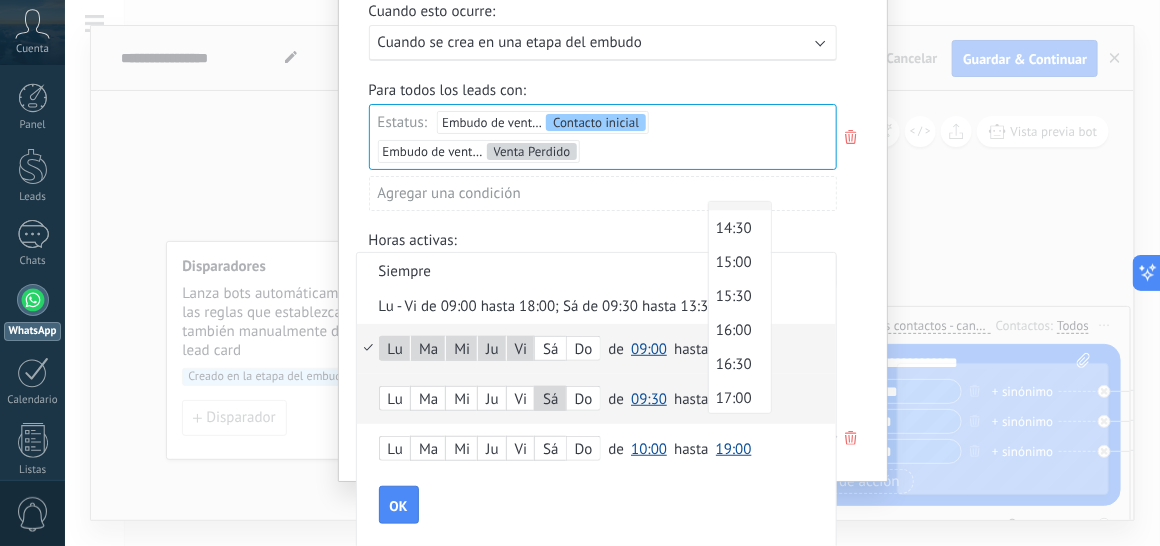 scroll, scrollTop: 897, scrollLeft: 0, axis: vertical 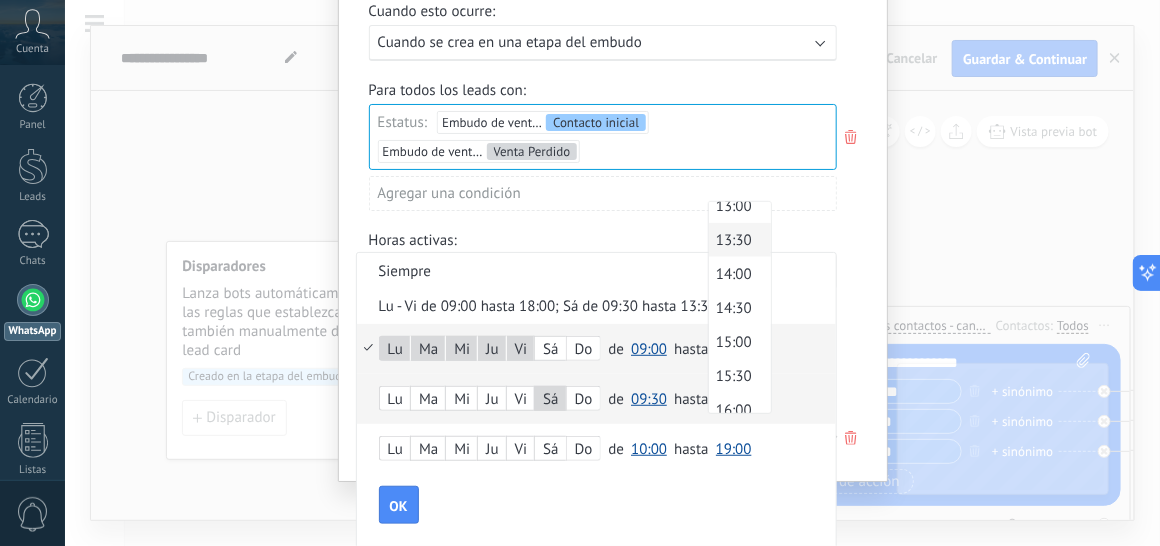 click on "13:30" at bounding box center [737, 240] 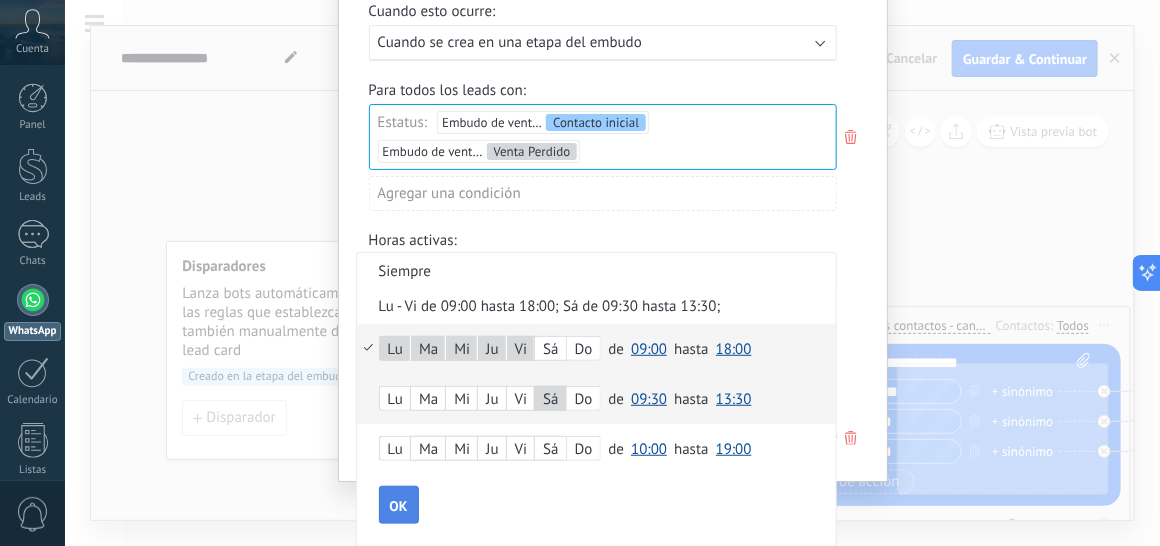 click on "OK" at bounding box center (399, 506) 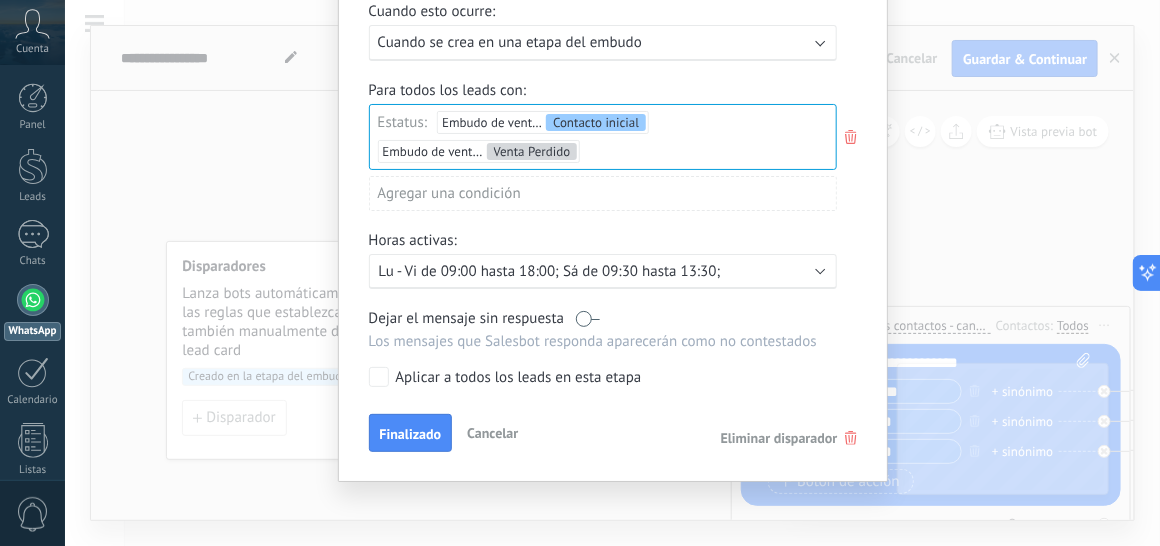 drag, startPoint x: 580, startPoint y: 318, endPoint x: 603, endPoint y: 313, distance: 23.537205 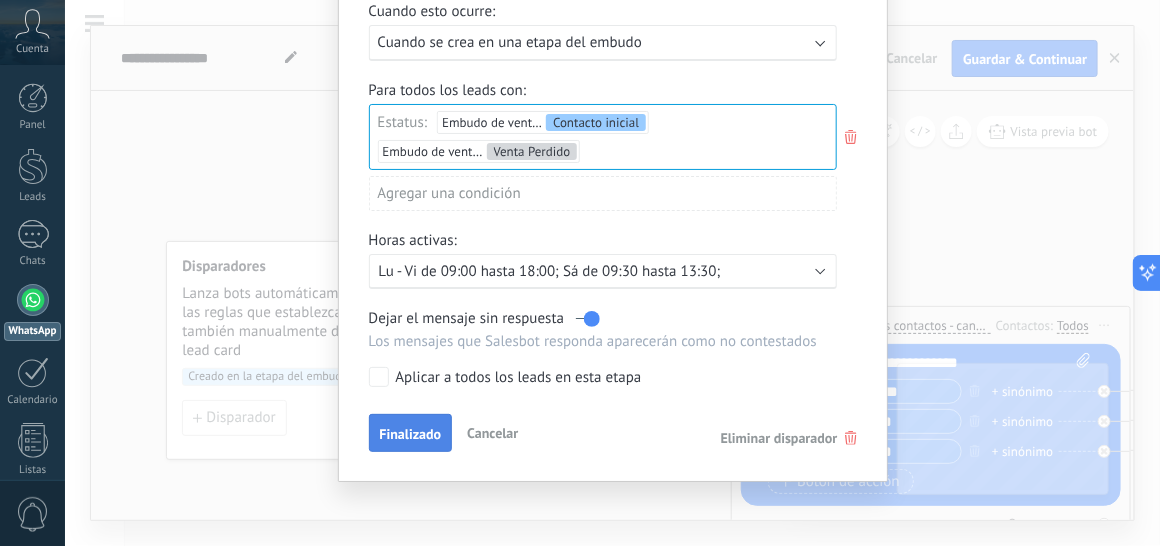 click on "Finalizado" at bounding box center [411, 434] 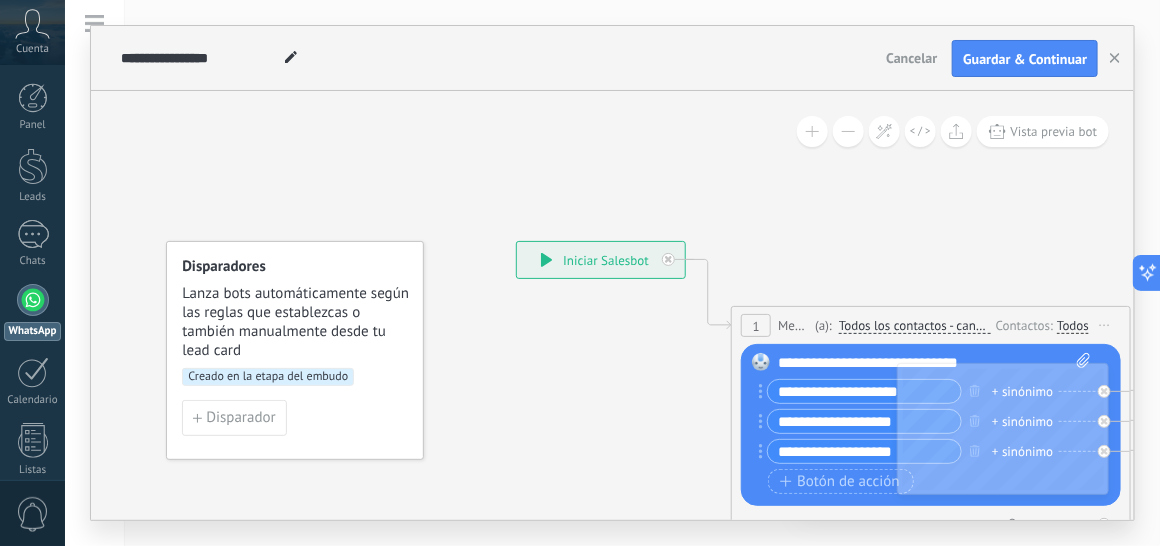 scroll, scrollTop: 0, scrollLeft: 0, axis: both 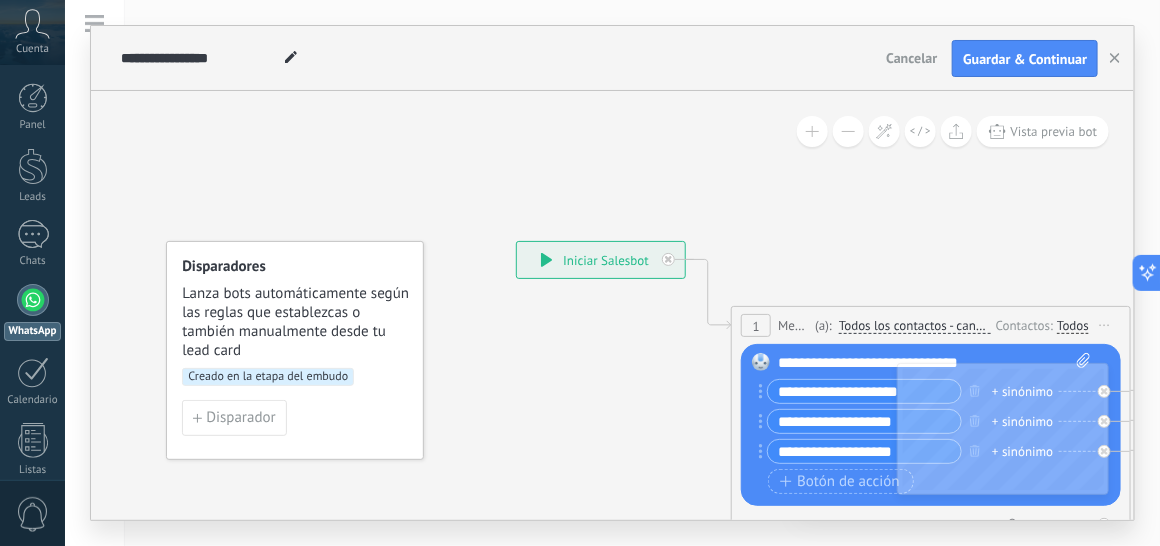 click 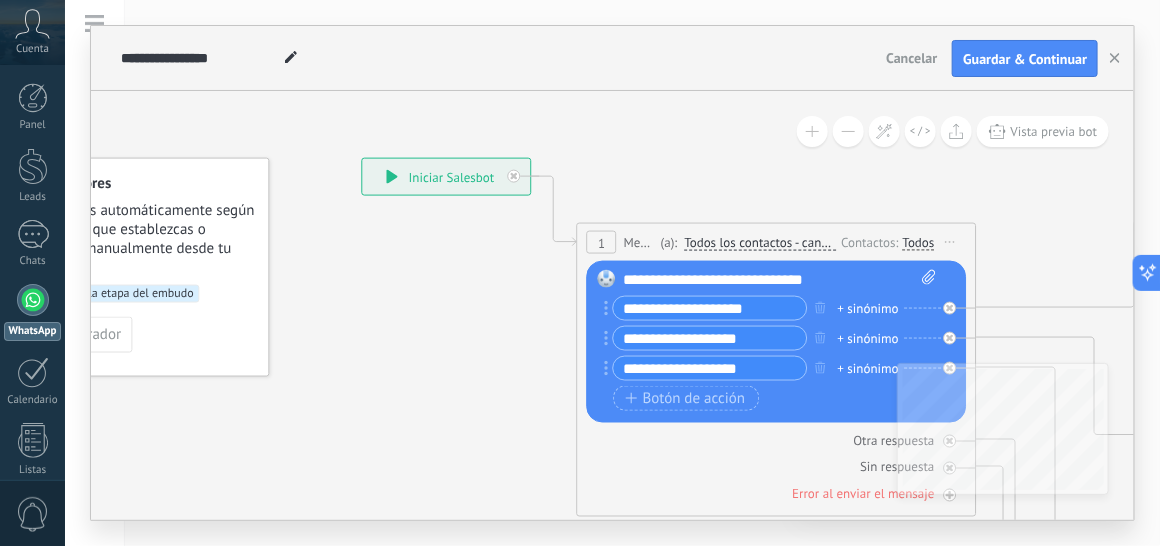 drag, startPoint x: 830, startPoint y: 278, endPoint x: 678, endPoint y: 193, distance: 174.15224 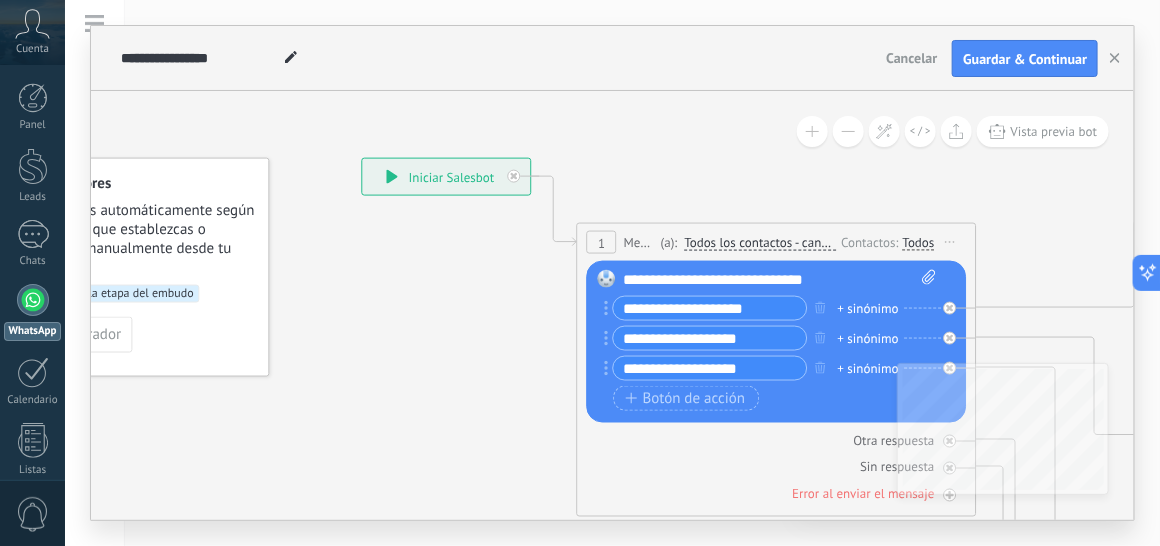 drag, startPoint x: 772, startPoint y: 311, endPoint x: 620, endPoint y: 359, distance: 159.39886 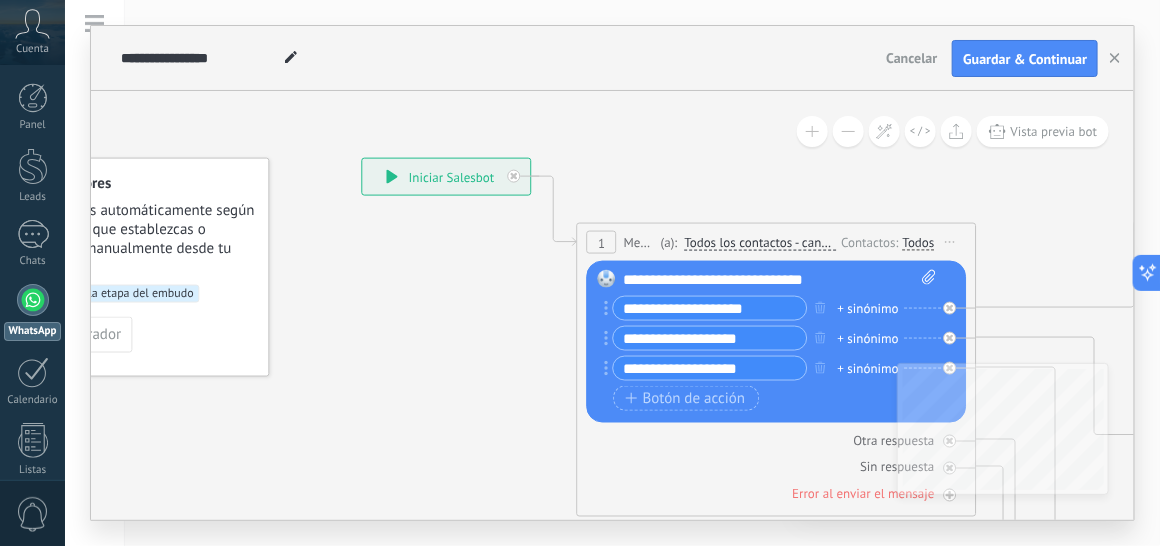 click on "**********" at bounding box center (775, 341) 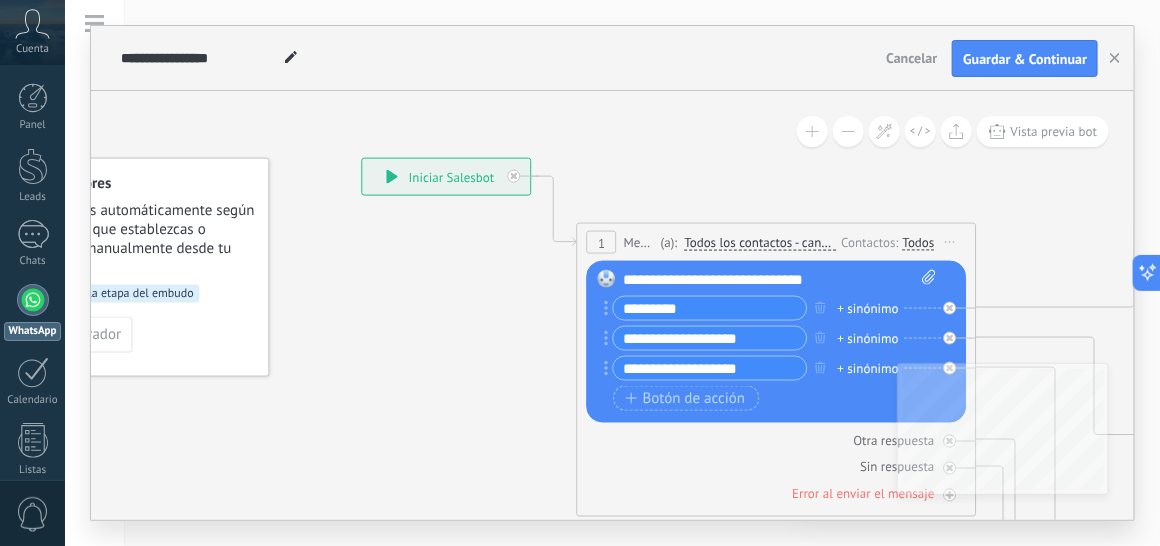 click on "*********" at bounding box center [710, 308] 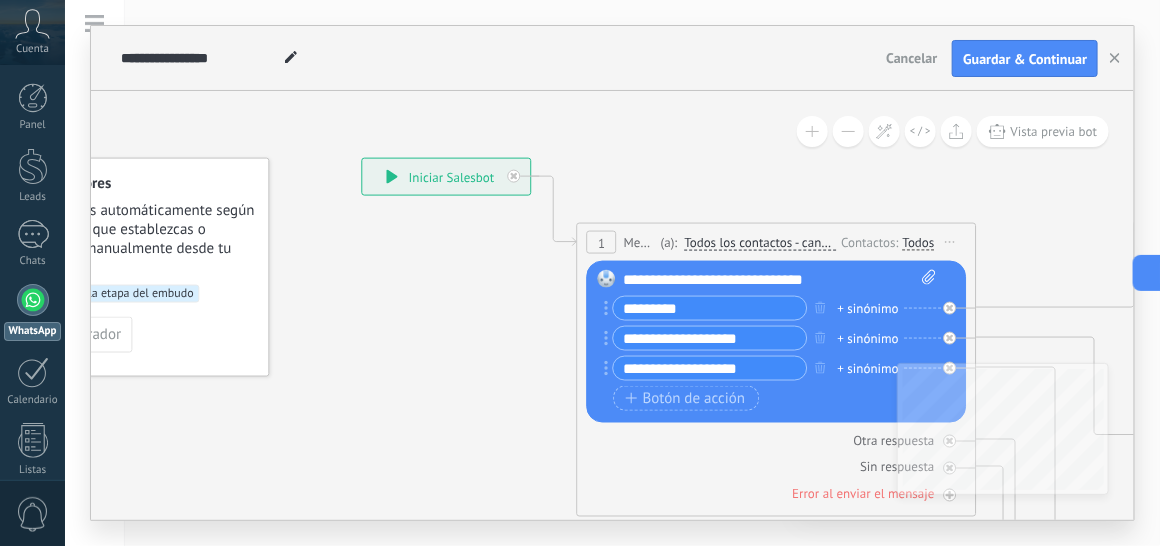 drag, startPoint x: 681, startPoint y: 305, endPoint x: 611, endPoint y: 326, distance: 73.082146 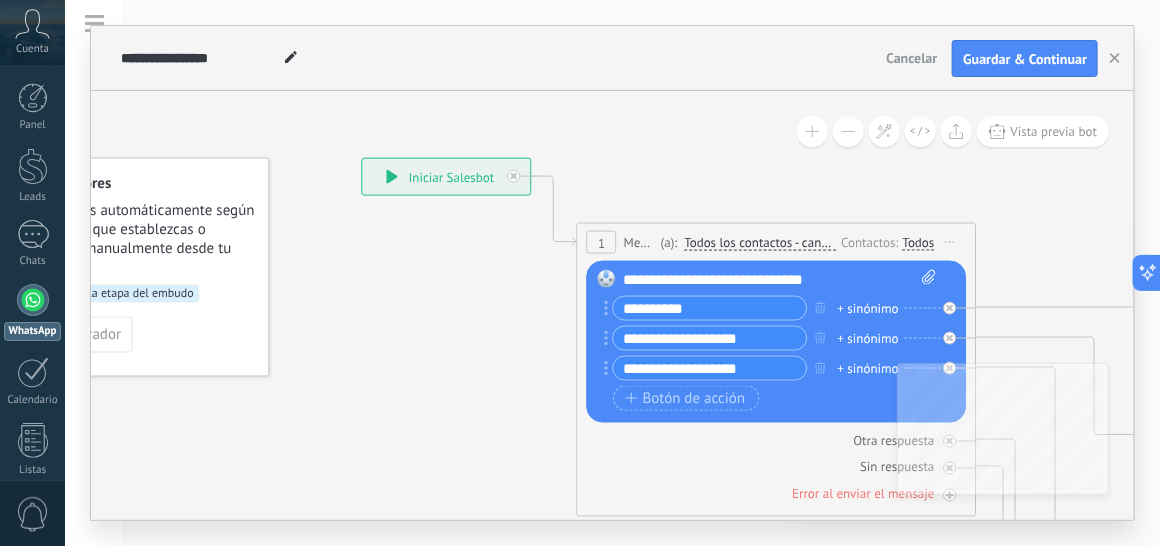 type on "**********" 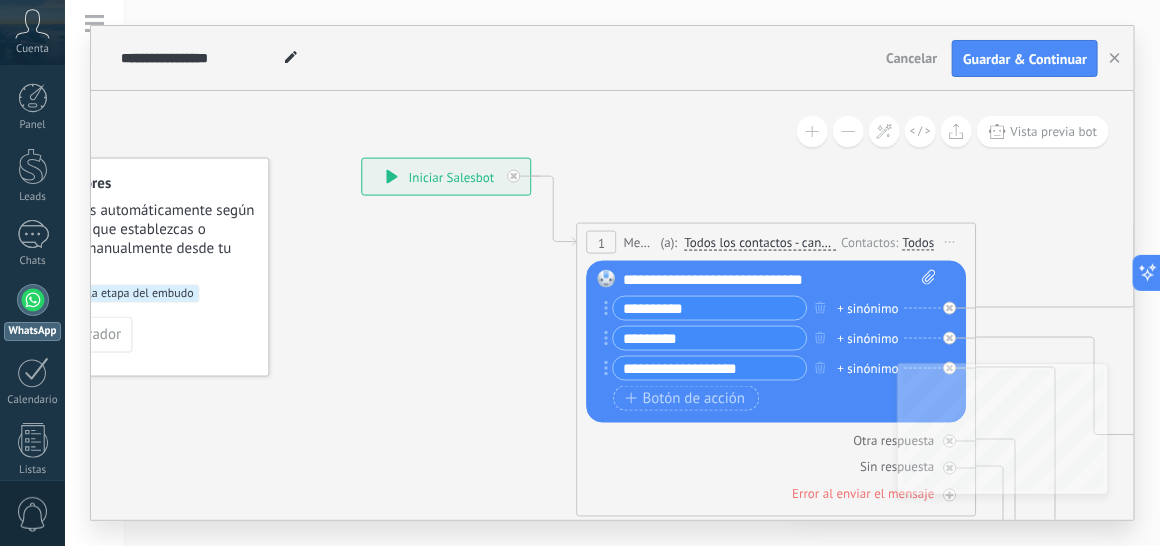 type on "*********" 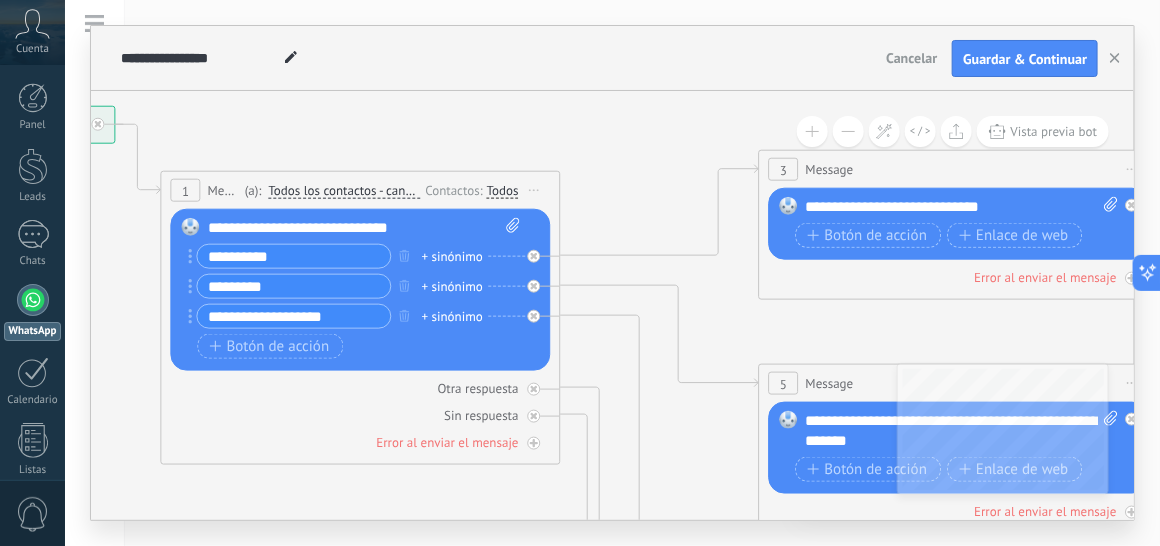 drag, startPoint x: 1034, startPoint y: 258, endPoint x: 618, endPoint y: 208, distance: 418.99402 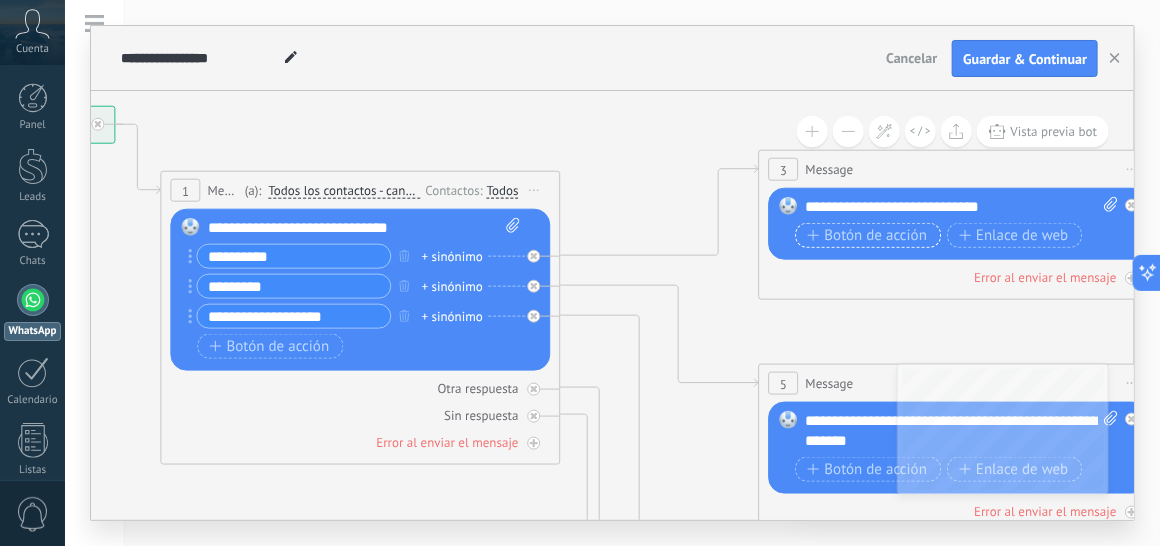 click on "Botón de acción" at bounding box center [868, 236] 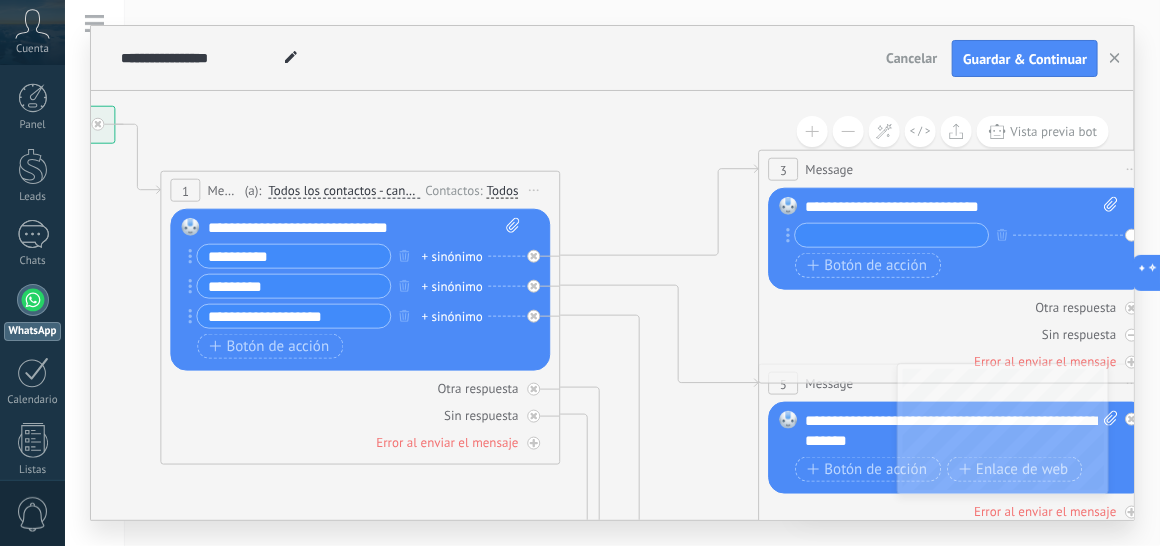 click on "Botón de acción
Enlace de web" at bounding box center (957, 265) 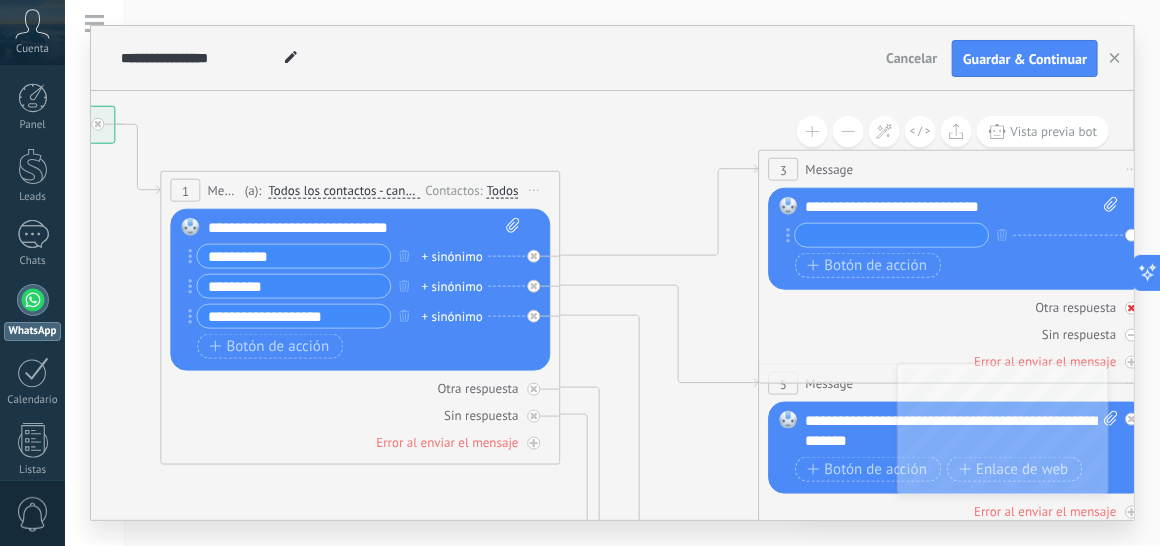 drag, startPoint x: 1041, startPoint y: 276, endPoint x: 957, endPoint y: 296, distance: 86.34813 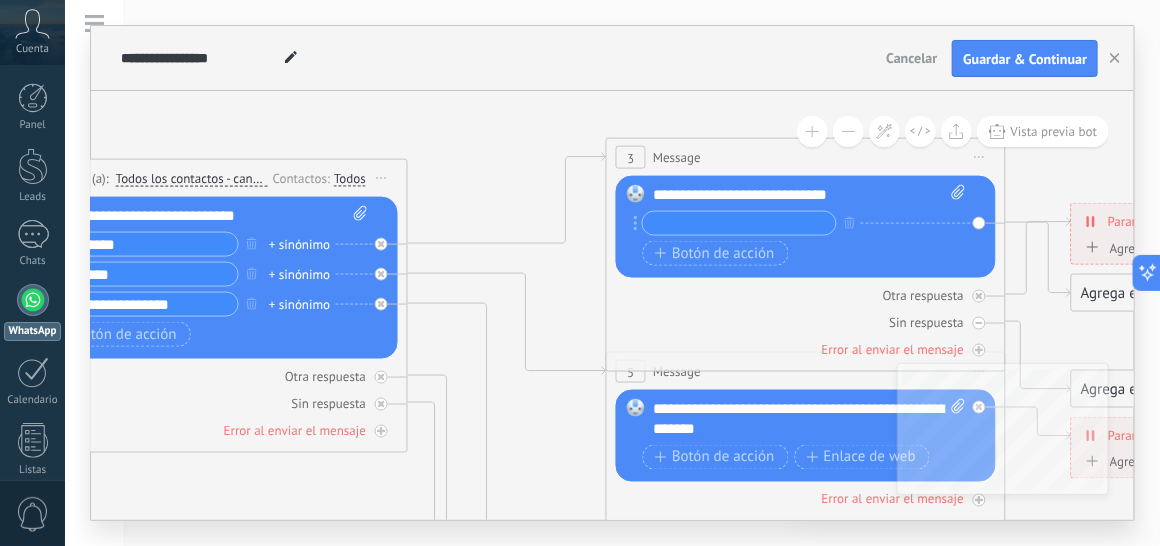 drag, startPoint x: 708, startPoint y: 315, endPoint x: 555, endPoint y: 302, distance: 153.5513 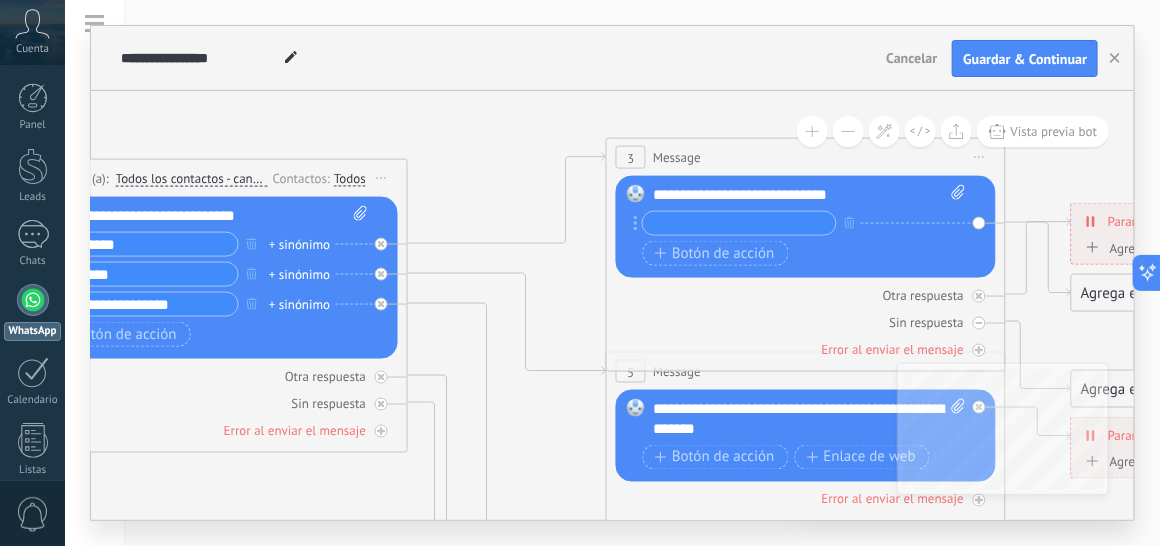 click on "+ sinónimo" at bounding box center [795, 223] 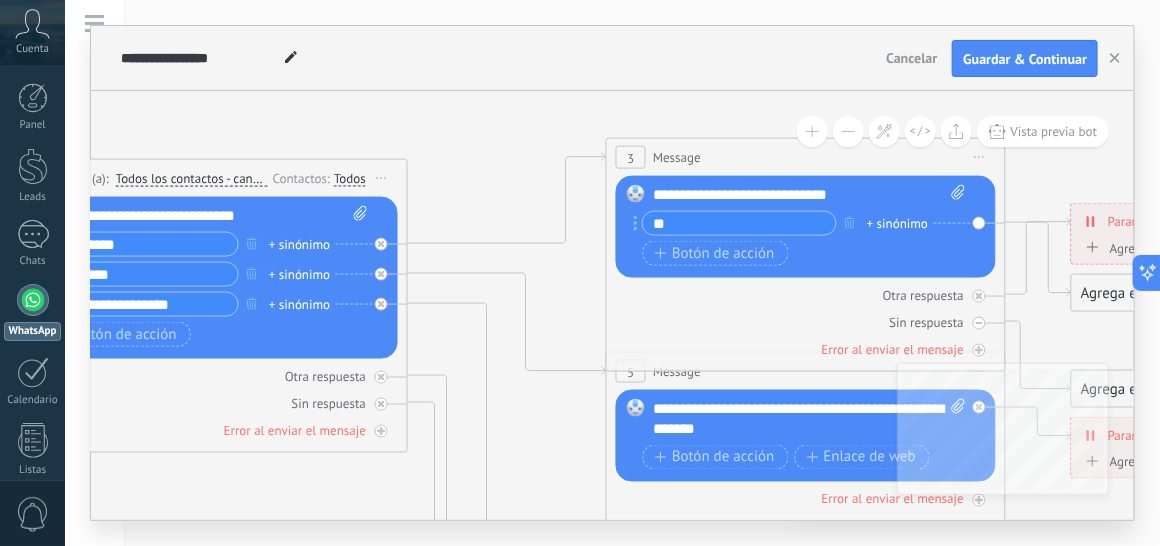 type on "*" 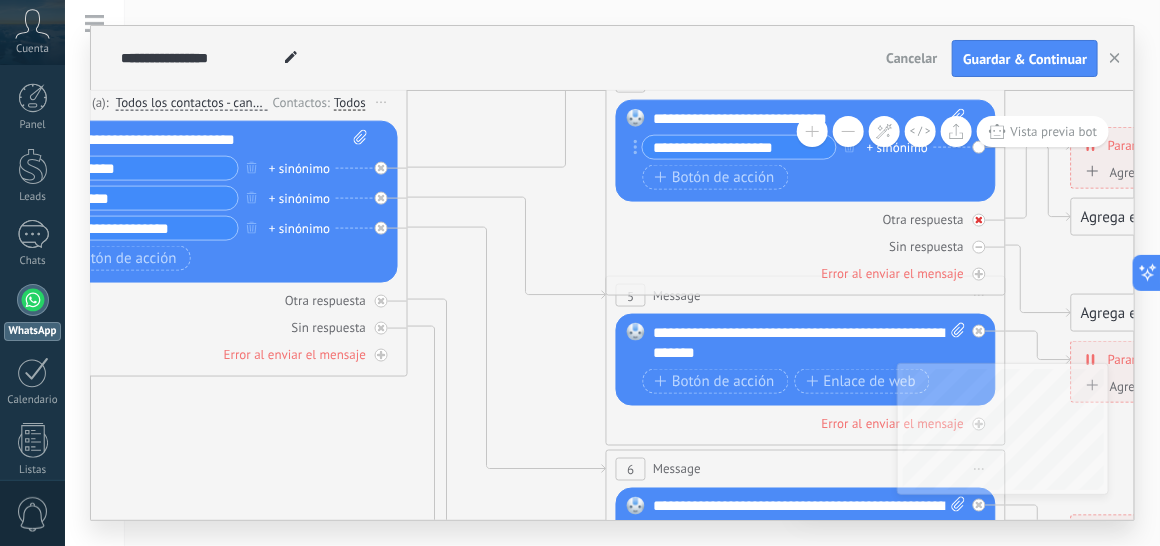 type on "**********" 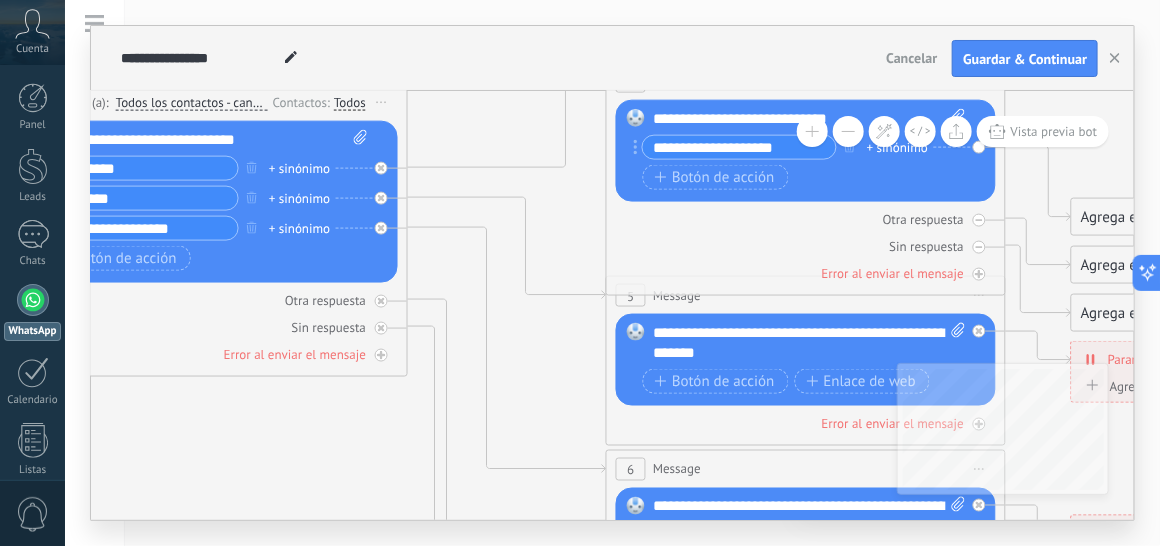 click on "Otra respuesta" at bounding box center (923, 219) 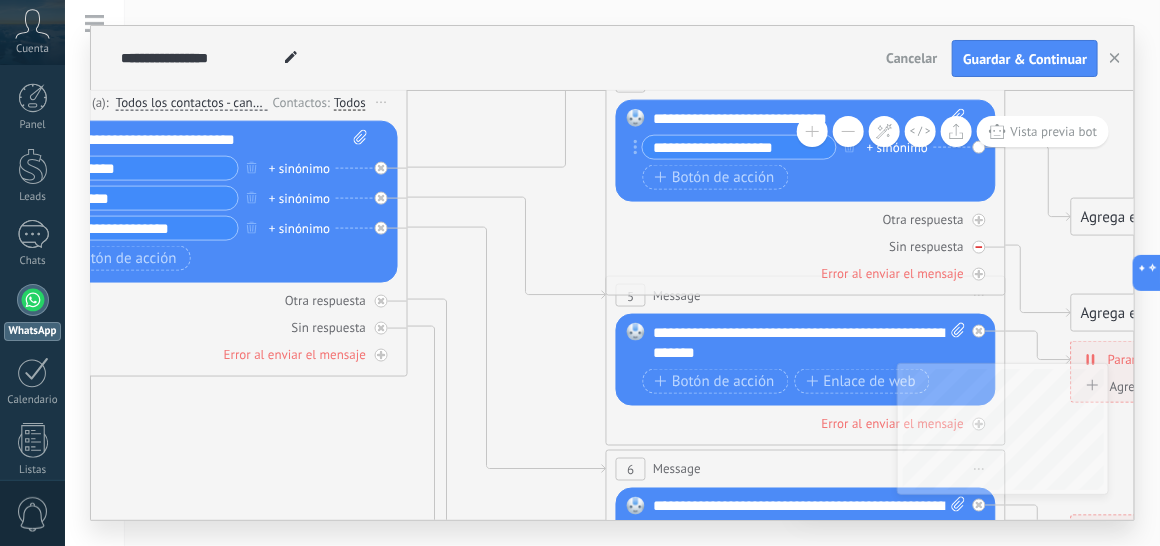 click on "Sin respuesta" at bounding box center (926, 246) 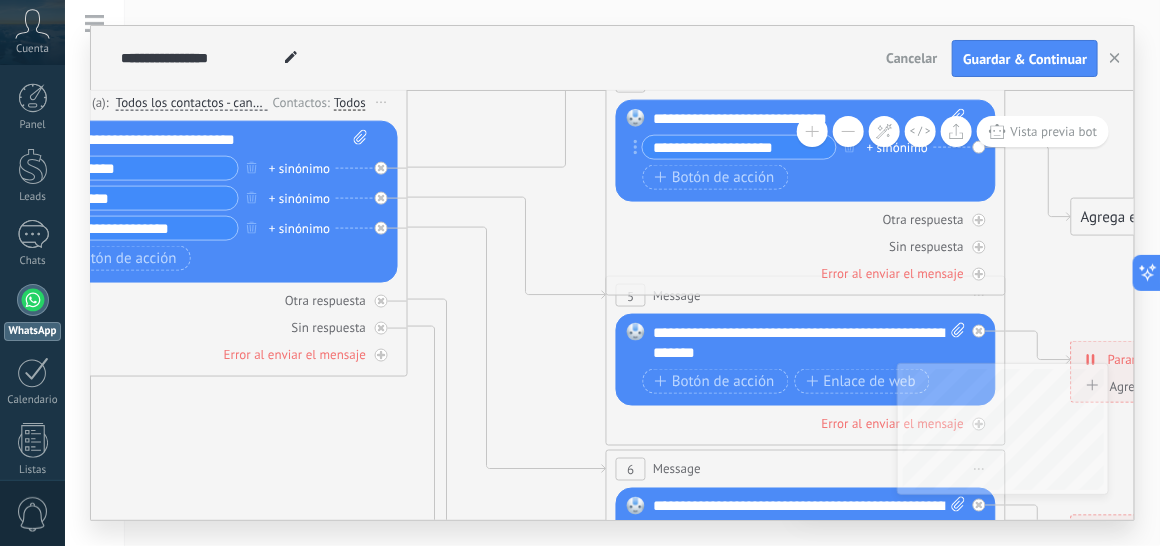 click on "Sin respuesta" at bounding box center (926, 246) 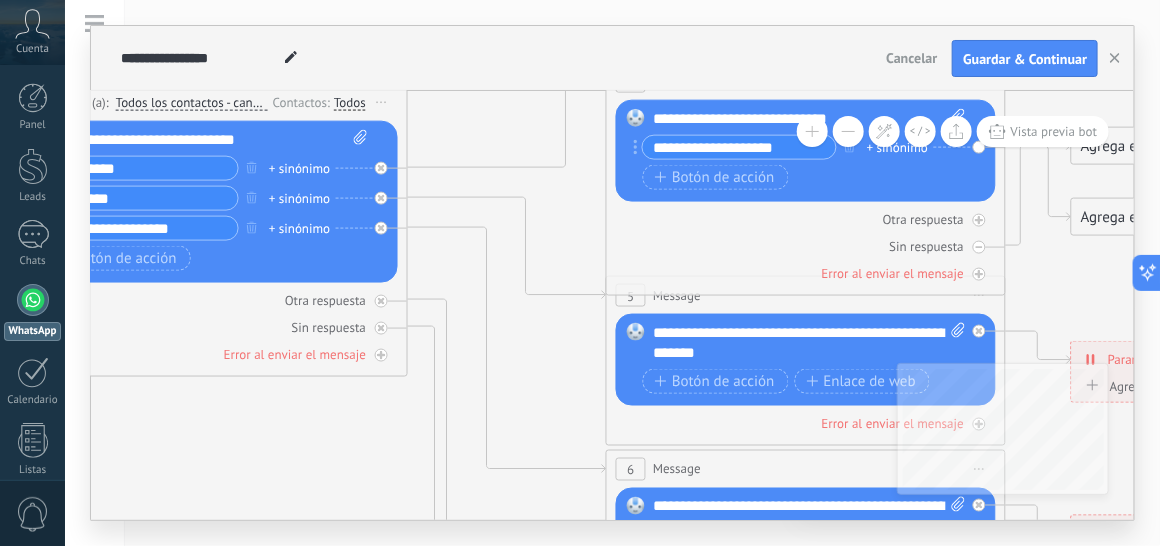 click on "Sin respuesta" at bounding box center [926, 246] 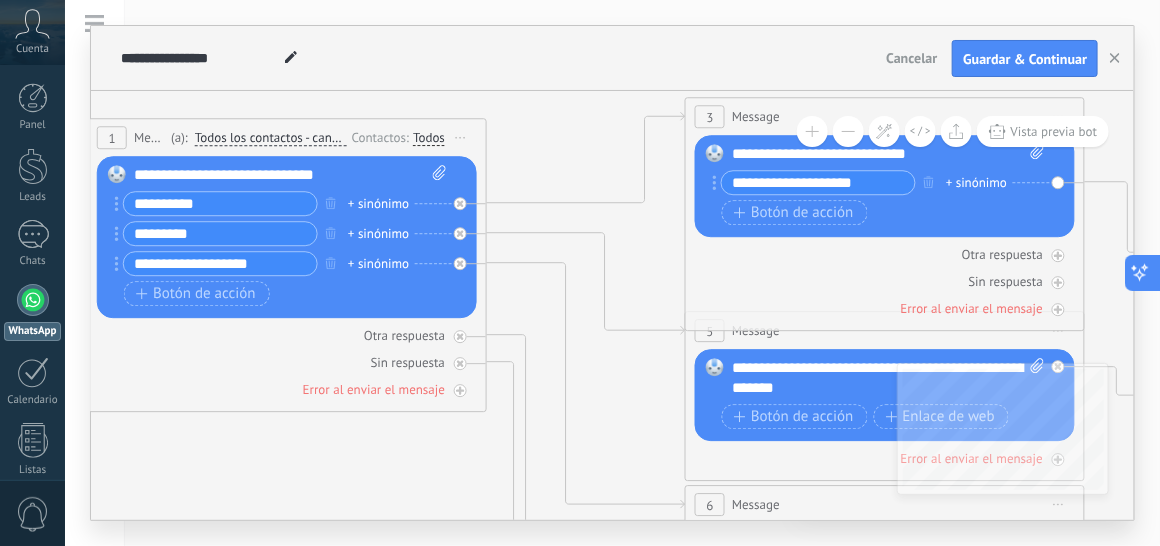 drag, startPoint x: 1079, startPoint y: 253, endPoint x: 1158, endPoint y: 289, distance: 86.815895 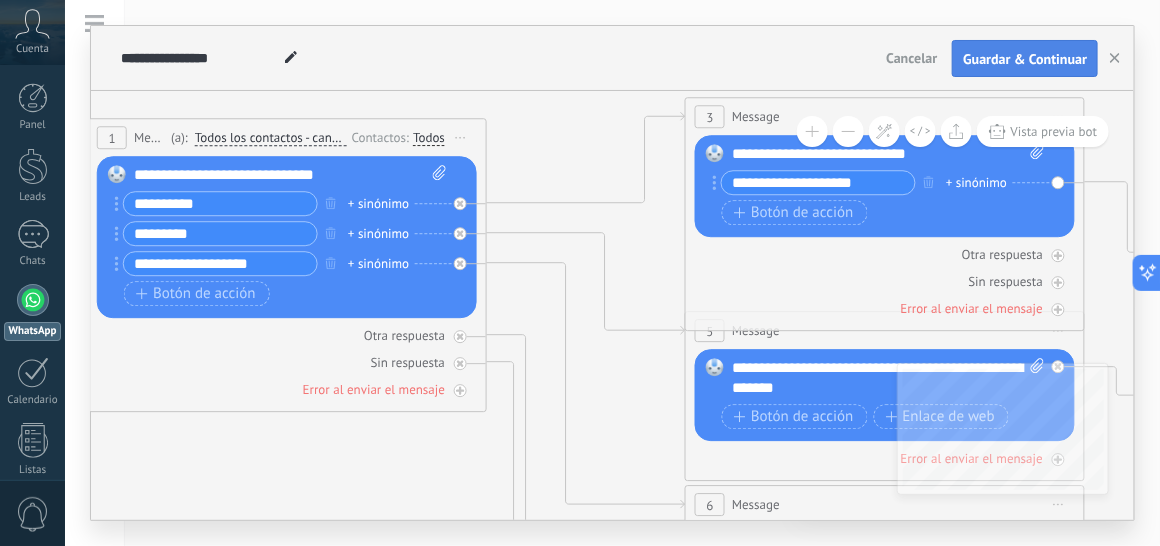 click on "Guardar & Continuar" at bounding box center (1025, 59) 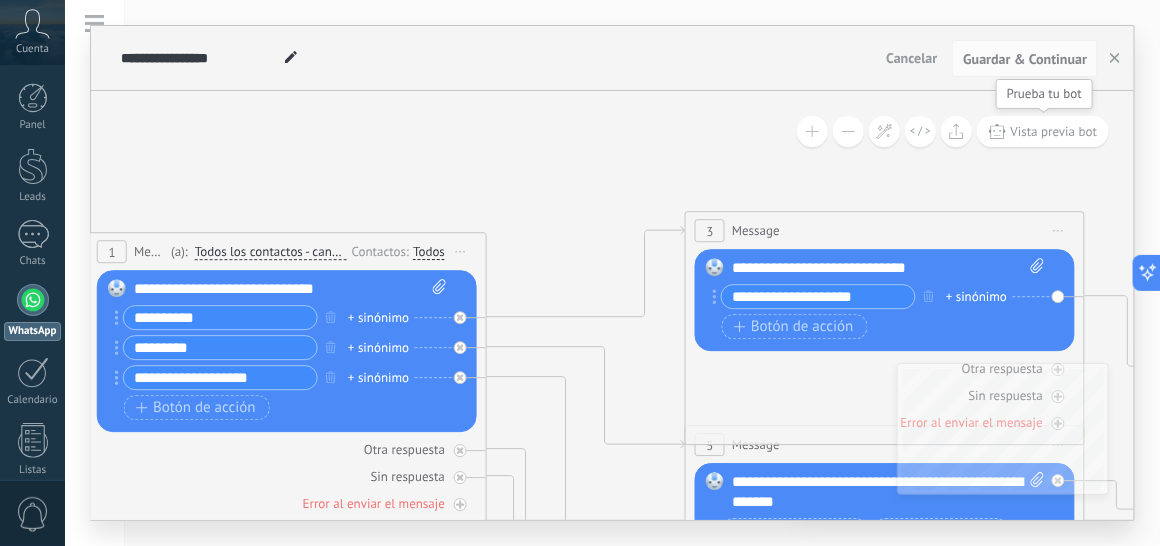 click on "Vista previa bot" at bounding box center (1054, 131) 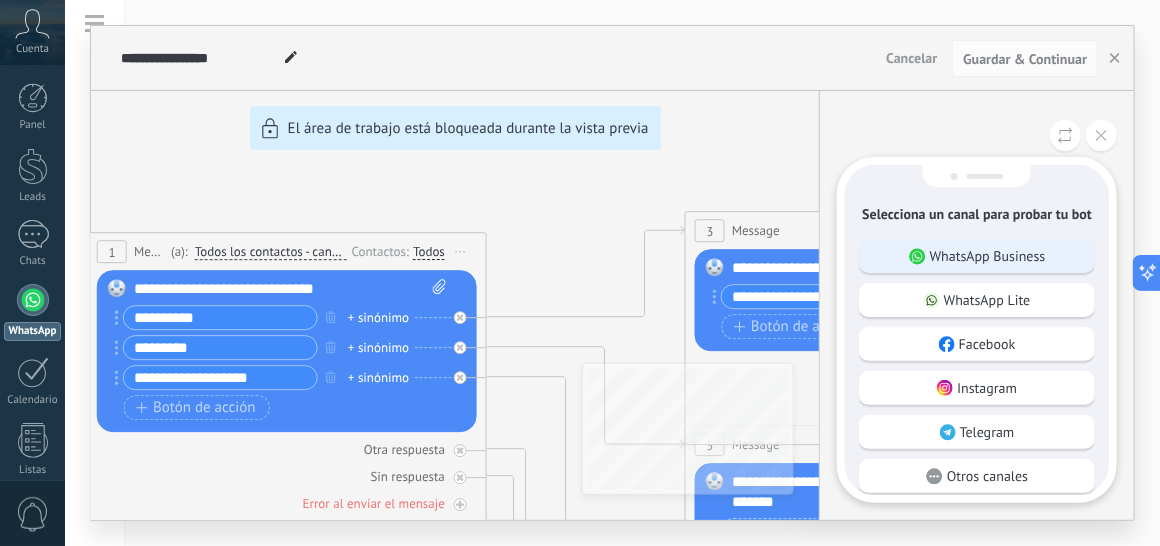 click on "WhatsApp Business" at bounding box center [988, 256] 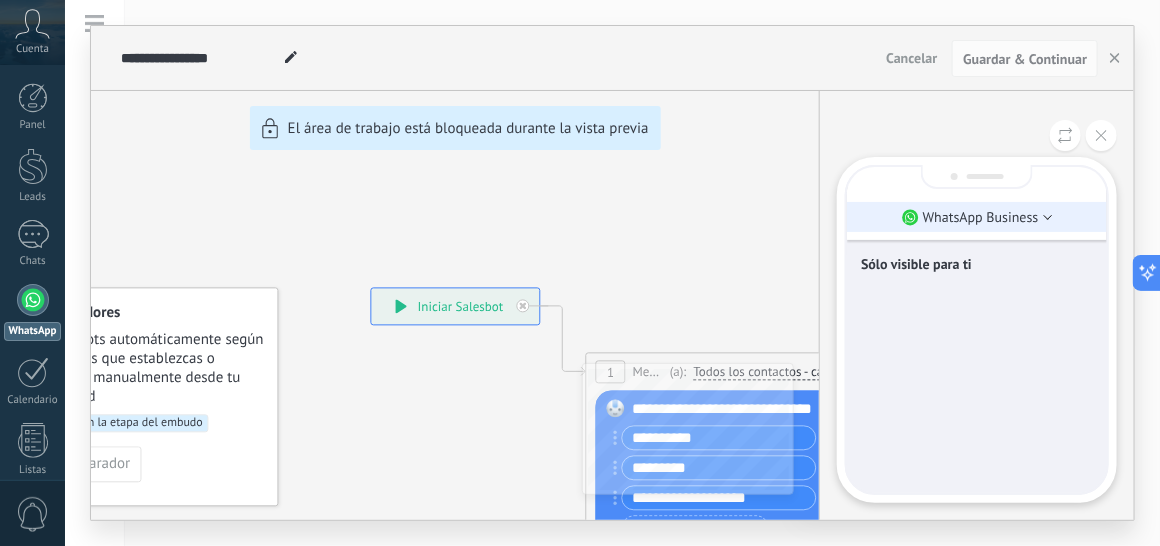 click on "WhatsApp Business" at bounding box center (977, 217) 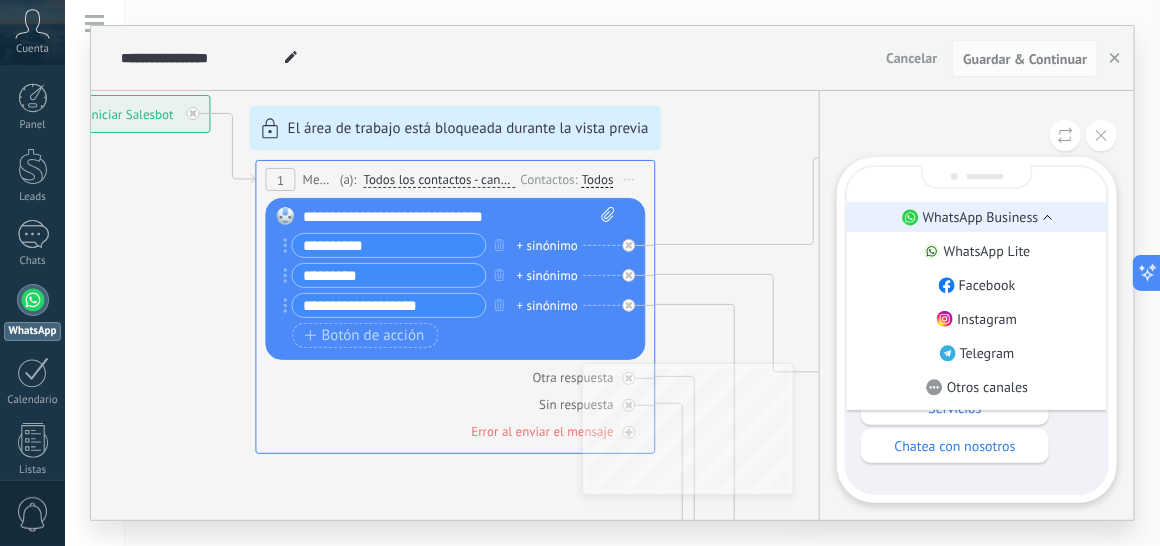 click on "WhatsApp Business" at bounding box center [981, 217] 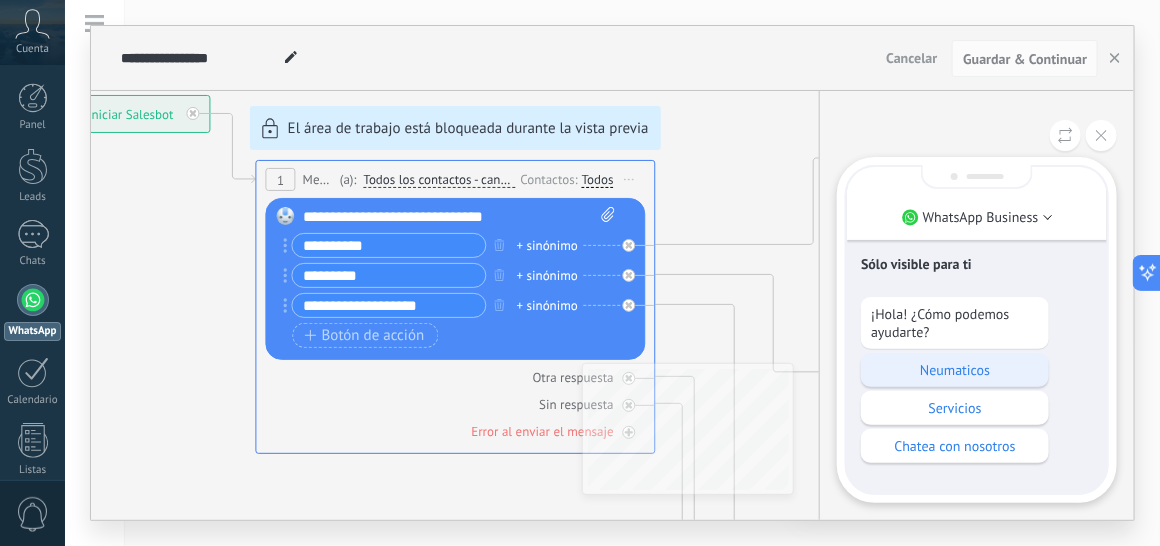 click on "Neumaticos" at bounding box center (955, 370) 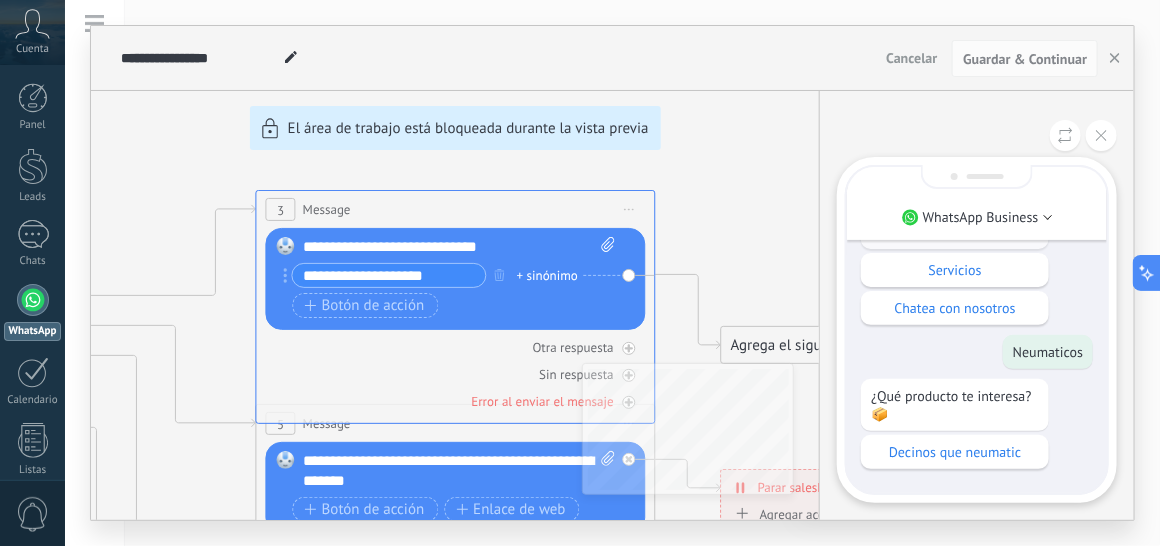 click on "**********" at bounding box center (612, 273) 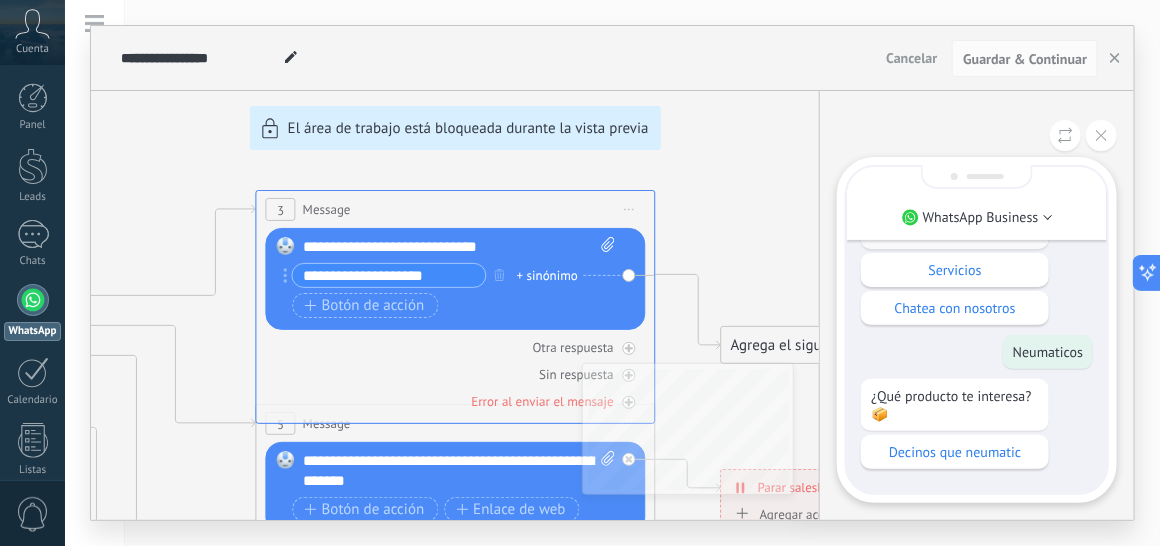 click on "**********" at bounding box center [612, 273] 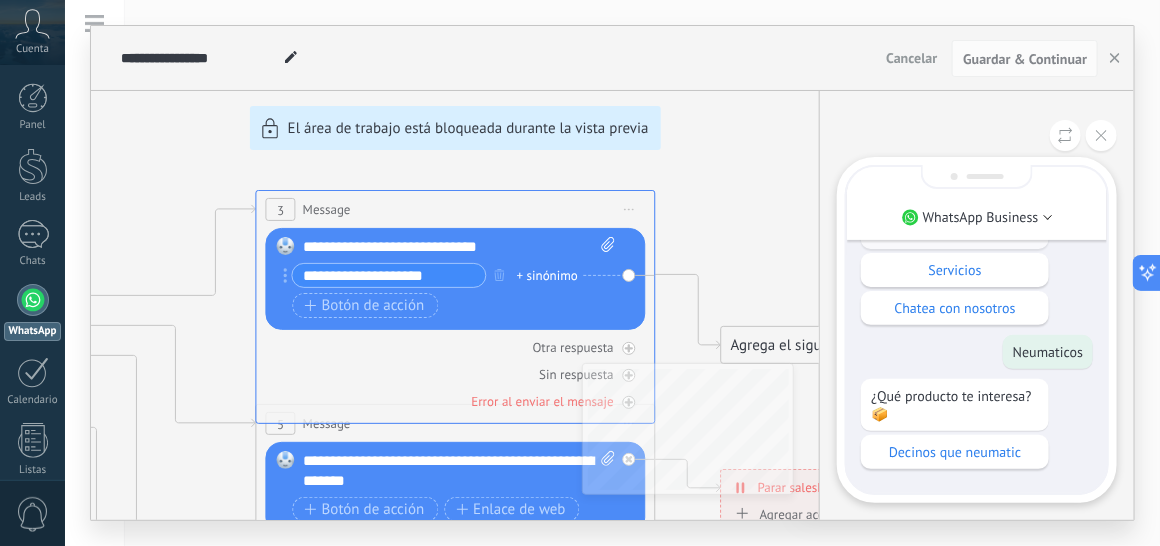 click on "**********" at bounding box center (612, 273) 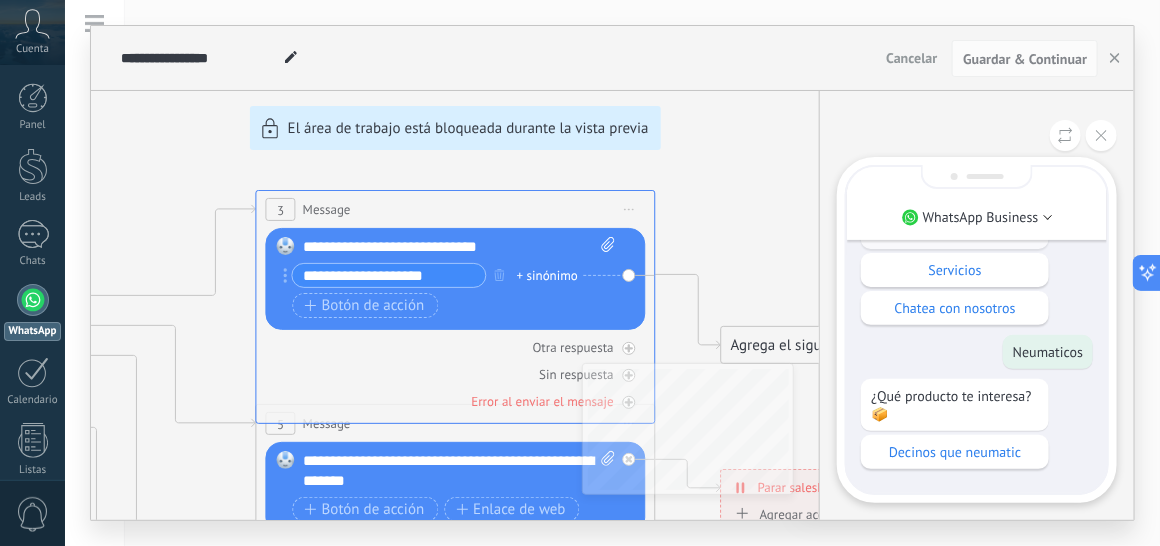 click on "**********" at bounding box center (612, 273) 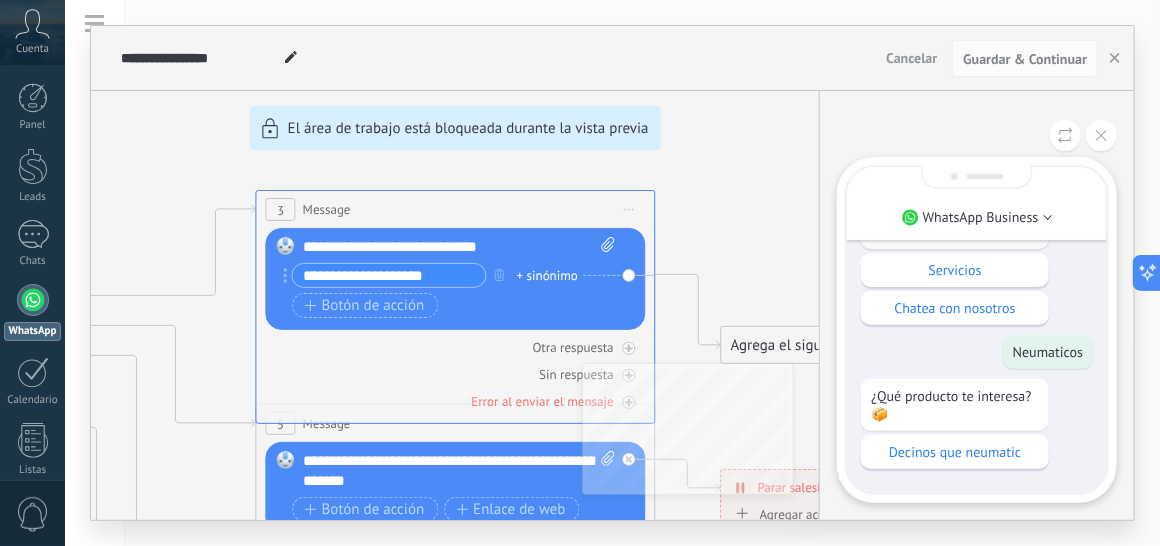 click on "**********" at bounding box center (612, 273) 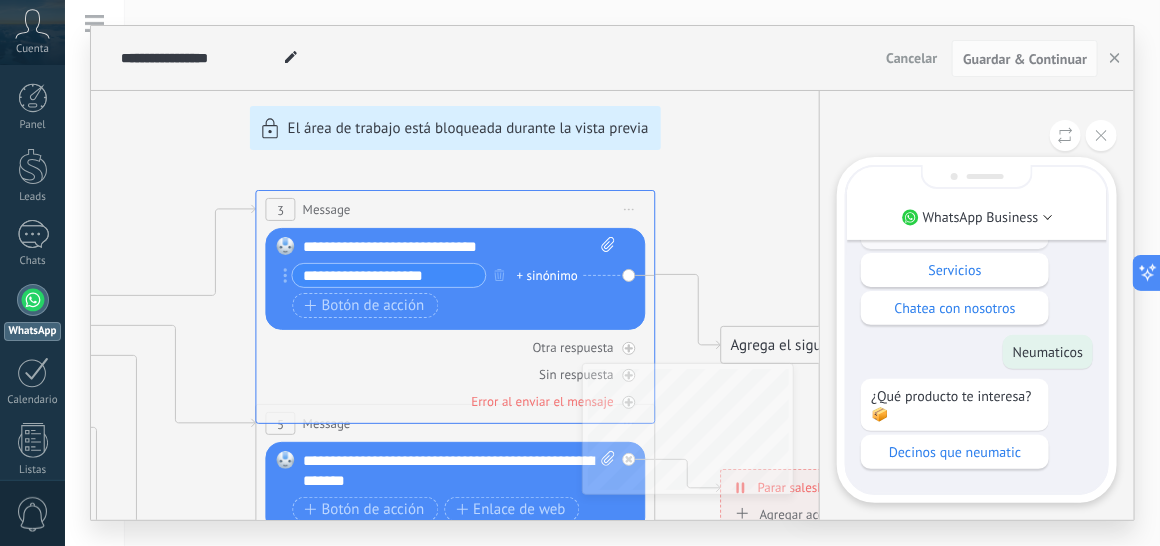 drag, startPoint x: 748, startPoint y: 252, endPoint x: 652, endPoint y: 207, distance: 106.02358 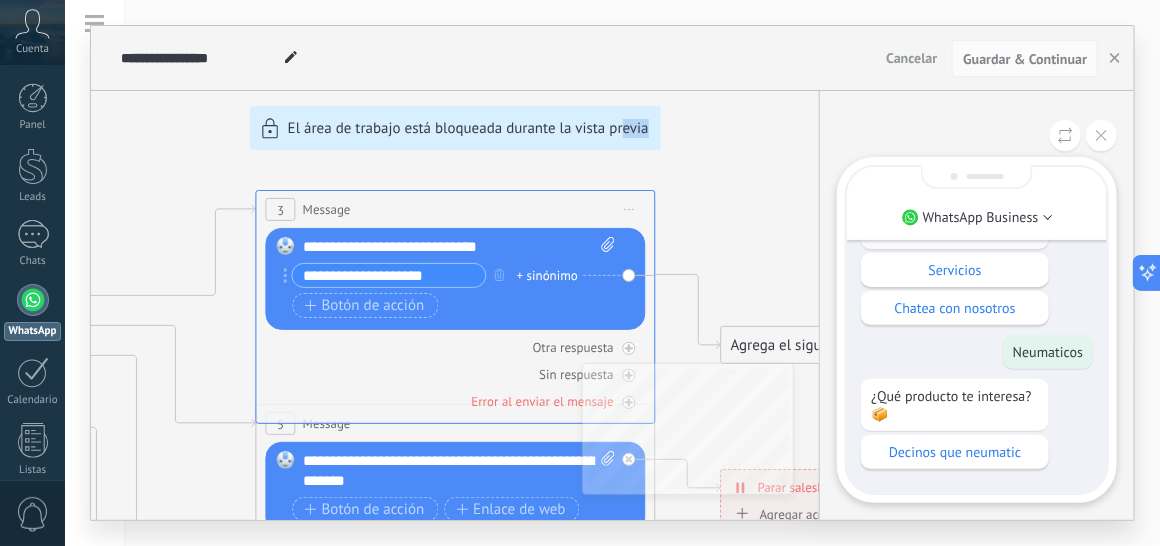 drag, startPoint x: 677, startPoint y: 227, endPoint x: 638, endPoint y: 249, distance: 44.777225 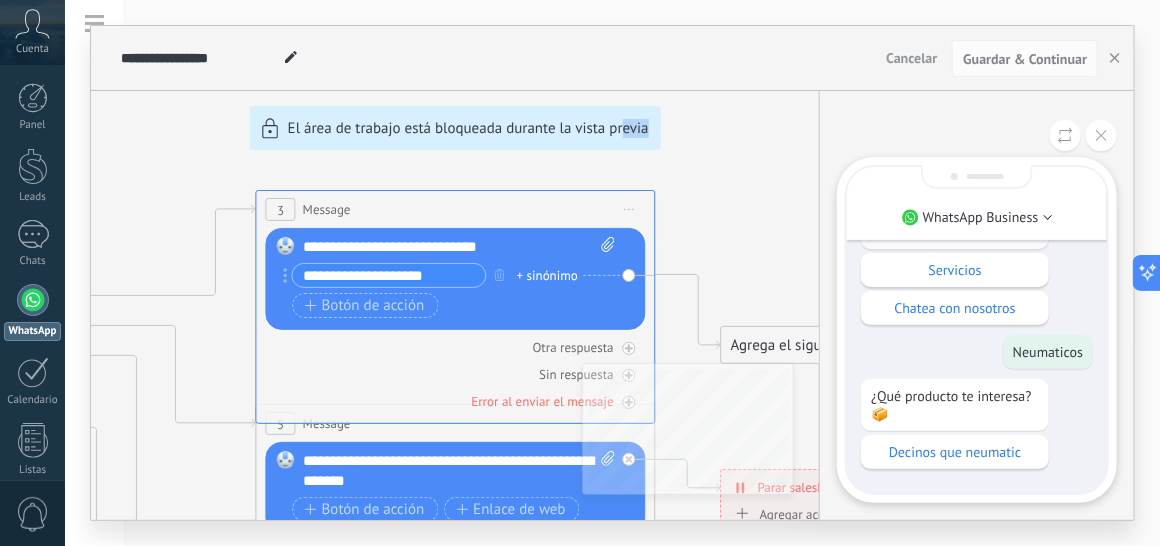 click on "**********" at bounding box center (612, 273) 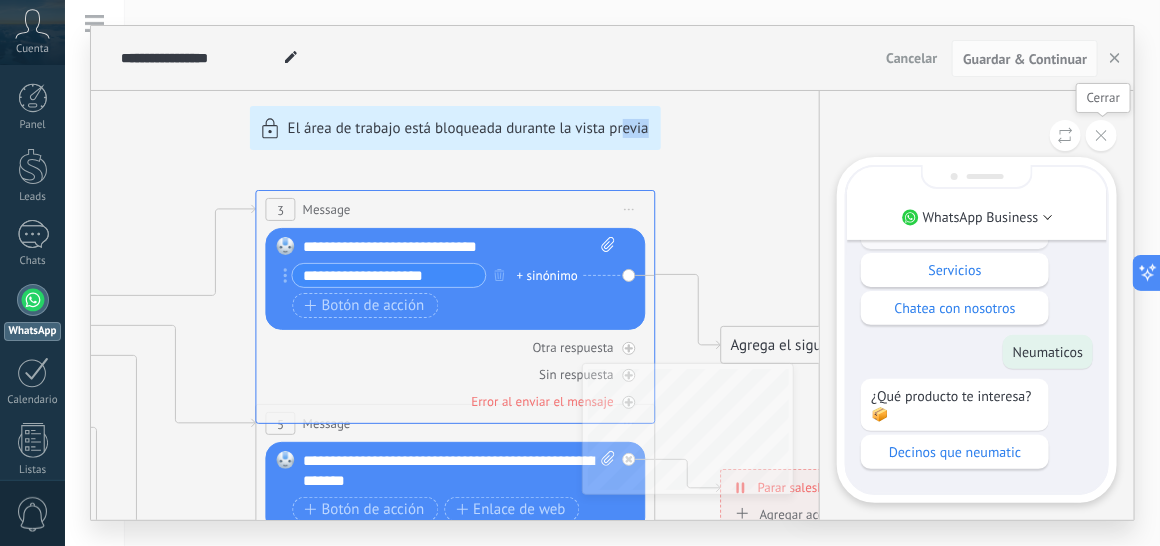 click at bounding box center (1101, 135) 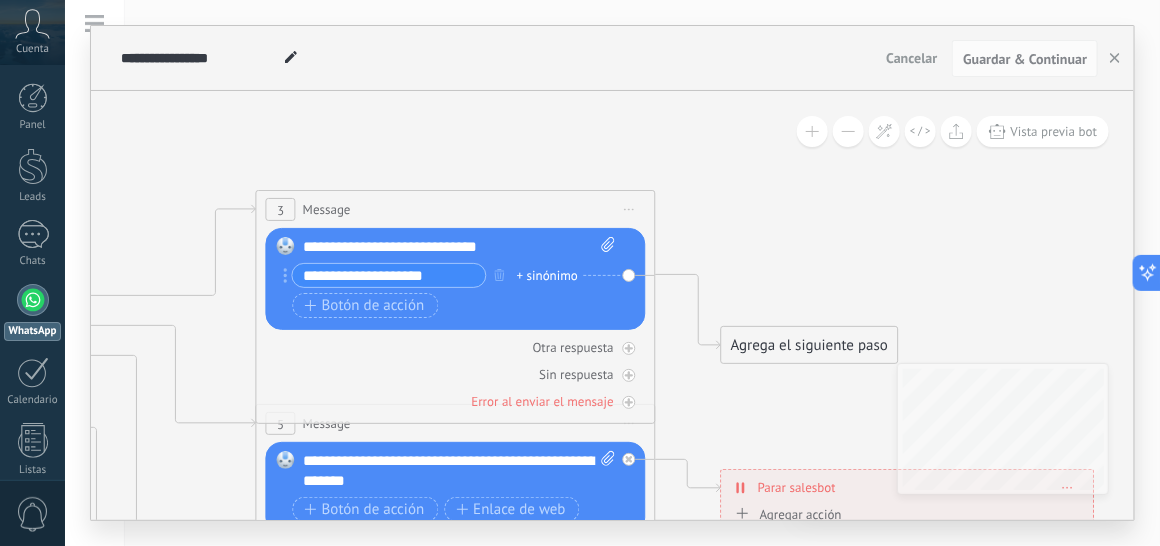 click on "Agrega el siguiente paso" at bounding box center [809, 345] 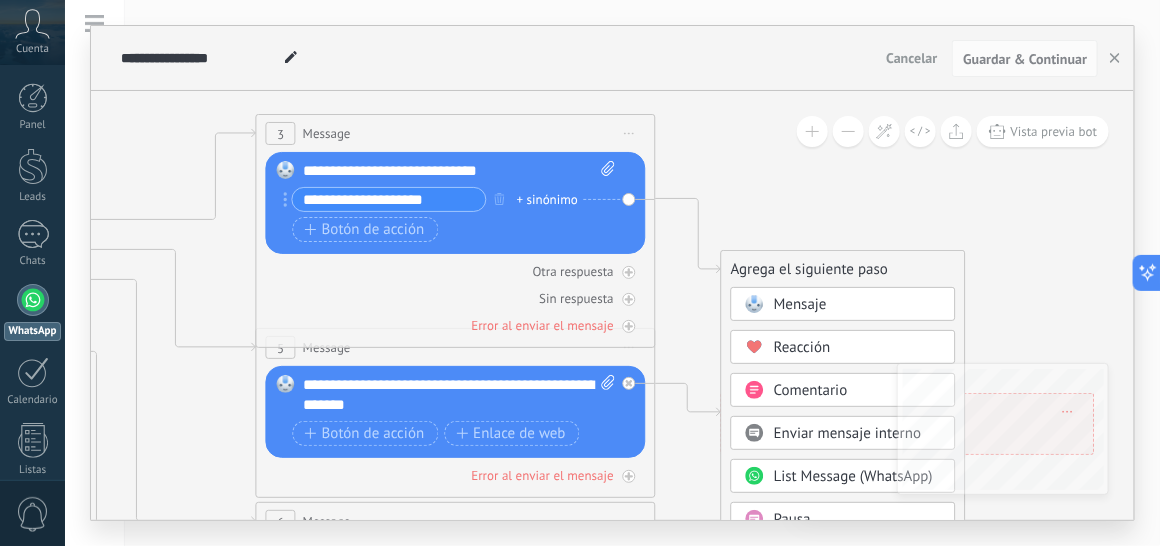 click on "**********" at bounding box center [460, 171] 